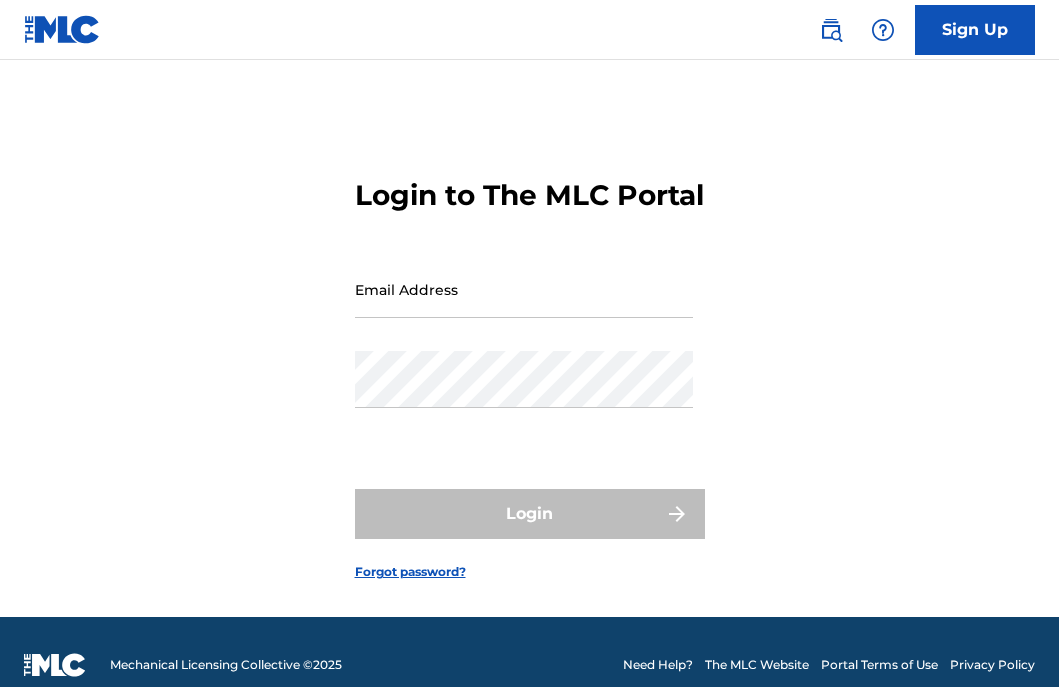 scroll, scrollTop: 0, scrollLeft: 0, axis: both 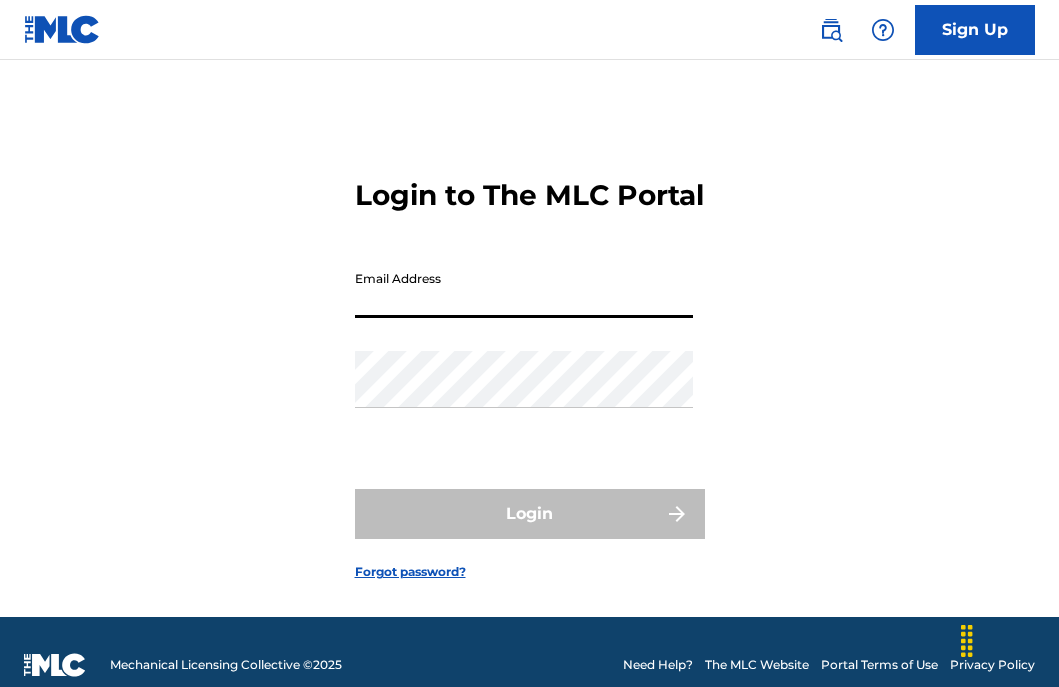click on "Email Address" at bounding box center [524, 289] 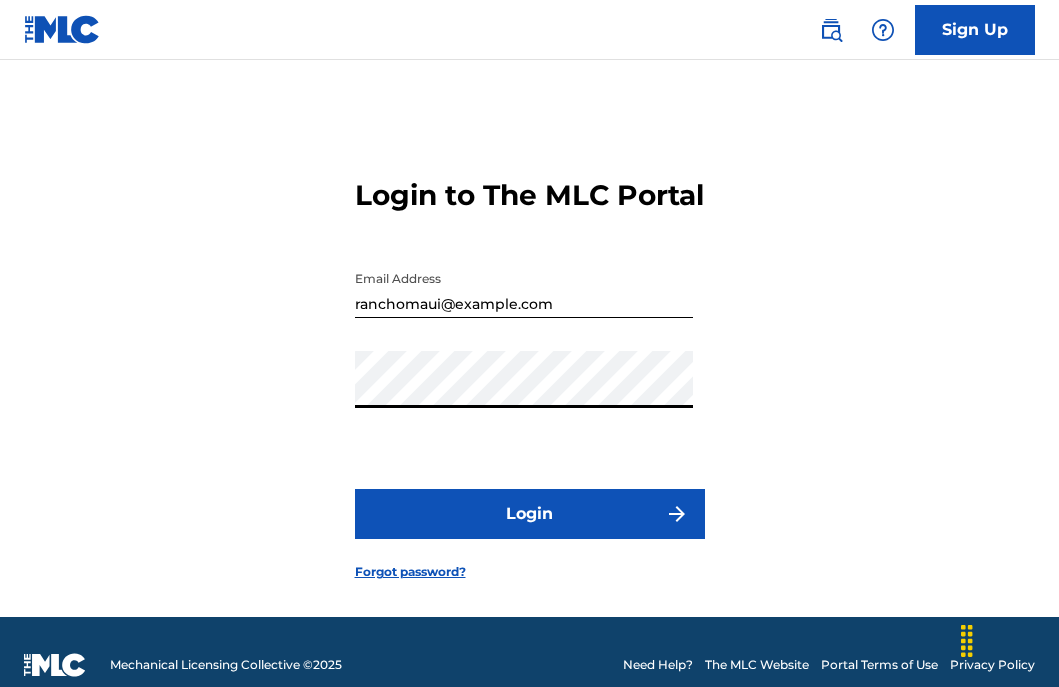 click on "Login" at bounding box center [530, 514] 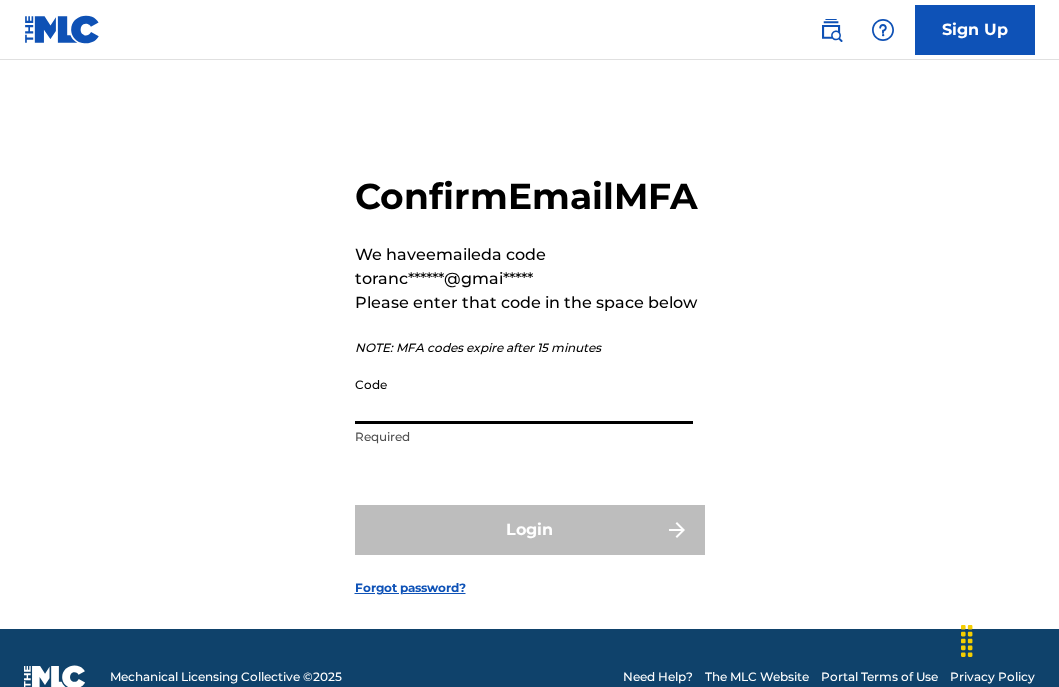 click on "Code" at bounding box center [524, 395] 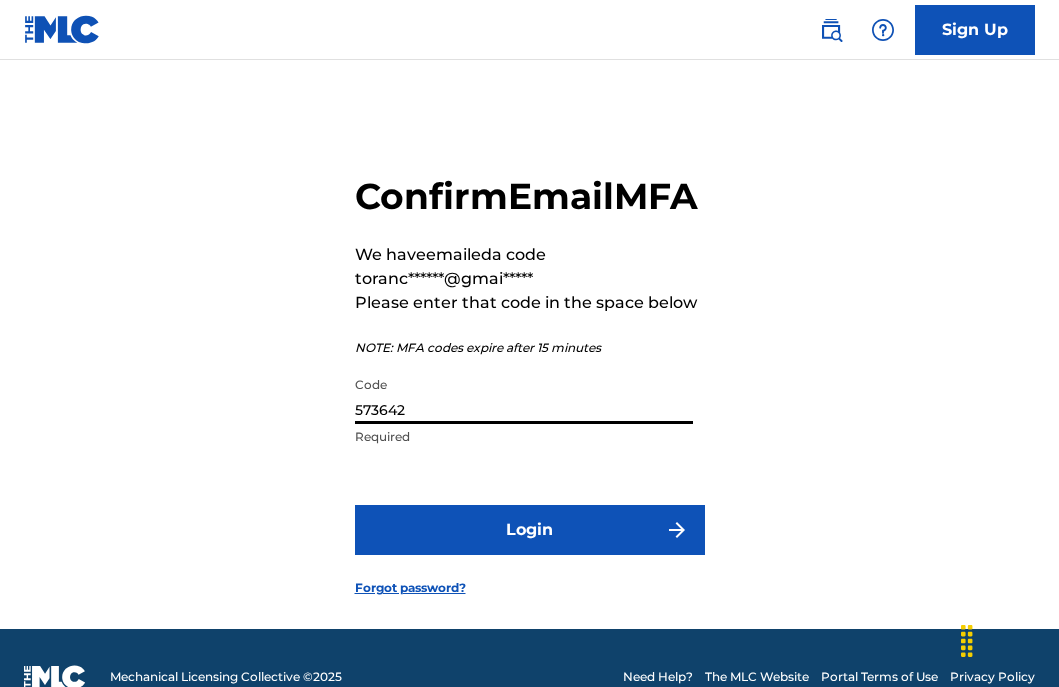 type on "573642" 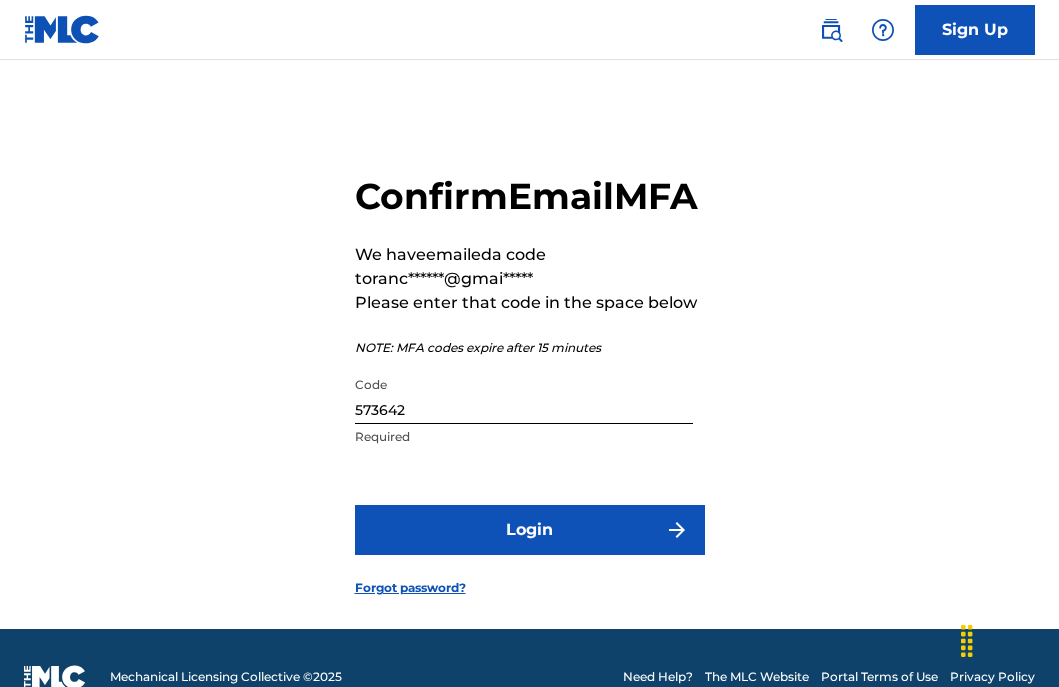 click on "Login" at bounding box center [530, 530] 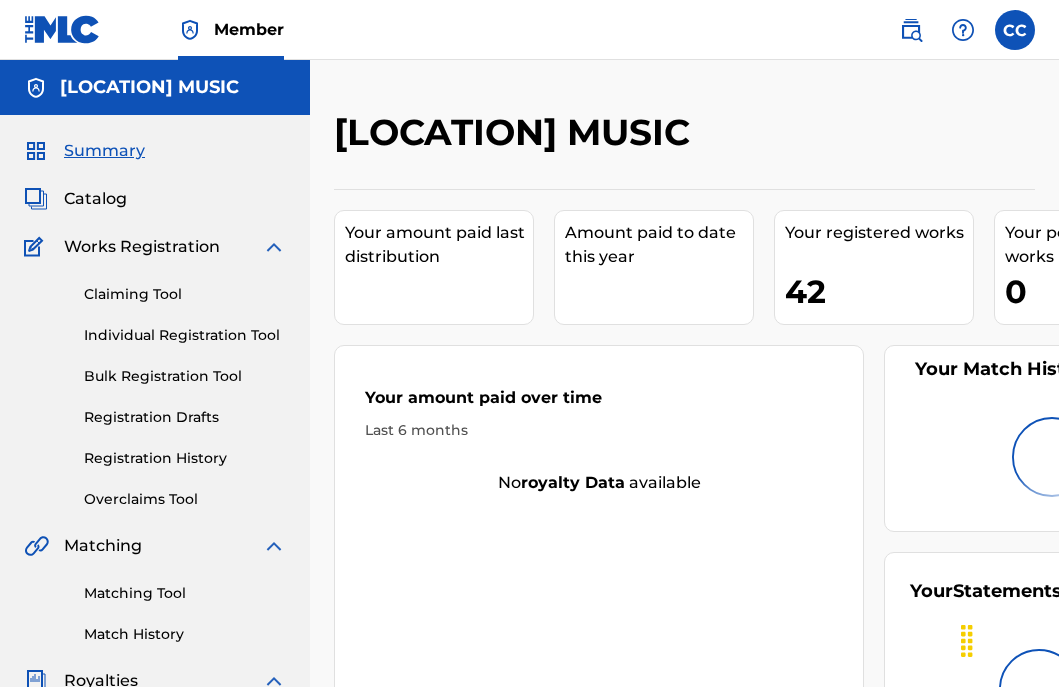 scroll, scrollTop: 0, scrollLeft: 0, axis: both 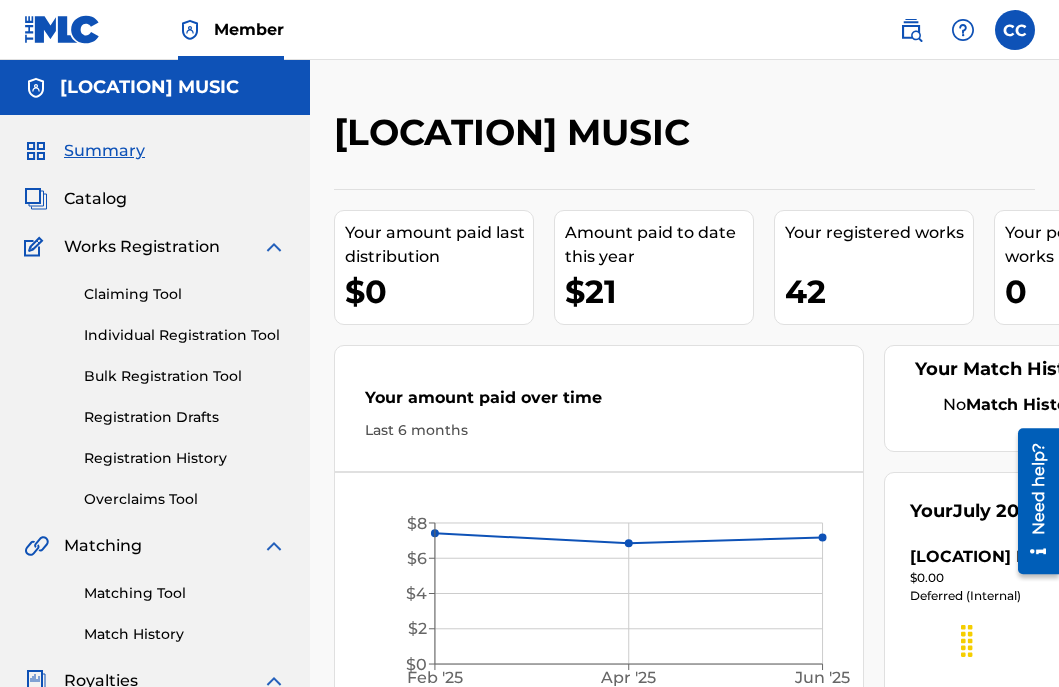 click on "Catalog" at bounding box center (95, 199) 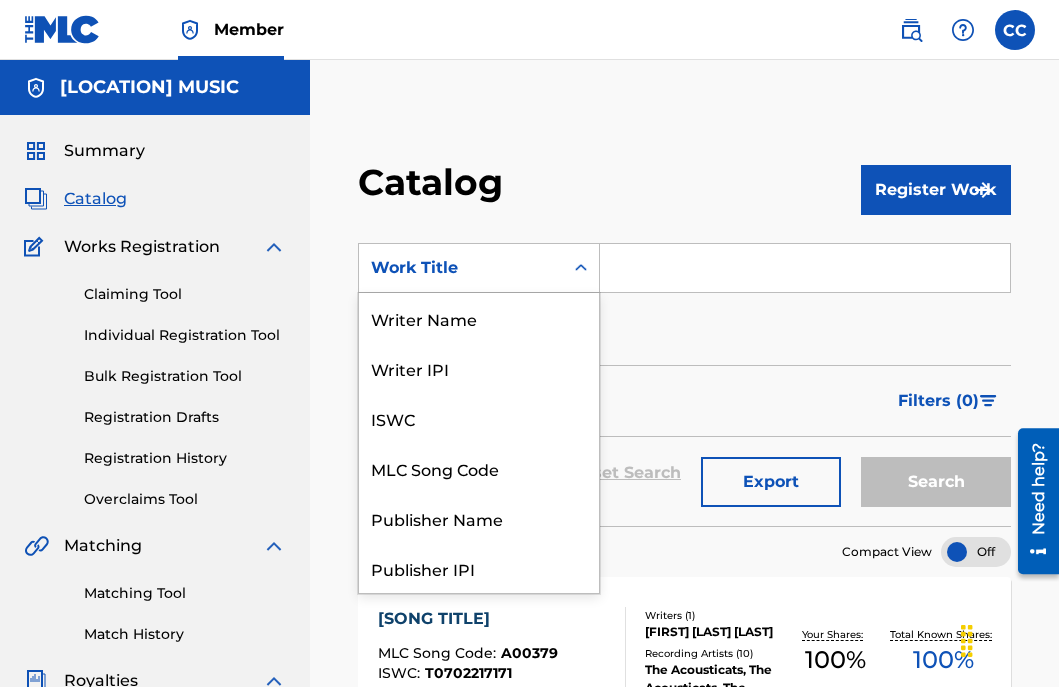 scroll, scrollTop: 300, scrollLeft: 0, axis: vertical 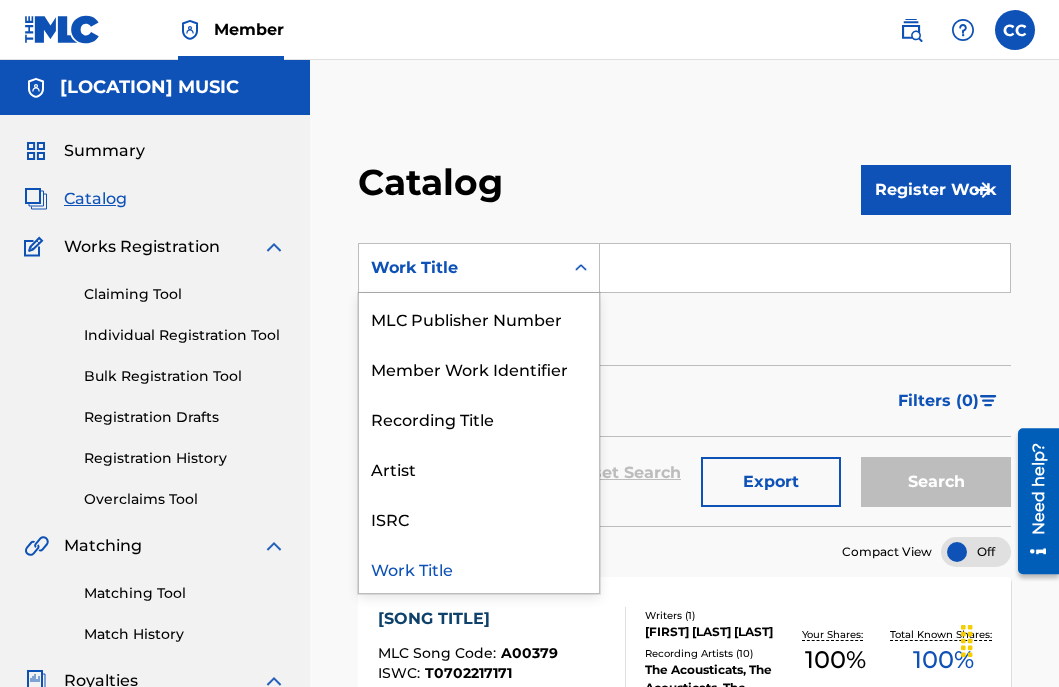 click on "Work Title" at bounding box center (461, 268) 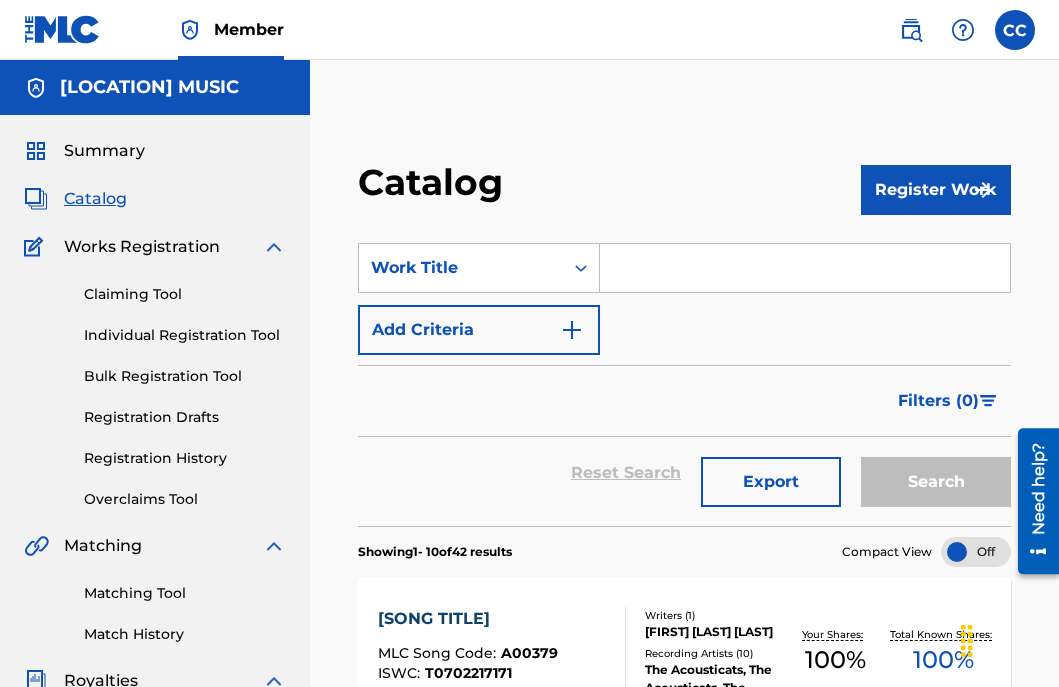 click on "Catalog" at bounding box center [609, 189] 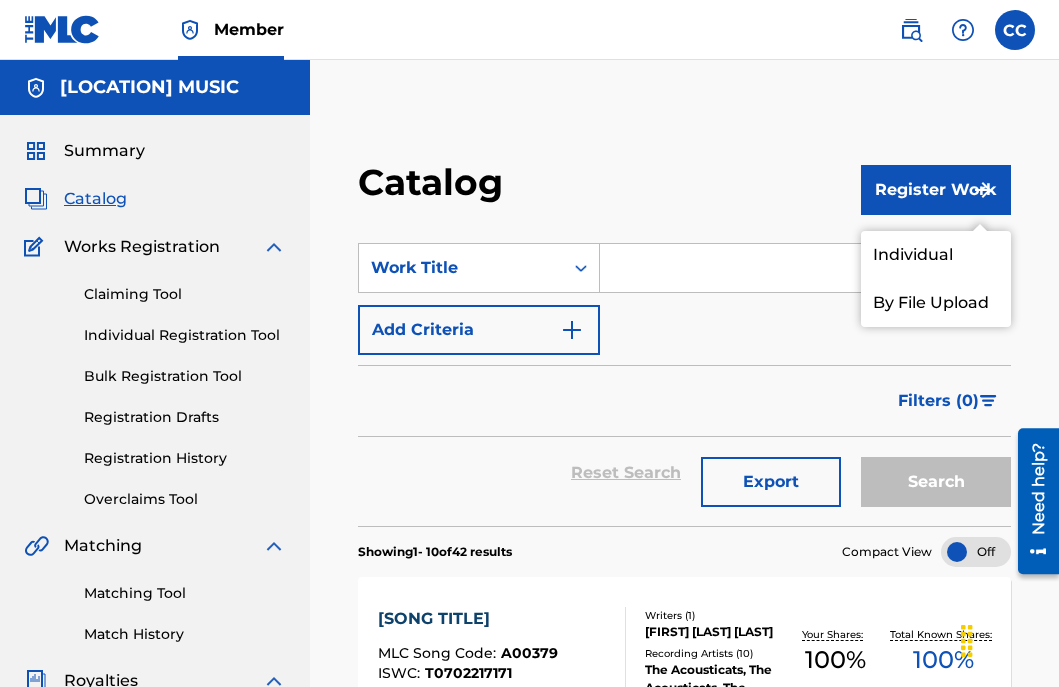 click on "Individual" at bounding box center [936, 255] 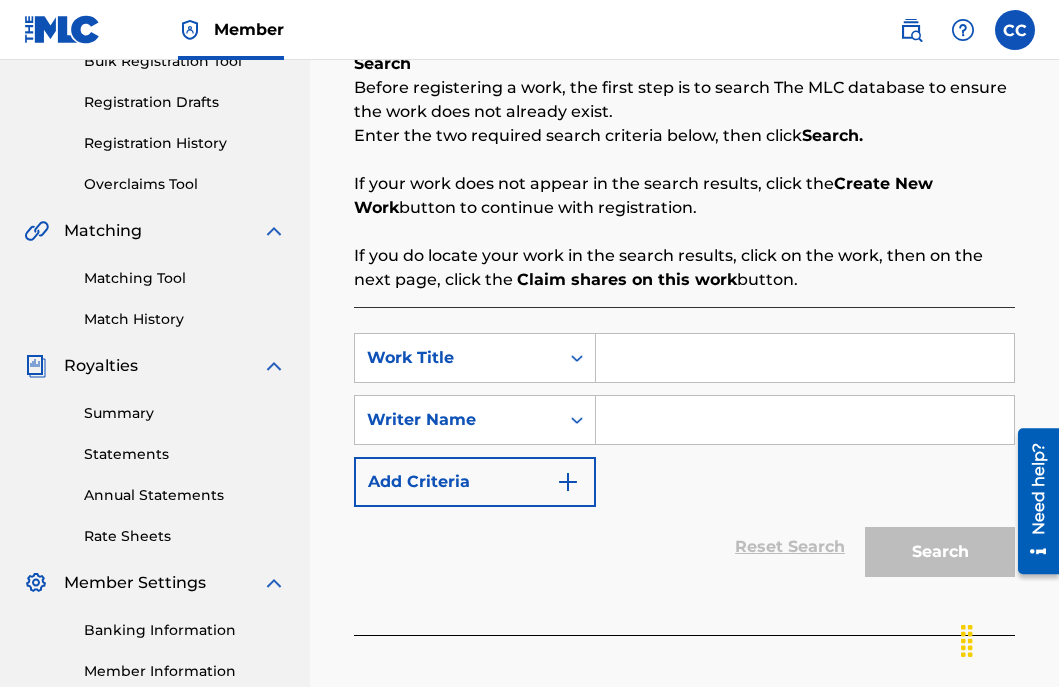 scroll, scrollTop: 317, scrollLeft: 0, axis: vertical 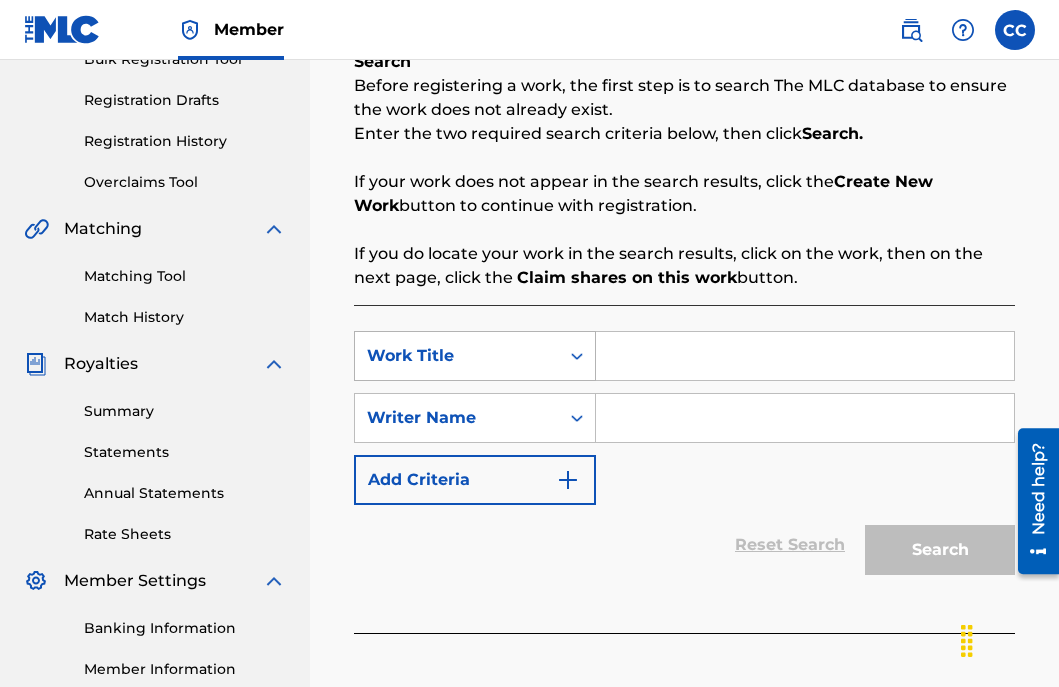 click 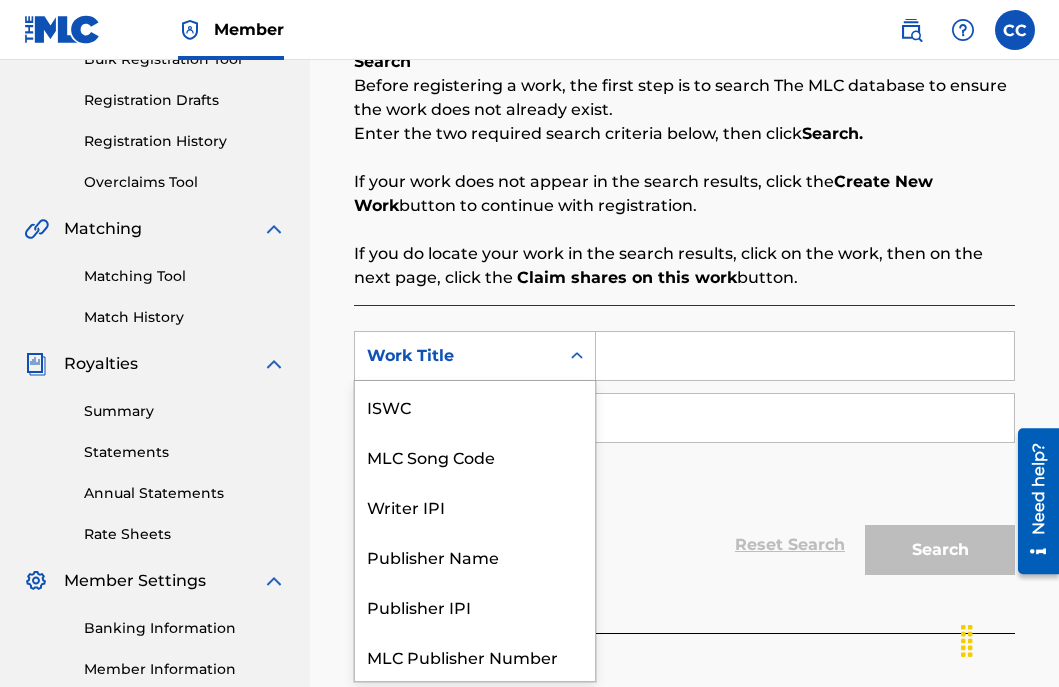 scroll, scrollTop: 50, scrollLeft: 0, axis: vertical 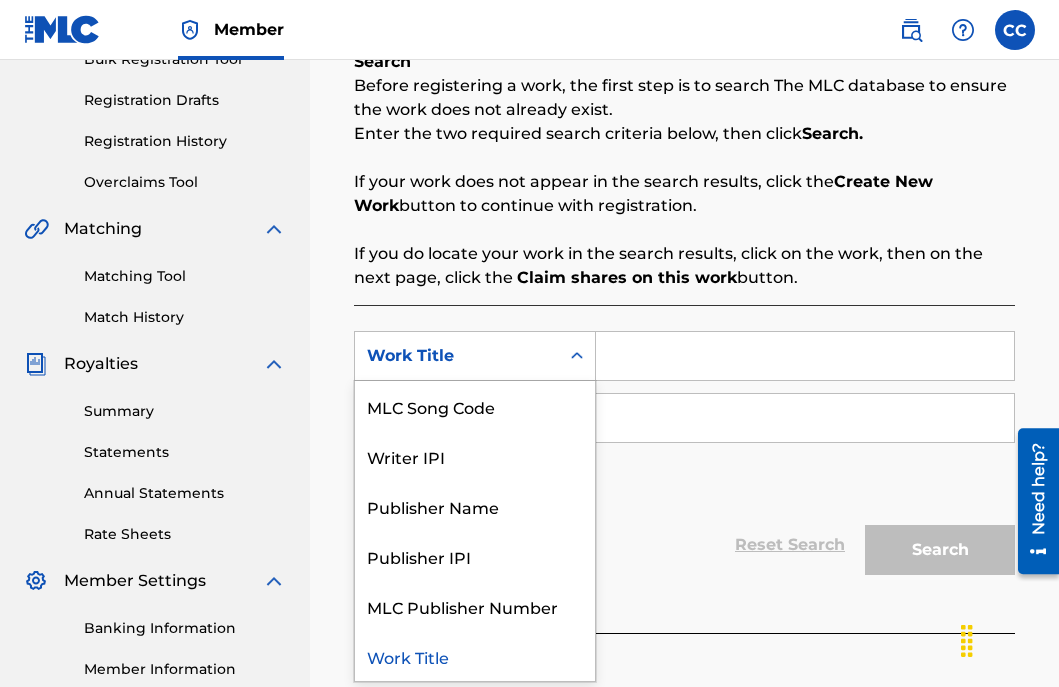 click at bounding box center [805, 356] 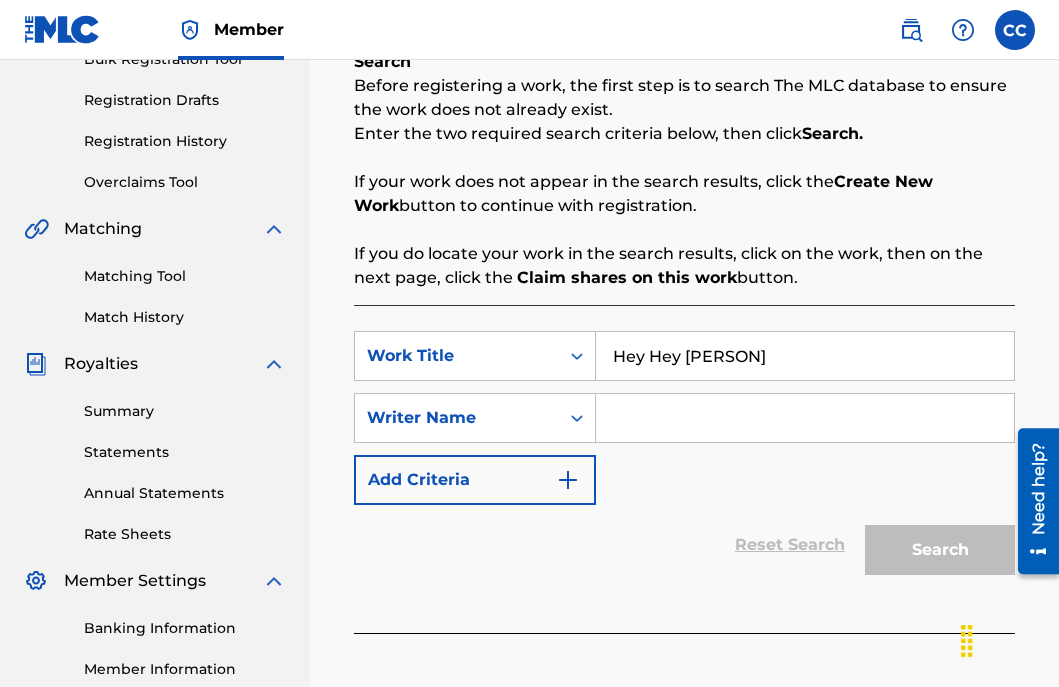 type on "Hey Hey [PERSON]" 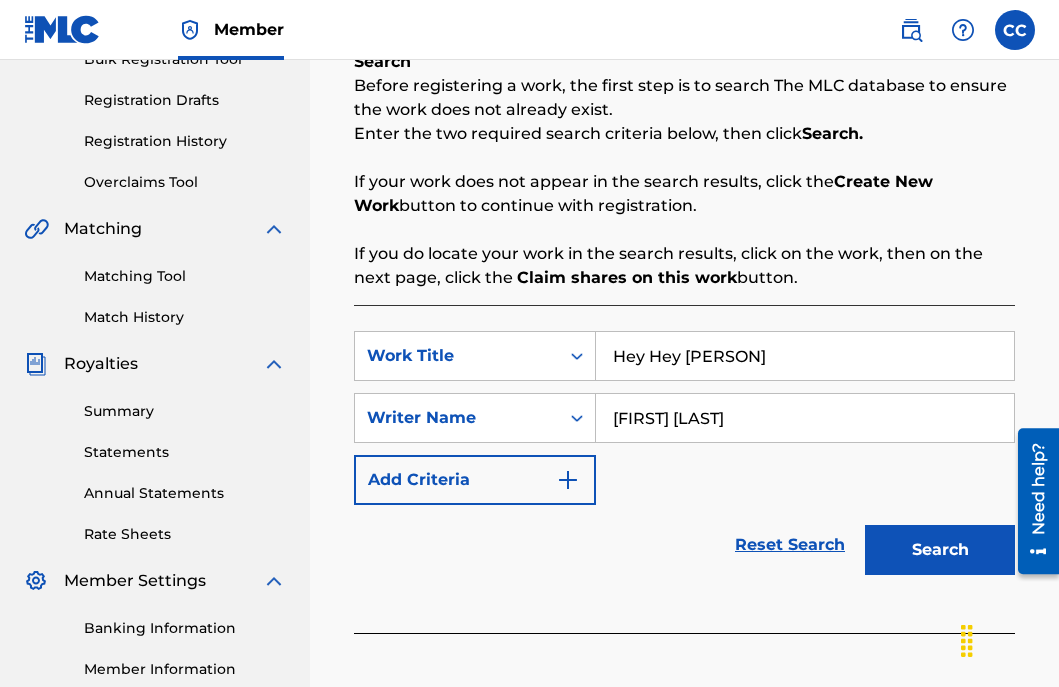 type on "[FIRST] [LAST]" 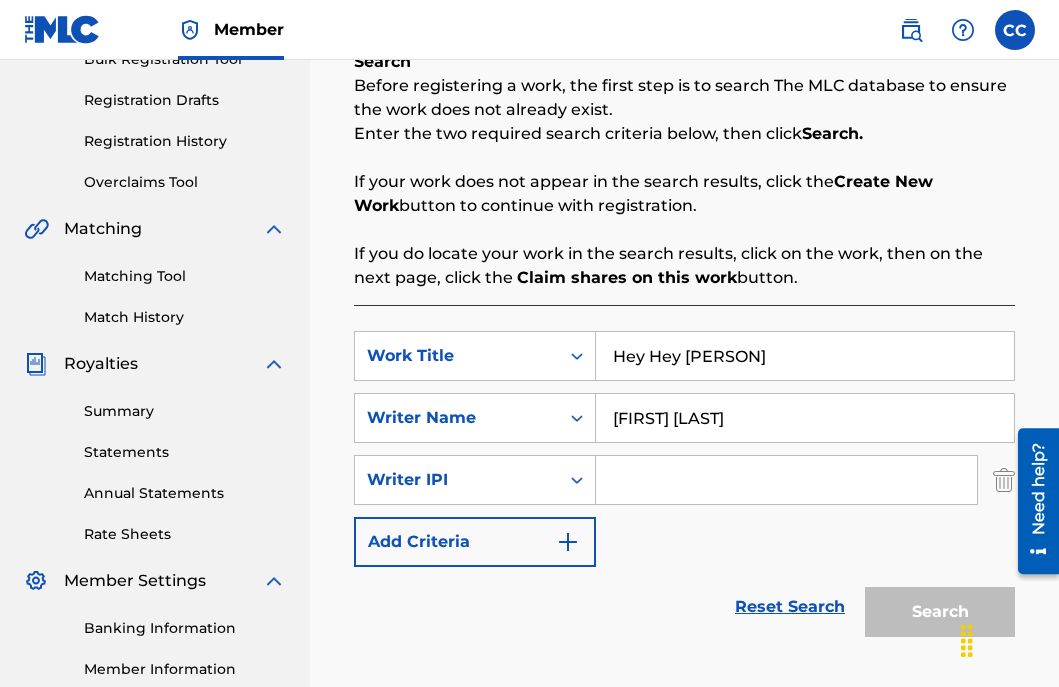 click at bounding box center (786, 480) 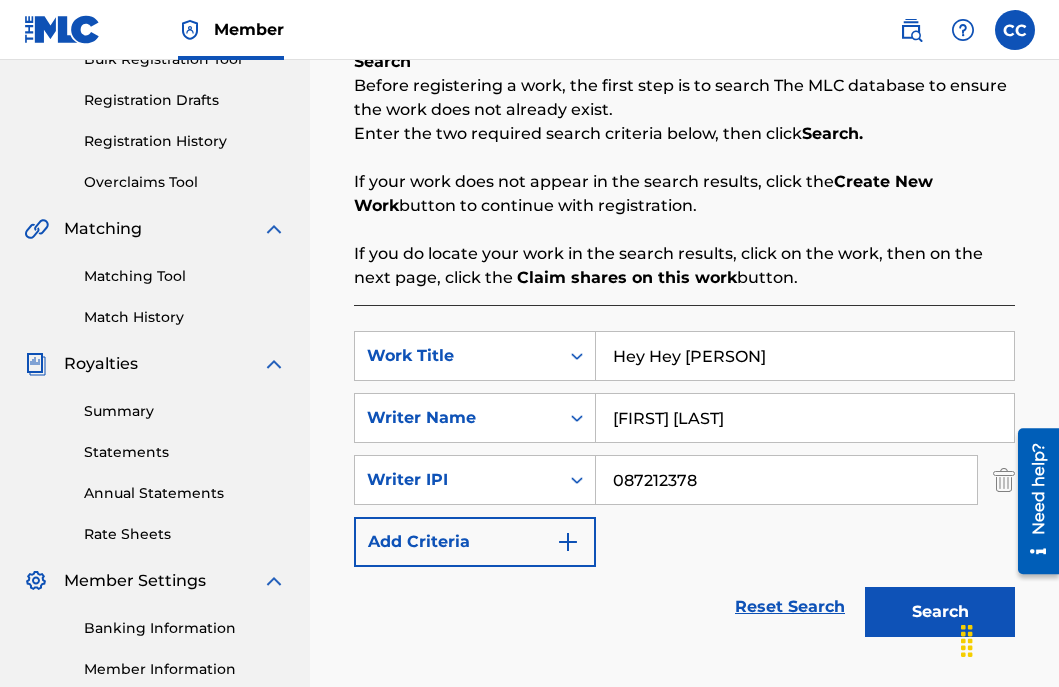 type on "087212378" 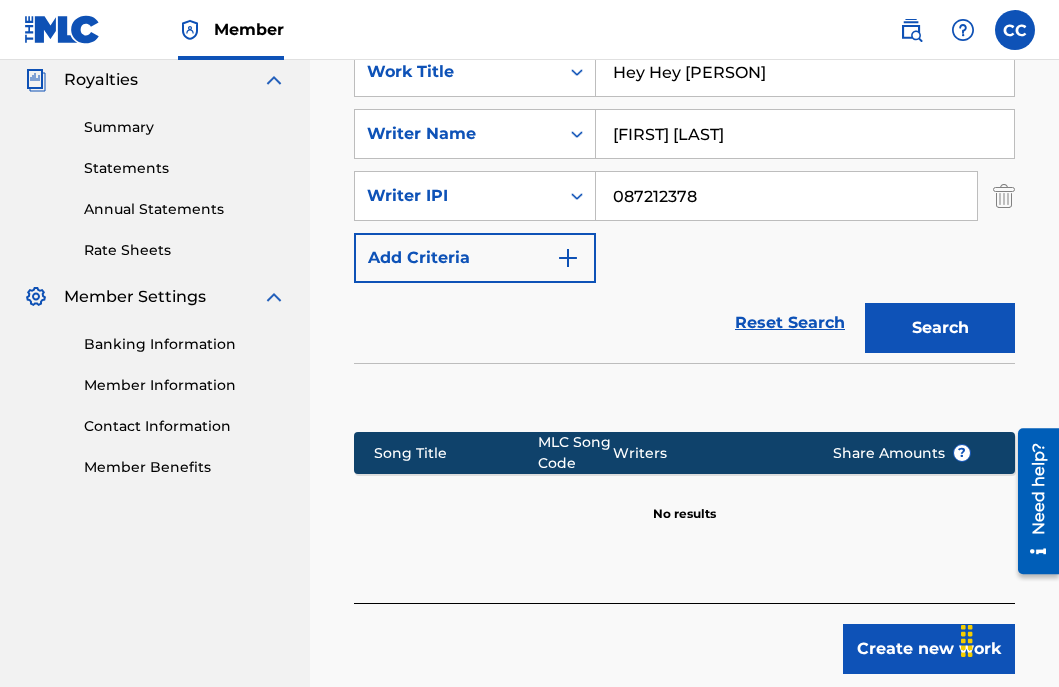 scroll, scrollTop: 704, scrollLeft: 0, axis: vertical 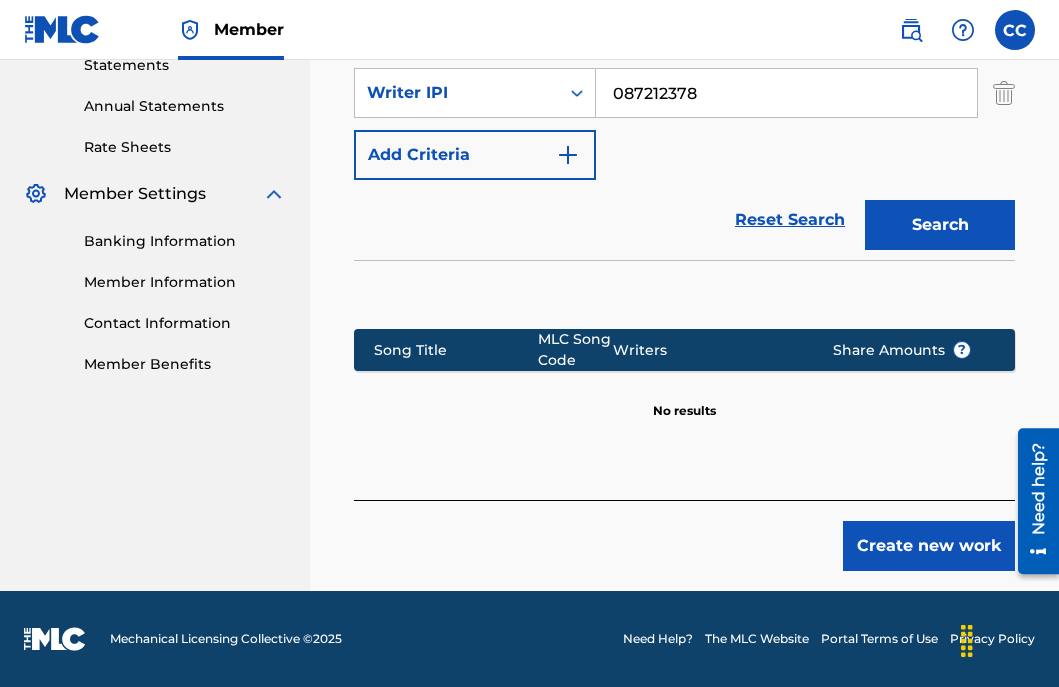 click on "Create new work" at bounding box center (929, 546) 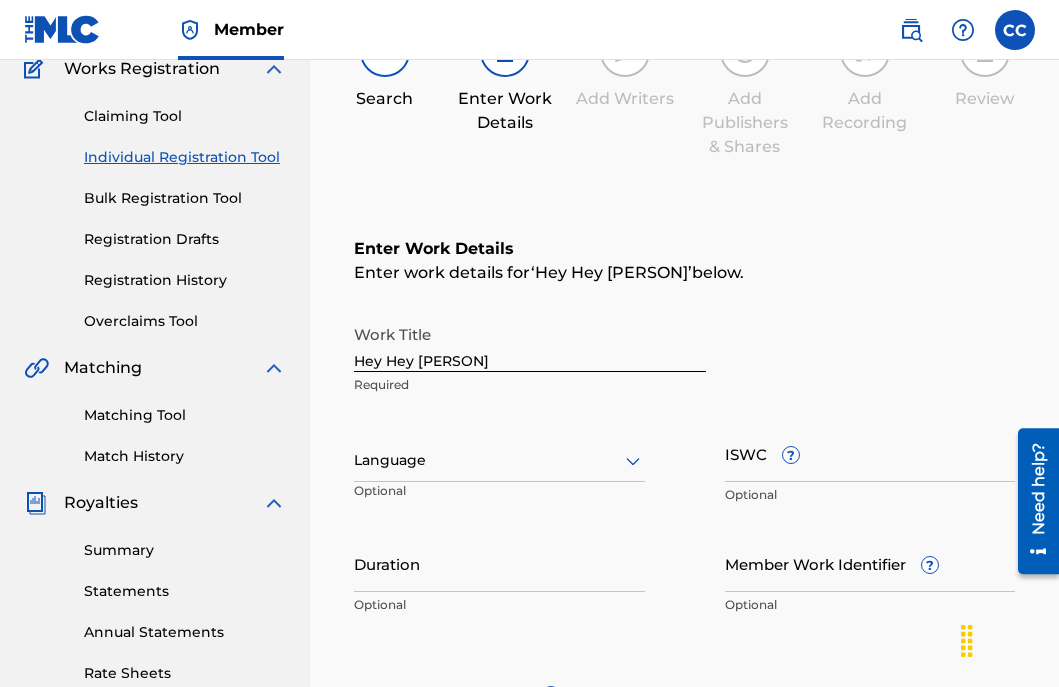 scroll, scrollTop: 159, scrollLeft: 0, axis: vertical 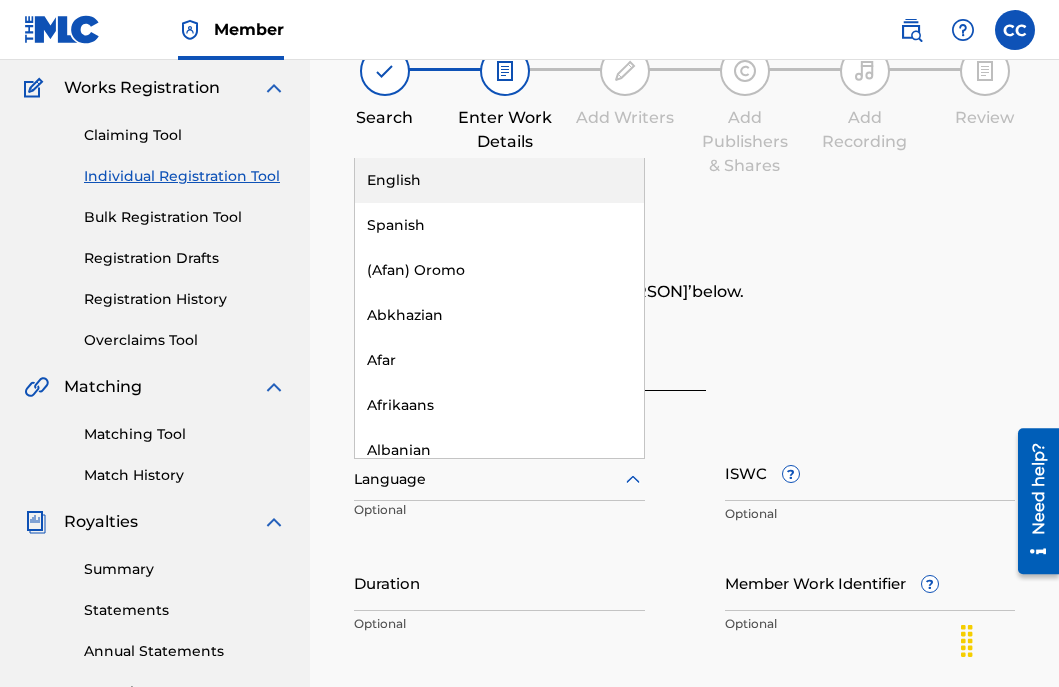 click 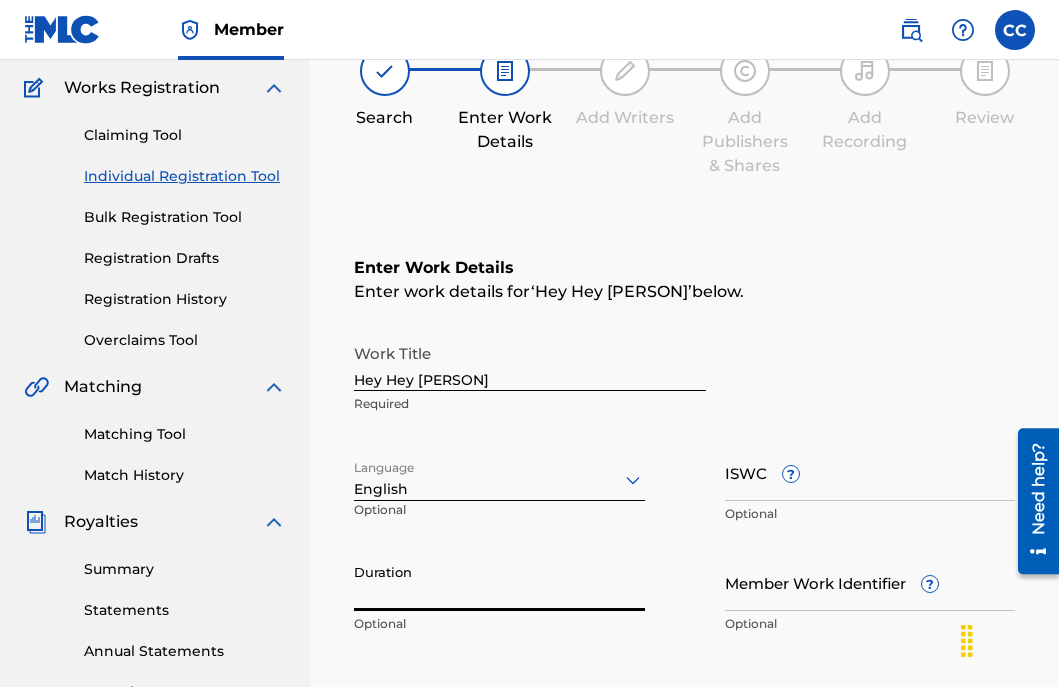 click on "Duration" at bounding box center [499, 582] 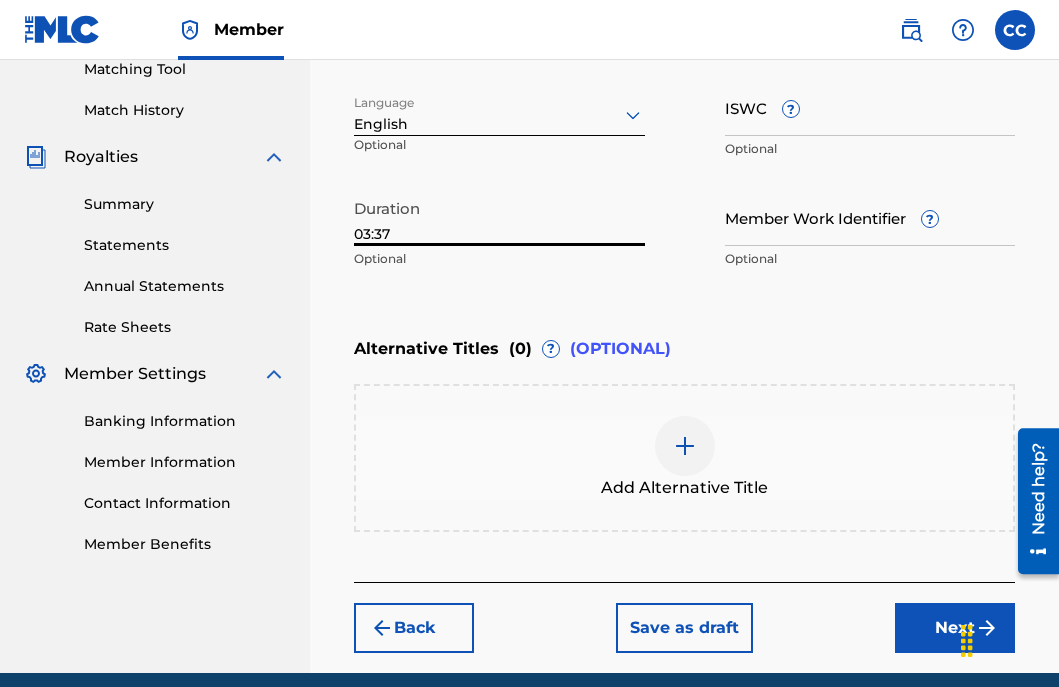 scroll, scrollTop: 605, scrollLeft: 0, axis: vertical 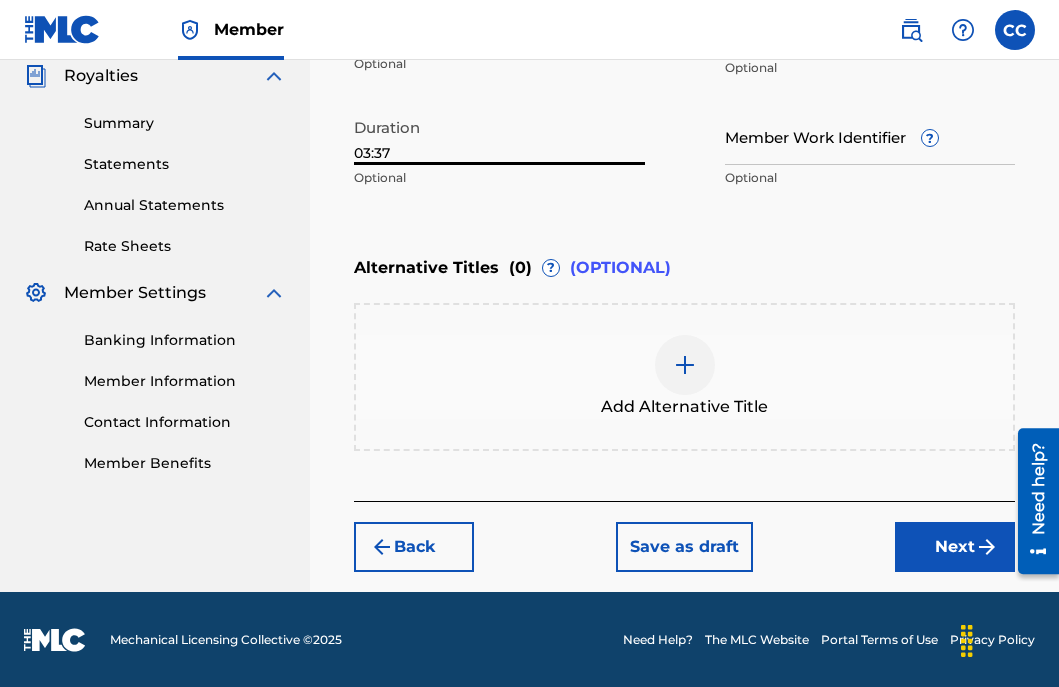 type on "03:37" 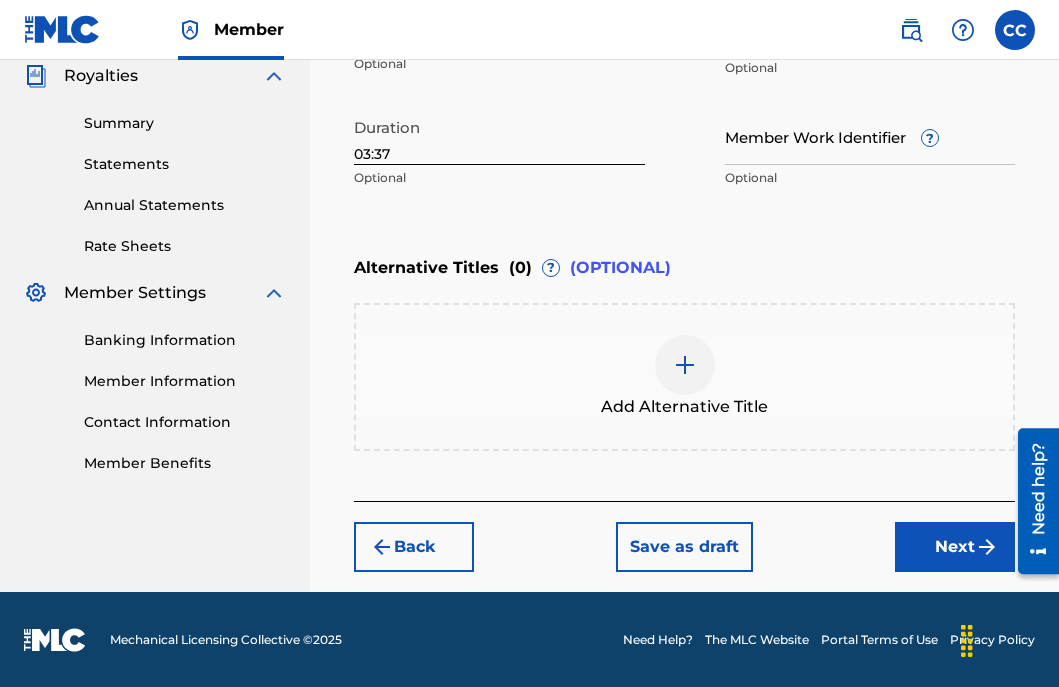 click on "Next" at bounding box center [955, 547] 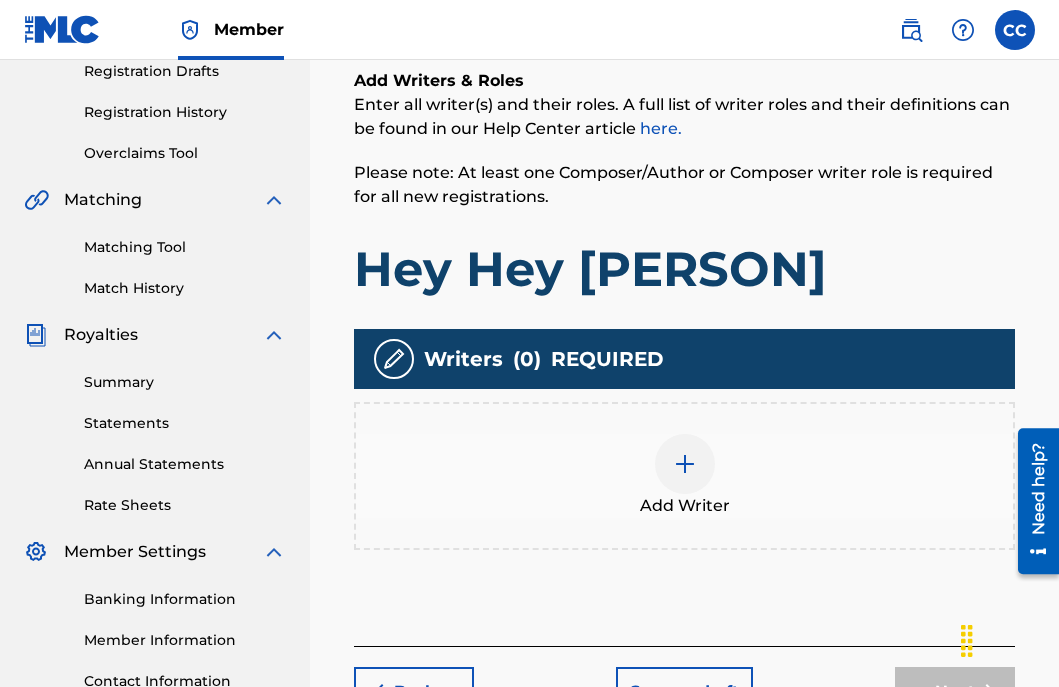 scroll, scrollTop: 337, scrollLeft: 0, axis: vertical 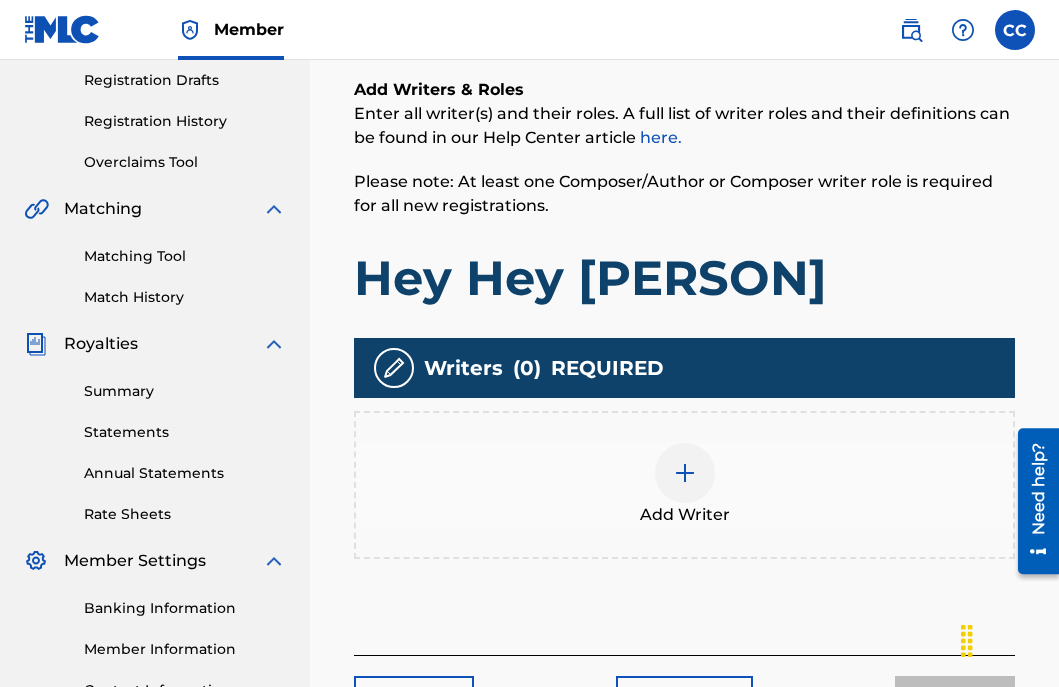 click at bounding box center [685, 473] 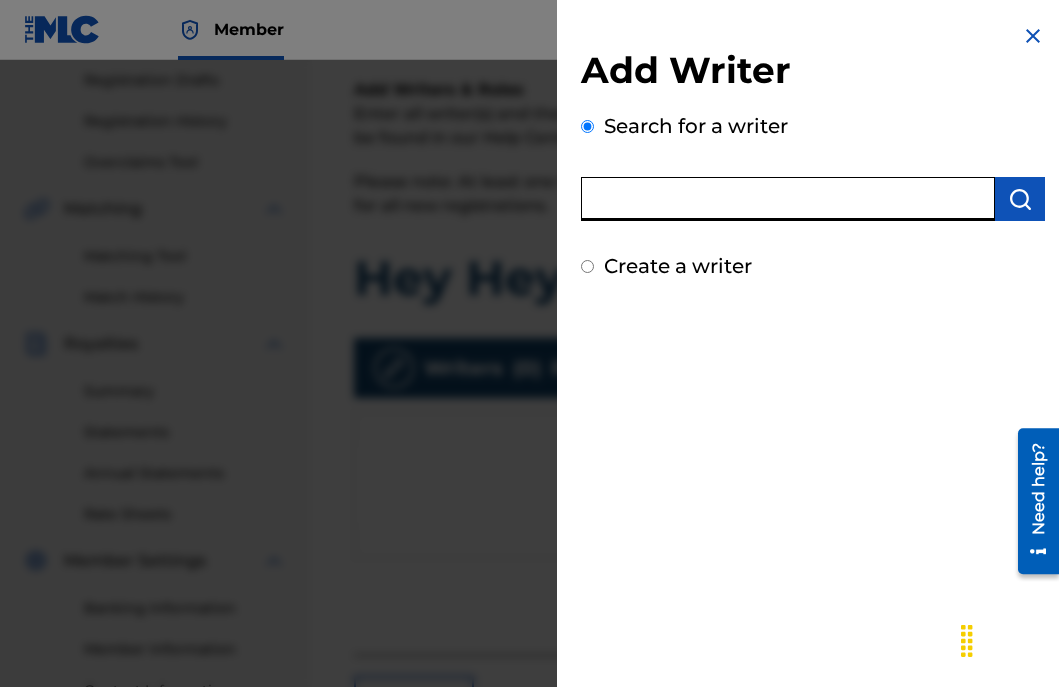 click at bounding box center (788, 199) 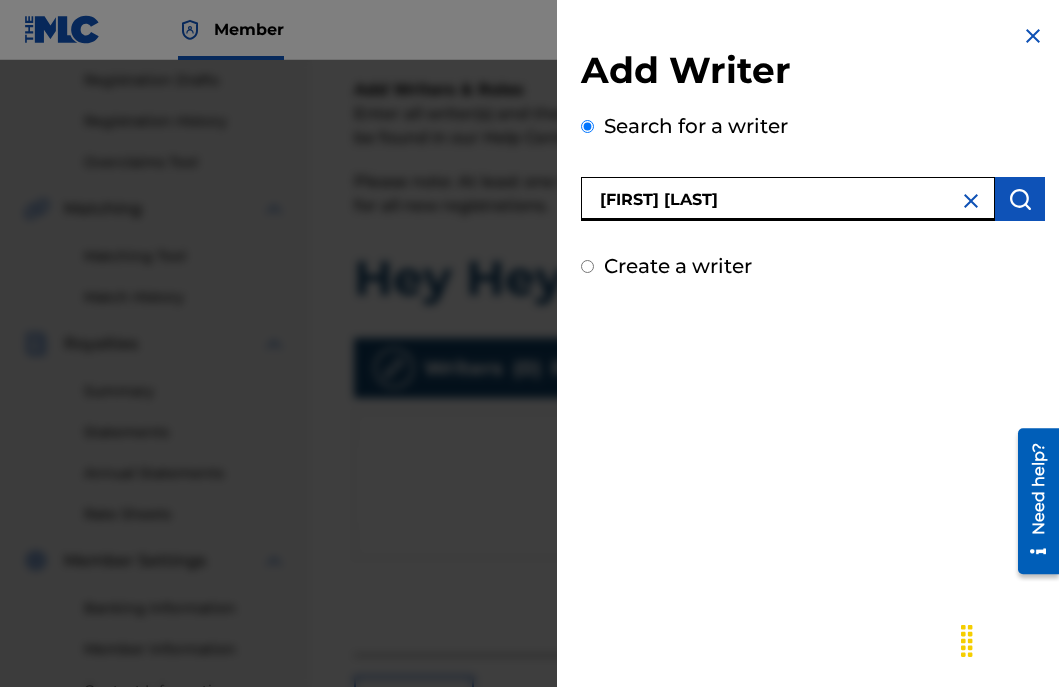 type on "[FIRST] [LAST]" 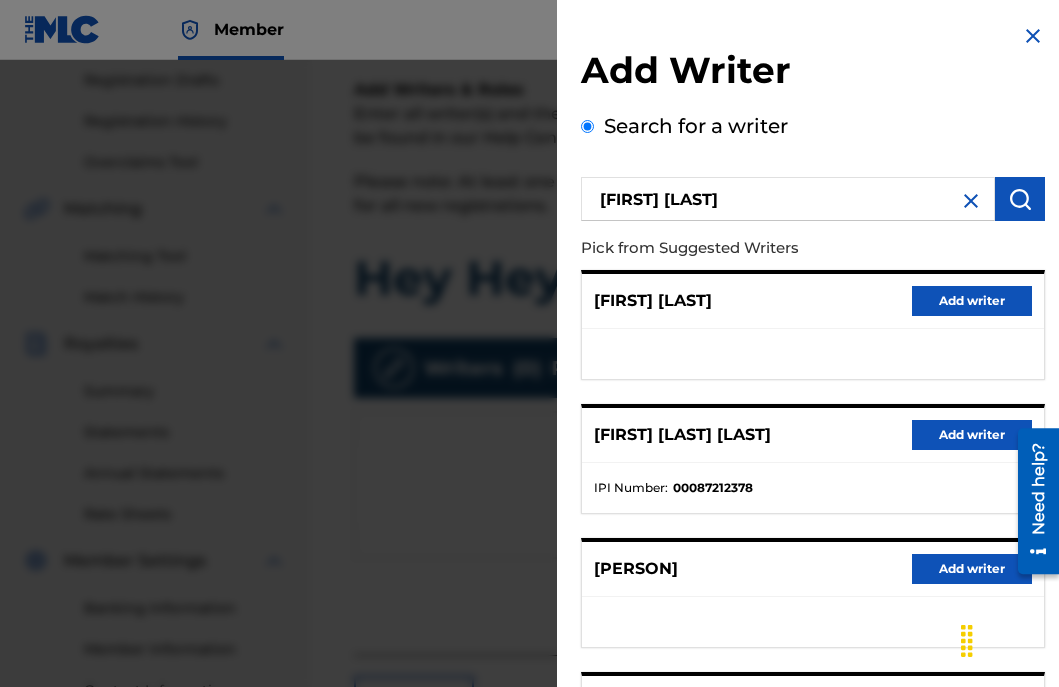click on "Add writer" at bounding box center [972, 435] 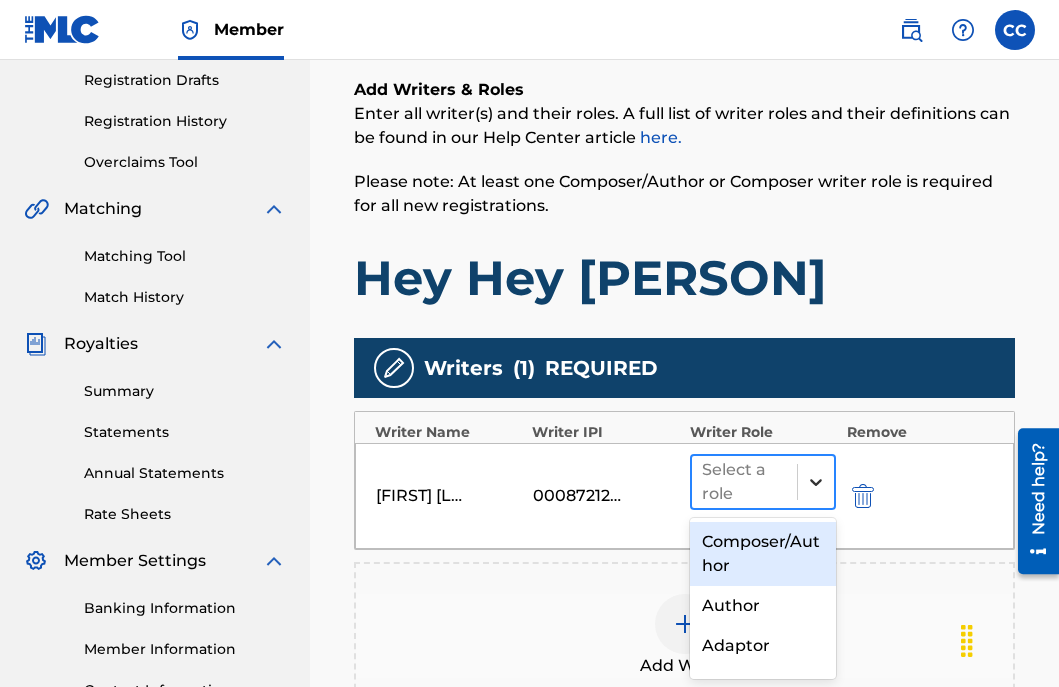 click 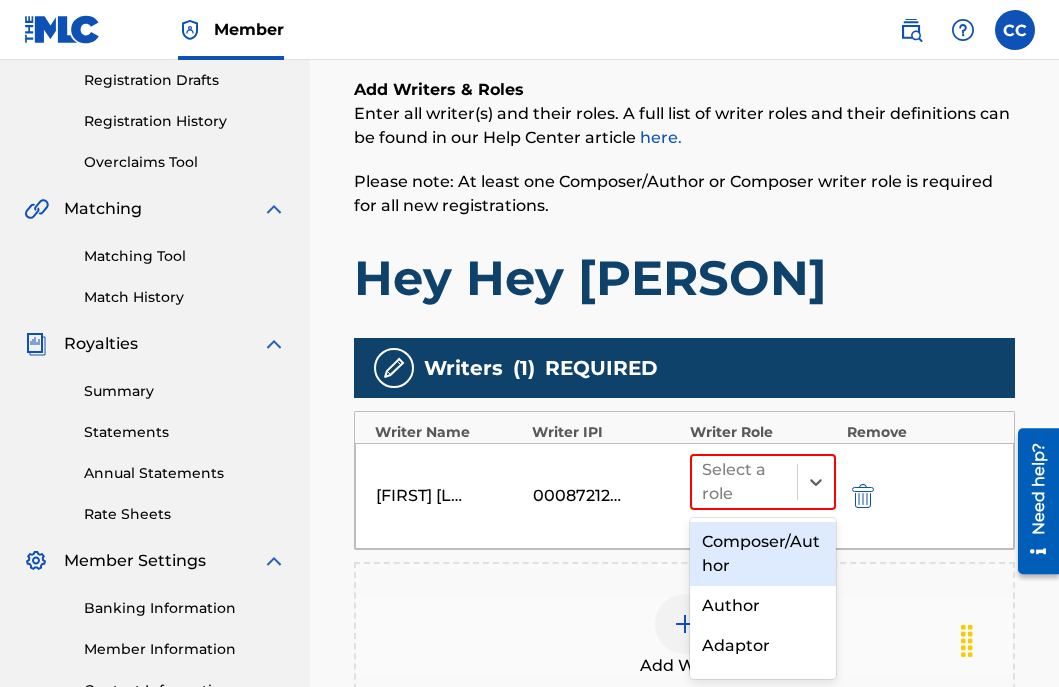 click on "Composer/Author" at bounding box center (763, 554) 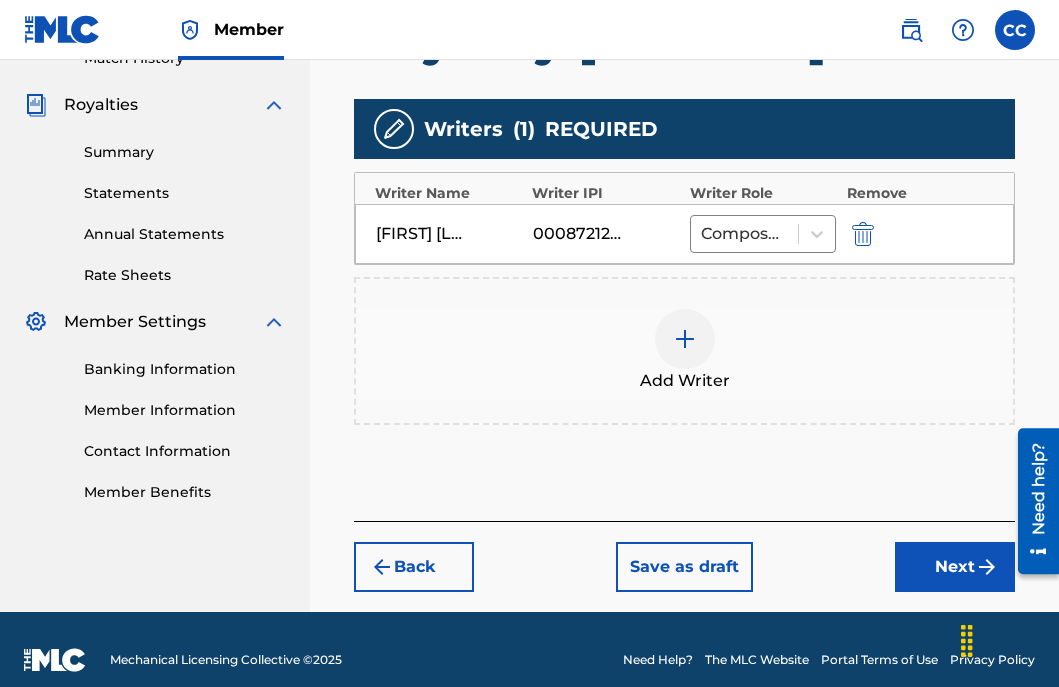 scroll, scrollTop: 597, scrollLeft: 0, axis: vertical 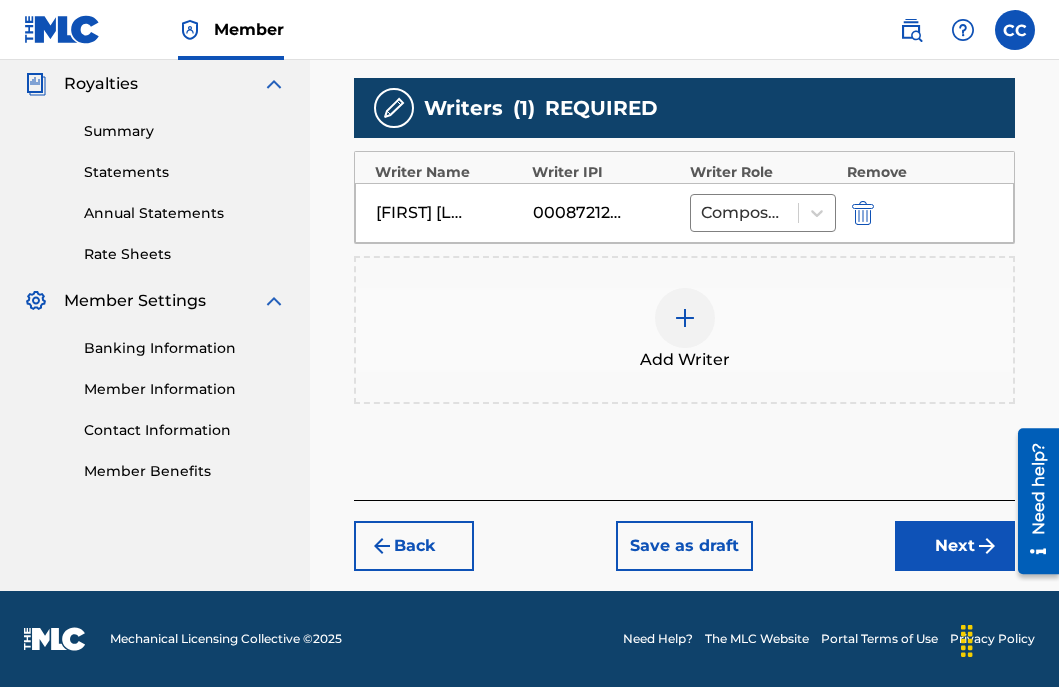 click on "Next" at bounding box center [955, 546] 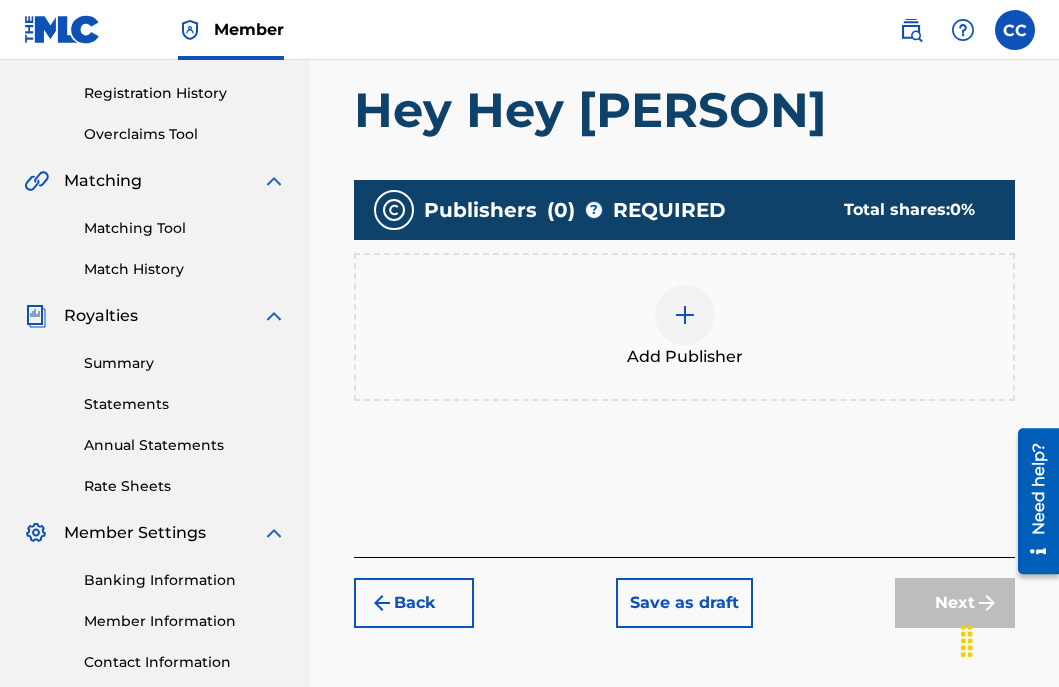 scroll, scrollTop: 351, scrollLeft: 0, axis: vertical 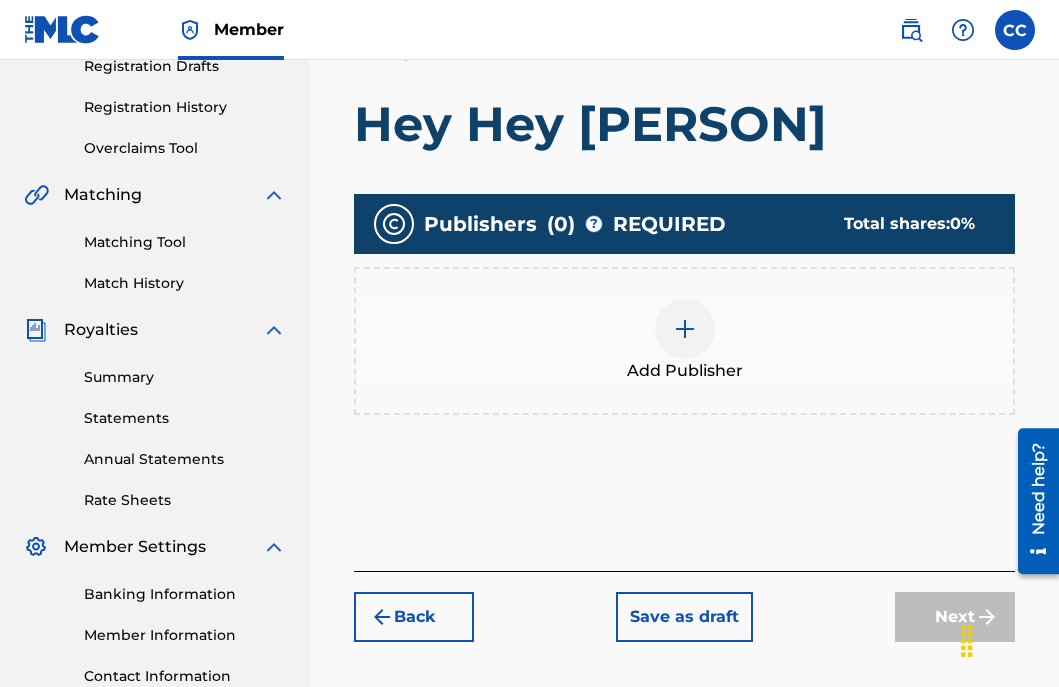 click at bounding box center [685, 329] 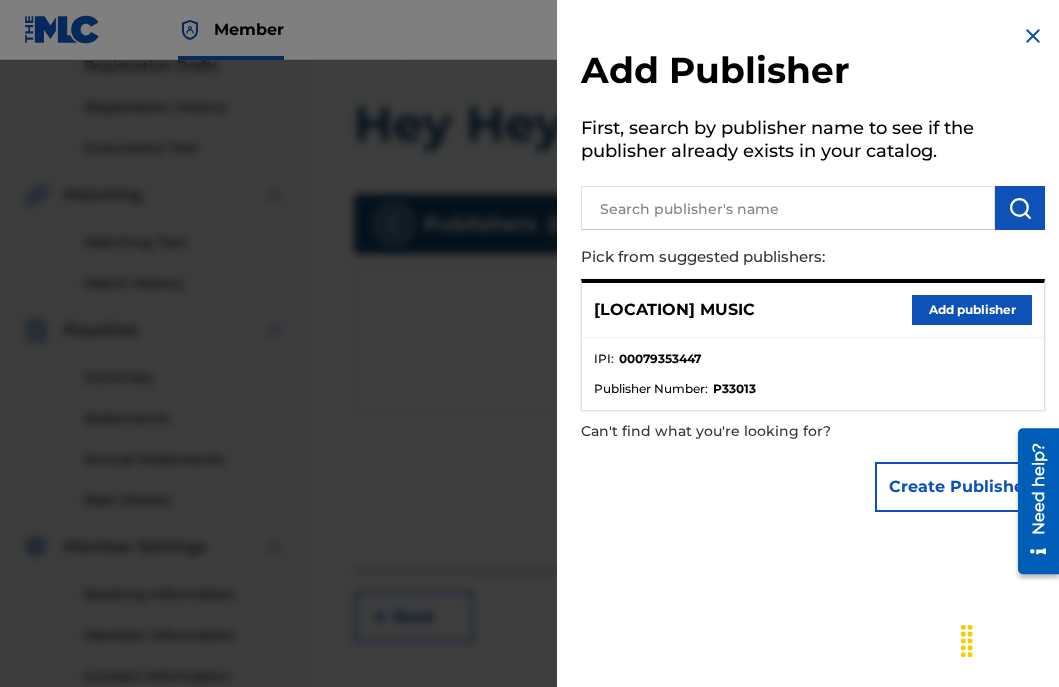 click on "Add publisher" at bounding box center (972, 310) 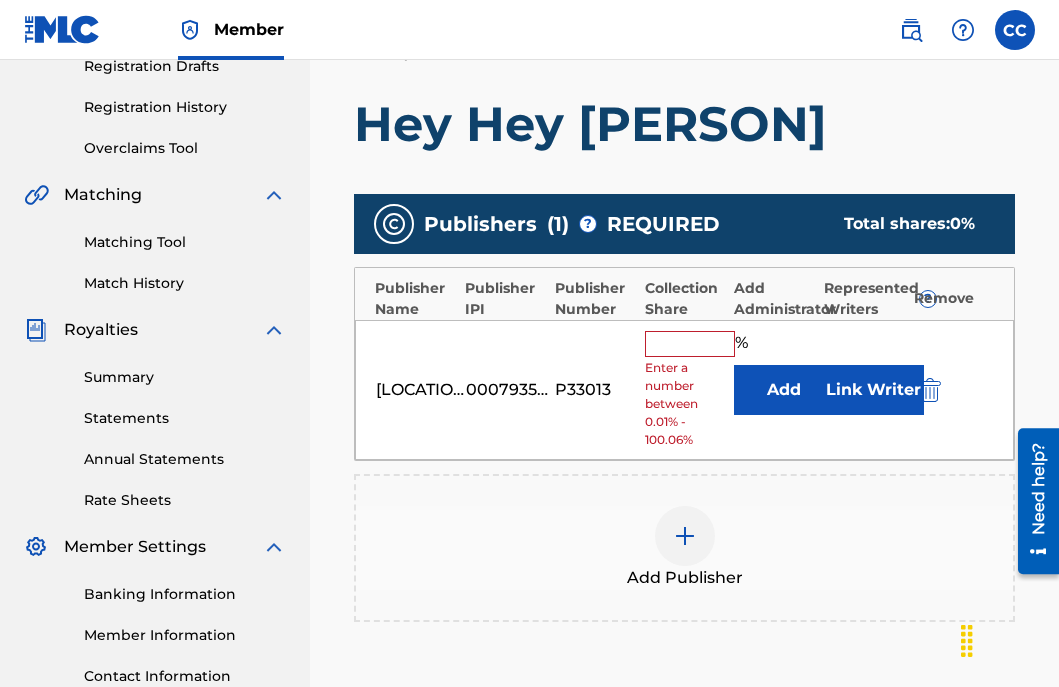 click at bounding box center [690, 344] 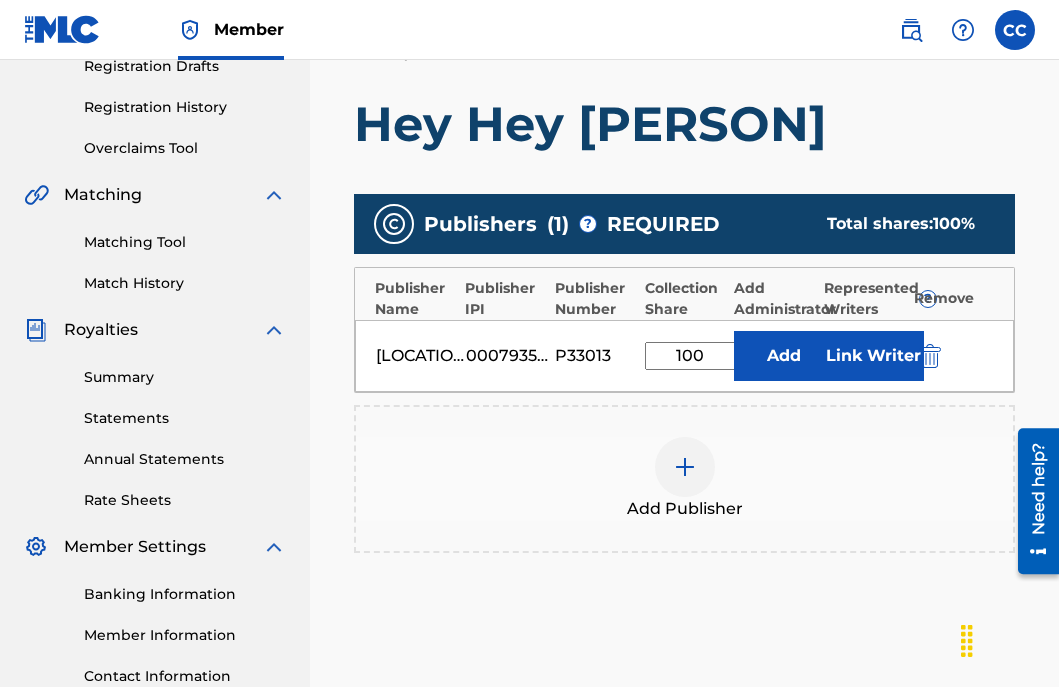 type on "100" 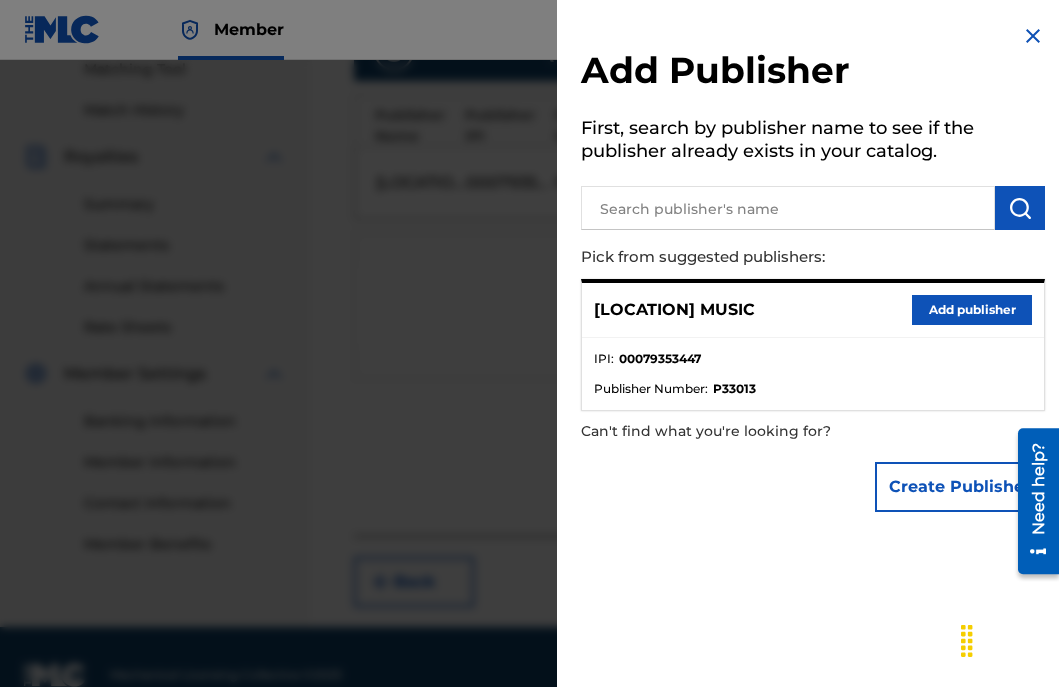 scroll, scrollTop: 560, scrollLeft: 0, axis: vertical 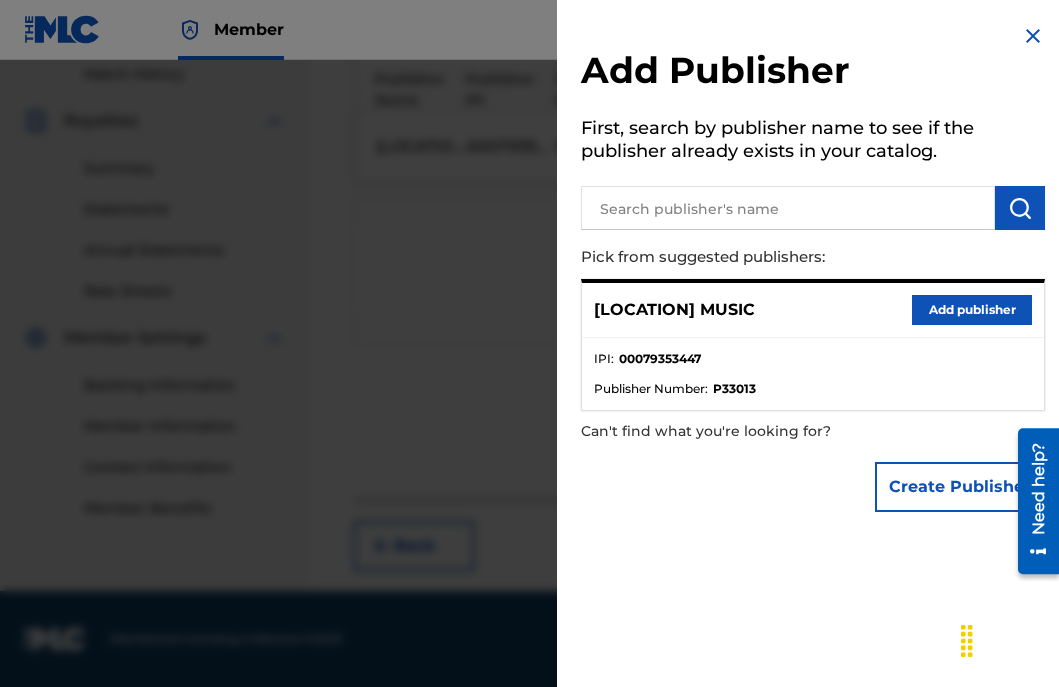 click on "Add publisher" at bounding box center (972, 310) 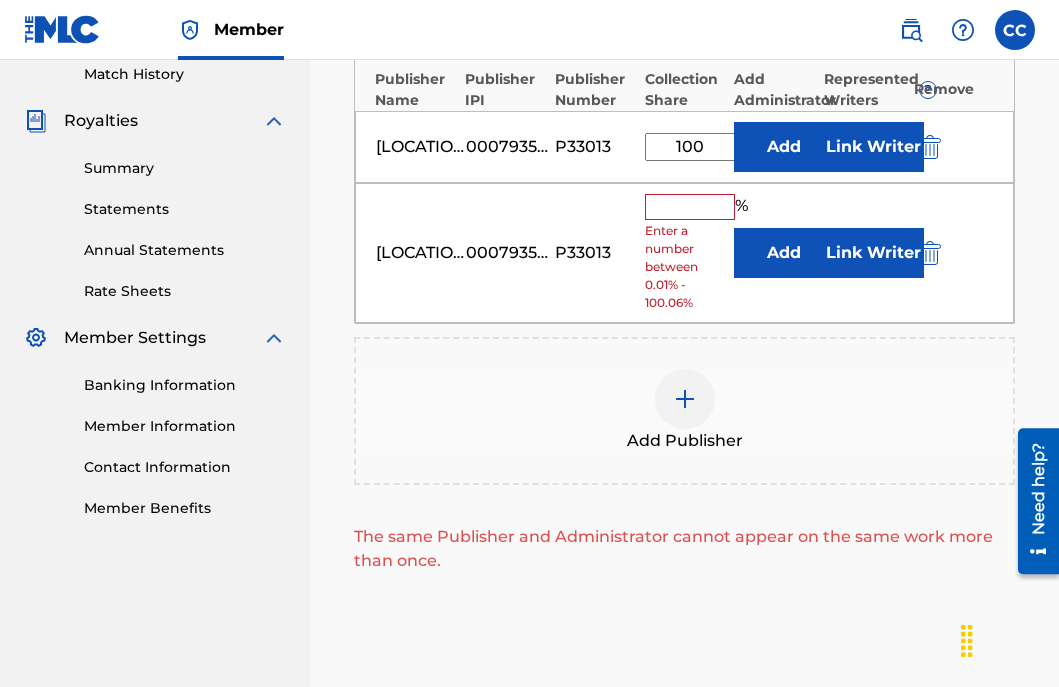 click at bounding box center (930, 253) 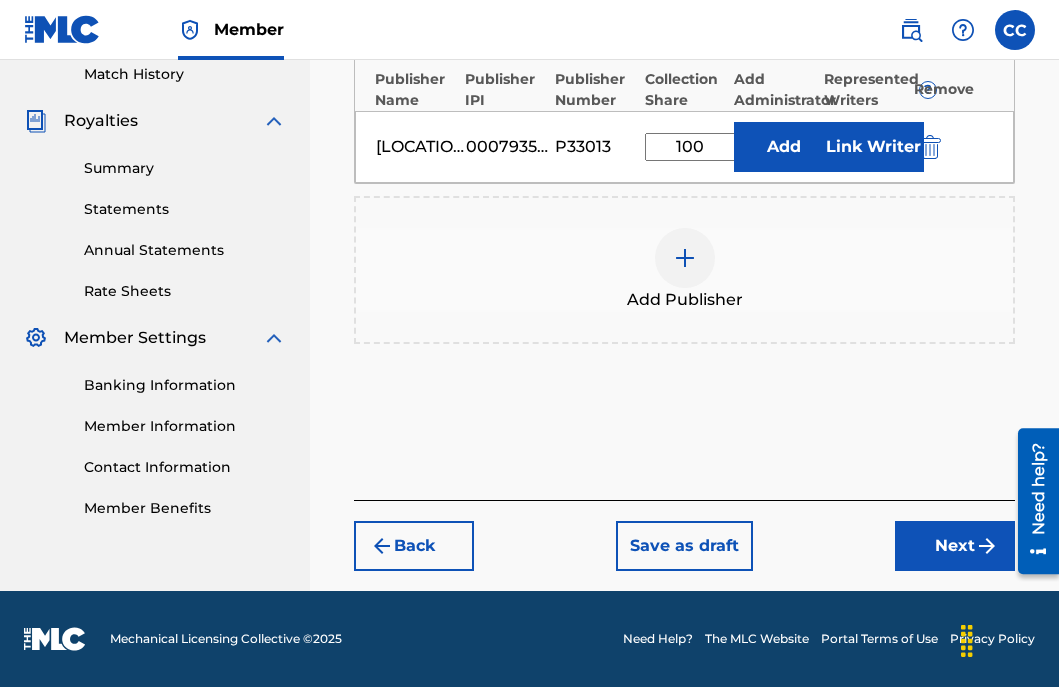 click on "Next" at bounding box center (955, 546) 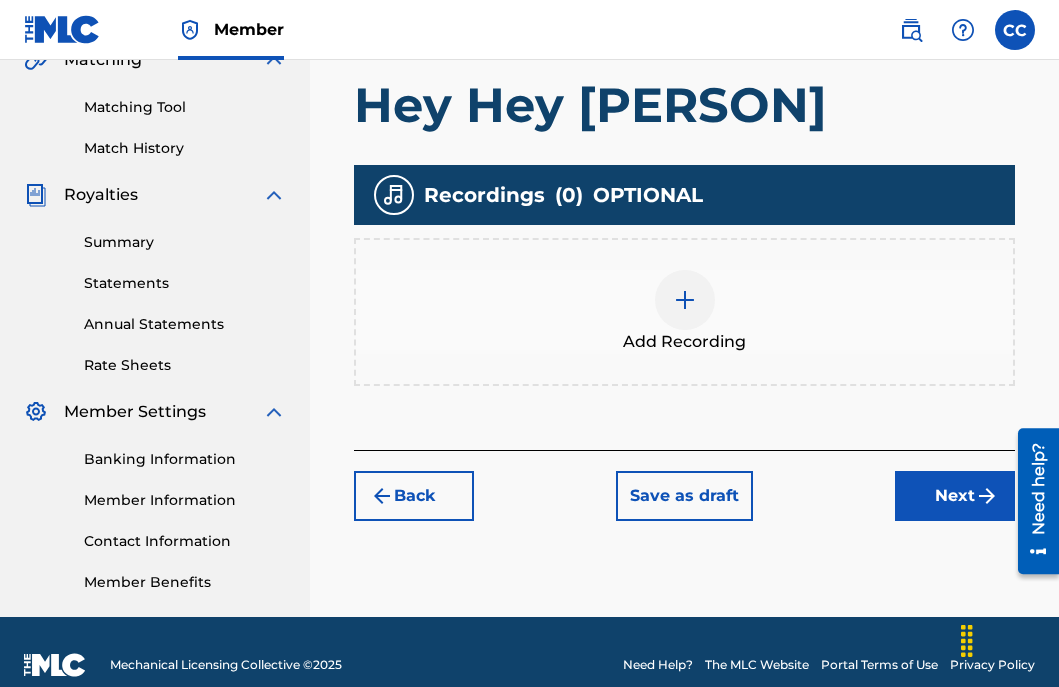 scroll, scrollTop: 512, scrollLeft: 0, axis: vertical 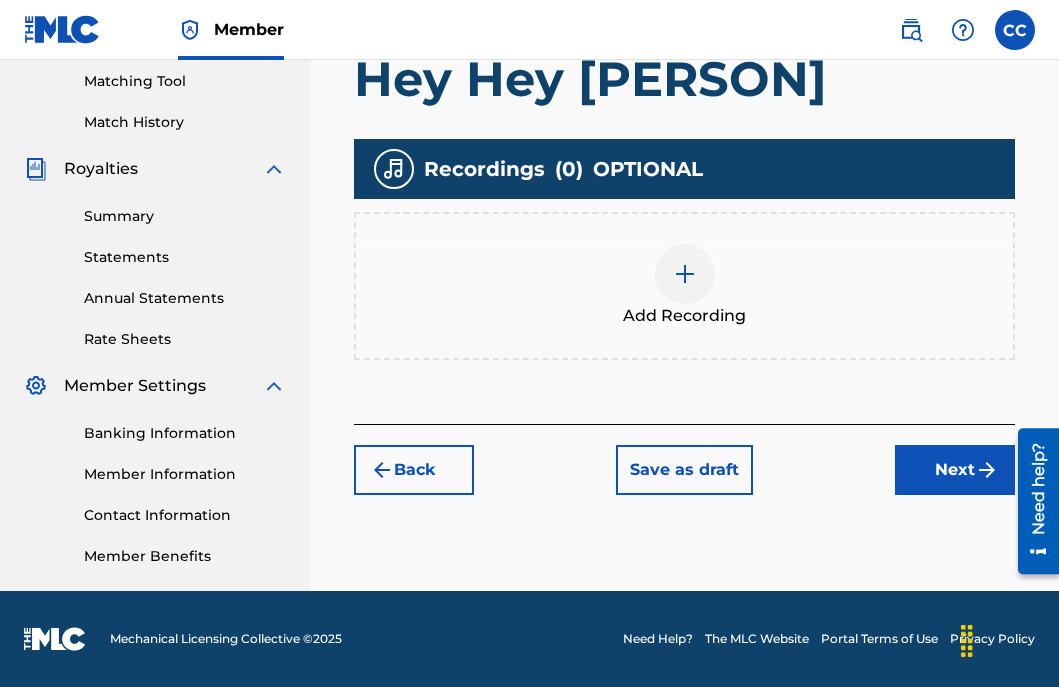 click at bounding box center (685, 274) 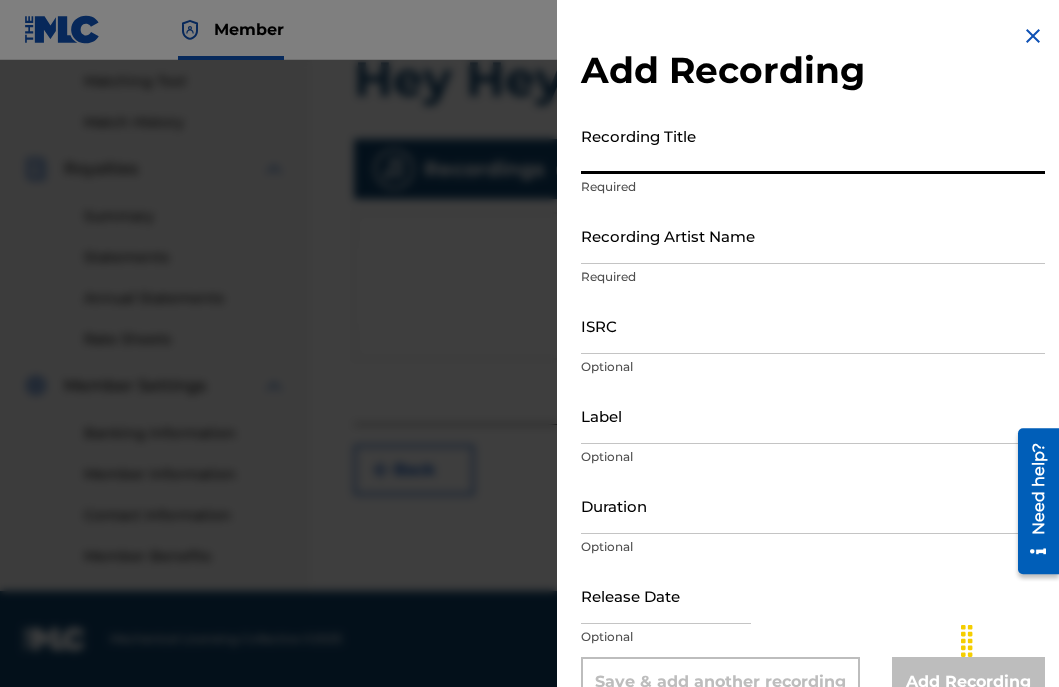click on "Recording Title" at bounding box center [813, 145] 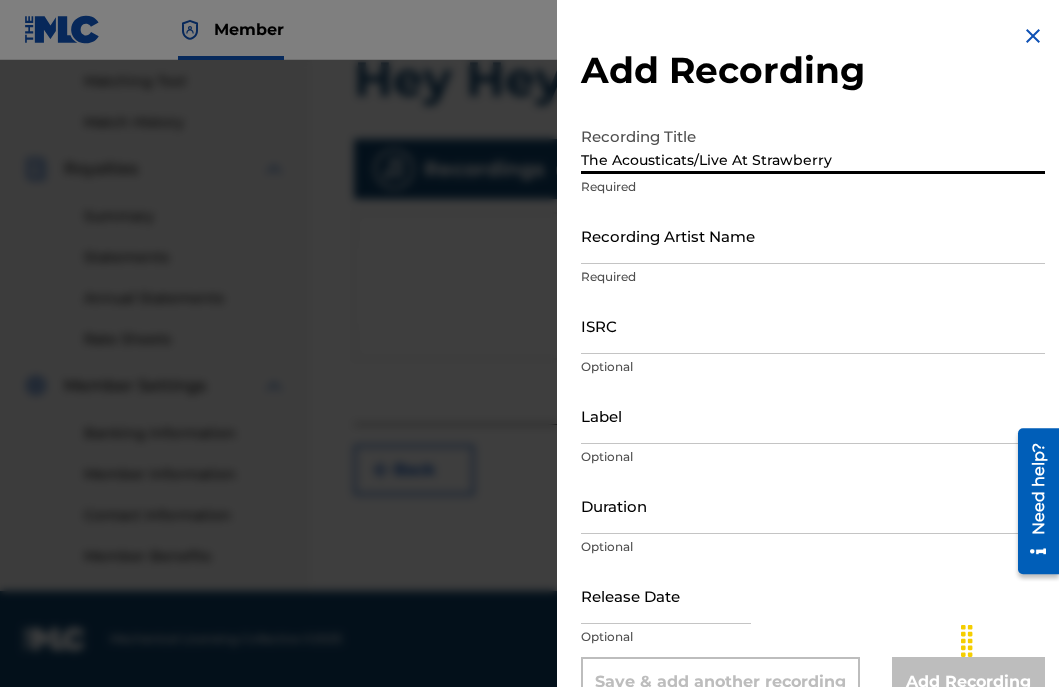 drag, startPoint x: 845, startPoint y: 164, endPoint x: 577, endPoint y: 159, distance: 268.04663 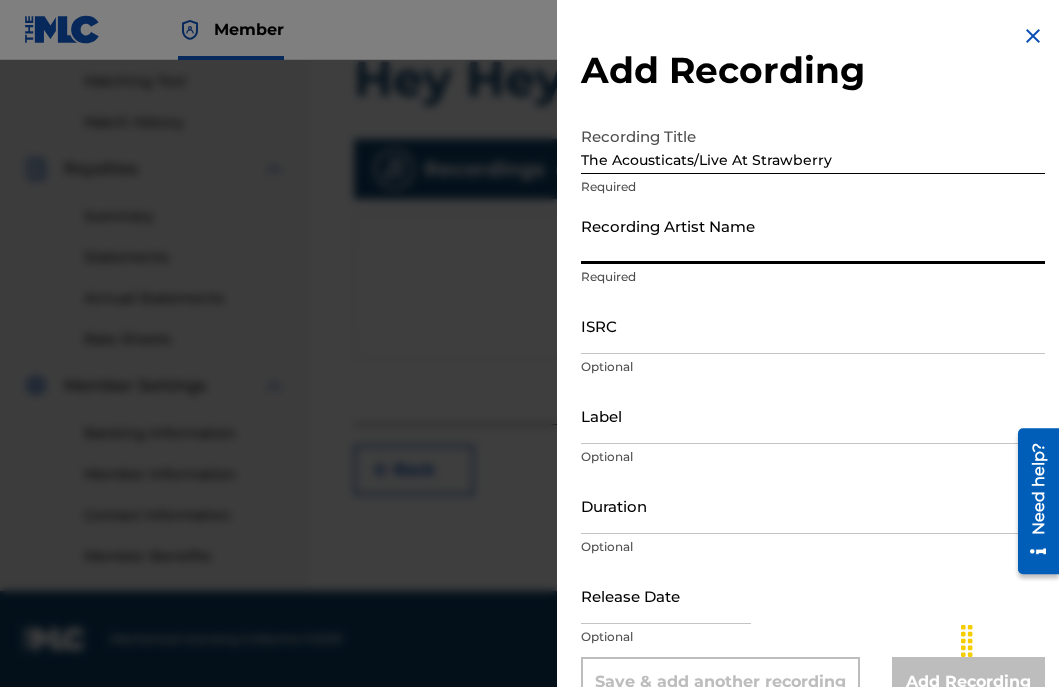 click on "Recording Artist Name" at bounding box center (813, 235) 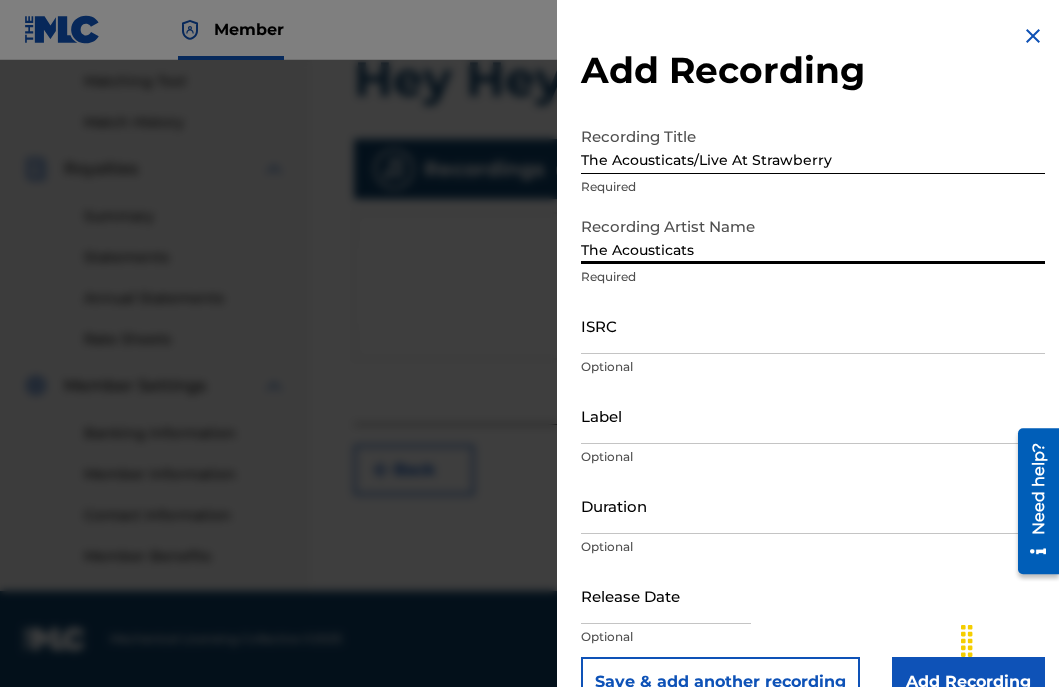 type on "The Acousticats" 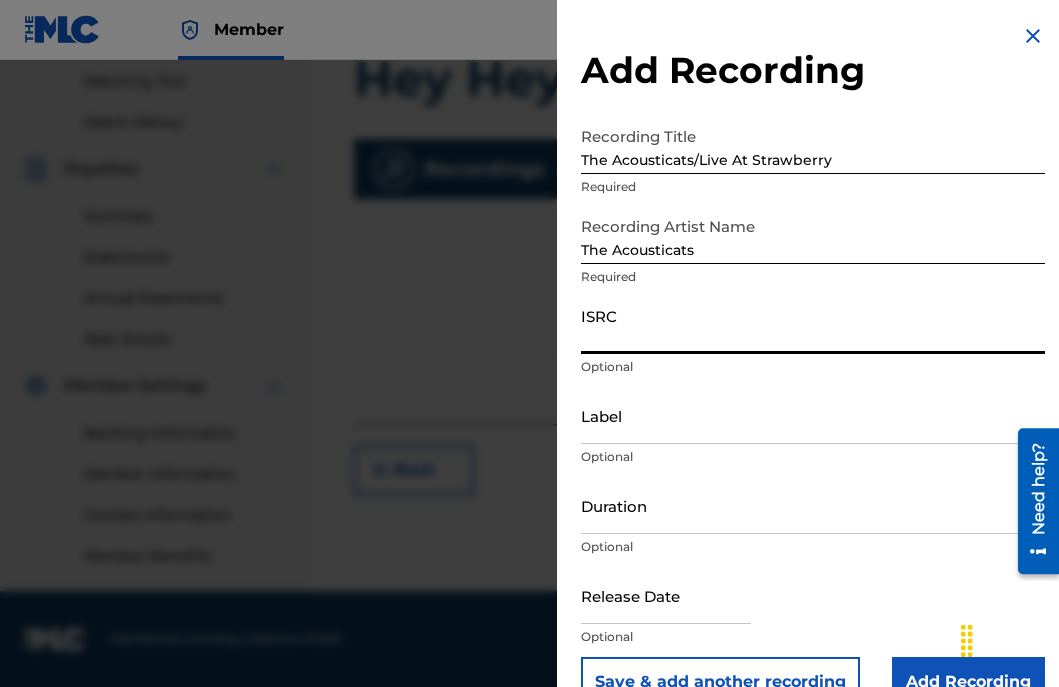 click on "ISRC" at bounding box center (813, 325) 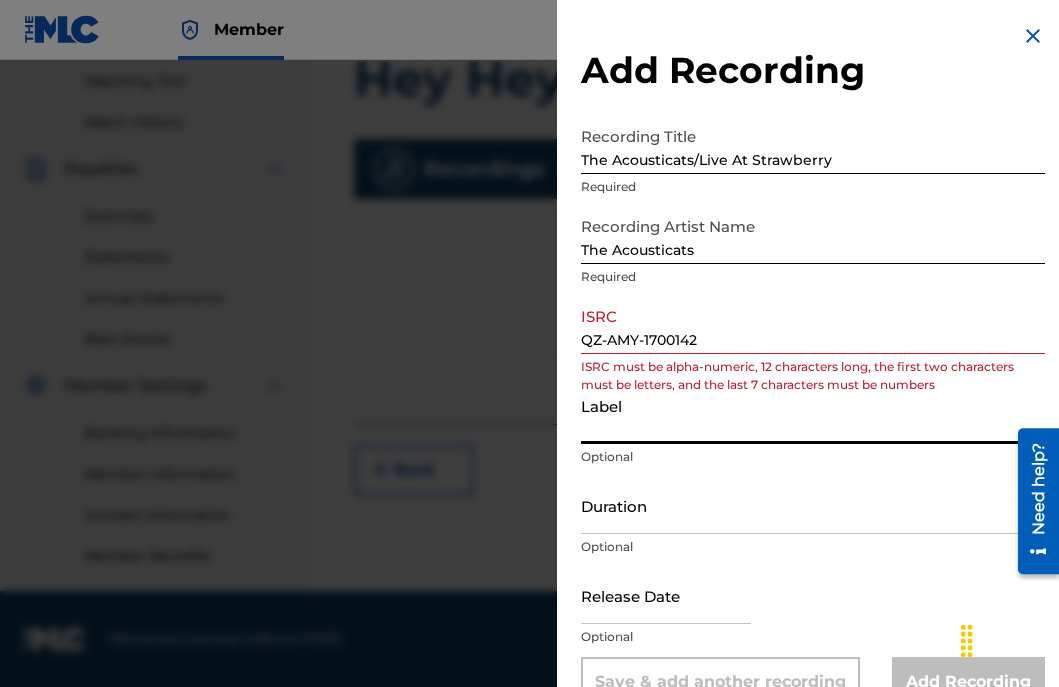 click on "Label" at bounding box center (813, 415) 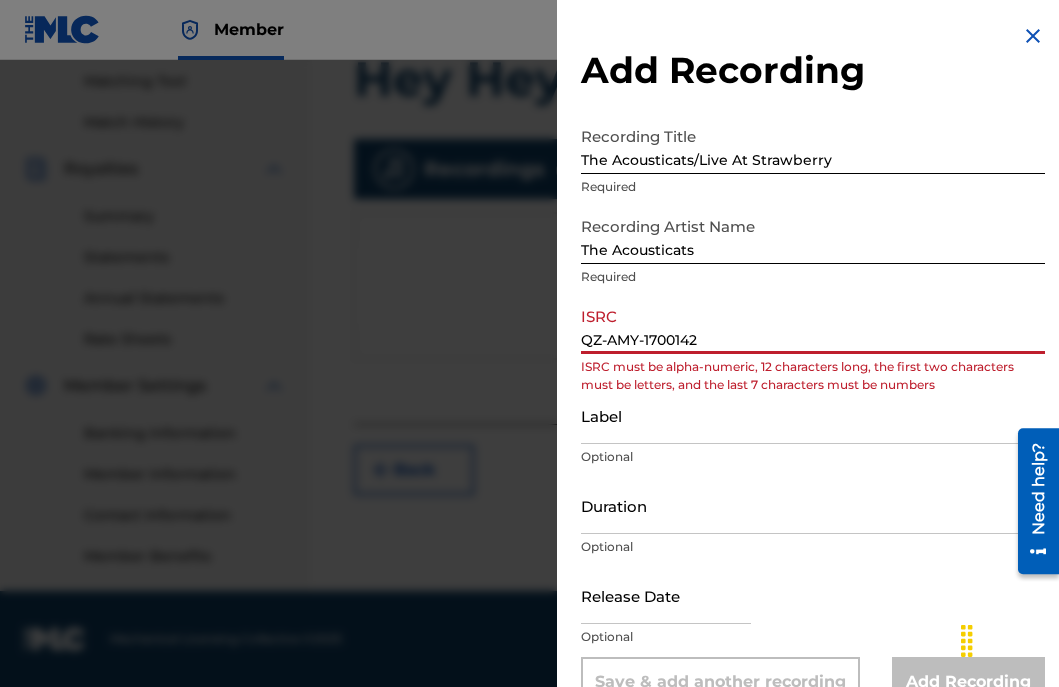 click on "QZ-AMY-1700142" at bounding box center [813, 325] 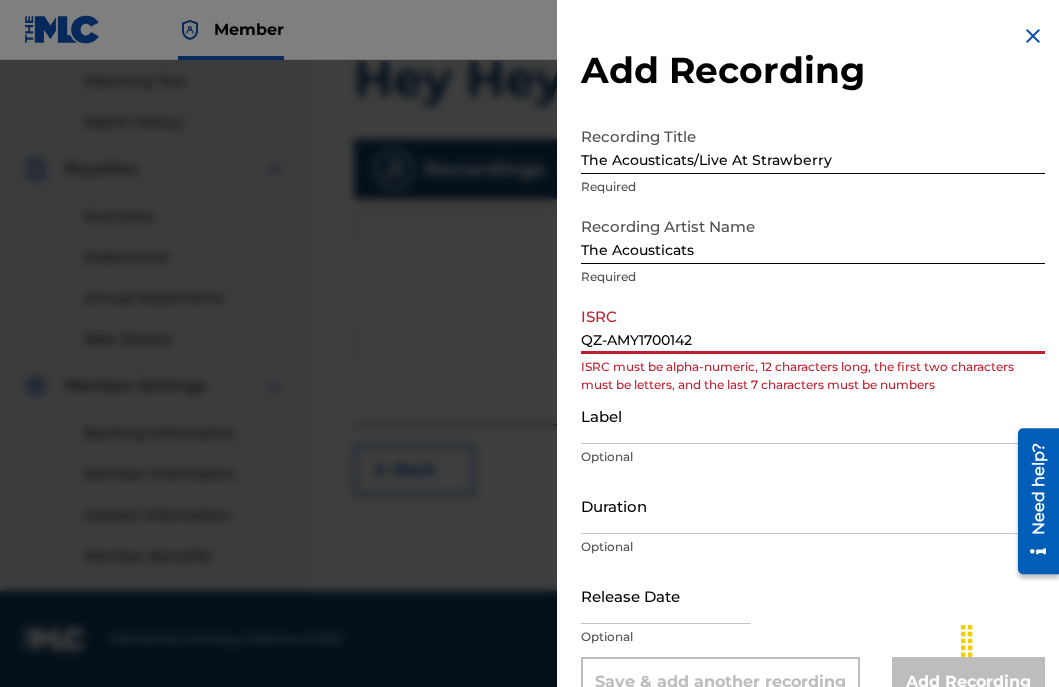 click on "QZ-AMY1700142" at bounding box center (813, 325) 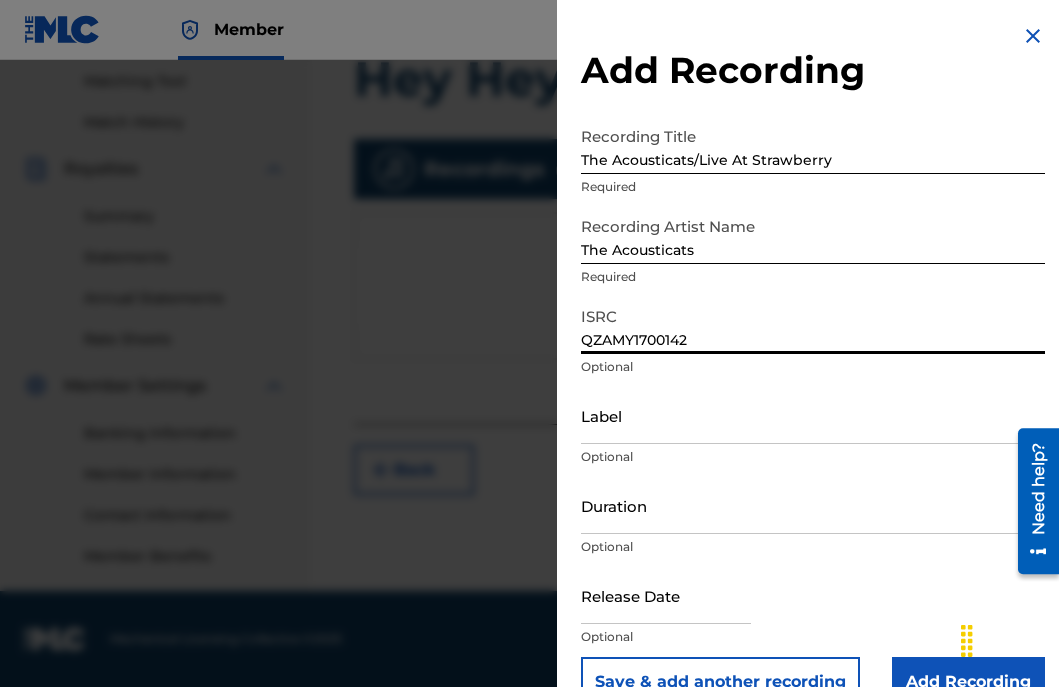 type on "QZAMY1700142" 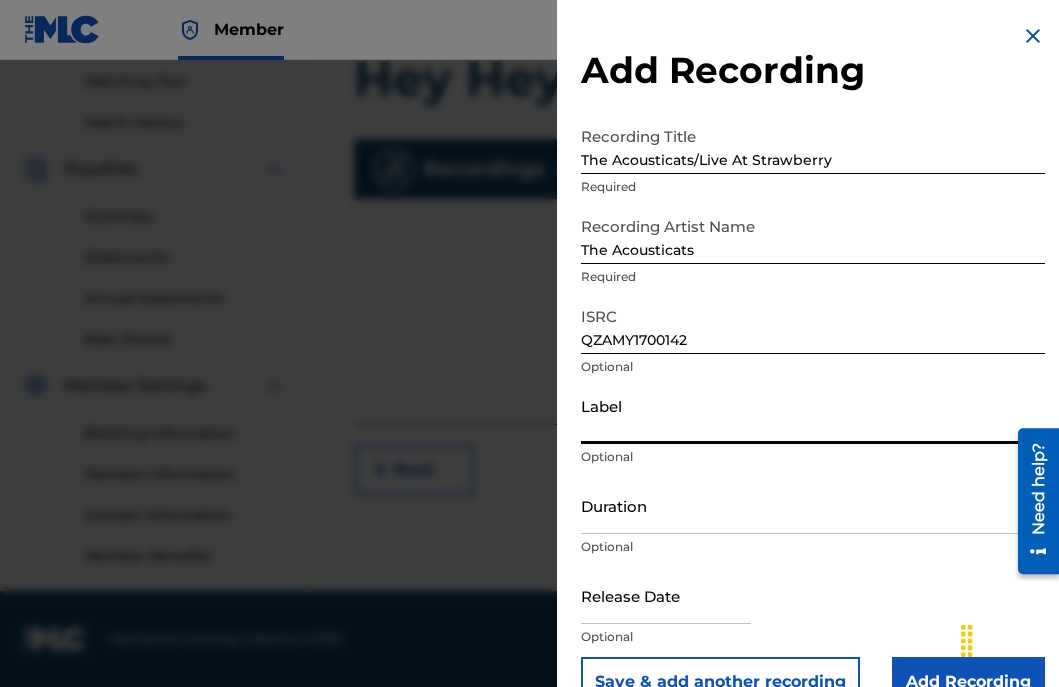 click on "Label" at bounding box center (813, 415) 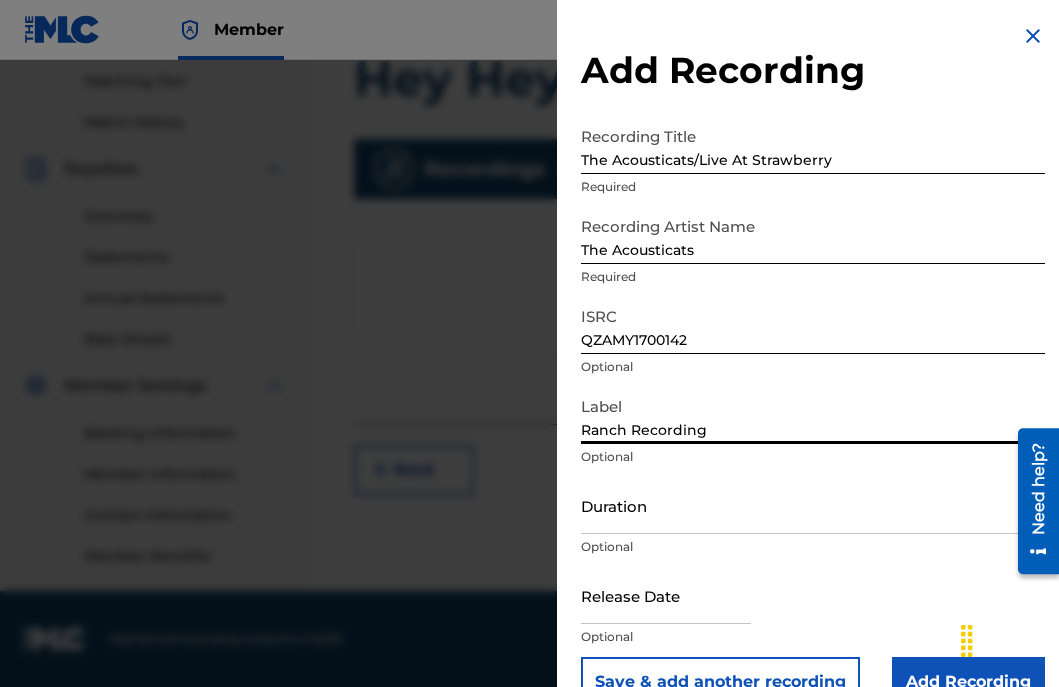 type on "Ranch Recording" 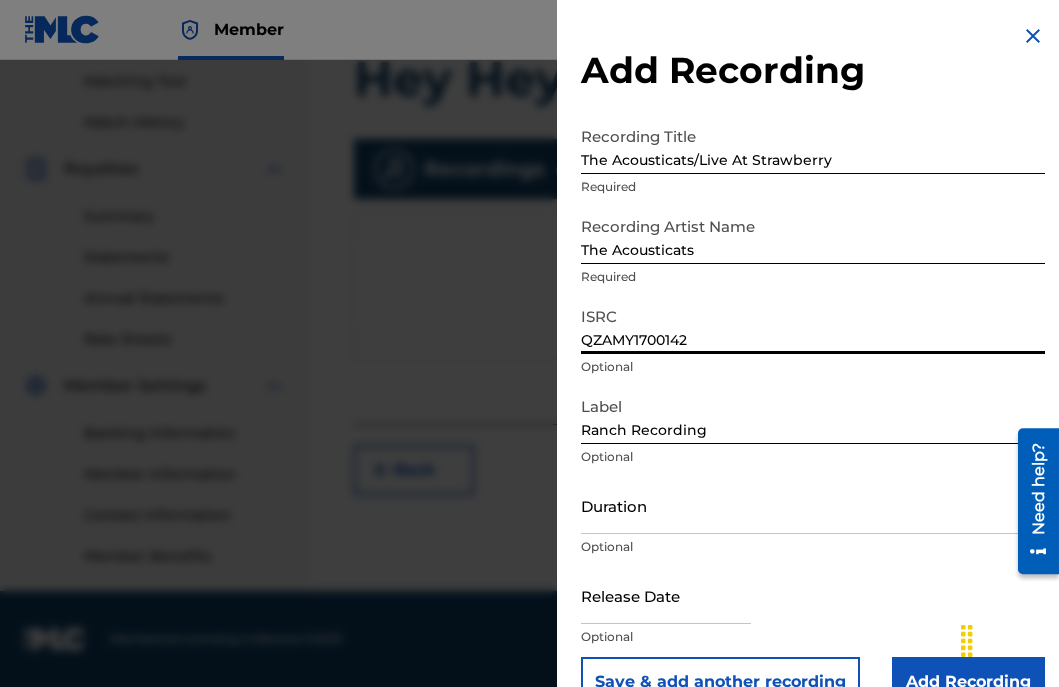 drag, startPoint x: 693, startPoint y: 338, endPoint x: 538, endPoint y: 338, distance: 155 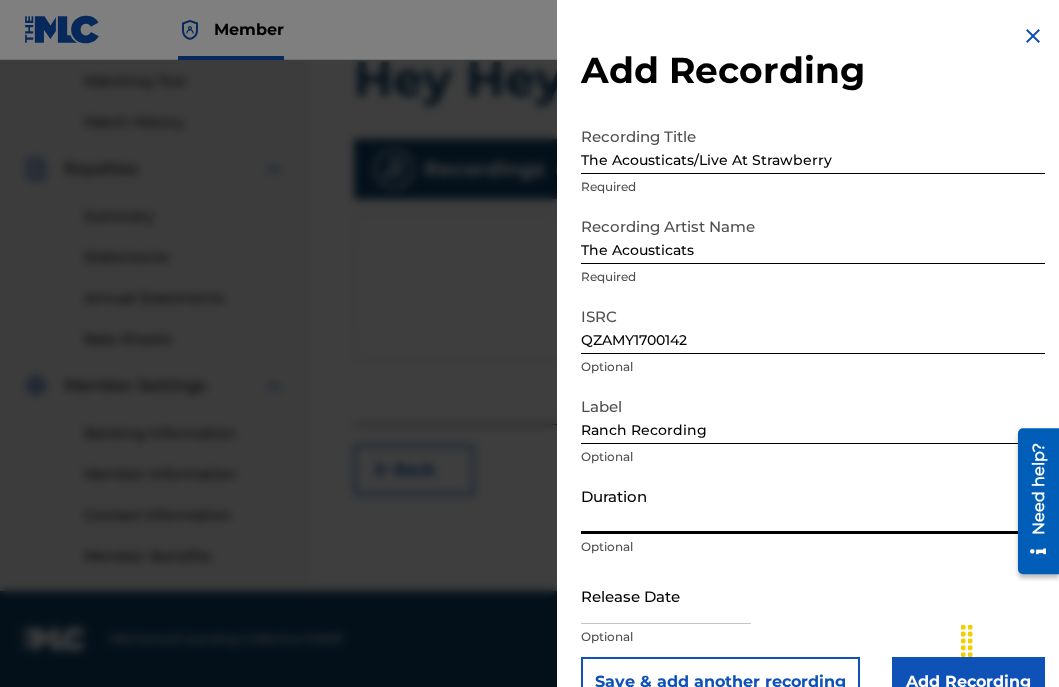 click on "Duration" at bounding box center (813, 505) 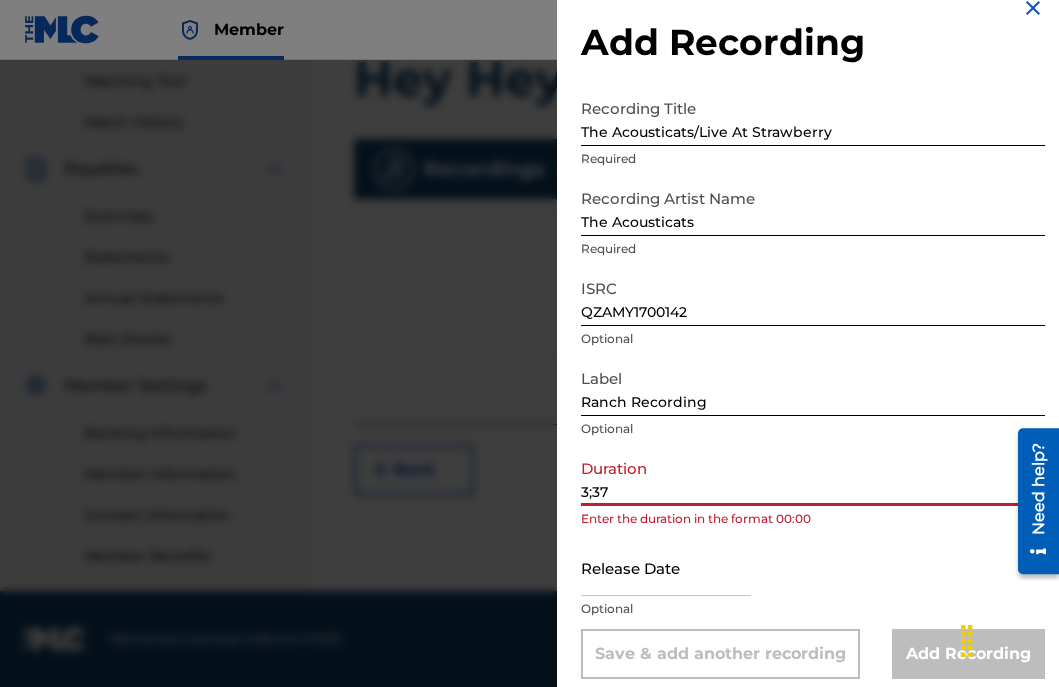 scroll, scrollTop: 44, scrollLeft: 0, axis: vertical 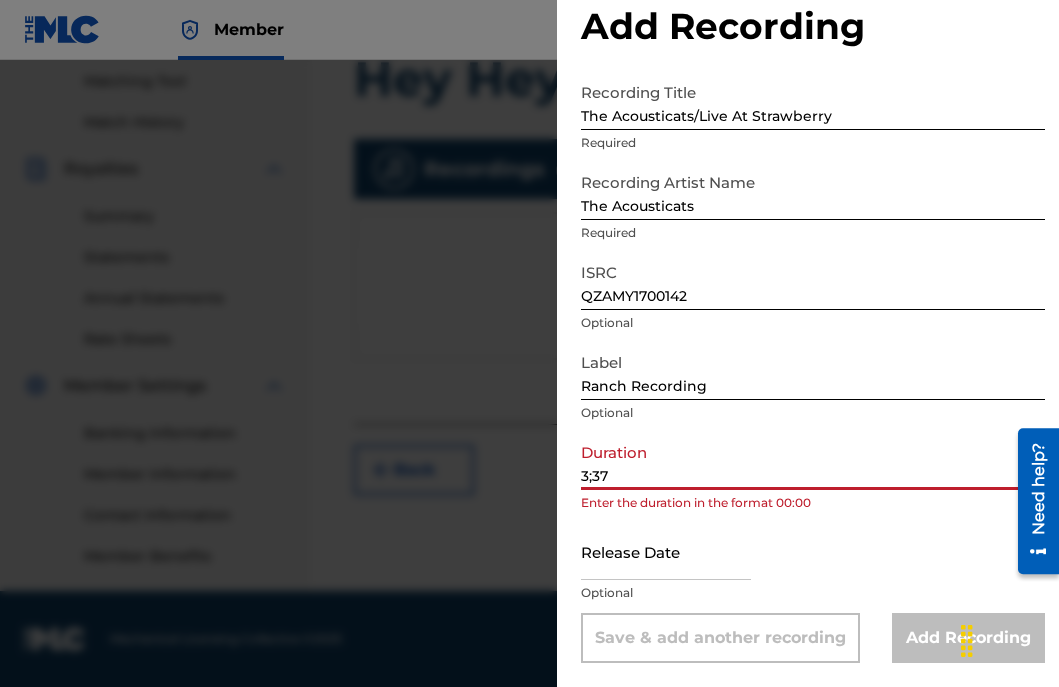 type on "3;37" 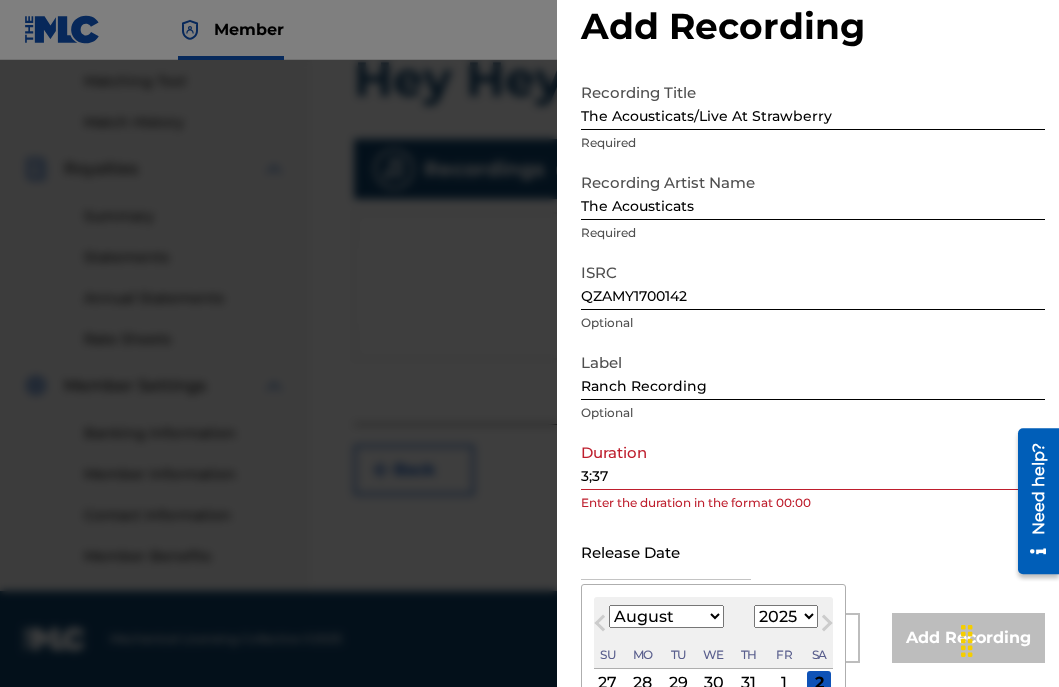 click at bounding box center [666, 551] 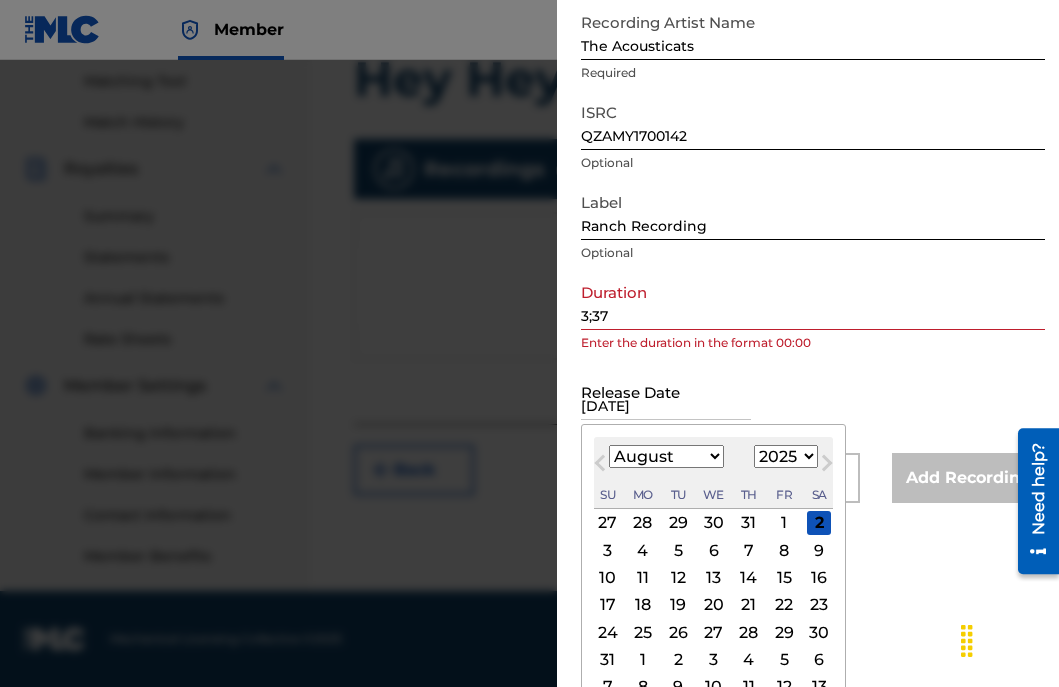 scroll, scrollTop: 230, scrollLeft: 0, axis: vertical 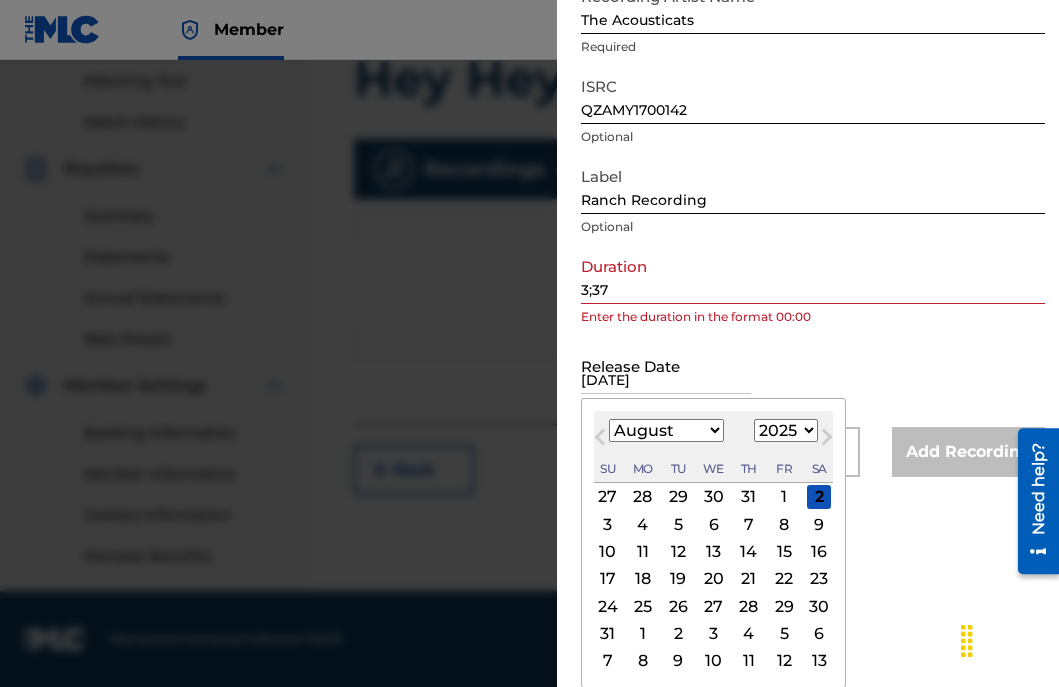 type on "[DATE]" 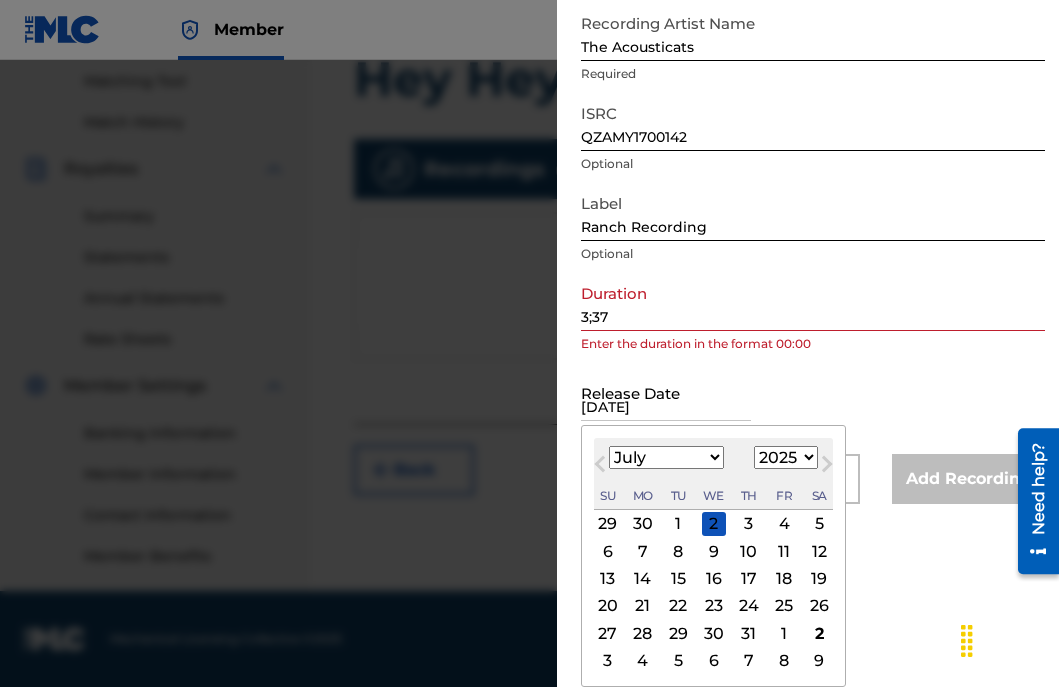 scroll, scrollTop: 203, scrollLeft: 0, axis: vertical 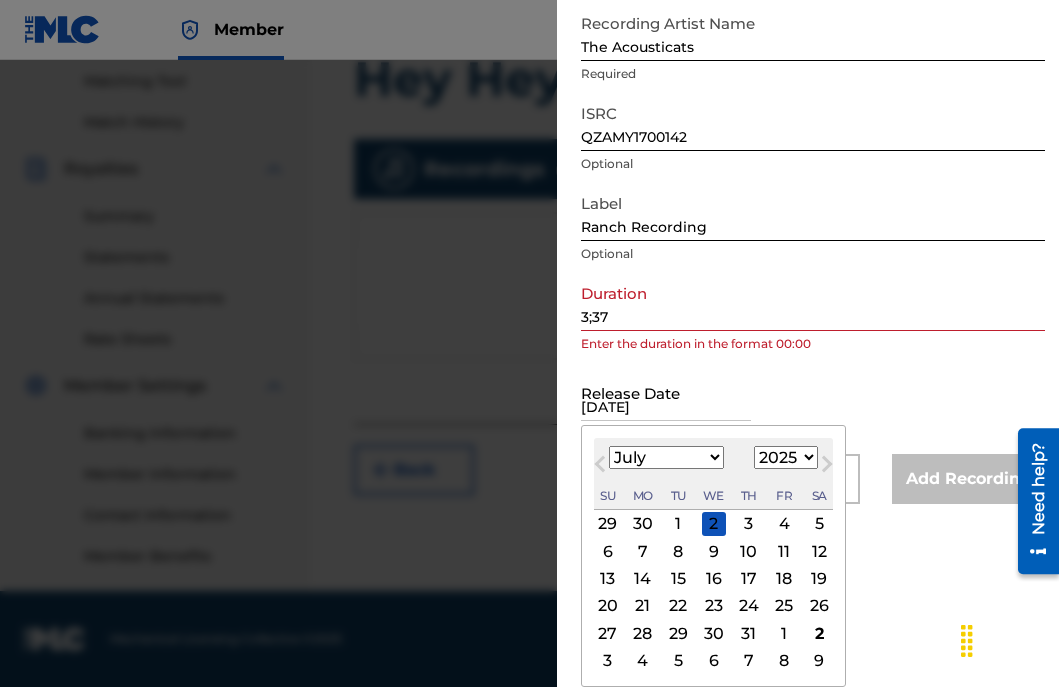 click on "Previous Month" at bounding box center (602, 467) 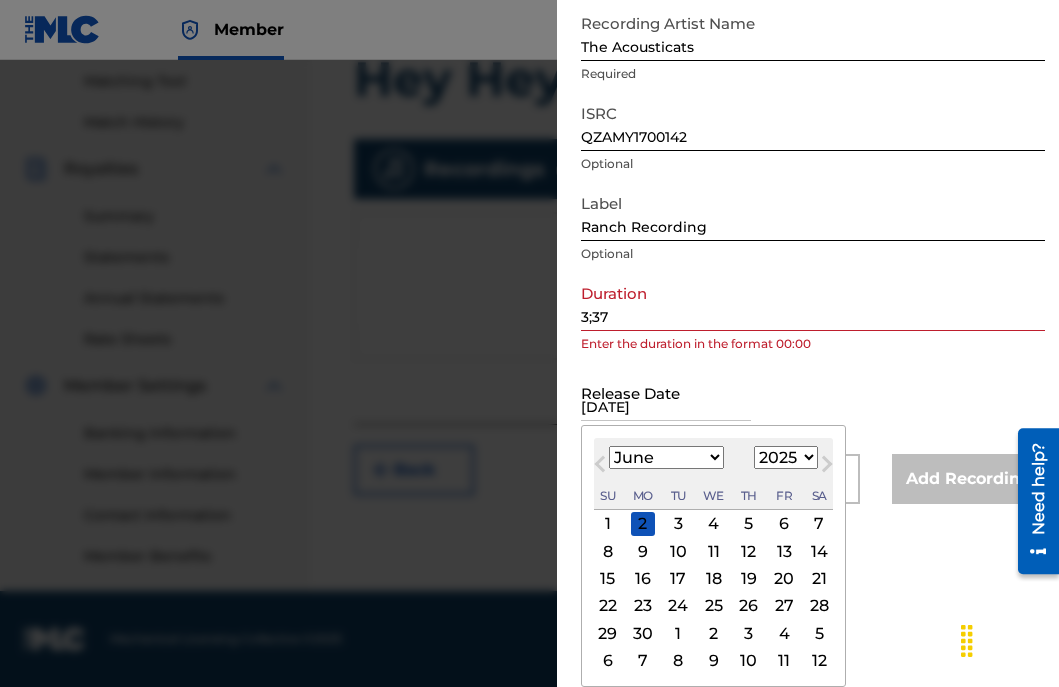 click on "1" at bounding box center [608, 524] 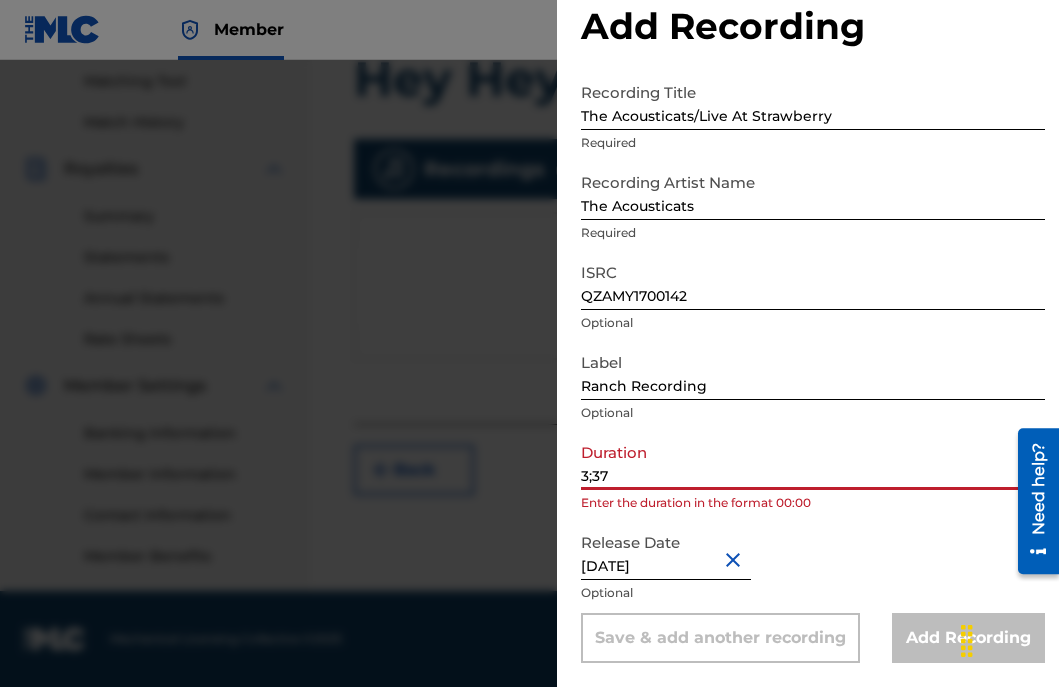 click on "3;37" at bounding box center (813, 461) 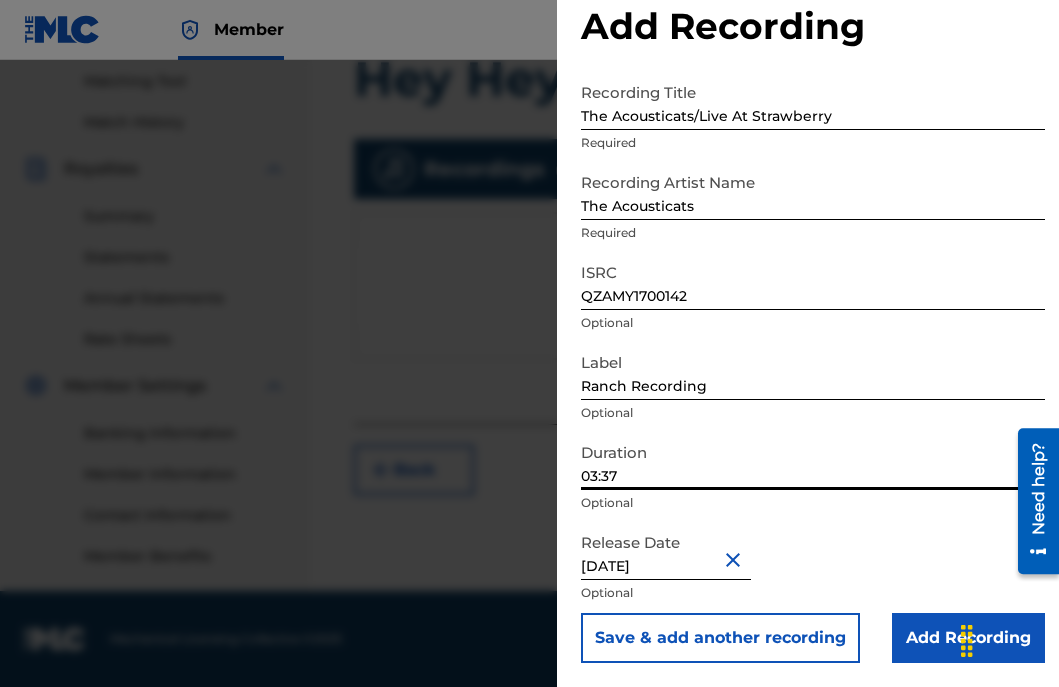 type on "03:37" 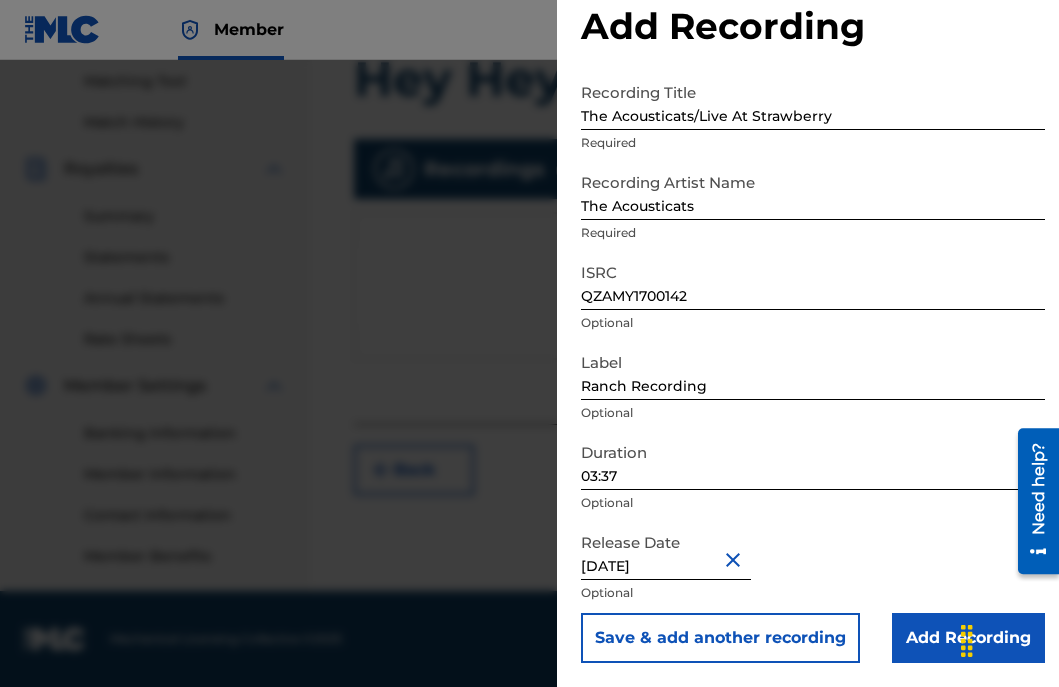click on "Add Recording" at bounding box center (968, 638) 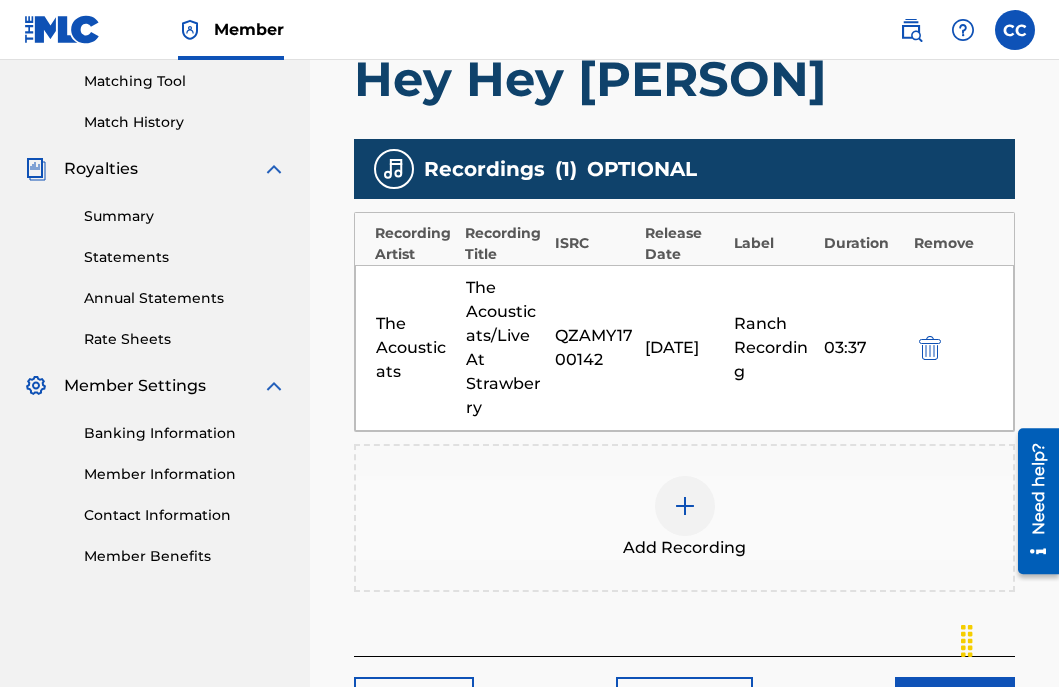click at bounding box center [685, 506] 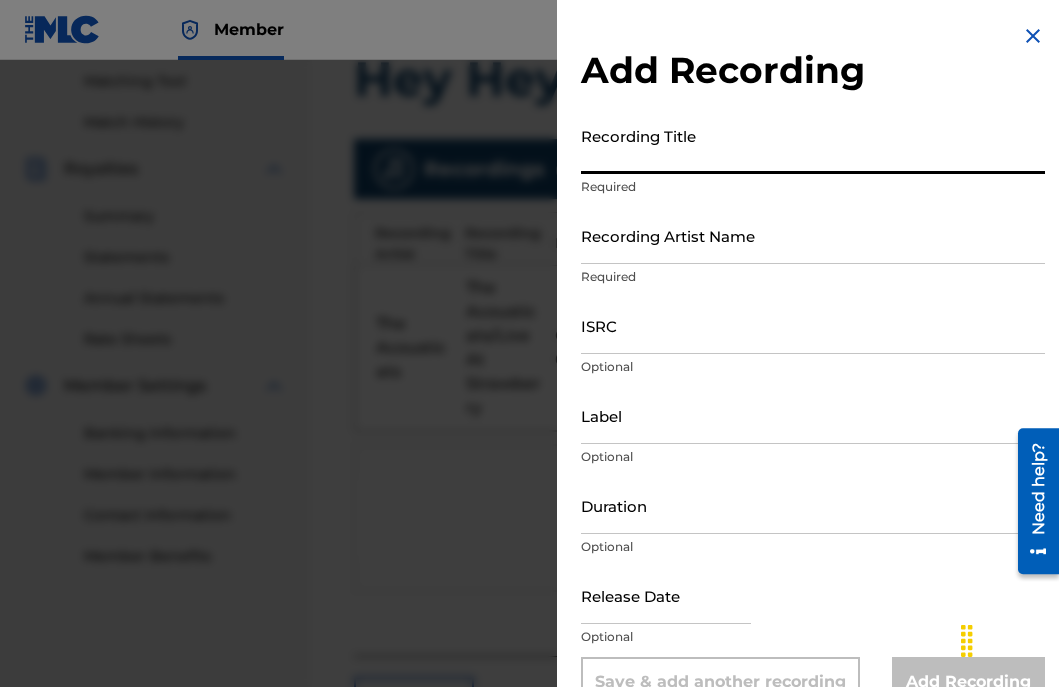click on "Recording Title" at bounding box center [813, 145] 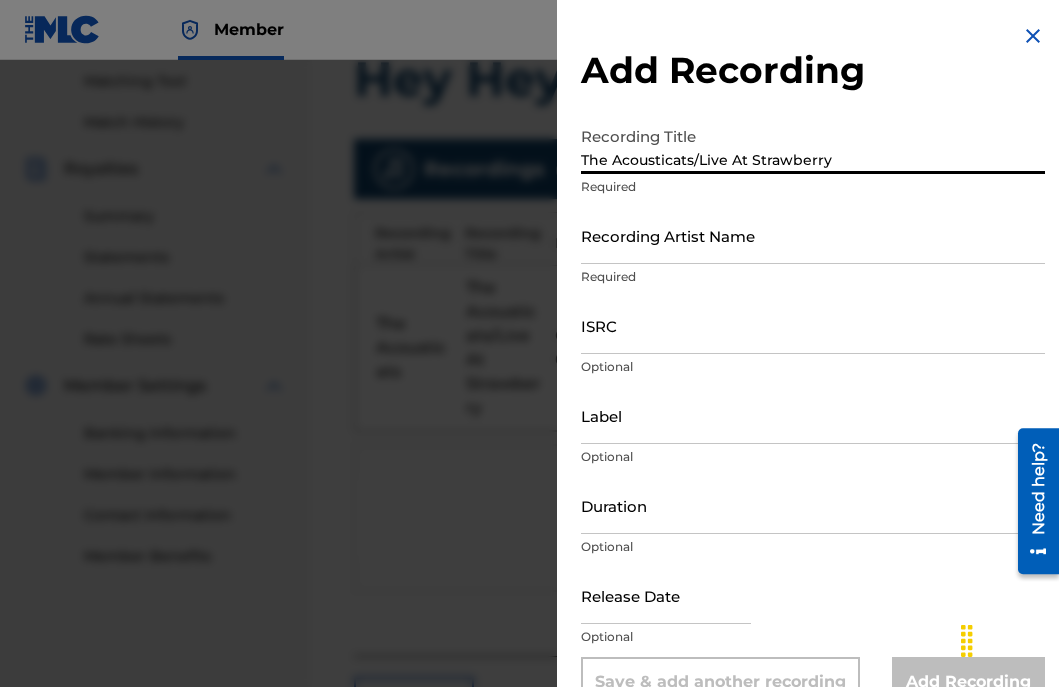 type on "The Acousticats/Live At Strawberry" 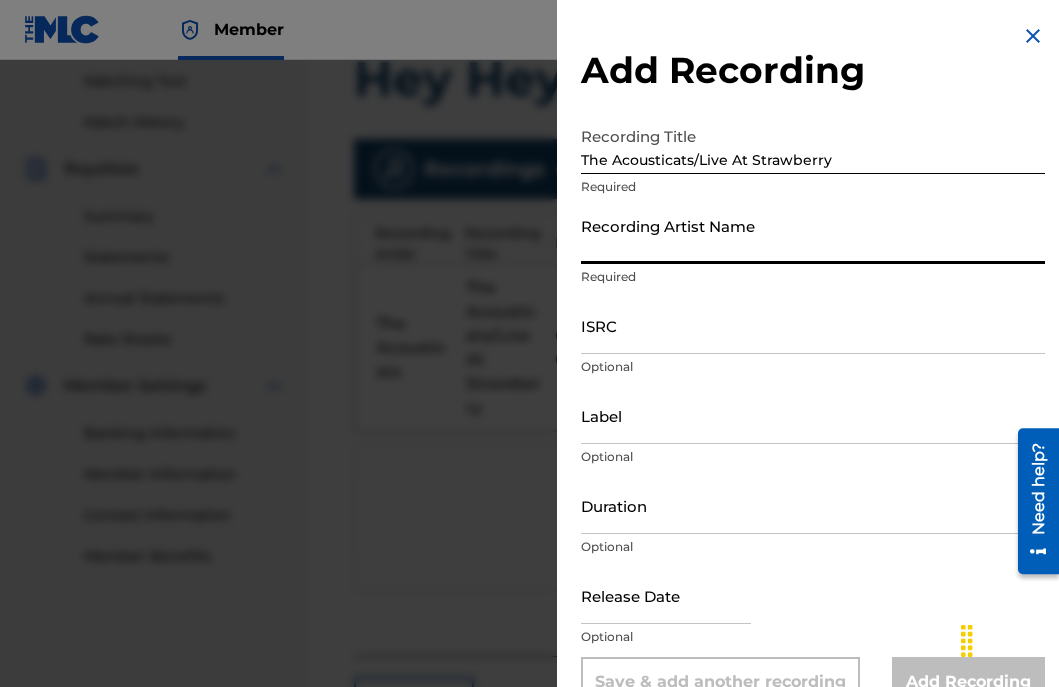 click on "Recording Artist Name" at bounding box center (813, 235) 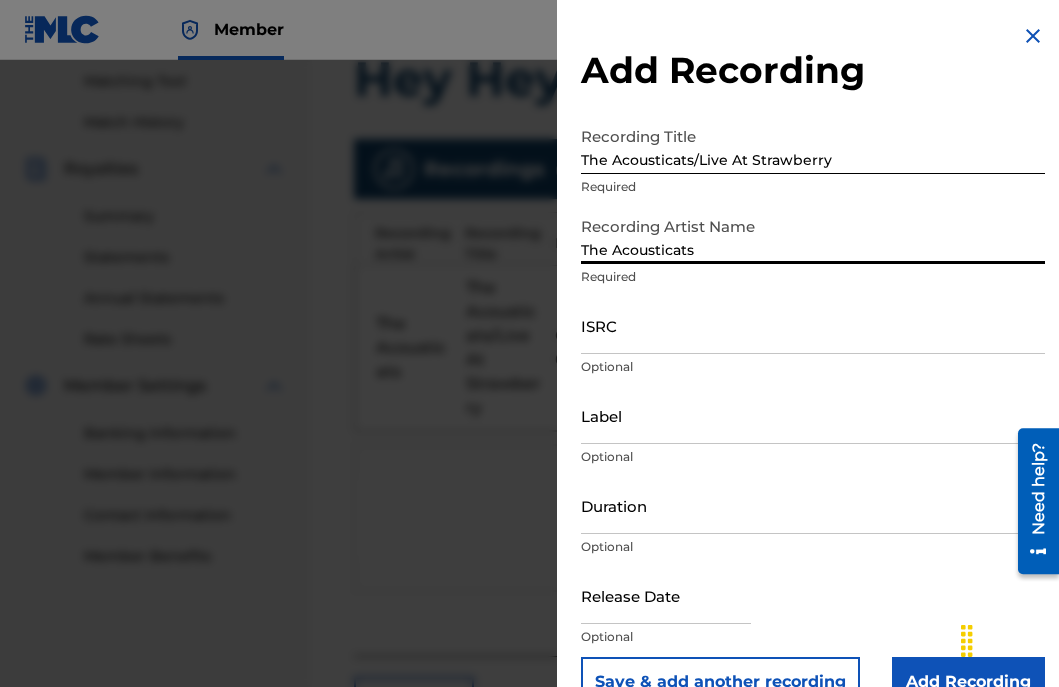 click on "ISRC" at bounding box center (813, 325) 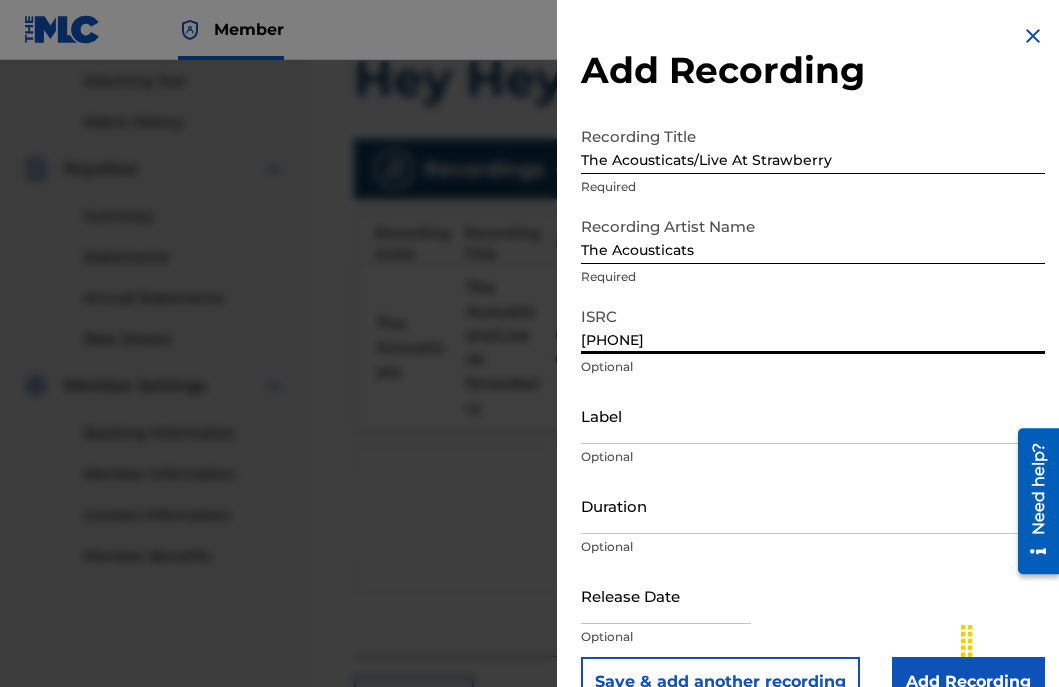 type on "[PHONE]" 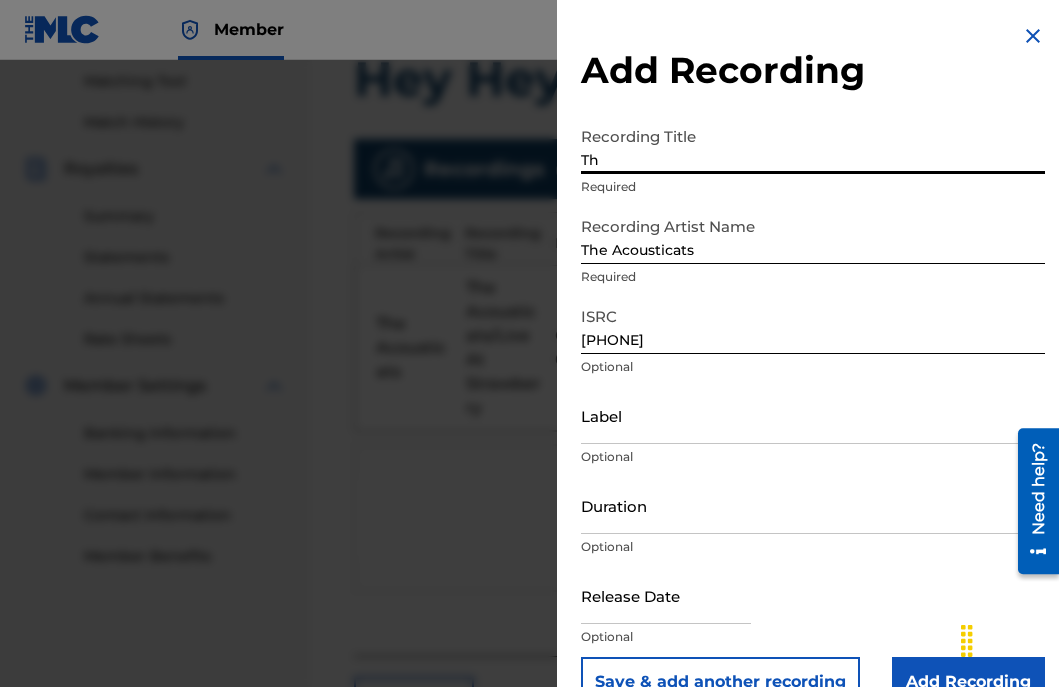 type on "T" 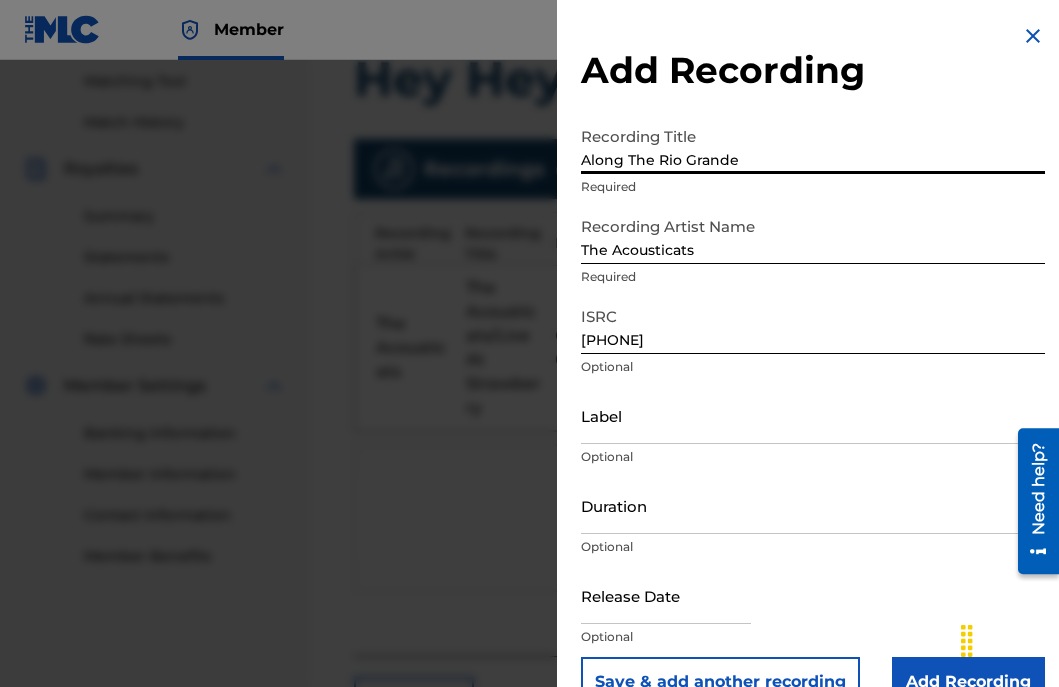 type on "Along The Rio Grande" 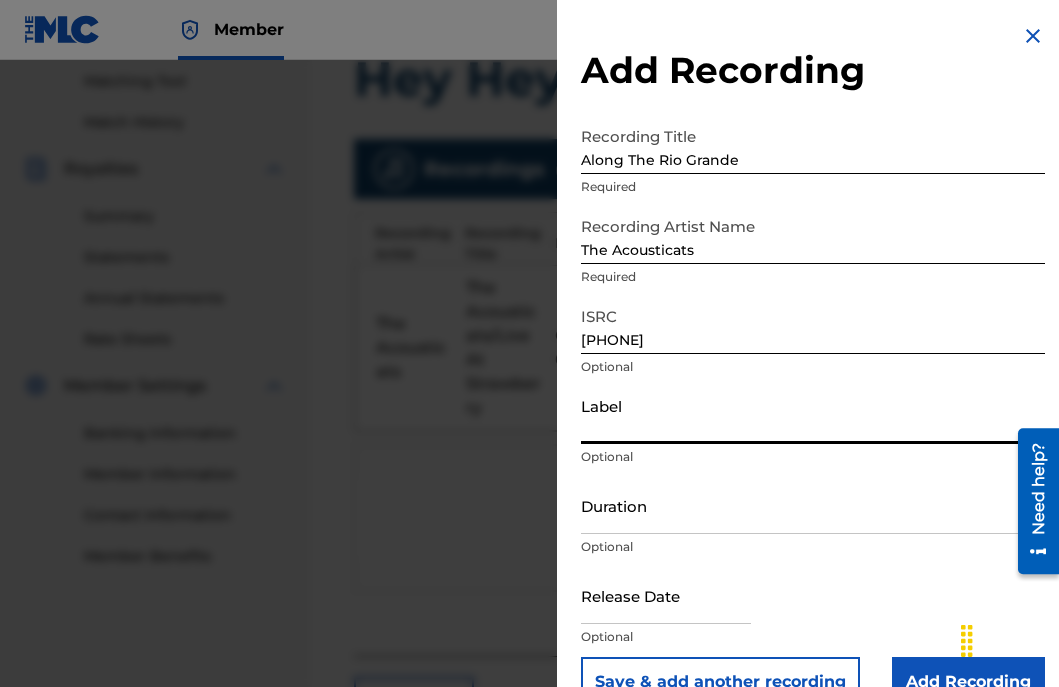 click on "Label" at bounding box center [813, 415] 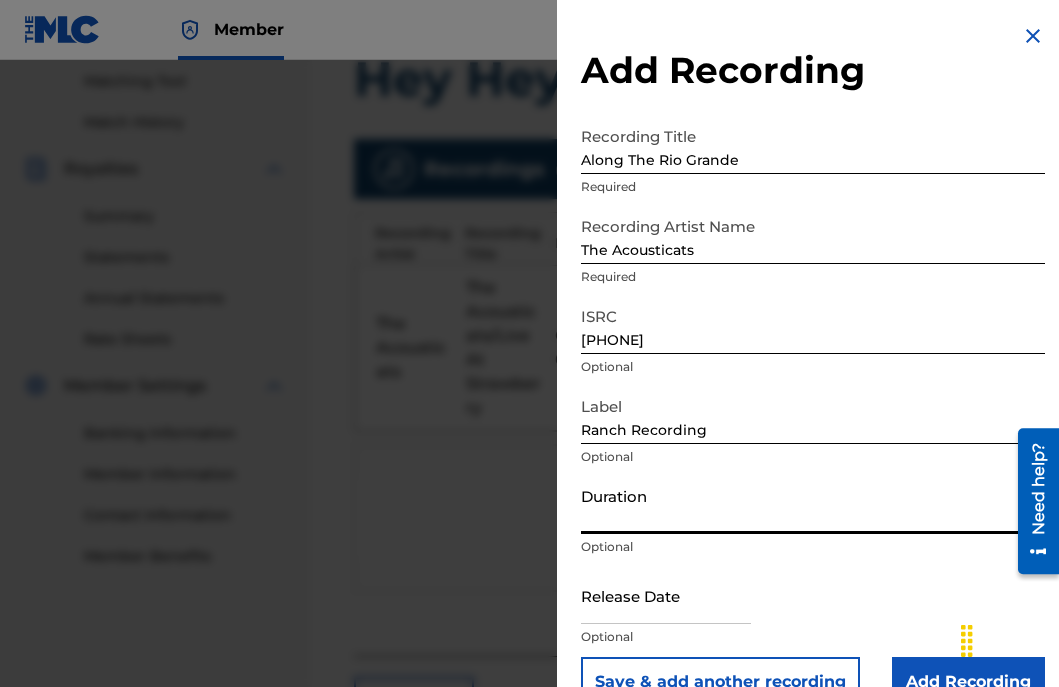 click on "Duration" at bounding box center [813, 505] 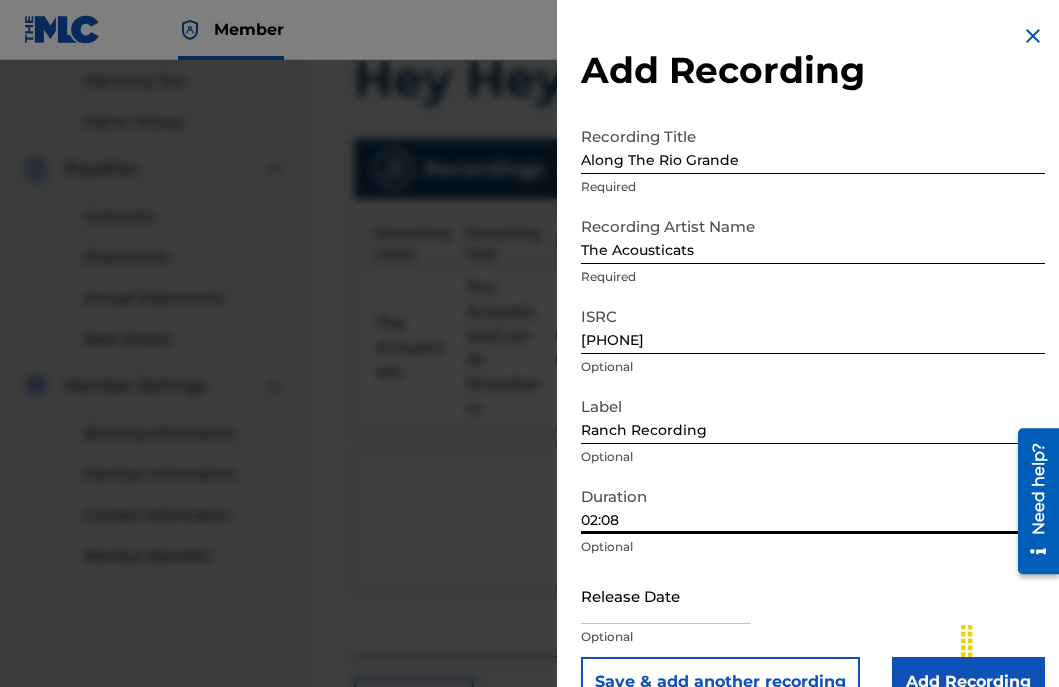 type on "02:08" 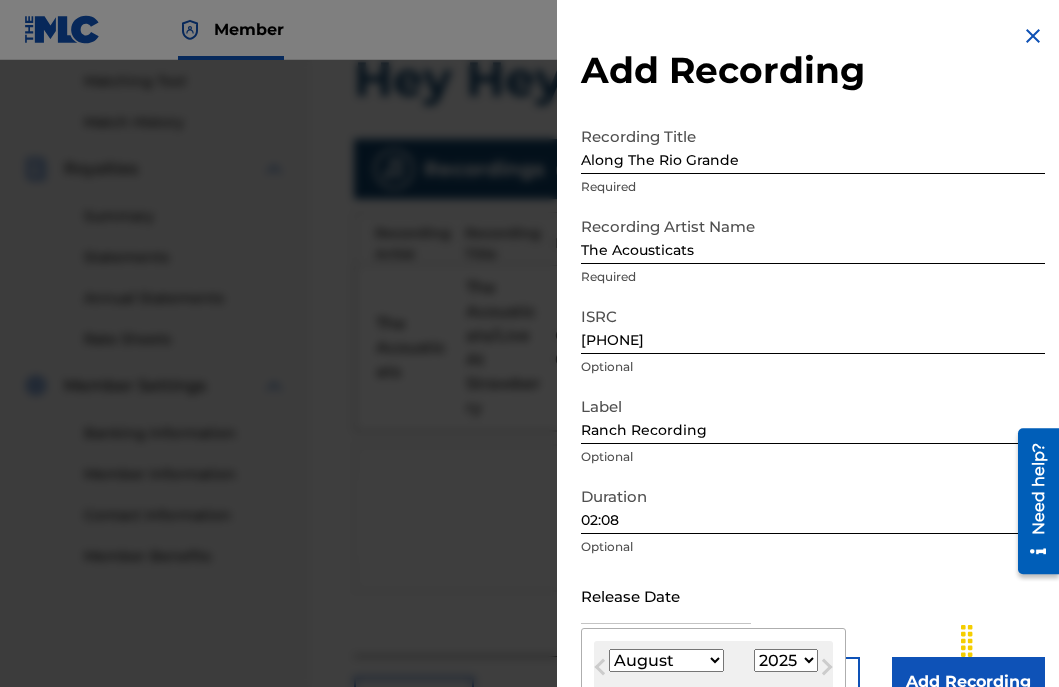 type on "[DATE]" 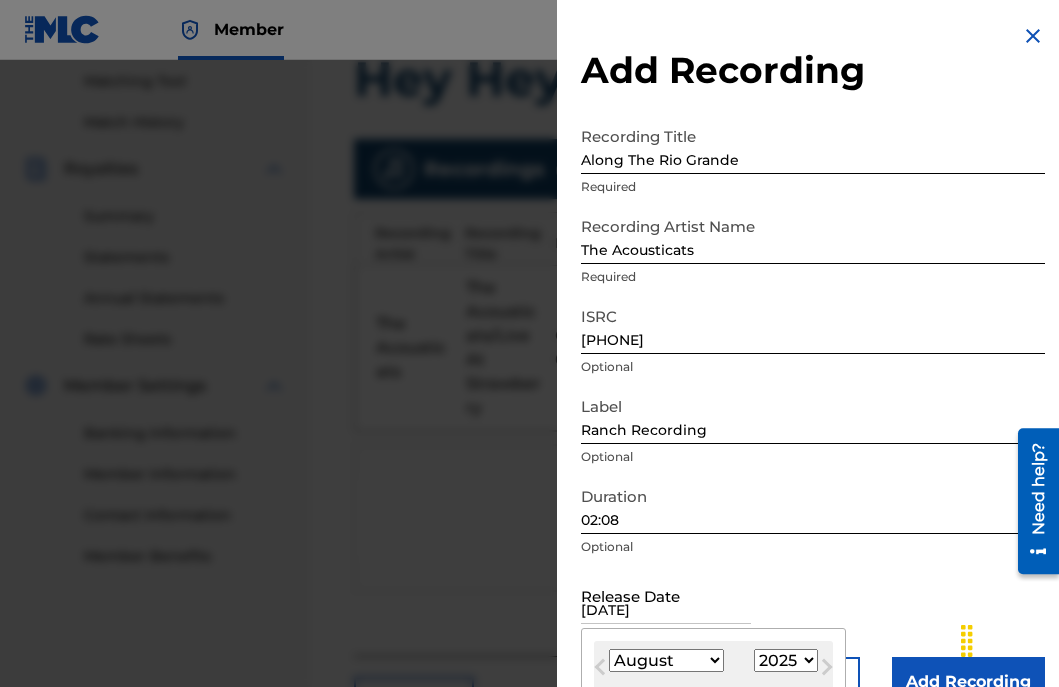 select on "5" 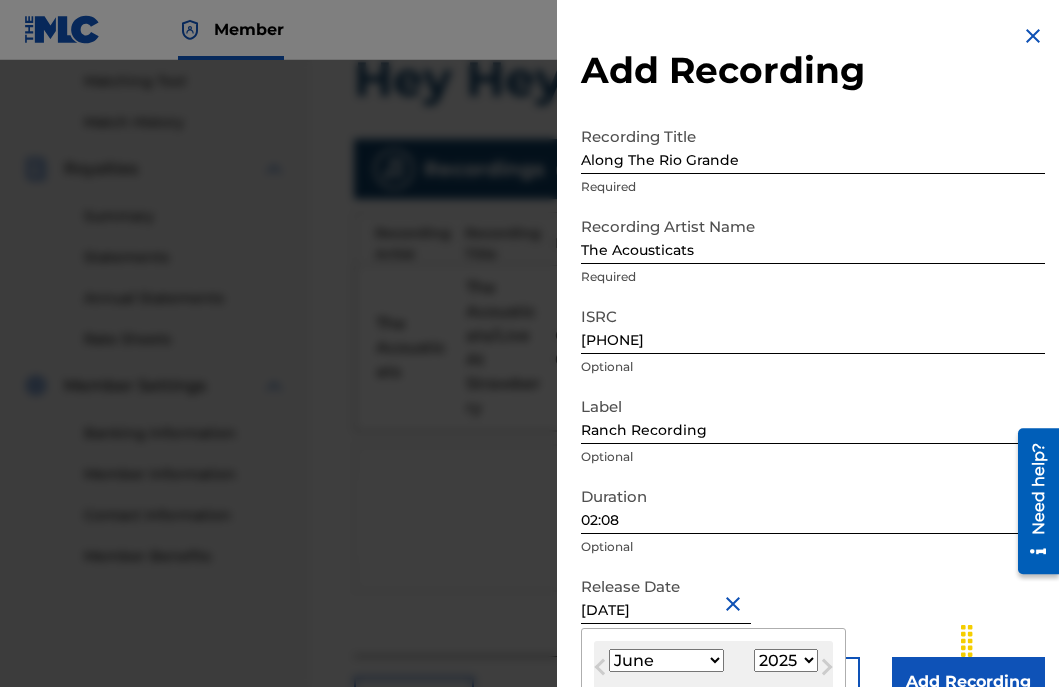 scroll, scrollTop: 203, scrollLeft: 0, axis: vertical 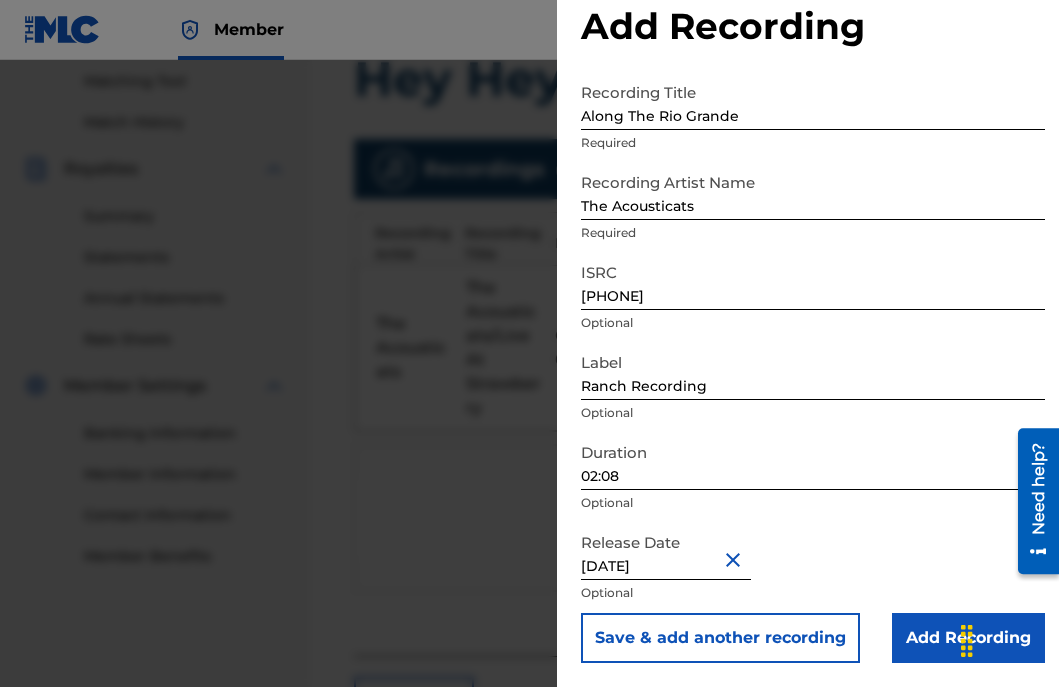 click on "Save & add another recording" at bounding box center [720, 638] 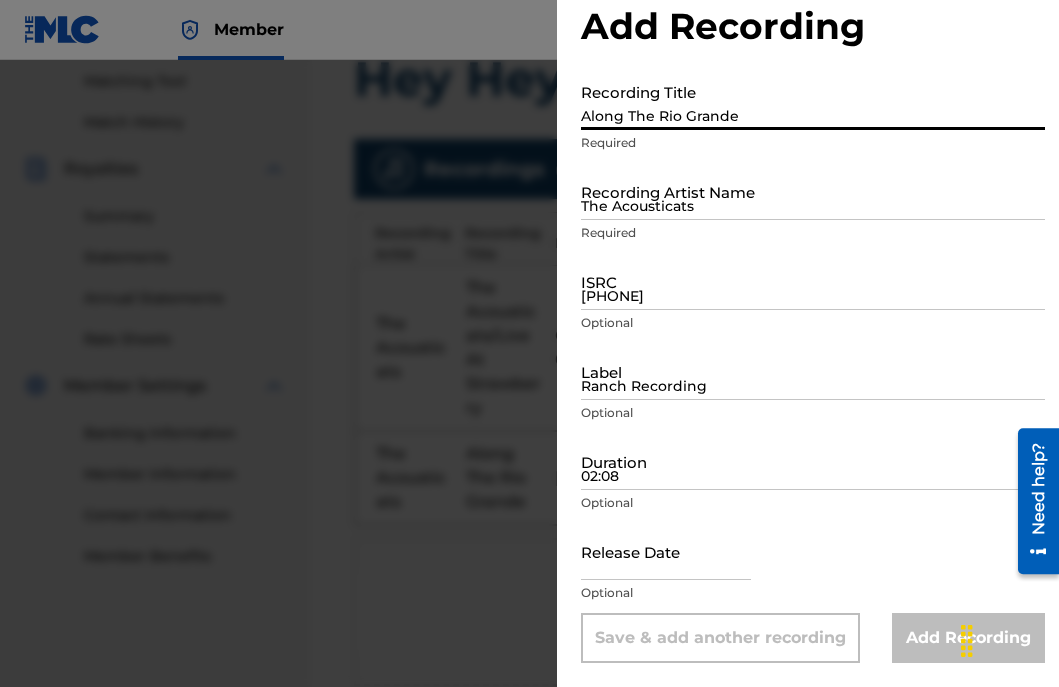click on "Along The Rio Grande" at bounding box center (813, 101) 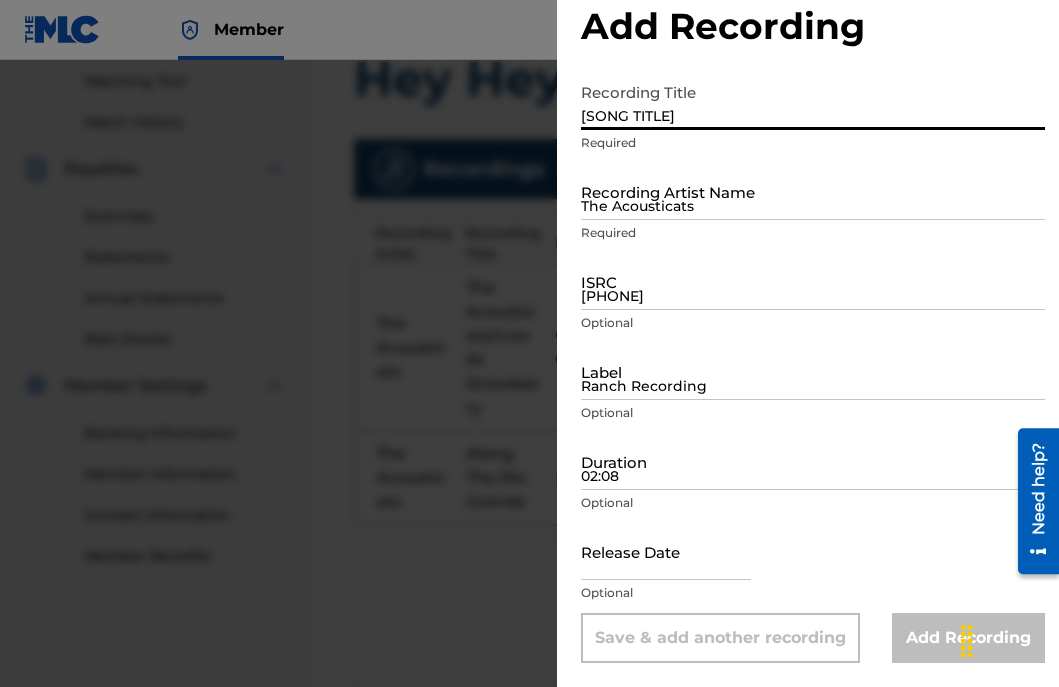 type on "[SONG TITLE]" 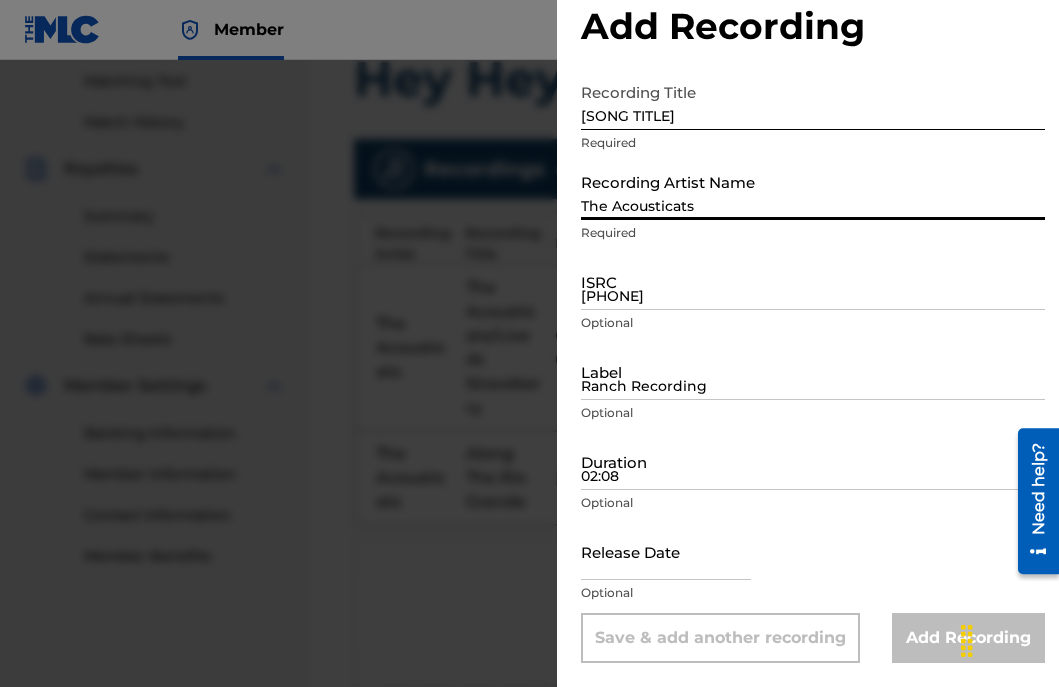 click on "The Acousticats" at bounding box center [813, 191] 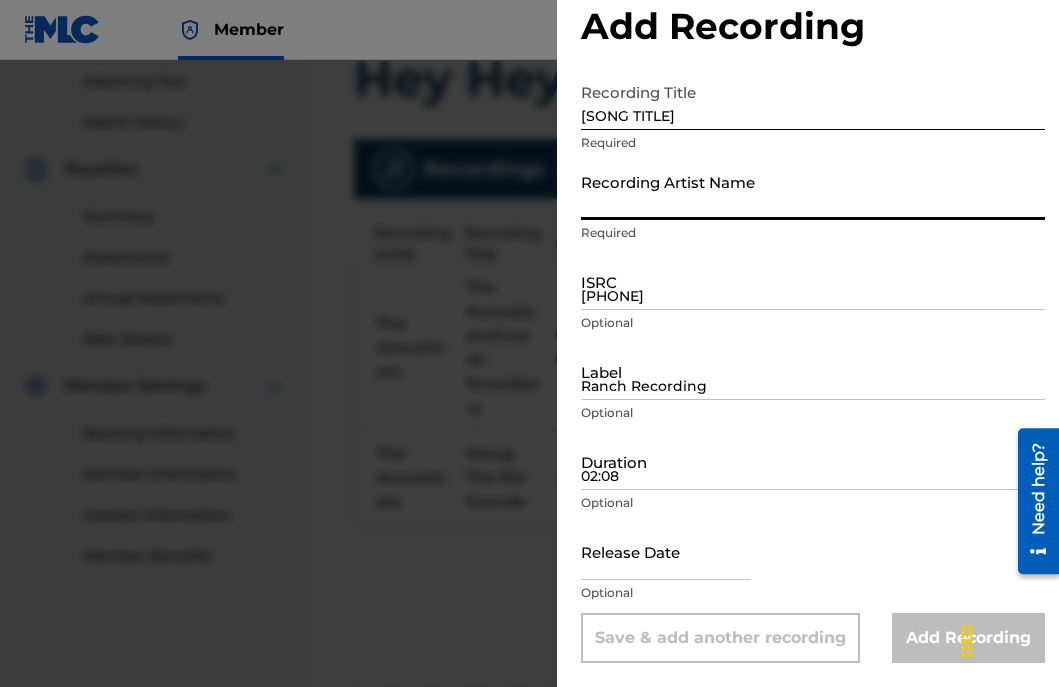 type on "The Acousticats" 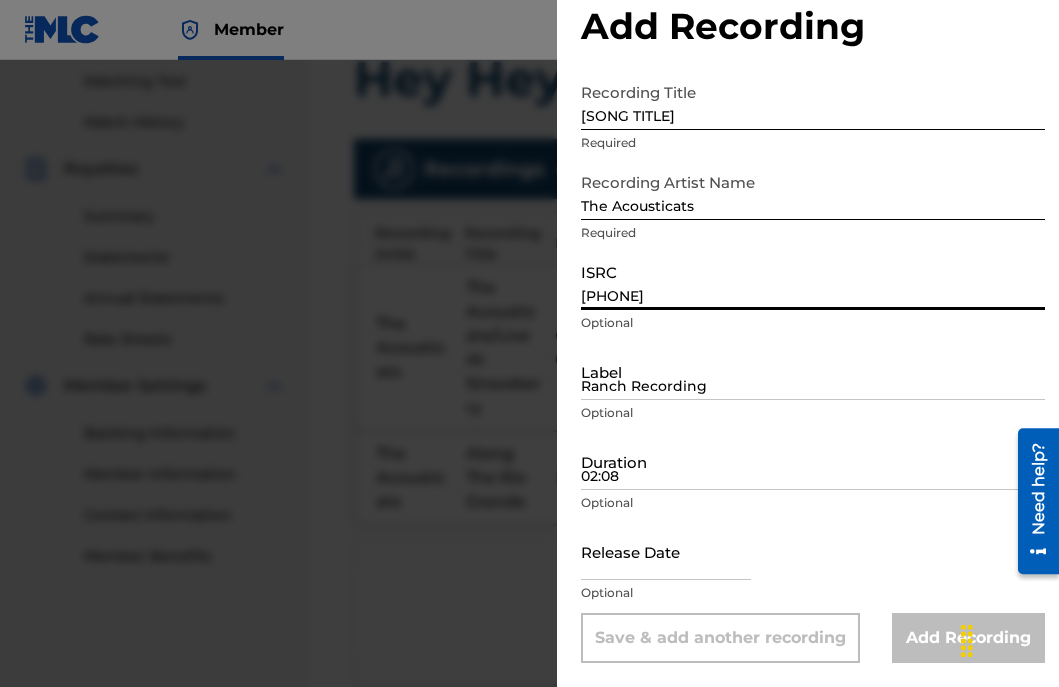 click on "[PHONE]" at bounding box center (813, 281) 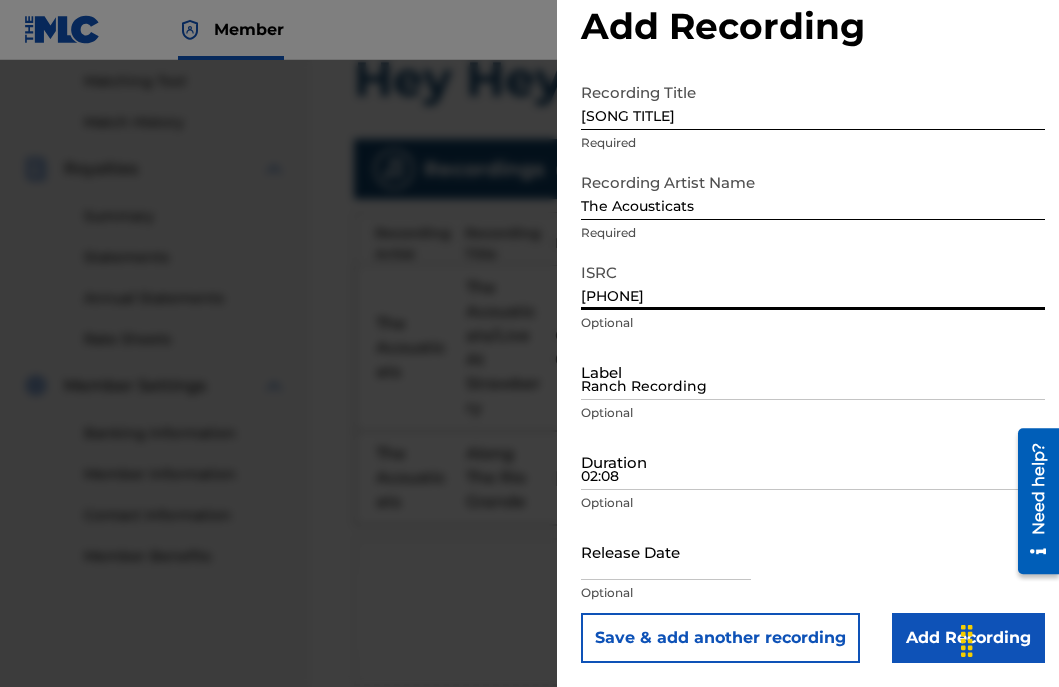 type on "[PHONE]" 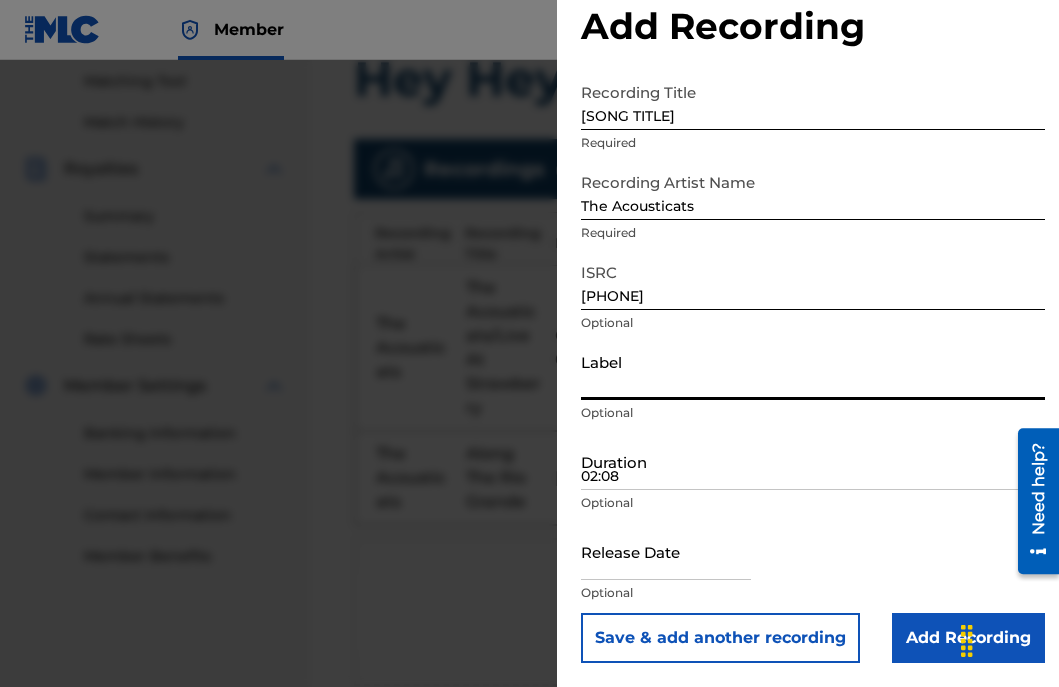 type on "Ranch Recording" 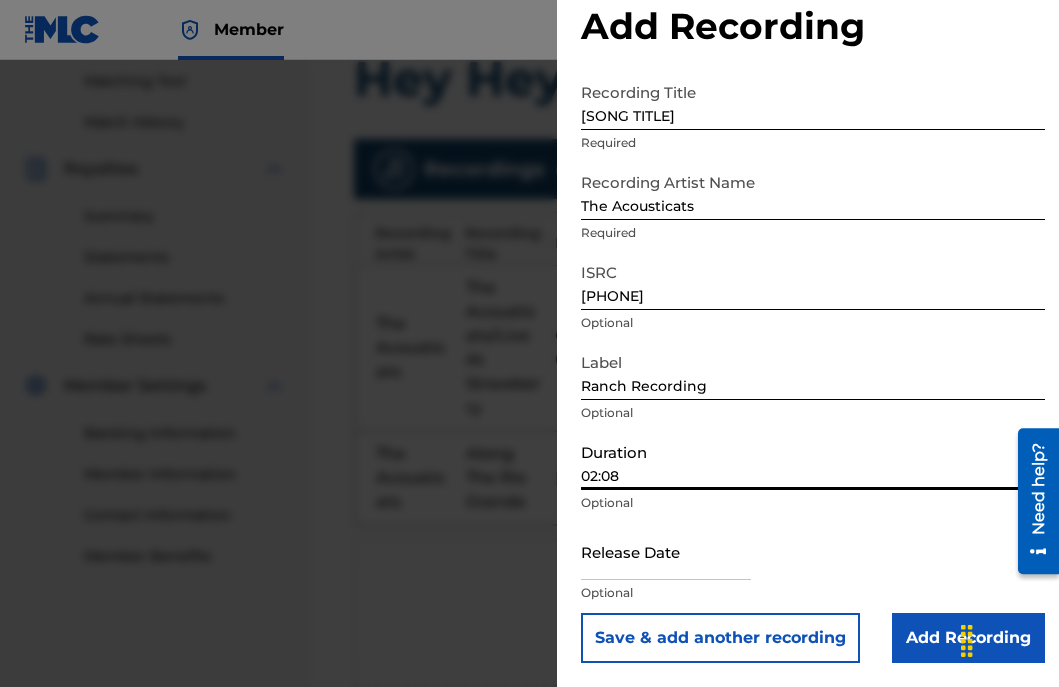 click on "02:08" at bounding box center [813, 461] 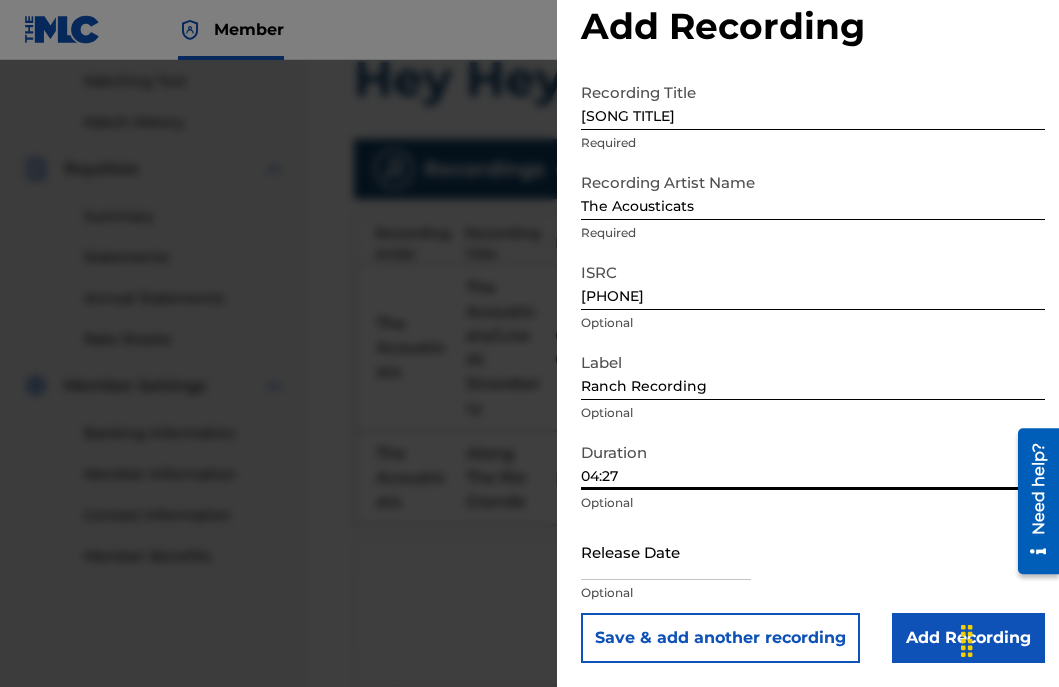 type on "04:27" 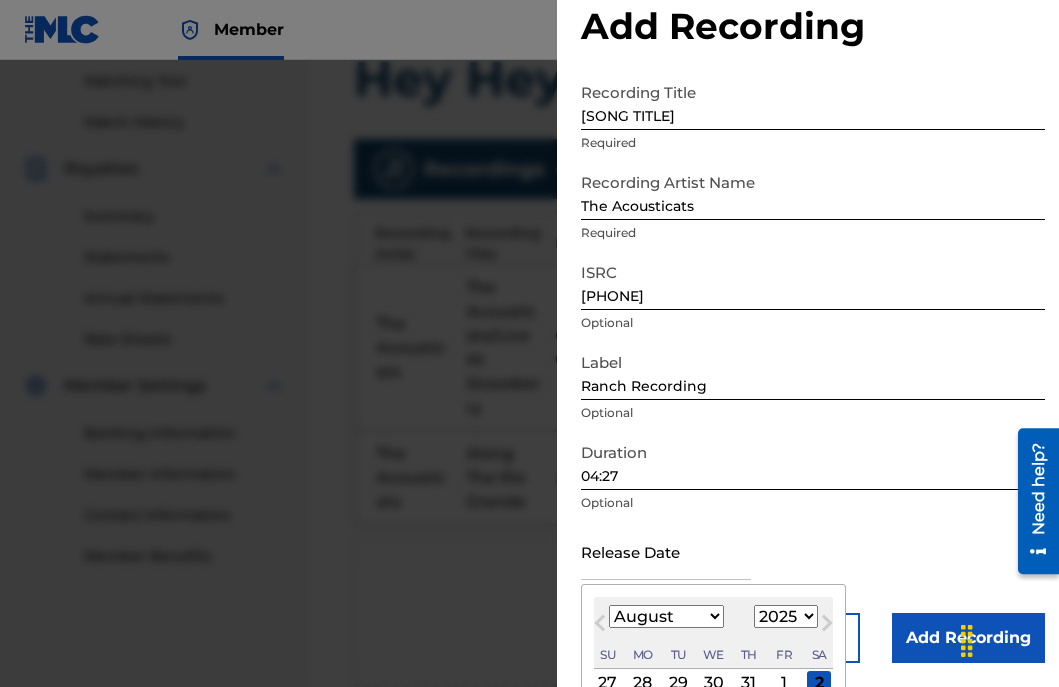 click at bounding box center (666, 551) 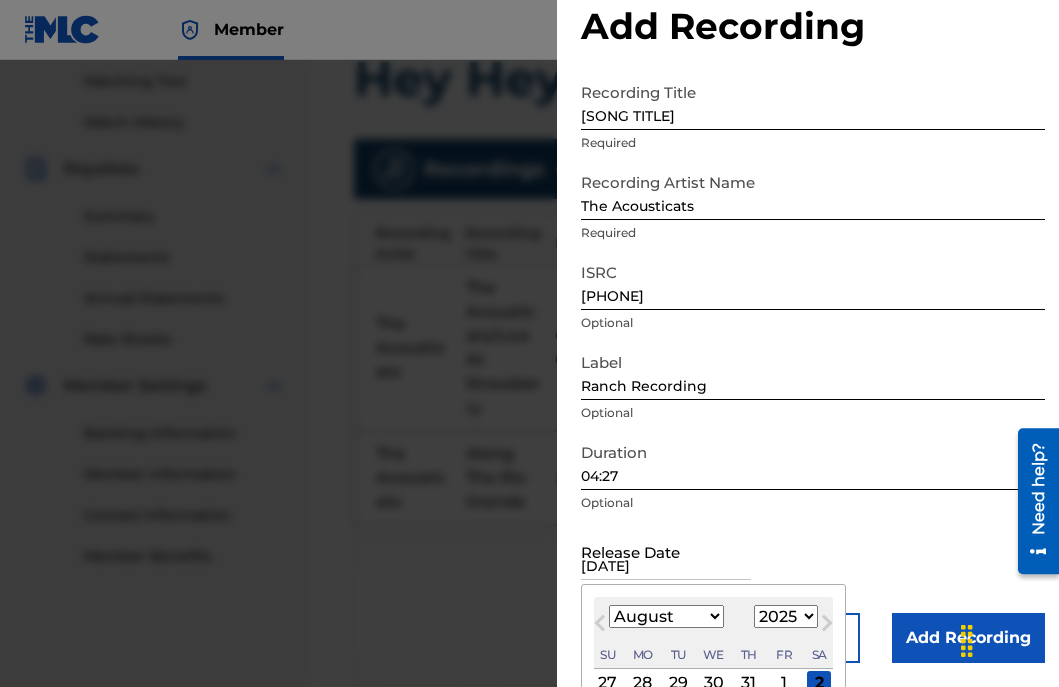 select on "5" 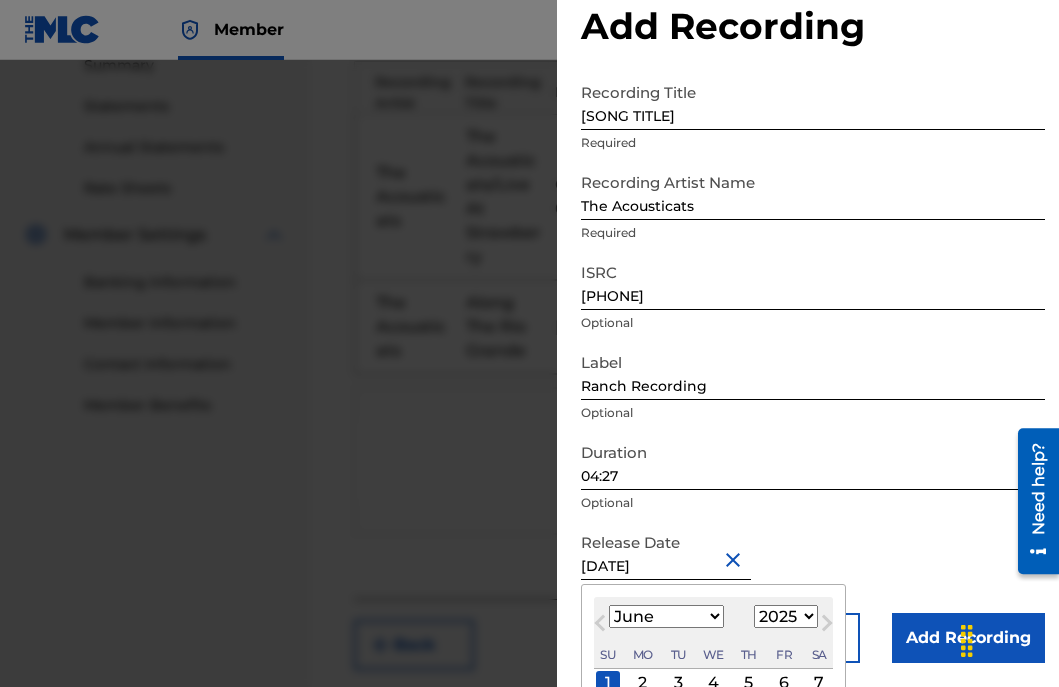 scroll, scrollTop: 738, scrollLeft: 0, axis: vertical 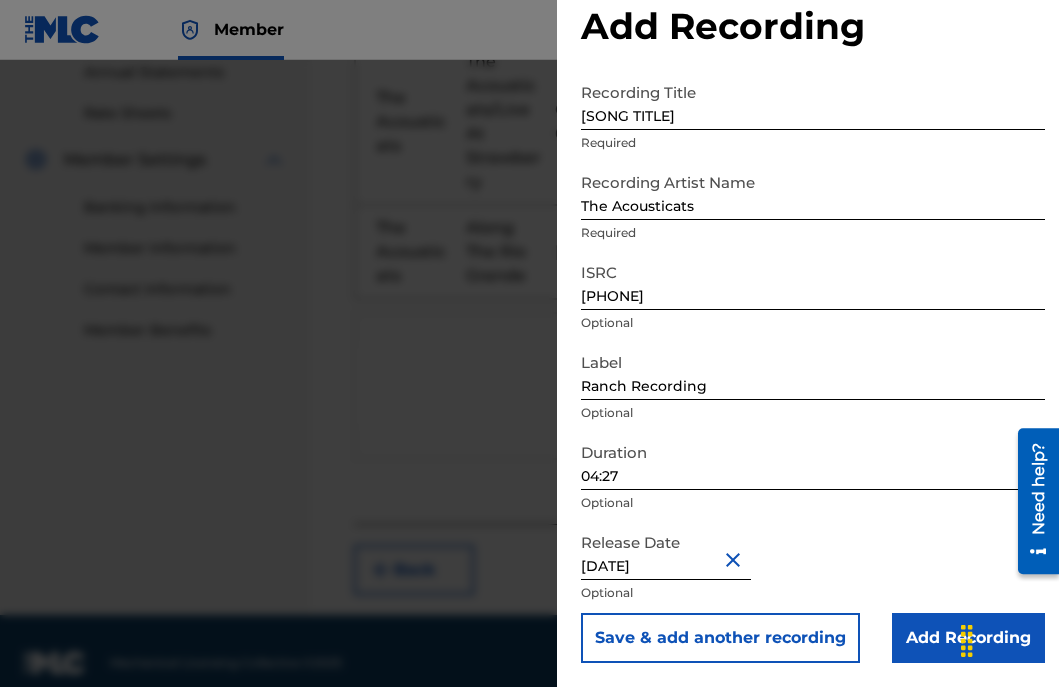 click on "Save & add another recording" at bounding box center (720, 638) 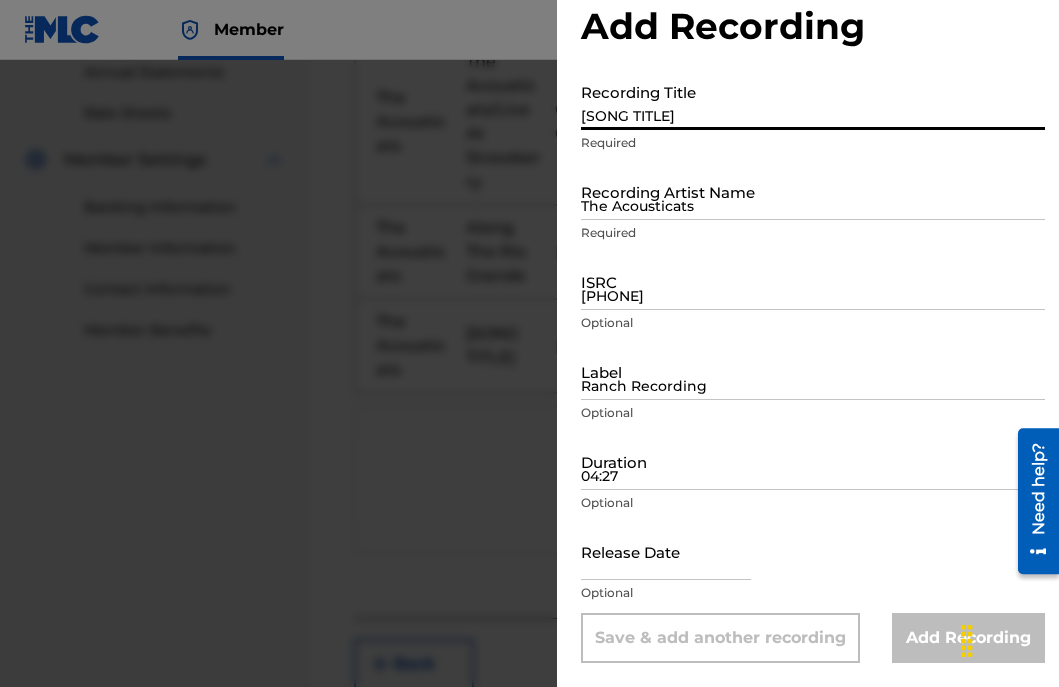 click on "[SONG TITLE]" at bounding box center (813, 101) 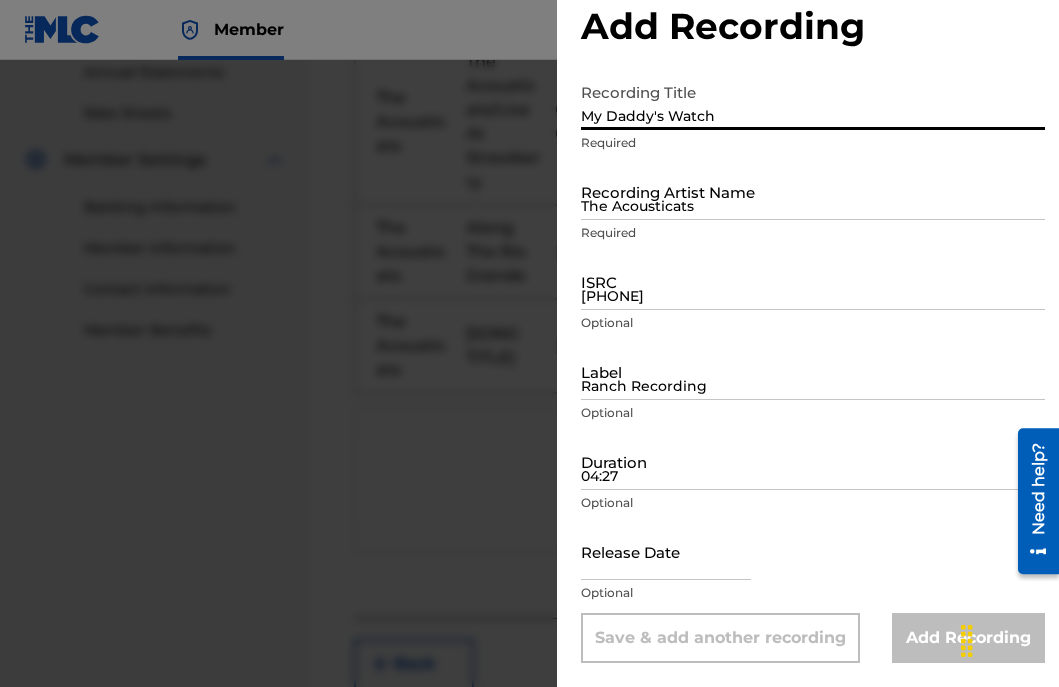 type on "My Daddy's Watch" 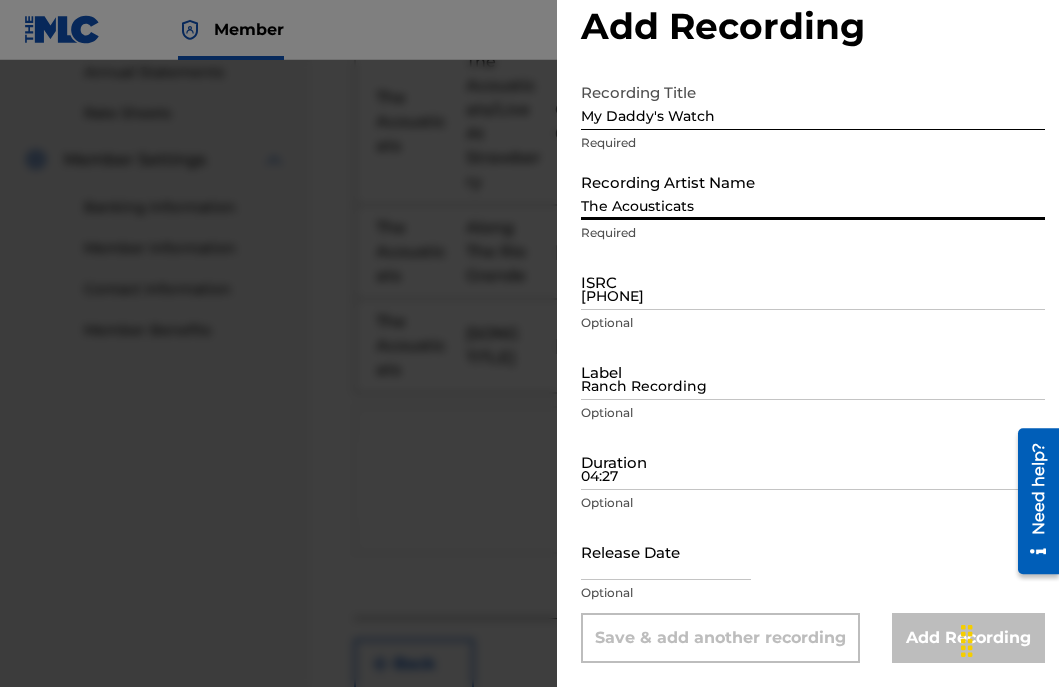 type on "The Acousticats" 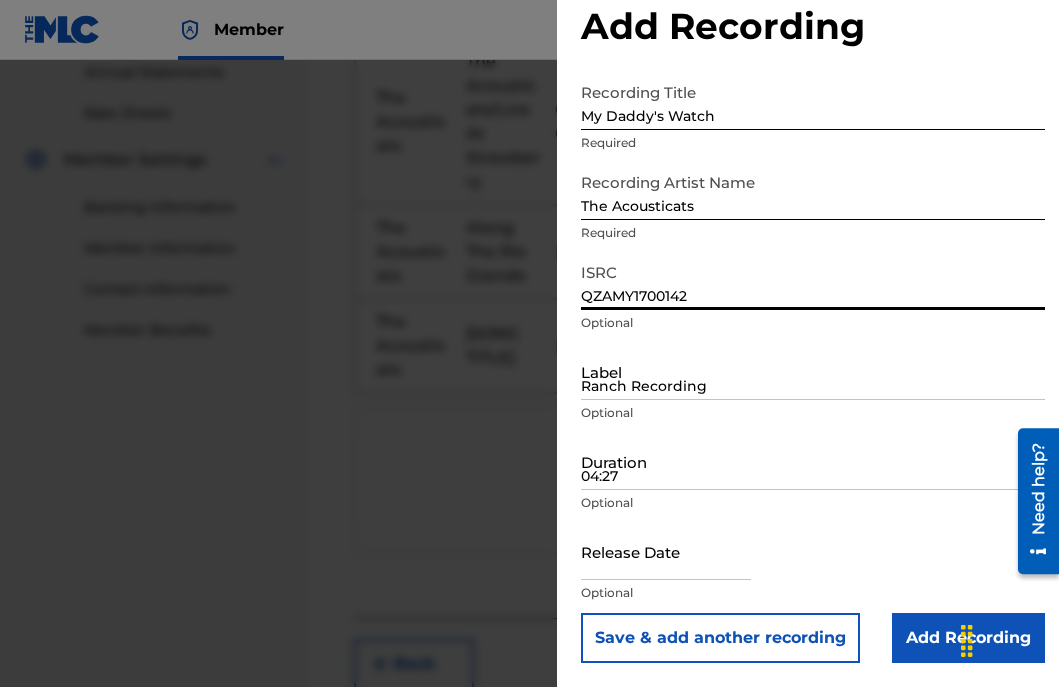 click on "QZAMY1700142" at bounding box center [813, 281] 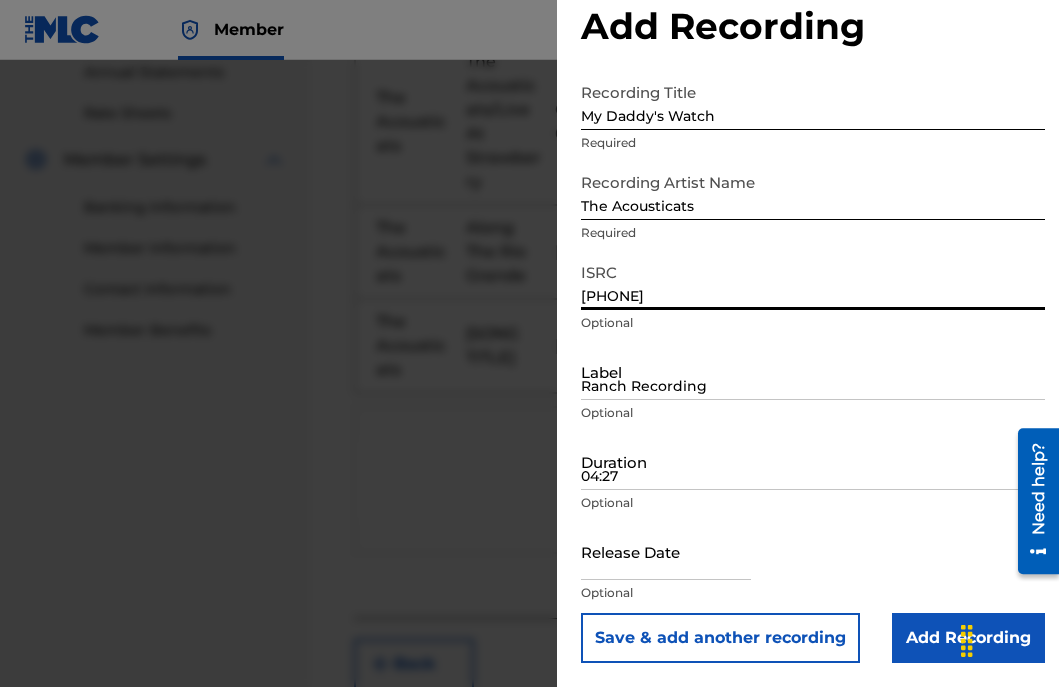 type on "[PHONE]" 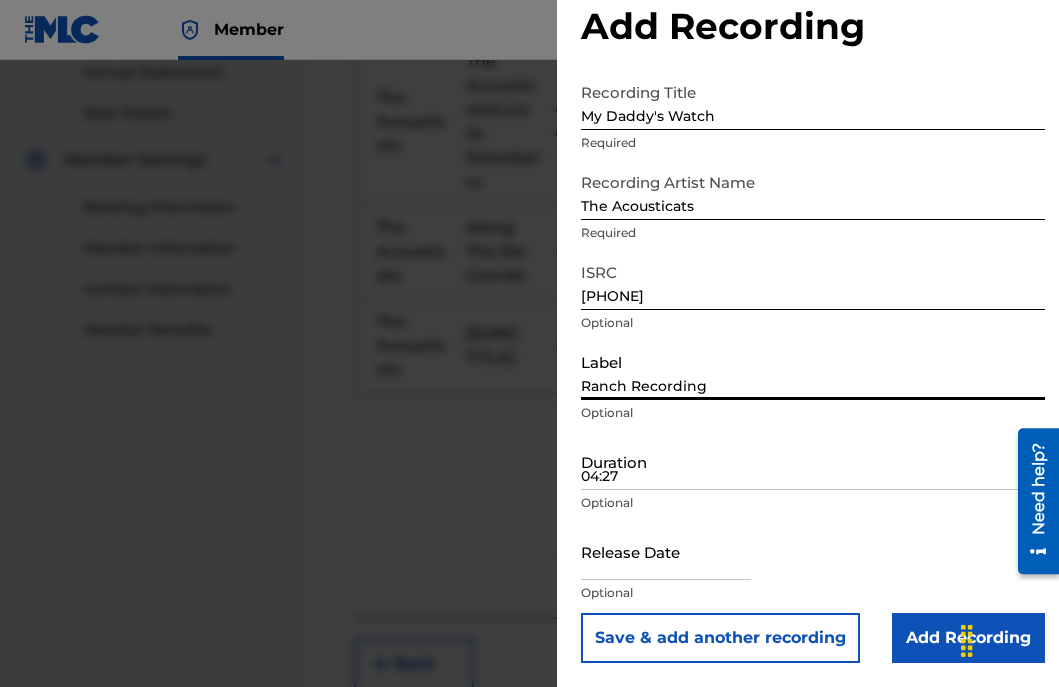 type on "Ranch Recording" 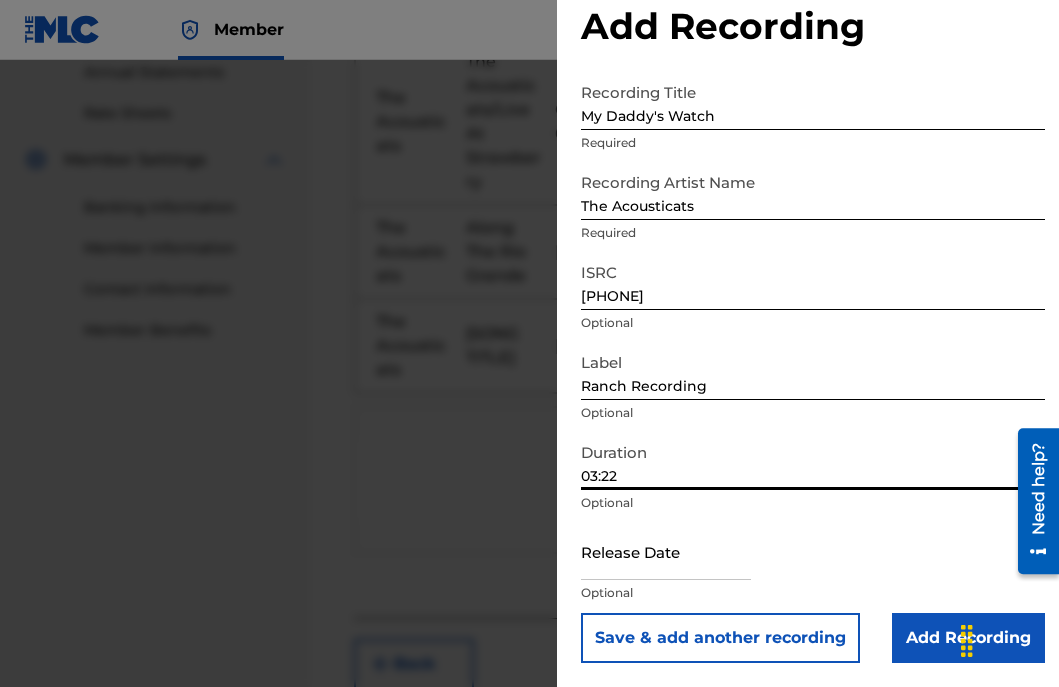 type on "03:22" 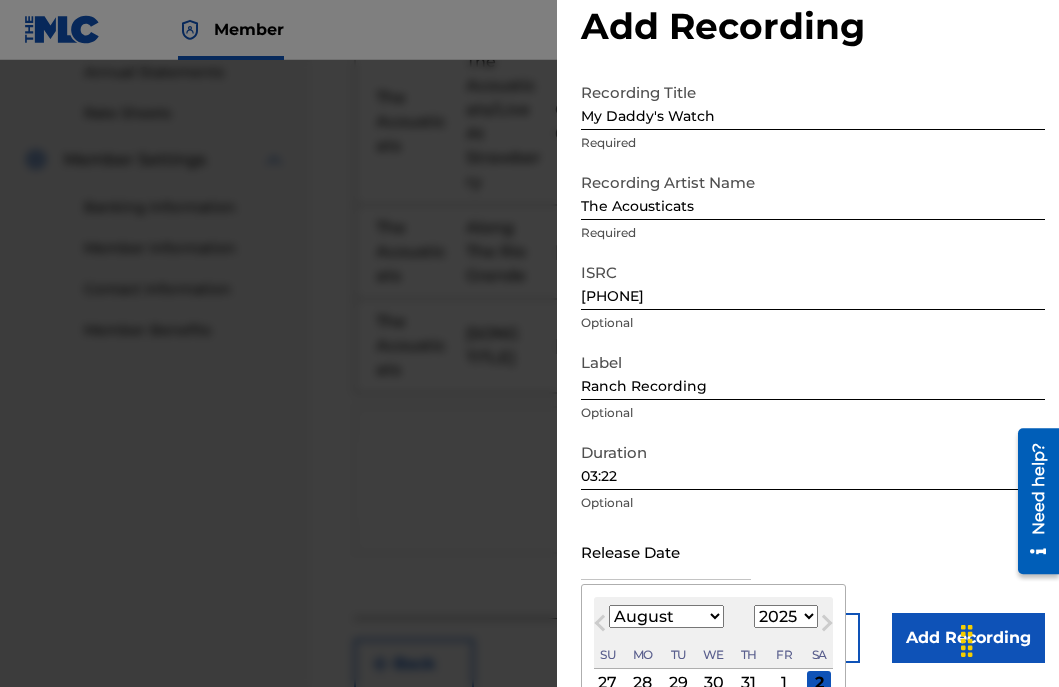 click at bounding box center [666, 551] 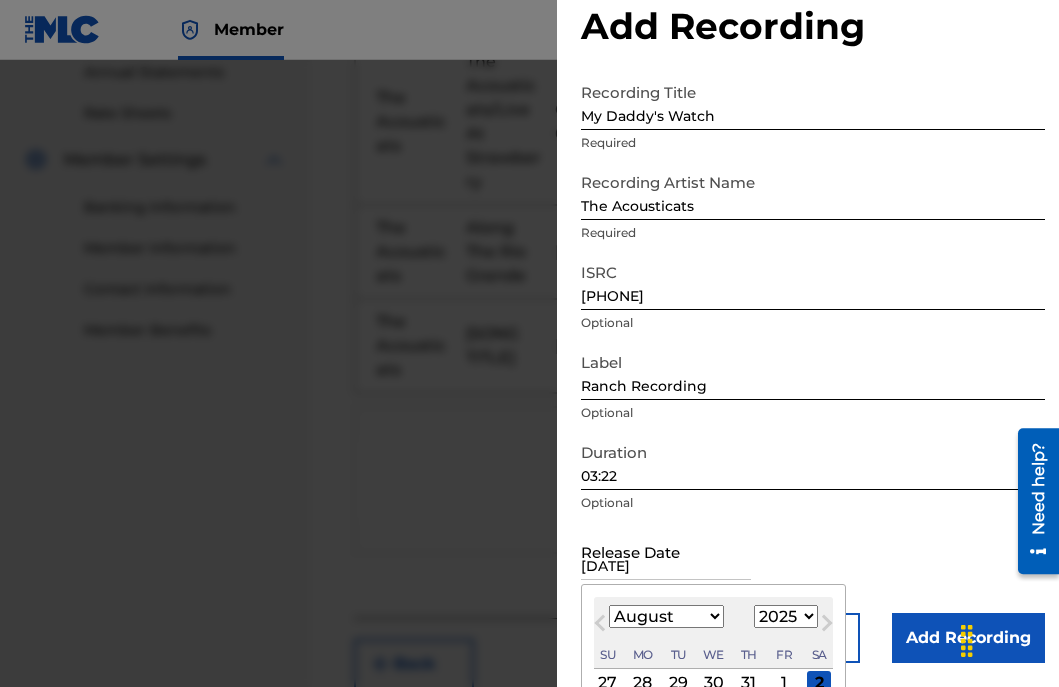 select on "5" 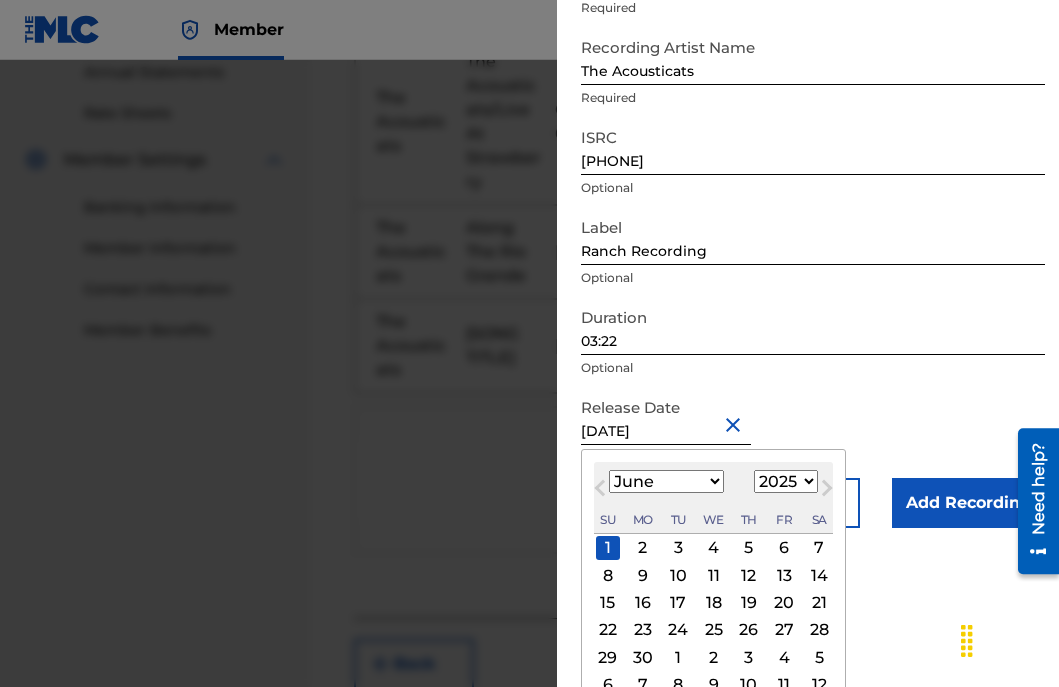 scroll, scrollTop: 203, scrollLeft: 0, axis: vertical 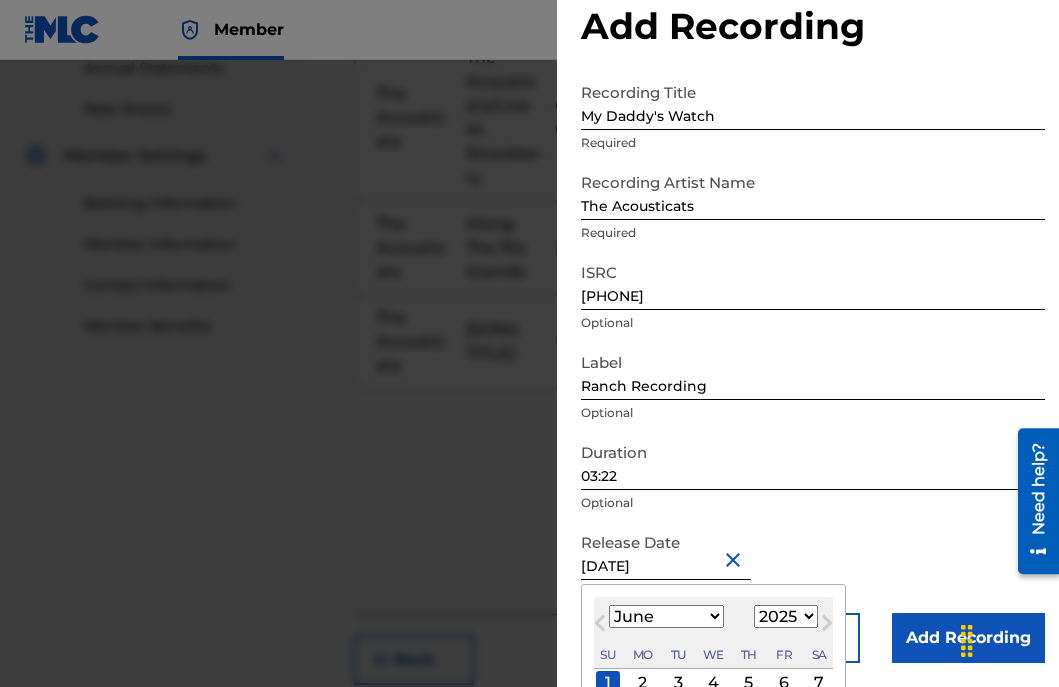 click on "Recording Title [PERSON]'s Watch Required Recording Artist Name The Acousticats Required ISRC [PHONE] Optional Label Ranch Recording Optional Duration 03:22 Optional Release Date June 1 2025 June 2025 Previous Month Next Month June 2025 January February March April May June July August September October November December 1899 1900 1901 1902 1903 1904 1905 1906 1907 1908 1909 1910 1911 1912 1913 1914 1915 1916 1917 1918 1919 1920 1921 1922 1923 1924 1925 1926 1927 1928 1929 1930 1931 1932 1933 1934 1935 1936 1937 1938 1939 1940 1941 1942 1943 1944 1945 1946 1947 1948 1949 1950 1951 1952 1953 1954 1955 1956 1957 1958 1959 1960 1961 1962 1963 1964 1965 1966 1967 1968 1969 1970 1971 1972 1973 1974 1975 1976 1977 1978 1979 1980 1981 1982 1983 1984 1985 1986 1987 1988 1989 1990 1991 1992 1993 1994 1995 1996 1997 1998 1999 2000 2001 2002 2003 2004 2005 2006 2007 2008 2009 2010 2011 2012 2013 2014 2015 2016 2017 2018 2019 2020 2021 2022 2023 2024 2025 2026 2027 2028 2029 2030 2031 2032 2033 2034 2035 2036 2037" at bounding box center (813, 368) 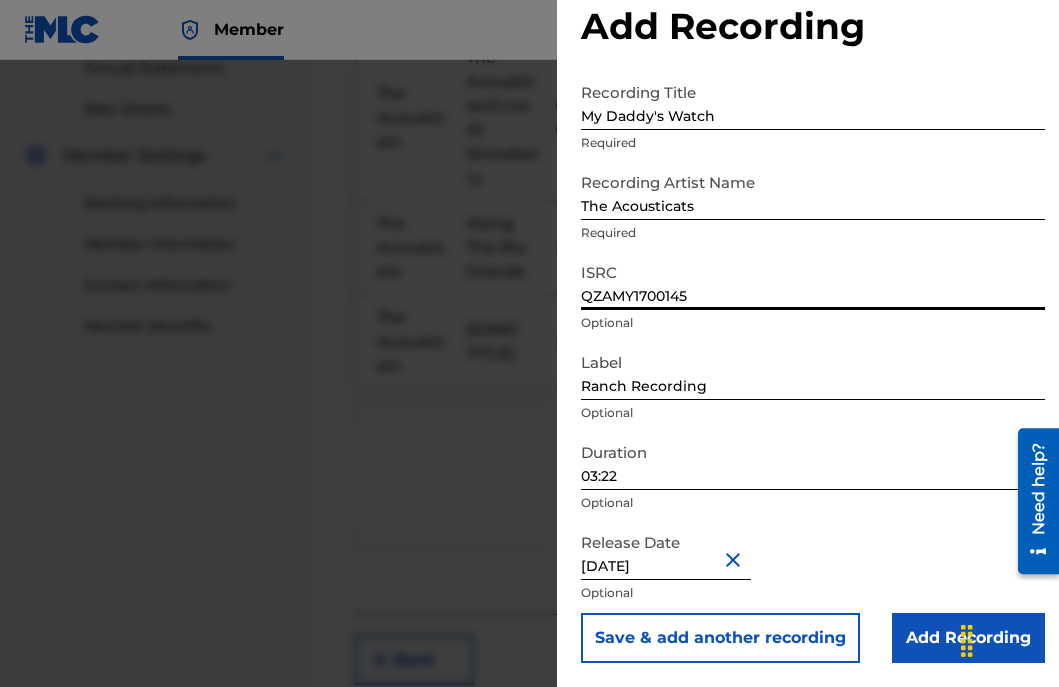 type on "QZAMY1700145" 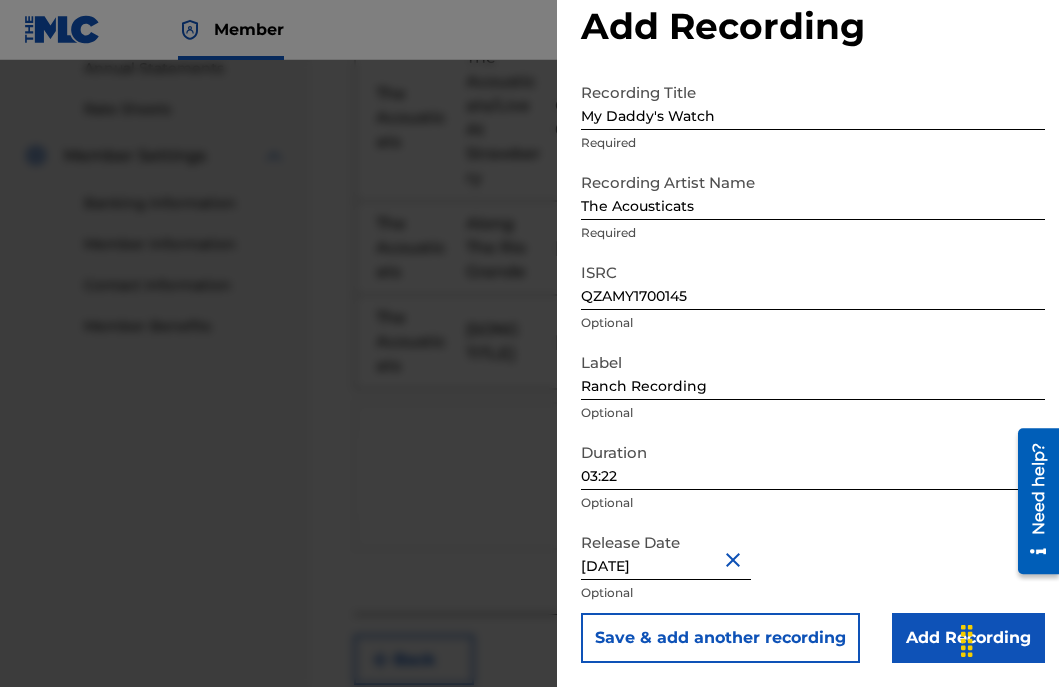click on "Add Recording" at bounding box center [968, 638] 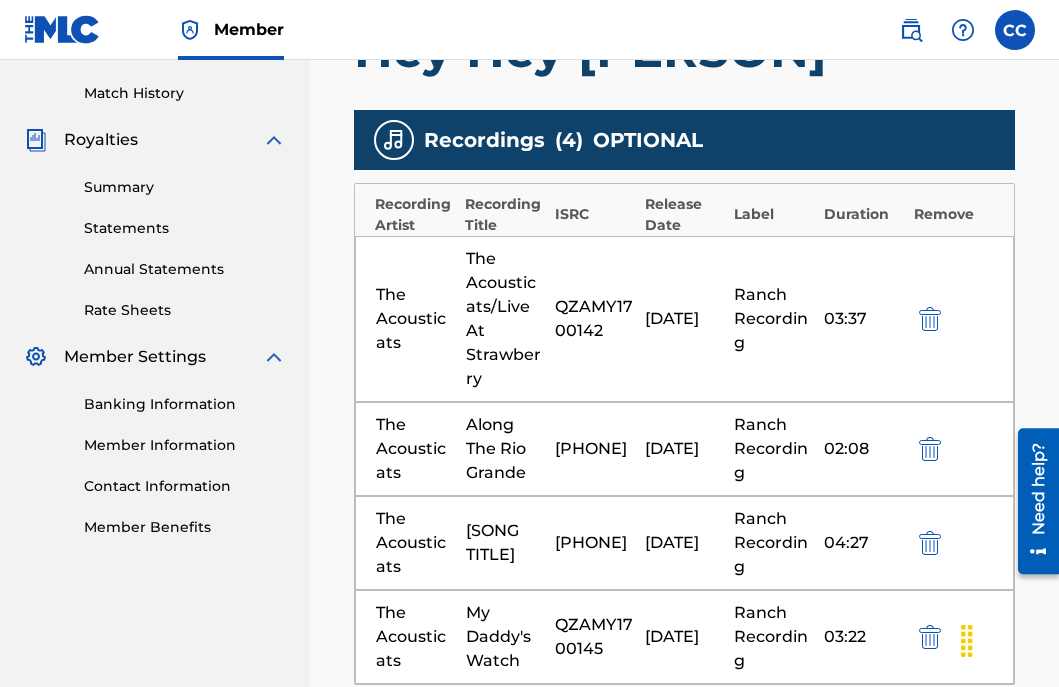 scroll, scrollTop: 540, scrollLeft: 0, axis: vertical 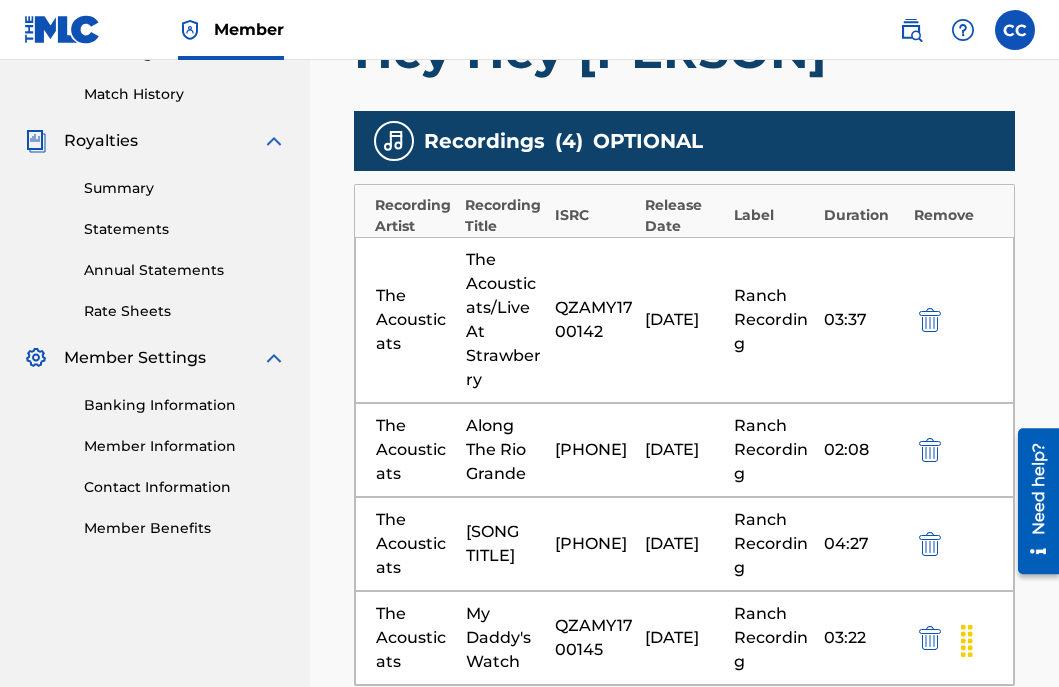 click on "QZAMY1700142" at bounding box center [595, 320] 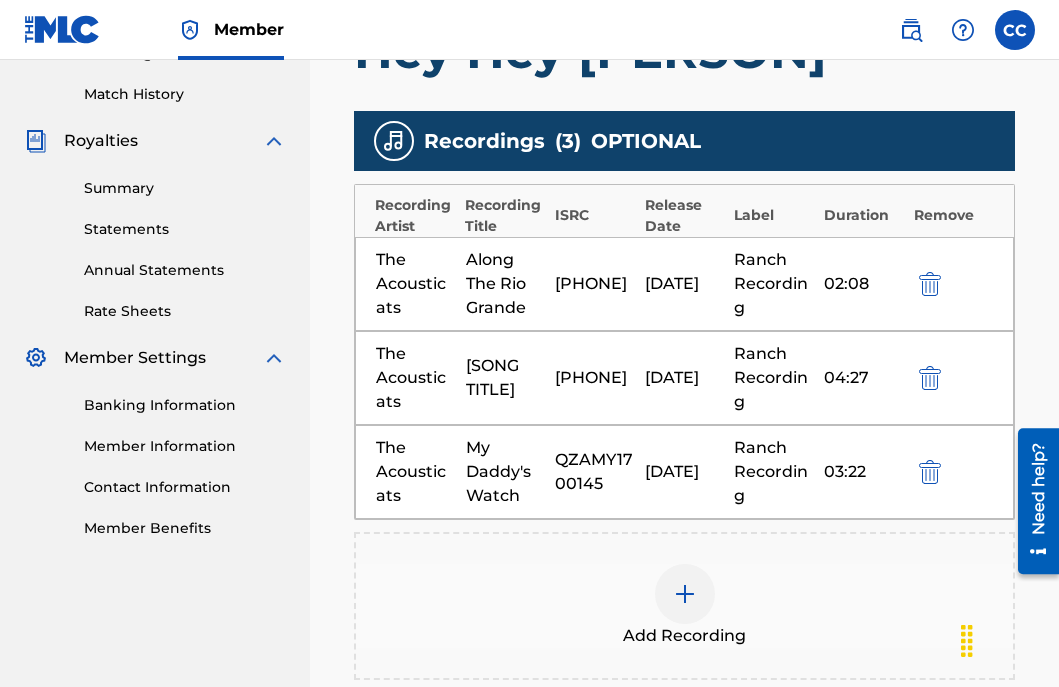 click at bounding box center (685, 594) 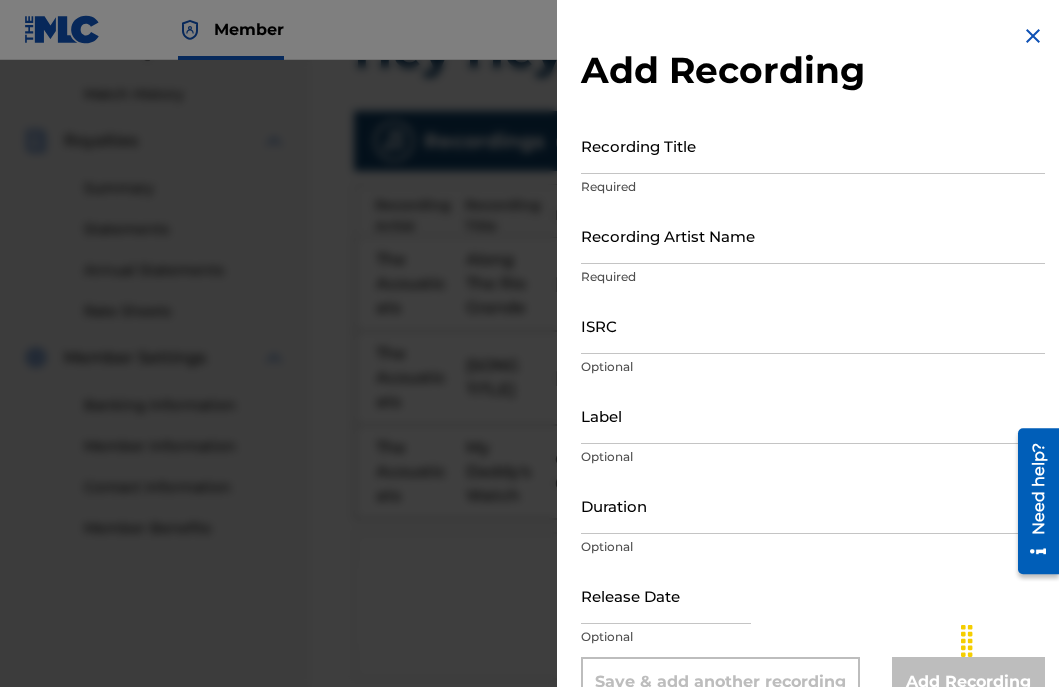 click on "Recording Title" at bounding box center (813, 145) 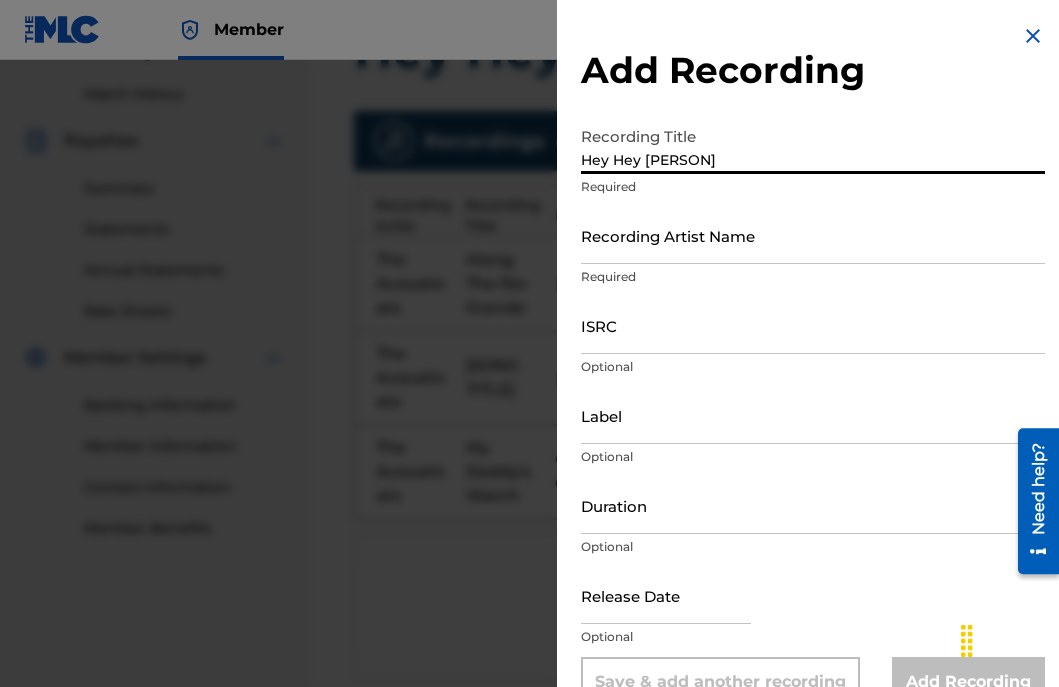 type on "Hey Hey [PERSON]" 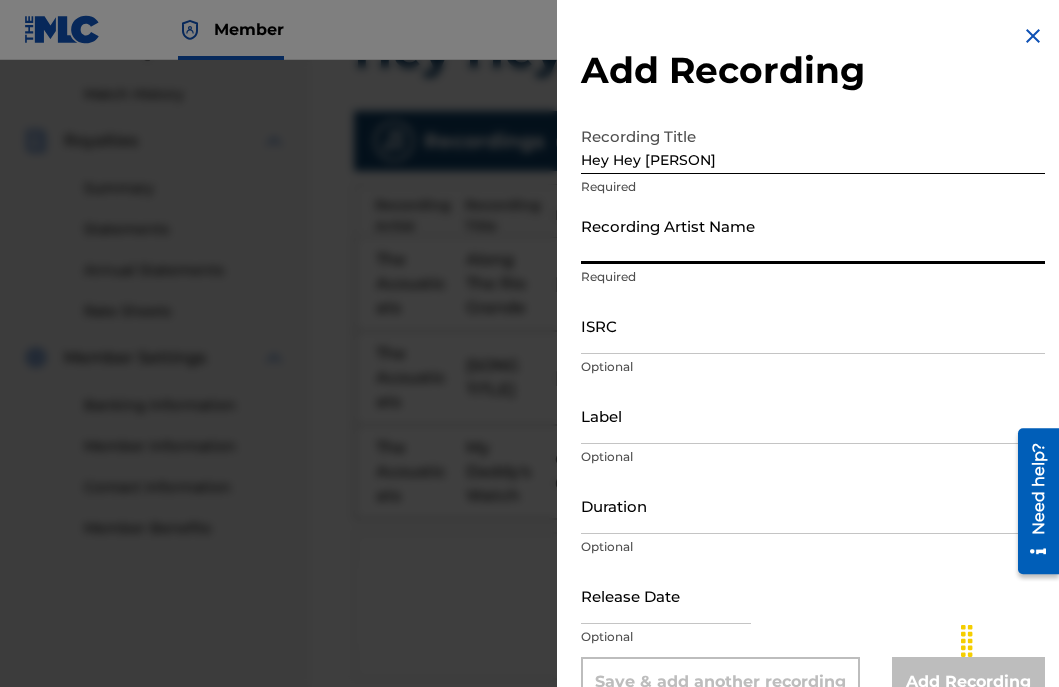 type on "The Acousticats" 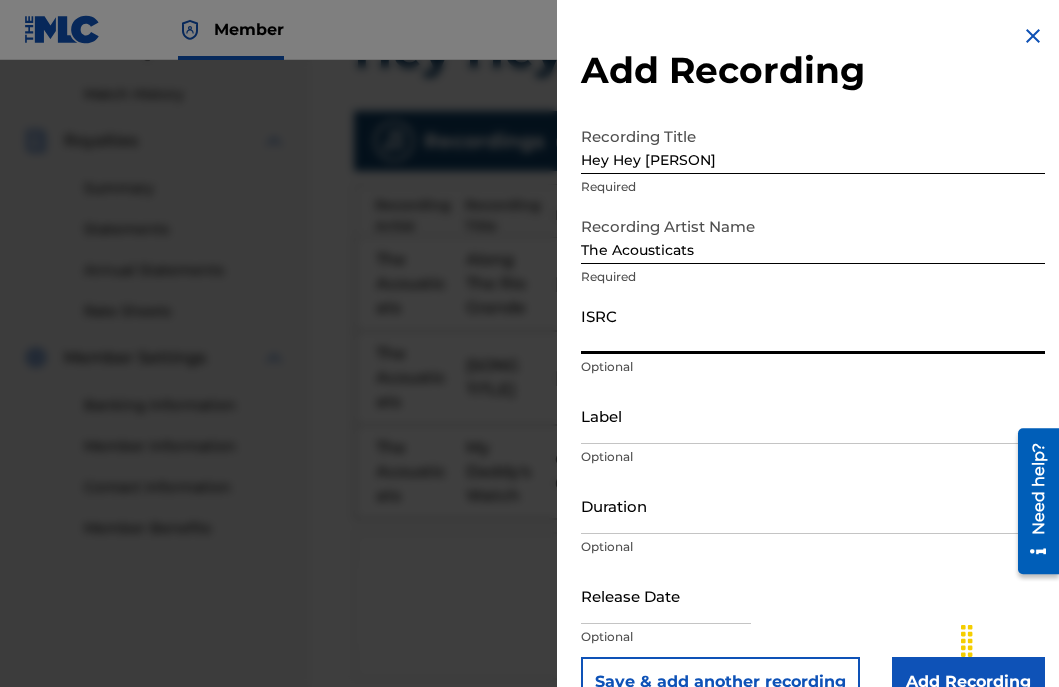click on "ISRC" at bounding box center (813, 325) 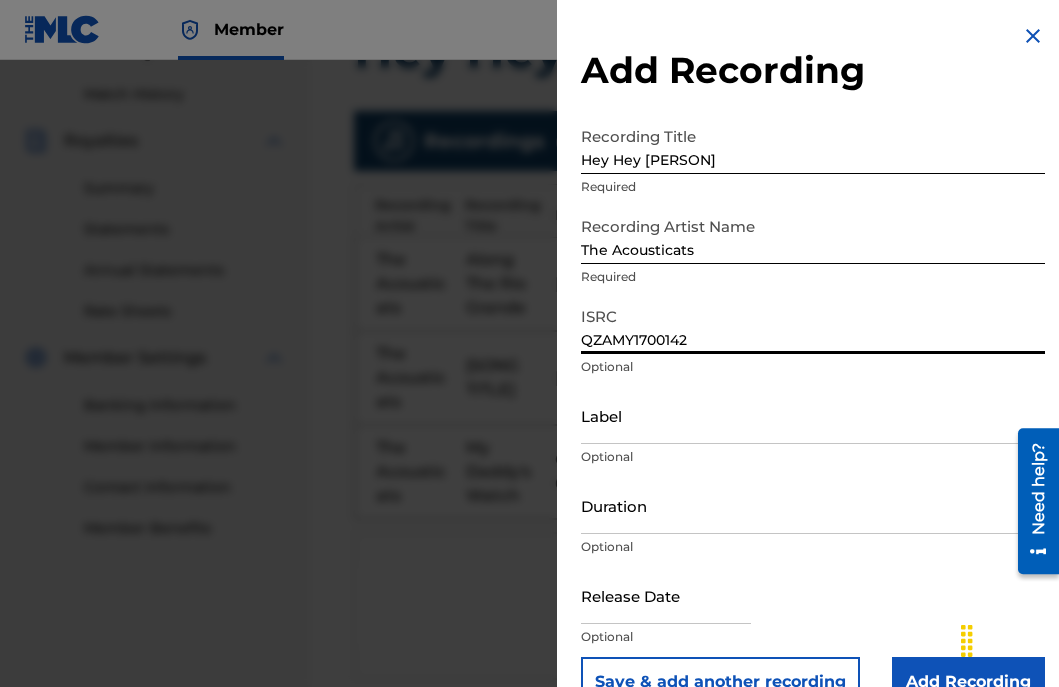 click on "Label" at bounding box center (813, 415) 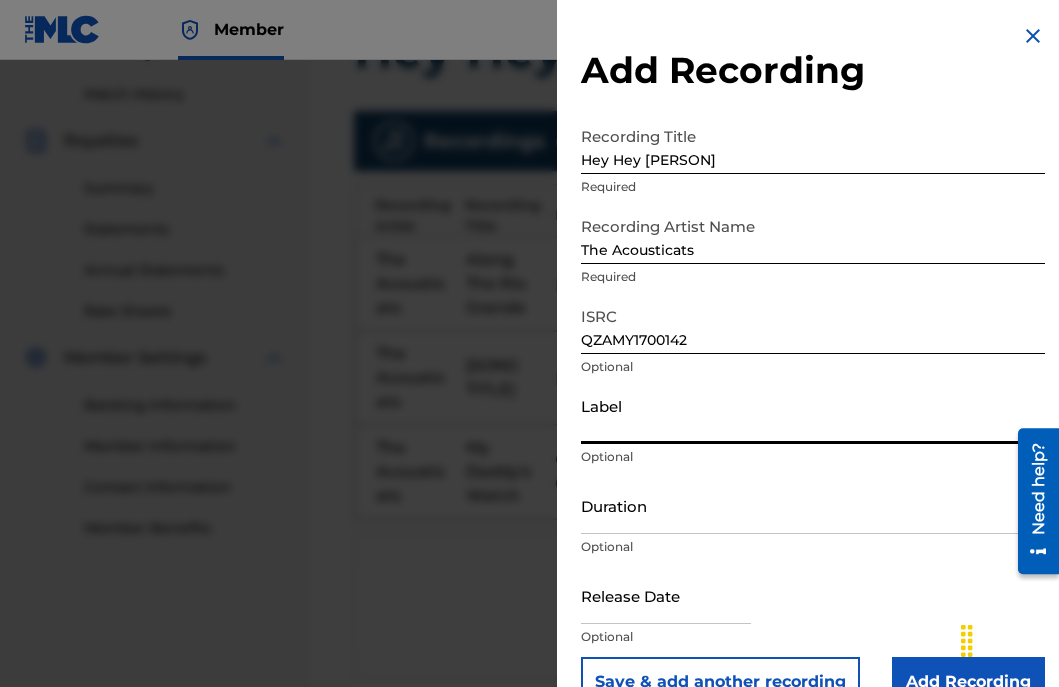type on "Ranch Recording" 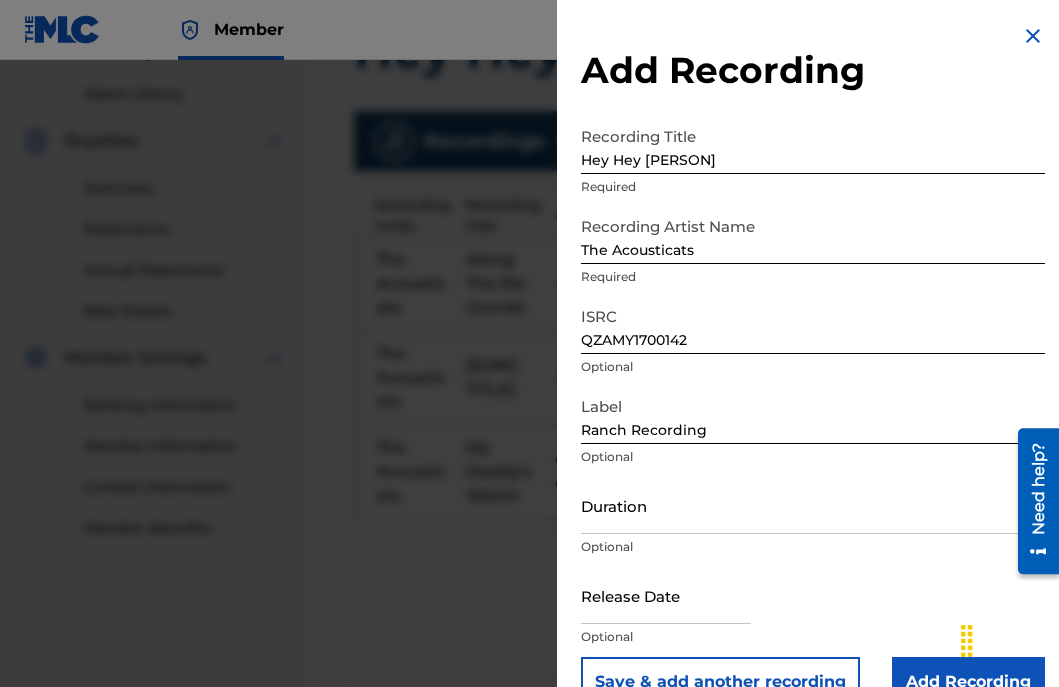 click on "Label Ranch Recording Optional" at bounding box center (813, 432) 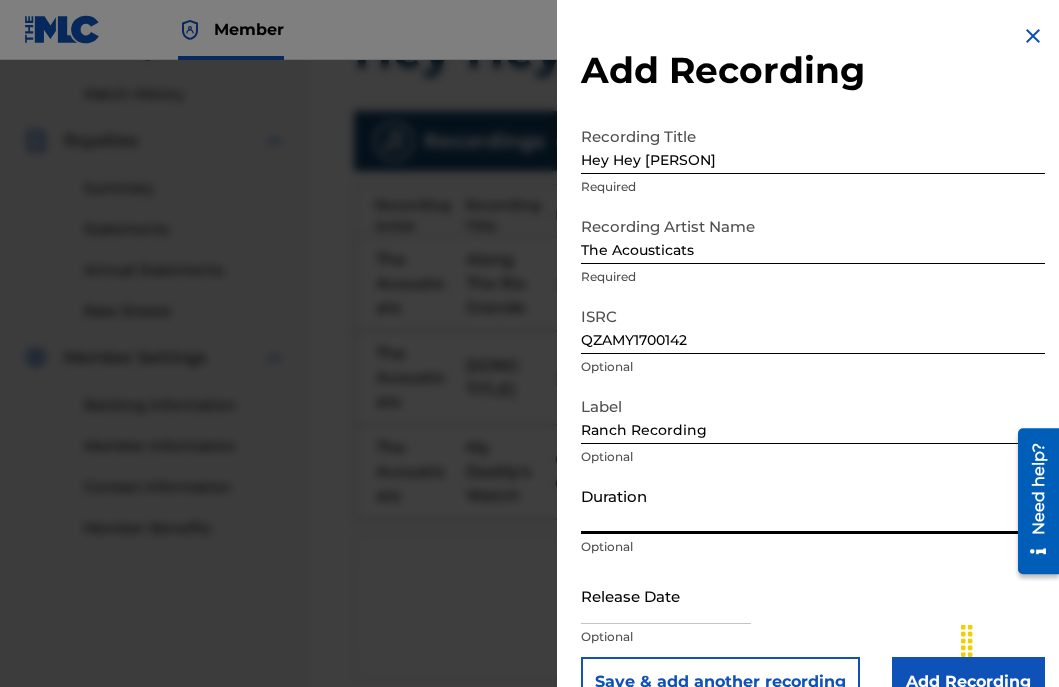 type on "03:37" 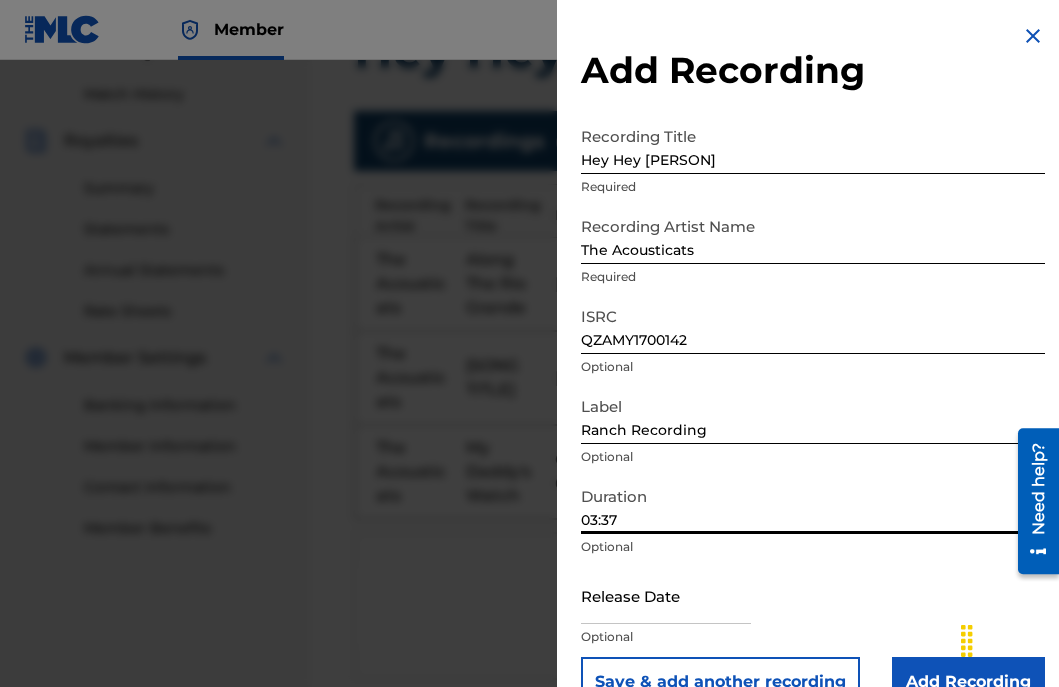 click at bounding box center (666, 595) 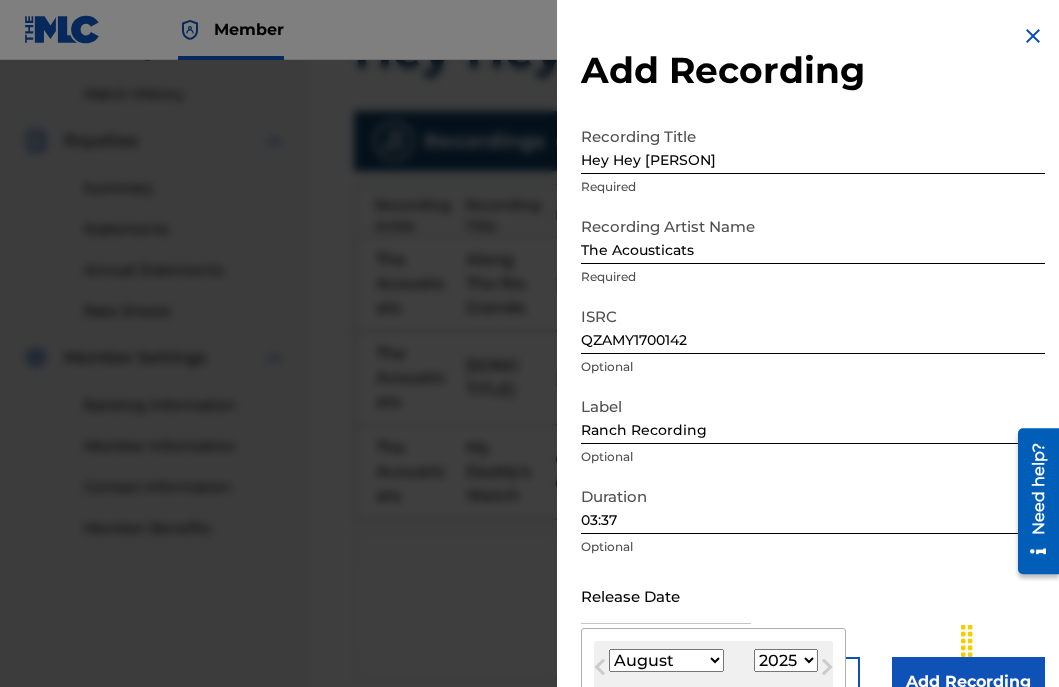type on "[DATE]" 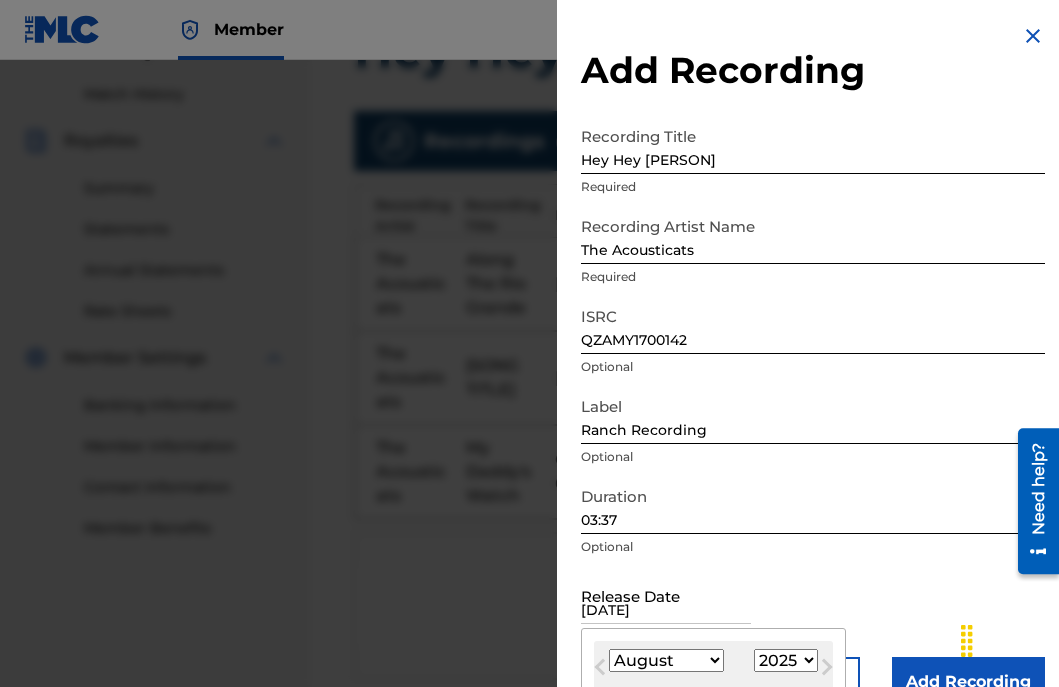 select on "5" 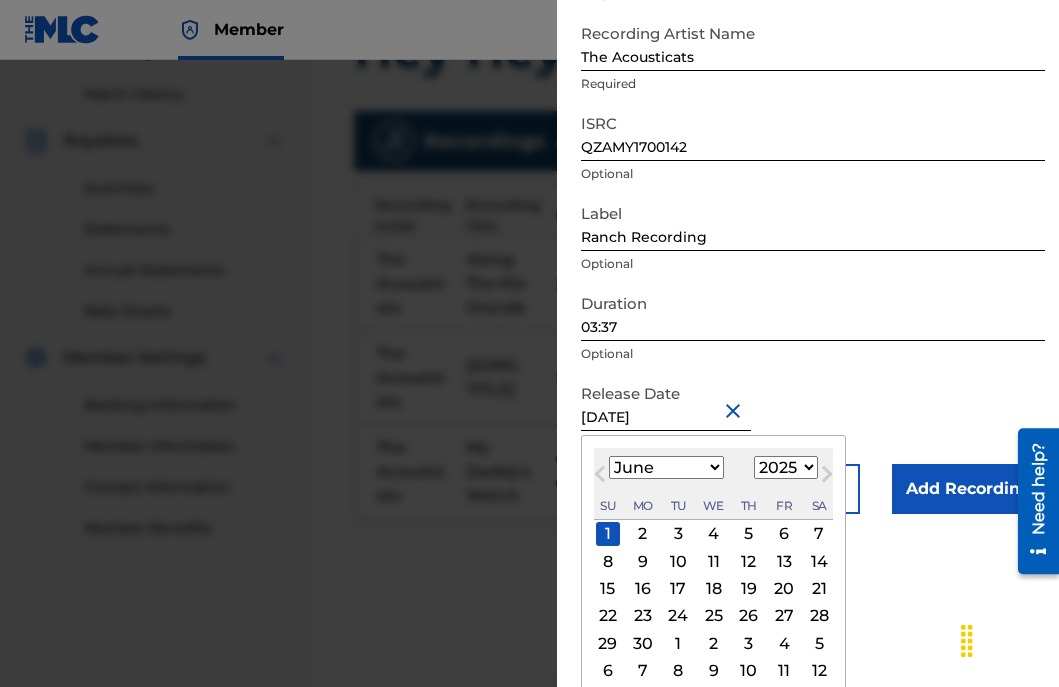 scroll, scrollTop: 203, scrollLeft: 0, axis: vertical 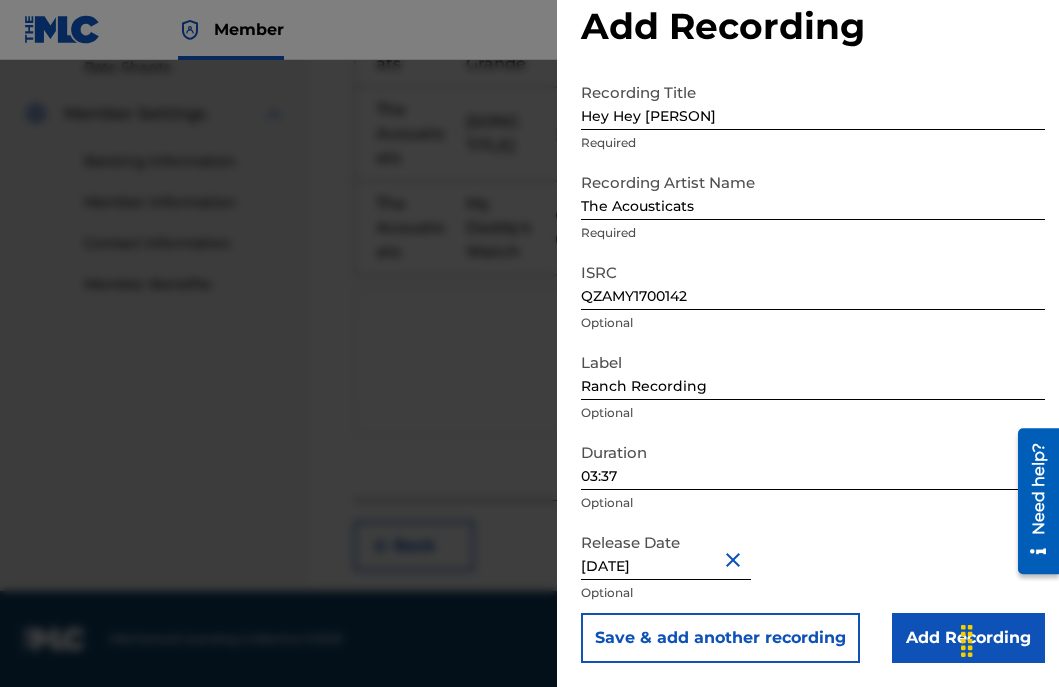 click on "Add Recording" at bounding box center [968, 638] 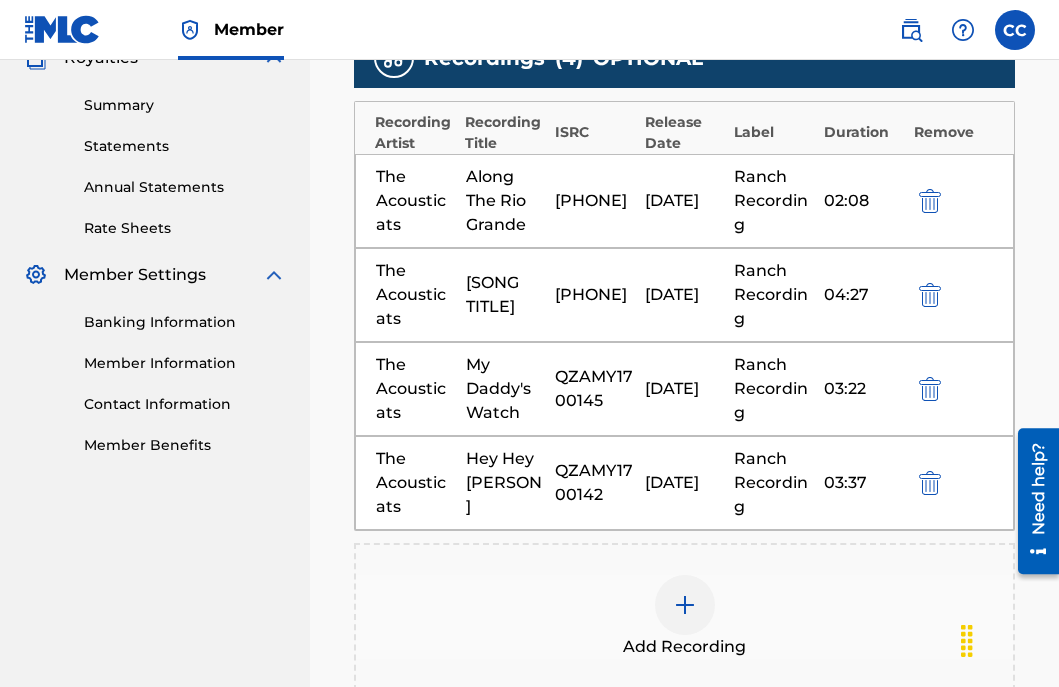 scroll, scrollTop: 612, scrollLeft: 0, axis: vertical 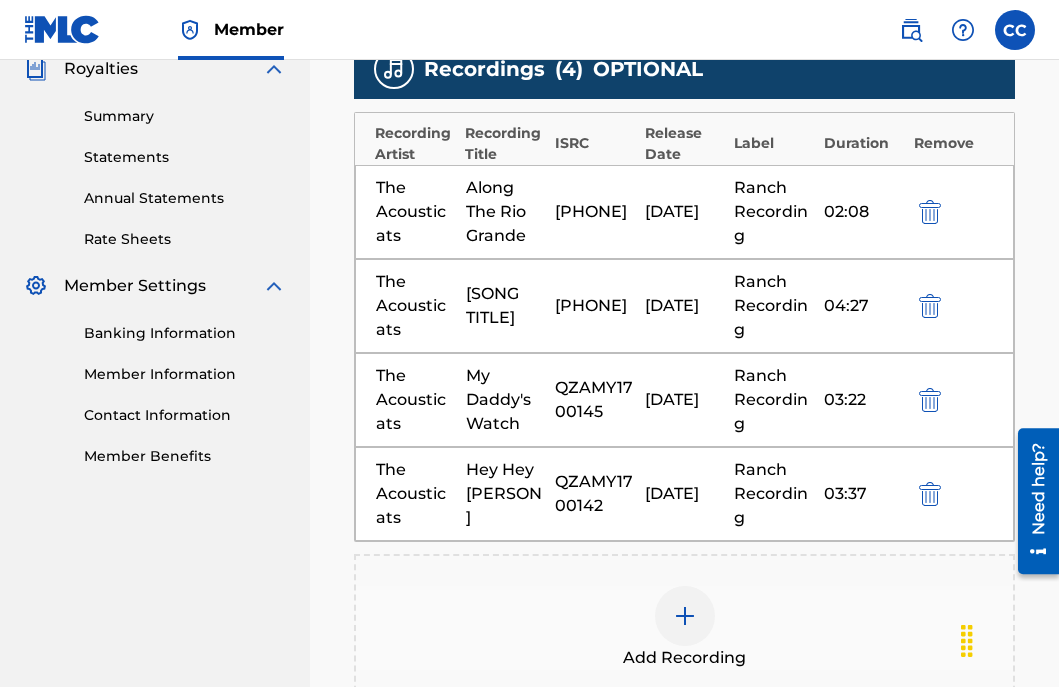click on "The Acousticats" at bounding box center [416, 212] 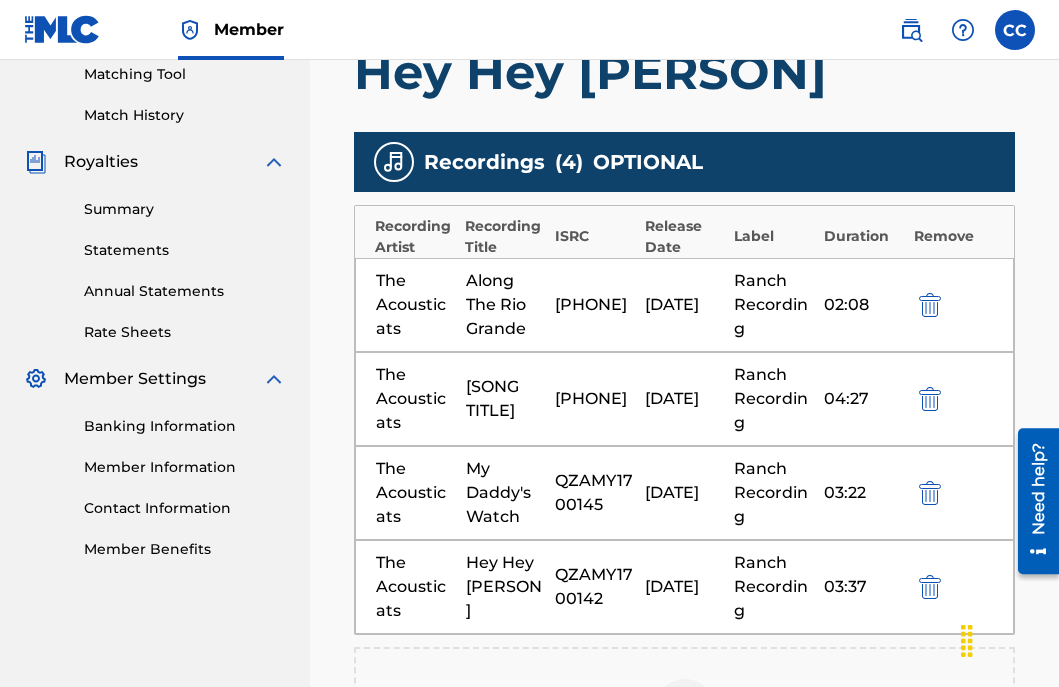 scroll, scrollTop: 501, scrollLeft: 0, axis: vertical 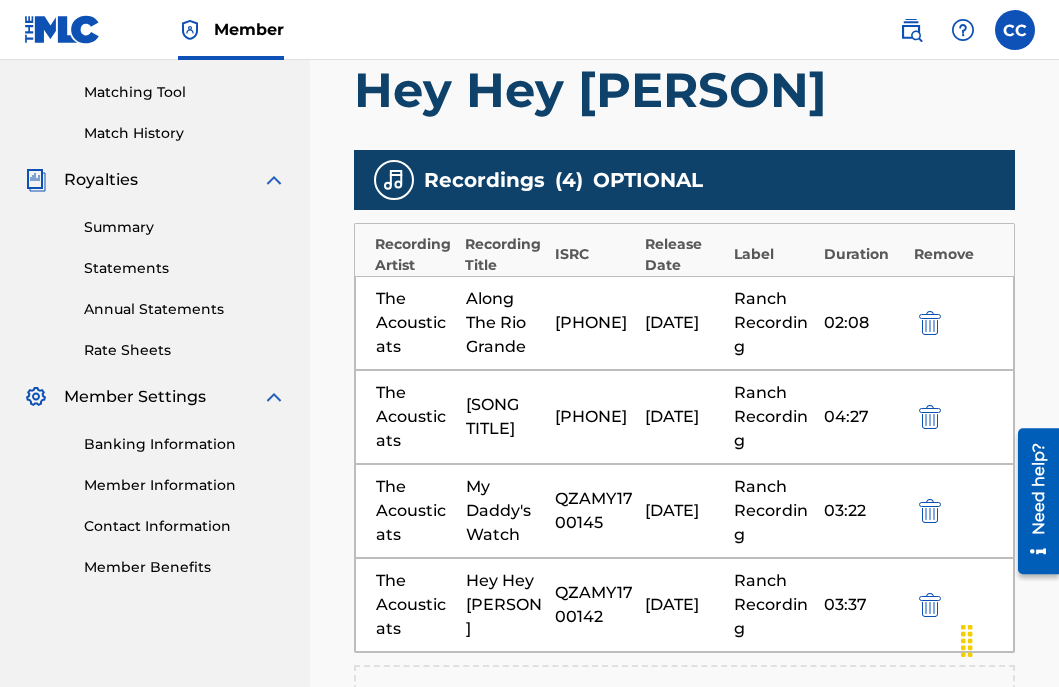 click at bounding box center [930, 323] 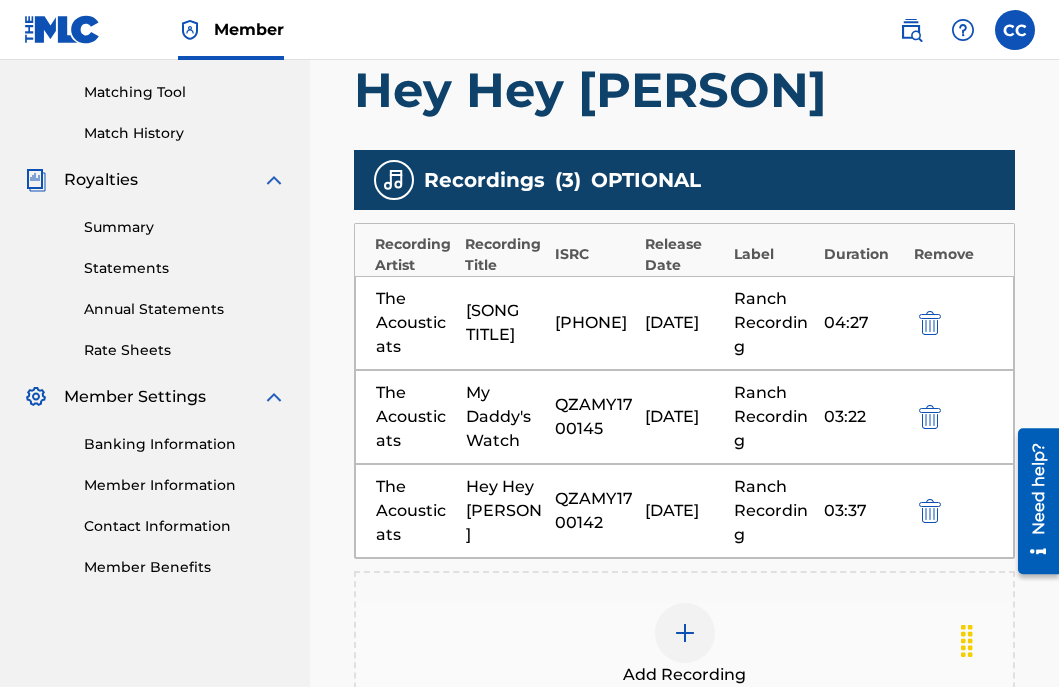click at bounding box center [930, 323] 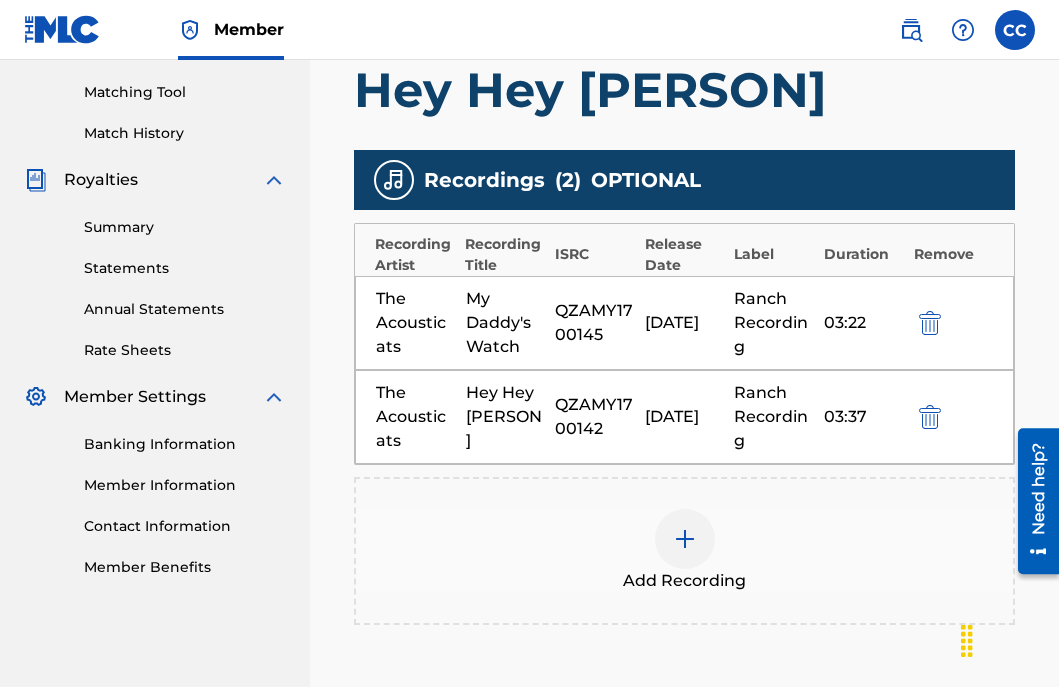 click at bounding box center [930, 323] 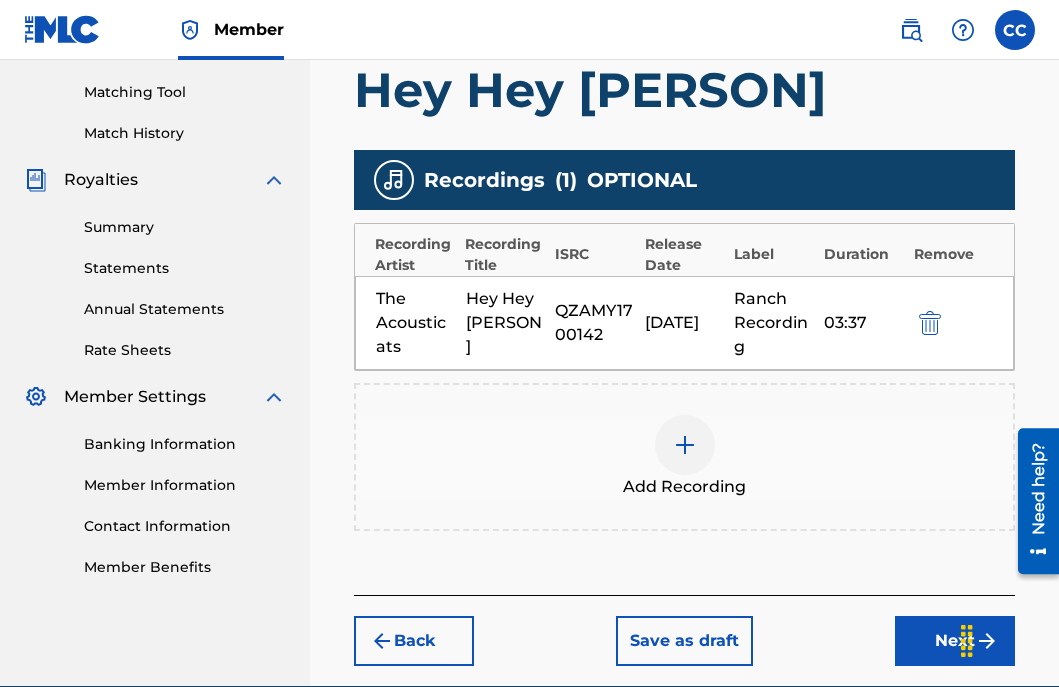 click at bounding box center (685, 445) 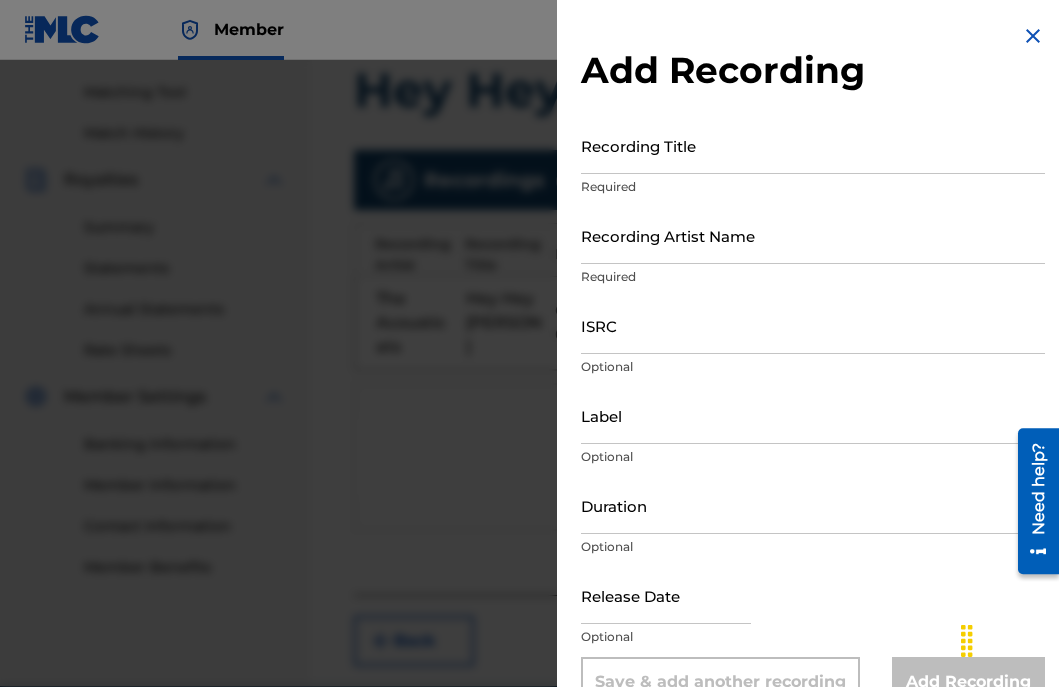 click on "Recording Title" at bounding box center (813, 145) 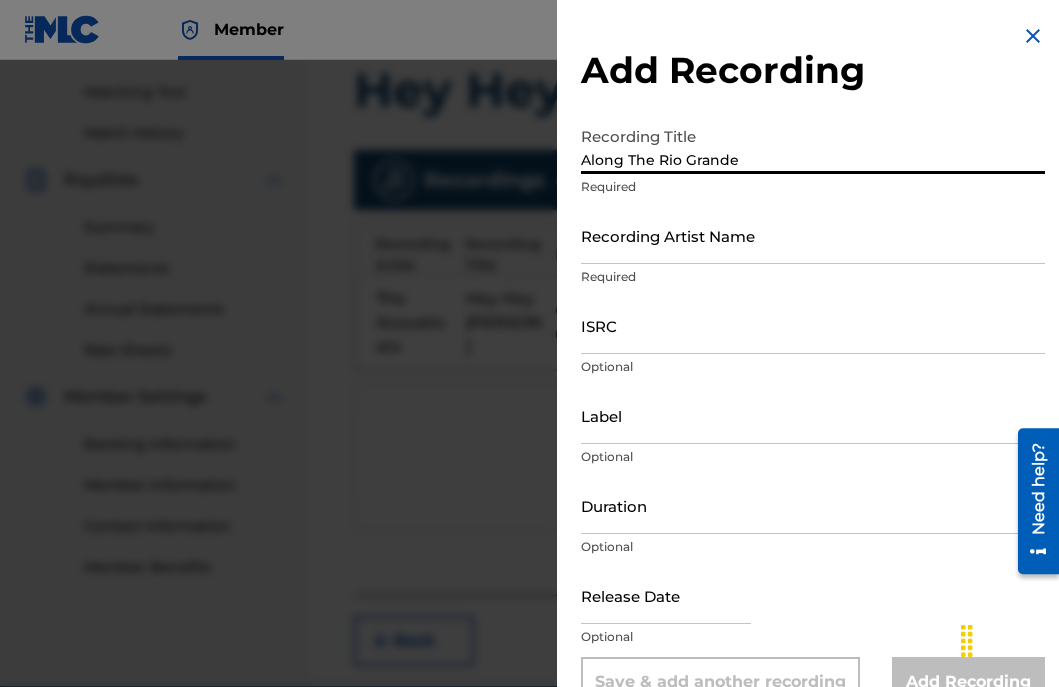 type on "Along The Rio Grande" 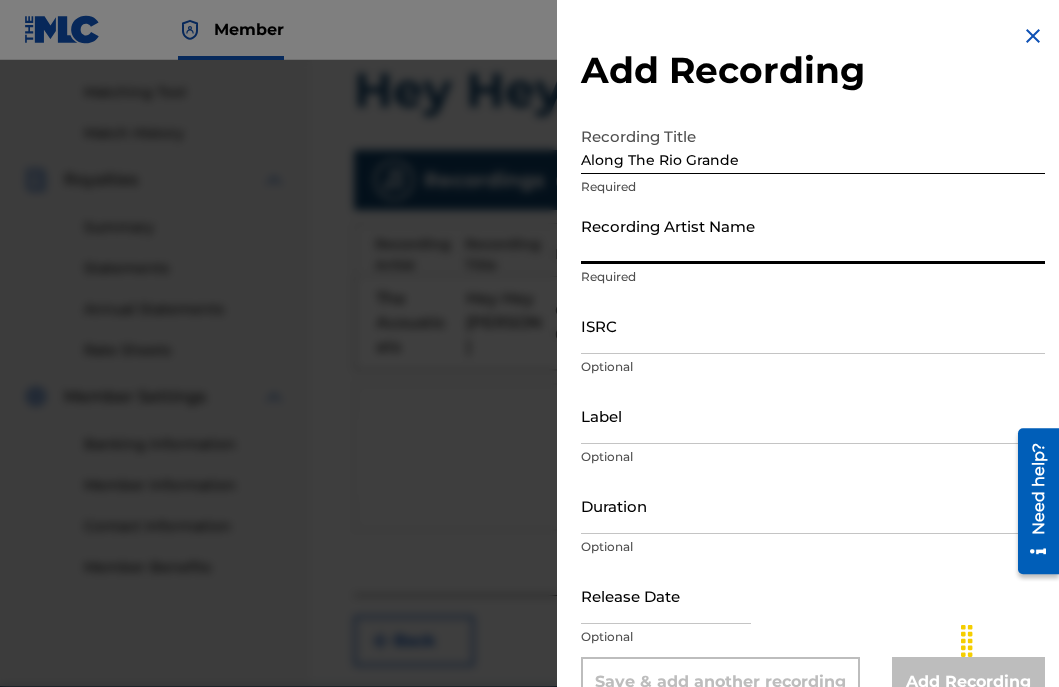 click on "Recording Artist Name" at bounding box center (813, 235) 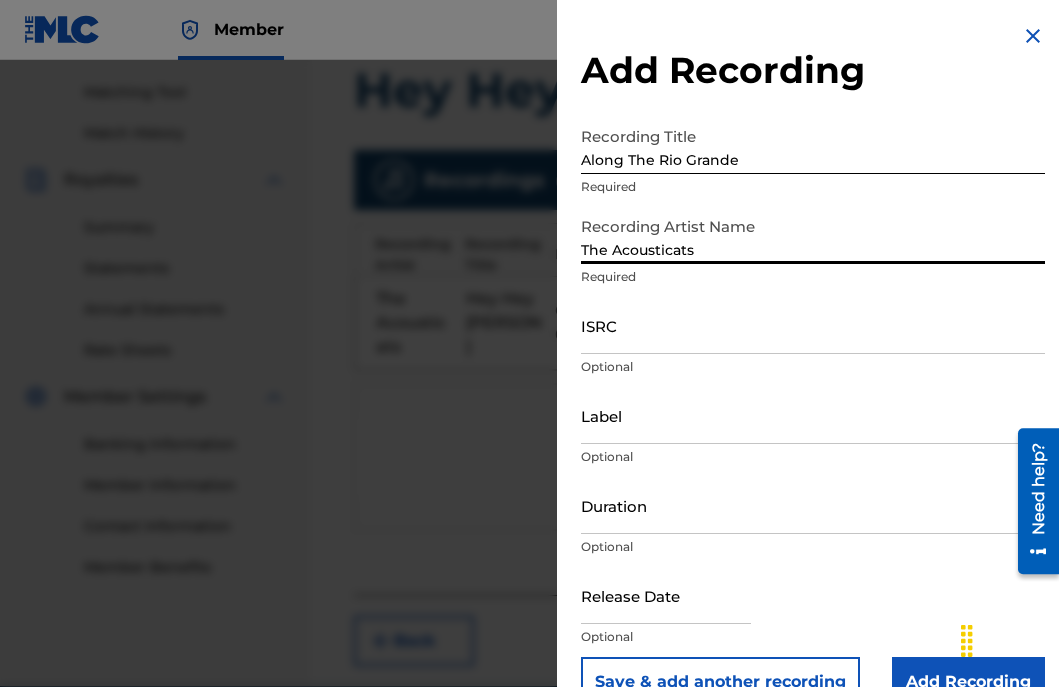 click on "ISRC" at bounding box center (813, 325) 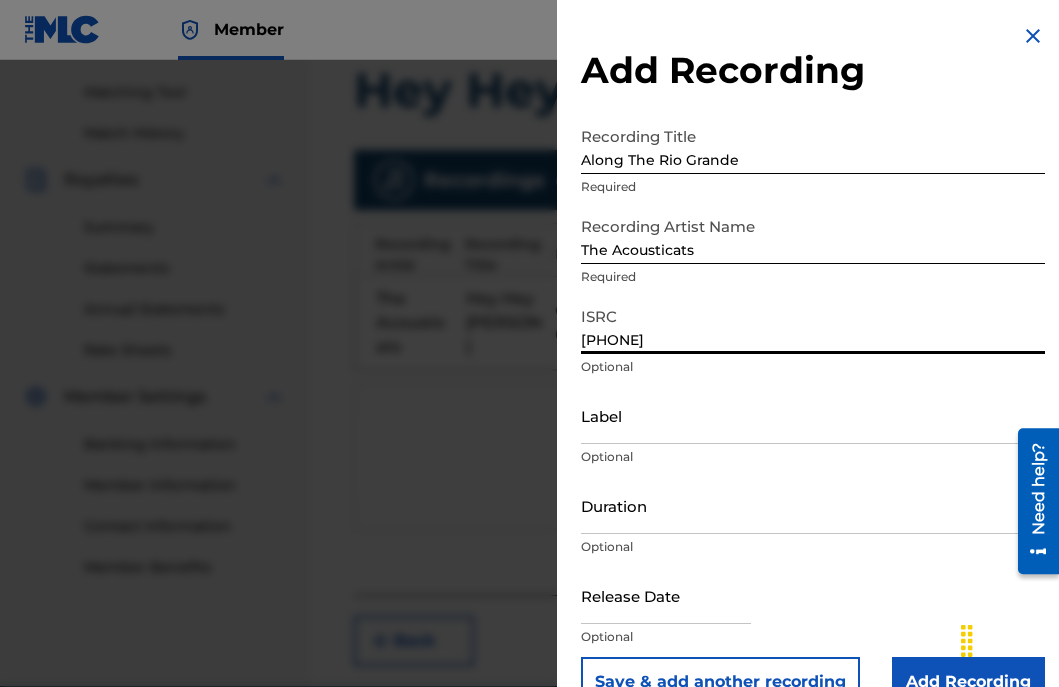 type on "[PHONE]" 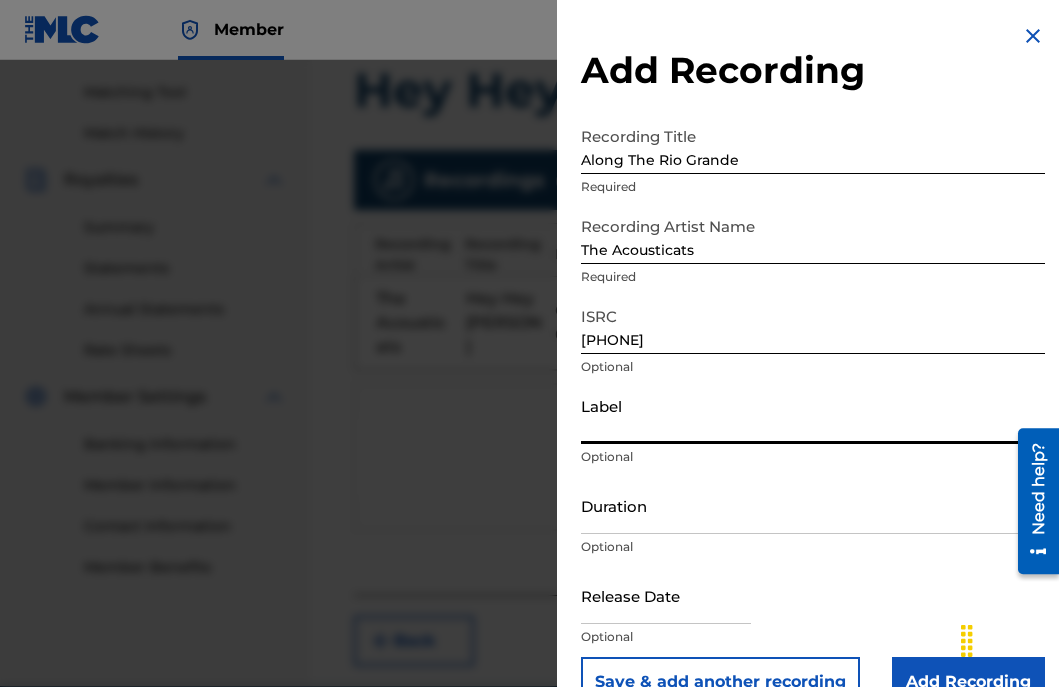 click on "Label" at bounding box center (813, 415) 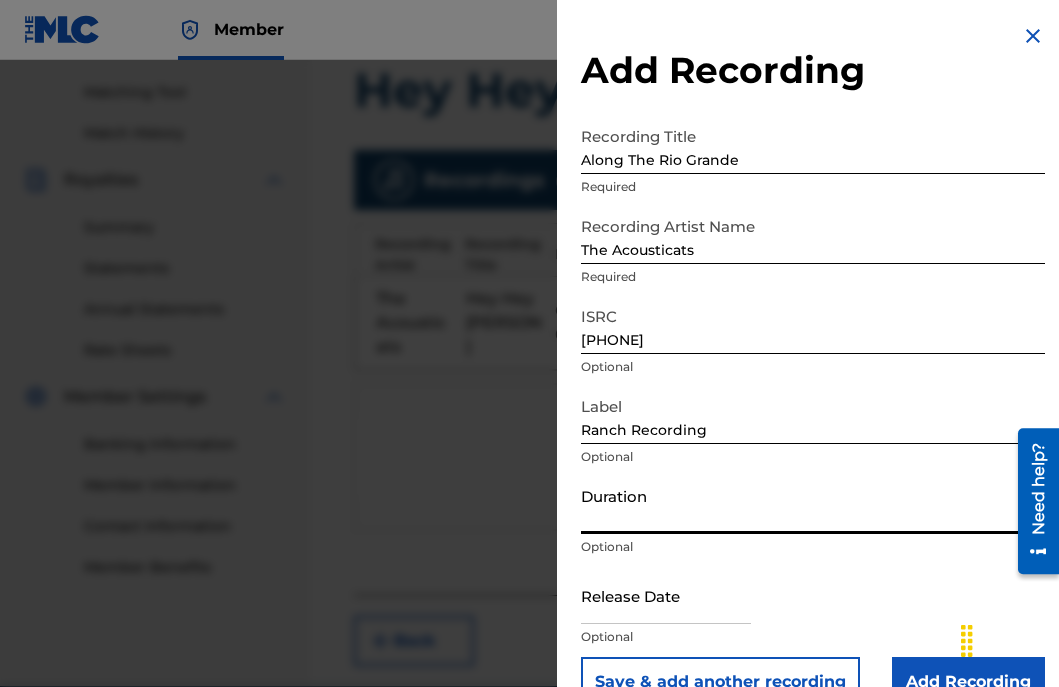 click on "Duration" at bounding box center [813, 505] 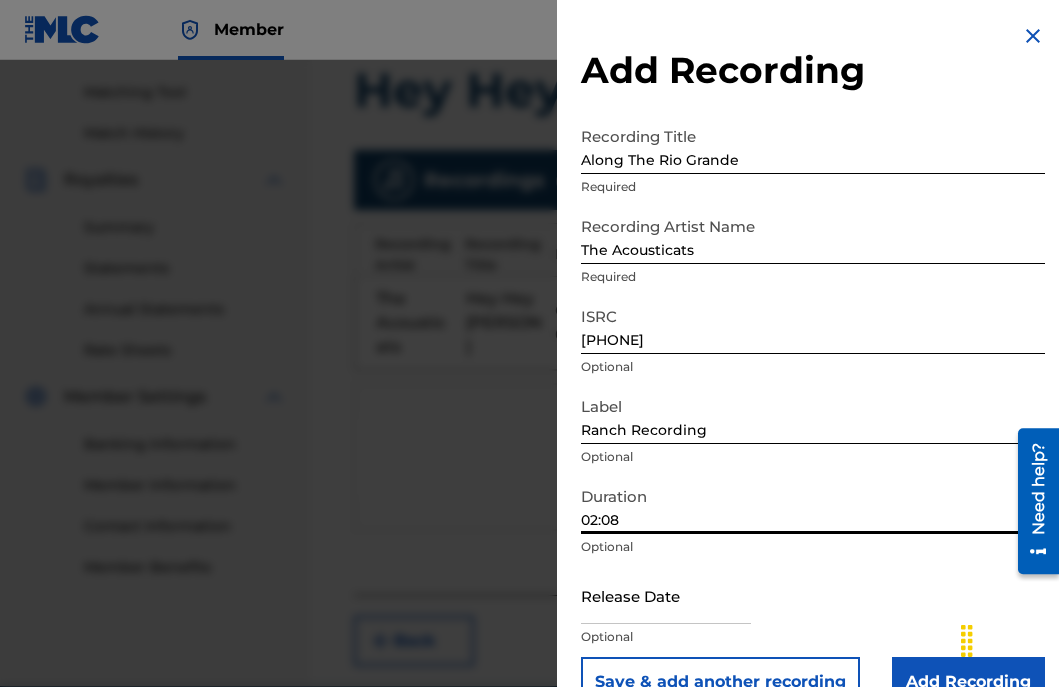 type on "02:08" 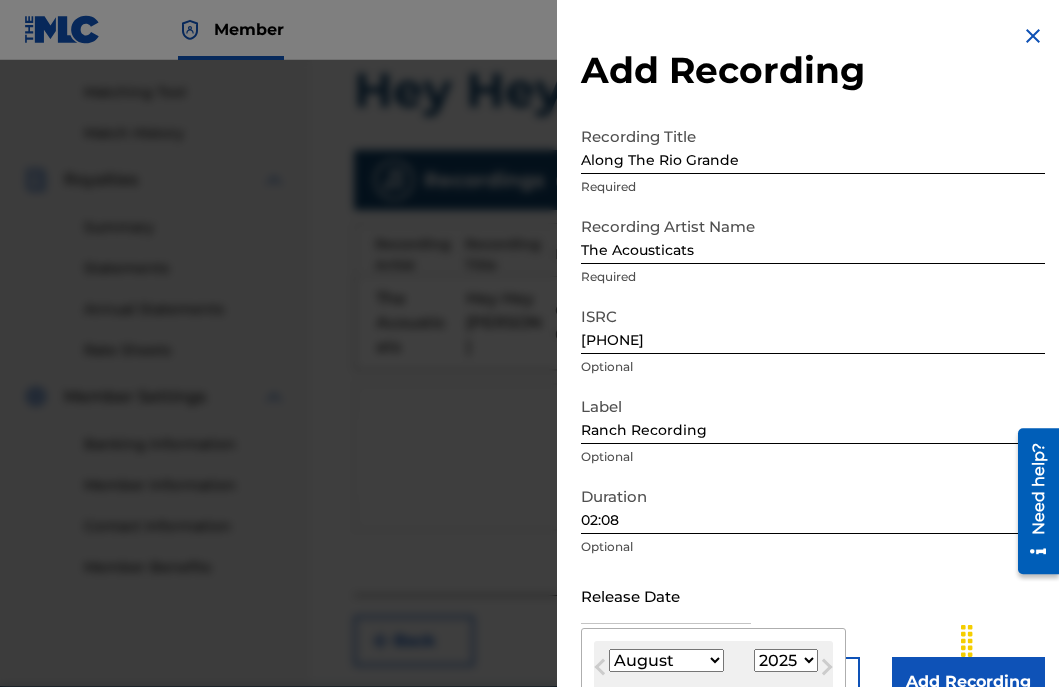 type on "[DATE]" 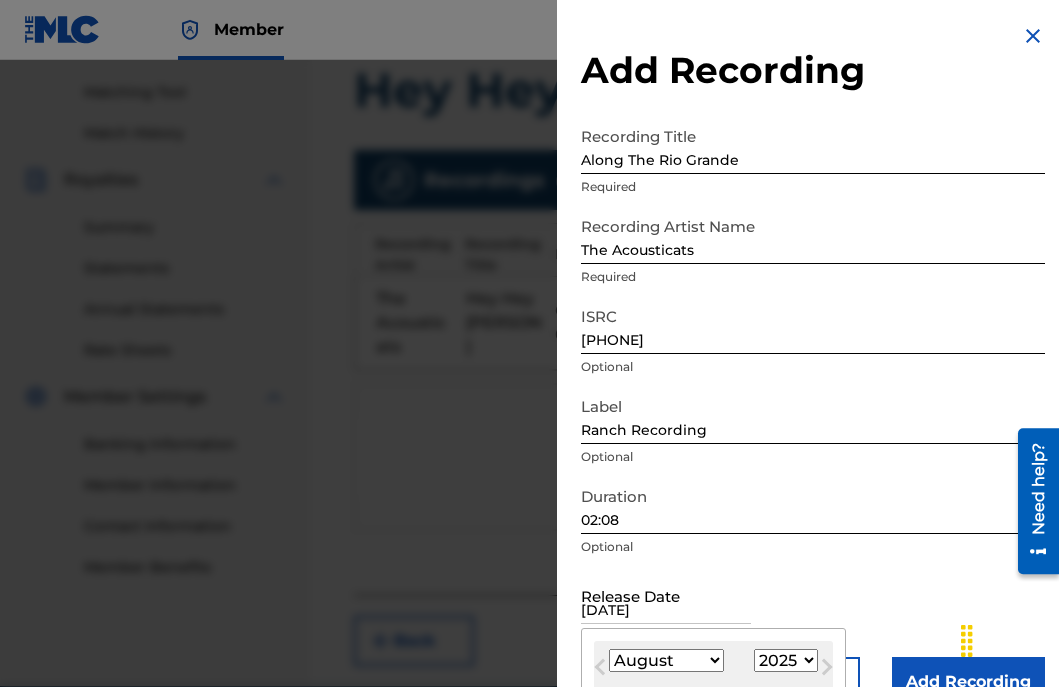 select on "5" 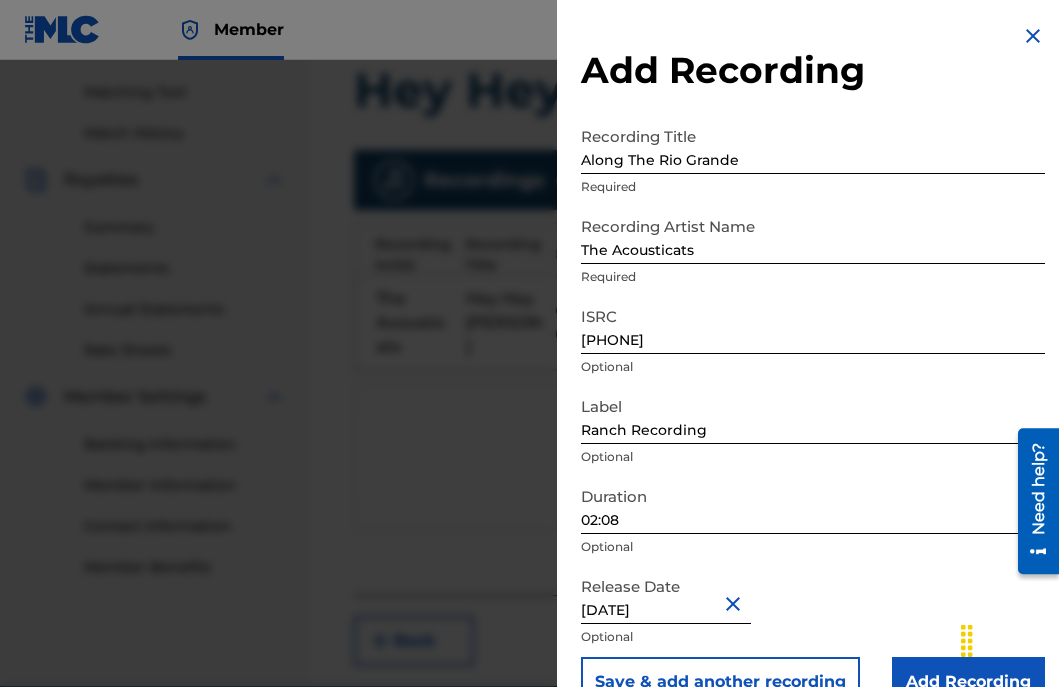 click on "Save & add another recording" at bounding box center (720, 682) 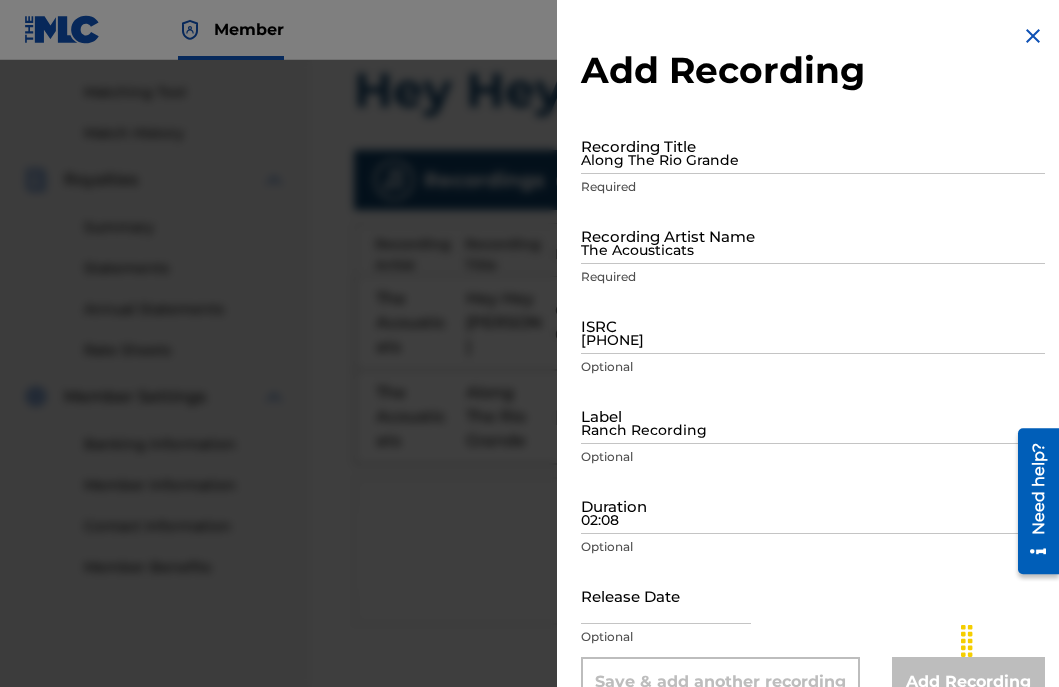 click on "Along The Rio Grande" at bounding box center [813, 145] 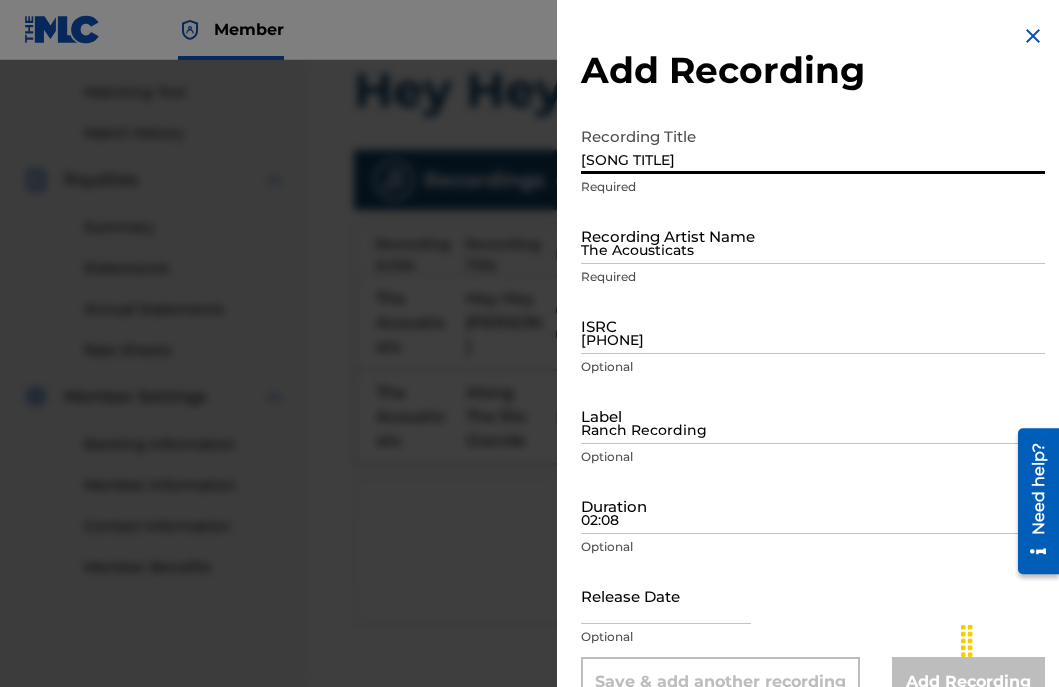 type on "[SONG TITLE]" 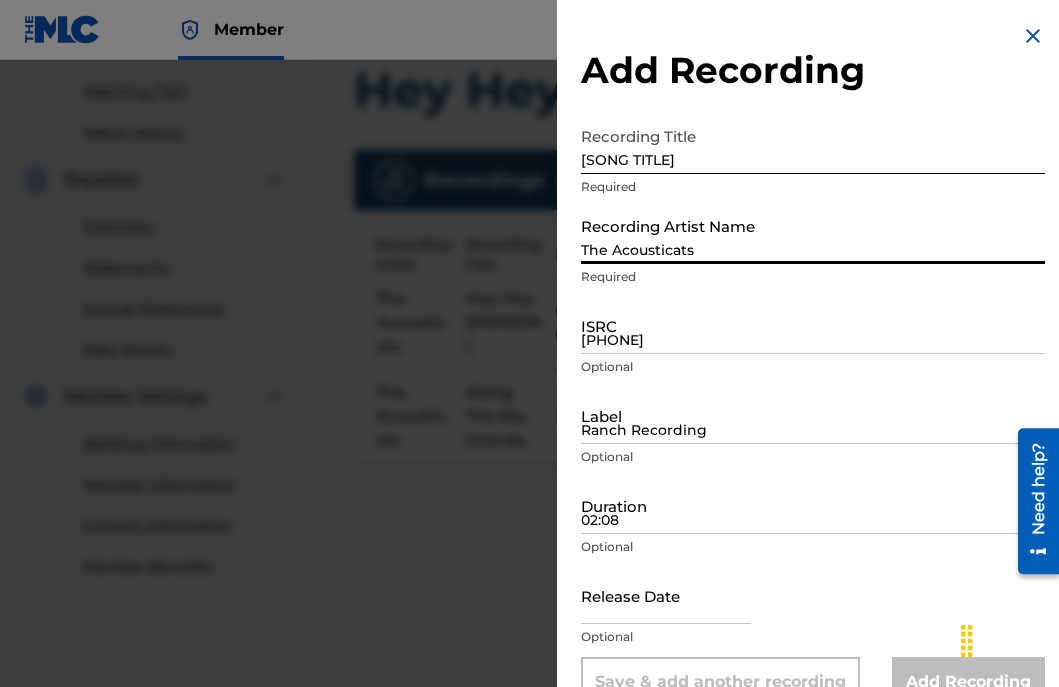 type on "The Acousticats" 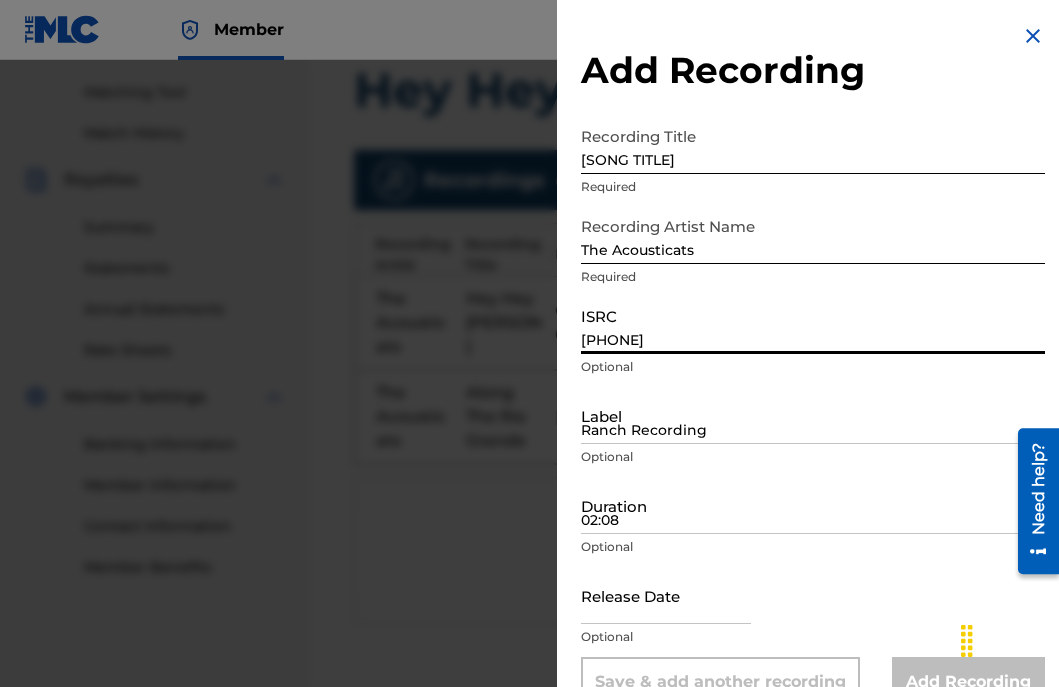 click on "[PHONE]" at bounding box center [813, 325] 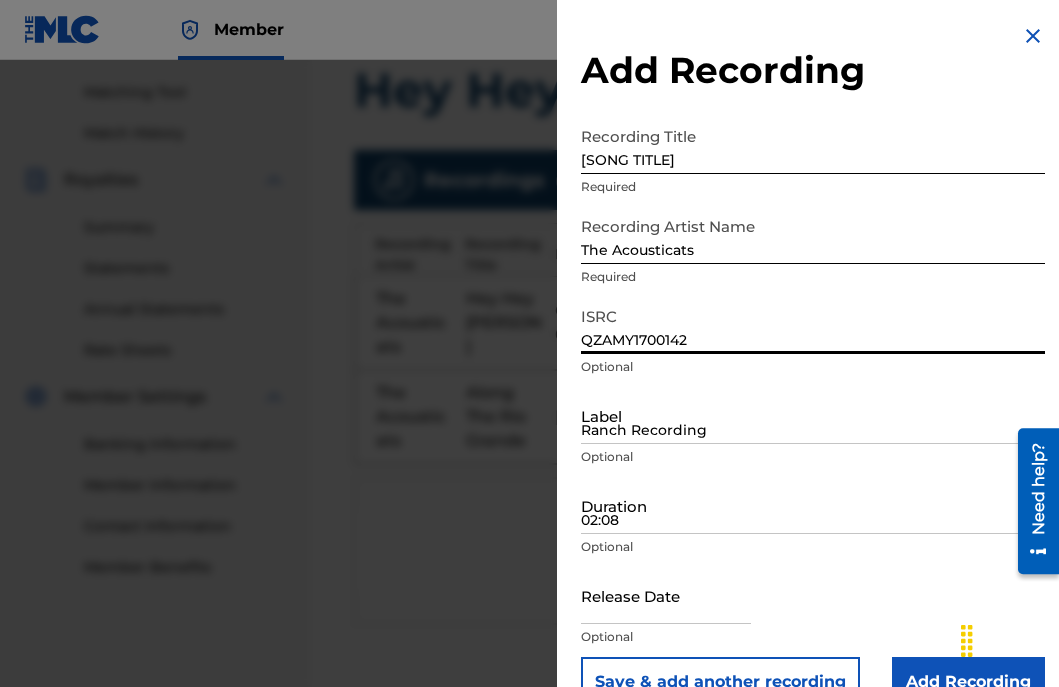 click on "QZAMY1700142" at bounding box center [813, 325] 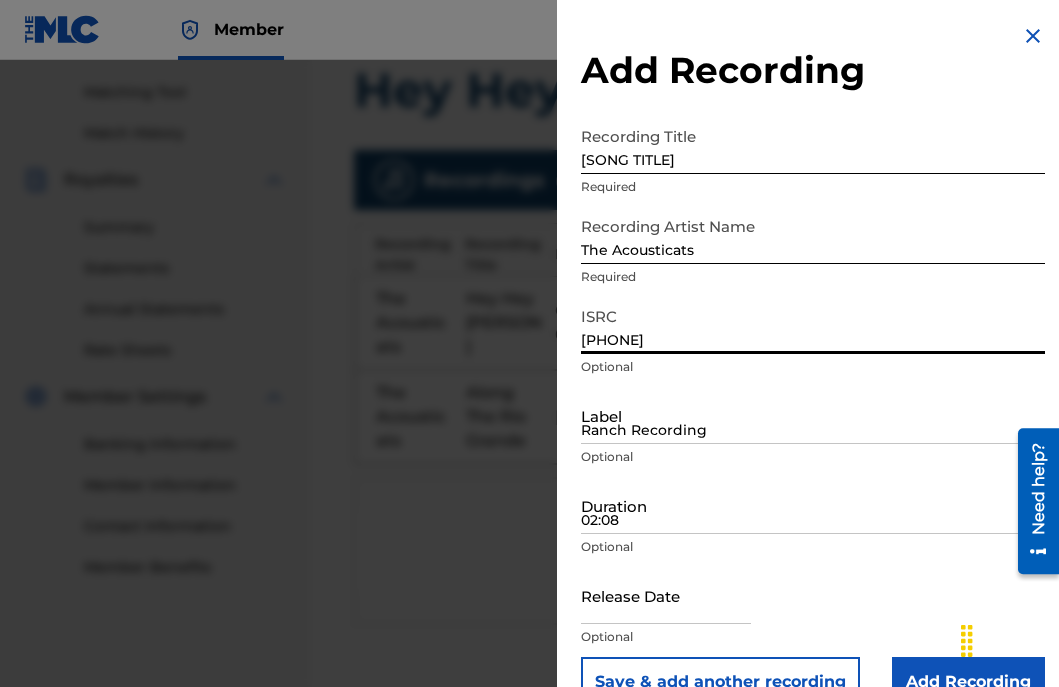 type on "[PHONE]" 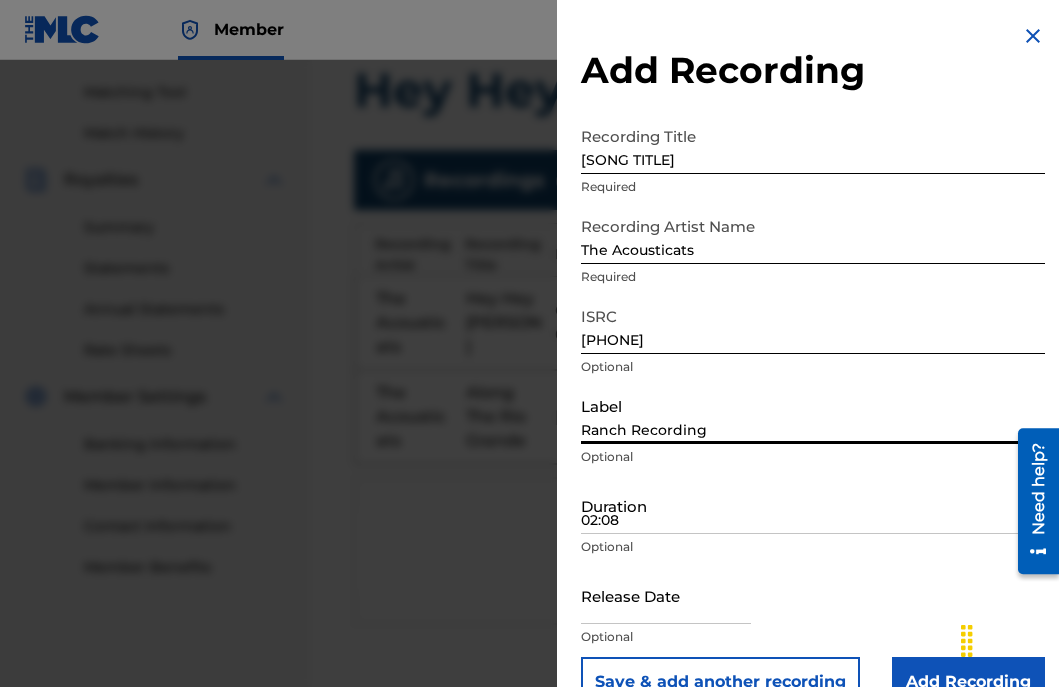click on "Ranch Recording" at bounding box center (813, 415) 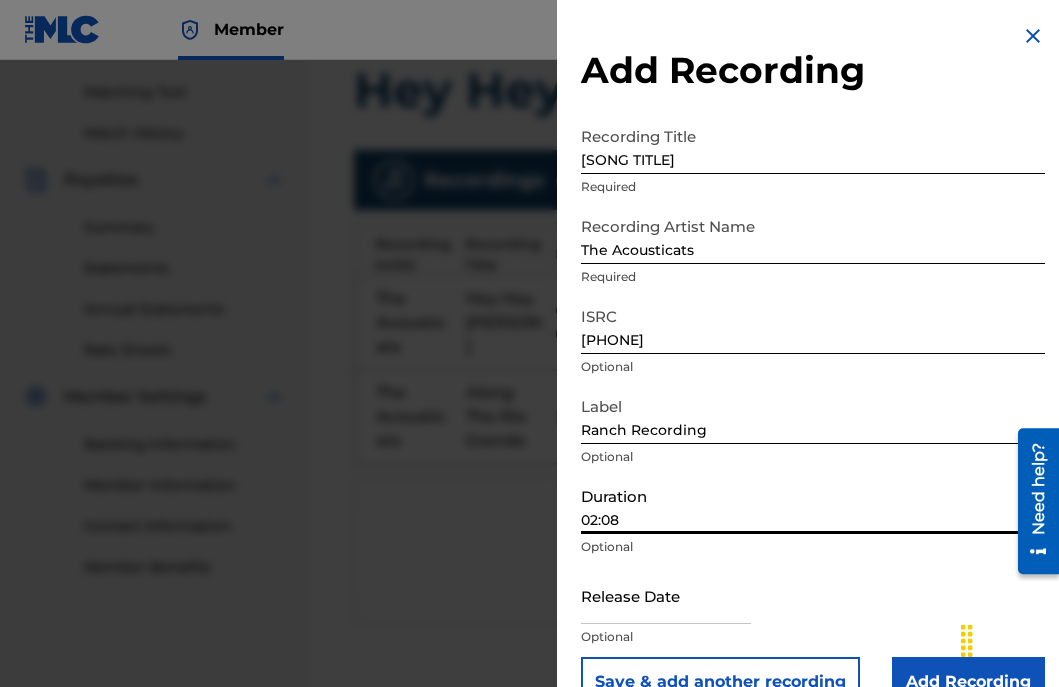 click on "02:08" at bounding box center (813, 505) 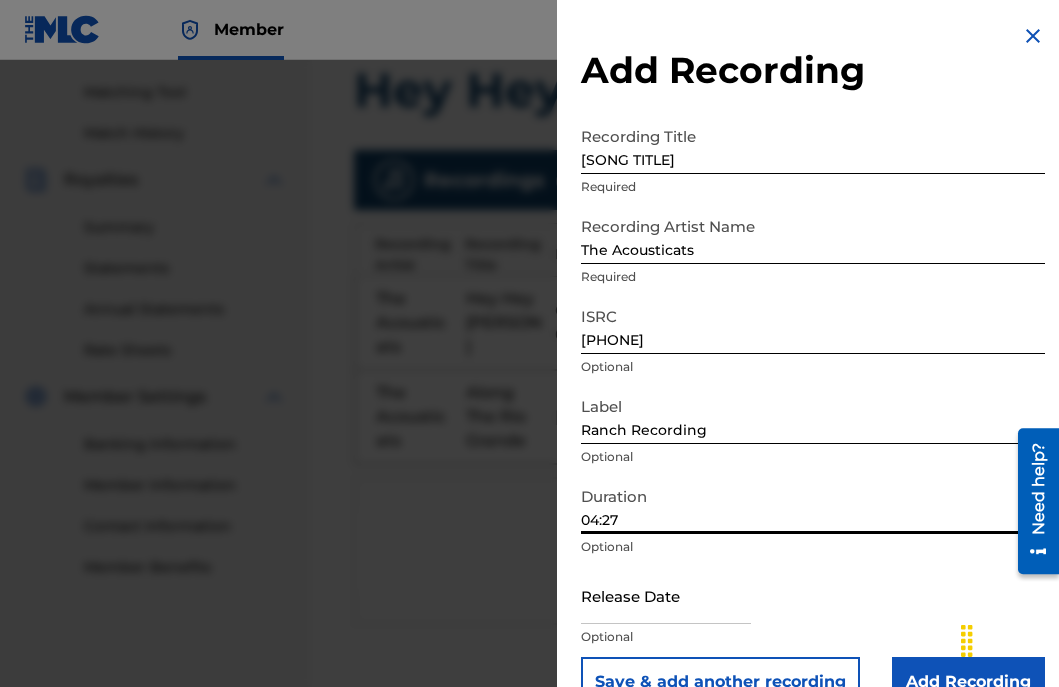 type on "04:27" 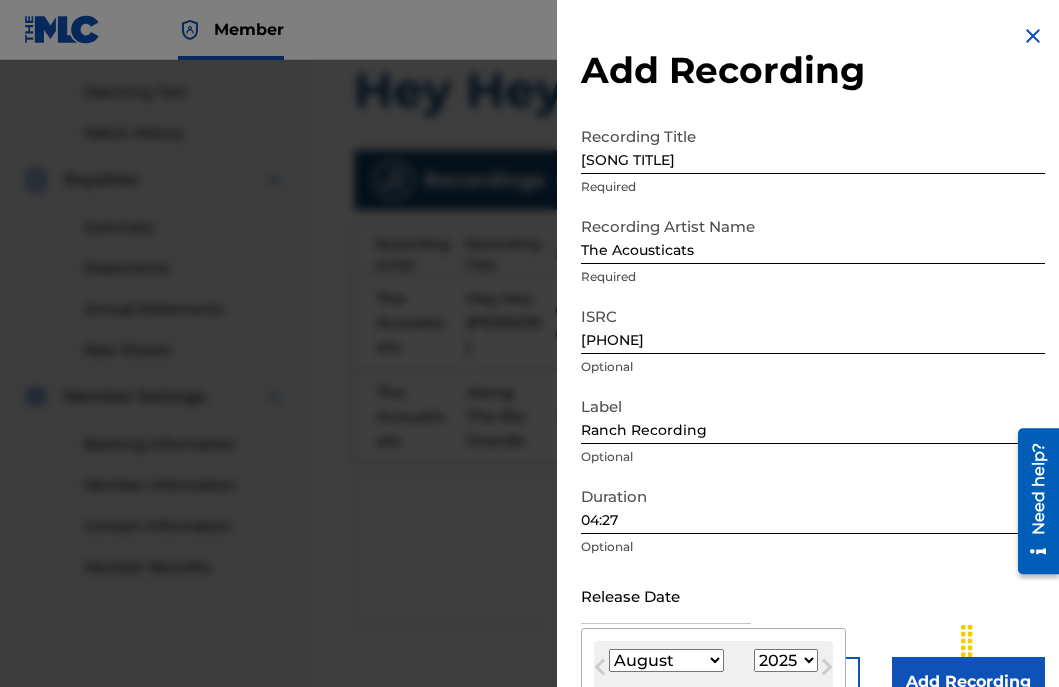click at bounding box center [666, 595] 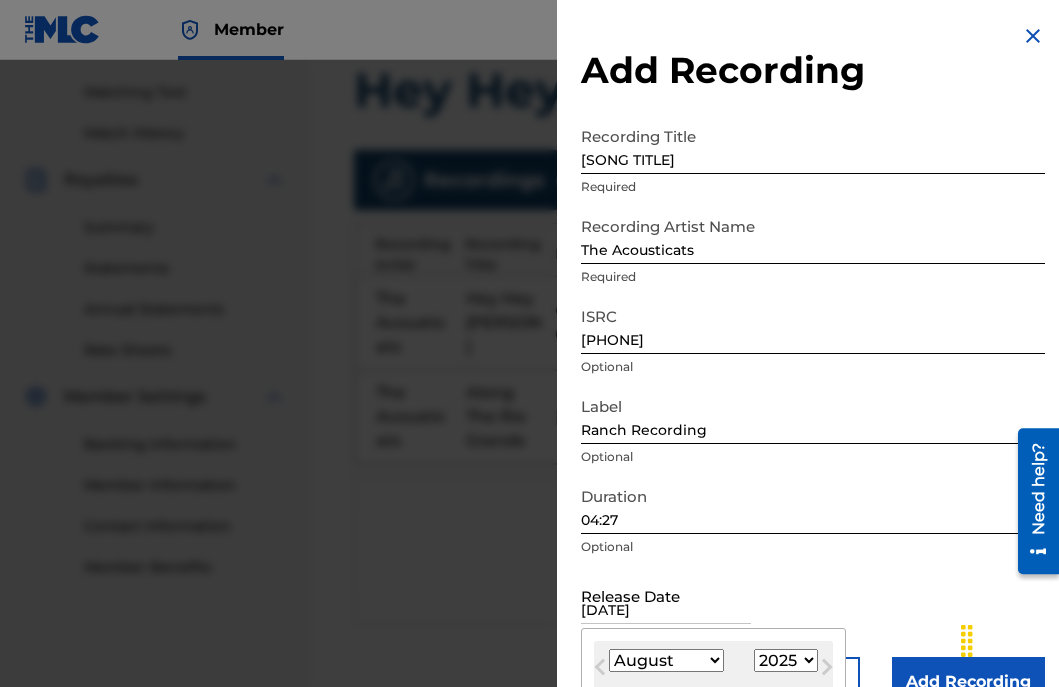 select on "5" 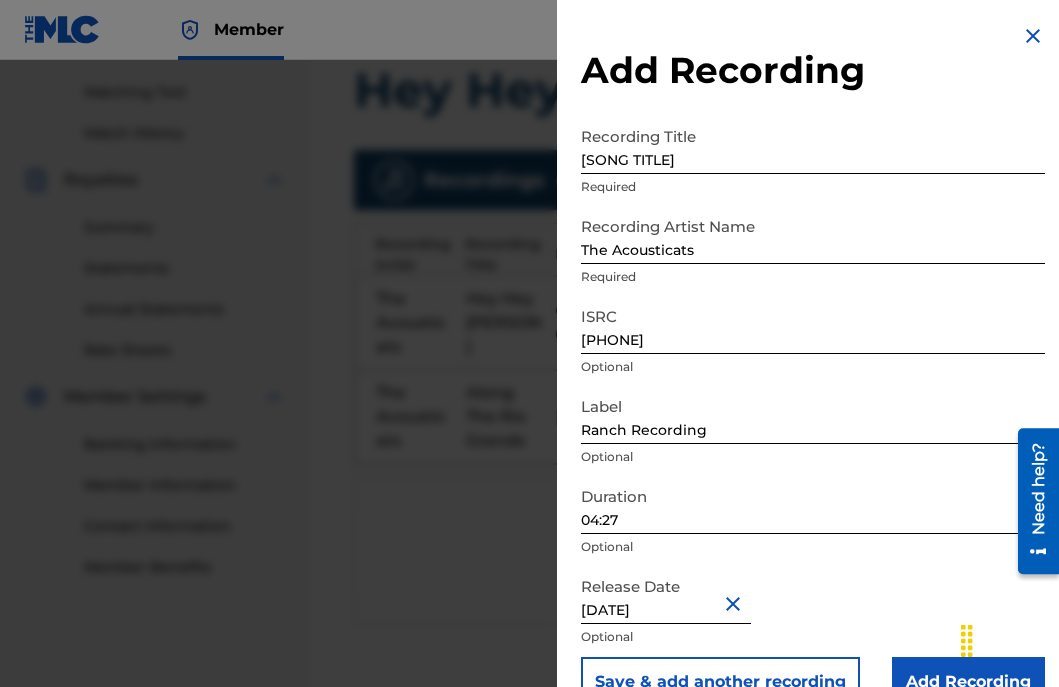 click on "Save & add another recording" at bounding box center [720, 682] 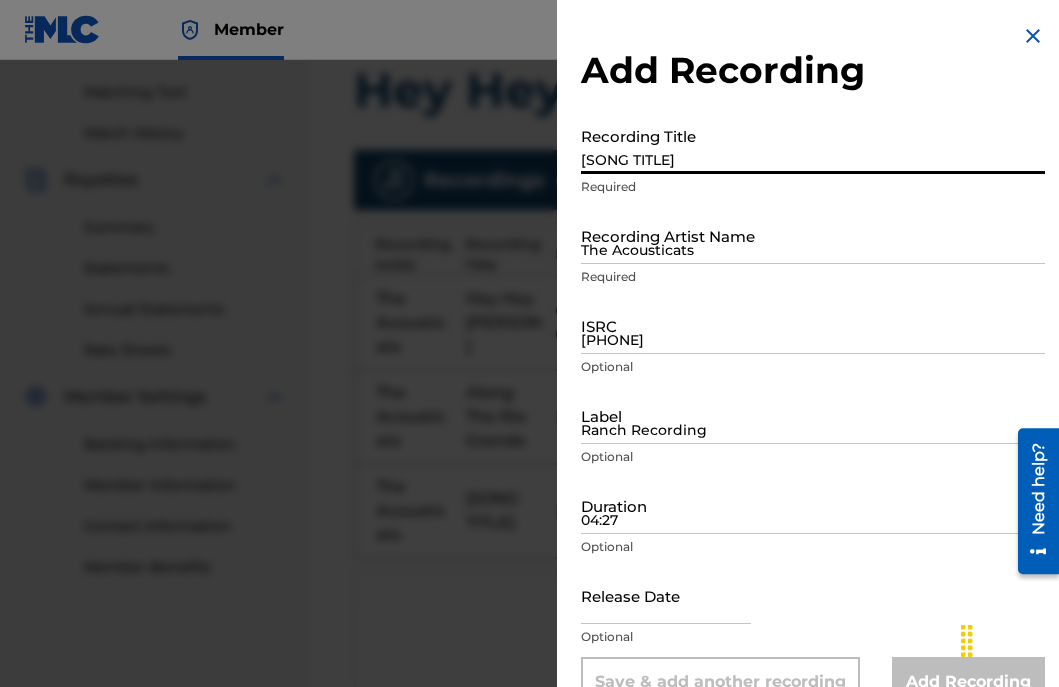 click on "[SONG TITLE]" at bounding box center [813, 145] 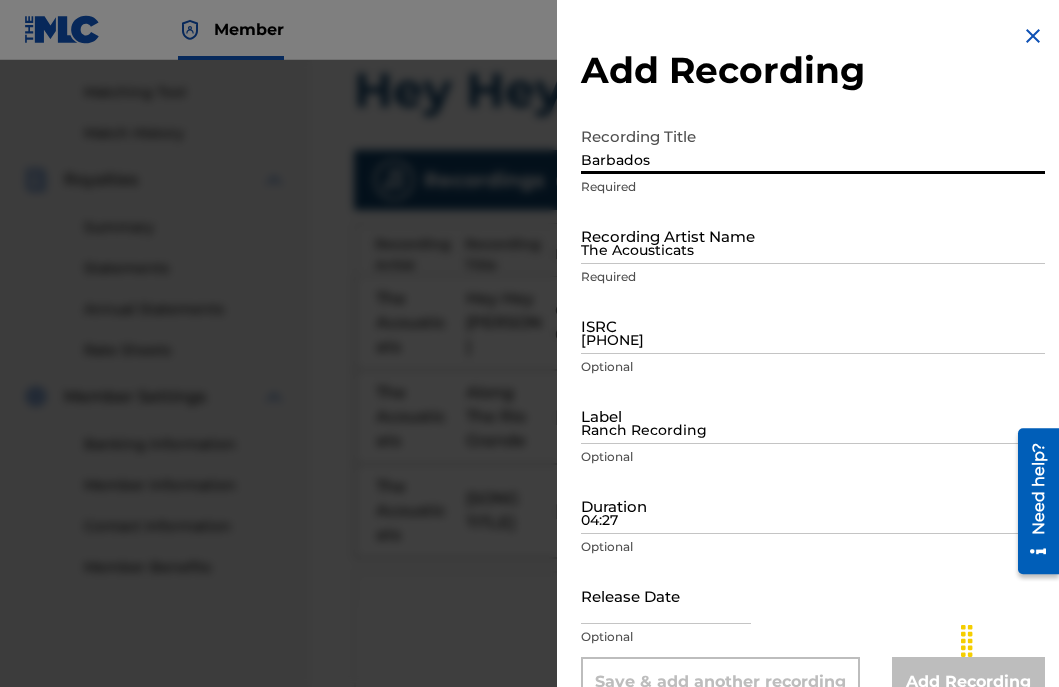 type on "Barbados" 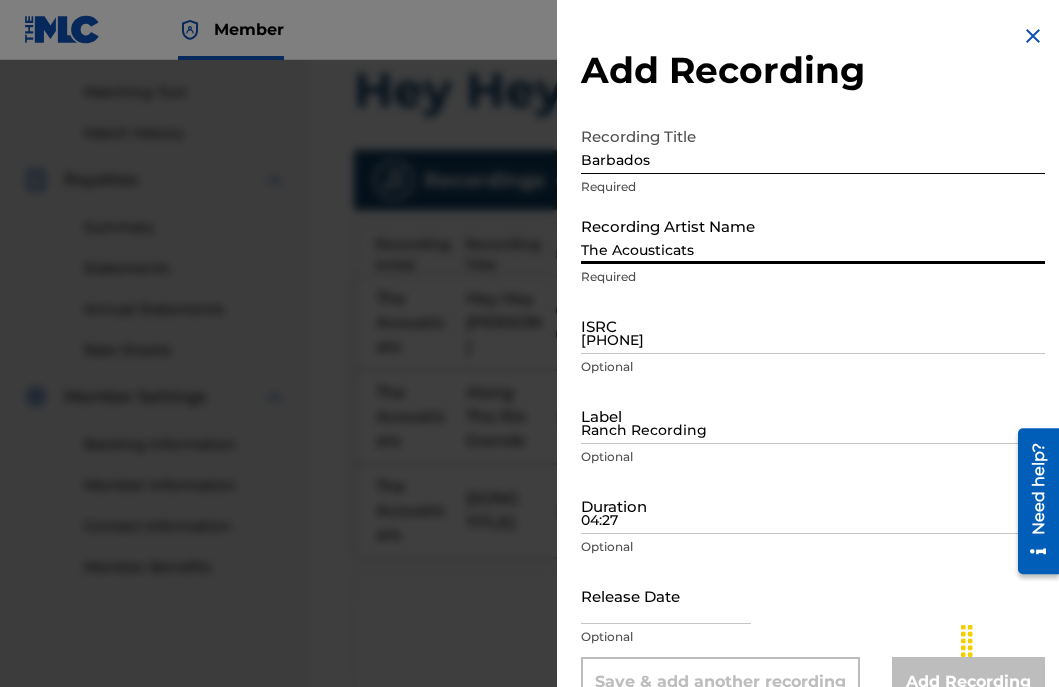 click on "The Acousticats" at bounding box center (813, 235) 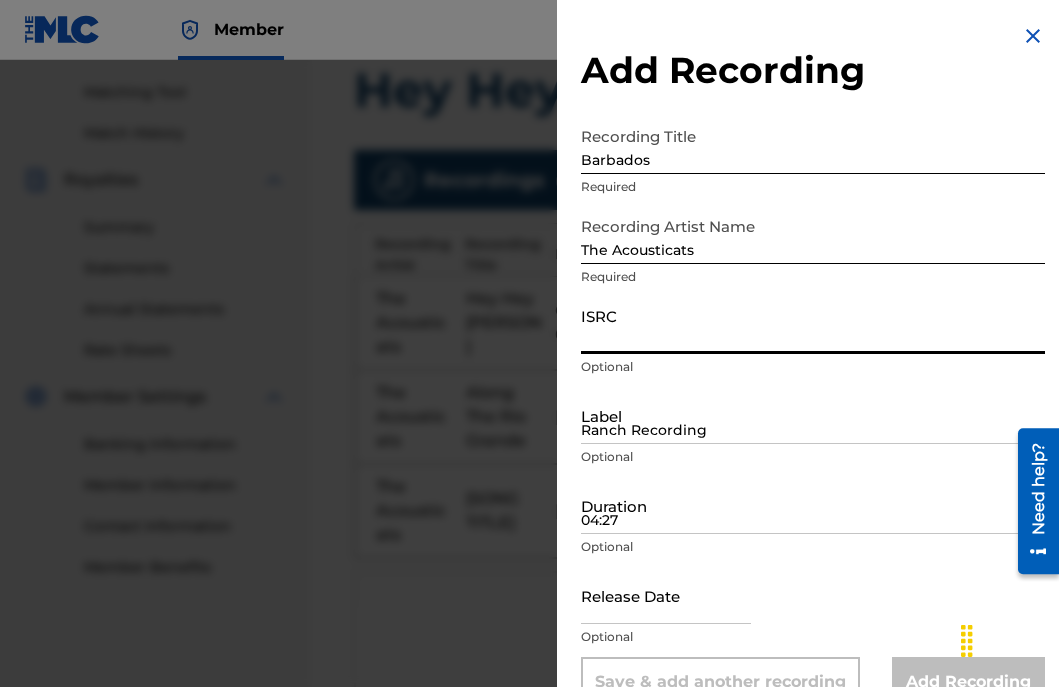 paste on "QZAMY1700142" 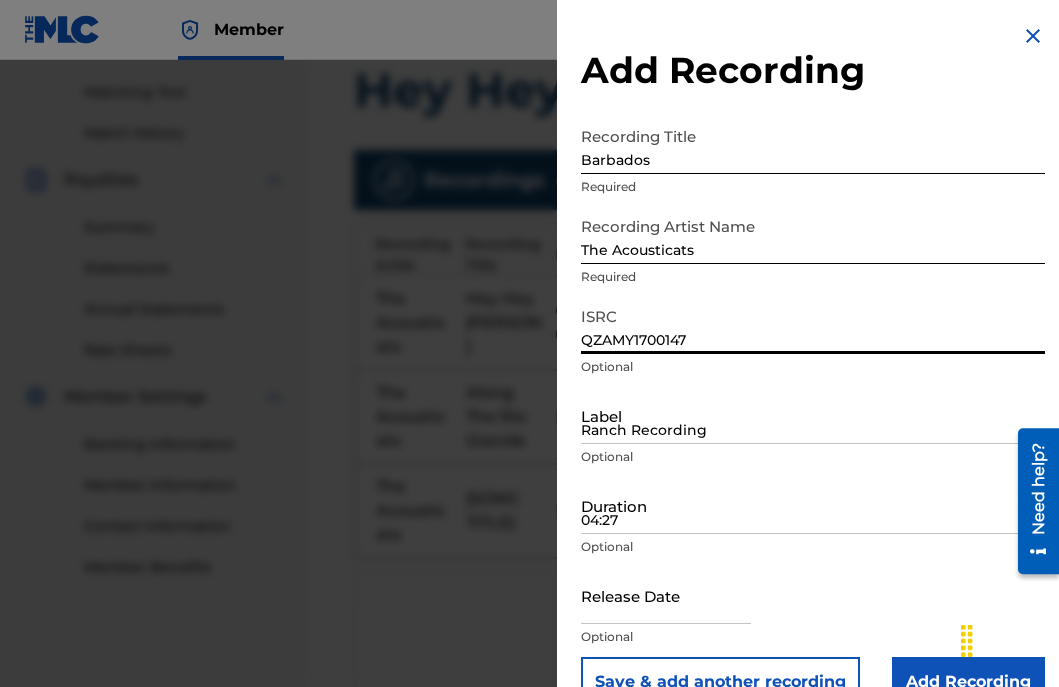 type on "QZAMY1700147" 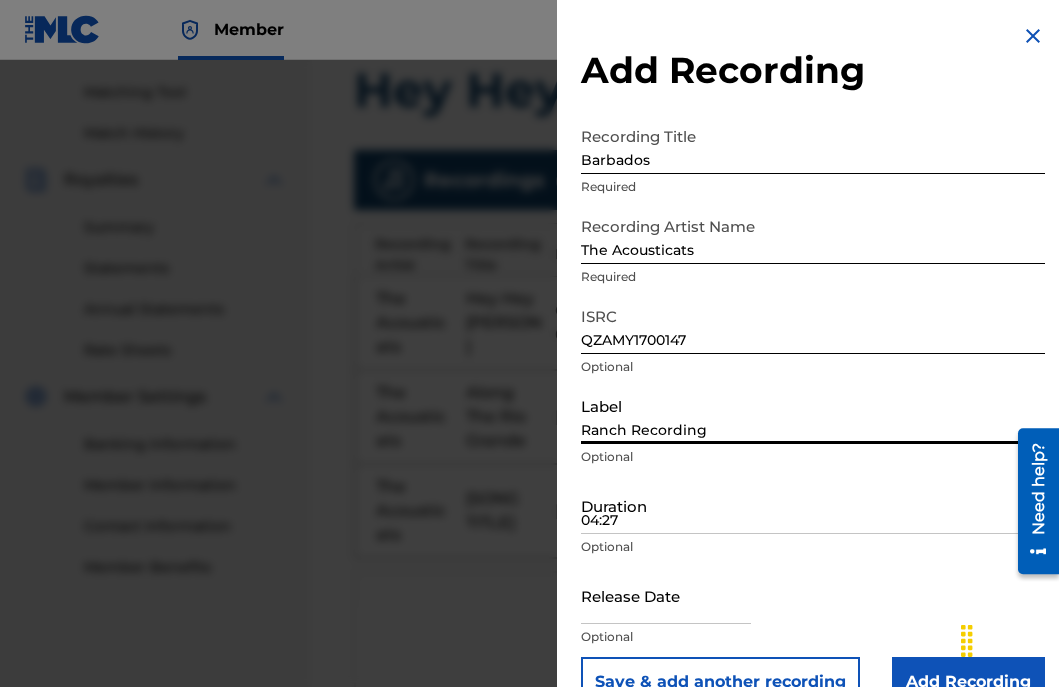 click on "Ranch Recording" at bounding box center (813, 415) 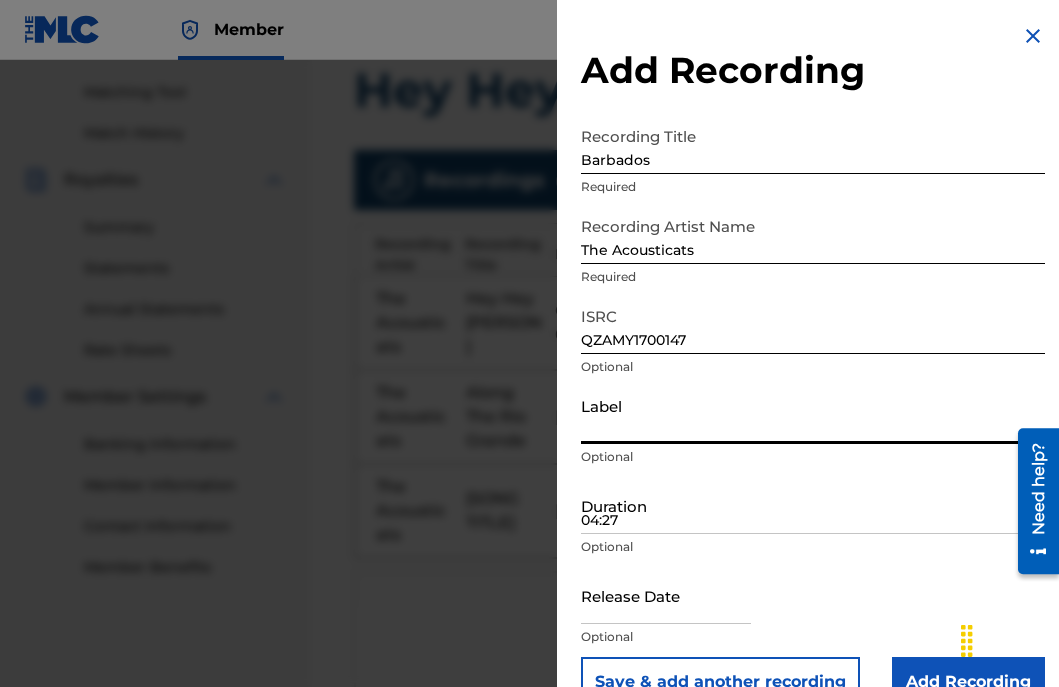type on "Ranch Recording" 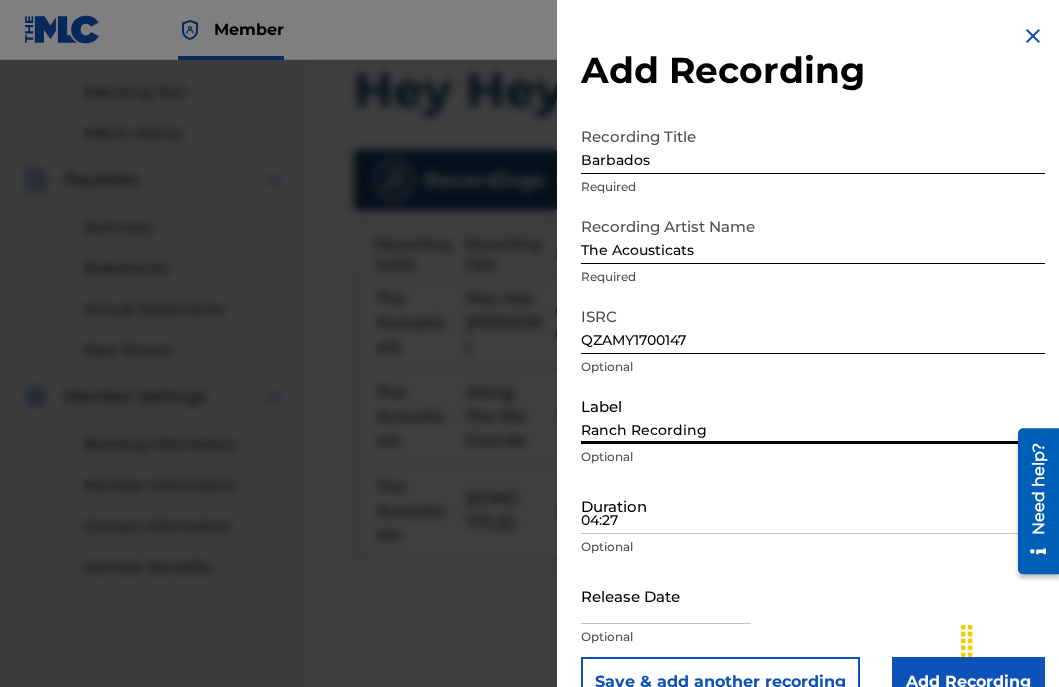 click on "04:27" at bounding box center [813, 505] 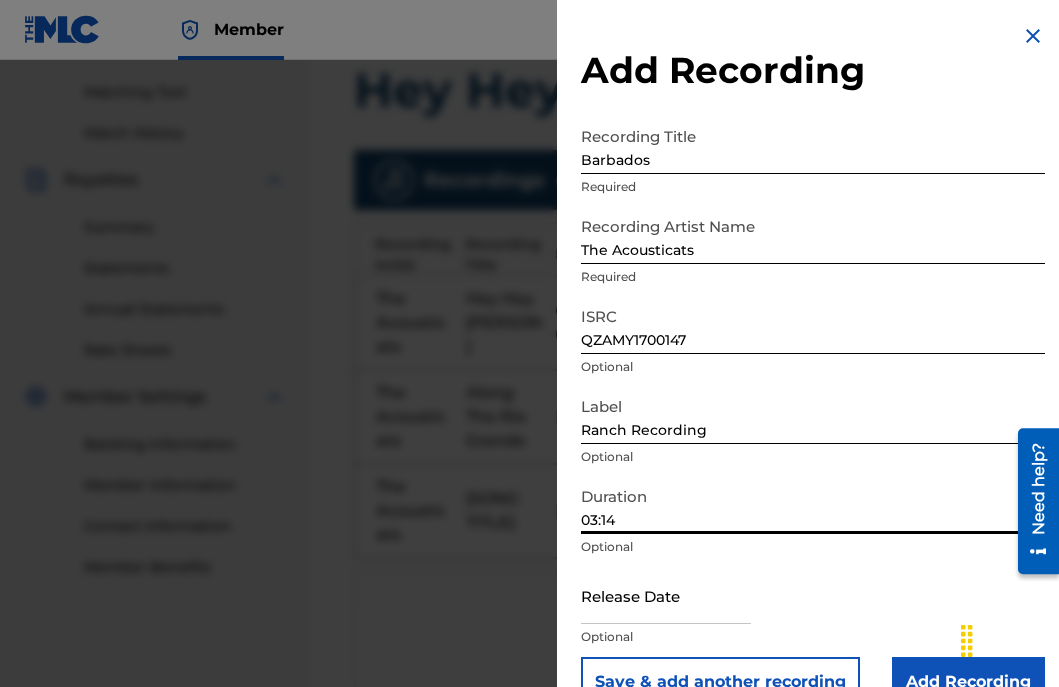 type on "03:14" 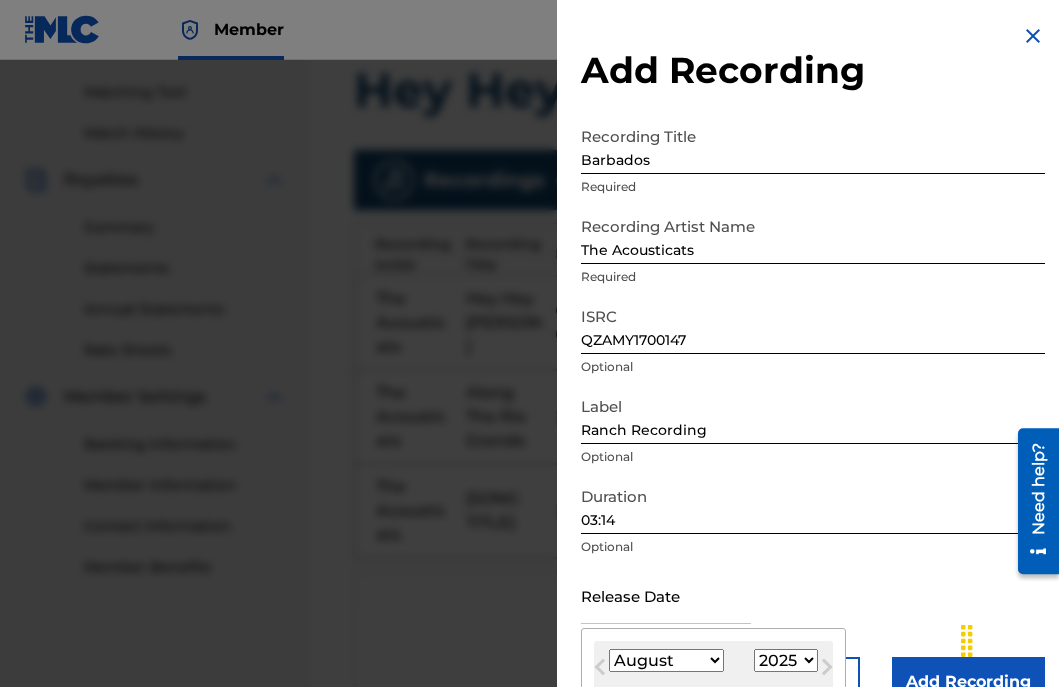 click at bounding box center (666, 595) 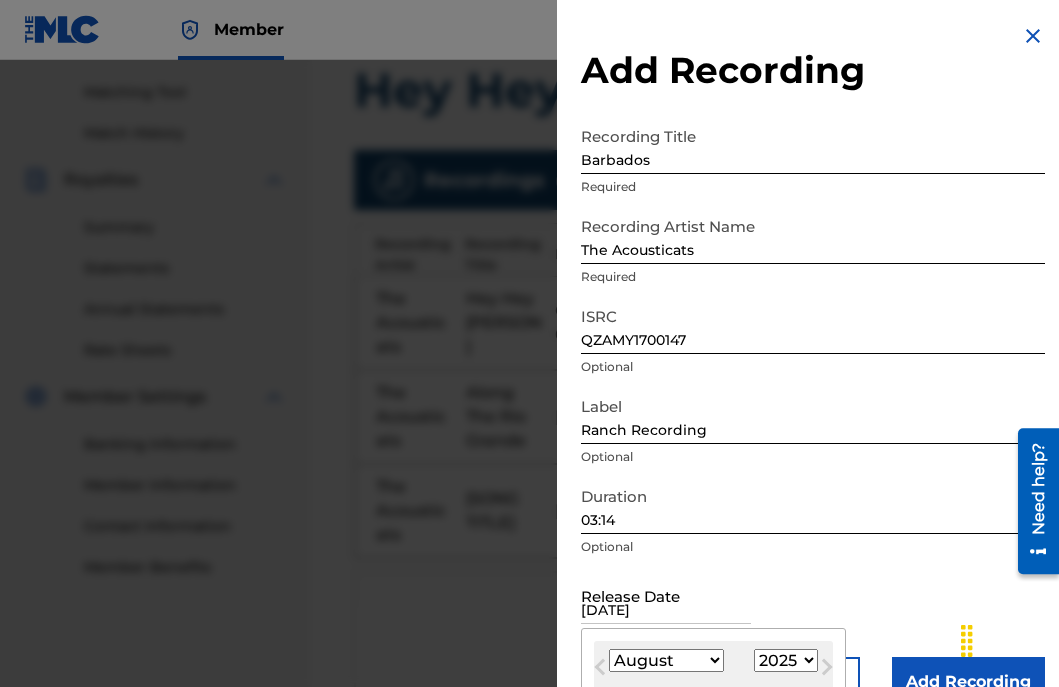 select on "5" 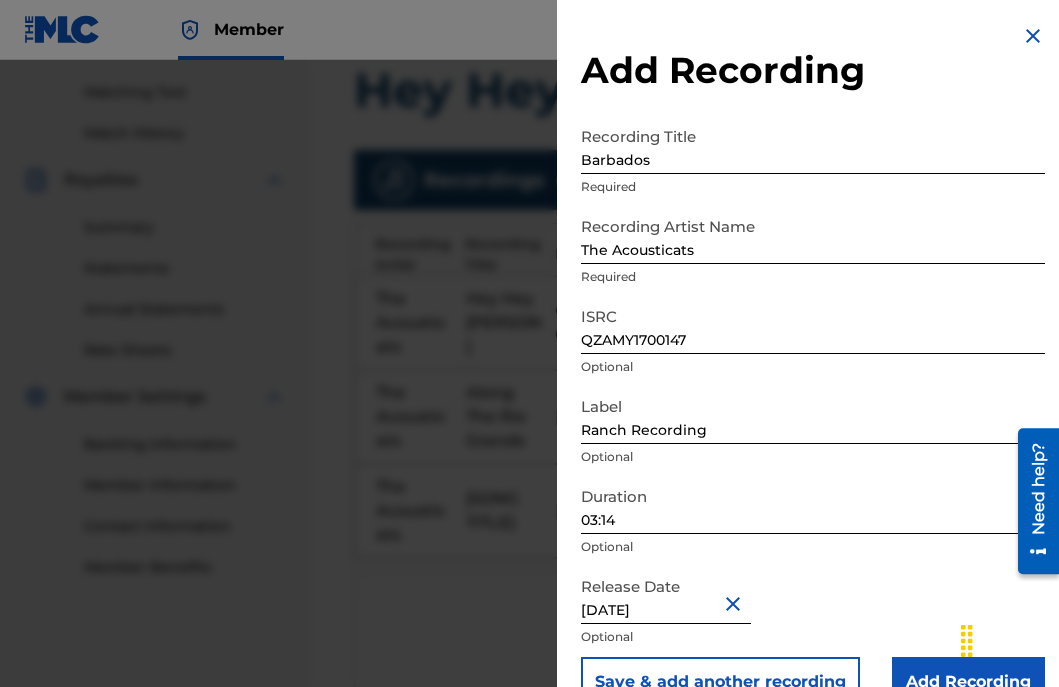 click on "Release Date [DATE] Optional" at bounding box center [813, 612] 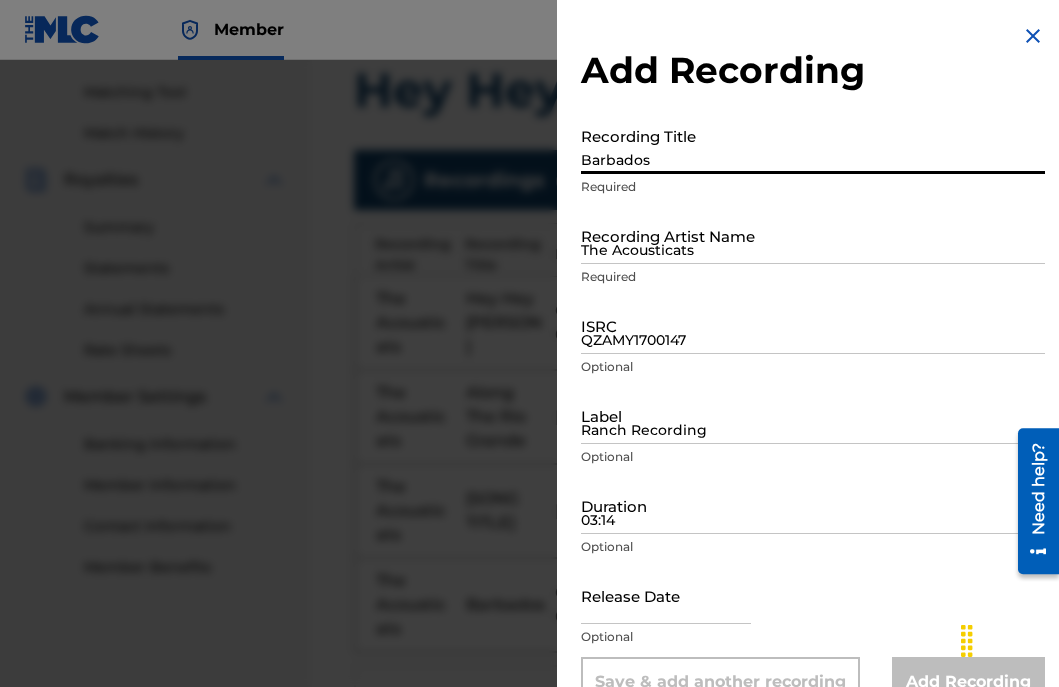 click on "Barbados" at bounding box center [813, 145] 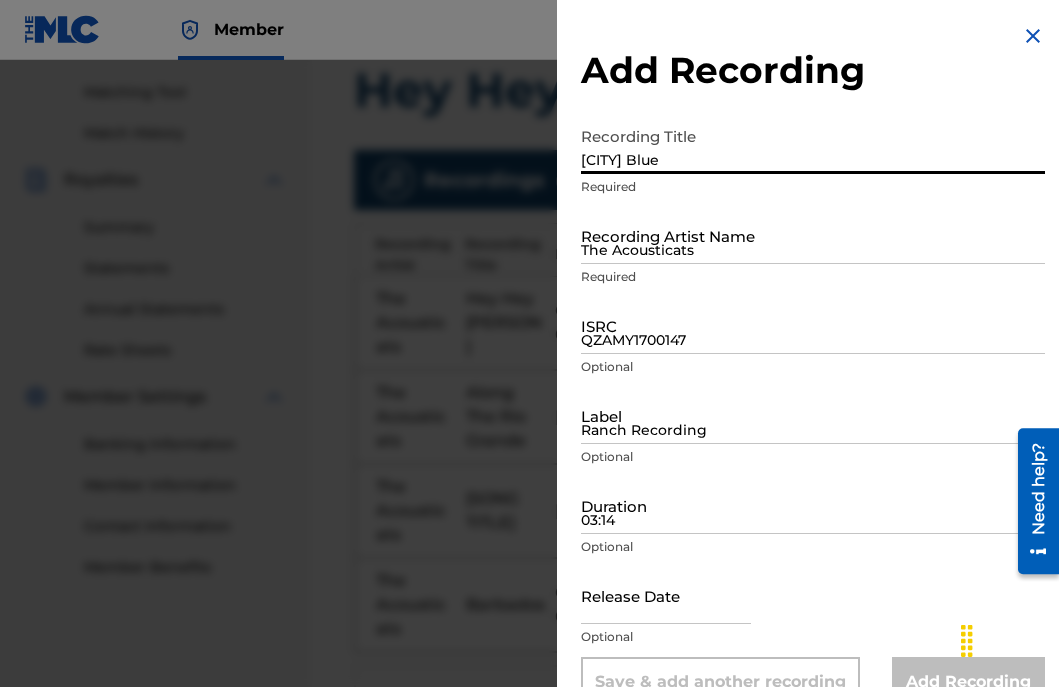 type on "[CITY] Blue" 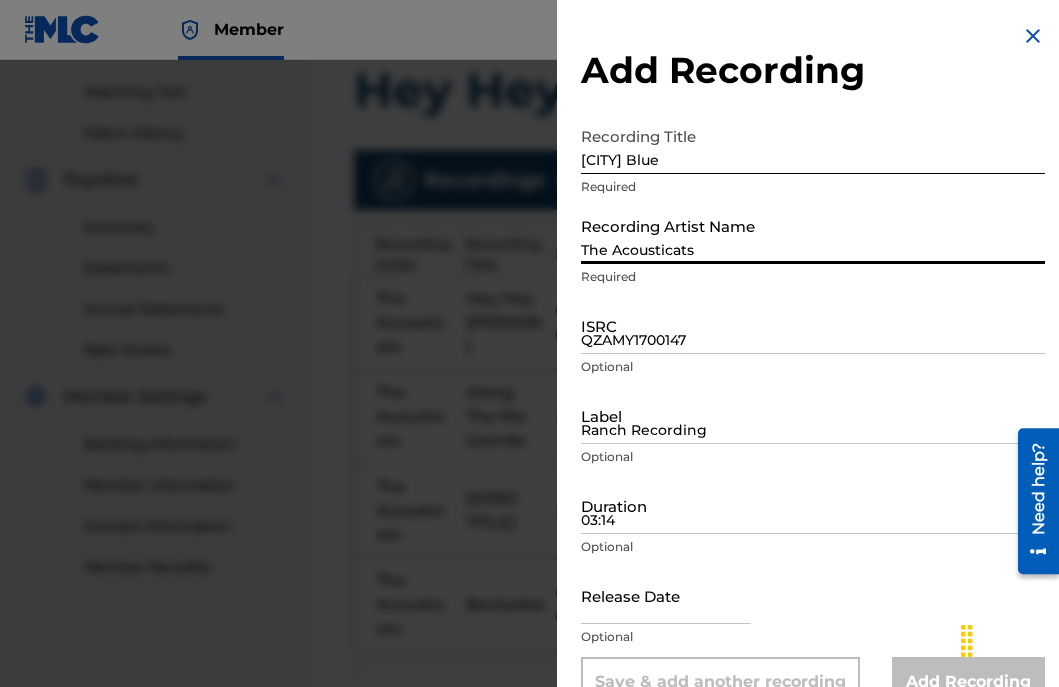 click on "The Acousticats" at bounding box center [813, 235] 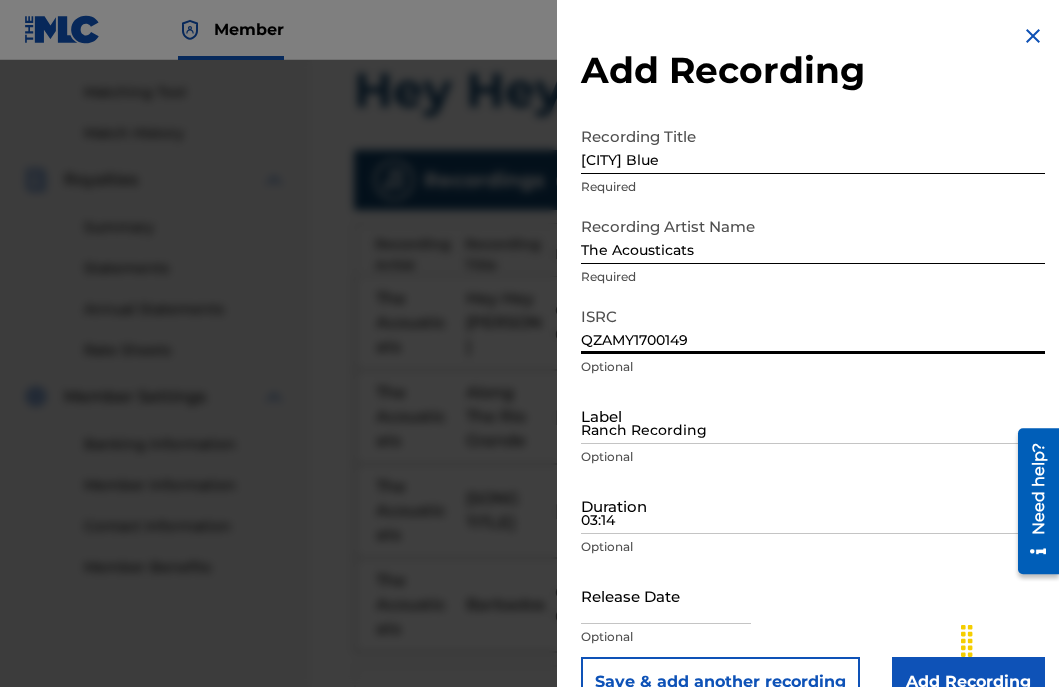 type on "QZAMY1700149" 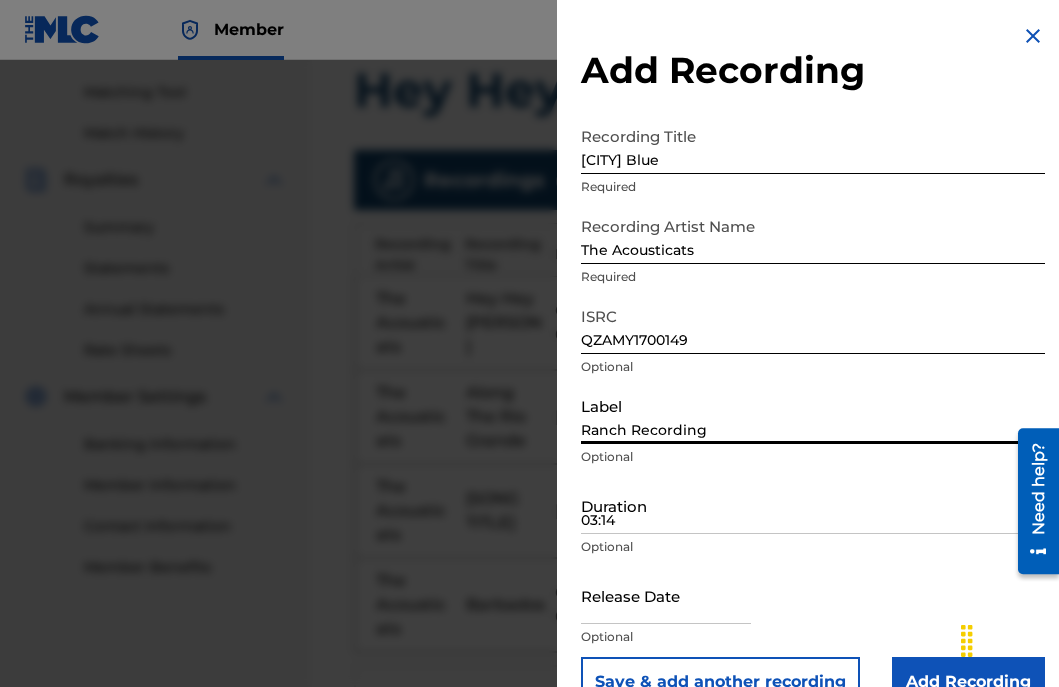 type on "Ranch Recording" 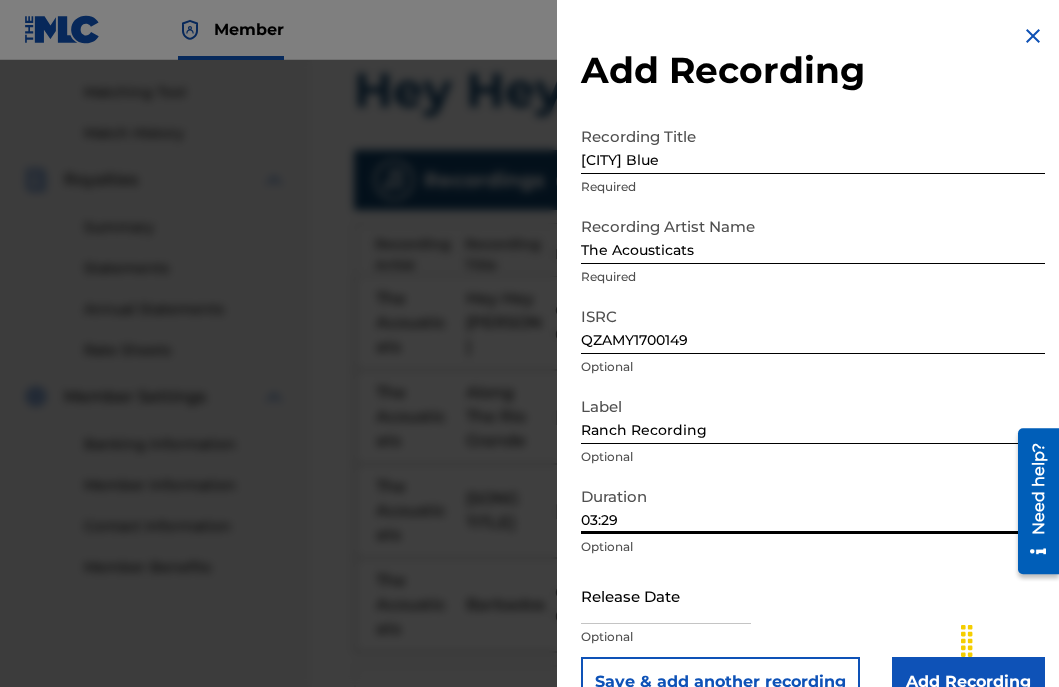 type on "03:29" 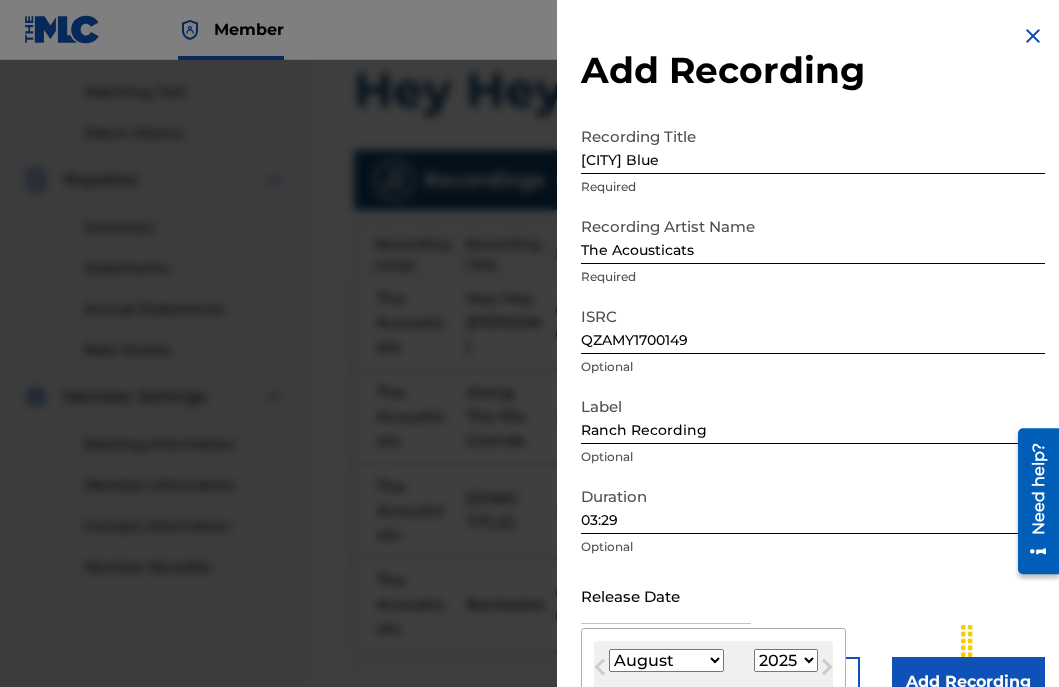 click at bounding box center (666, 595) 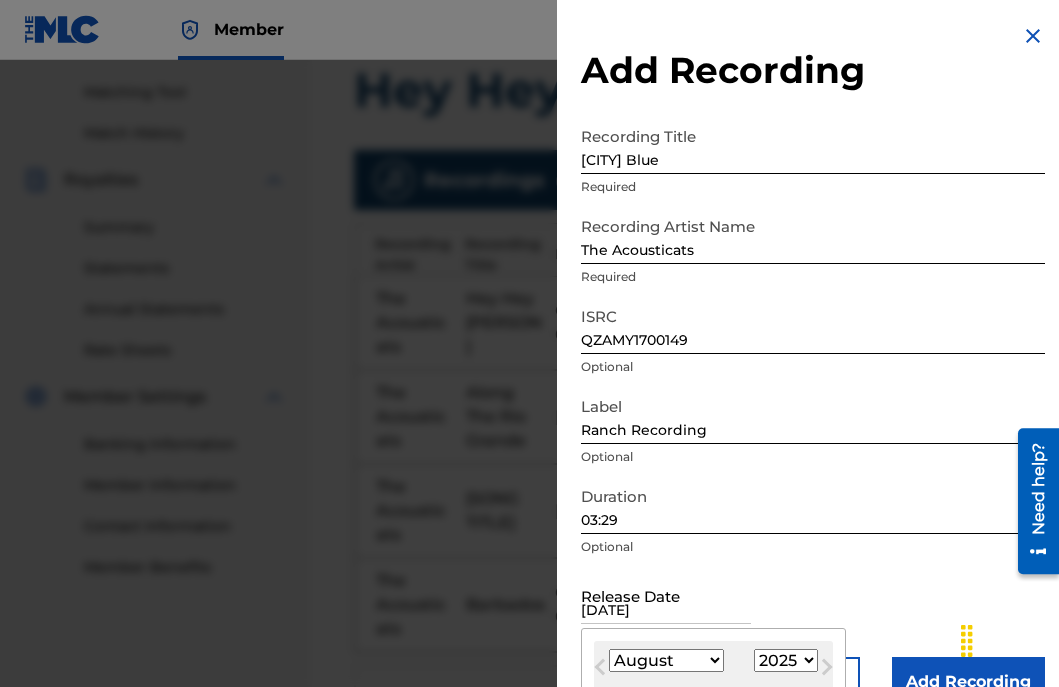 select on "5" 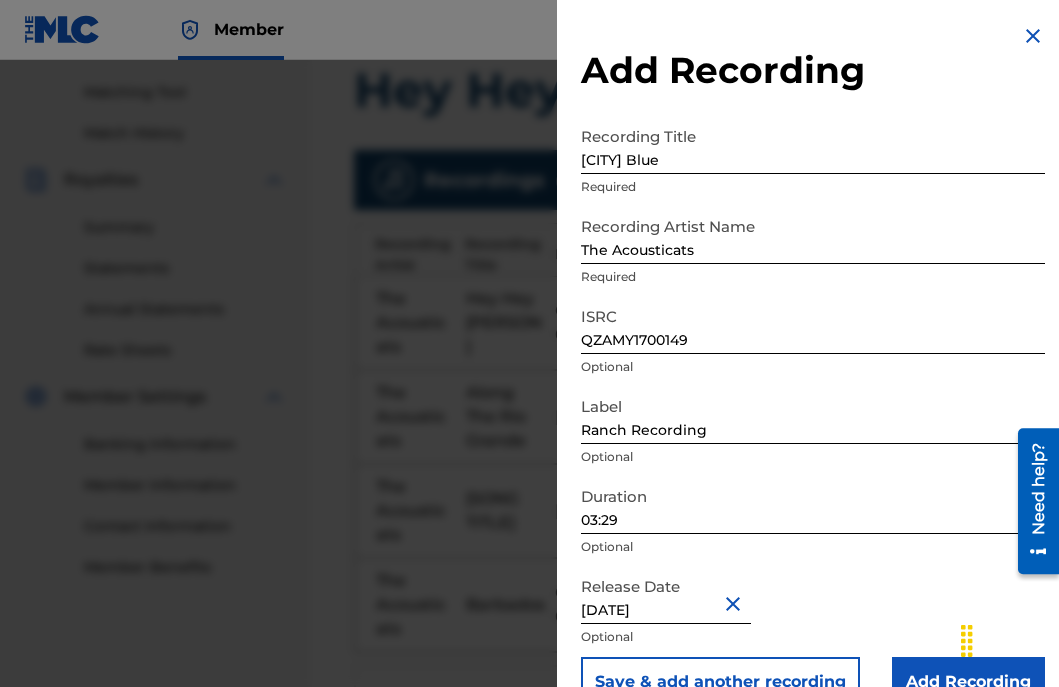 click on "Save & add another recording" at bounding box center [720, 682] 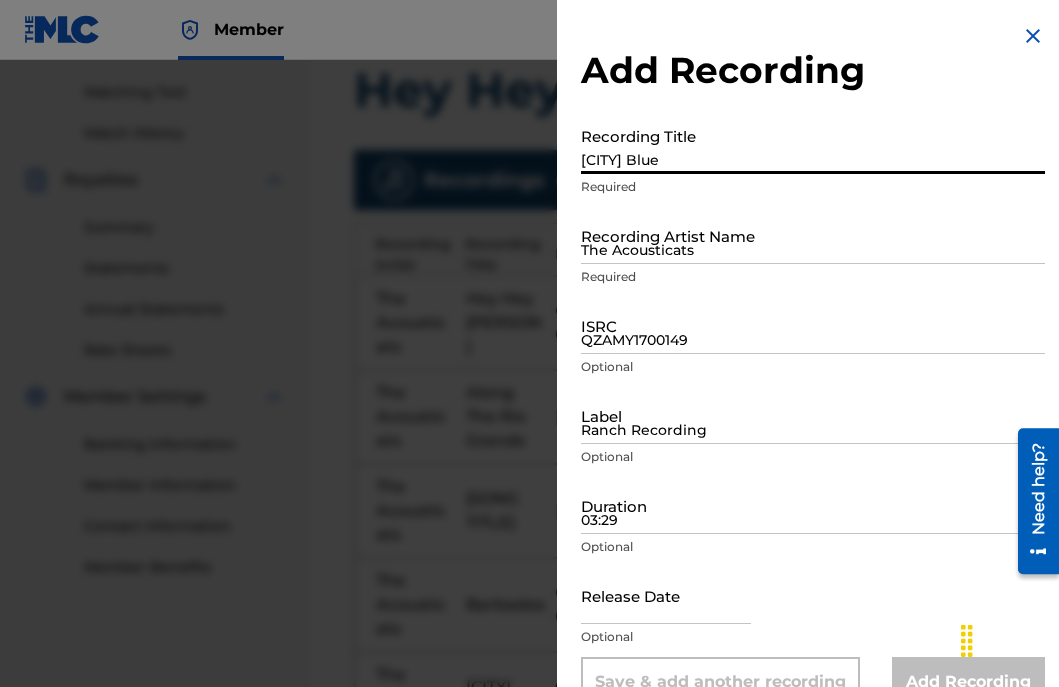 click on "[CITY] Blue" at bounding box center (813, 145) 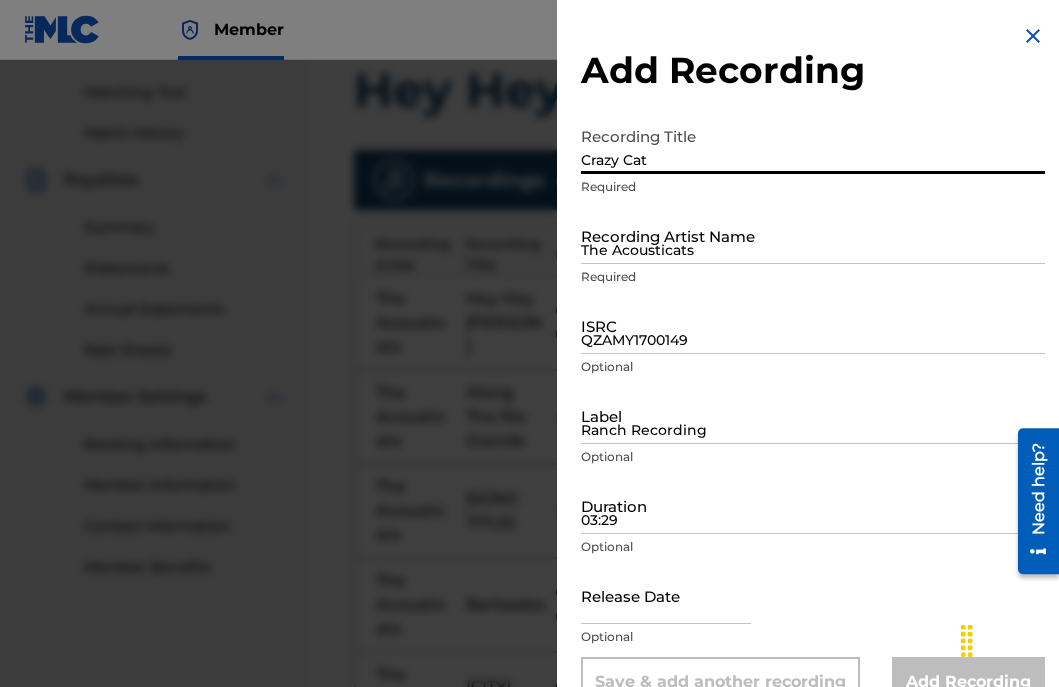 type on "Crazy Cat" 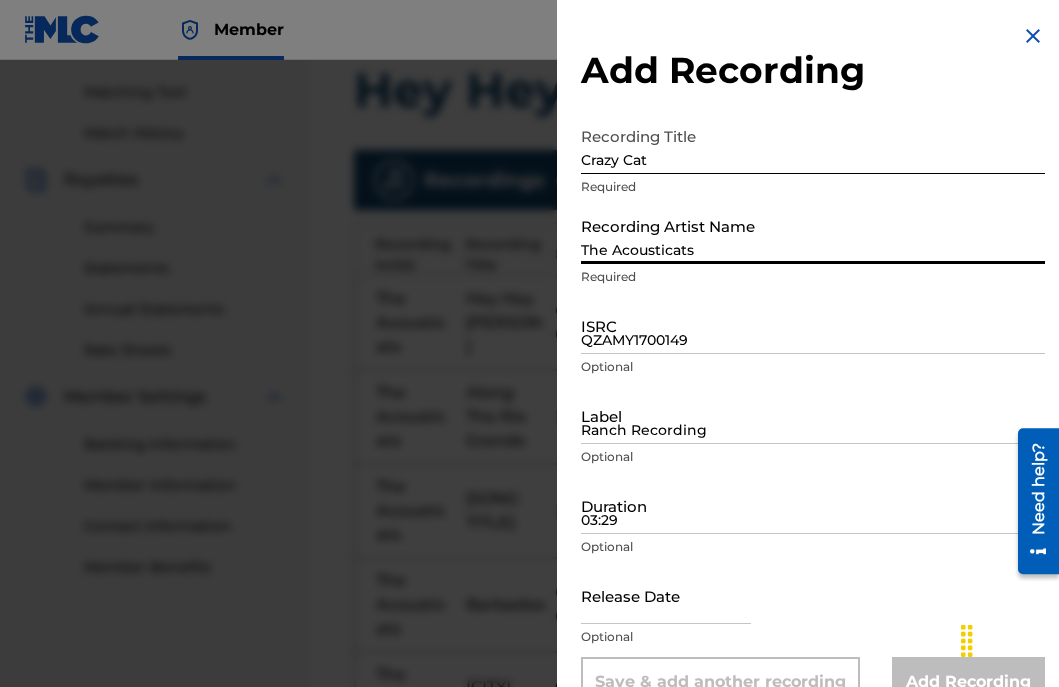 click on "The Acousticats" at bounding box center [813, 235] 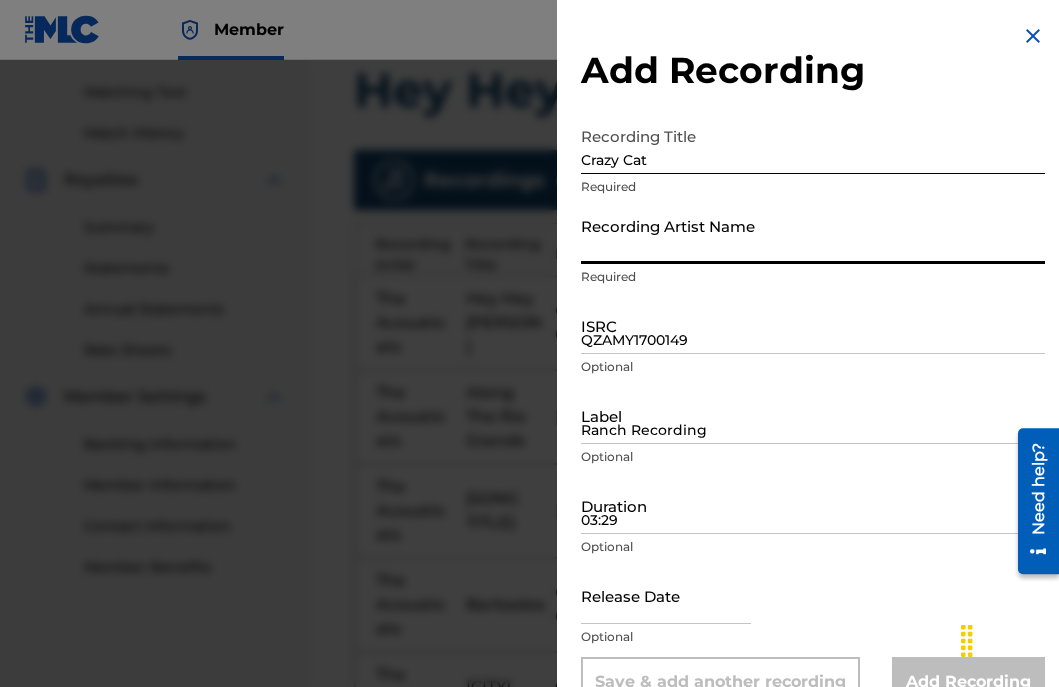 type on "The Acousticats" 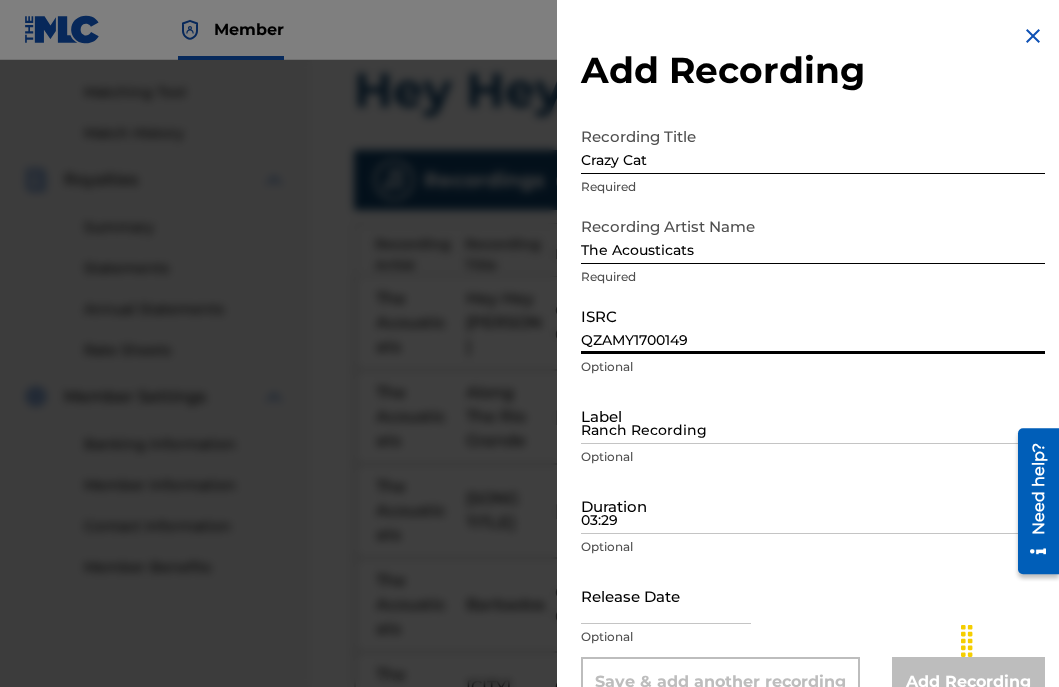 click on "QZAMY1700149" at bounding box center (813, 325) 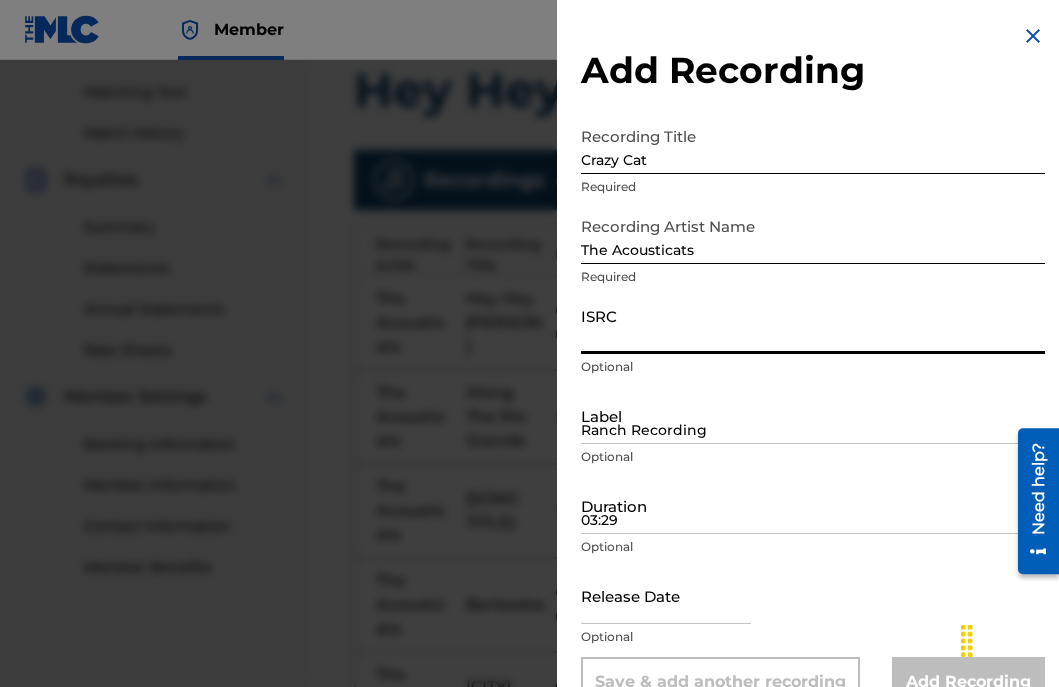 paste on "QZAMY1700142" 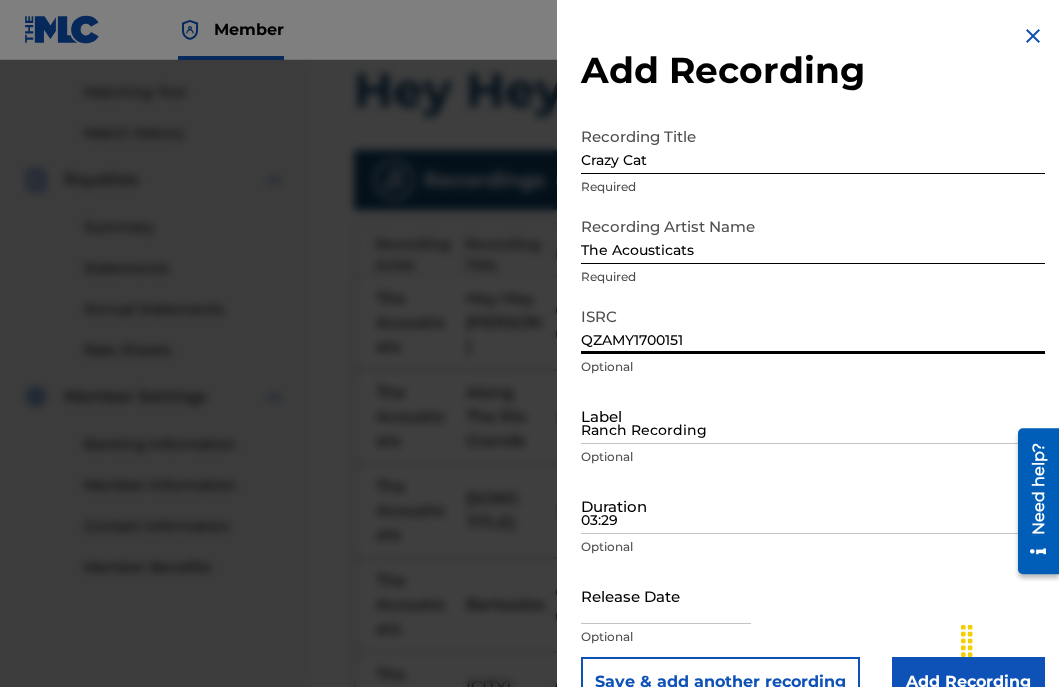type on "QZAMY1700151" 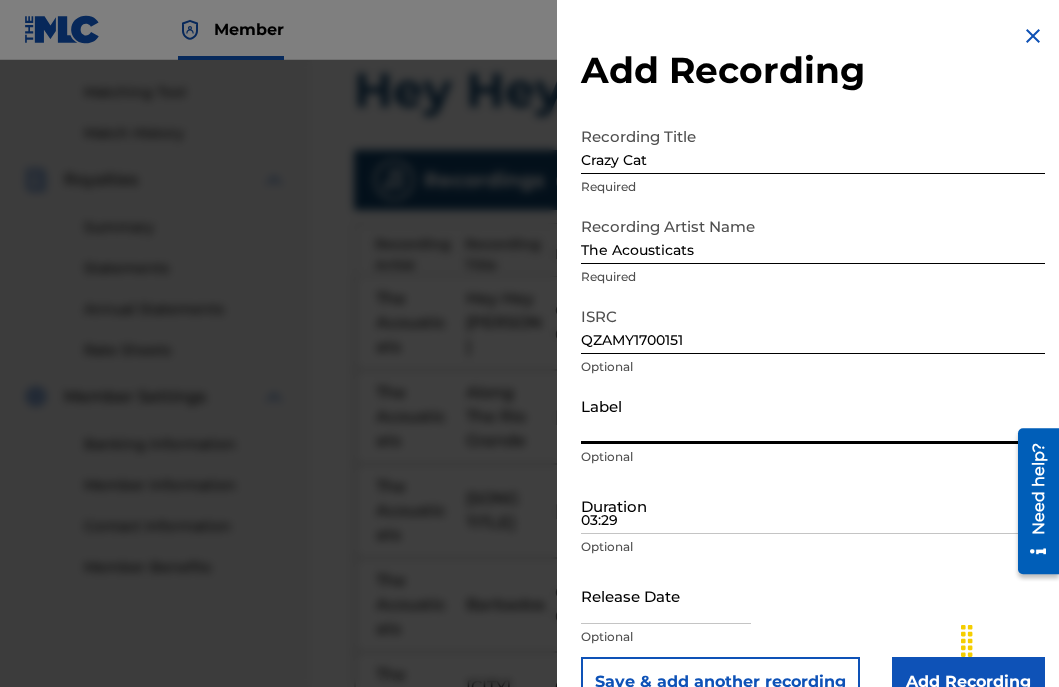 type on "Ranch Recording" 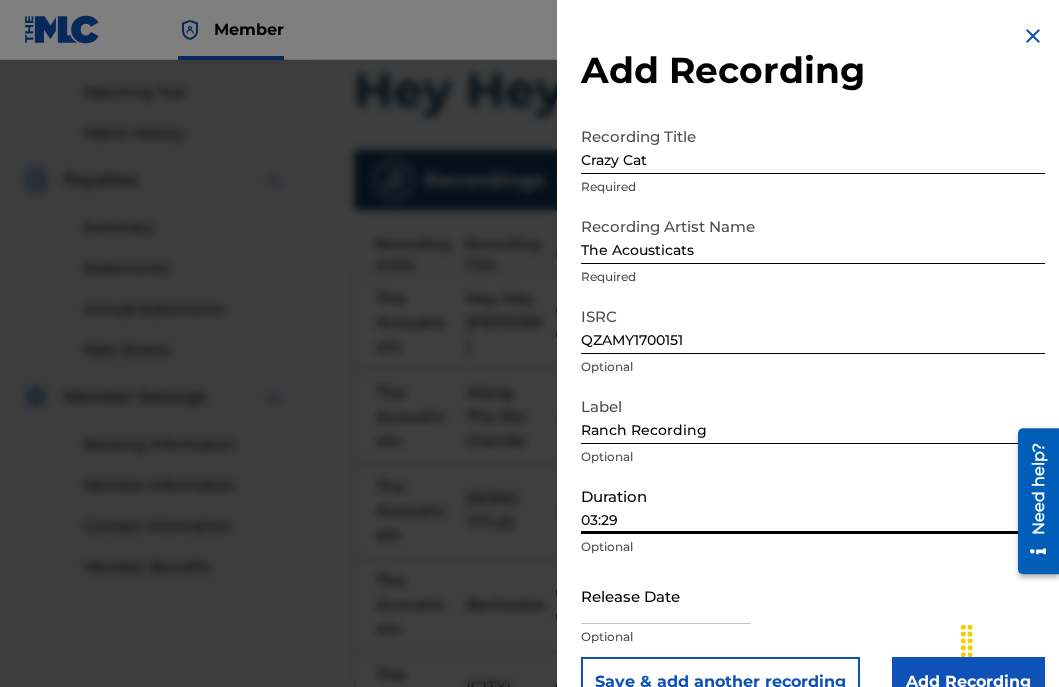 click on "03:29" at bounding box center [813, 505] 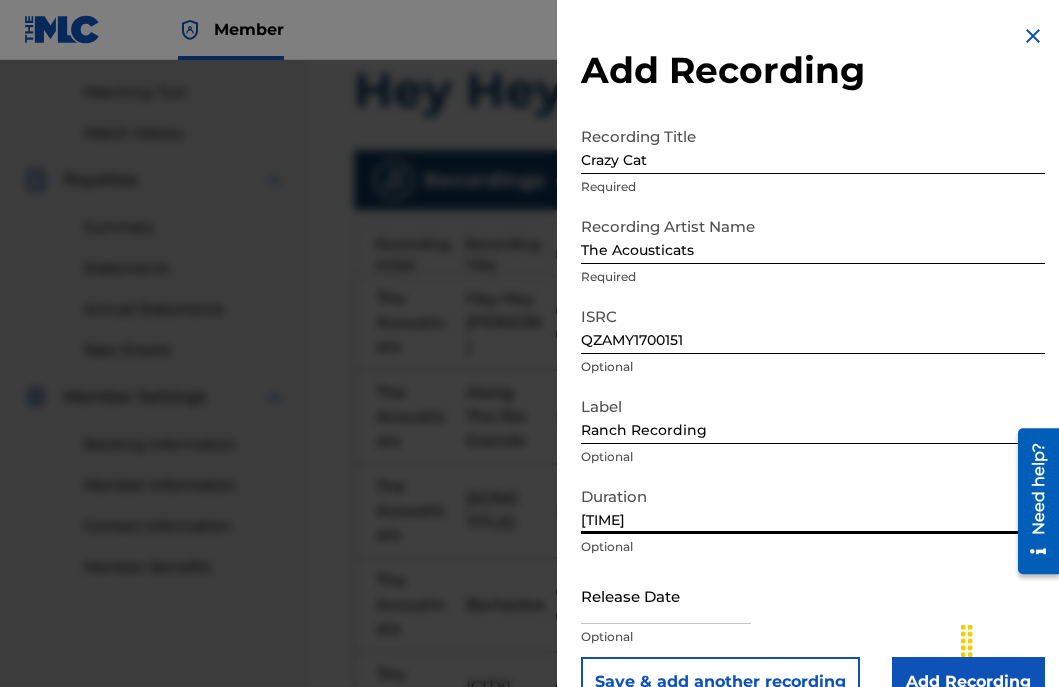 type on "[TIME]" 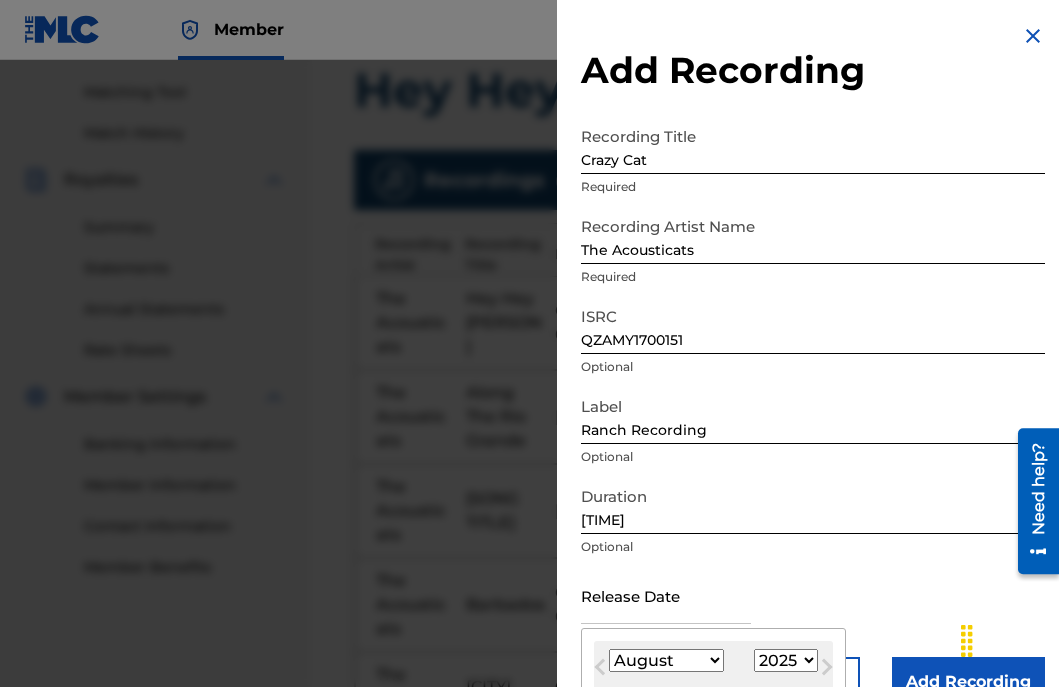 type on "[DATE]" 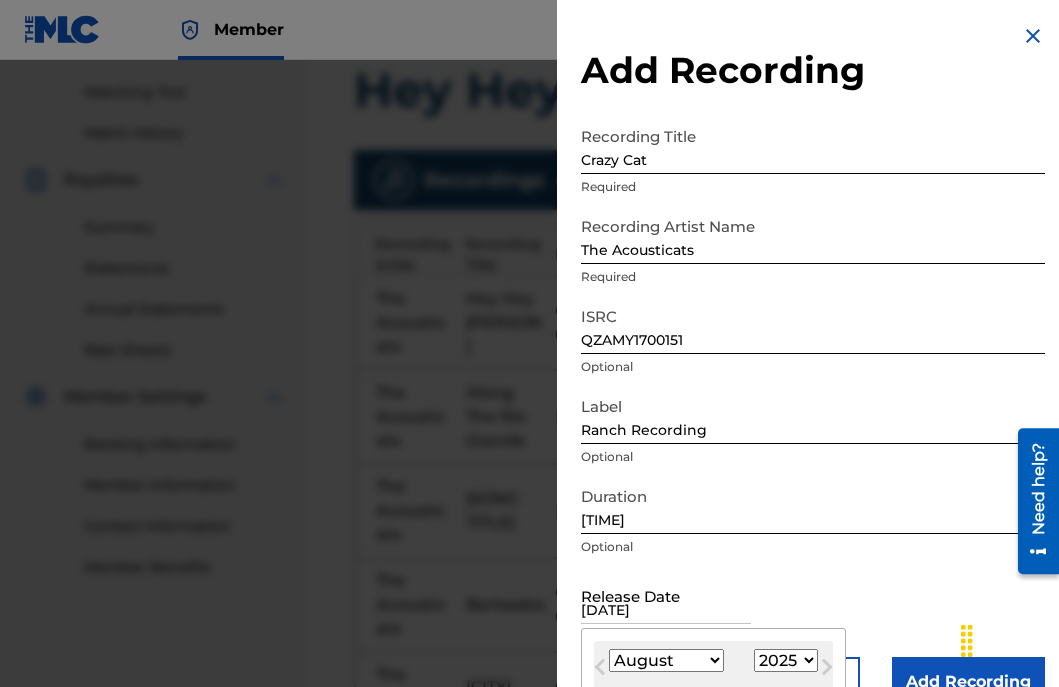 select on "5" 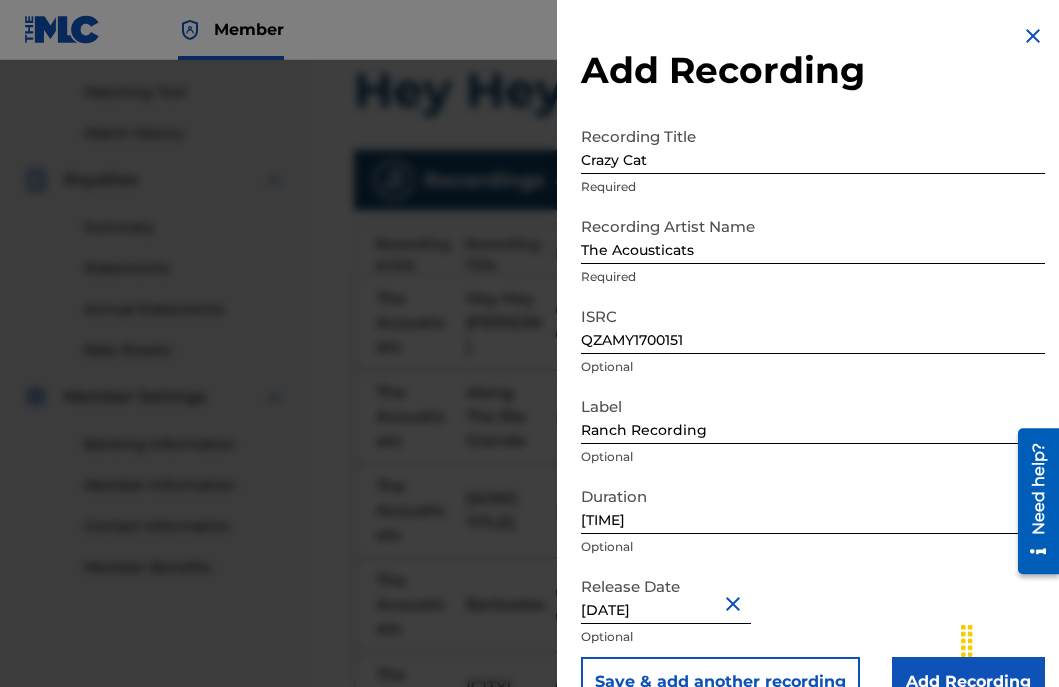 click on "Release Date [DATE] Optional" at bounding box center [813, 612] 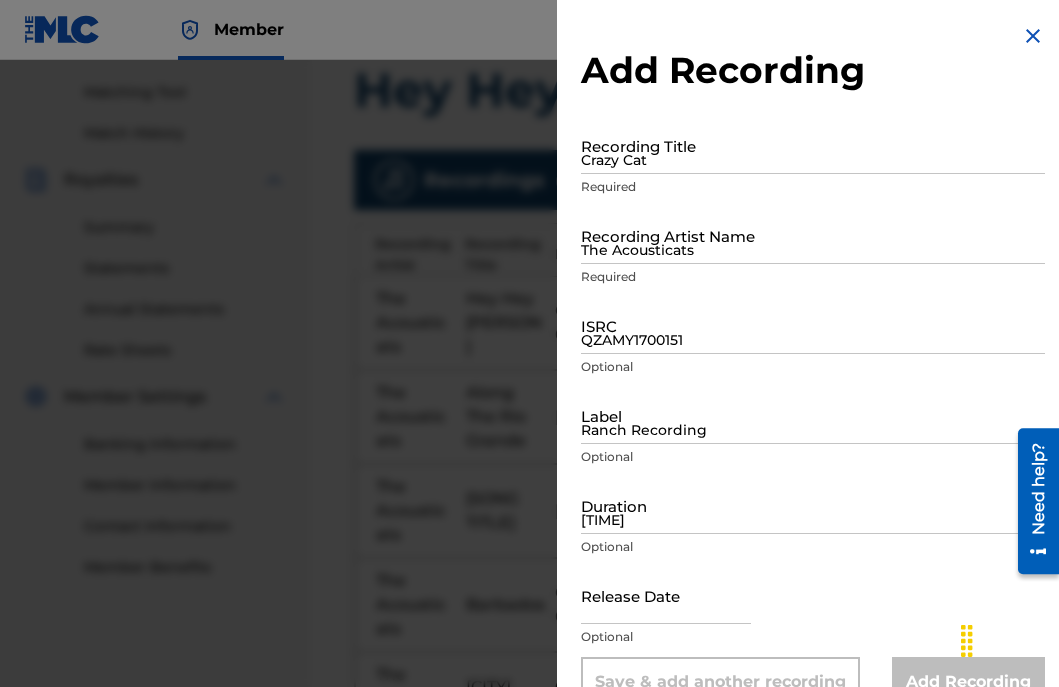 click on "Crazy Cat" at bounding box center (813, 145) 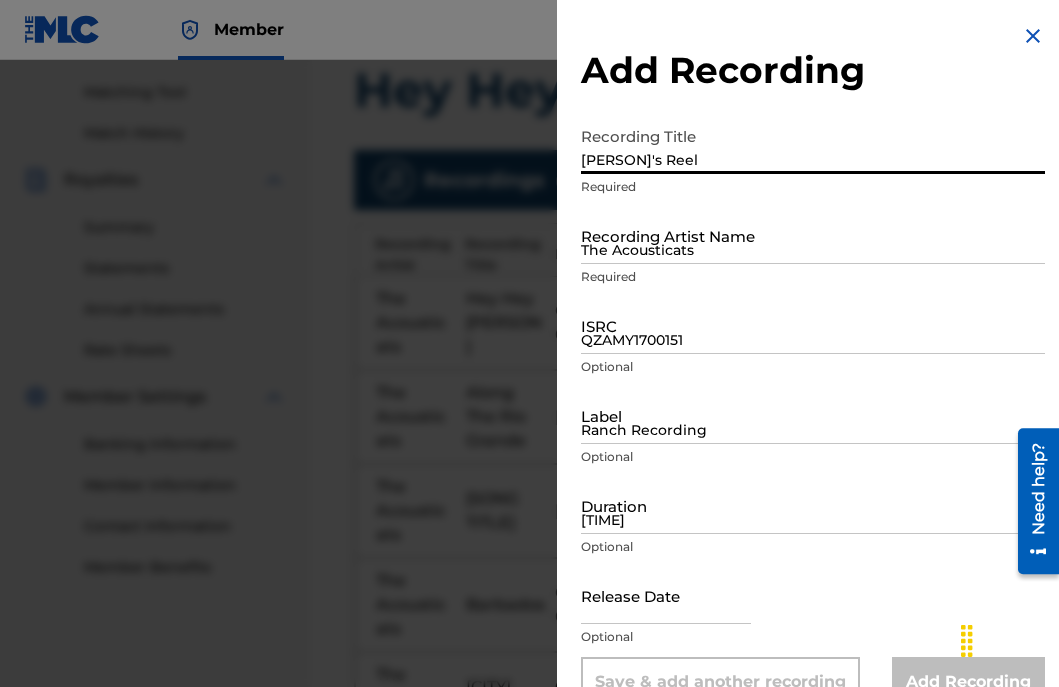 type on "[PERSON]'s Reel" 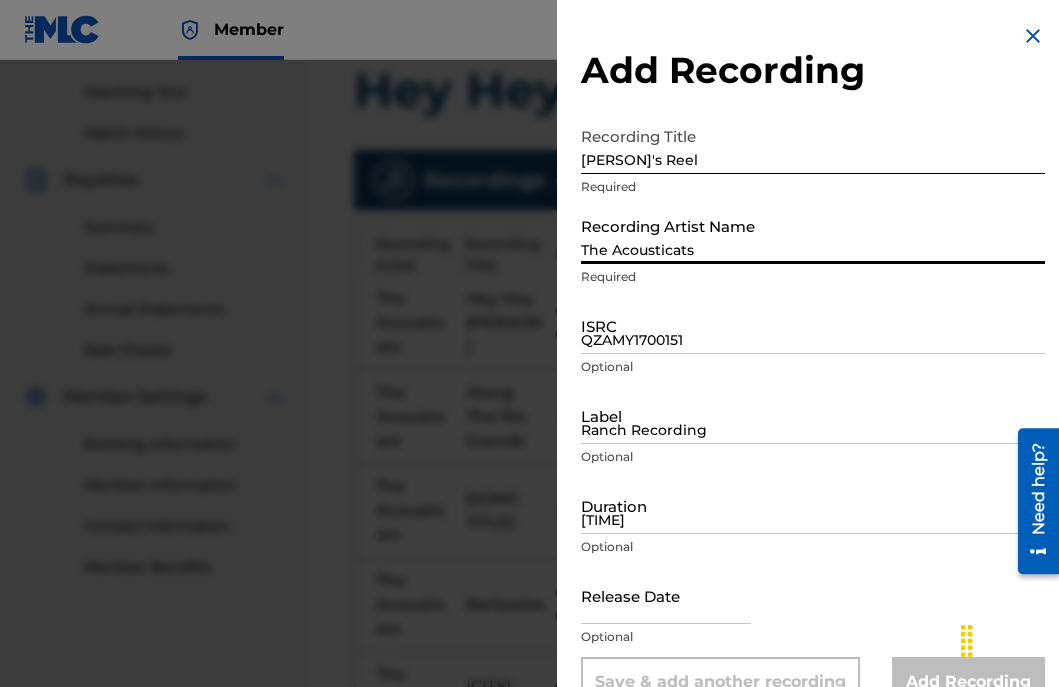 click on "The Acousticats" at bounding box center [813, 235] 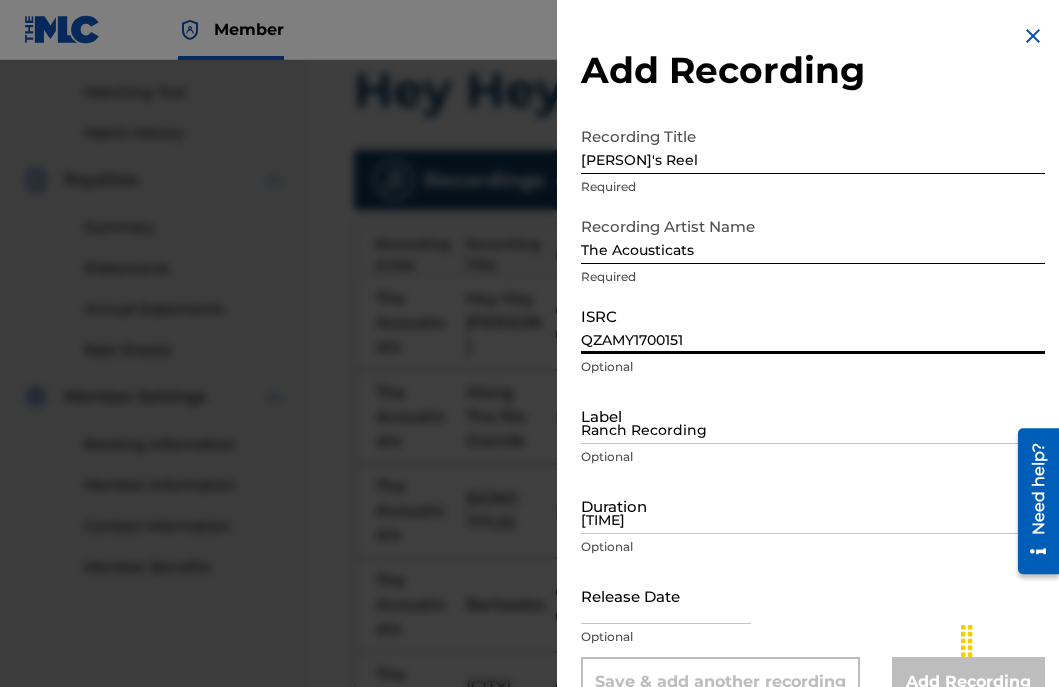 click on "QZAMY1700151" at bounding box center [813, 325] 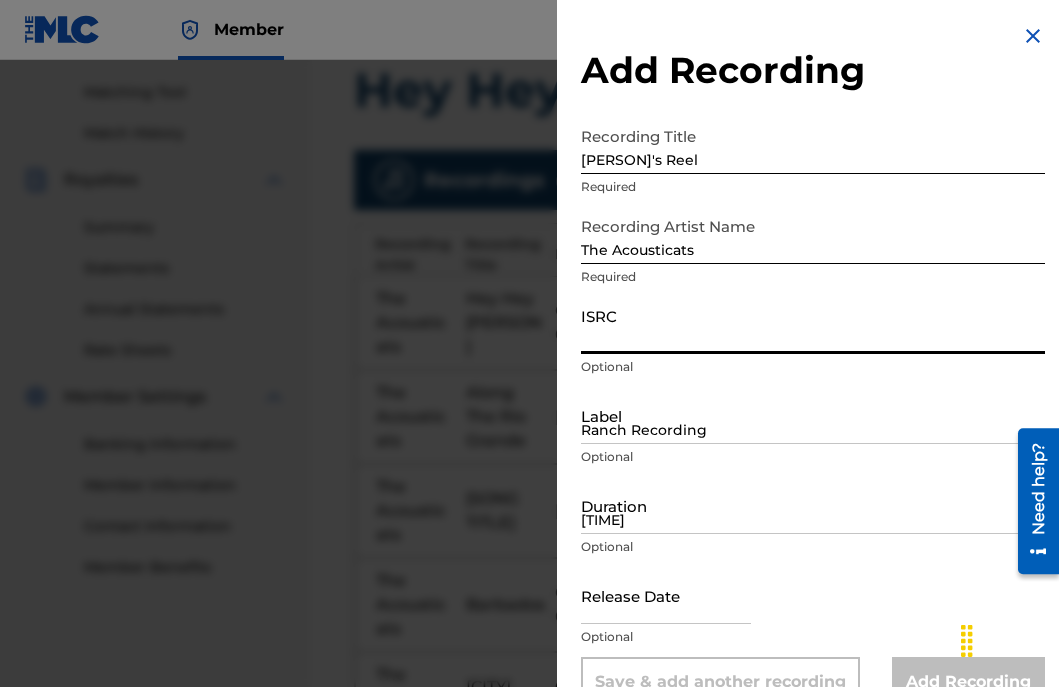 paste on "QZAMY1700142" 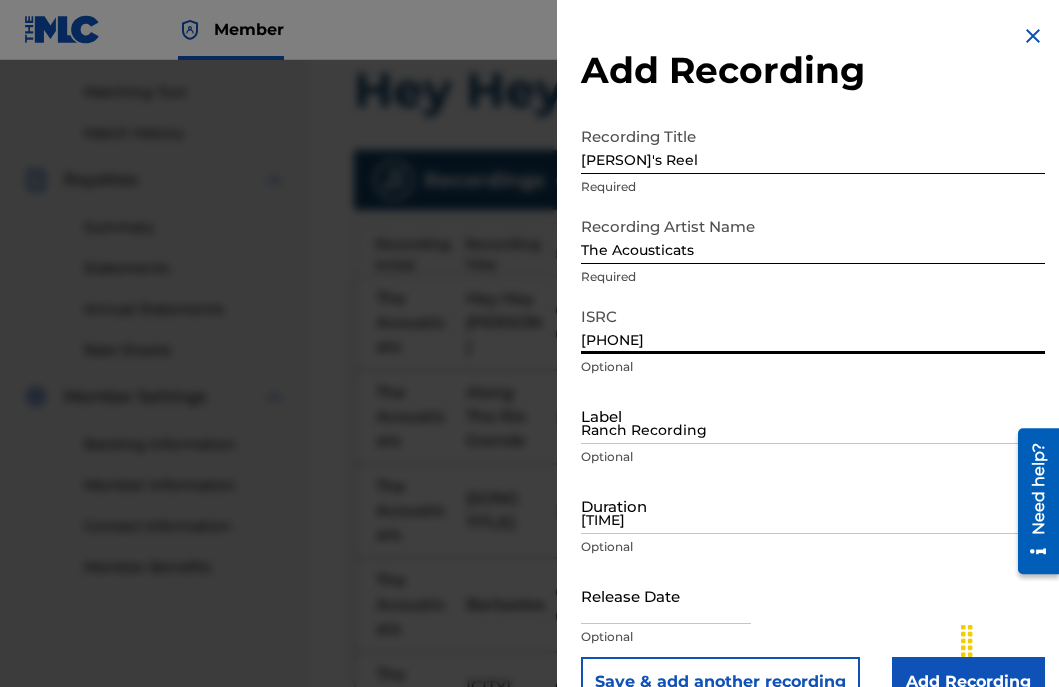 type on "[PHONE]" 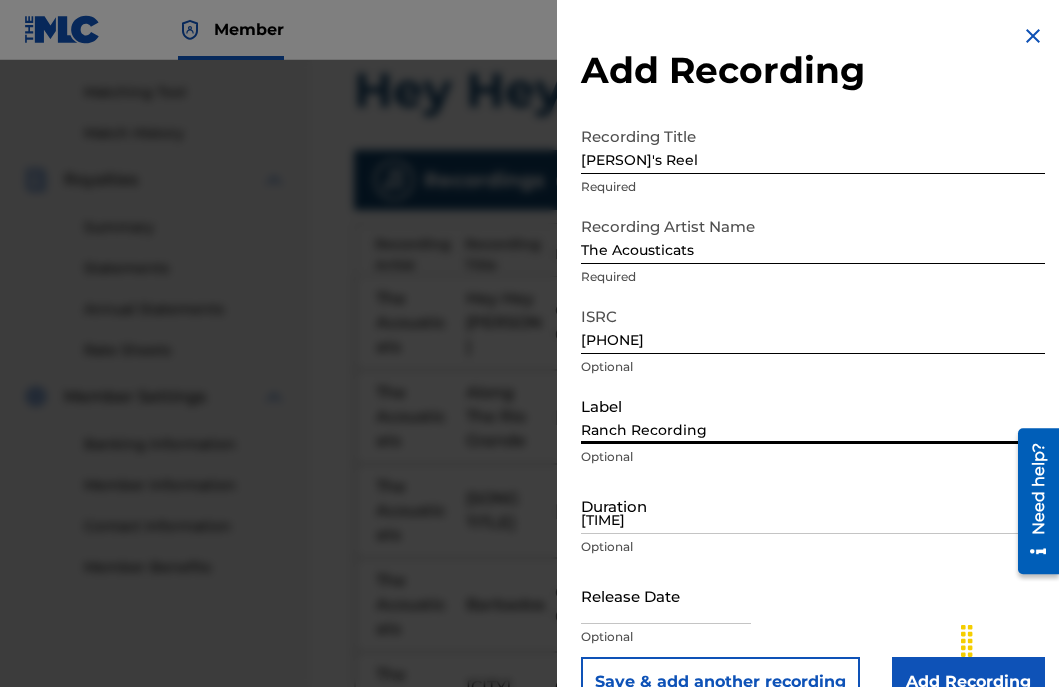 click on "Ranch Recording" at bounding box center [813, 415] 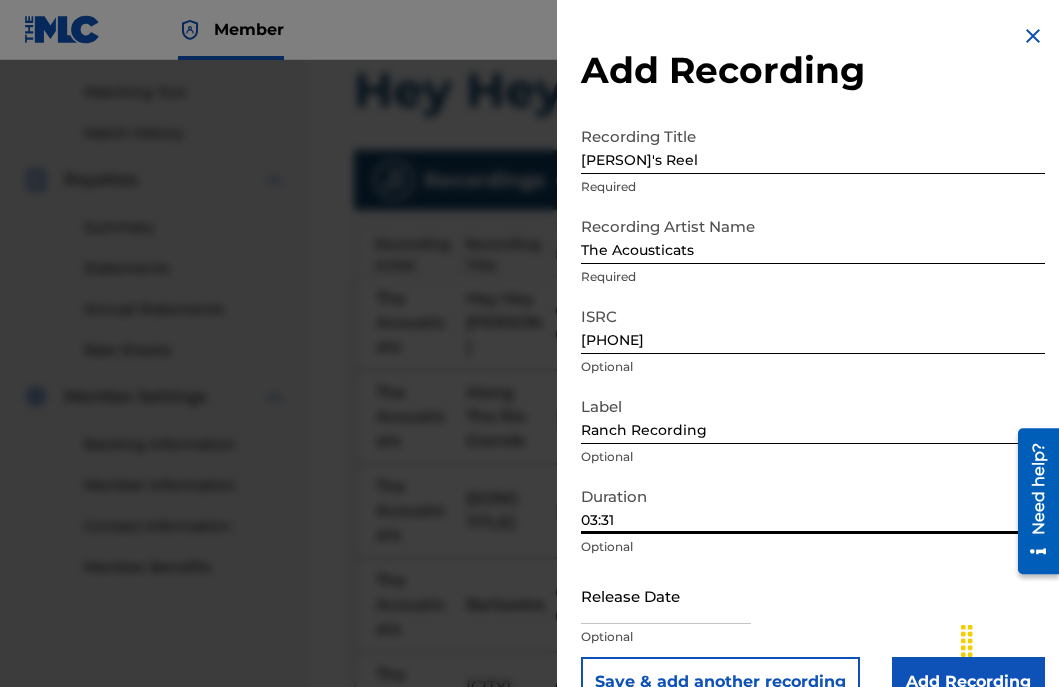 type on "03:31" 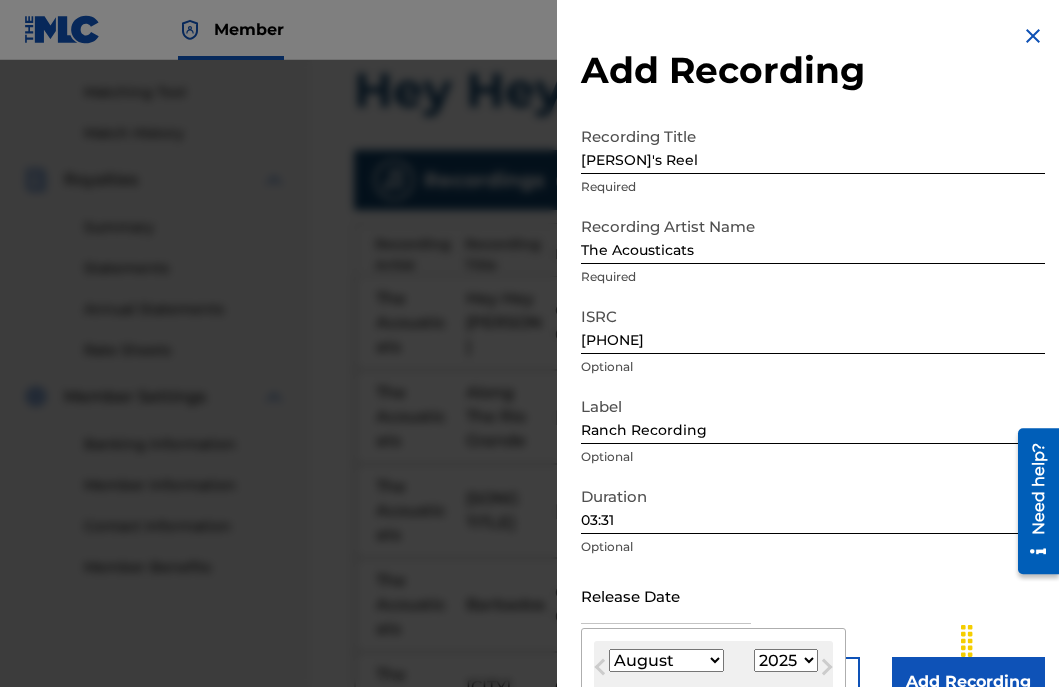 click at bounding box center [666, 595] 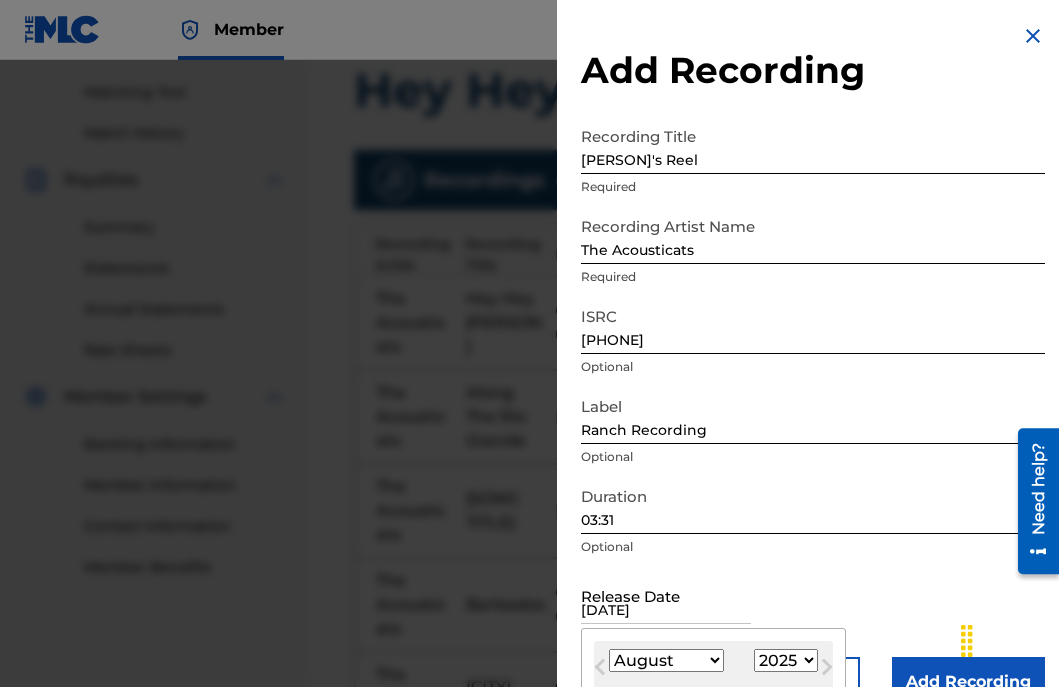 select on "5" 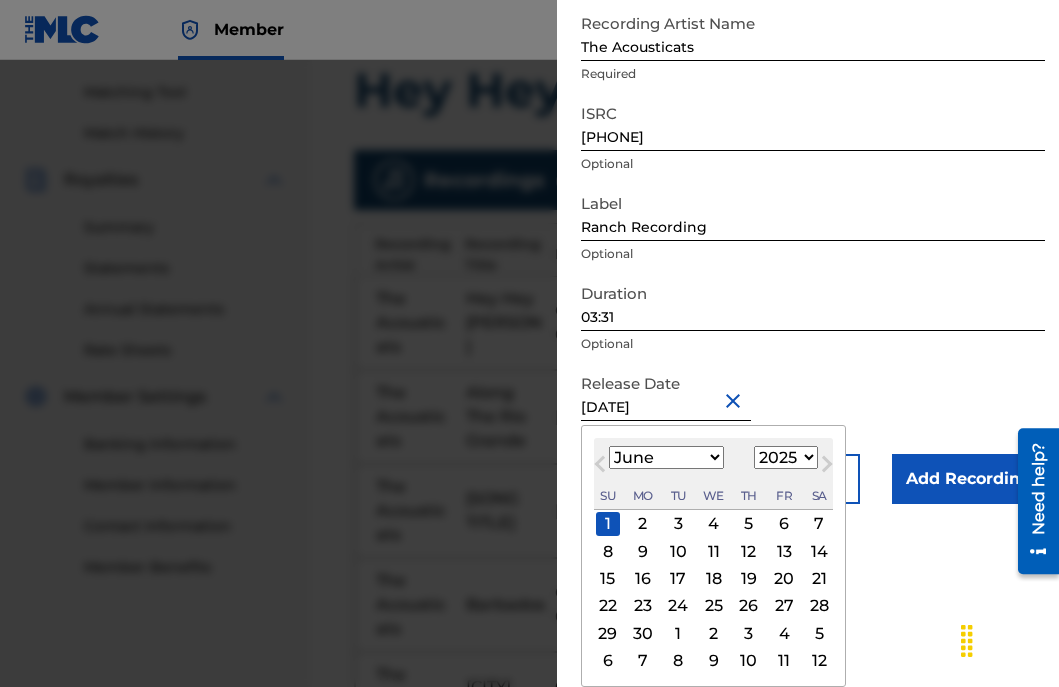 scroll, scrollTop: 44, scrollLeft: 0, axis: vertical 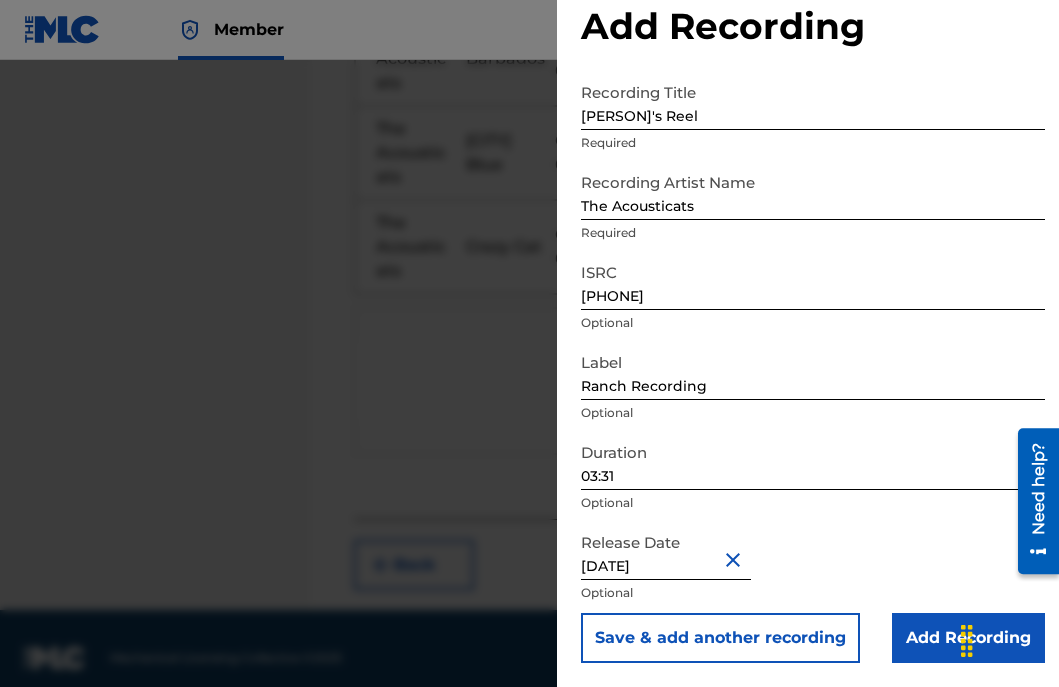 click on "Release Date [DATE] Optional" at bounding box center (813, 568) 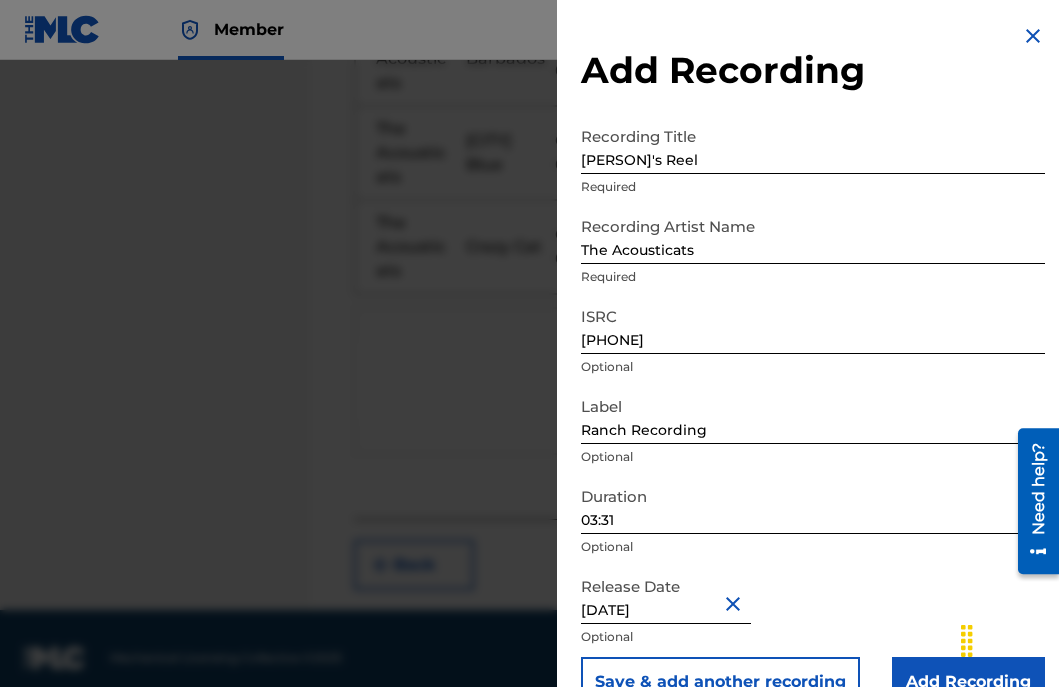 scroll, scrollTop: 44, scrollLeft: 0, axis: vertical 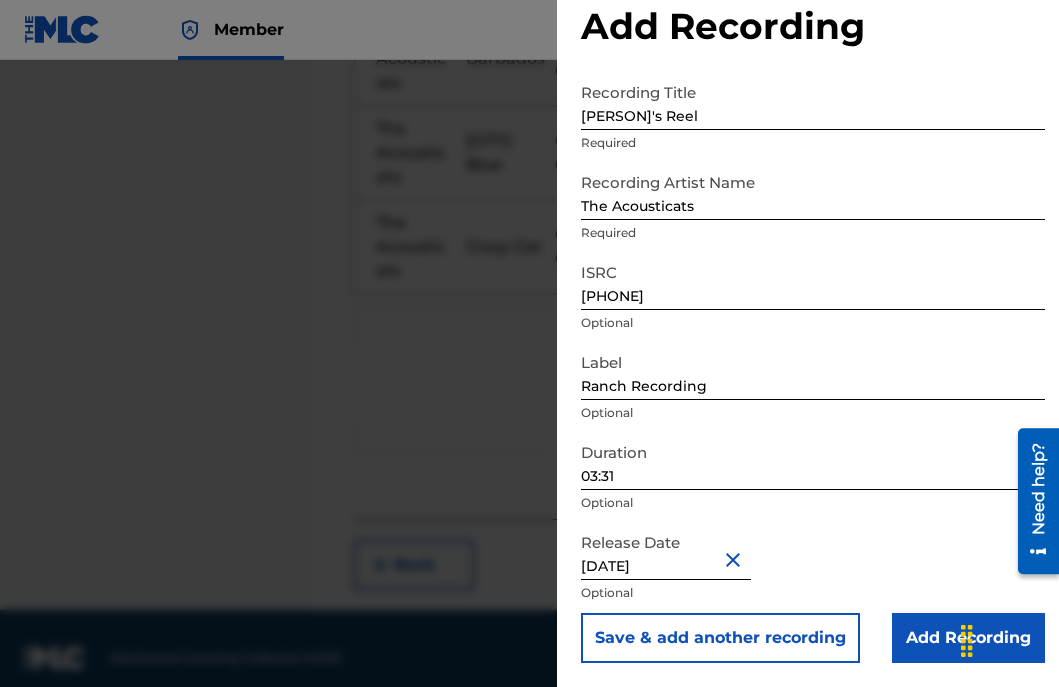 click on "Add Recording" at bounding box center [968, 638] 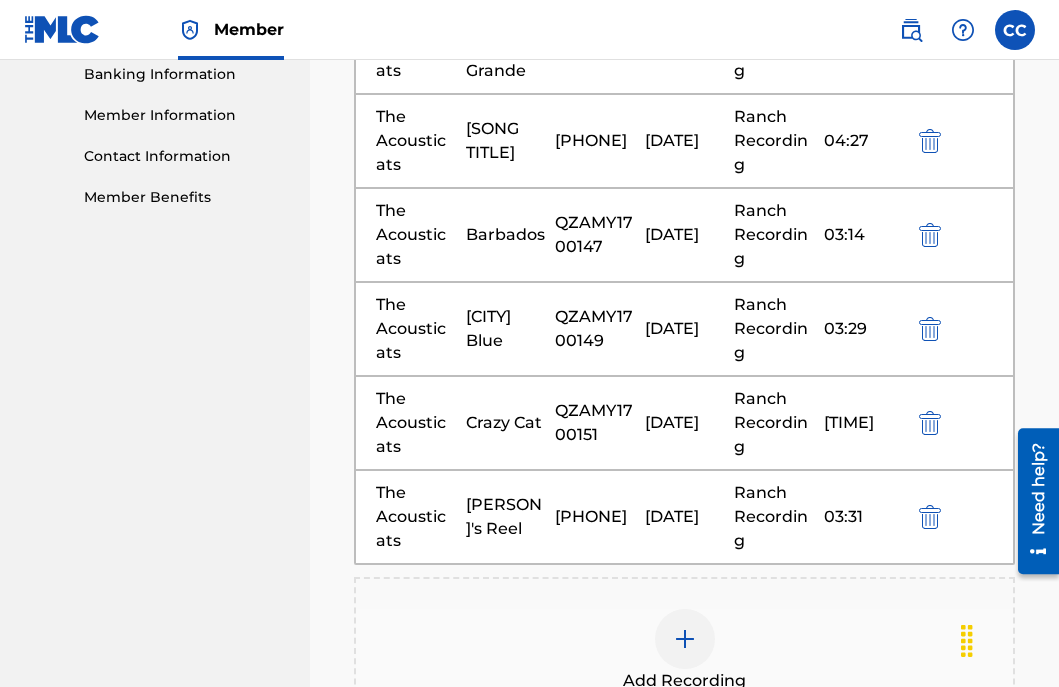scroll, scrollTop: 1184, scrollLeft: 0, axis: vertical 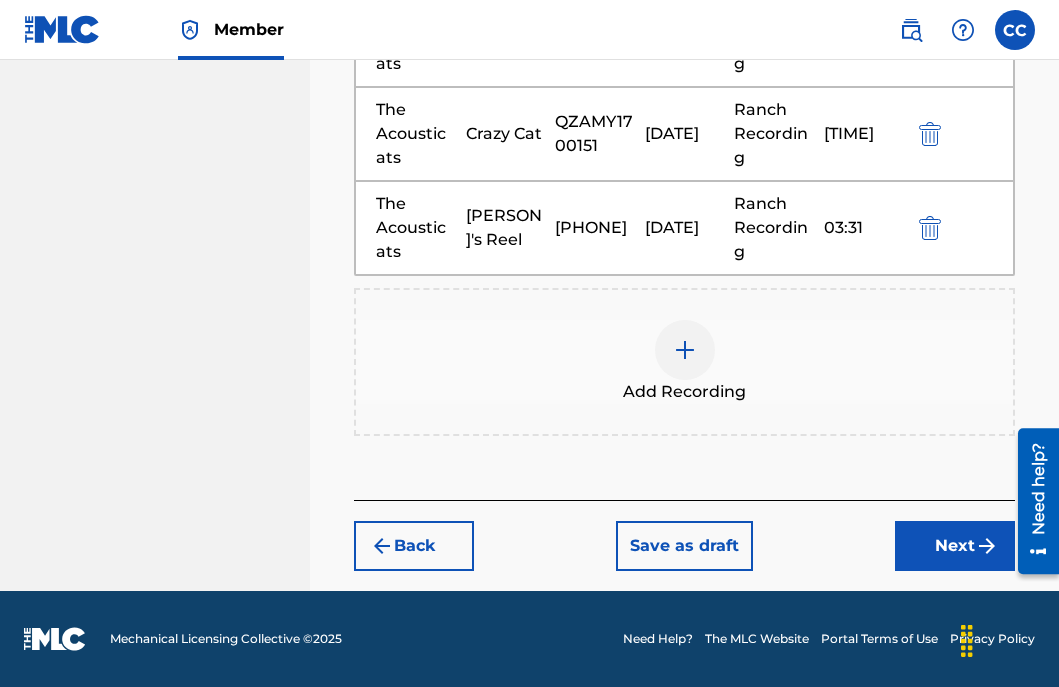 click on "Next" at bounding box center (955, 546) 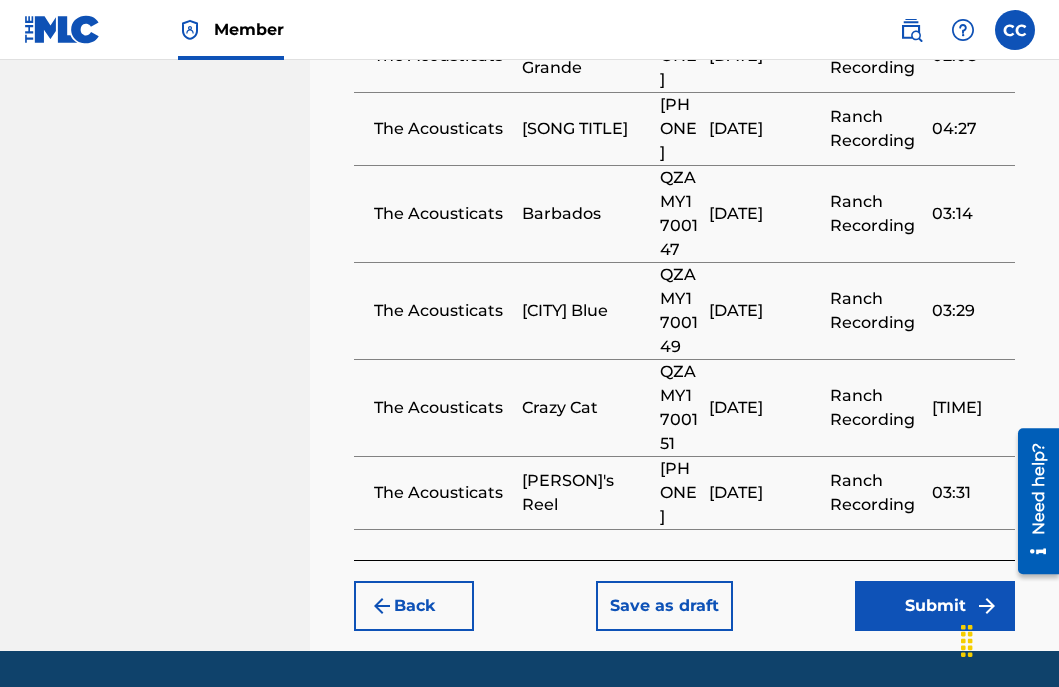 scroll, scrollTop: 1797, scrollLeft: 0, axis: vertical 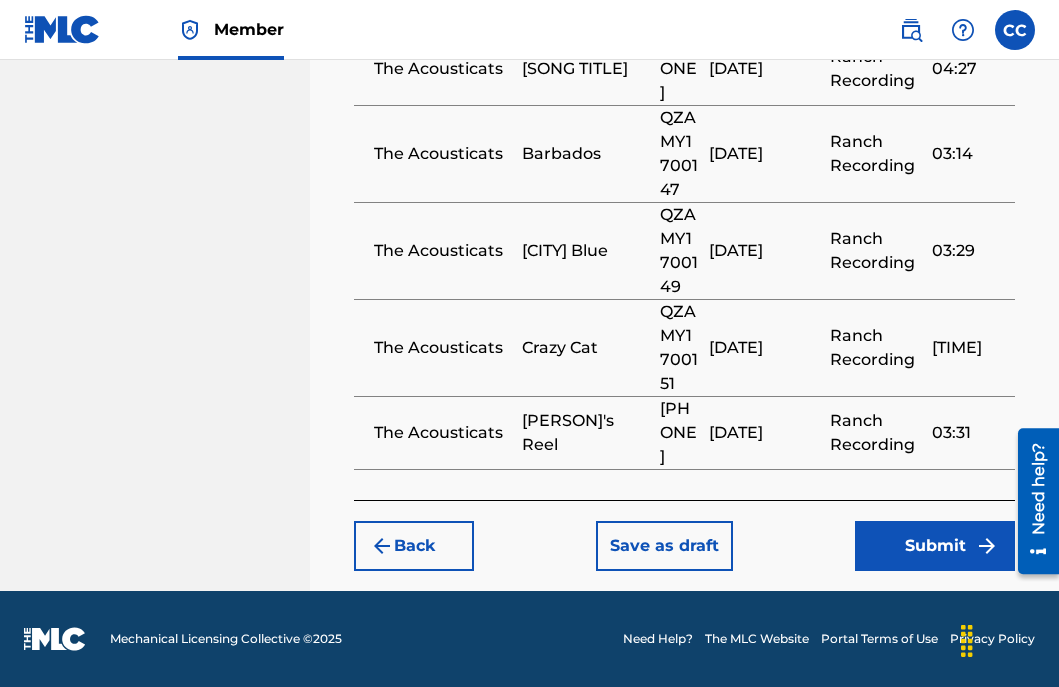 click on "Submit" at bounding box center (935, 546) 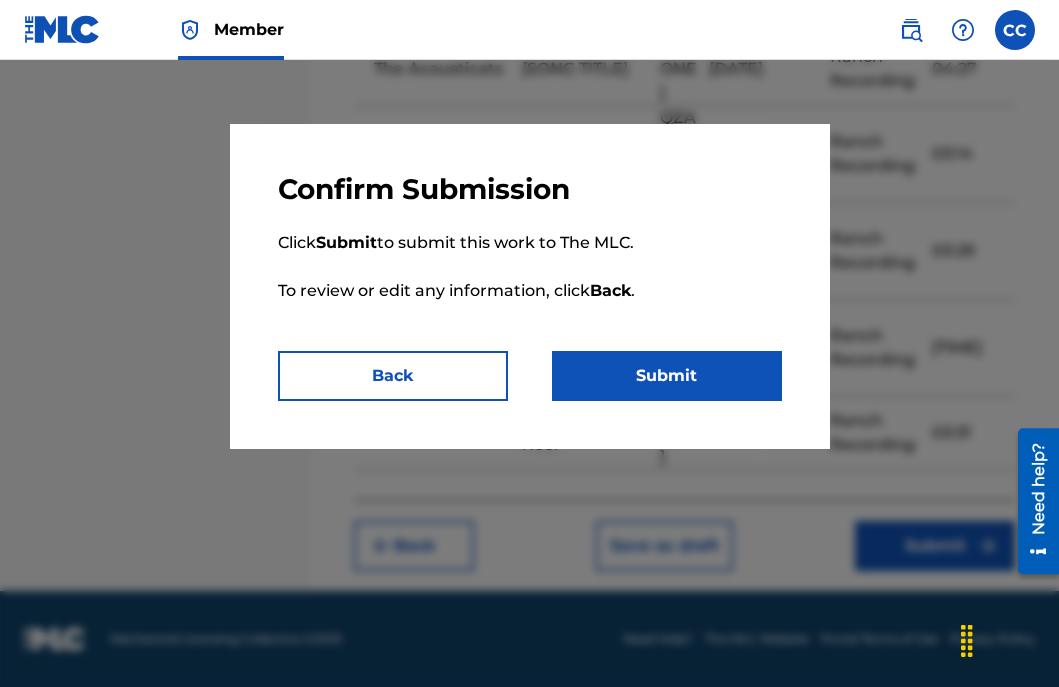 click on "Submit" at bounding box center (667, 376) 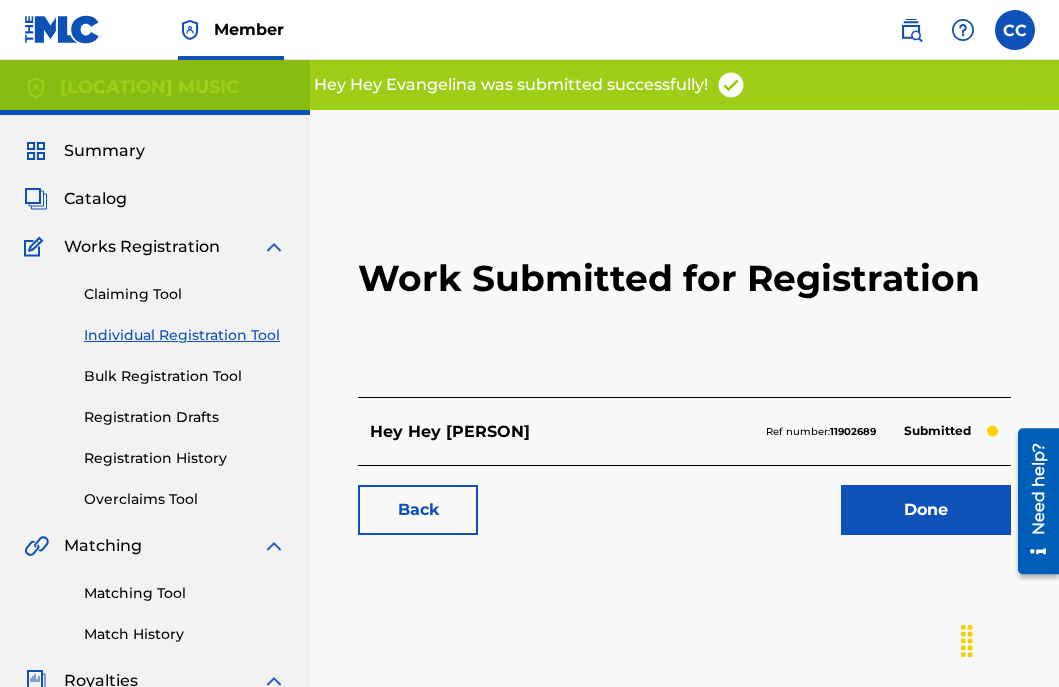 click on "Done" at bounding box center [926, 510] 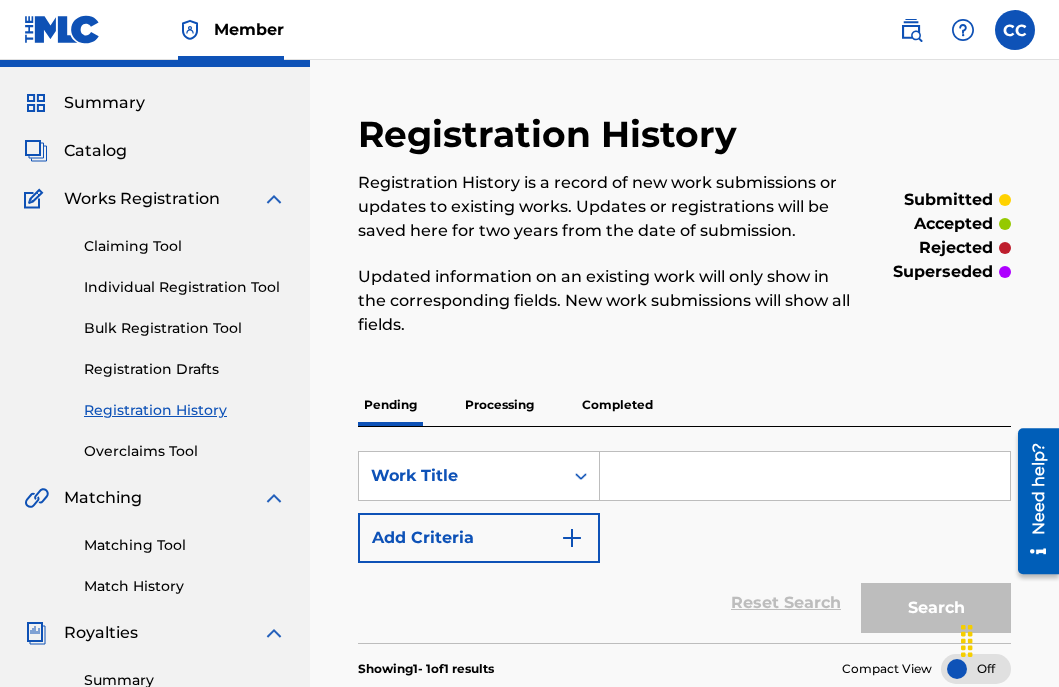 scroll, scrollTop: 52, scrollLeft: 0, axis: vertical 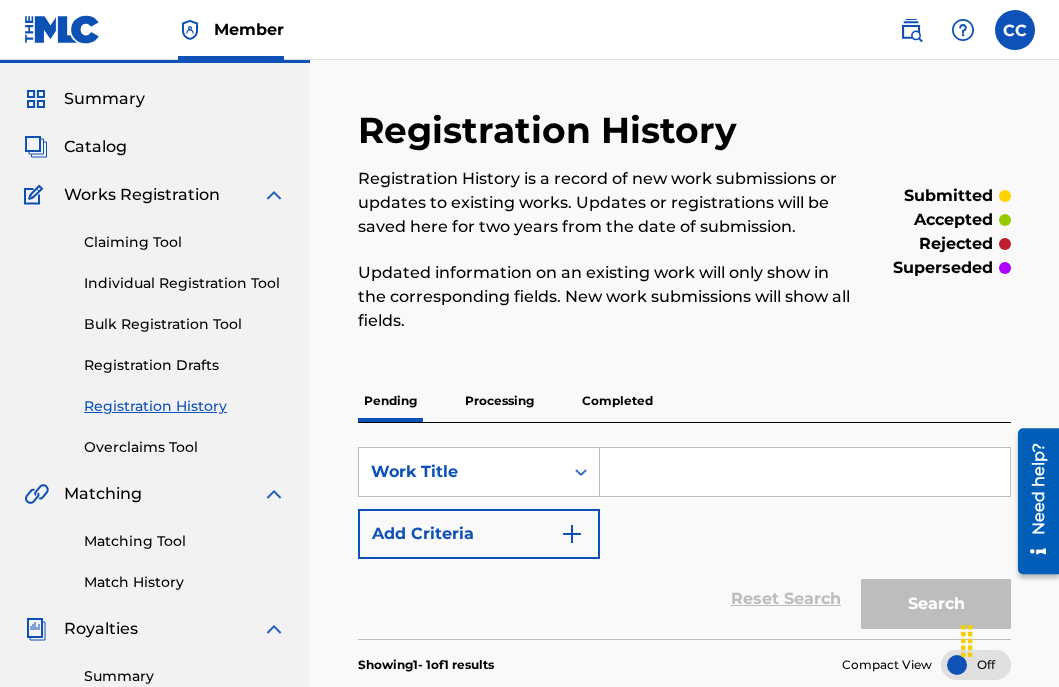click on "Individual Registration Tool" at bounding box center (185, 283) 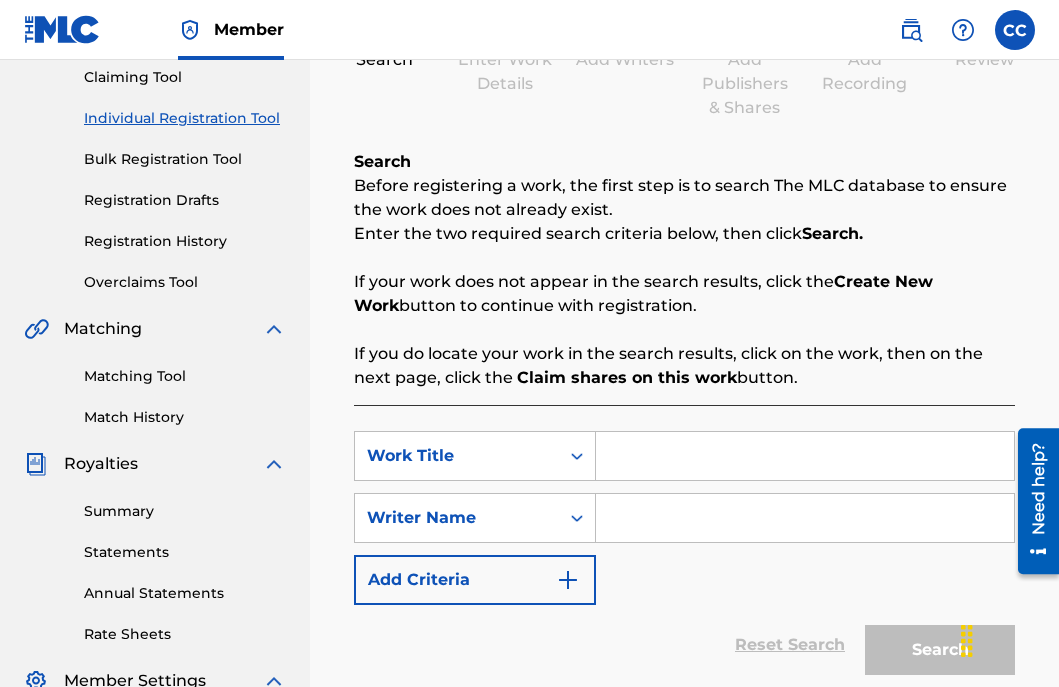 scroll, scrollTop: 216, scrollLeft: 0, axis: vertical 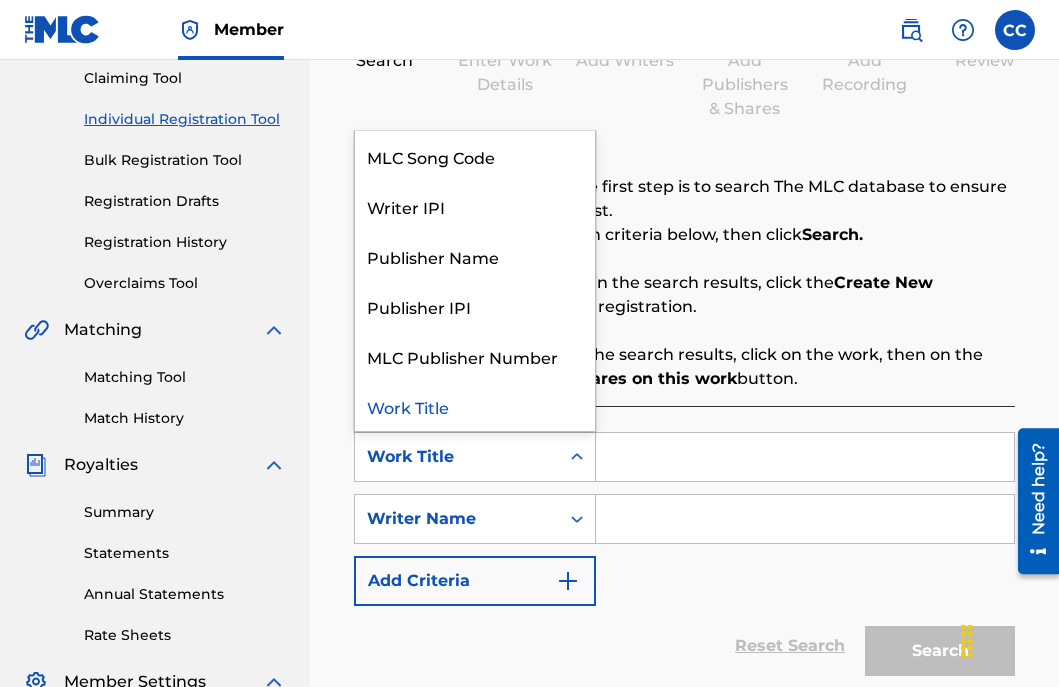 click 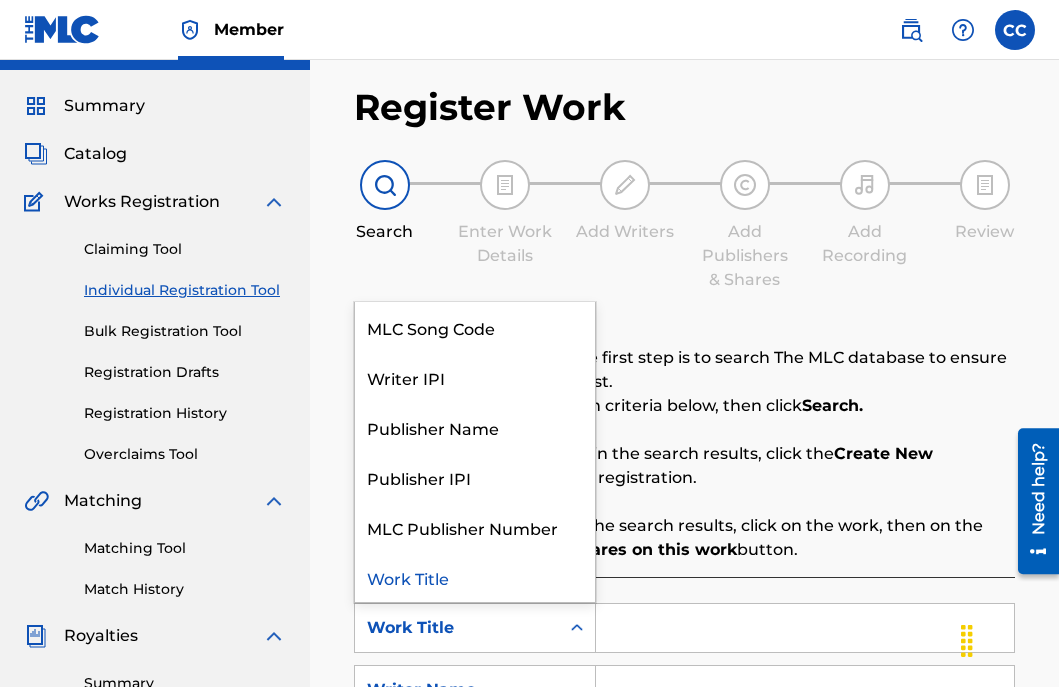 scroll, scrollTop: 53, scrollLeft: 0, axis: vertical 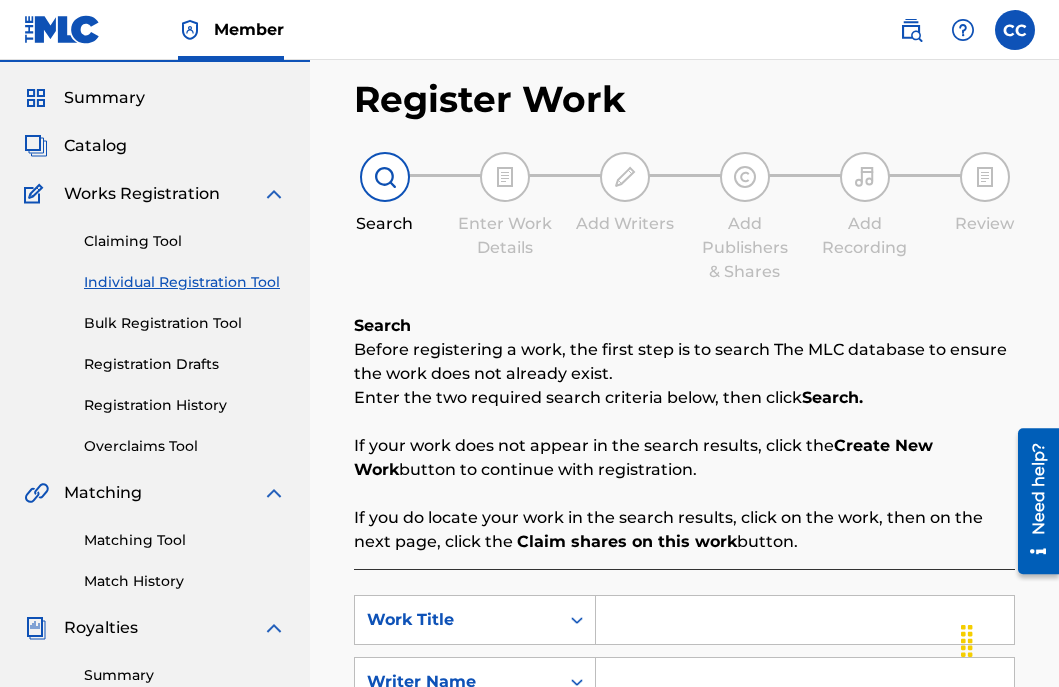 click on "Catalog" at bounding box center [95, 146] 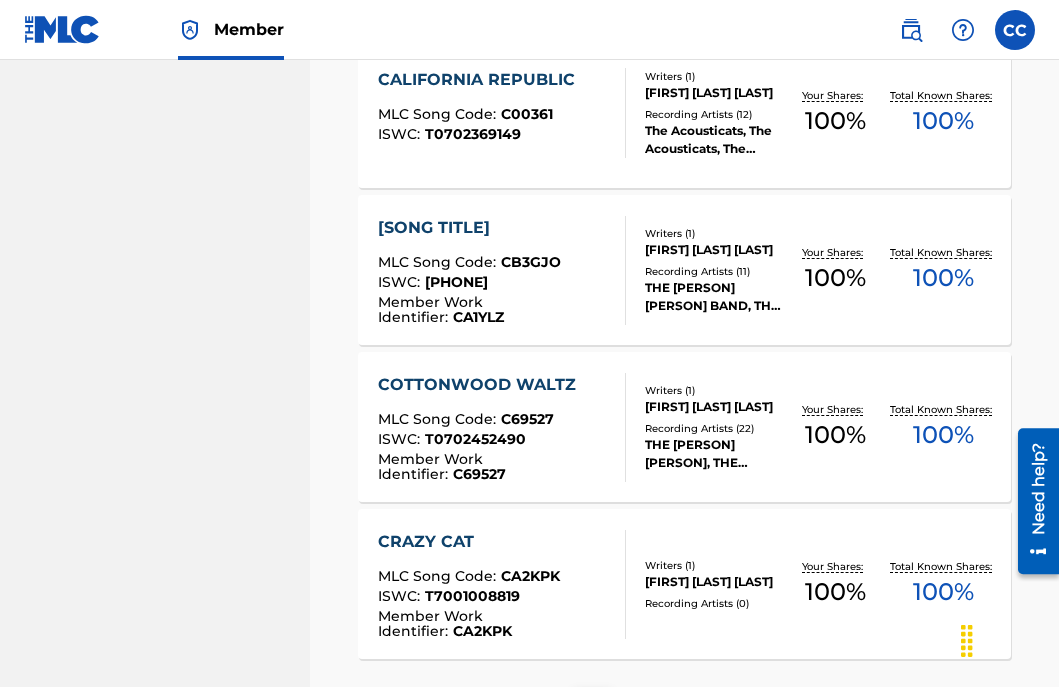 scroll, scrollTop: 1652, scrollLeft: 0, axis: vertical 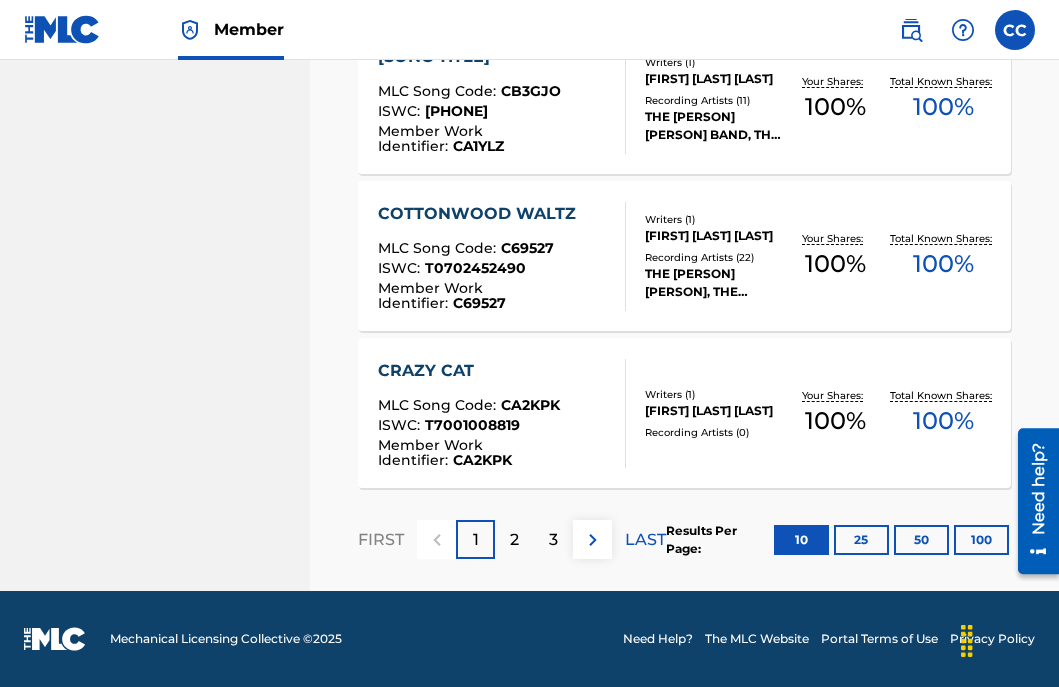 click on "LAST" at bounding box center (645, 540) 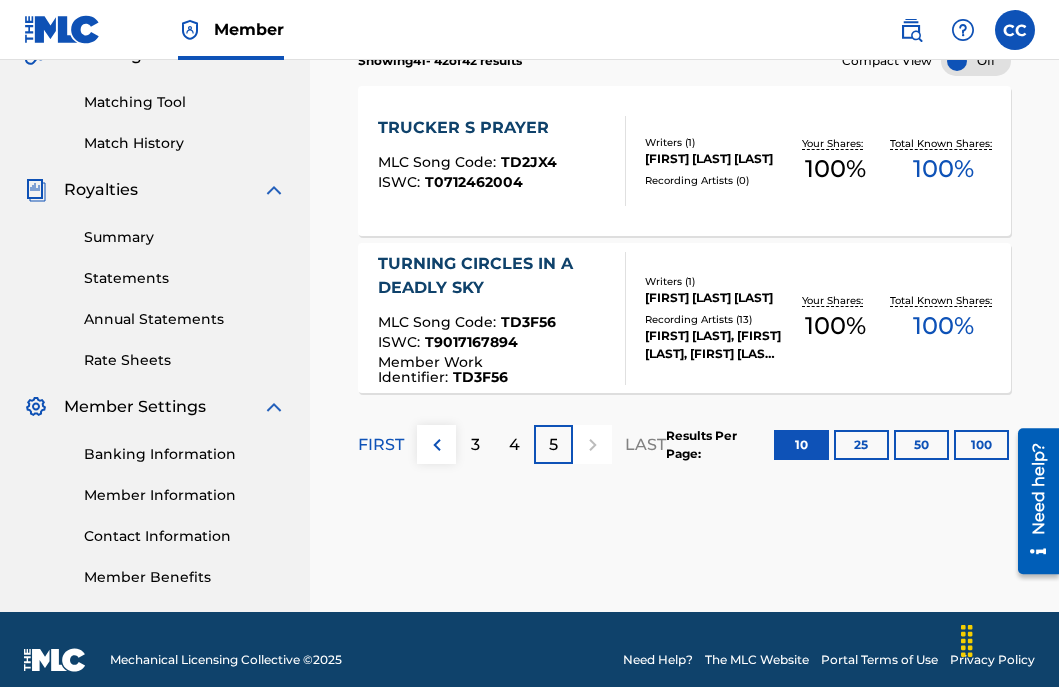 scroll, scrollTop: 512, scrollLeft: 0, axis: vertical 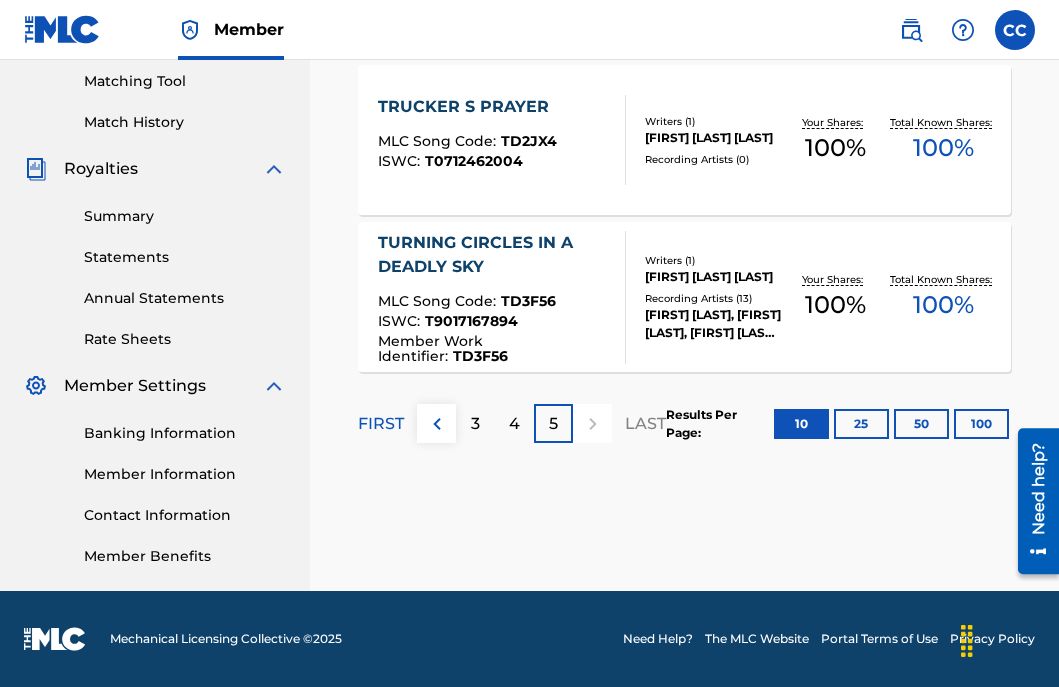 click on "4" at bounding box center (514, 424) 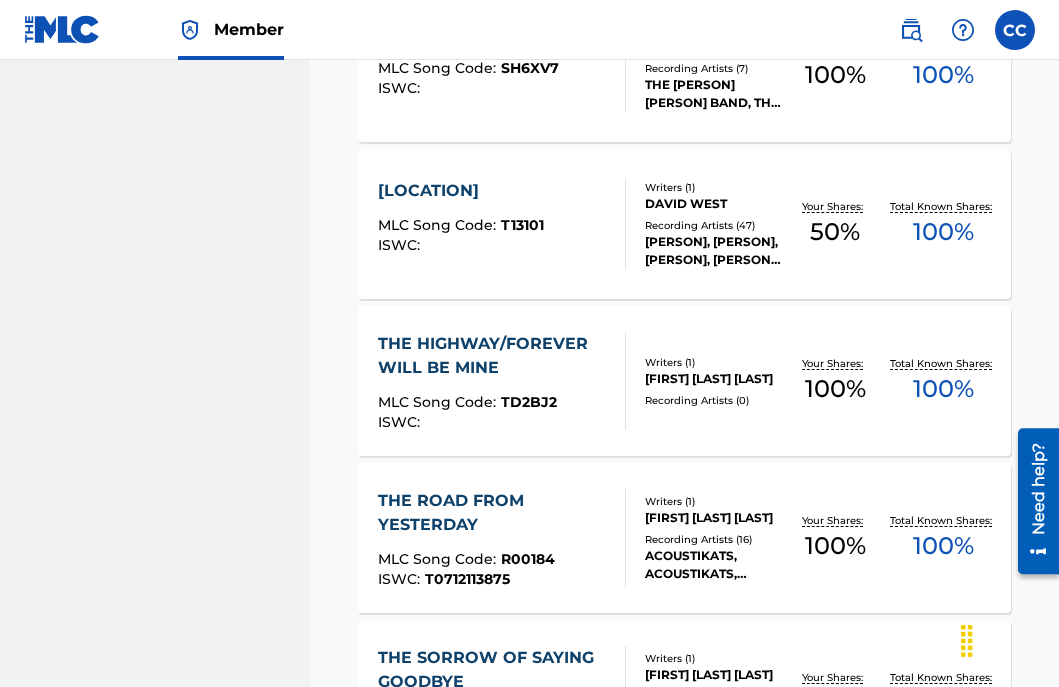 scroll, scrollTop: 1652, scrollLeft: 0, axis: vertical 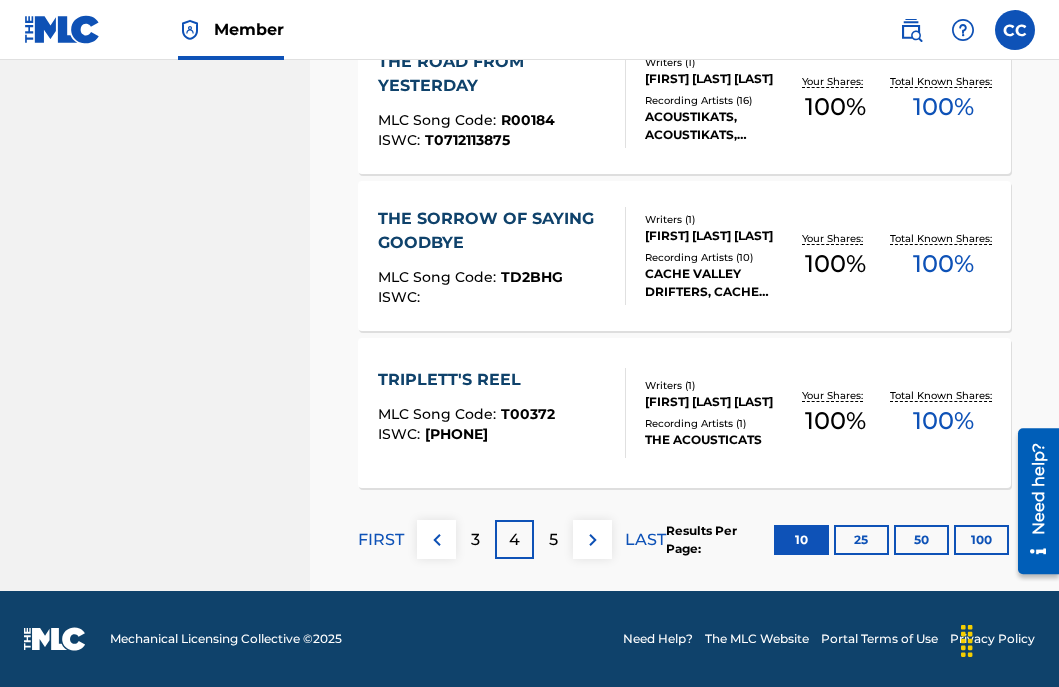click on "50" at bounding box center (921, 540) 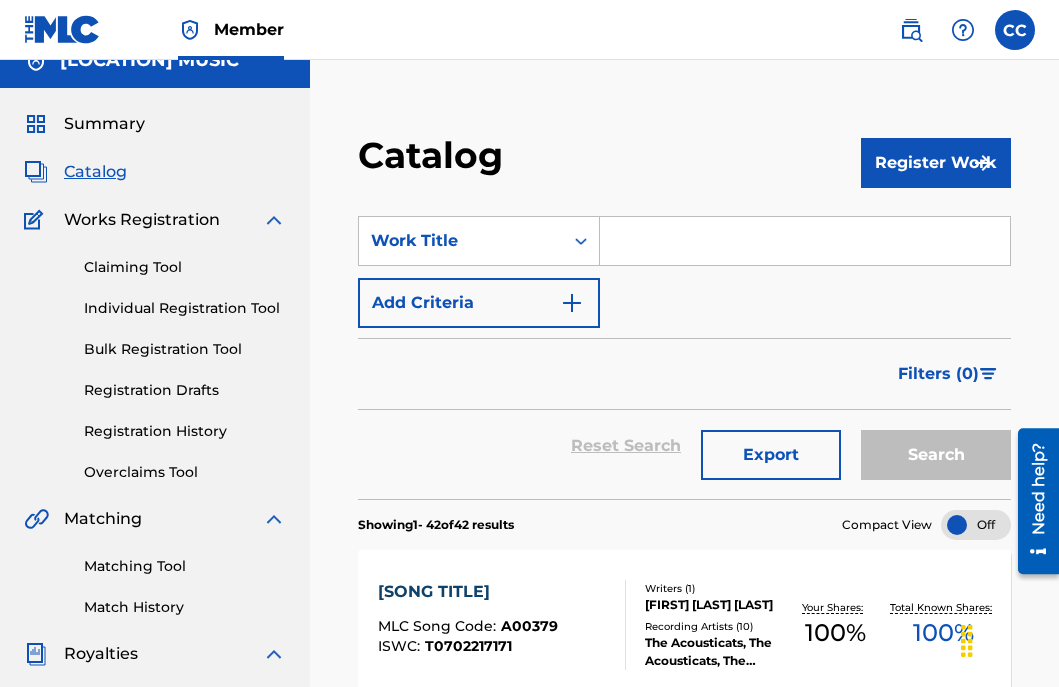 scroll, scrollTop: 0, scrollLeft: 0, axis: both 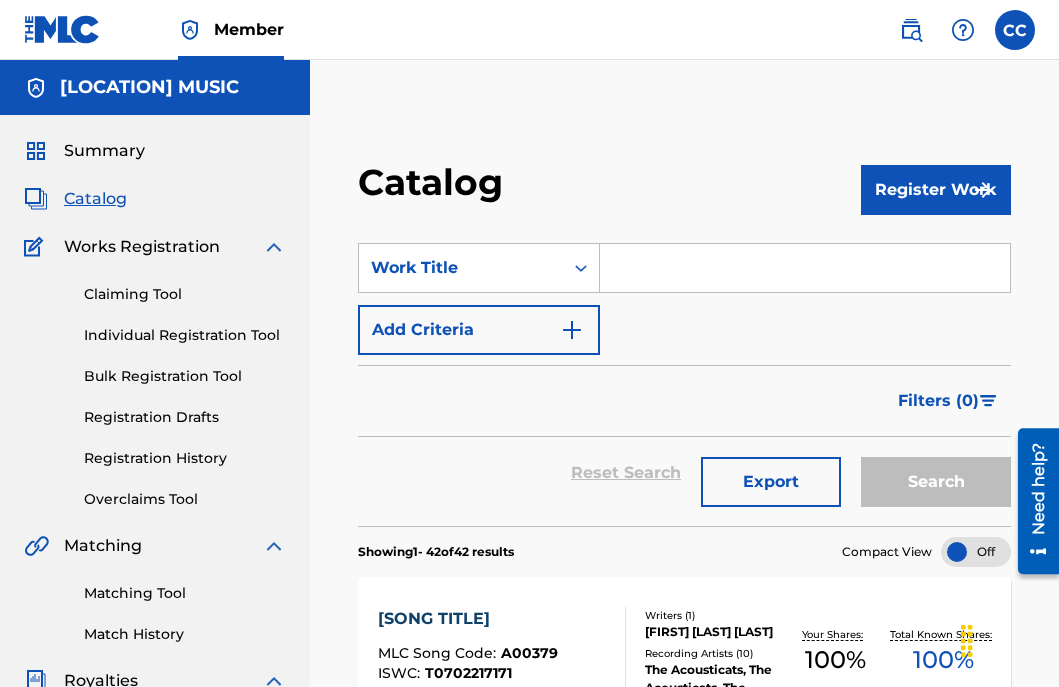click on "Registration Drafts" at bounding box center (185, 417) 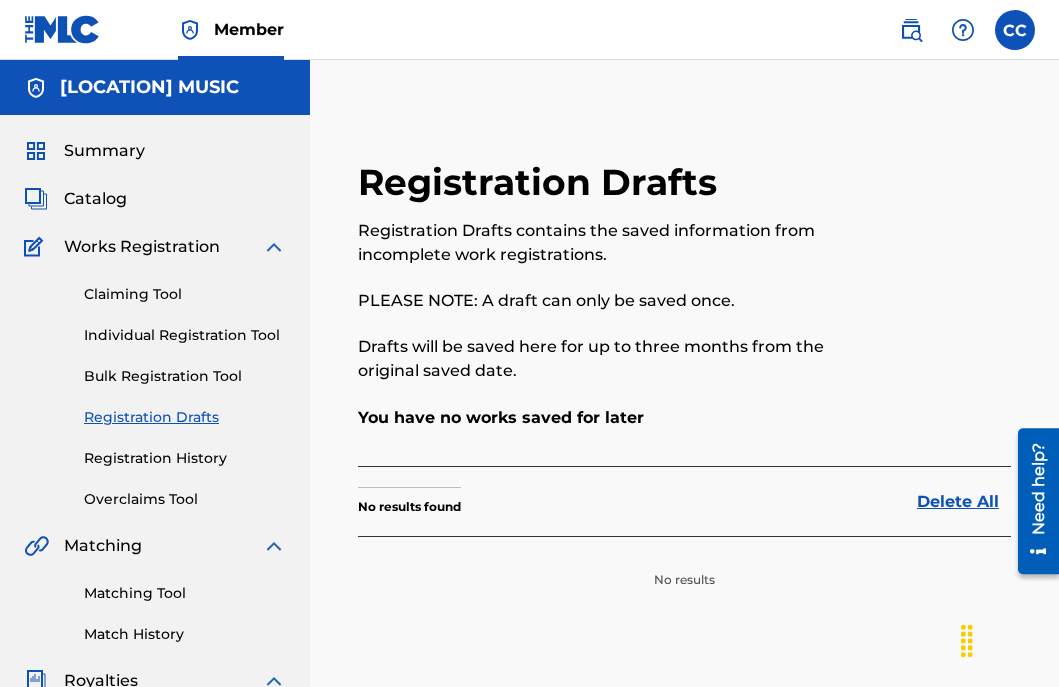 click on "Registration History" at bounding box center [185, 458] 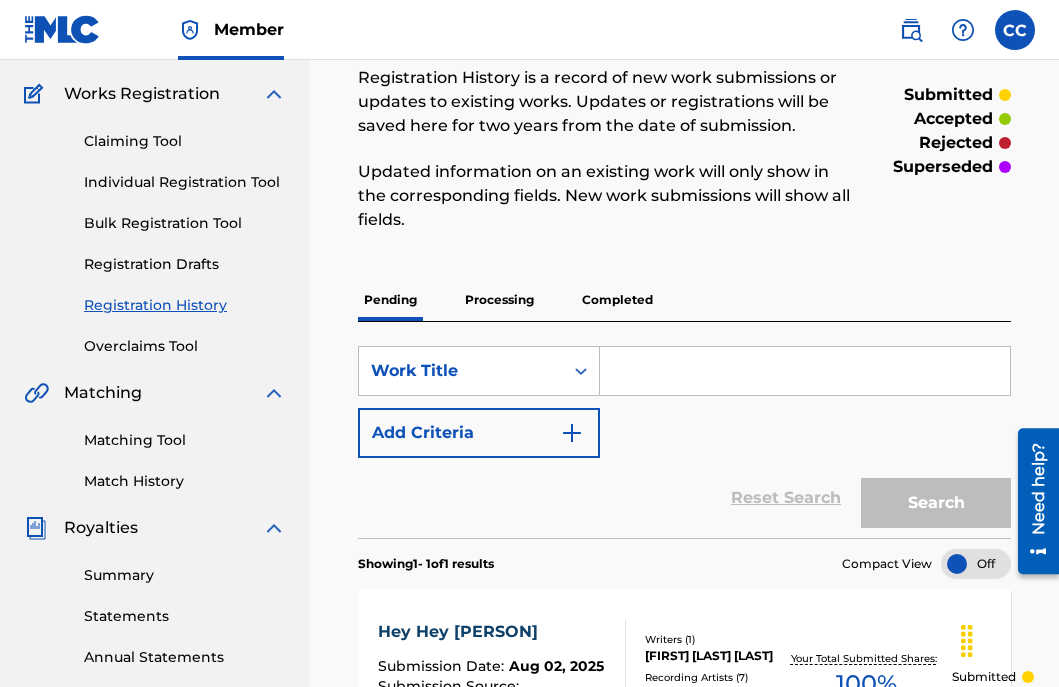 scroll, scrollTop: 139, scrollLeft: 0, axis: vertical 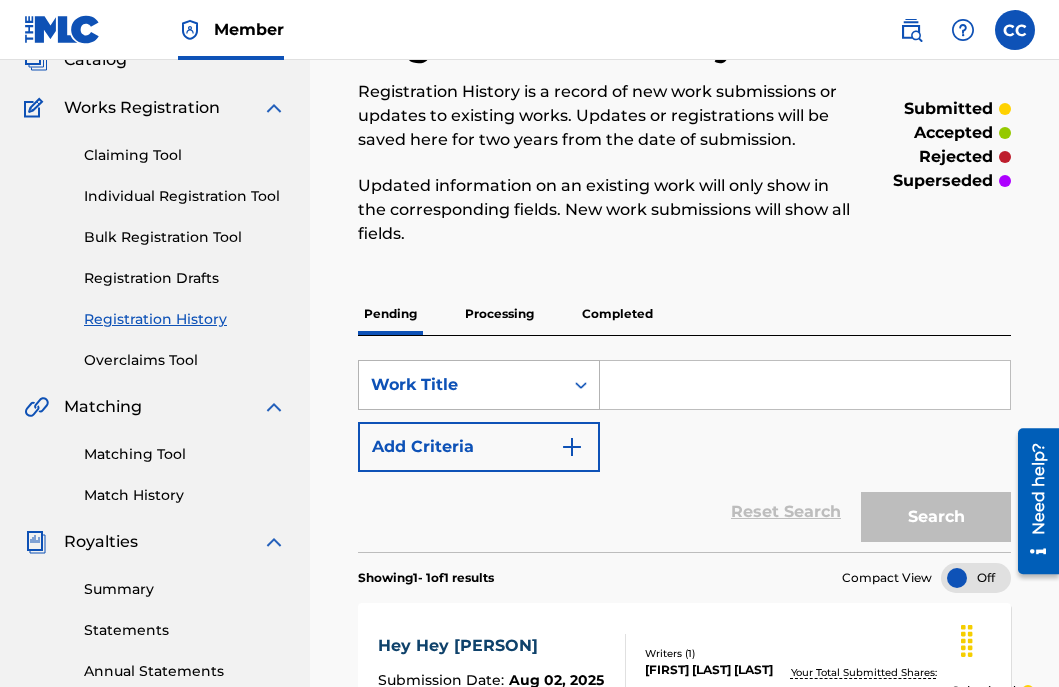 click 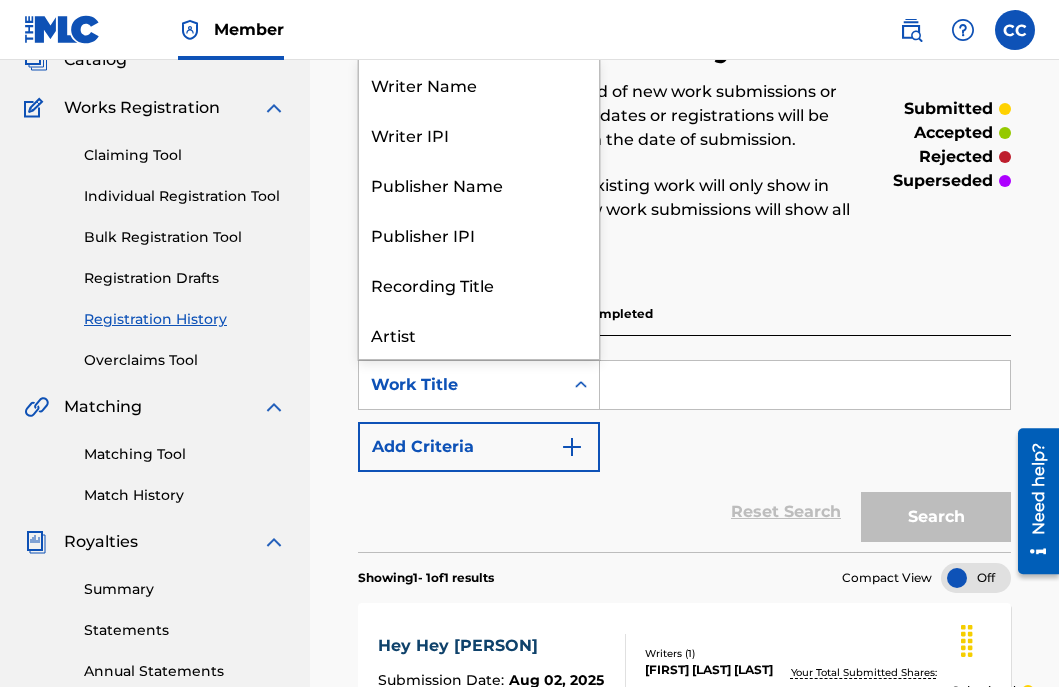 scroll, scrollTop: 100, scrollLeft: 0, axis: vertical 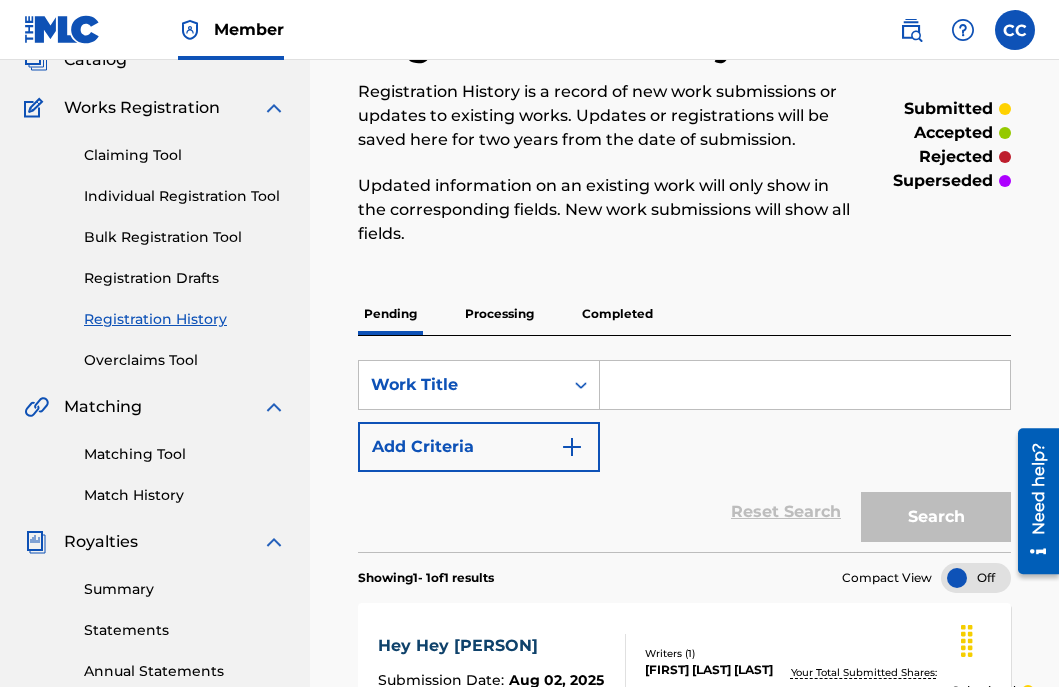 click at bounding box center (805, 385) 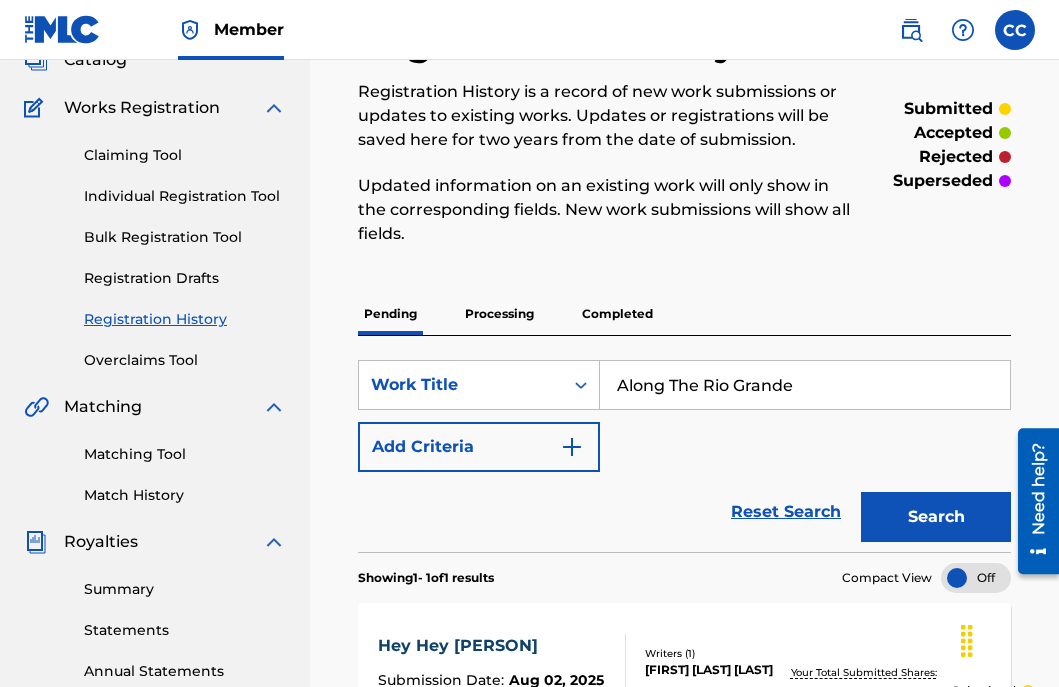 type on "Along The Rio Grande" 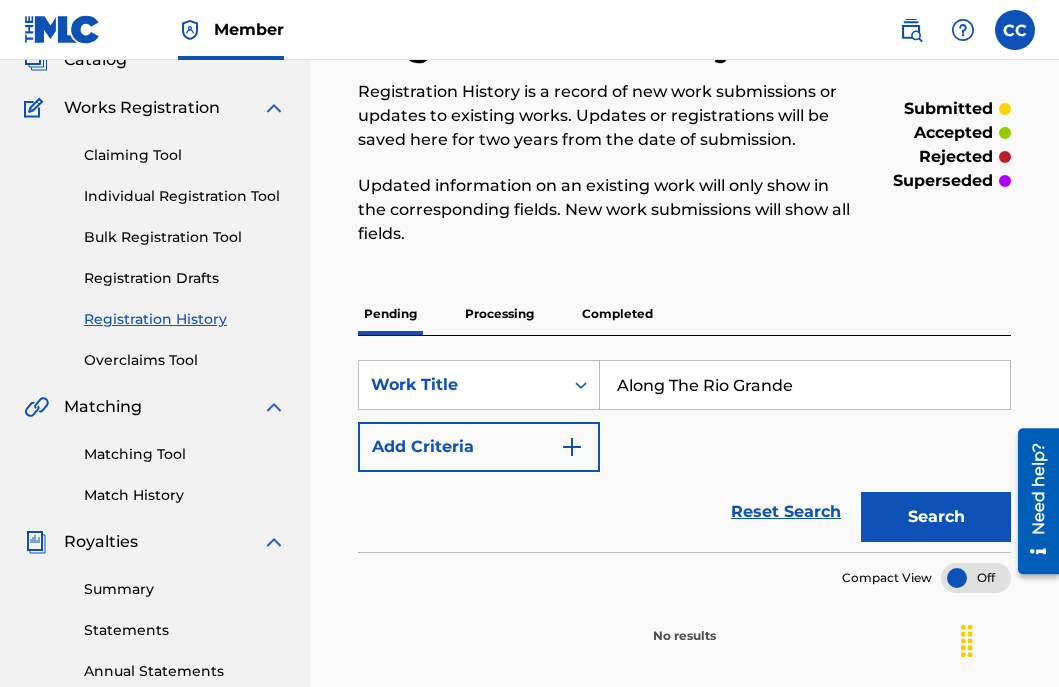 click at bounding box center [572, 447] 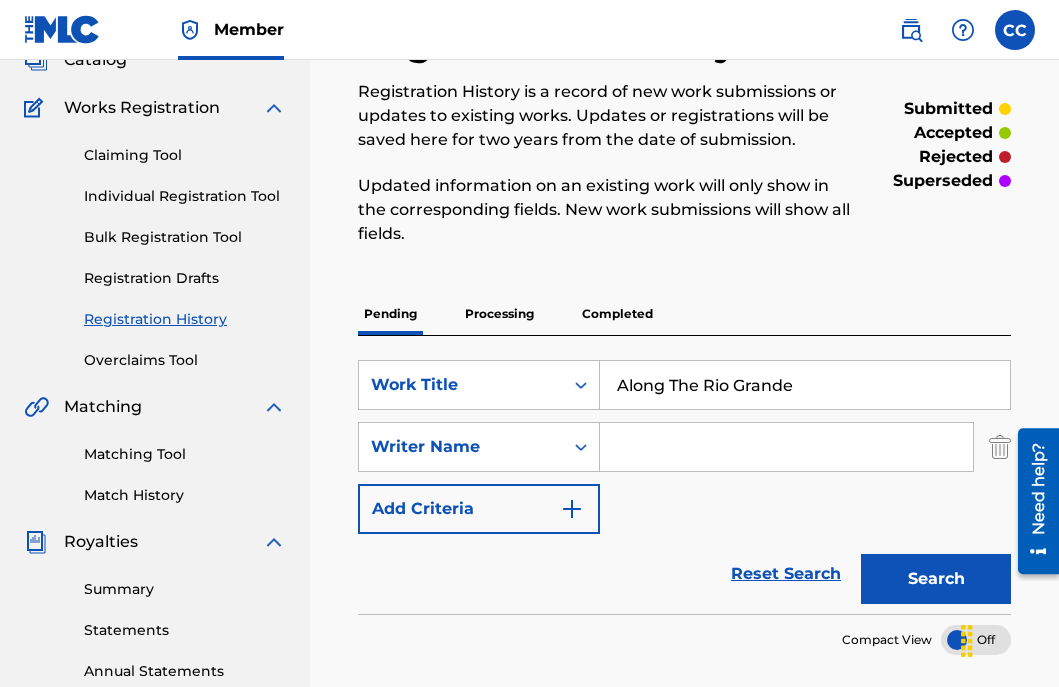 click at bounding box center [786, 447] 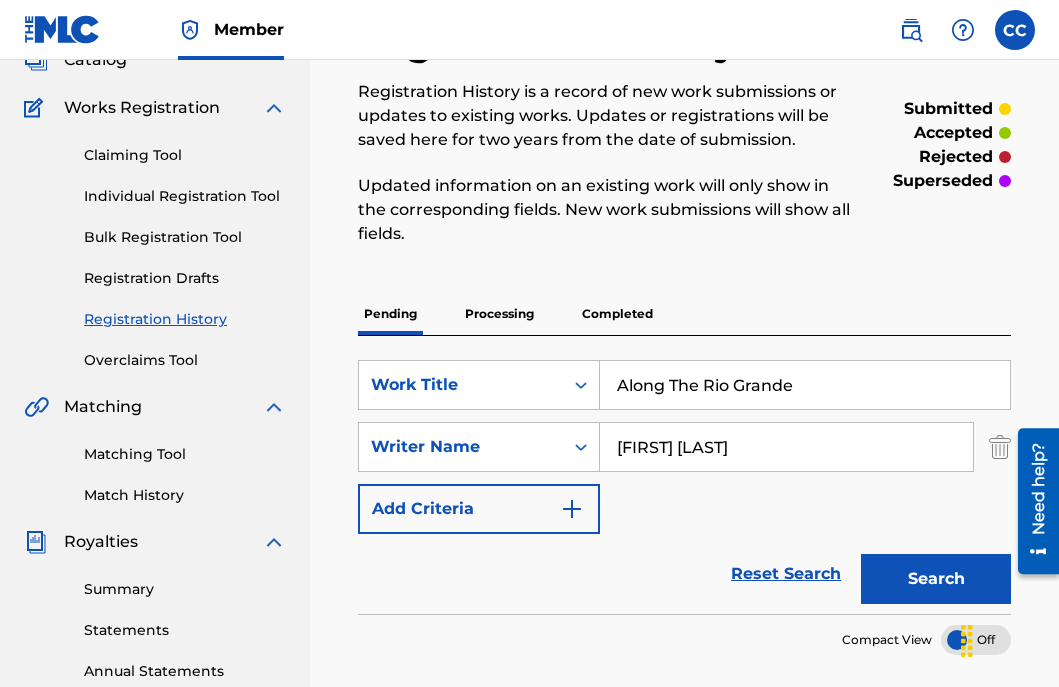 click on "[FIRST] [LAST]" at bounding box center [786, 447] 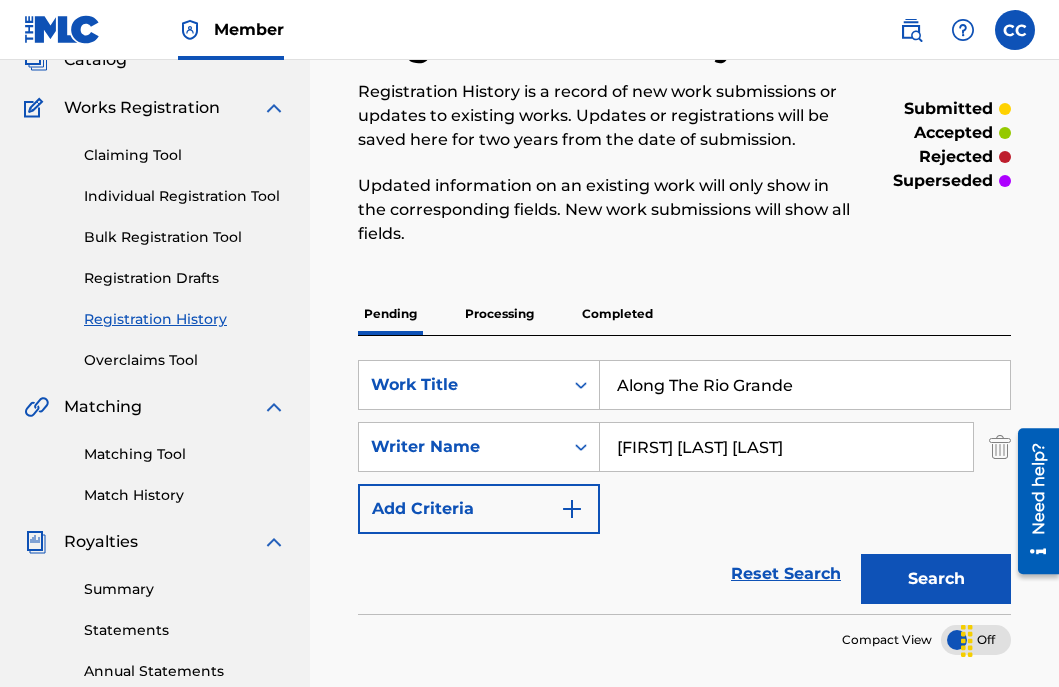 type on "[FIRST] [LAST] [LAST]" 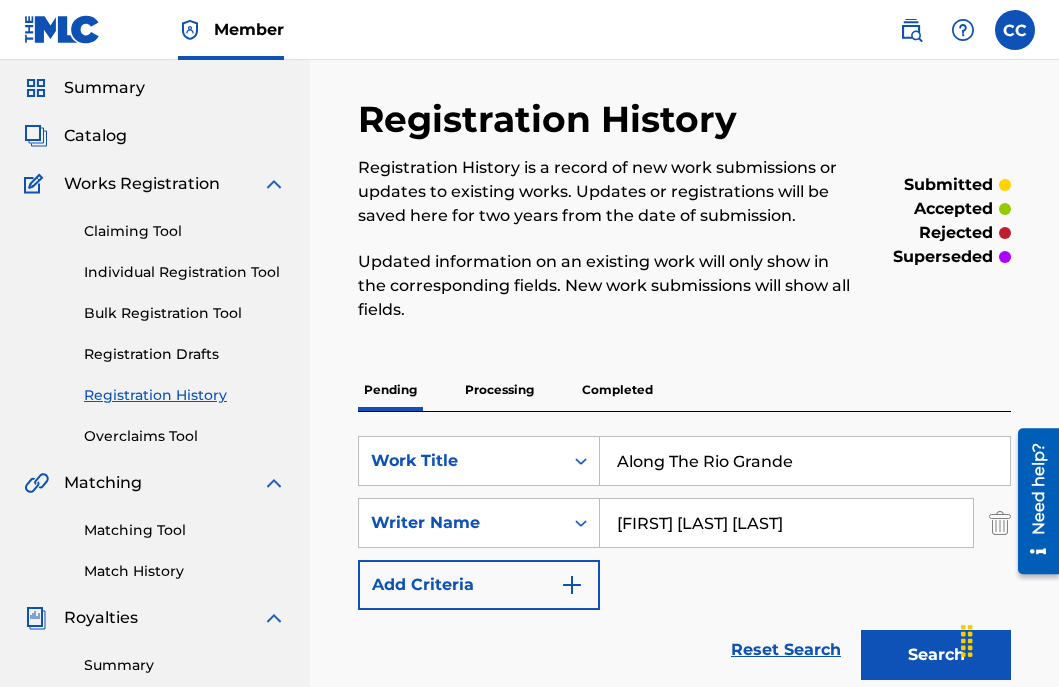 scroll, scrollTop: 0, scrollLeft: 0, axis: both 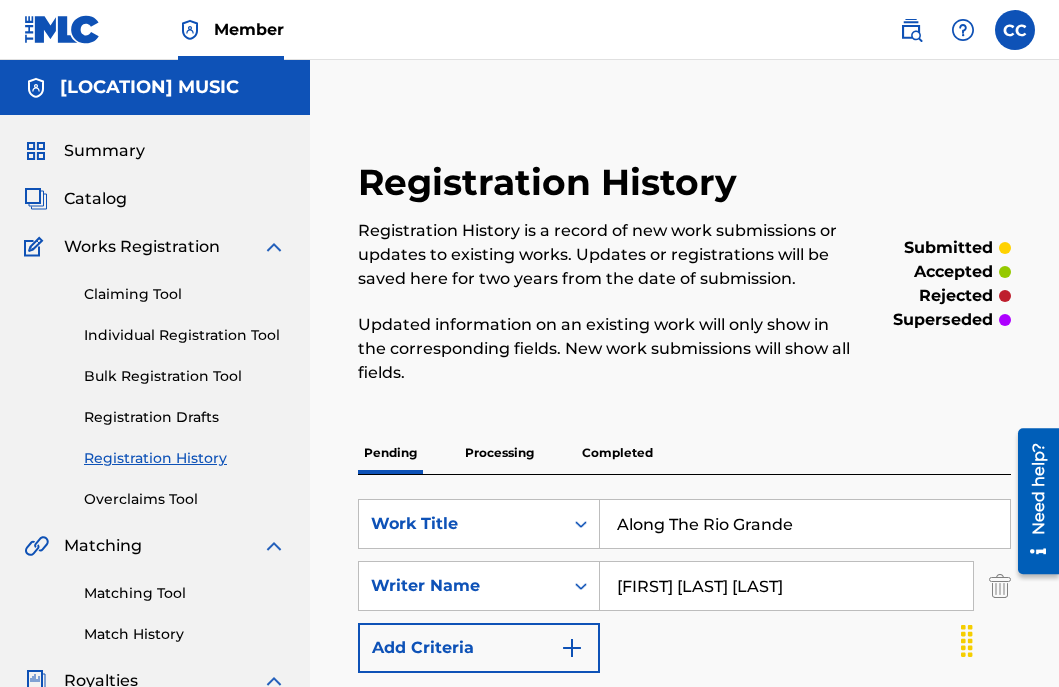 click at bounding box center (274, 247) 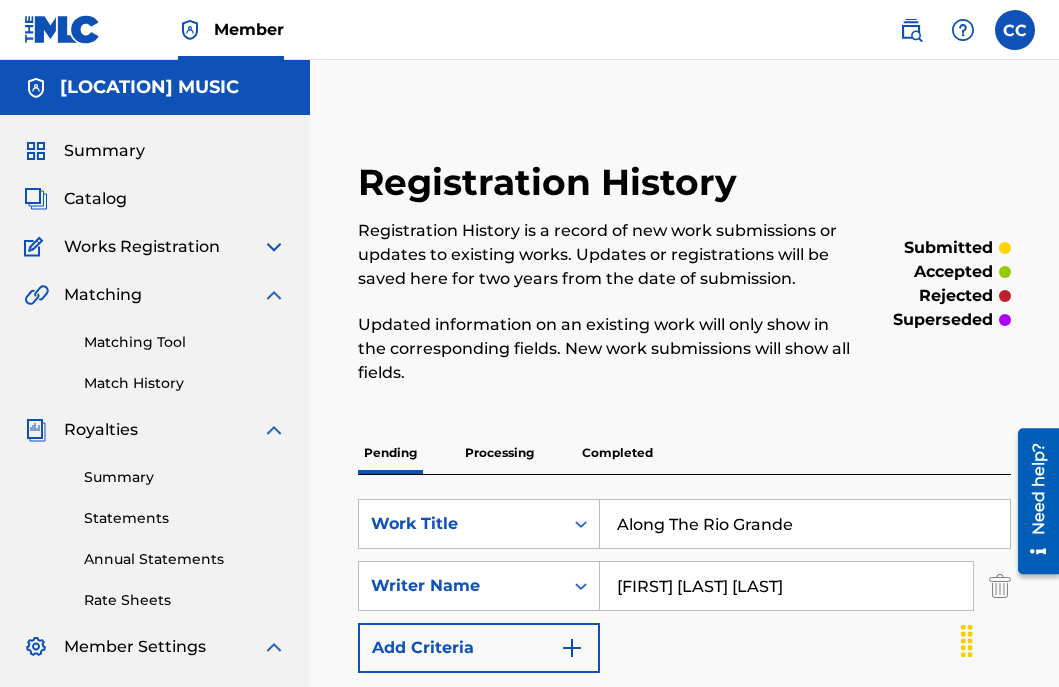 click at bounding box center [274, 430] 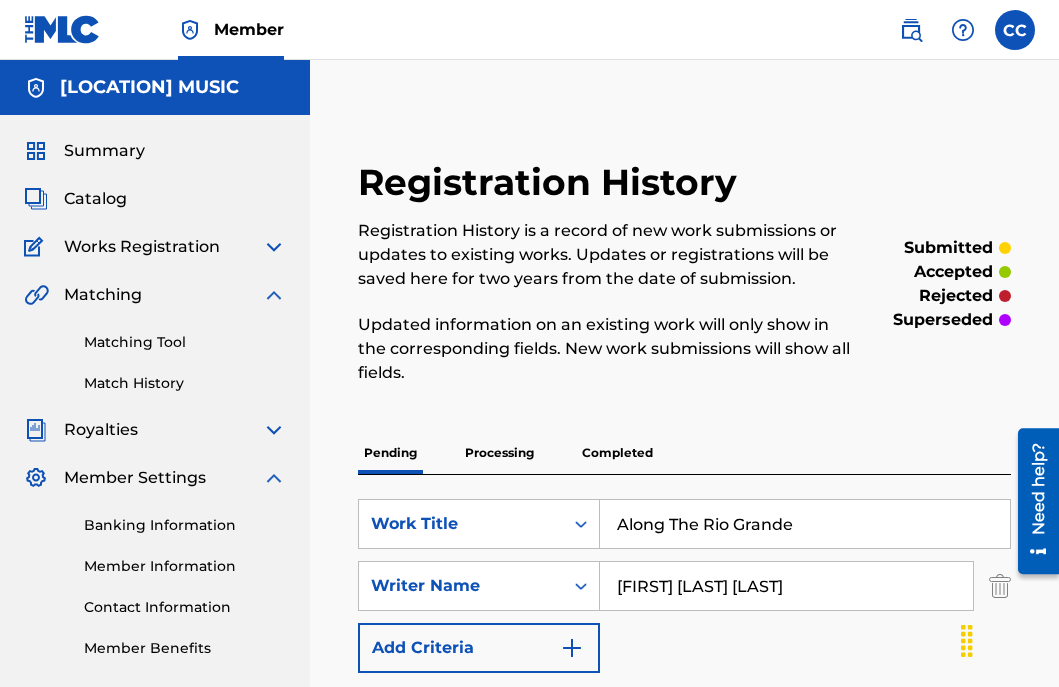 click at bounding box center [274, 295] 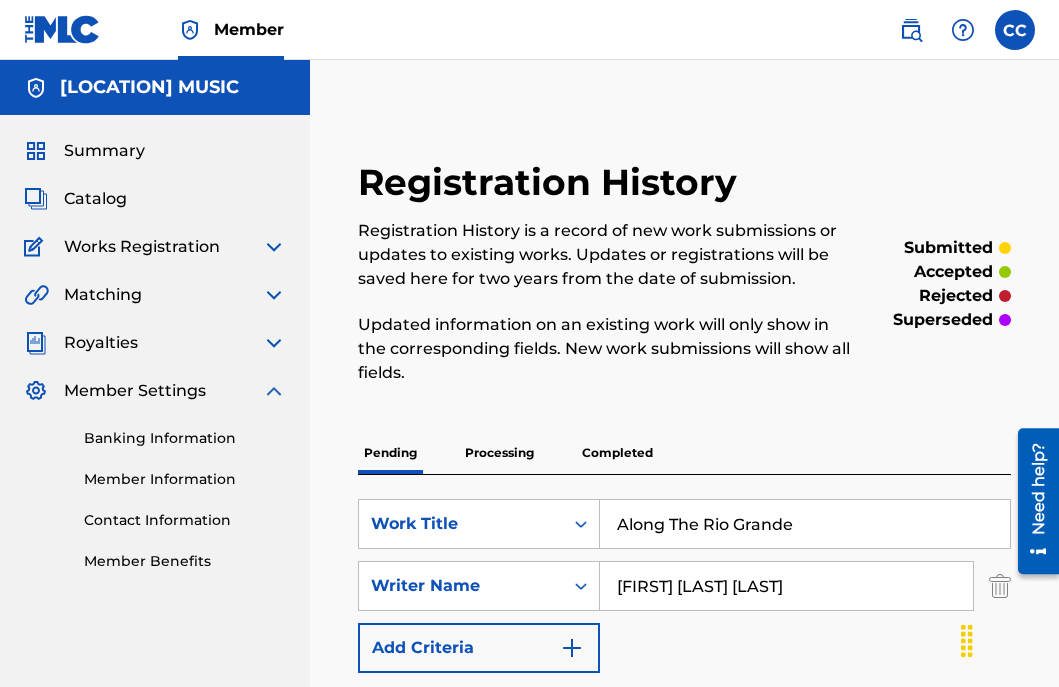 click at bounding box center (274, 391) 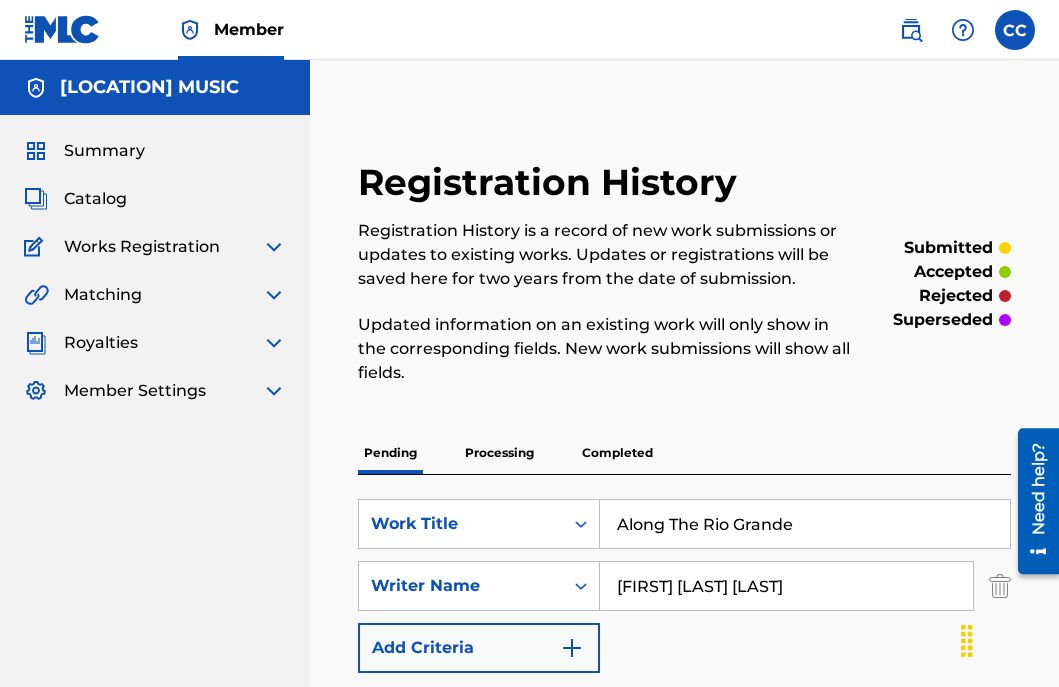 click on "Catalog" at bounding box center (95, 199) 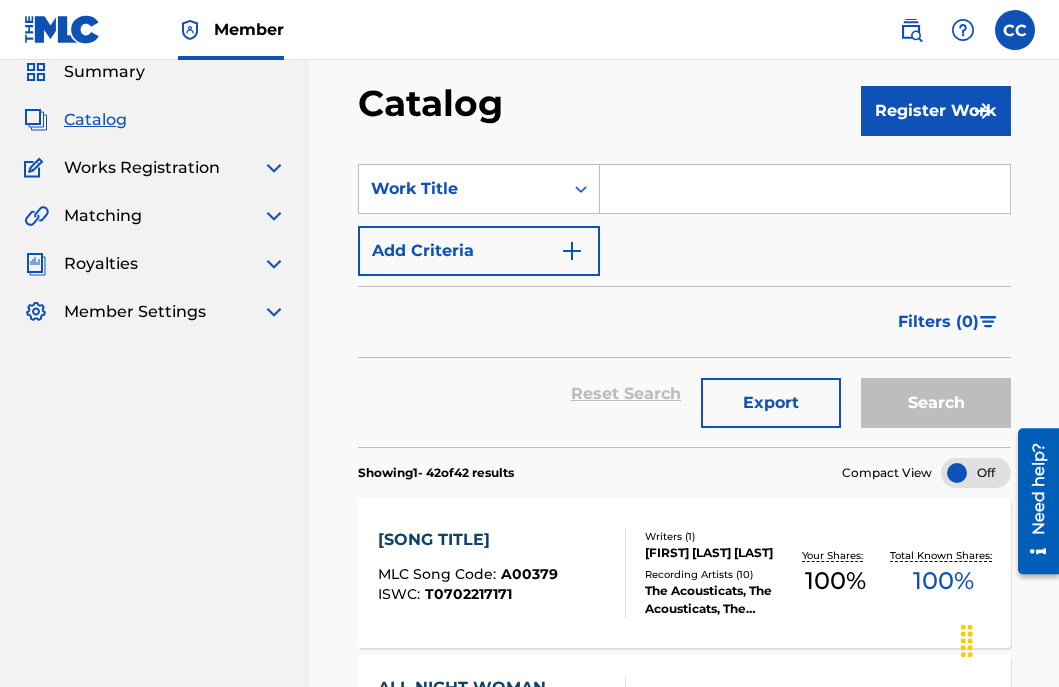 scroll, scrollTop: 0, scrollLeft: 0, axis: both 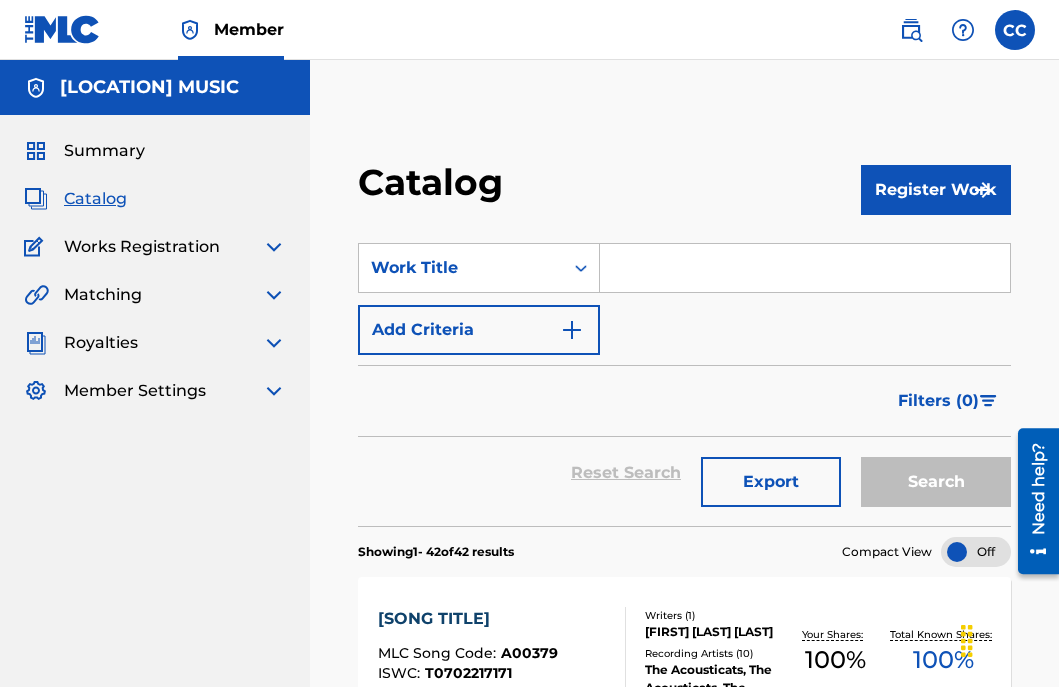 click on "Register Work" at bounding box center (936, 190) 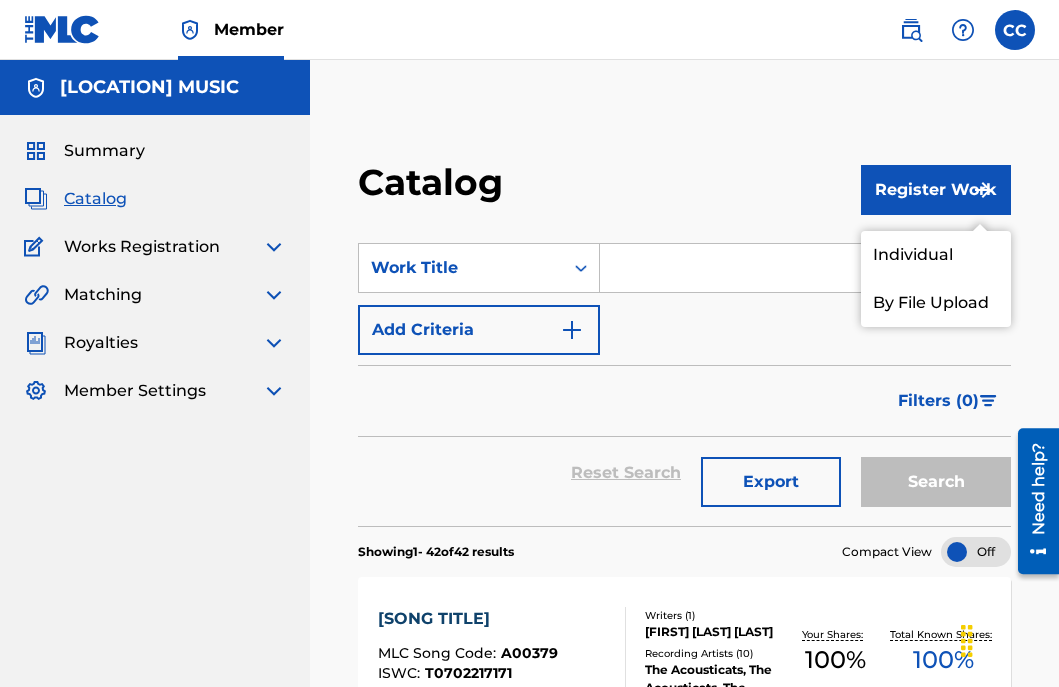 click on "Individual" at bounding box center (936, 255) 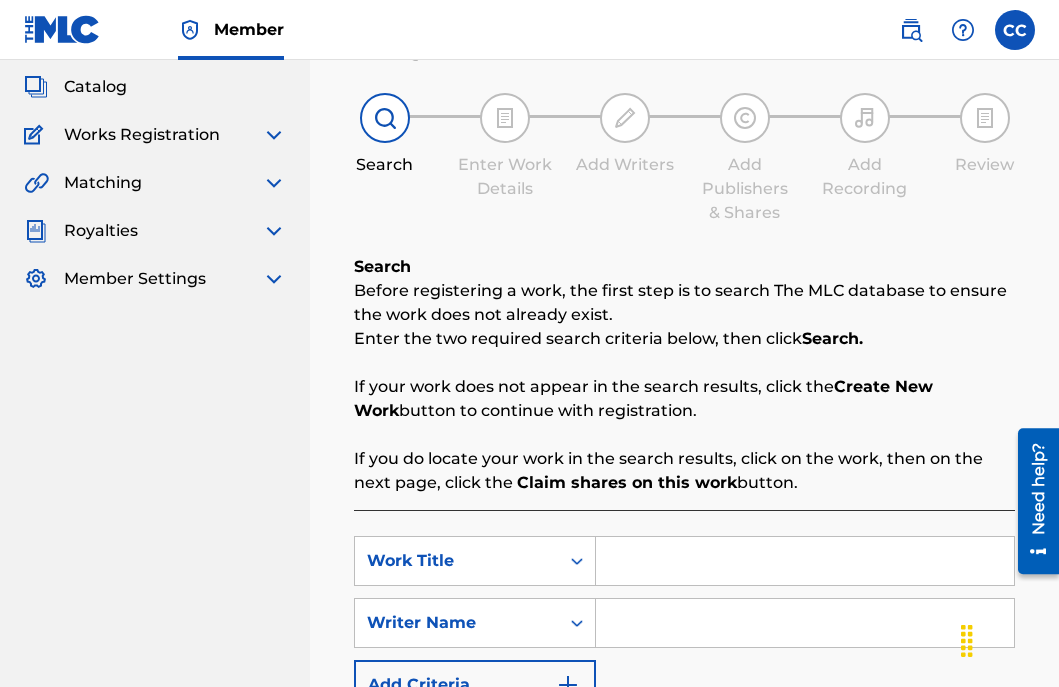 scroll, scrollTop: 0, scrollLeft: 0, axis: both 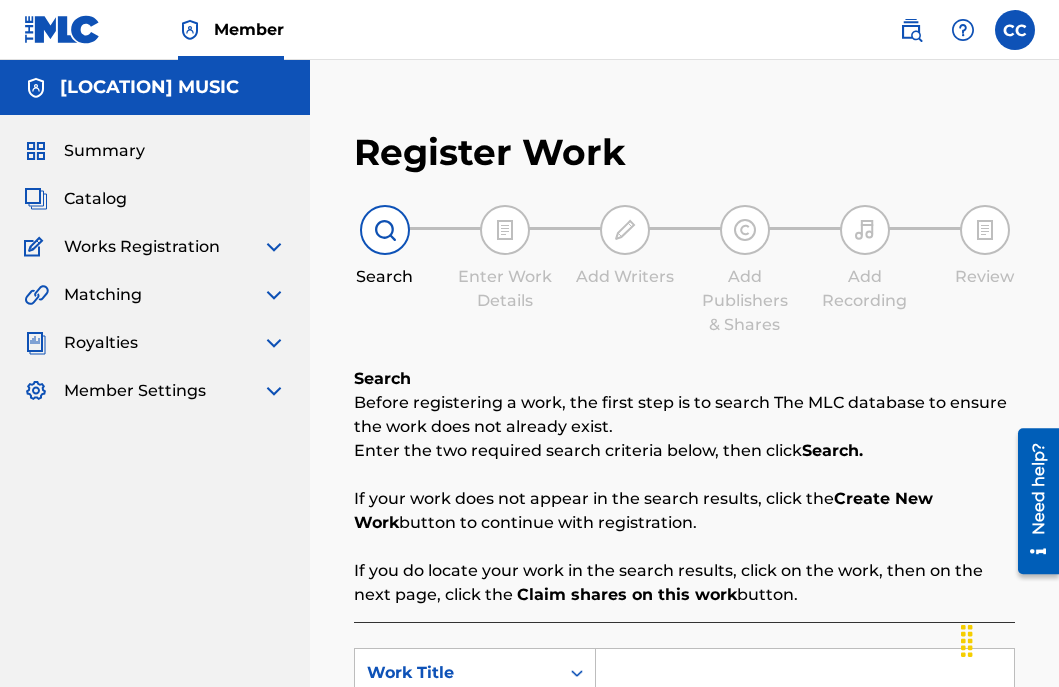 click on "Summary" at bounding box center [104, 151] 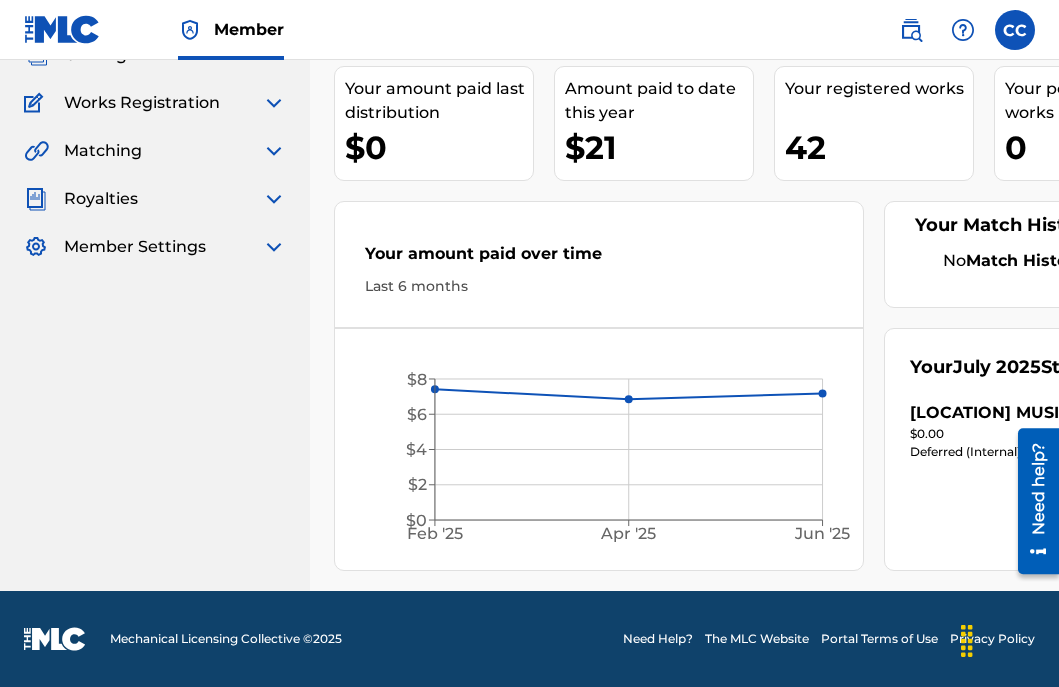 scroll, scrollTop: 0, scrollLeft: 0, axis: both 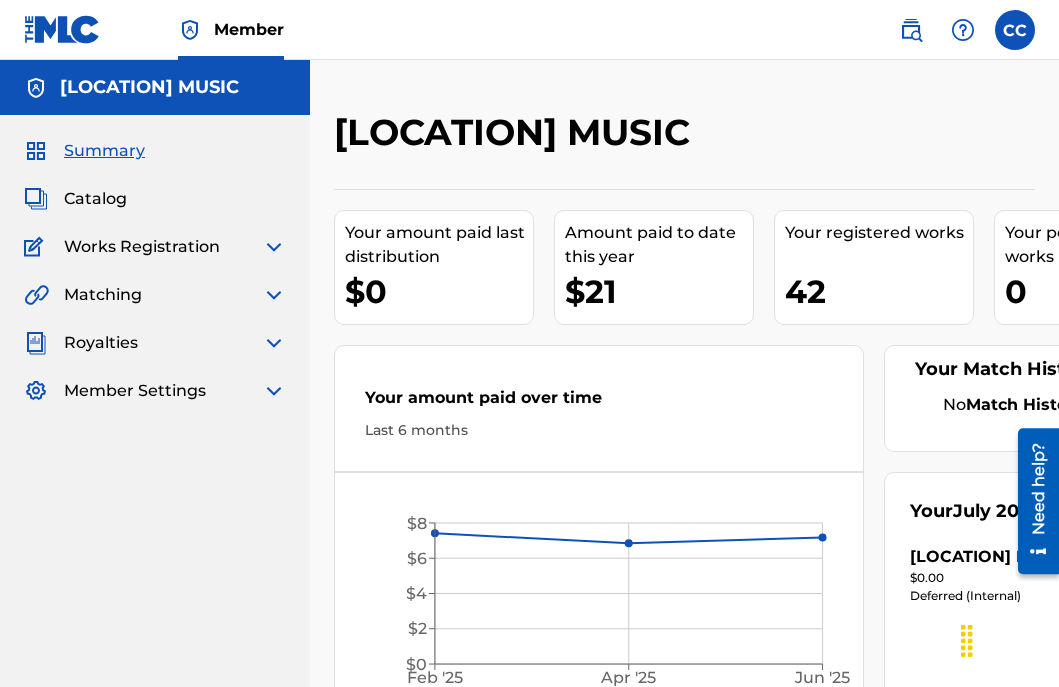 click at bounding box center [911, 30] 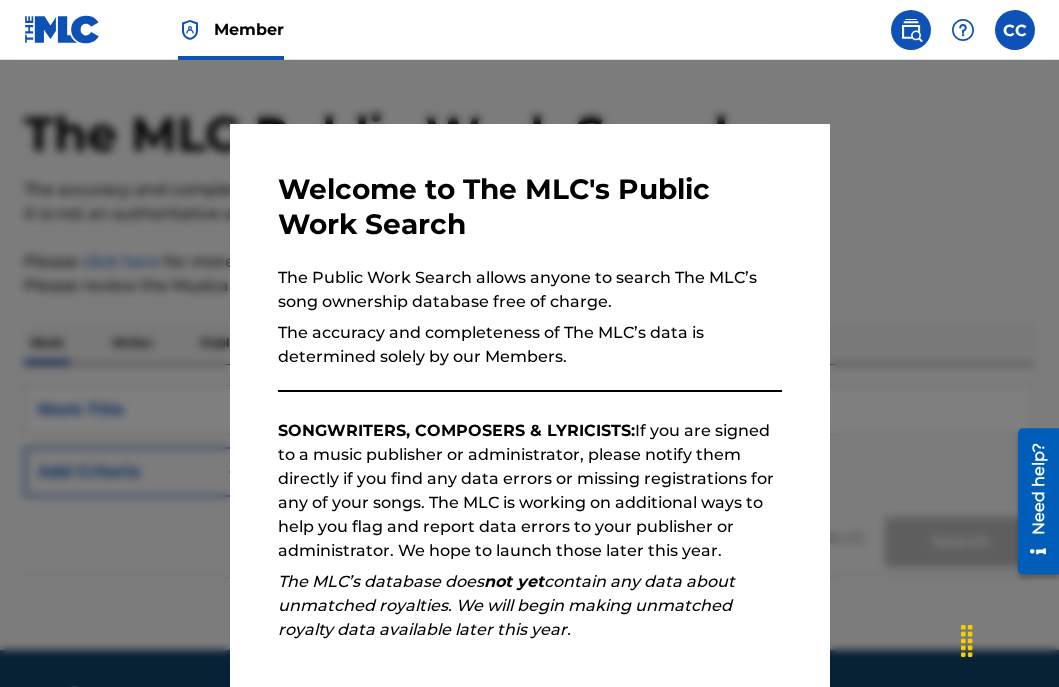 scroll, scrollTop: 0, scrollLeft: 0, axis: both 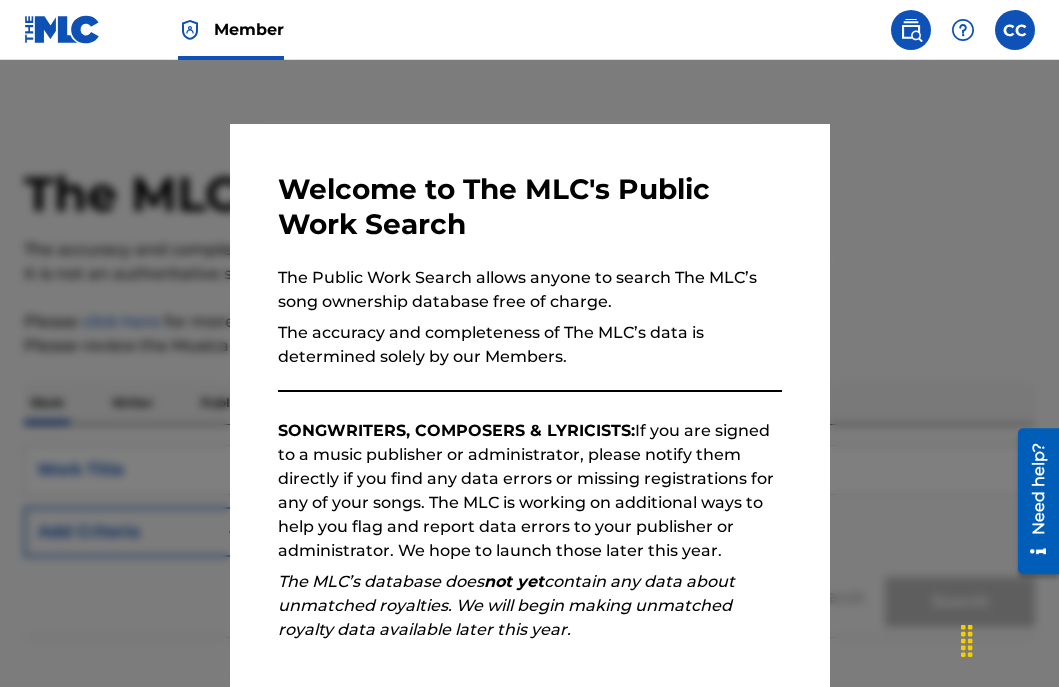 click on "Welcome to The MLC's Public Work Search" at bounding box center [530, 207] 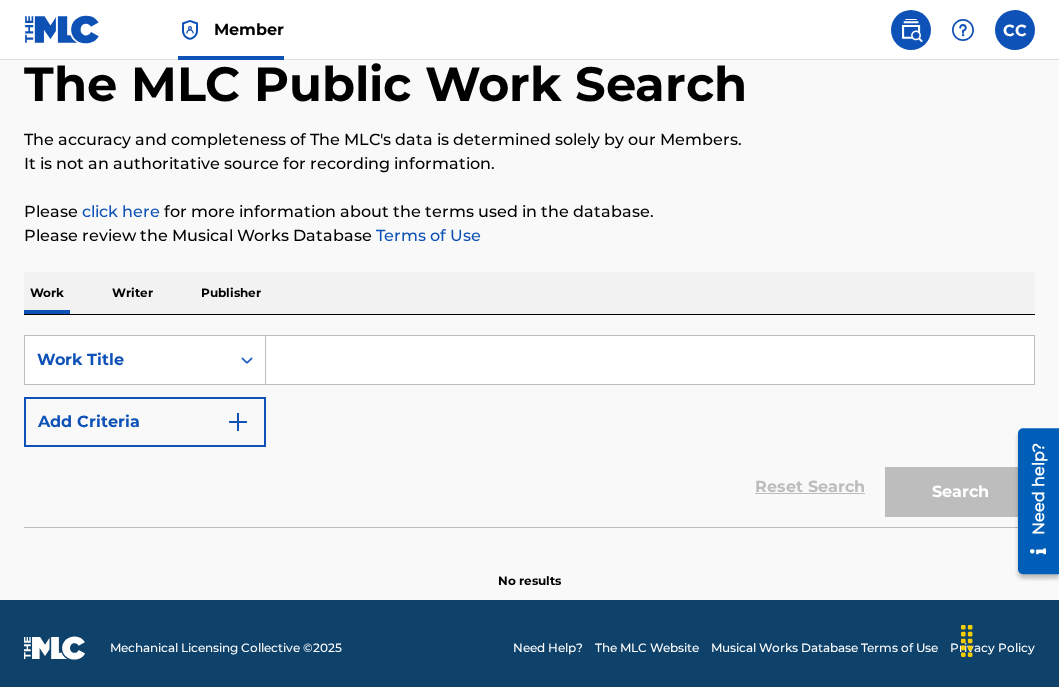 scroll, scrollTop: 119, scrollLeft: 0, axis: vertical 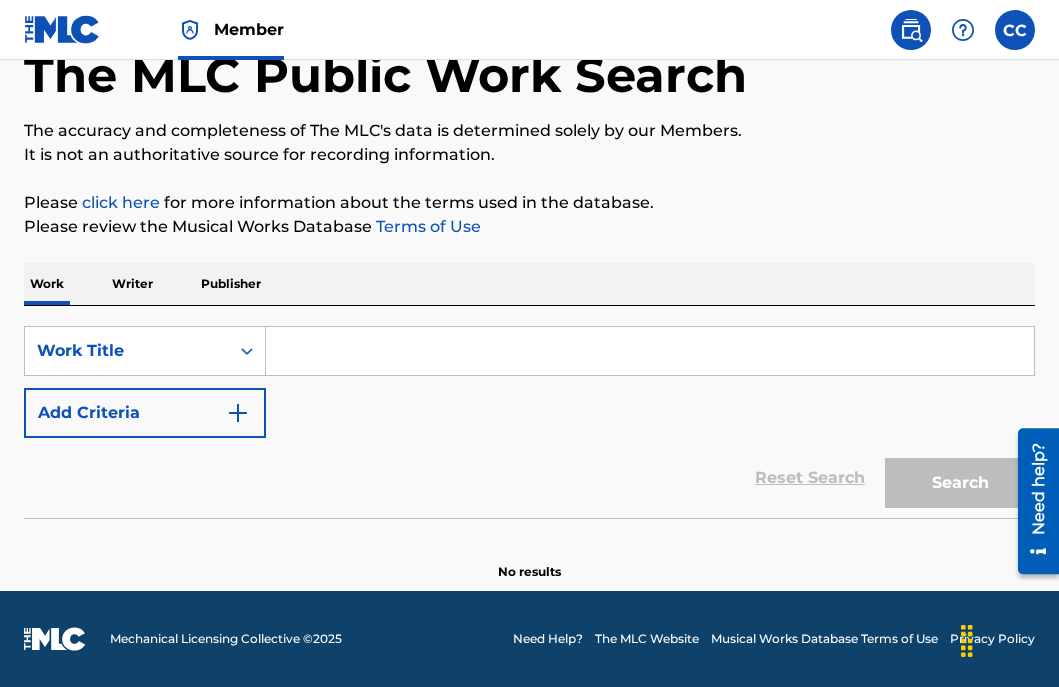 click at bounding box center [1015, 30] 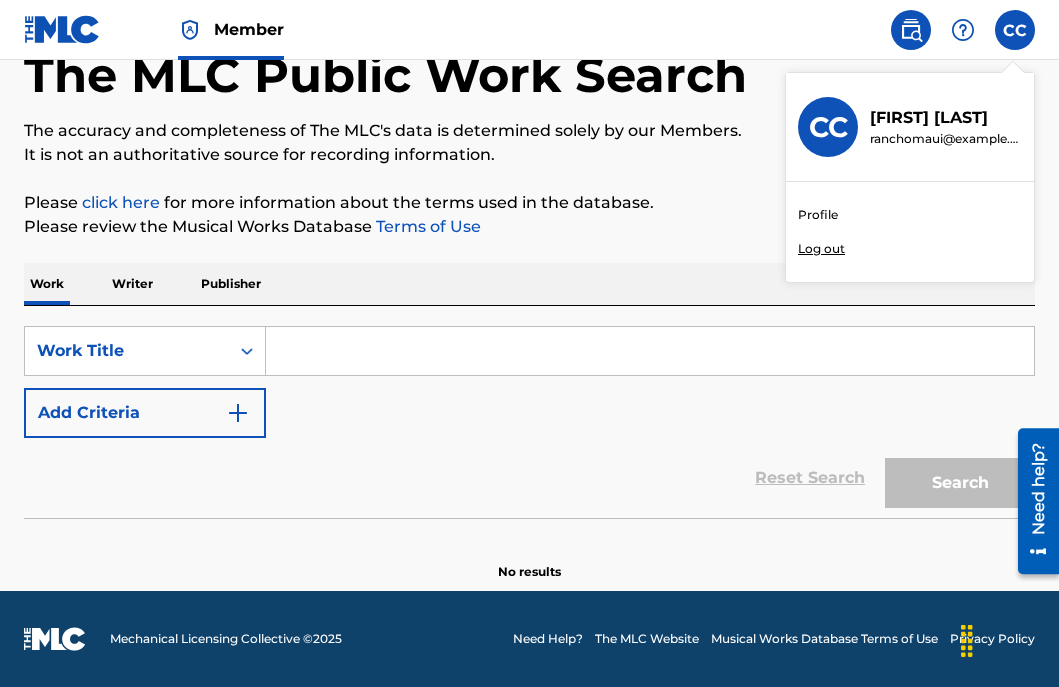 click on "Profile" at bounding box center [818, 215] 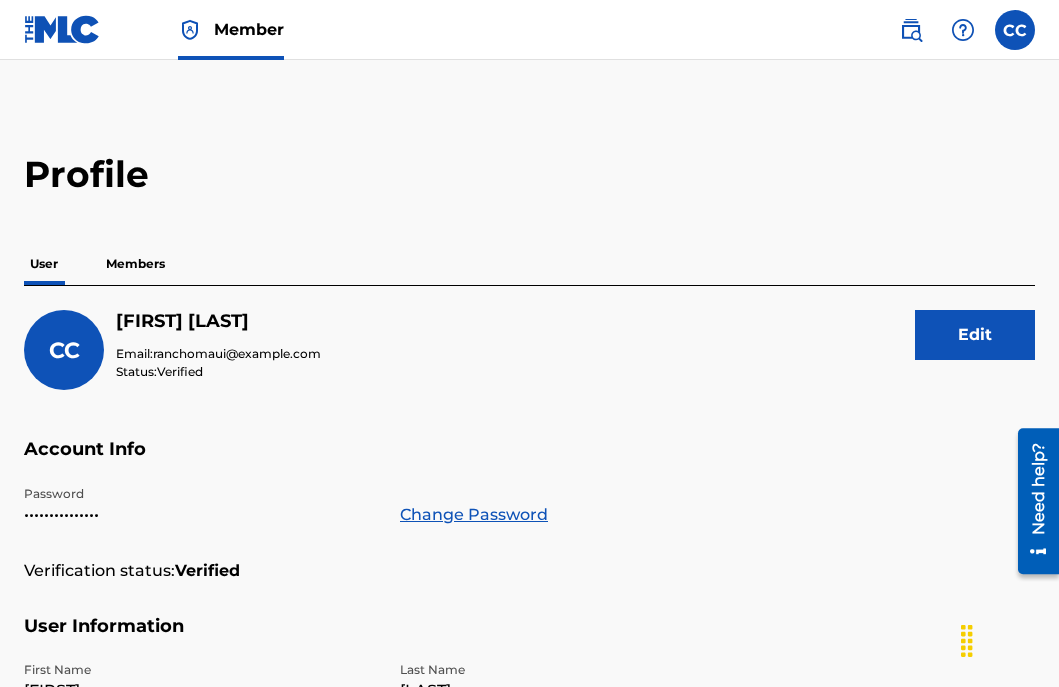 scroll, scrollTop: 0, scrollLeft: 0, axis: both 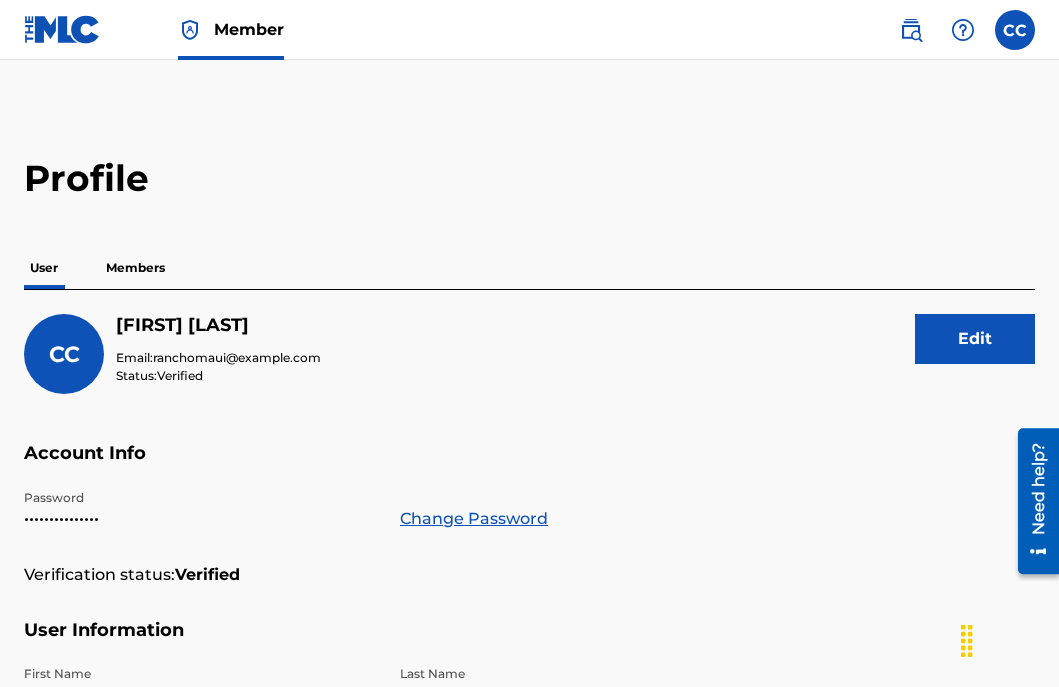 click on "Member" at bounding box center (249, 29) 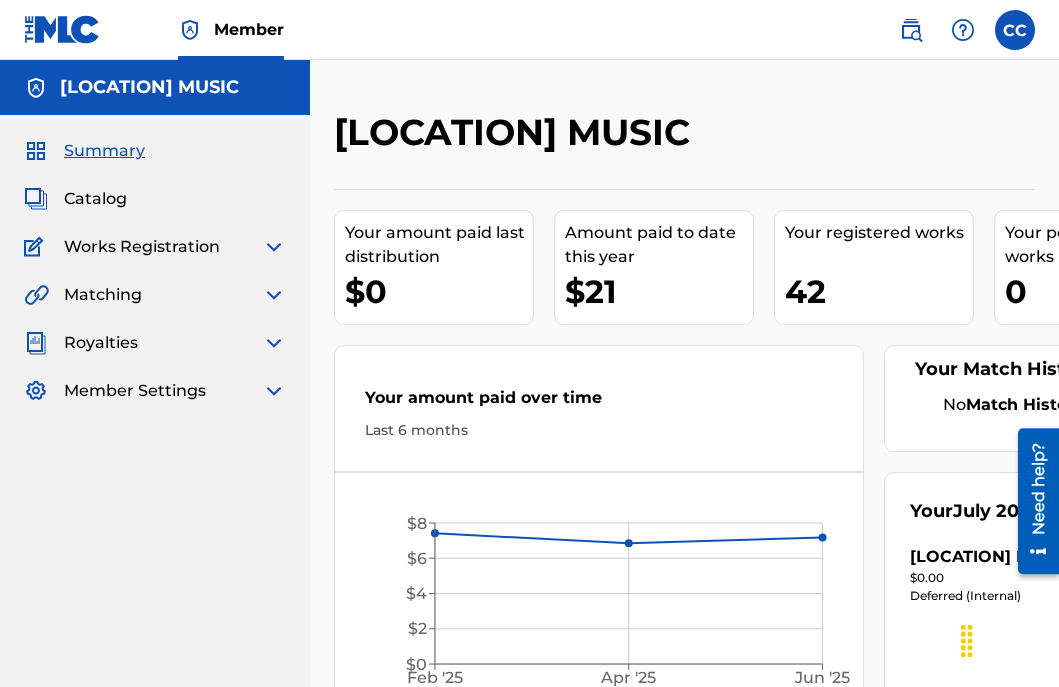 click on "Works Registration" at bounding box center (142, 247) 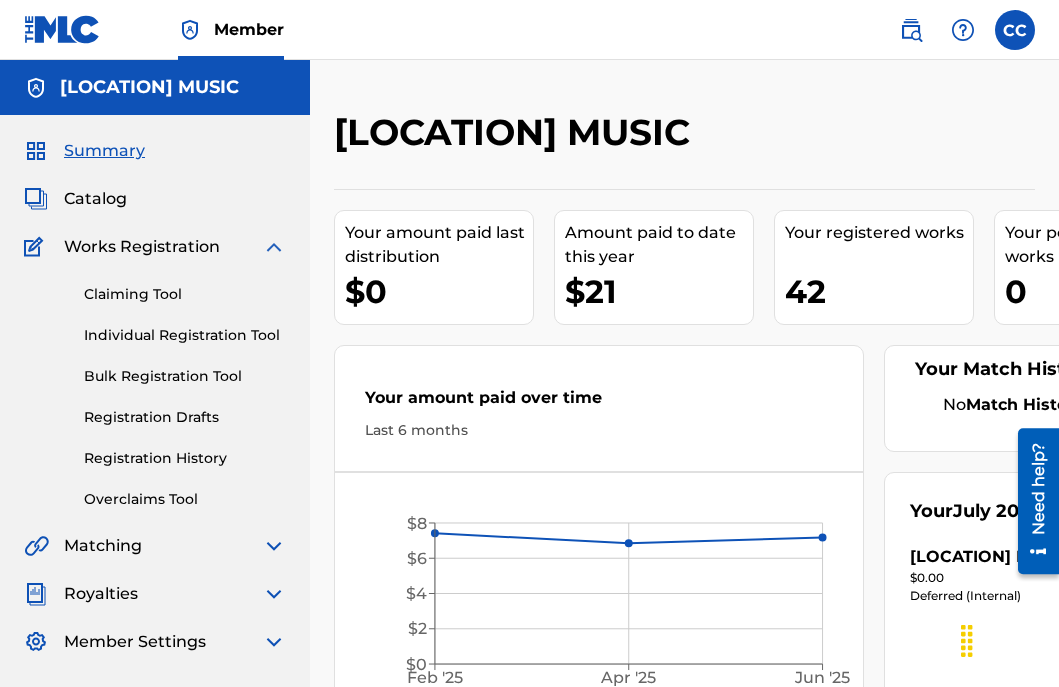 click on "Claiming Tool" at bounding box center (185, 294) 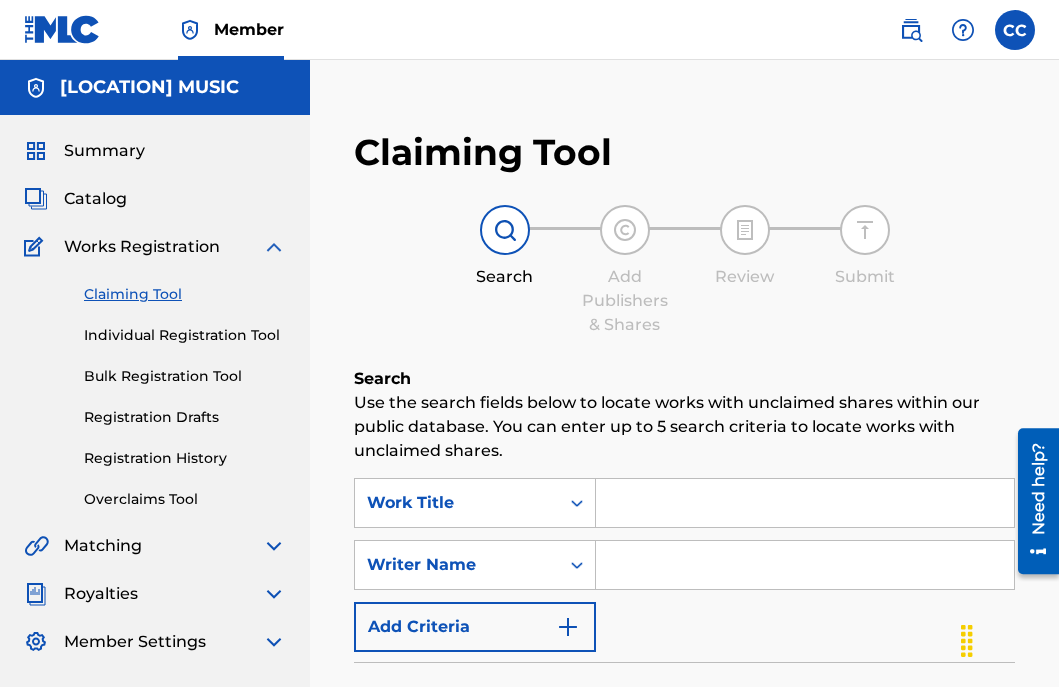 click on "Claiming Tool" at bounding box center [185, 294] 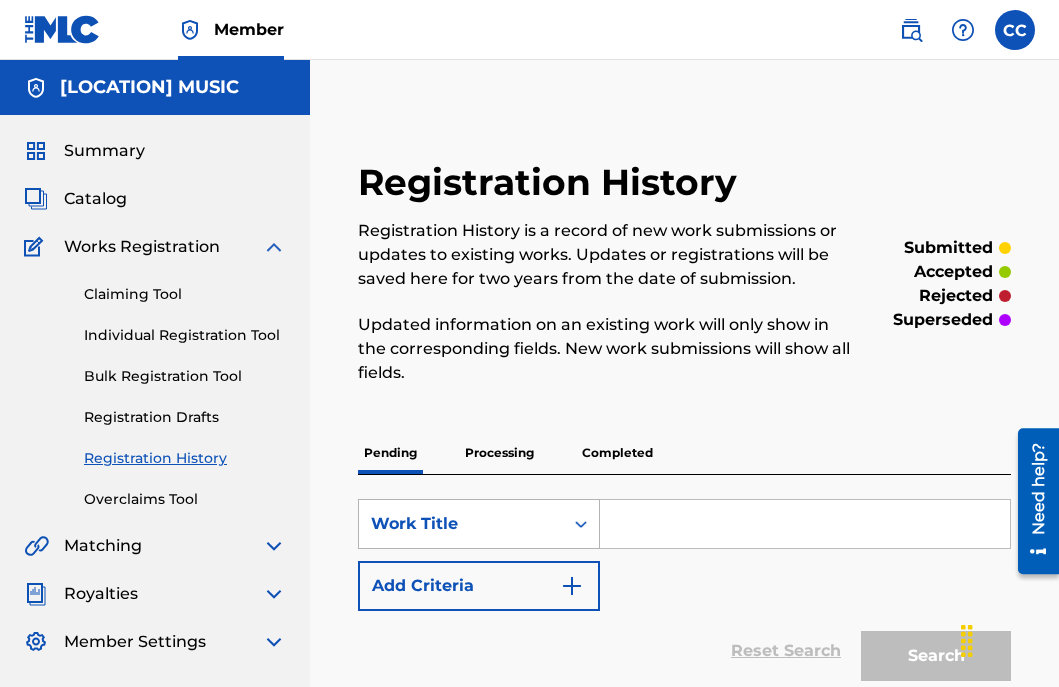 click 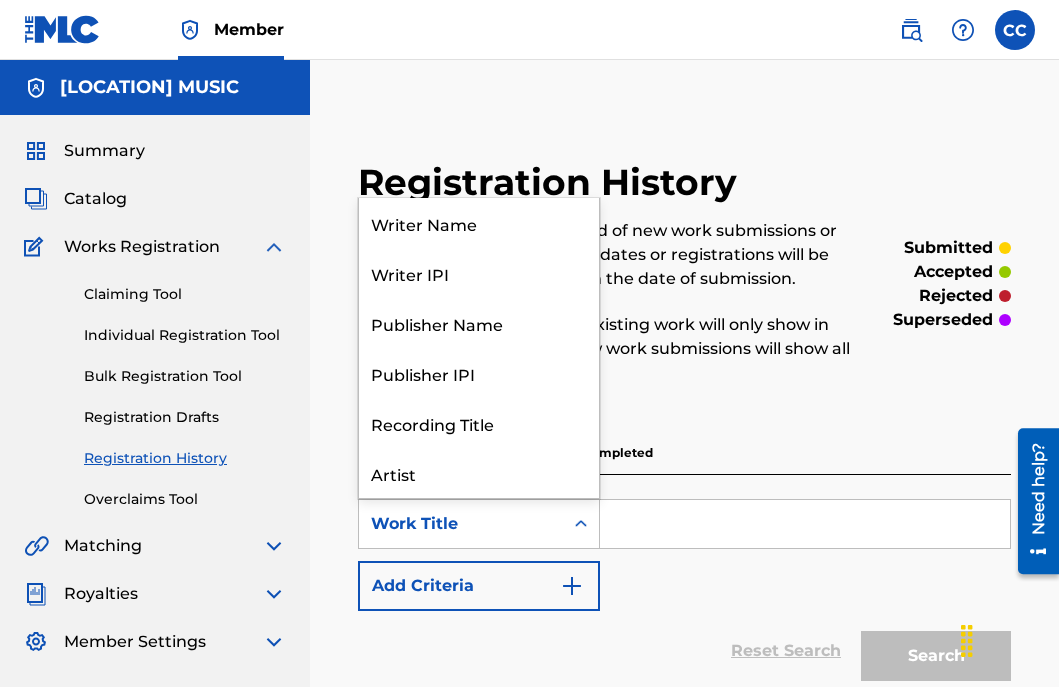 scroll, scrollTop: 100, scrollLeft: 0, axis: vertical 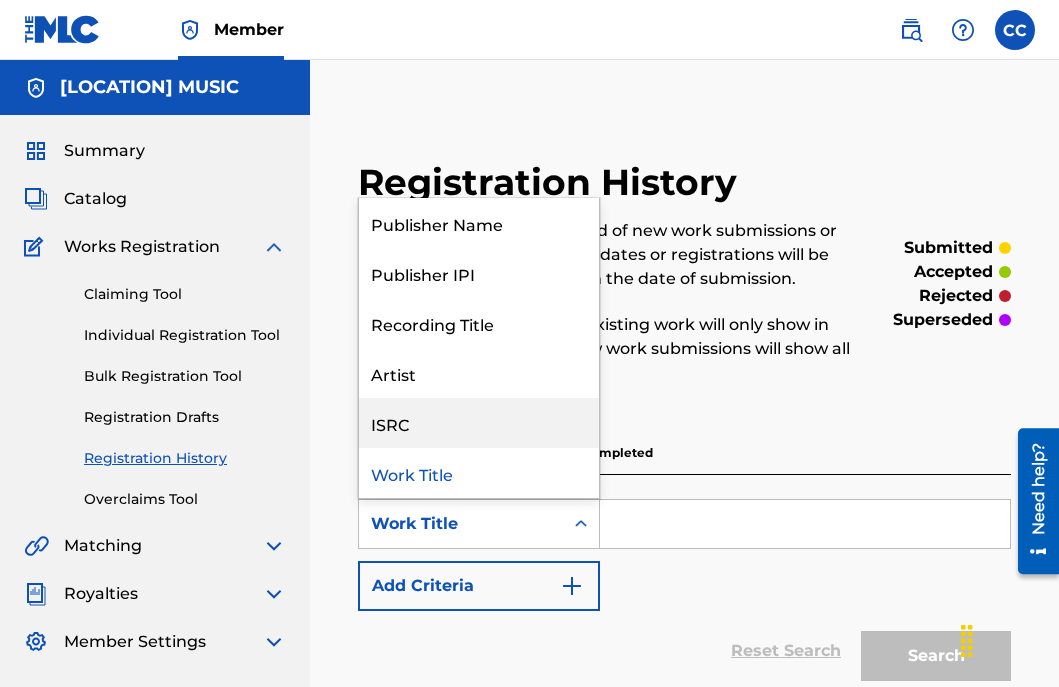 click on "ISRC" at bounding box center [479, 423] 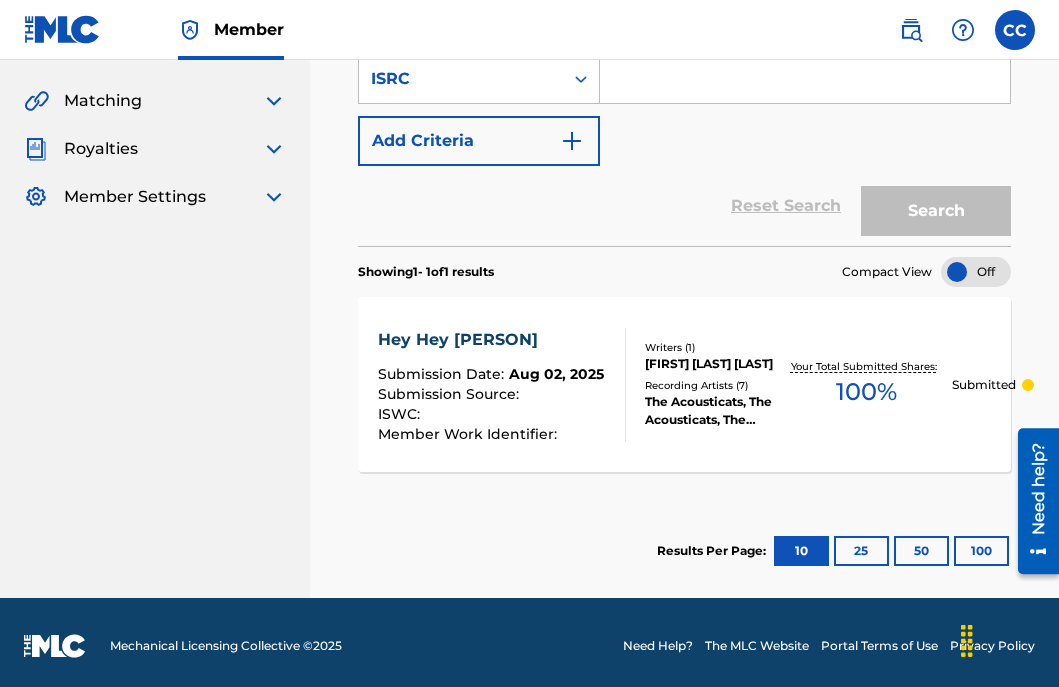scroll, scrollTop: 452, scrollLeft: 0, axis: vertical 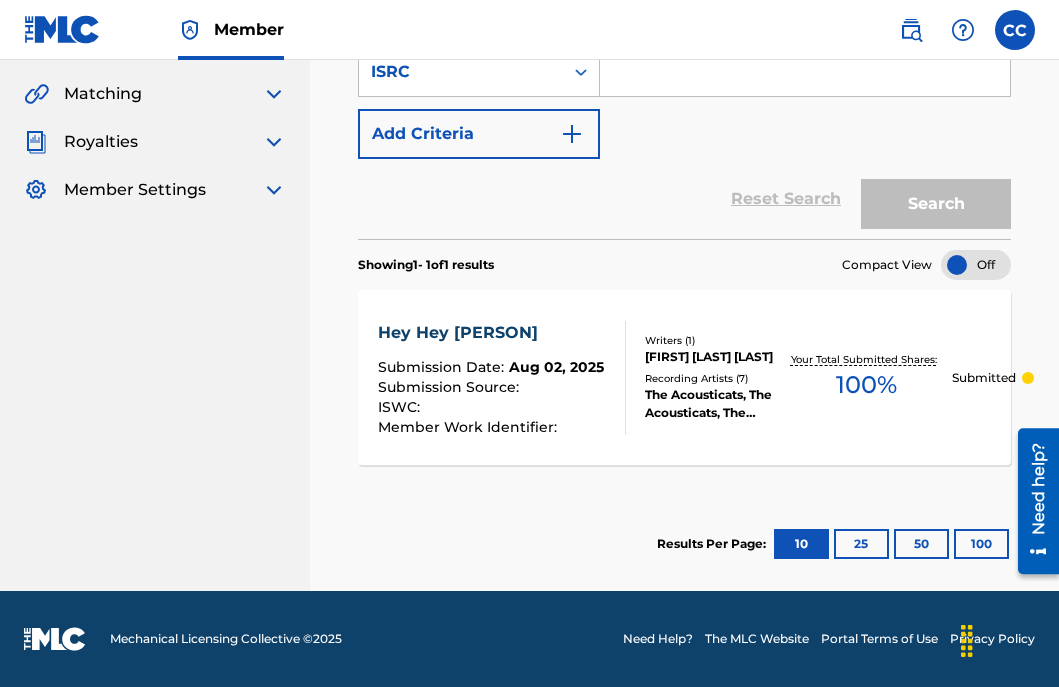 click at bounding box center [976, 265] 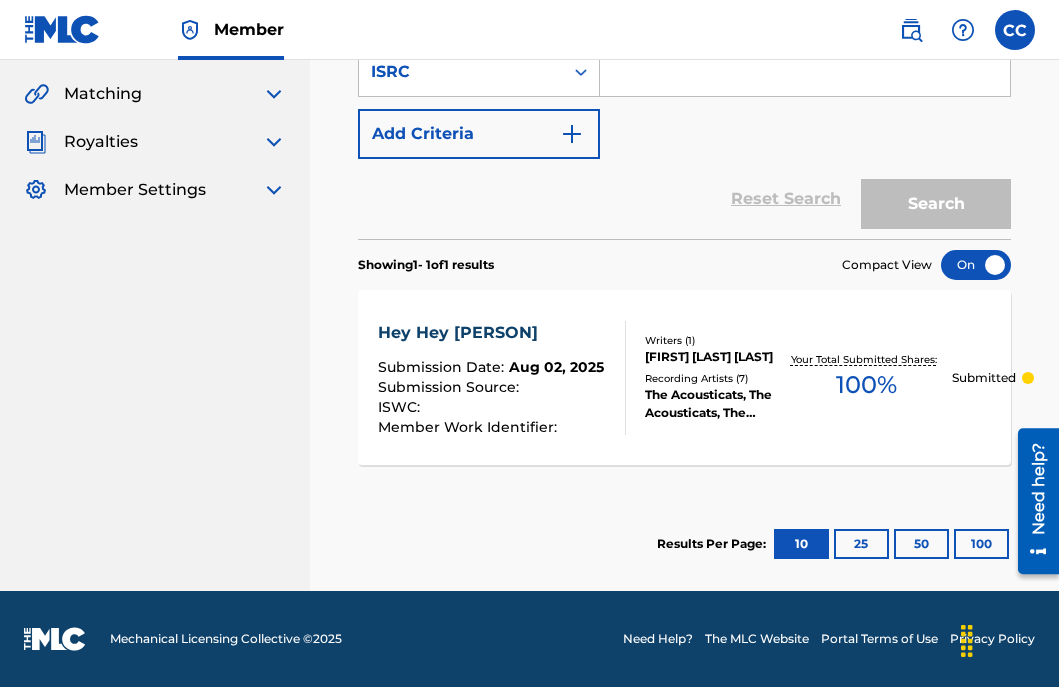 scroll, scrollTop: 384, scrollLeft: 0, axis: vertical 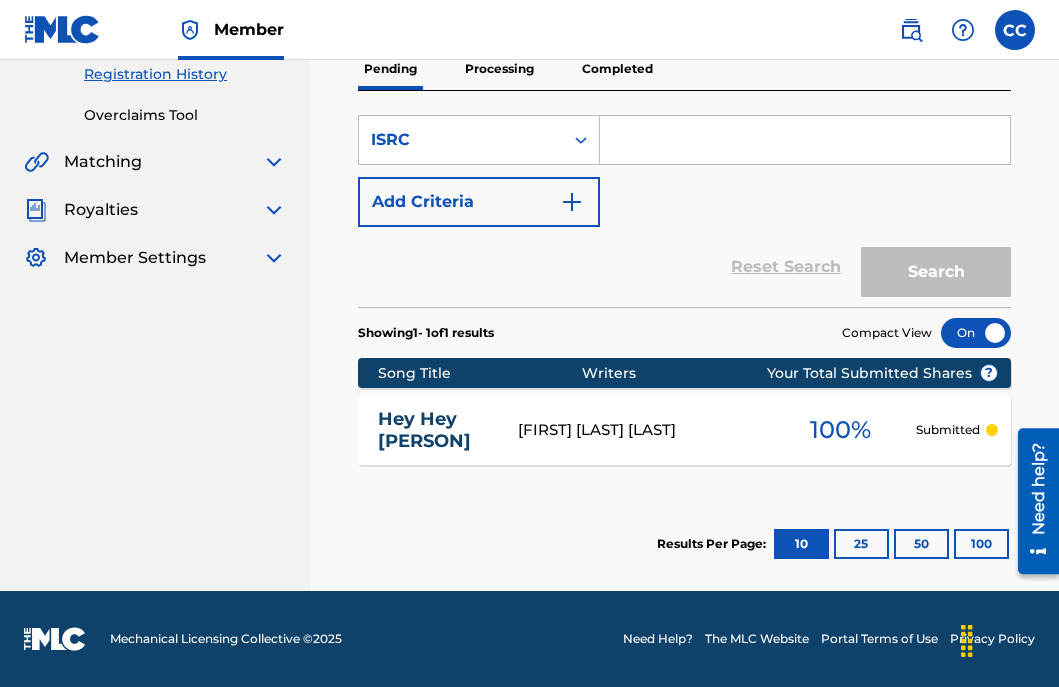 click at bounding box center [976, 333] 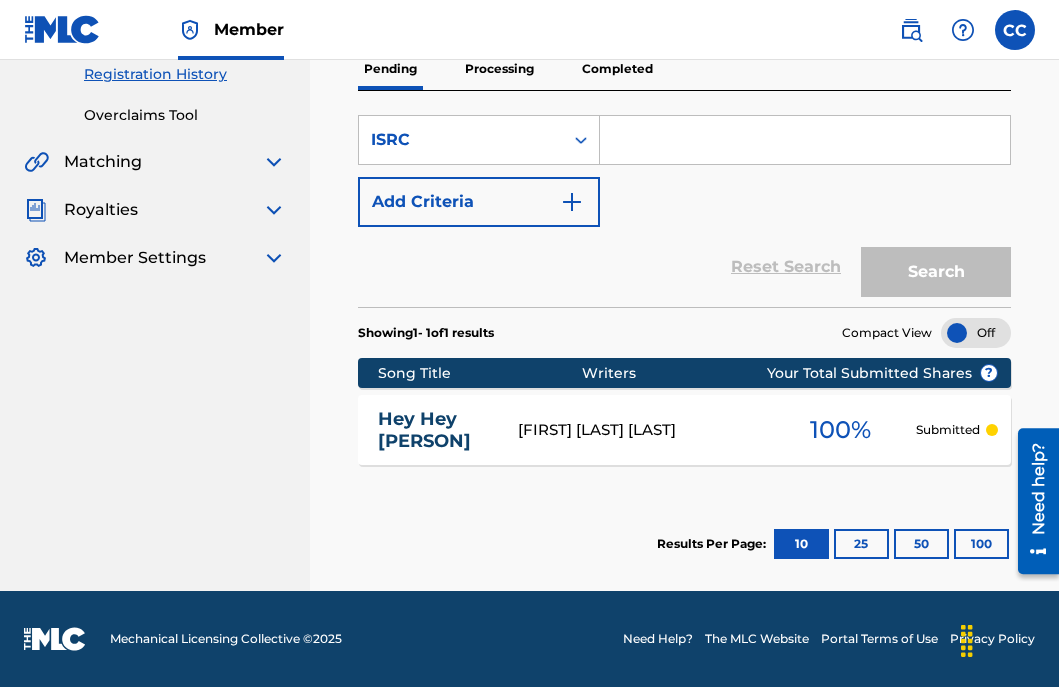 scroll, scrollTop: 452, scrollLeft: 0, axis: vertical 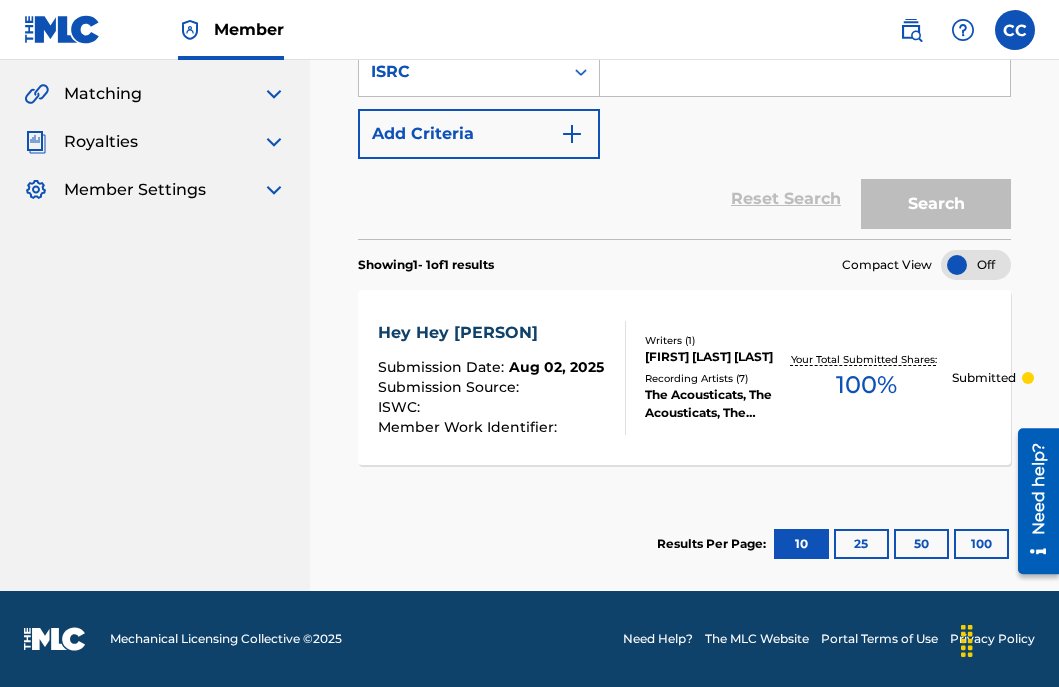 click on "25" at bounding box center (861, 544) 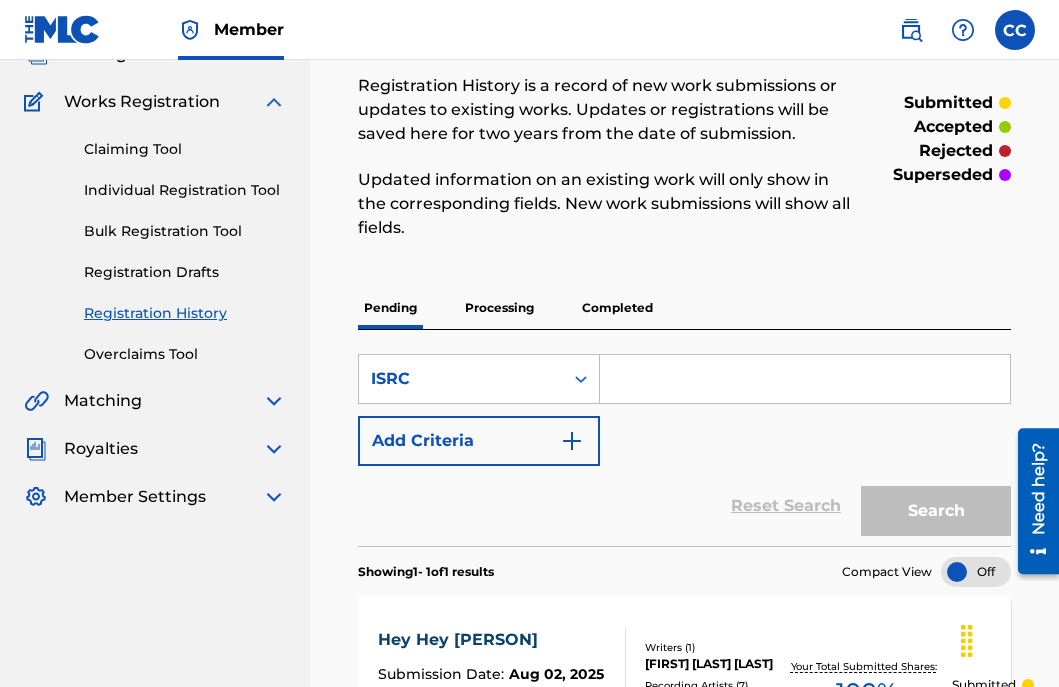 scroll, scrollTop: 144, scrollLeft: 0, axis: vertical 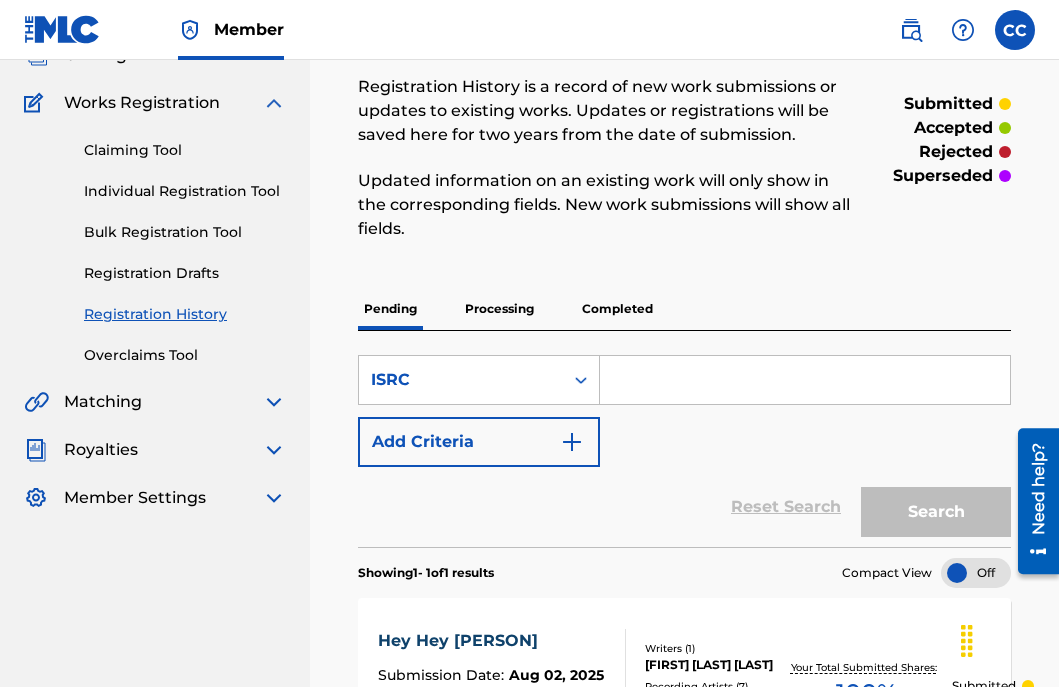 click on "Processing" at bounding box center [499, 309] 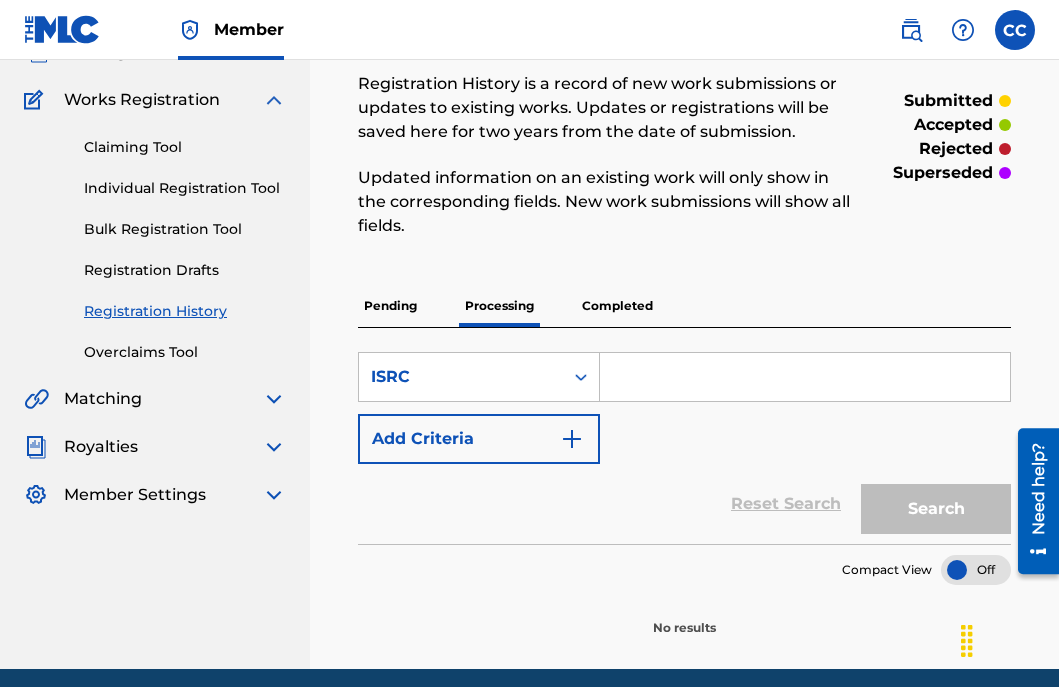 scroll, scrollTop: 161, scrollLeft: 0, axis: vertical 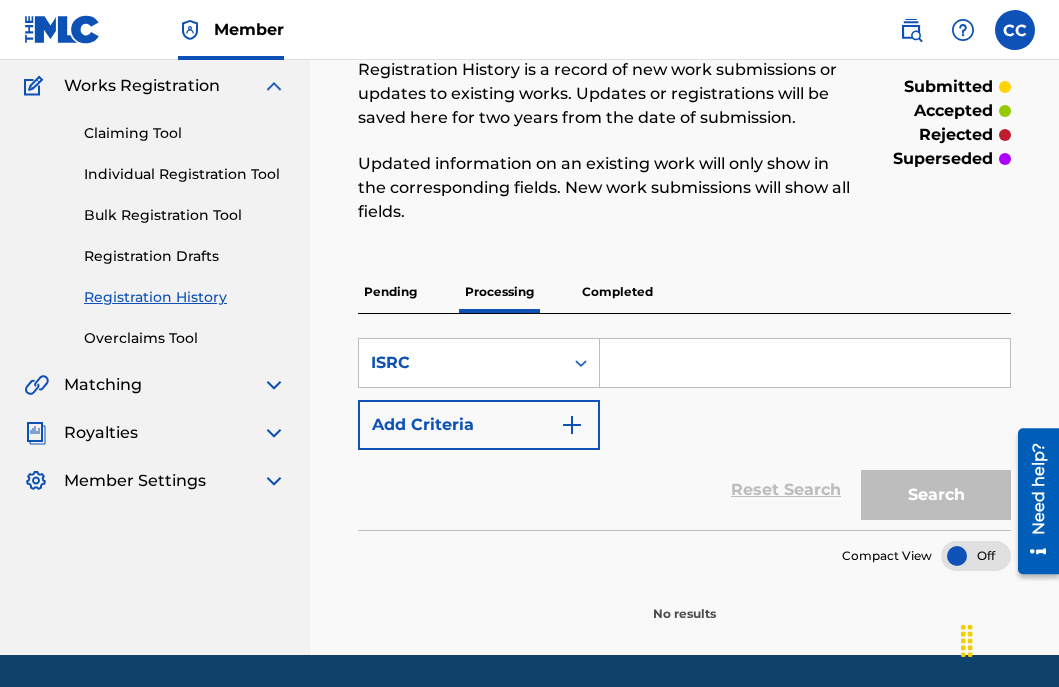 click on "Completed" at bounding box center (617, 292) 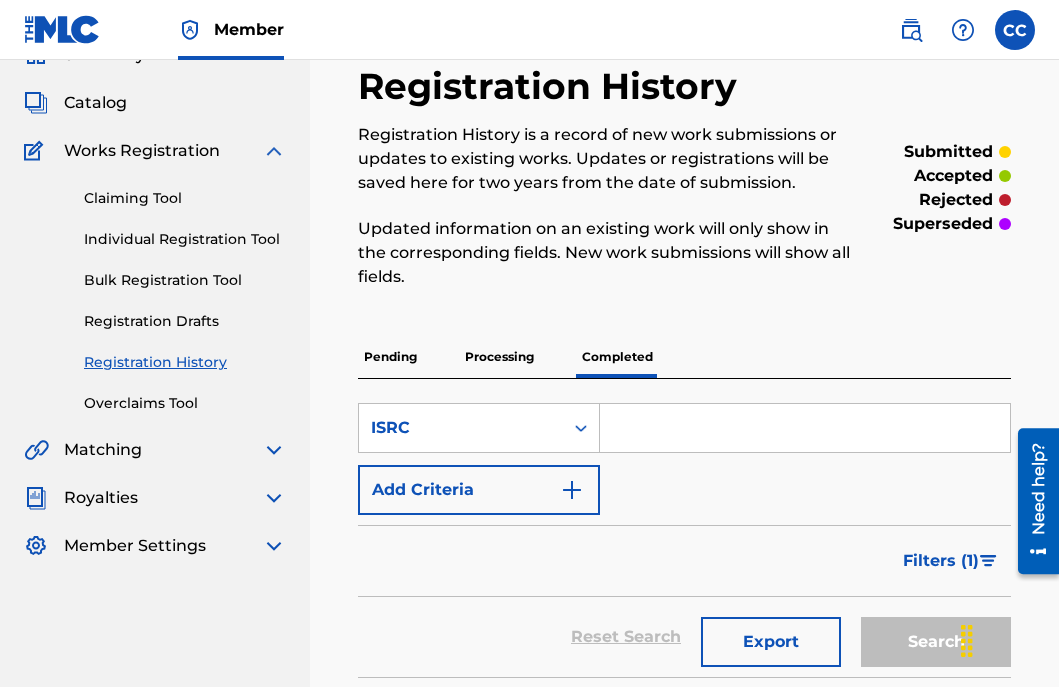 scroll, scrollTop: 93, scrollLeft: 0, axis: vertical 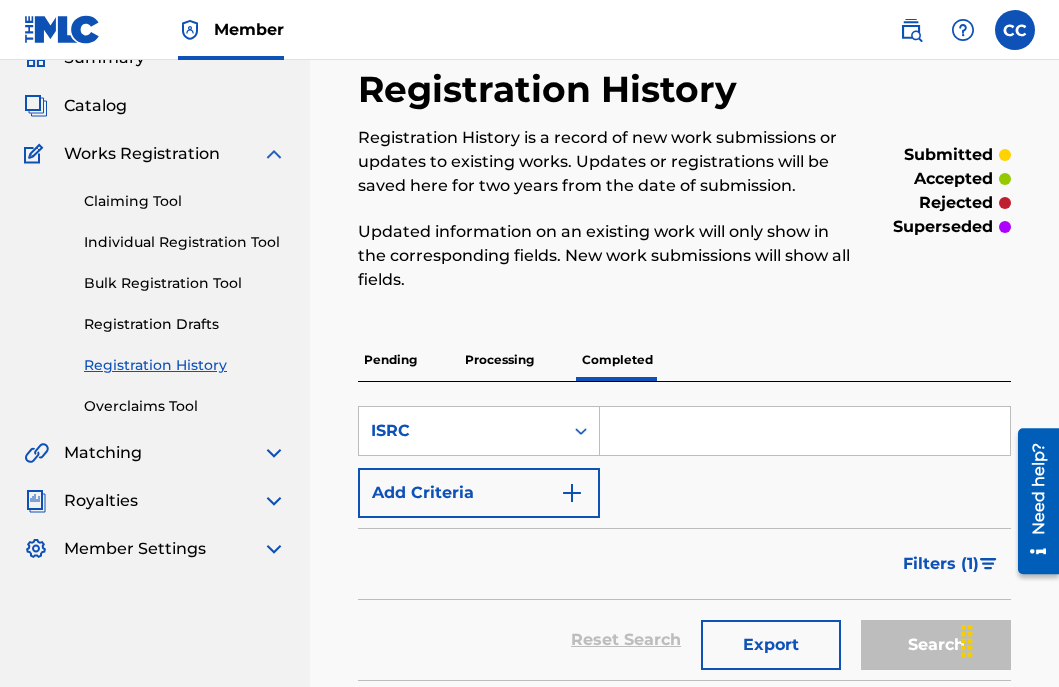 click on "Processing" at bounding box center [499, 360] 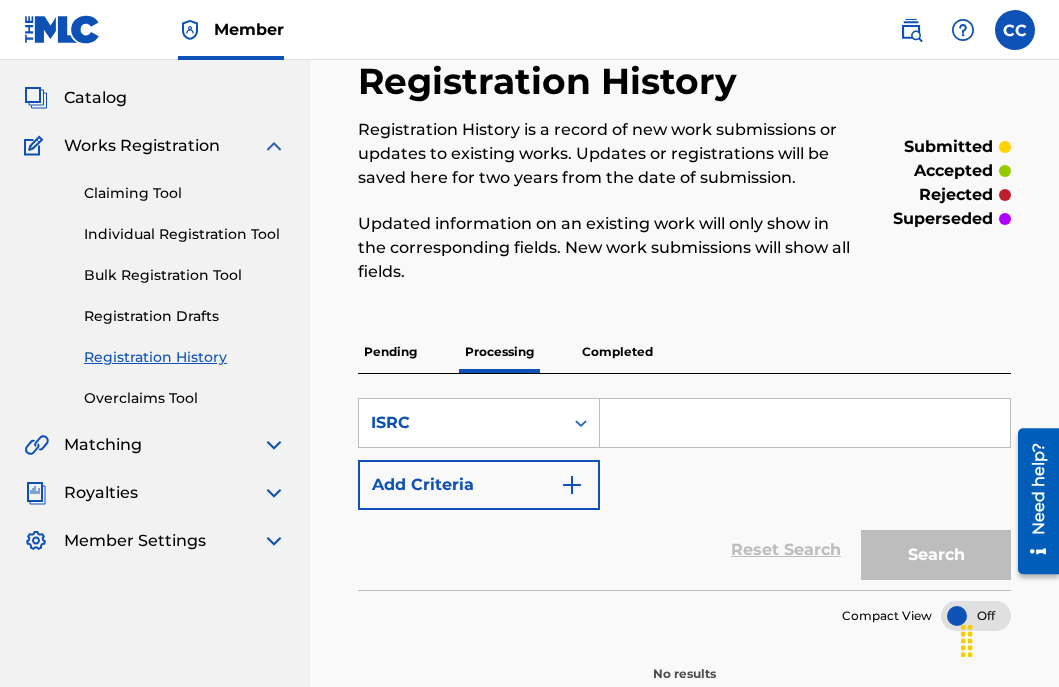 scroll, scrollTop: 76, scrollLeft: 0, axis: vertical 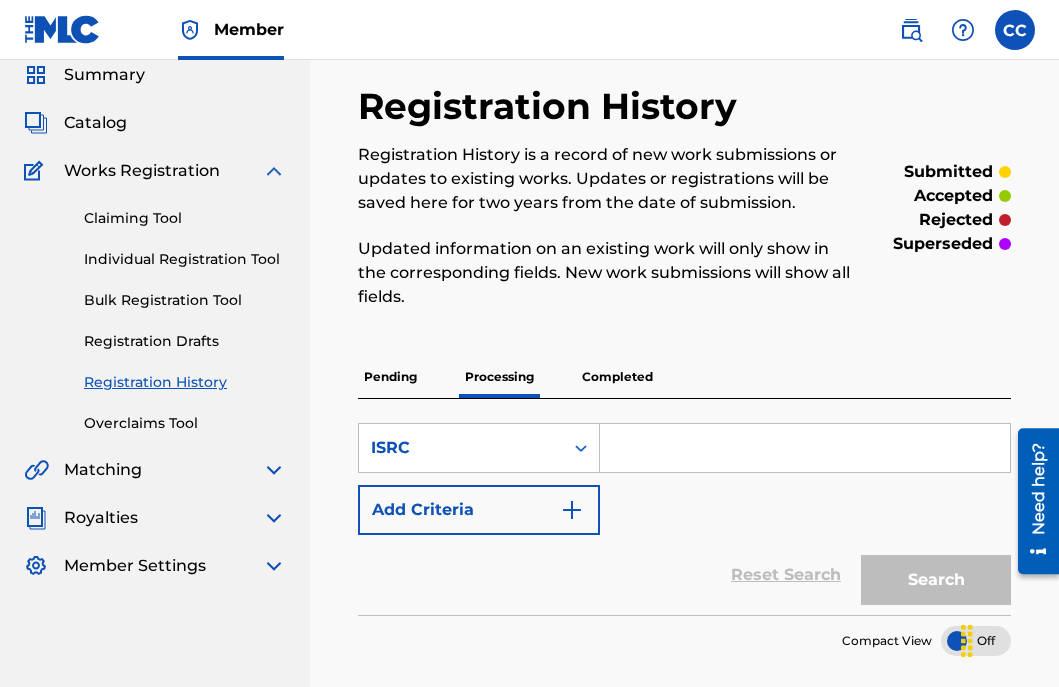 click on "Pending" at bounding box center [390, 377] 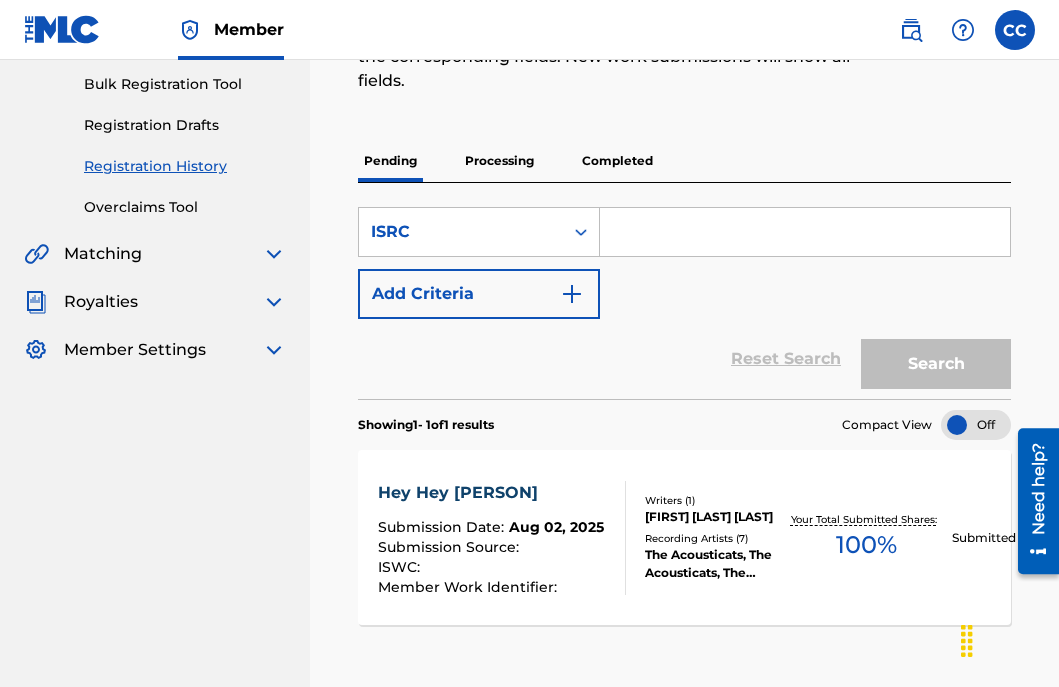 scroll, scrollTop: 0, scrollLeft: 0, axis: both 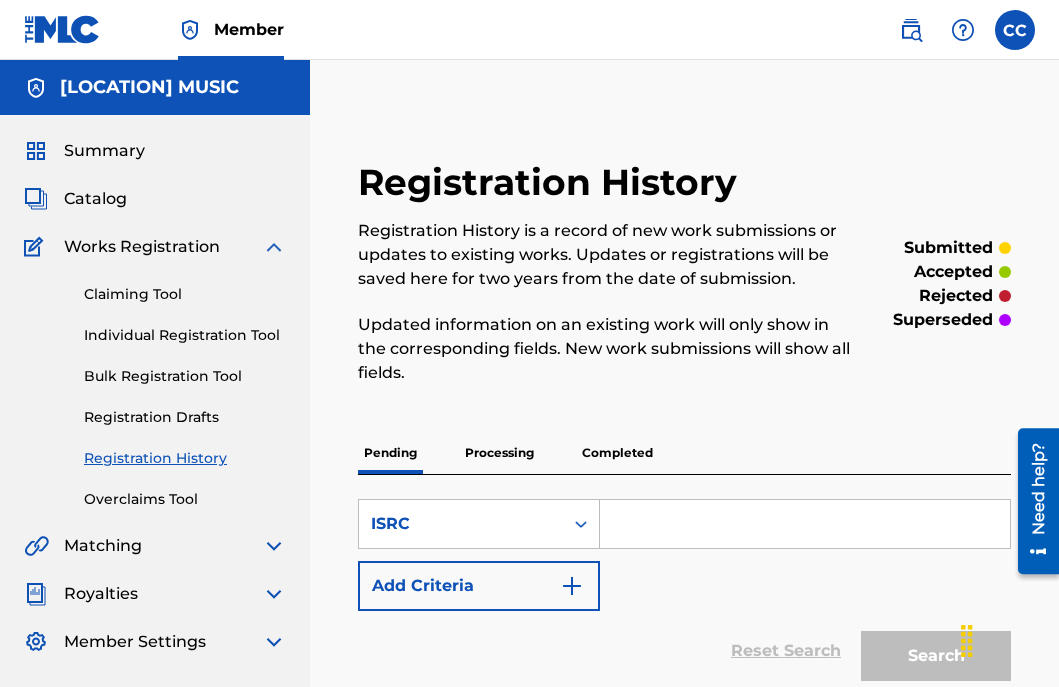 click on "Individual Registration Tool" at bounding box center (185, 335) 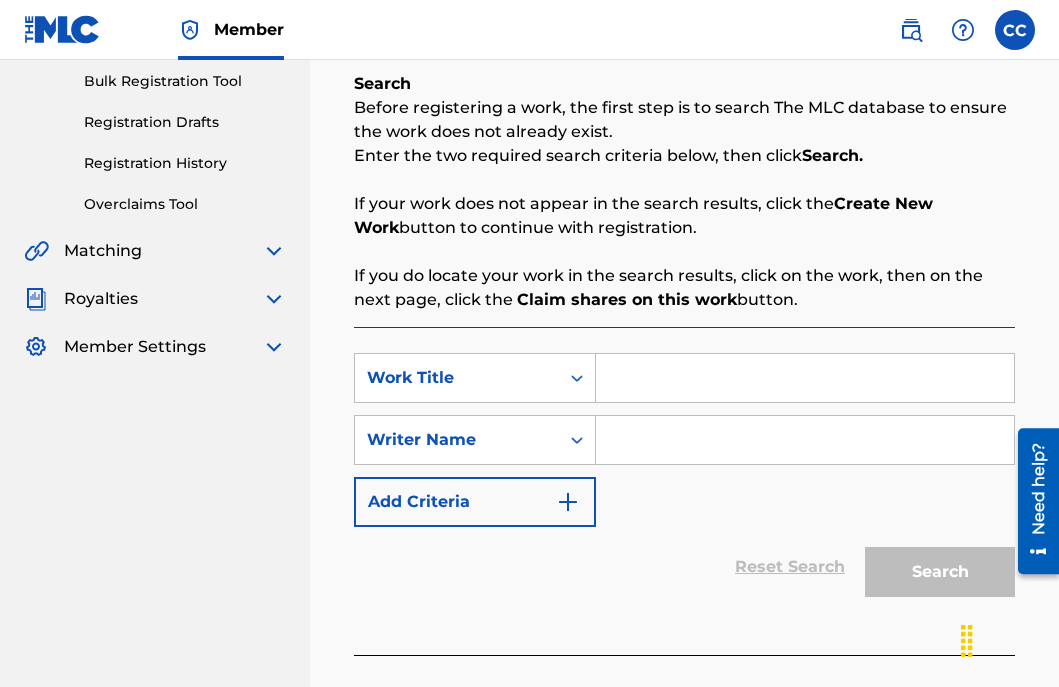 scroll, scrollTop: 296, scrollLeft: 0, axis: vertical 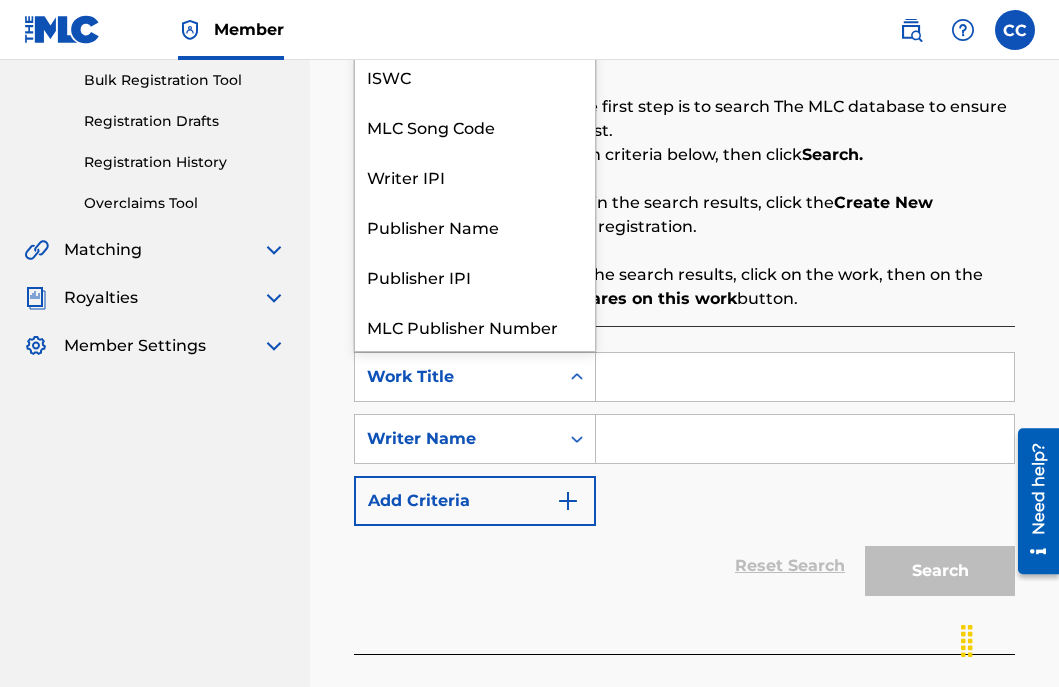 click 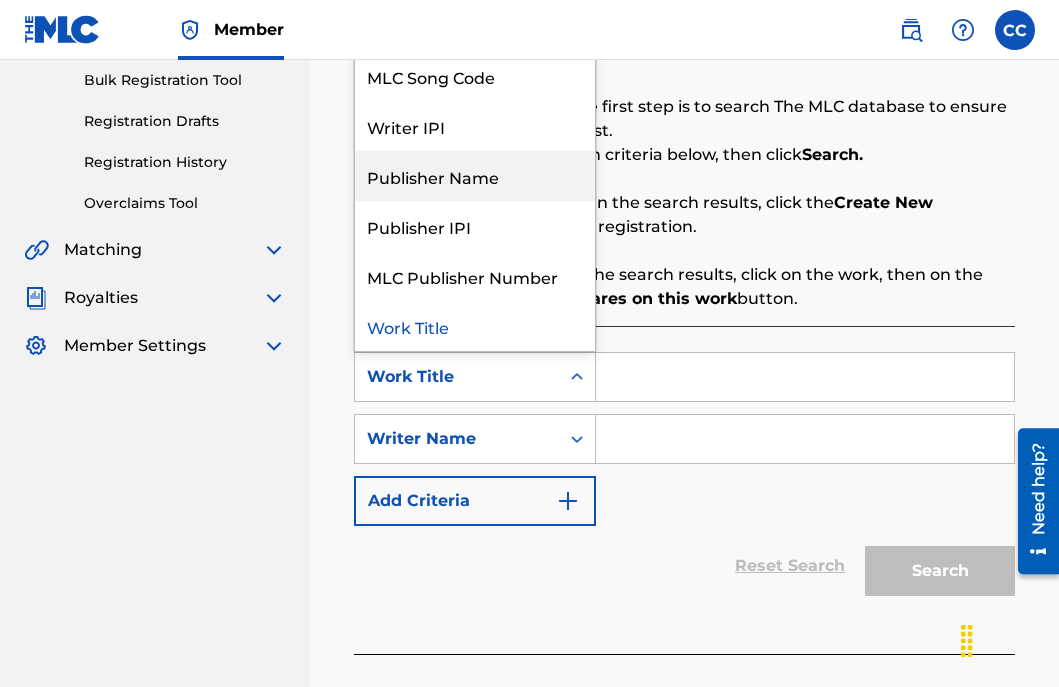scroll, scrollTop: 0, scrollLeft: 0, axis: both 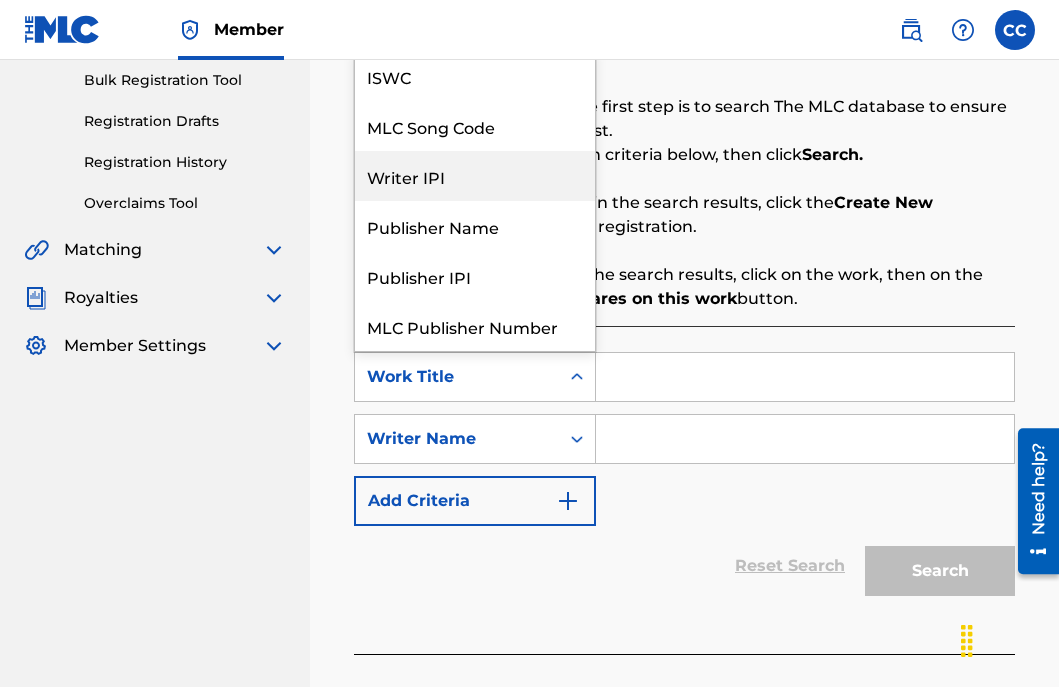 click on "Writer IPI" at bounding box center [475, 176] 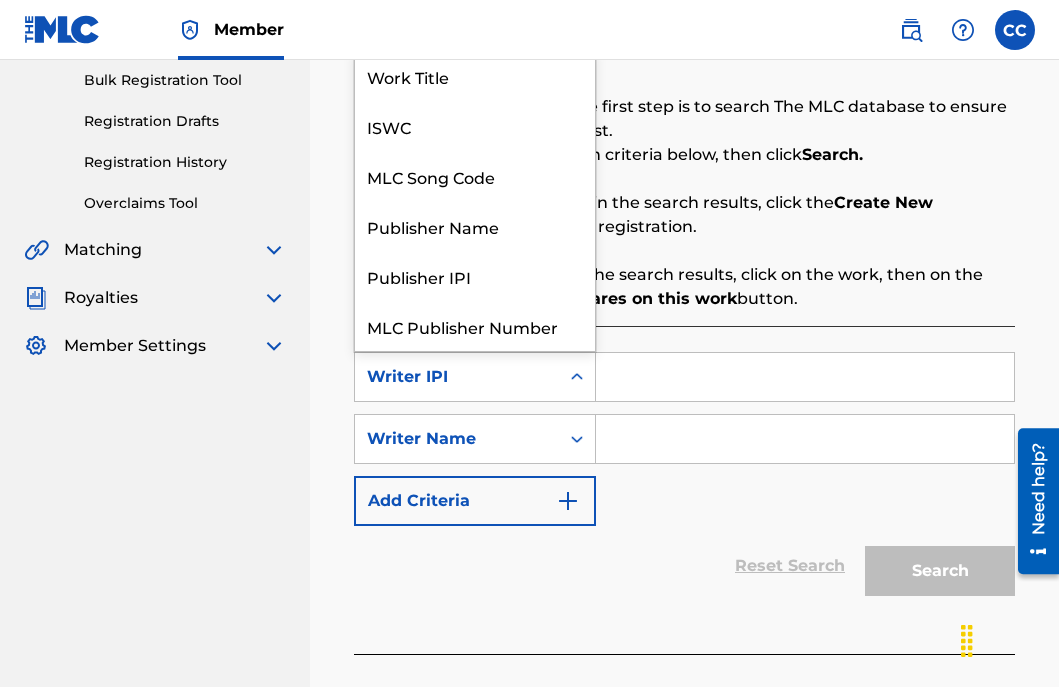 scroll, scrollTop: 50, scrollLeft: 0, axis: vertical 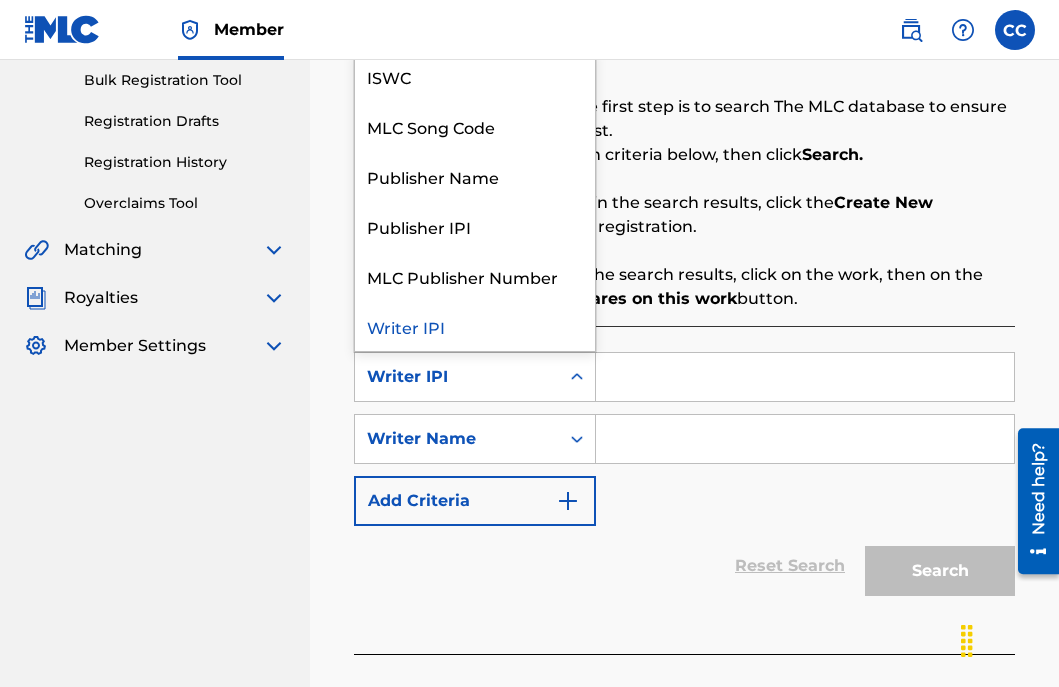 click 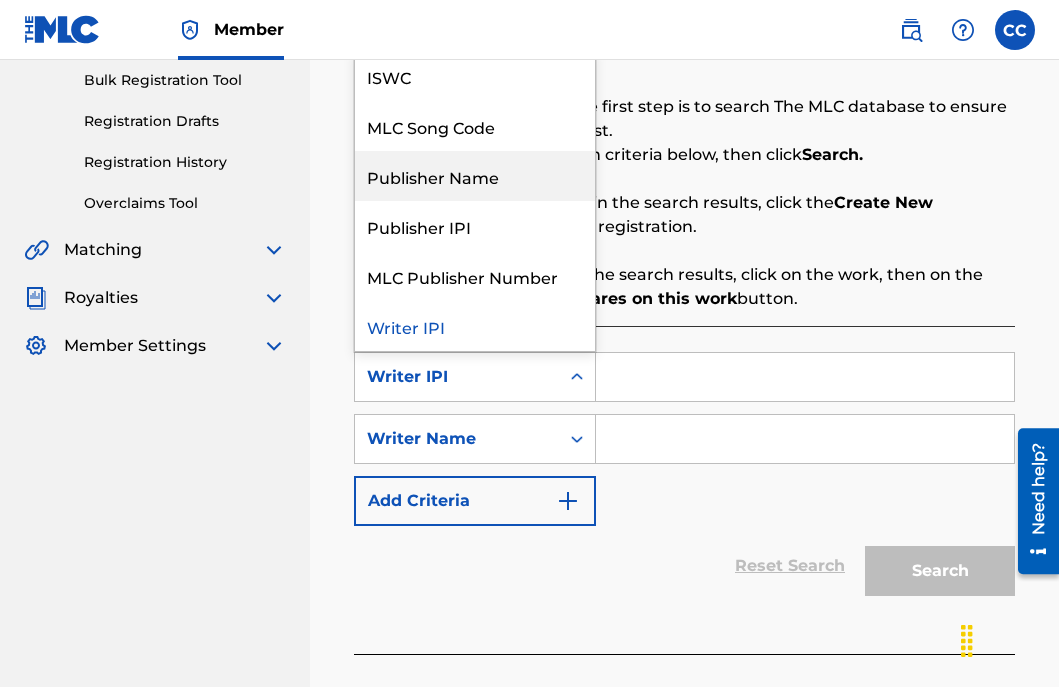 click on "Publisher Name" at bounding box center [475, 176] 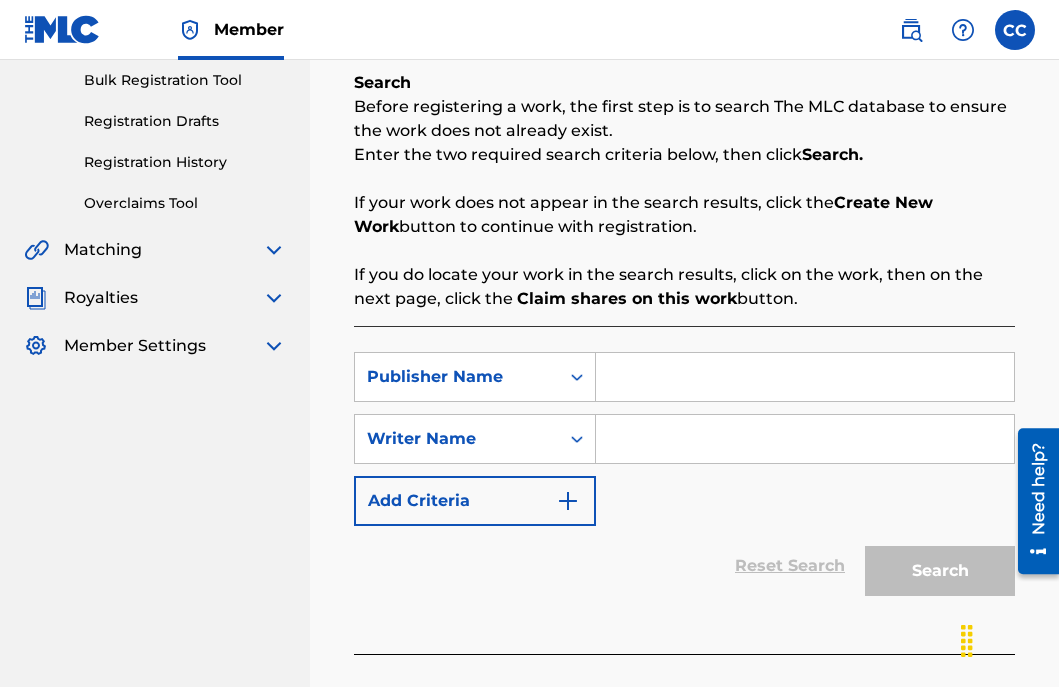 click at bounding box center (805, 377) 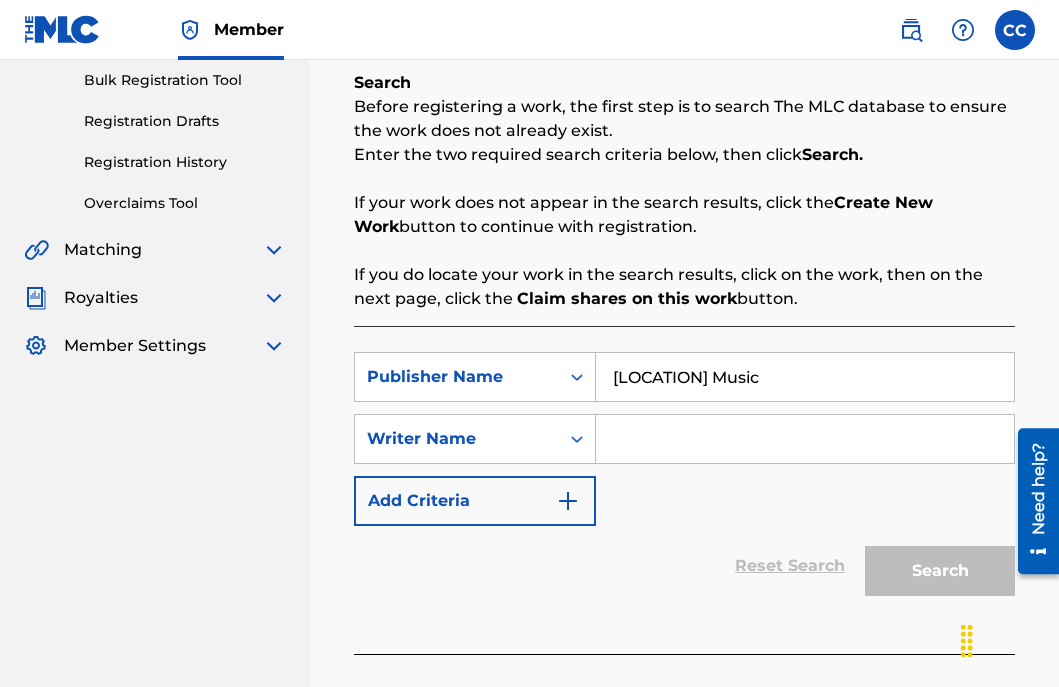 type on "[LOCATION] Music" 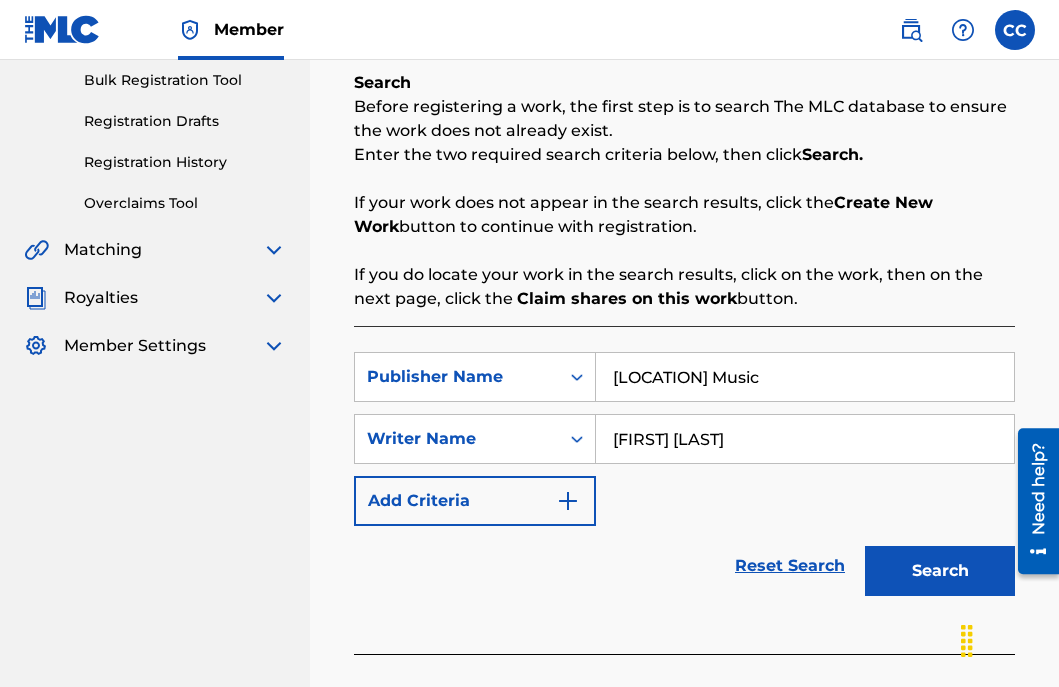 click on "Search" at bounding box center (940, 571) 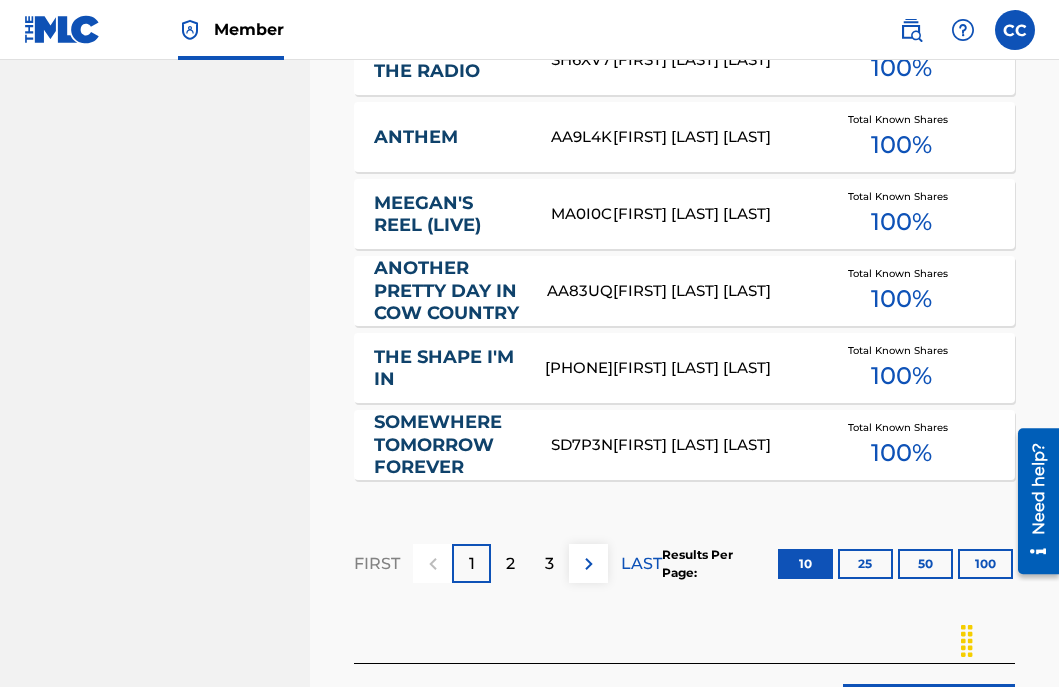 scroll, scrollTop: 1484, scrollLeft: 0, axis: vertical 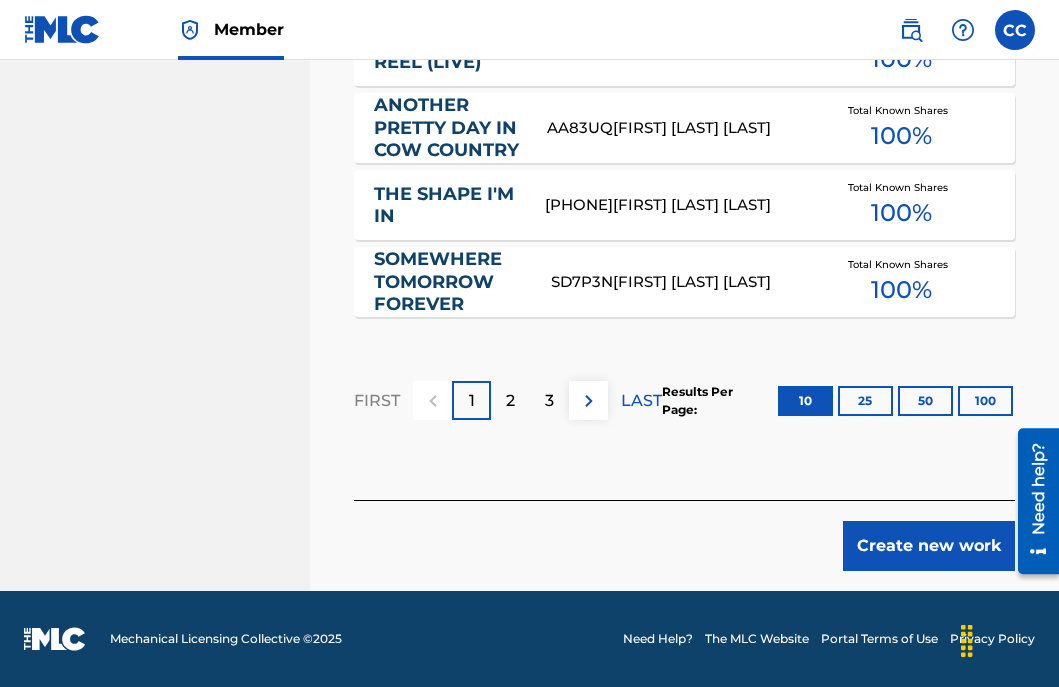click on "LAST" at bounding box center (641, 401) 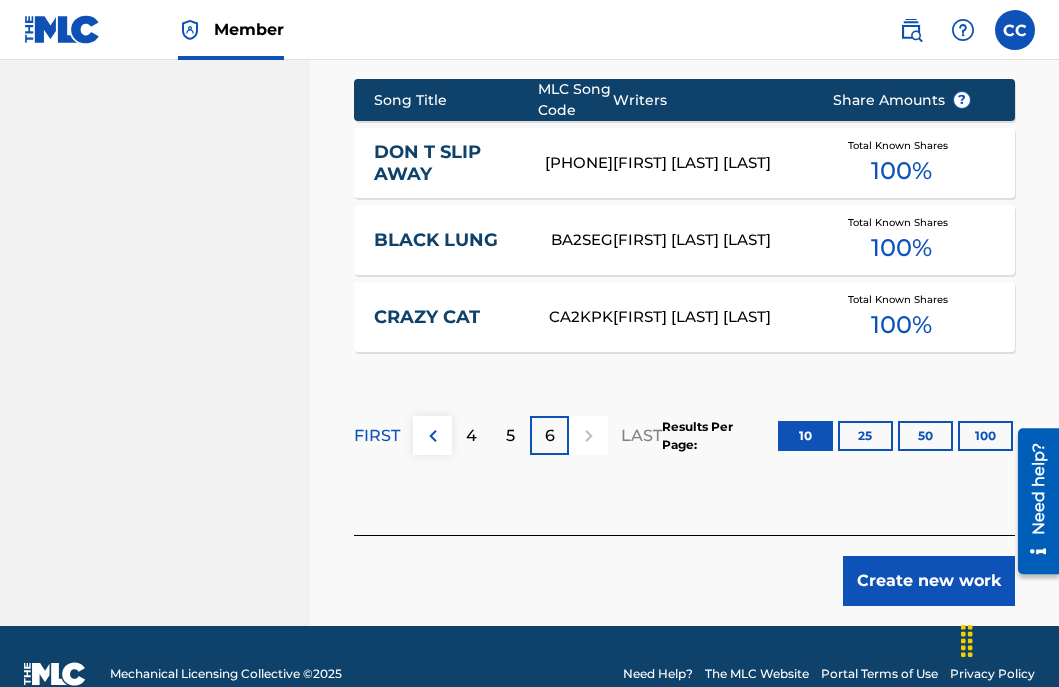scroll, scrollTop: 911, scrollLeft: 0, axis: vertical 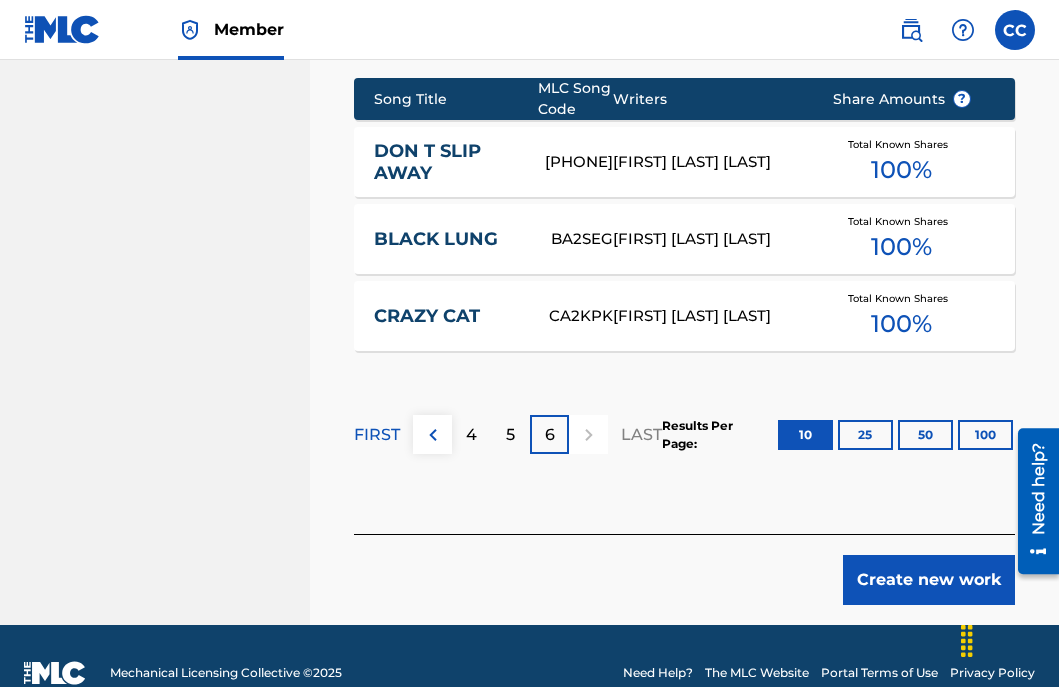 click on "5" at bounding box center [510, 434] 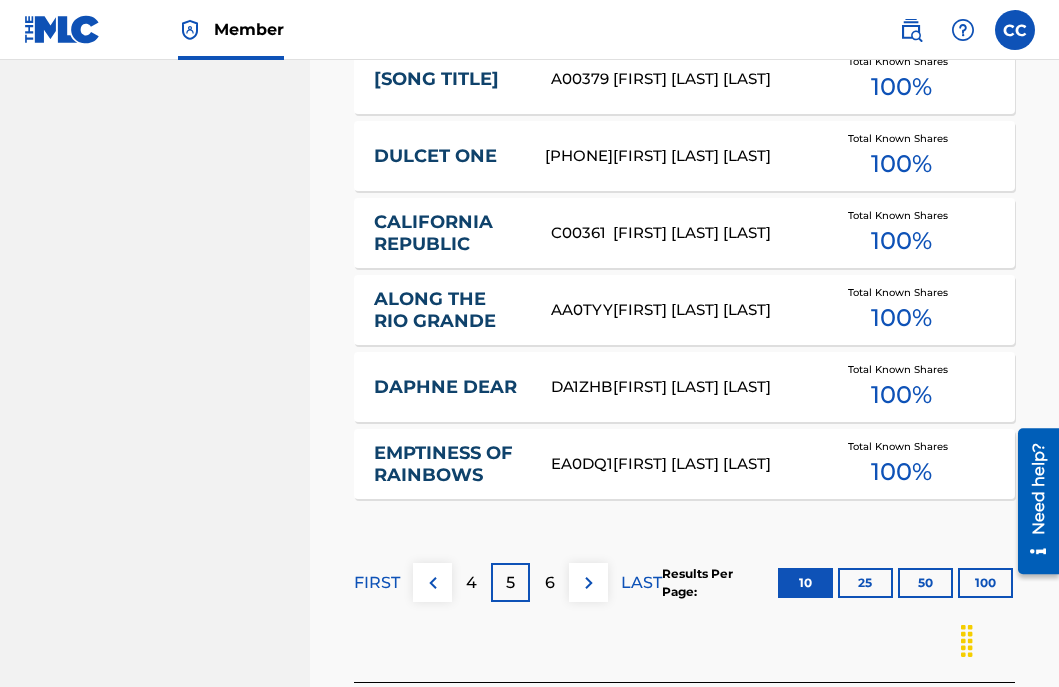 scroll, scrollTop: 1296, scrollLeft: 0, axis: vertical 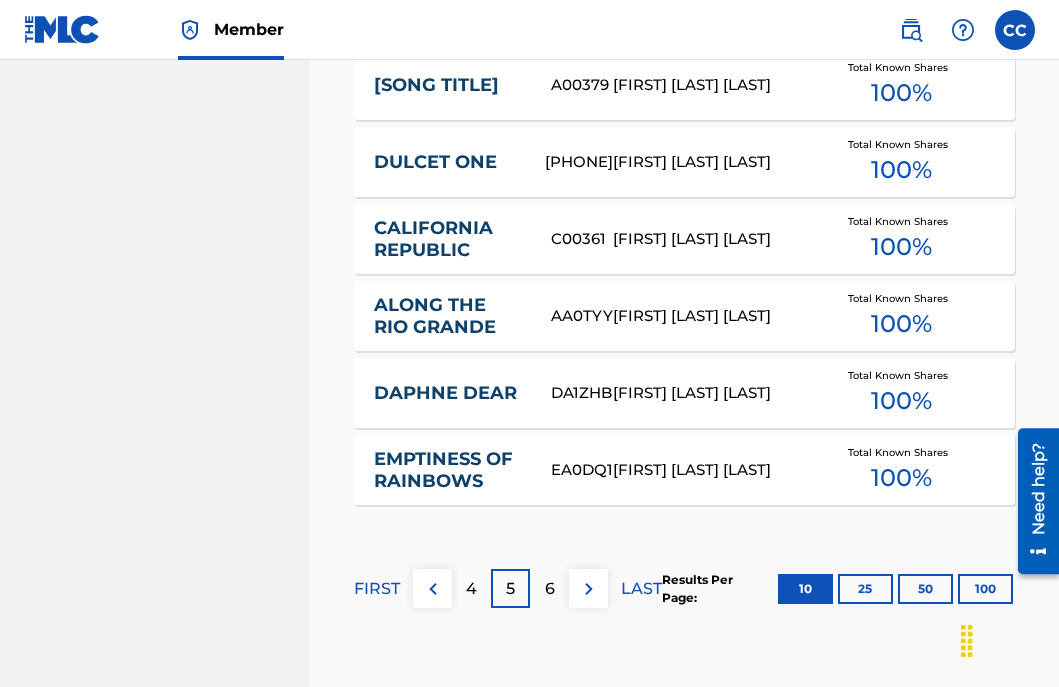 click on "4" at bounding box center (471, 588) 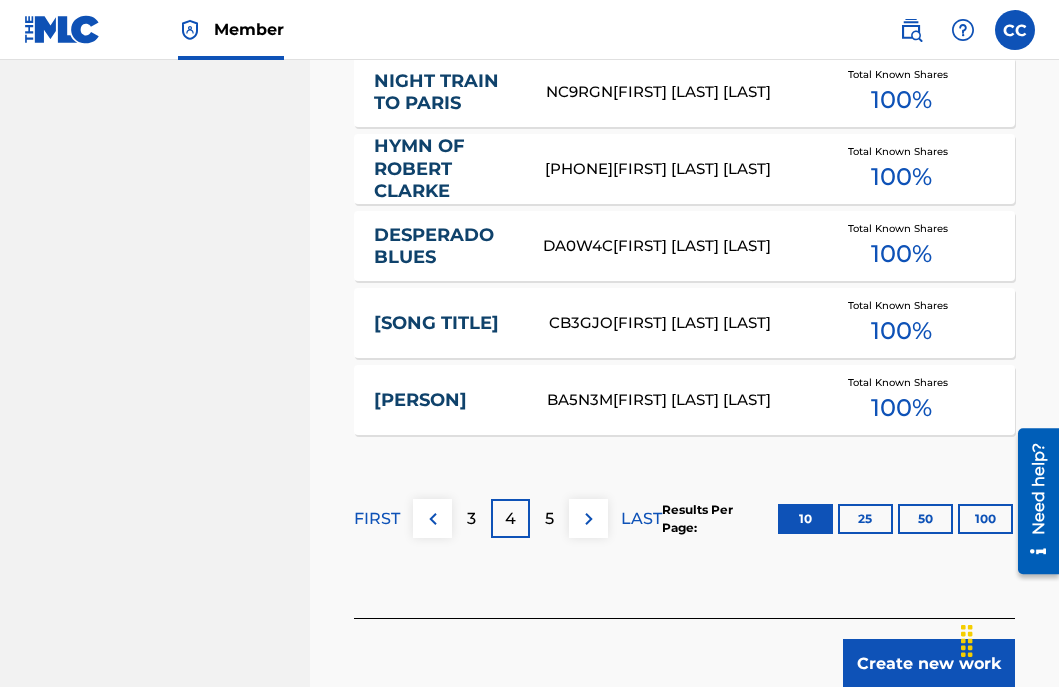 scroll, scrollTop: 1371, scrollLeft: 0, axis: vertical 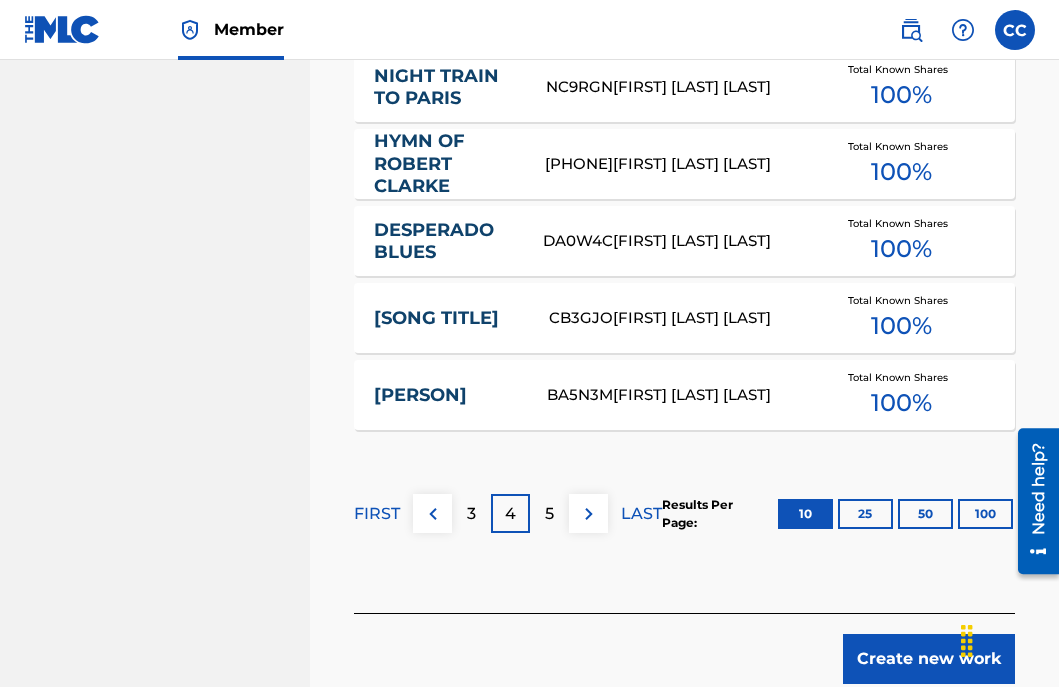 click on "3" at bounding box center (471, 513) 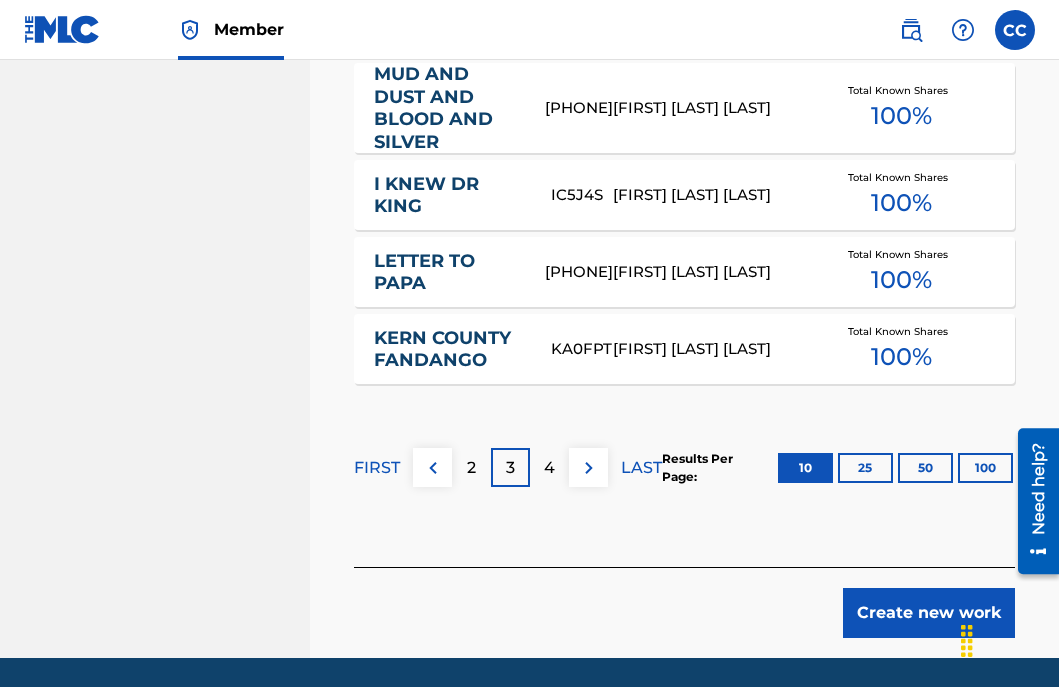 scroll, scrollTop: 1504, scrollLeft: 0, axis: vertical 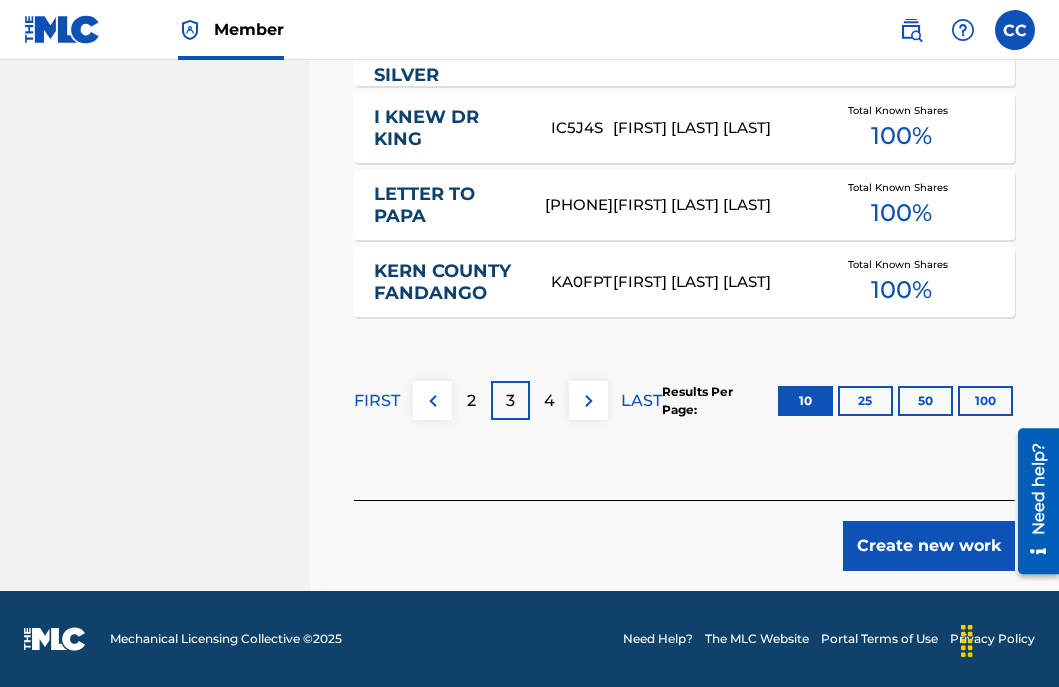 click on "2" at bounding box center (471, 400) 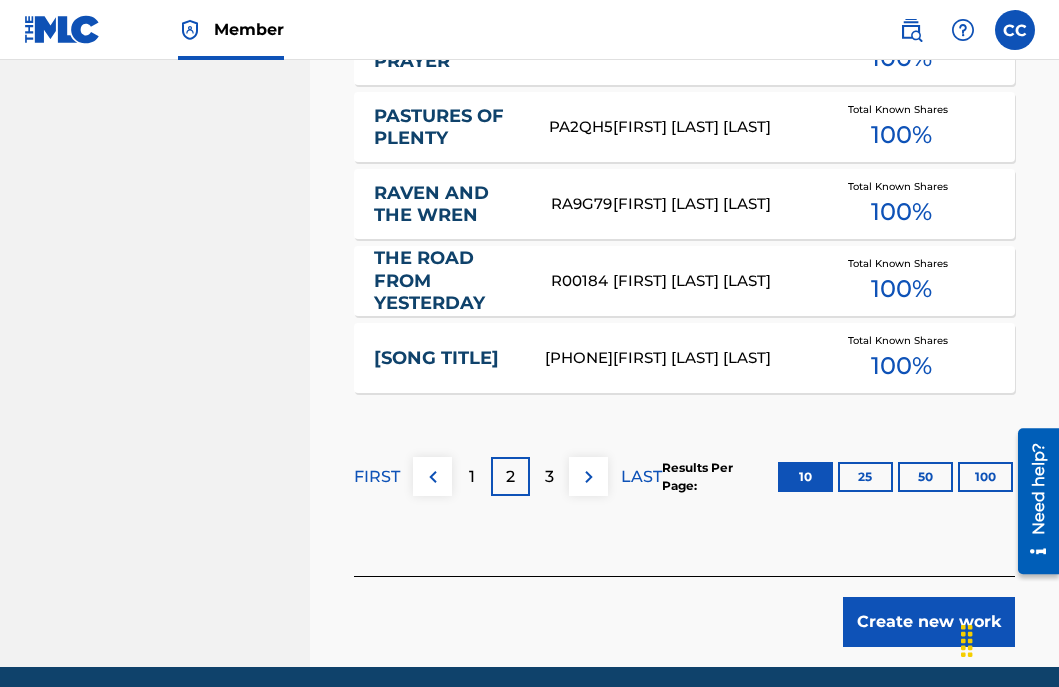 scroll, scrollTop: 1484, scrollLeft: 0, axis: vertical 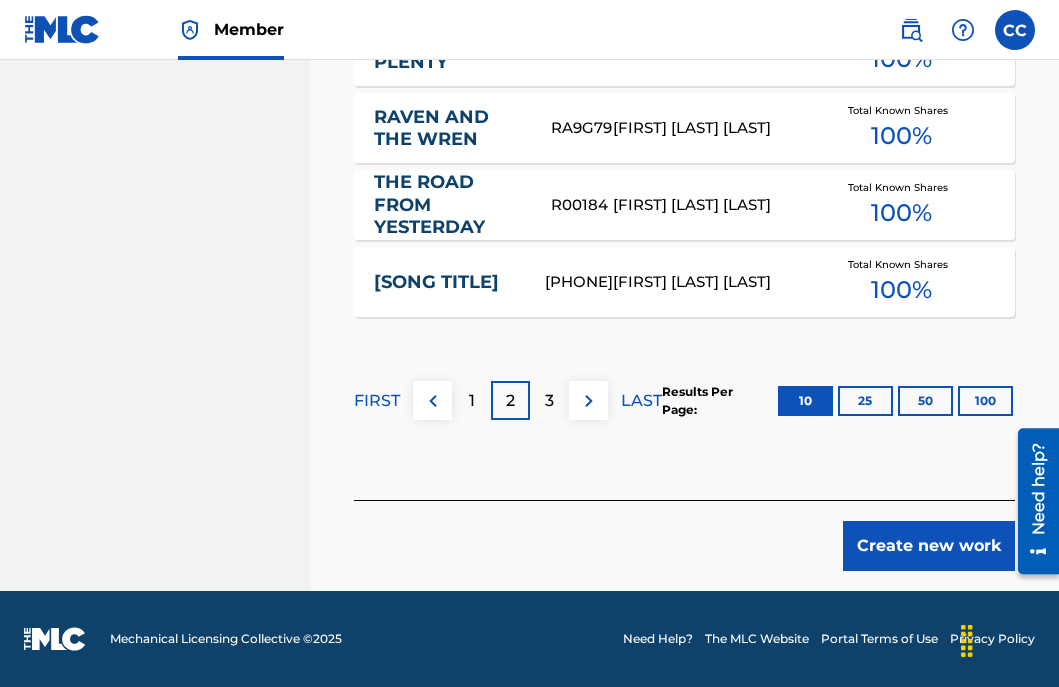 click on "FIRST" at bounding box center [377, 401] 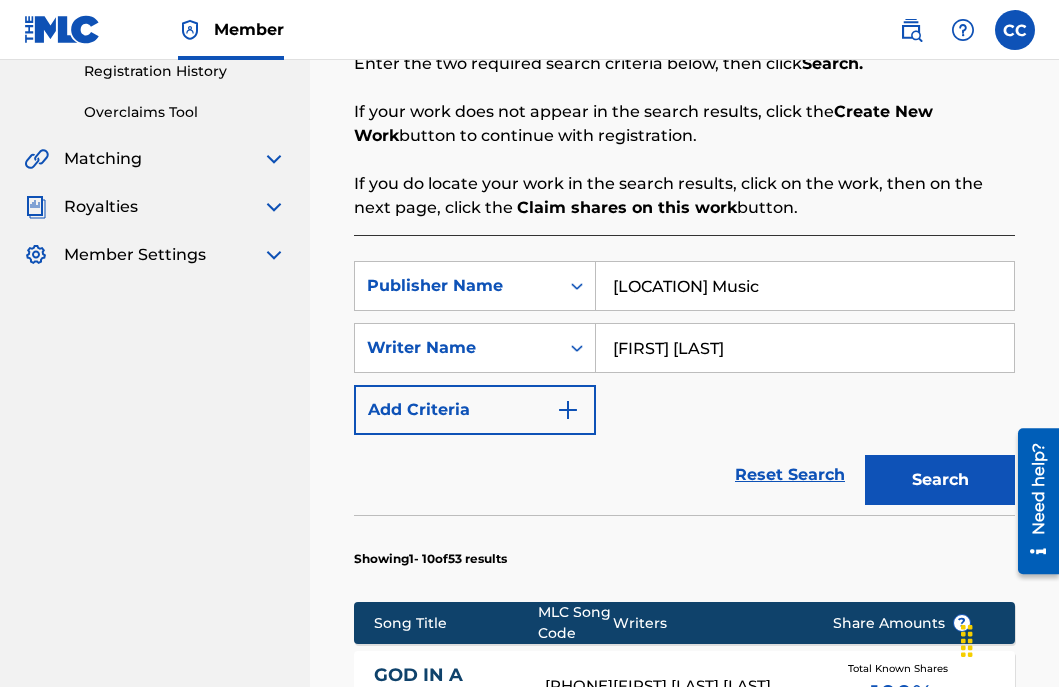 scroll, scrollTop: 381, scrollLeft: 0, axis: vertical 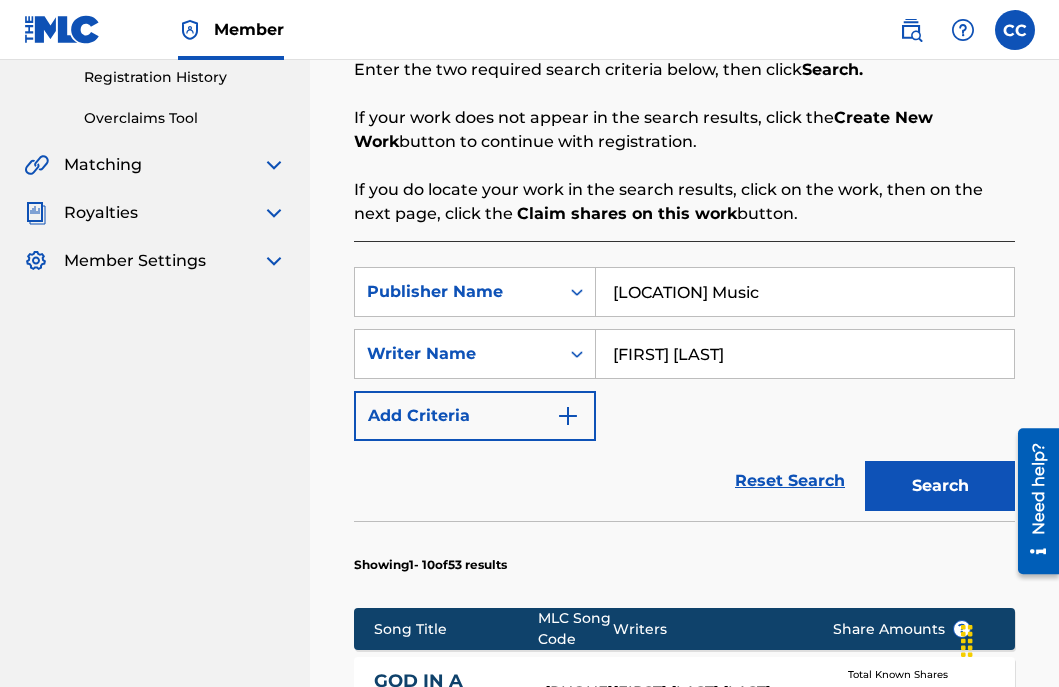 click on "Search" at bounding box center (940, 486) 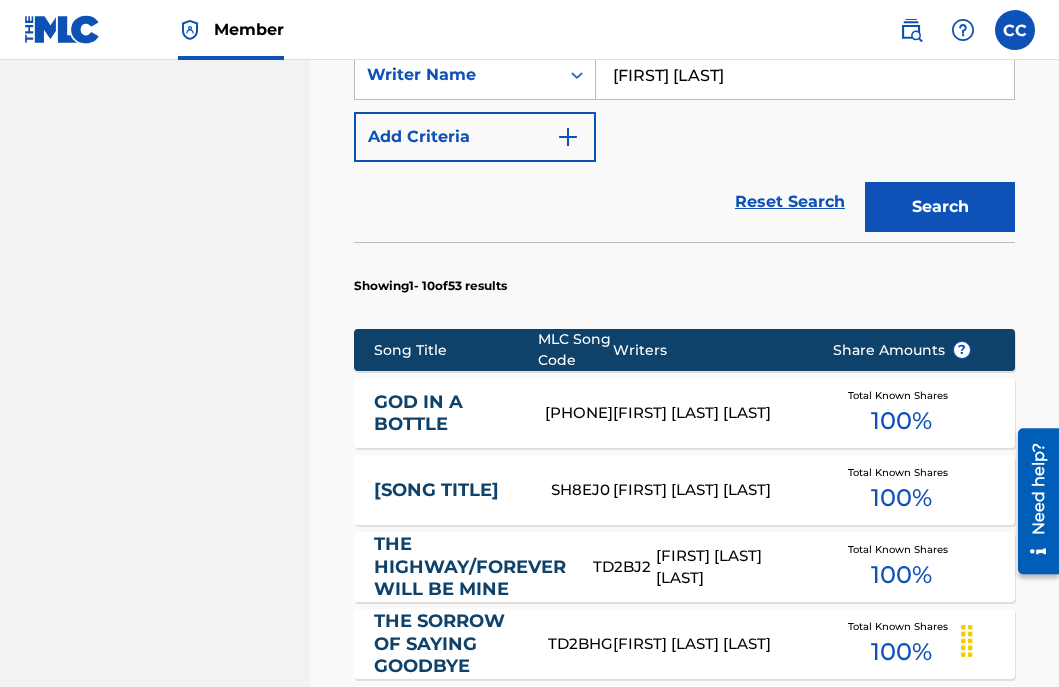 scroll, scrollTop: 0, scrollLeft: 0, axis: both 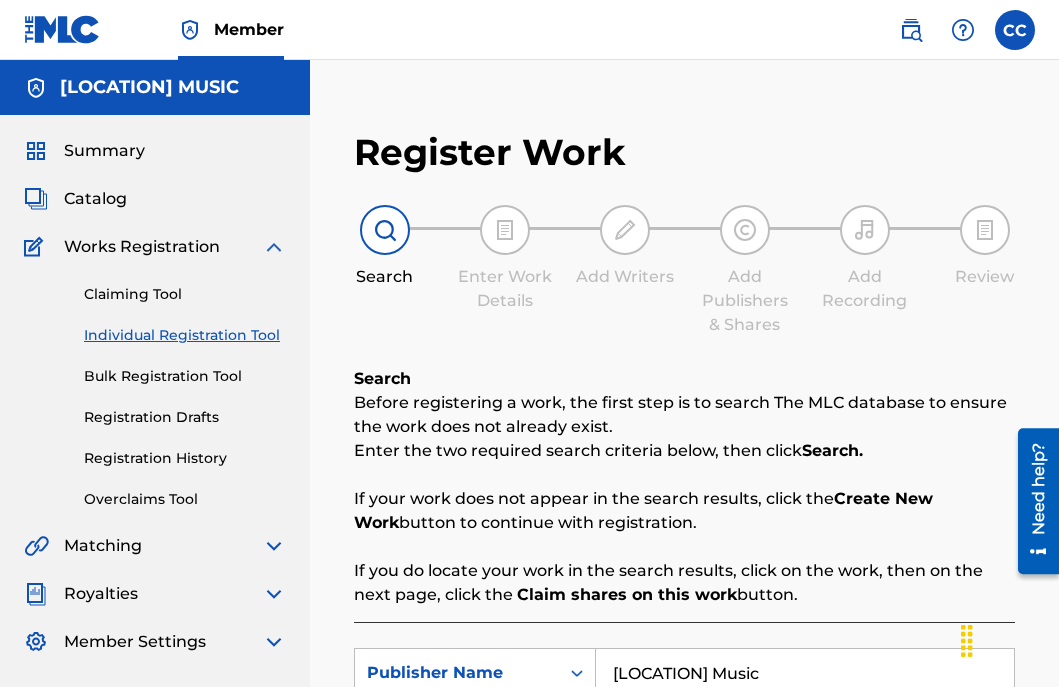 click on "Registration History" at bounding box center (185, 458) 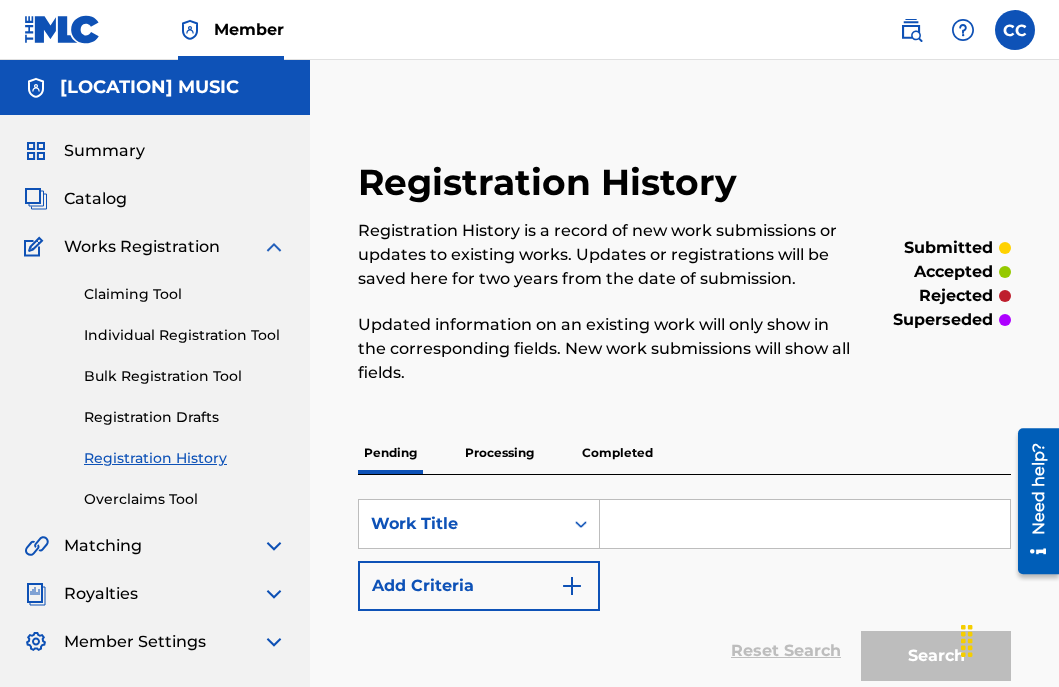 click at bounding box center (805, 524) 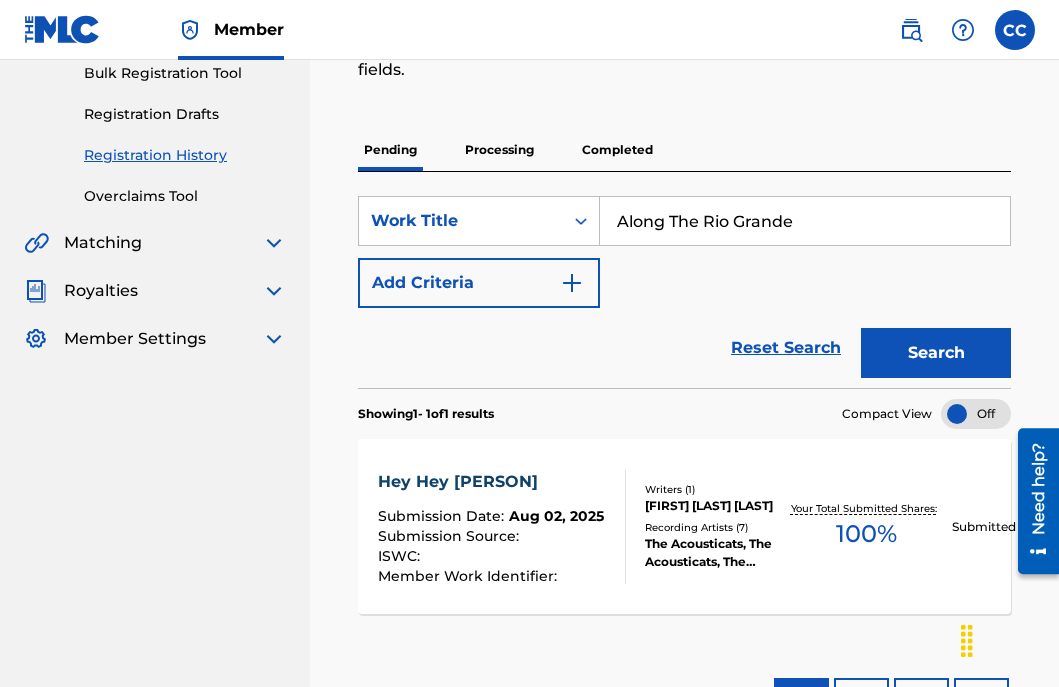 scroll, scrollTop: 318, scrollLeft: 0, axis: vertical 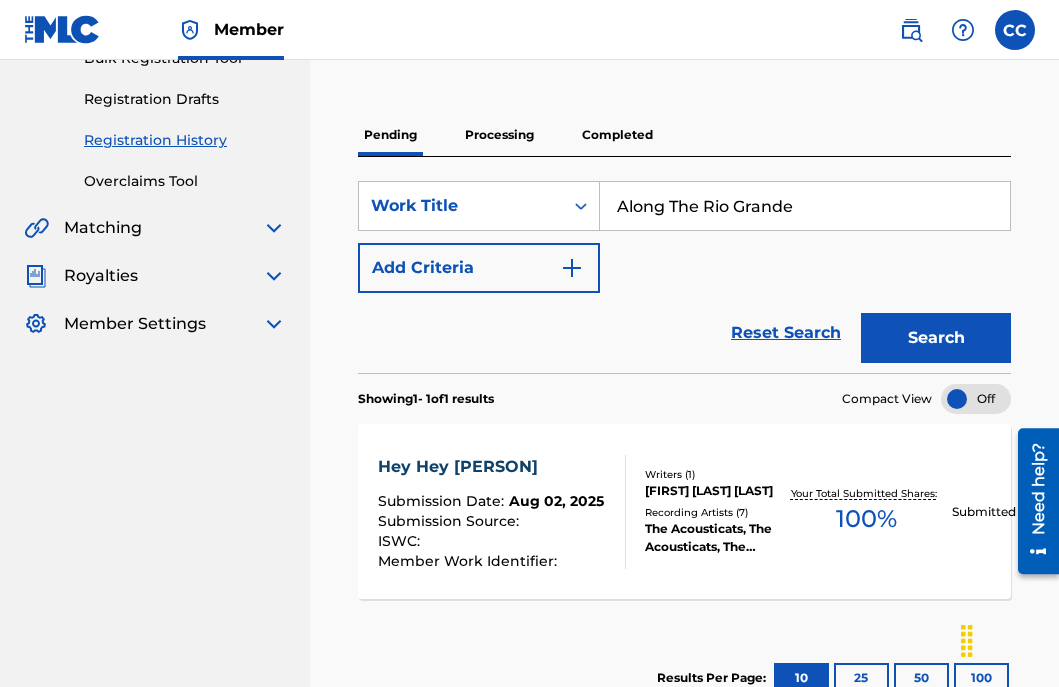 click on "Search" at bounding box center [936, 338] 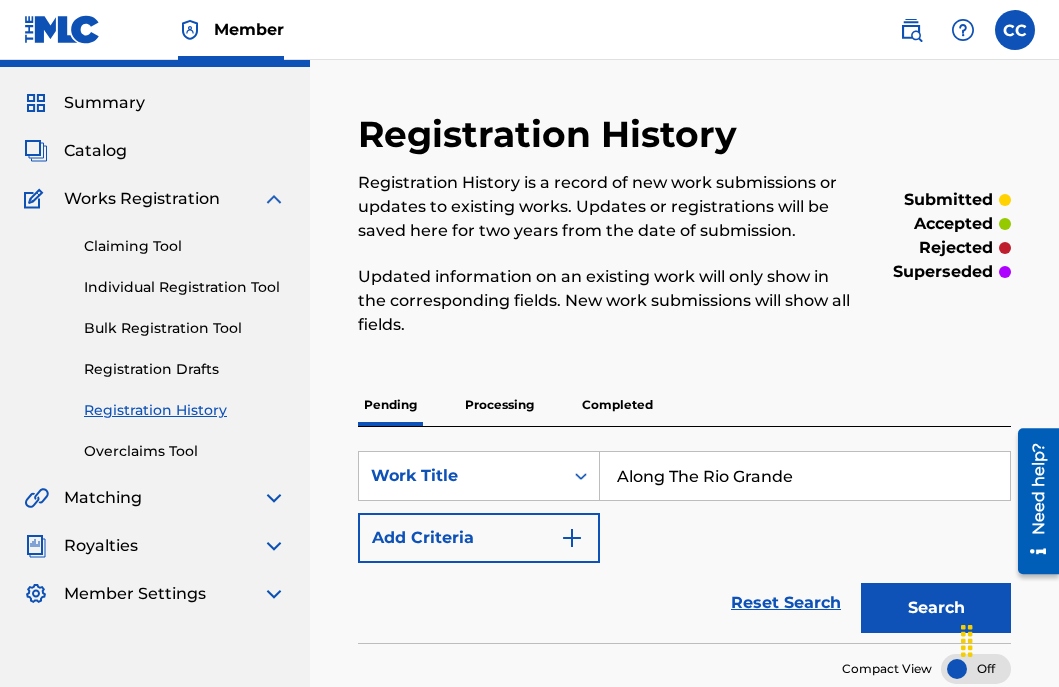 scroll, scrollTop: 0, scrollLeft: 0, axis: both 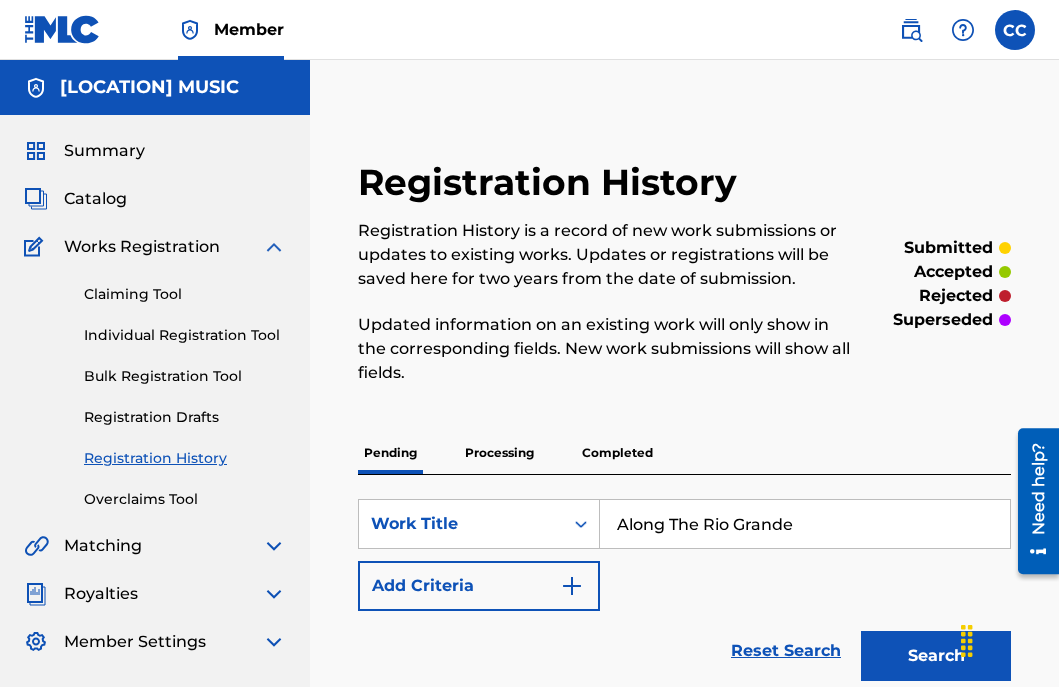 click on "Claiming Tool Individual Registration Tool Bulk Registration Tool Registration Drafts Registration History Overclaims Tool" at bounding box center (155, 384) 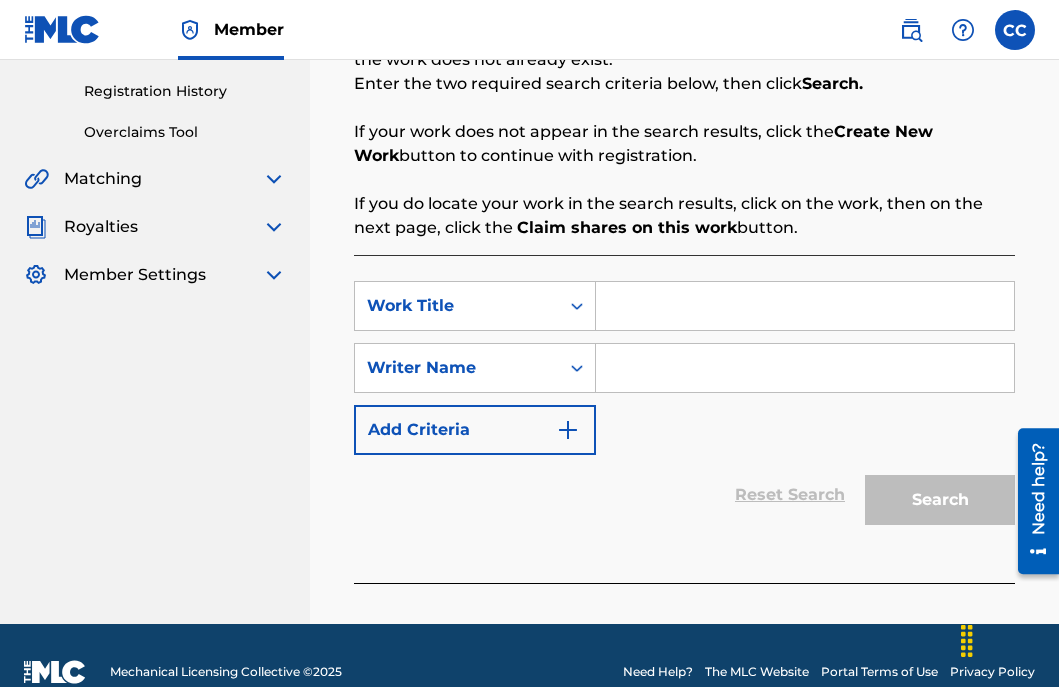 scroll, scrollTop: 362, scrollLeft: 0, axis: vertical 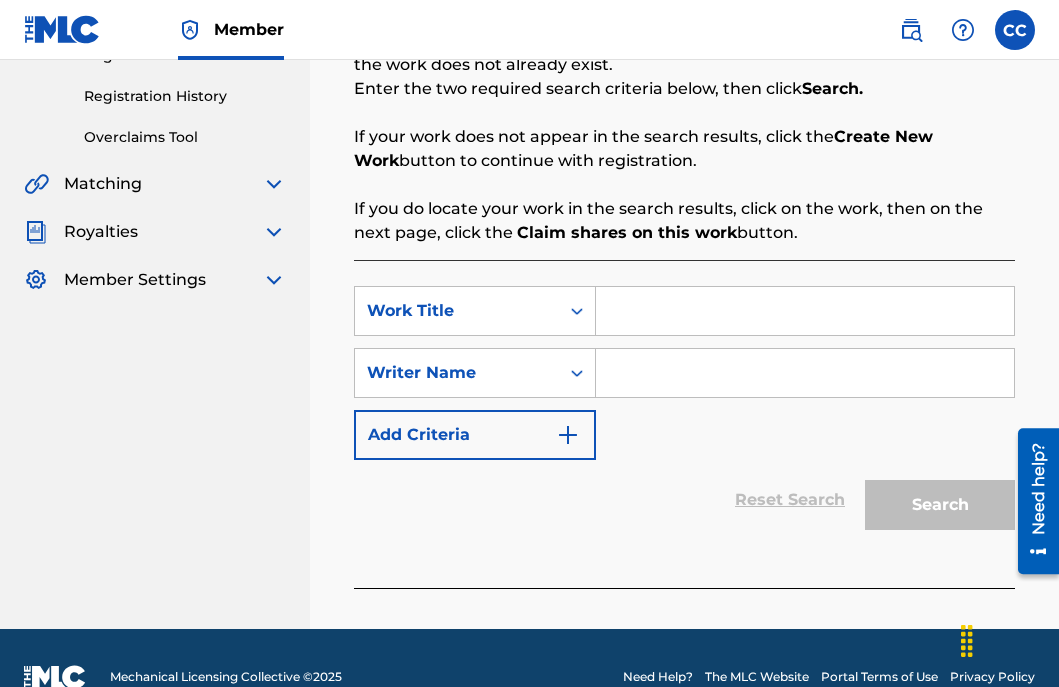 click at bounding box center (805, 311) 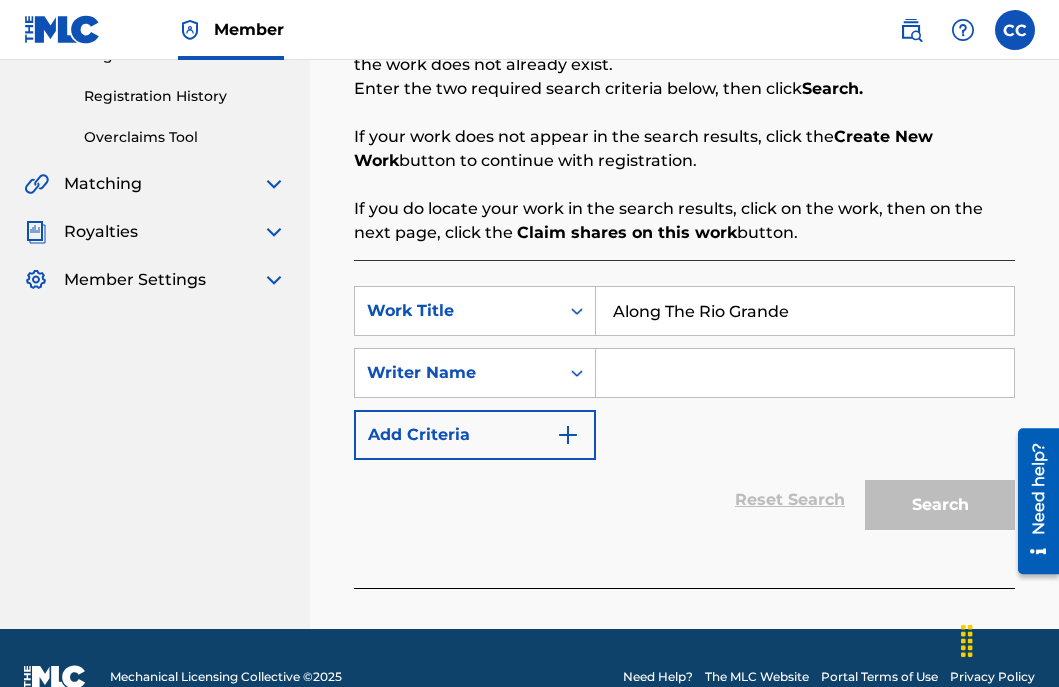 click at bounding box center [805, 373] 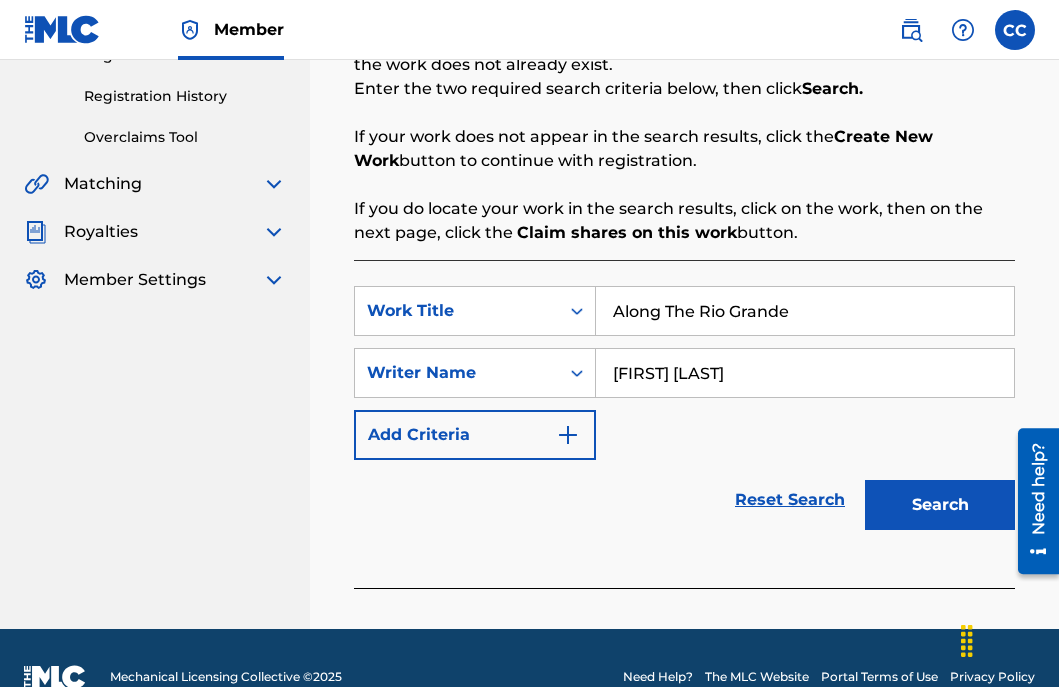 click on "Search" at bounding box center [940, 505] 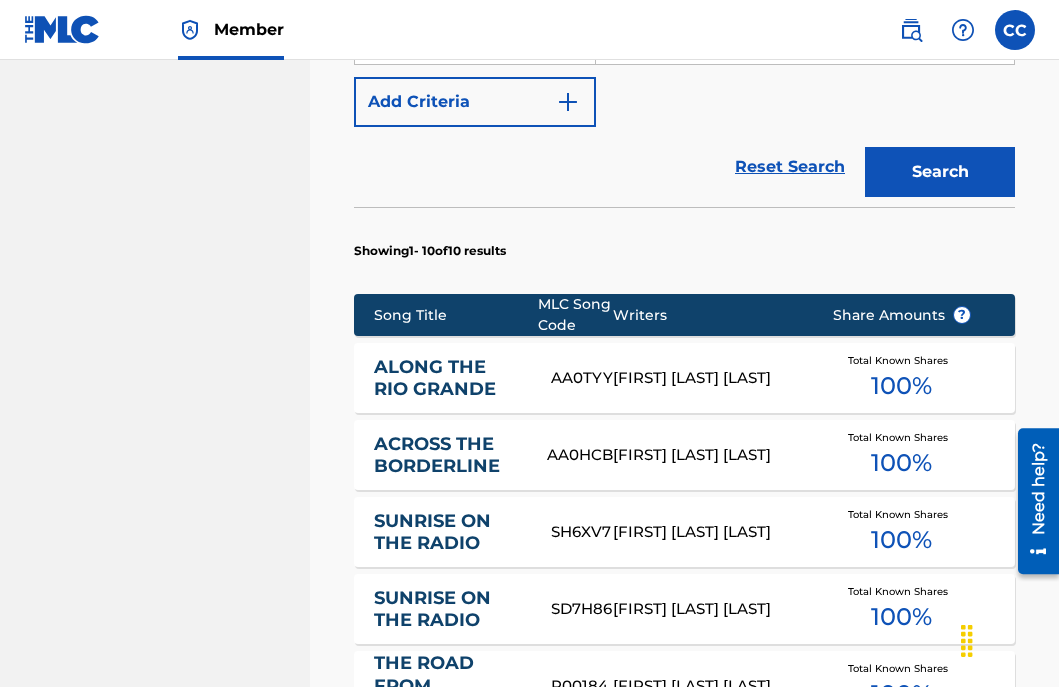scroll, scrollTop: 693, scrollLeft: 0, axis: vertical 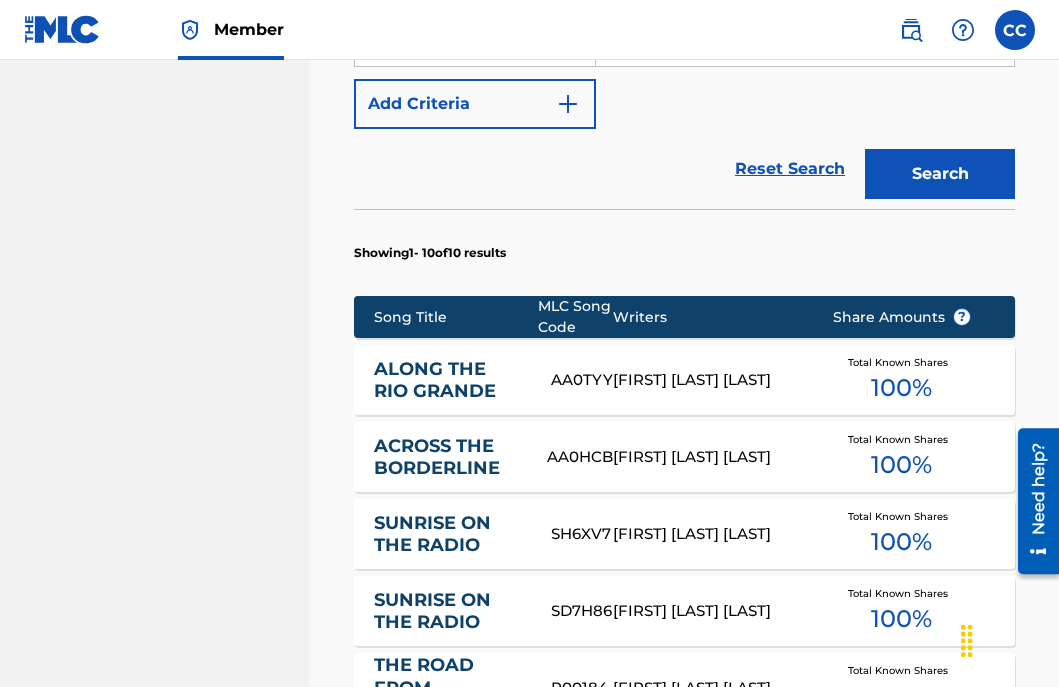 click on "ALONG THE RIO GRANDE" at bounding box center (449, 380) 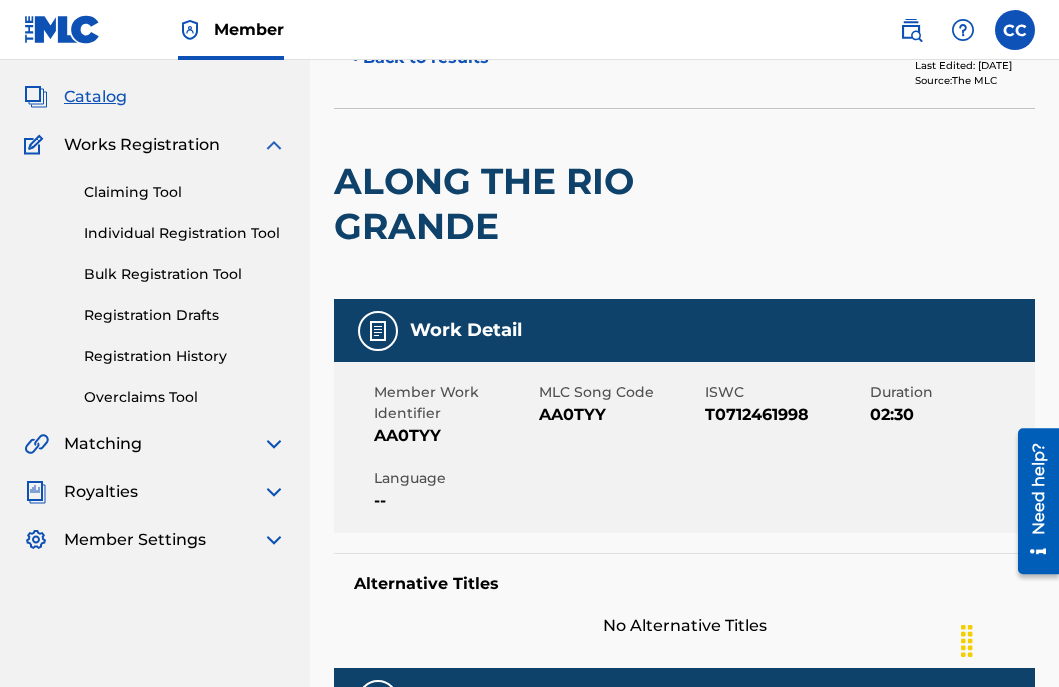 scroll, scrollTop: 0, scrollLeft: 0, axis: both 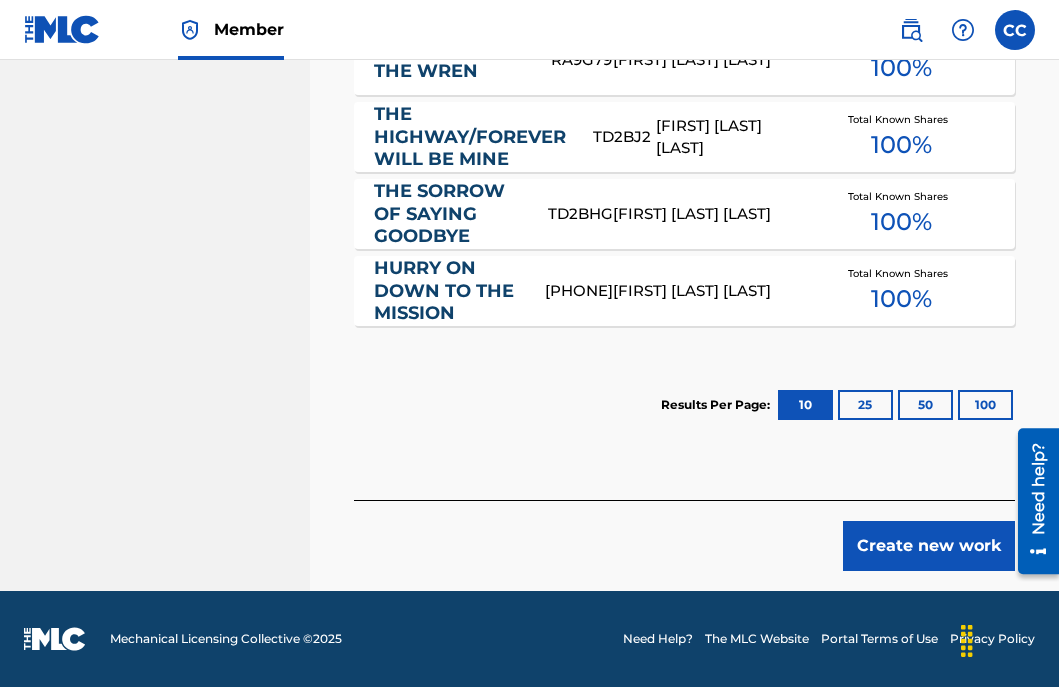 click on "Create new work" at bounding box center [929, 546] 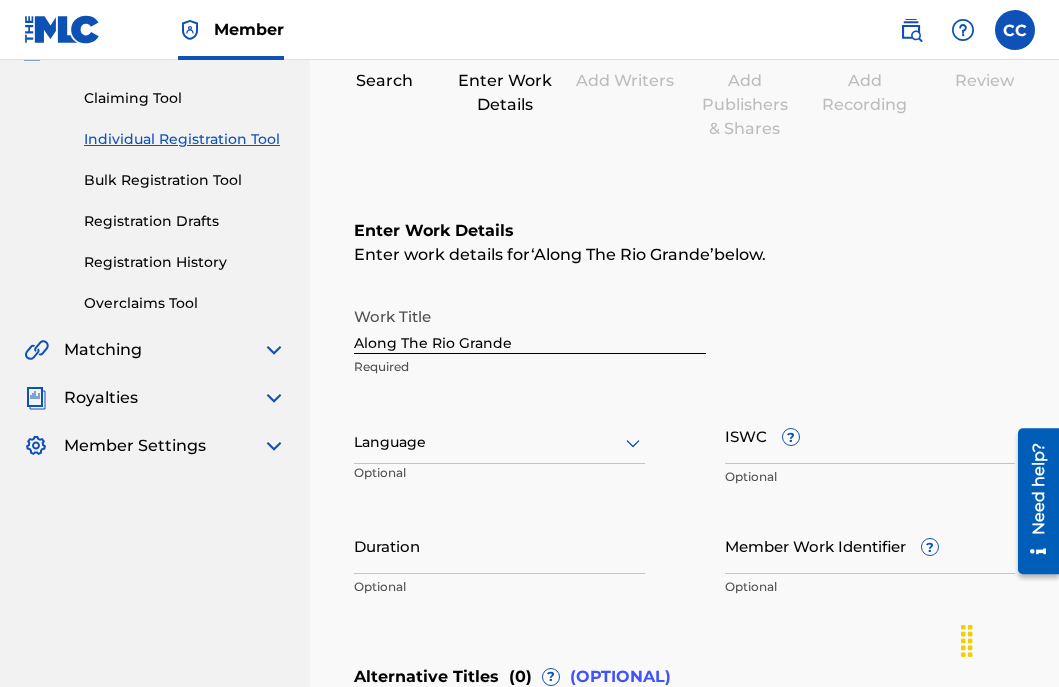 scroll, scrollTop: 186, scrollLeft: 0, axis: vertical 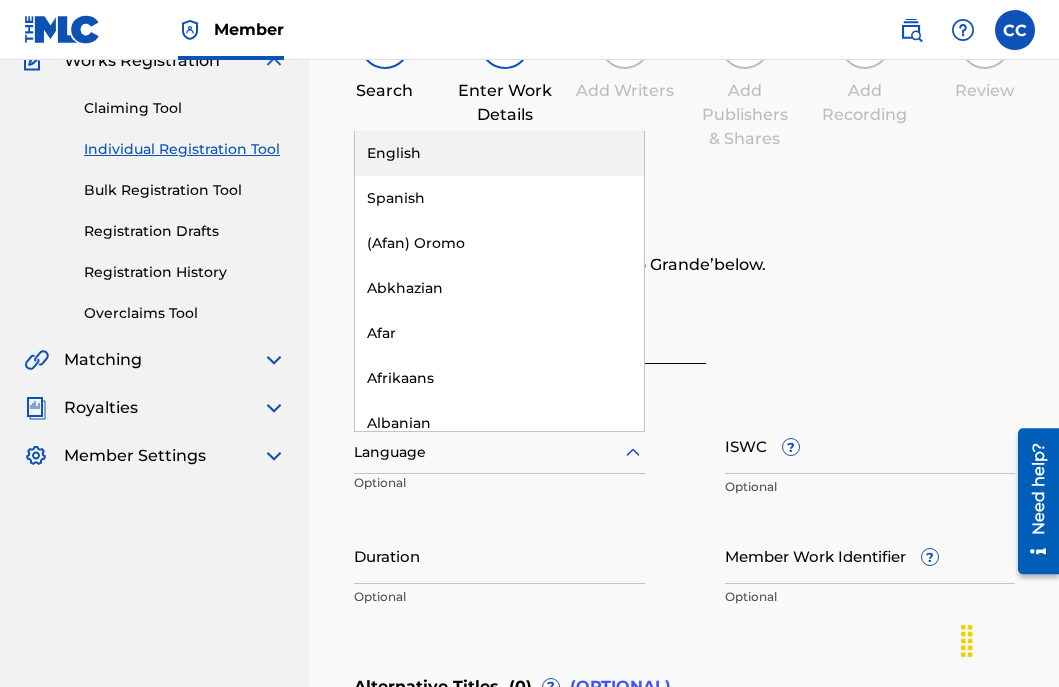 click 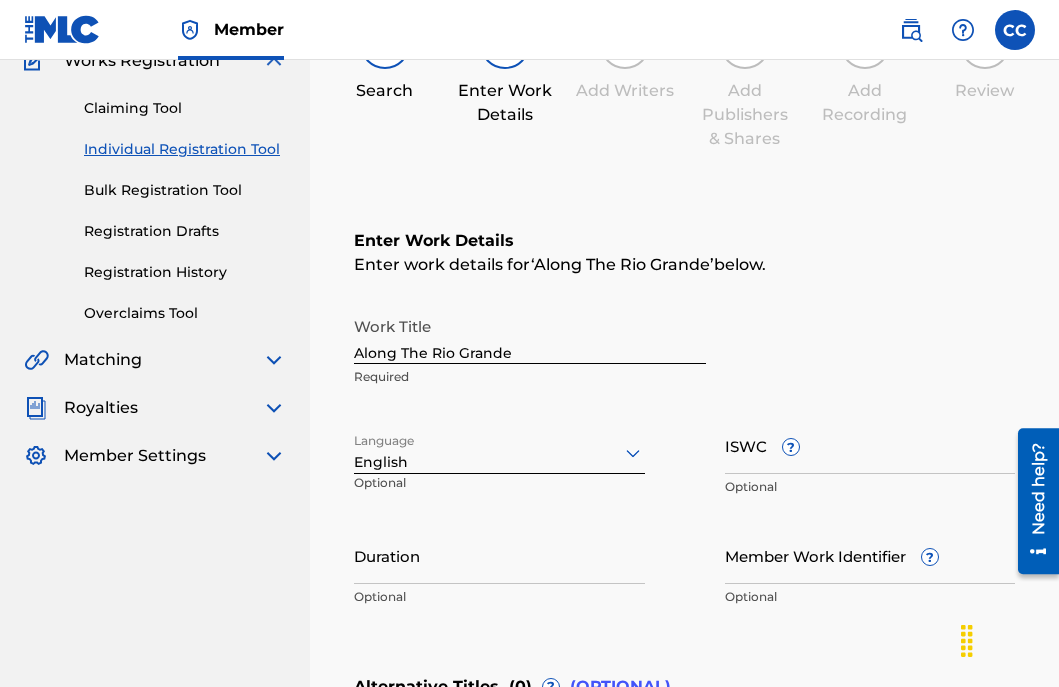 scroll, scrollTop: 185, scrollLeft: 0, axis: vertical 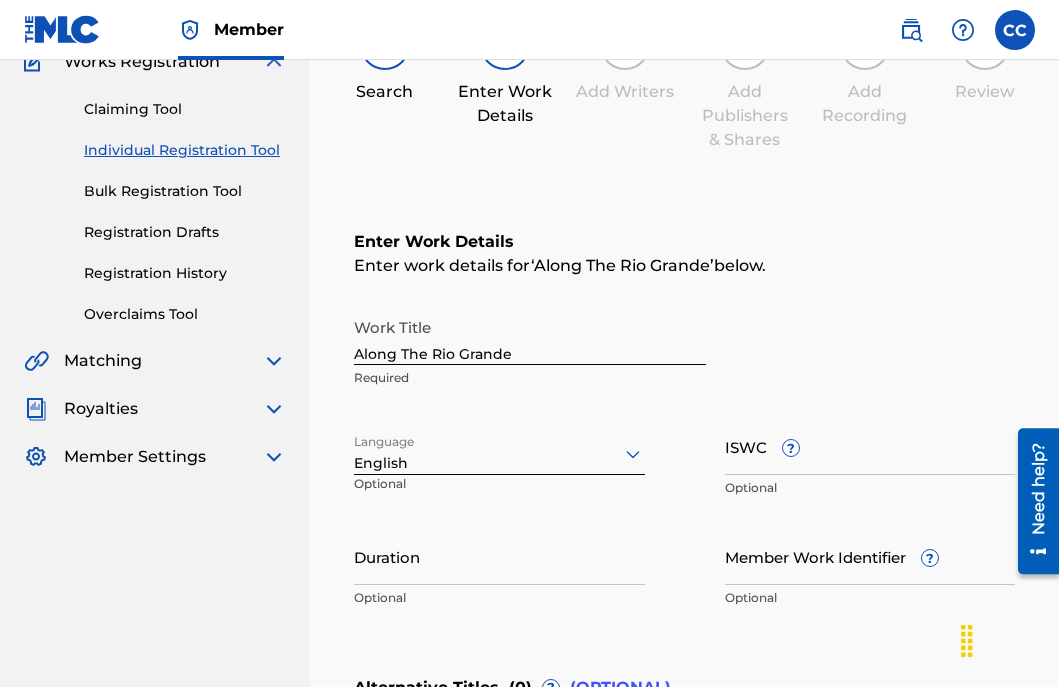 click on "Duration" at bounding box center (499, 556) 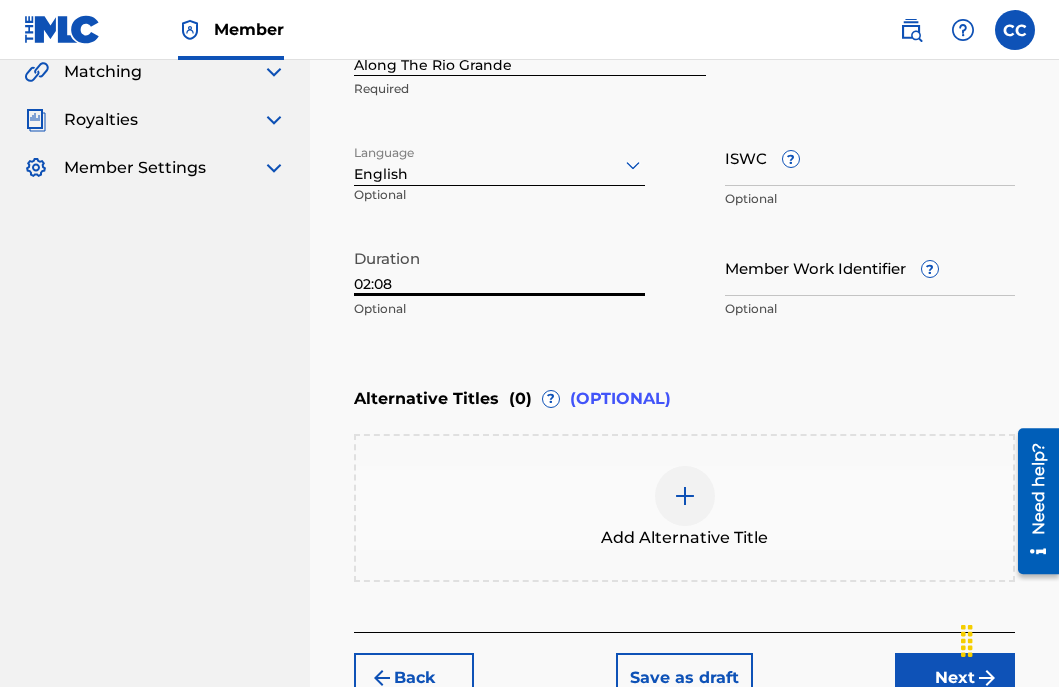 scroll, scrollTop: 478, scrollLeft: 0, axis: vertical 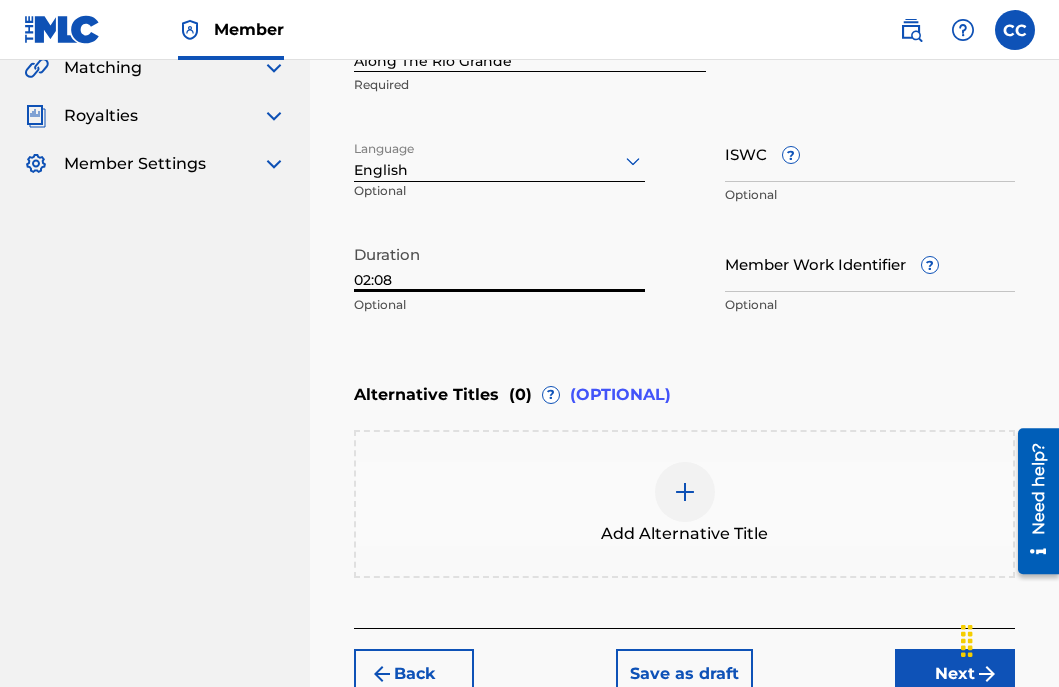 type on "02:08" 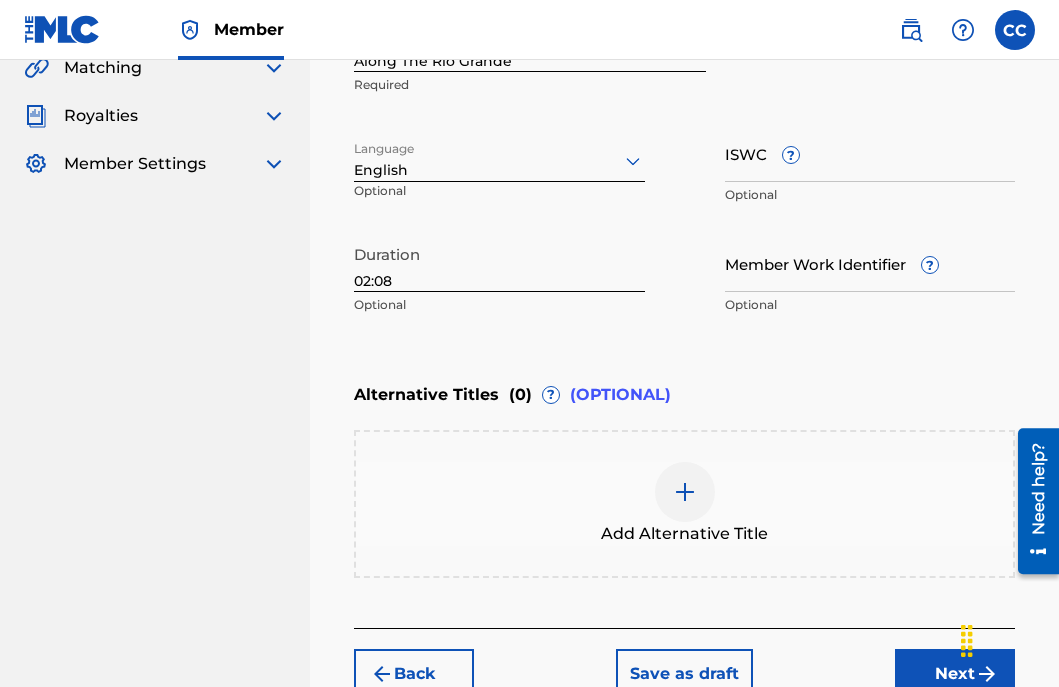 click on "Next" at bounding box center [955, 674] 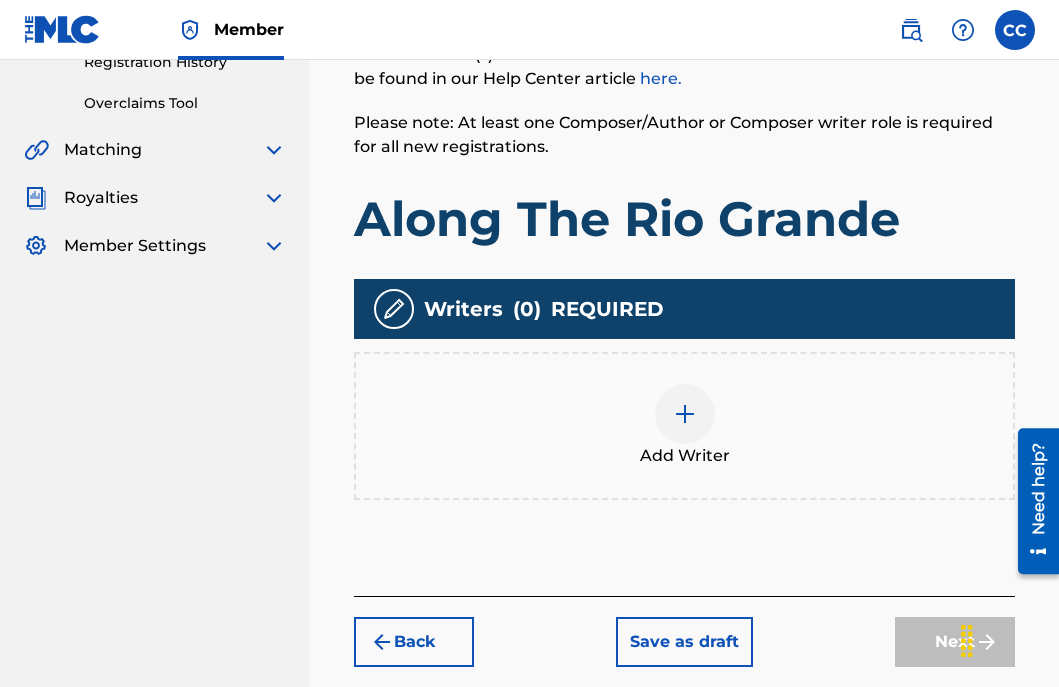 scroll, scrollTop: 397, scrollLeft: 0, axis: vertical 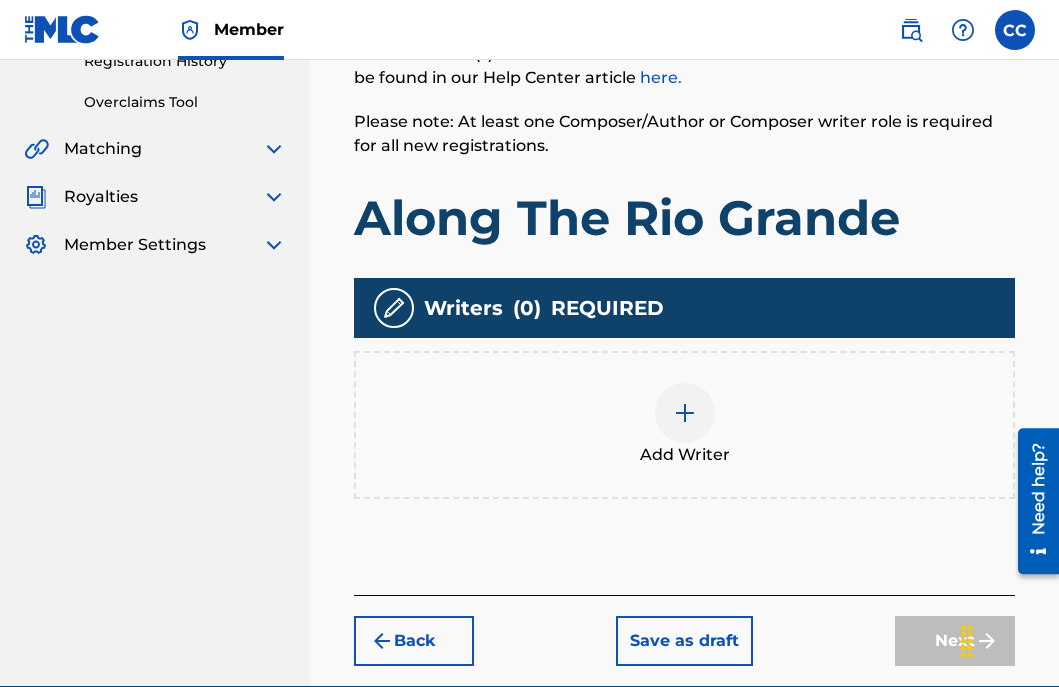 click at bounding box center (685, 413) 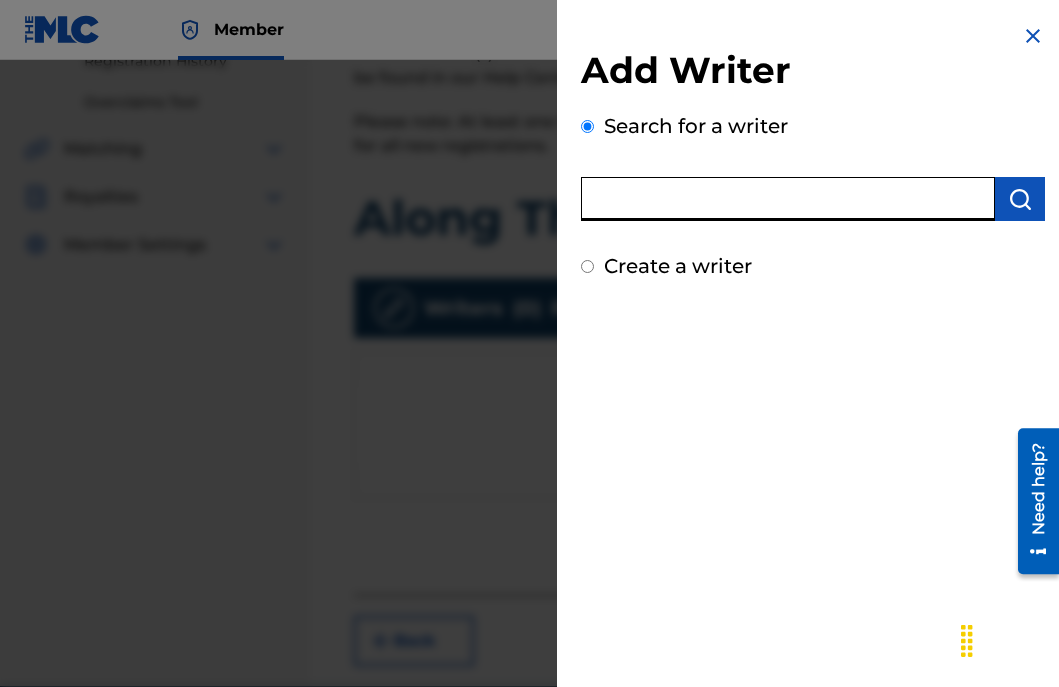 click at bounding box center (788, 199) 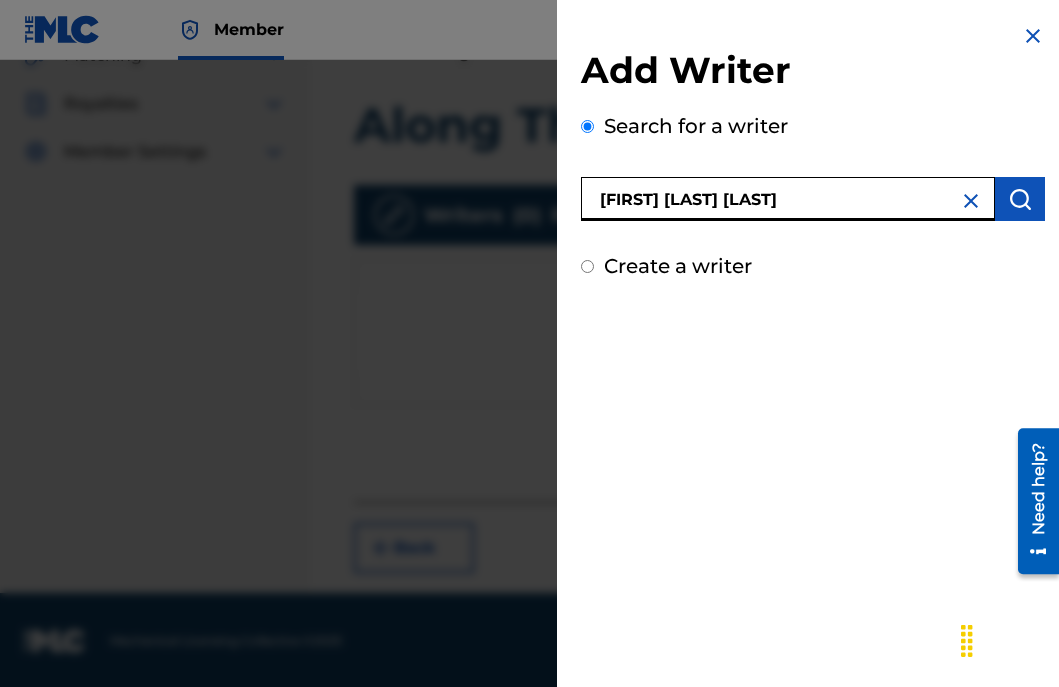 scroll, scrollTop: 491, scrollLeft: 0, axis: vertical 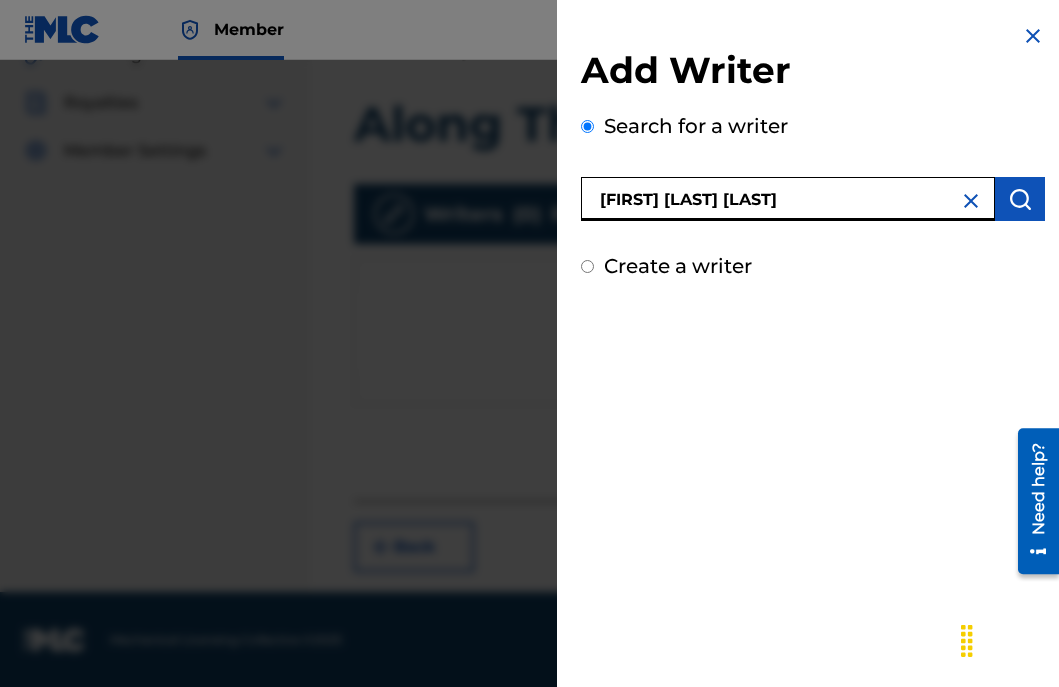 type on "[FIRST] [LAST] [LAST]" 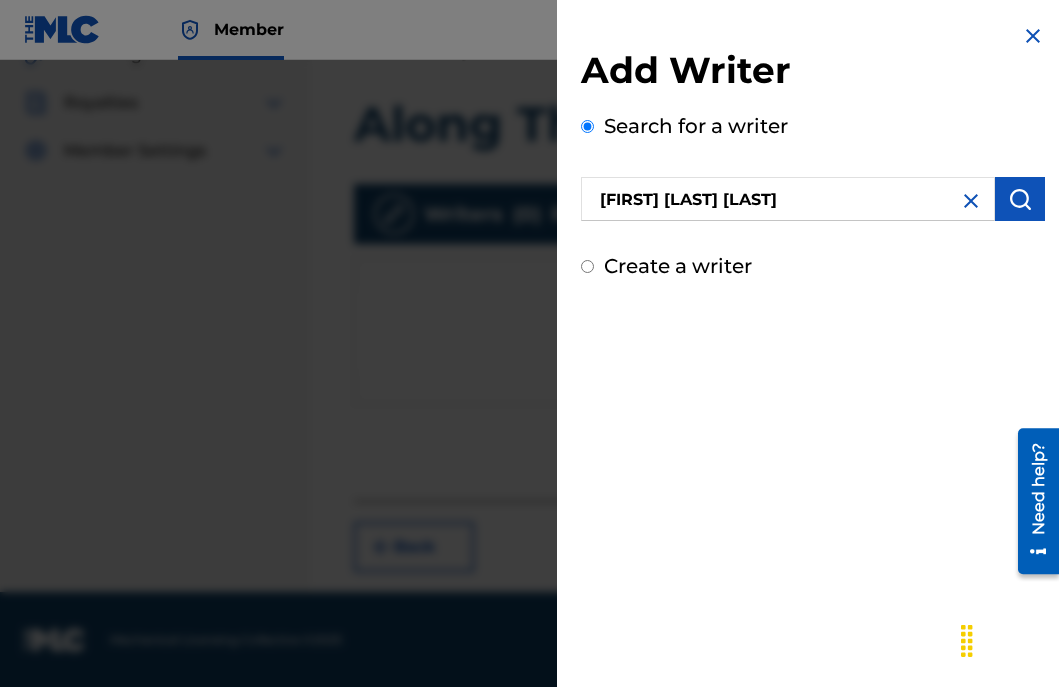 click at bounding box center (1020, 199) 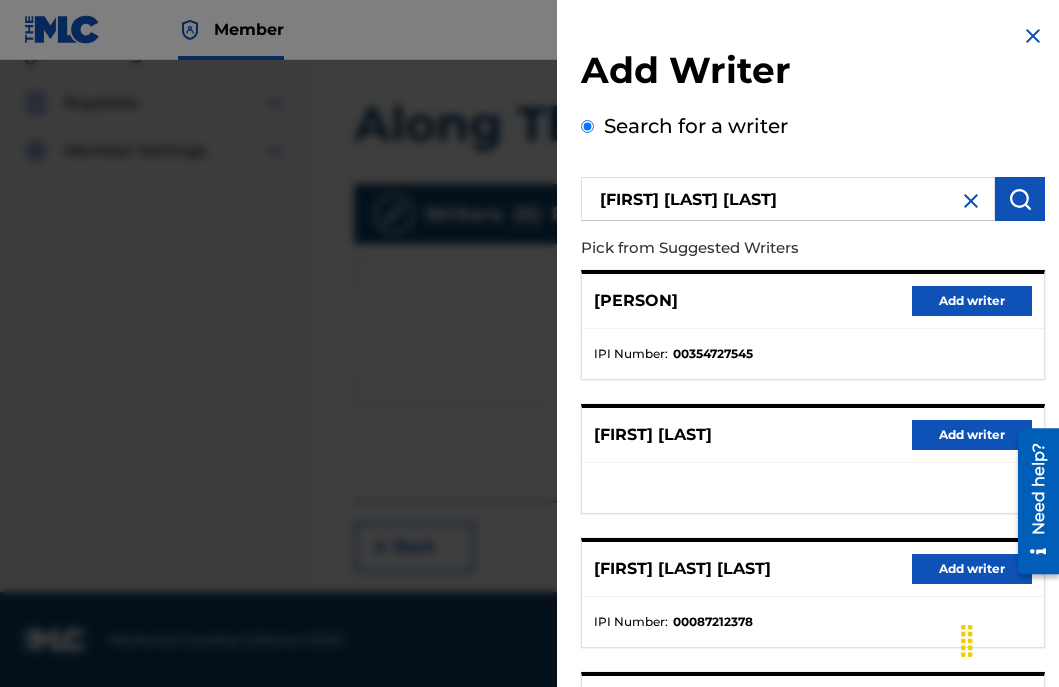 click on "Add writer" at bounding box center [972, 569] 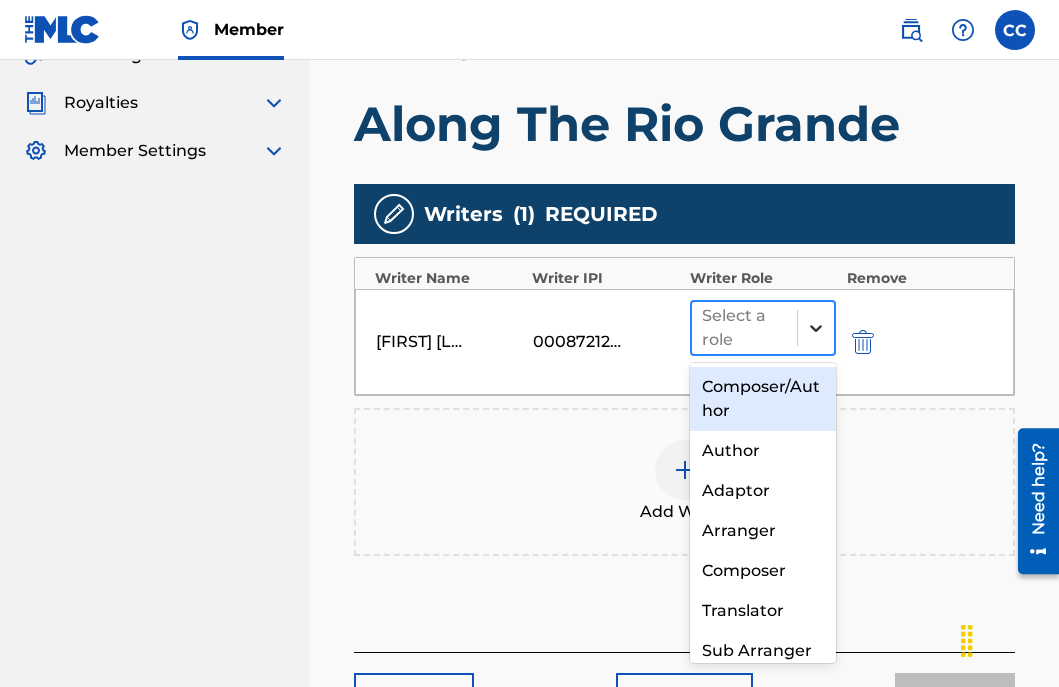 click 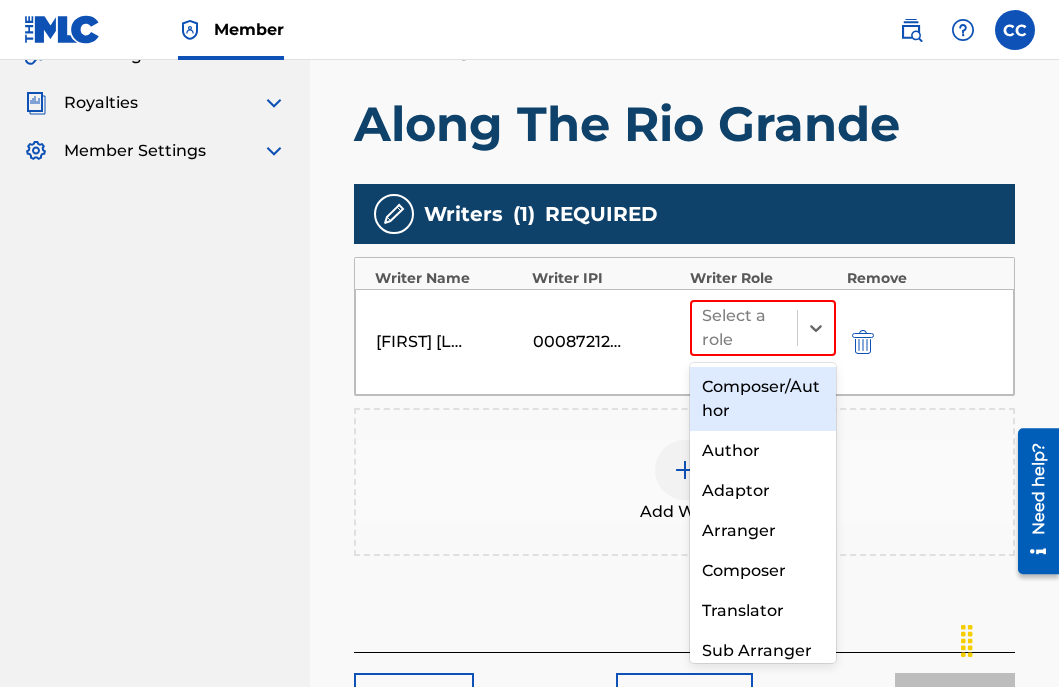 click on "Composer/Author" at bounding box center (763, 399) 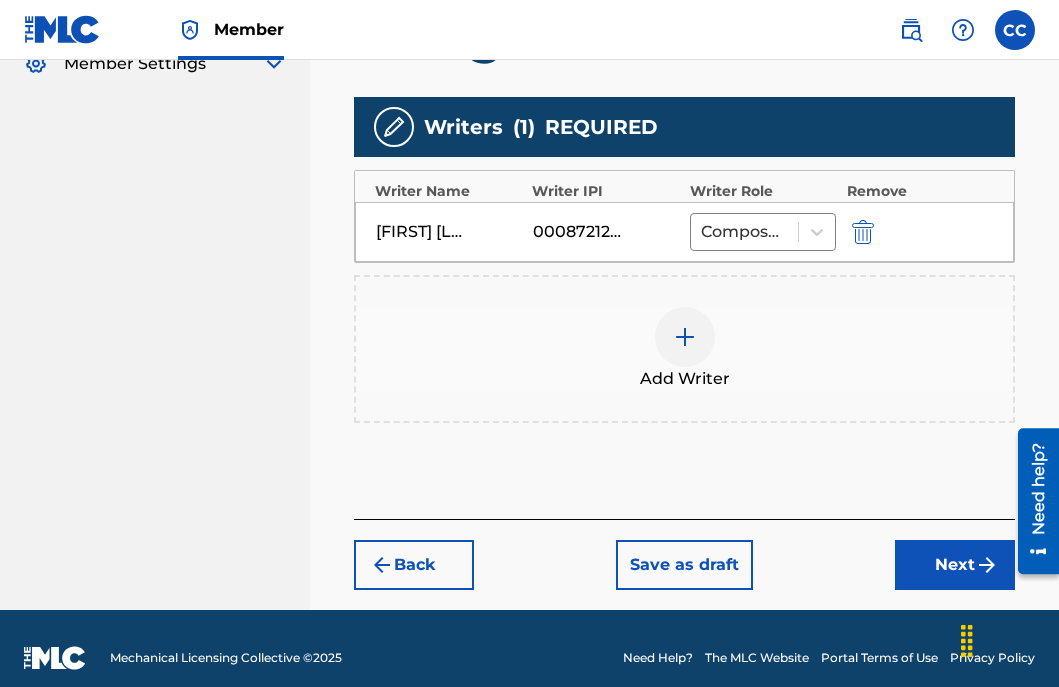 scroll, scrollTop: 597, scrollLeft: 0, axis: vertical 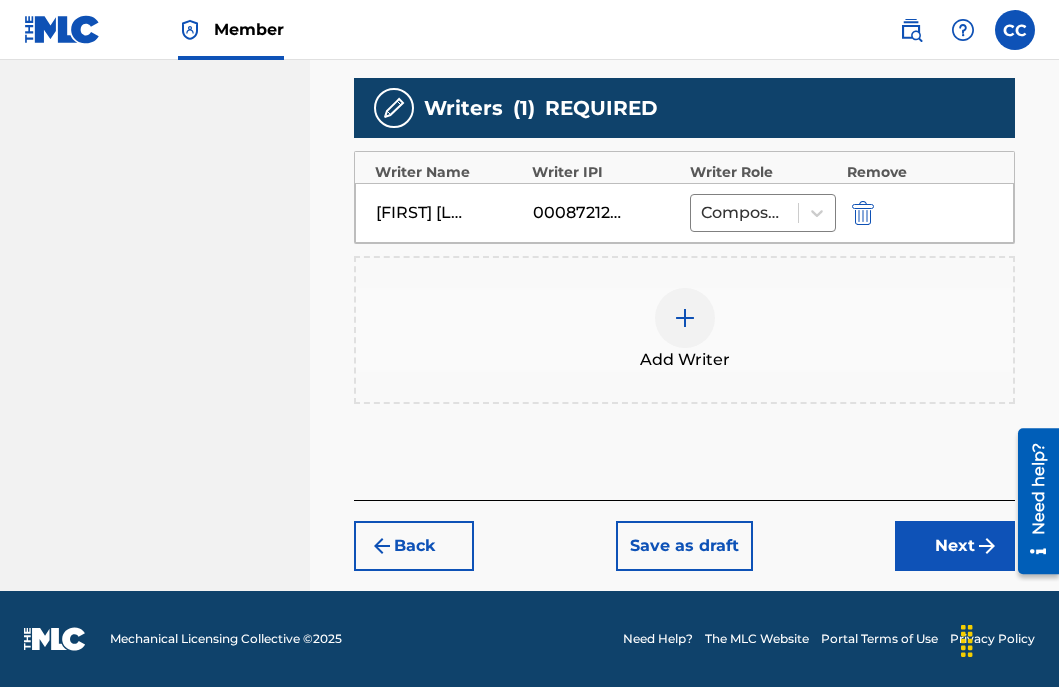 click on "Next" at bounding box center [955, 546] 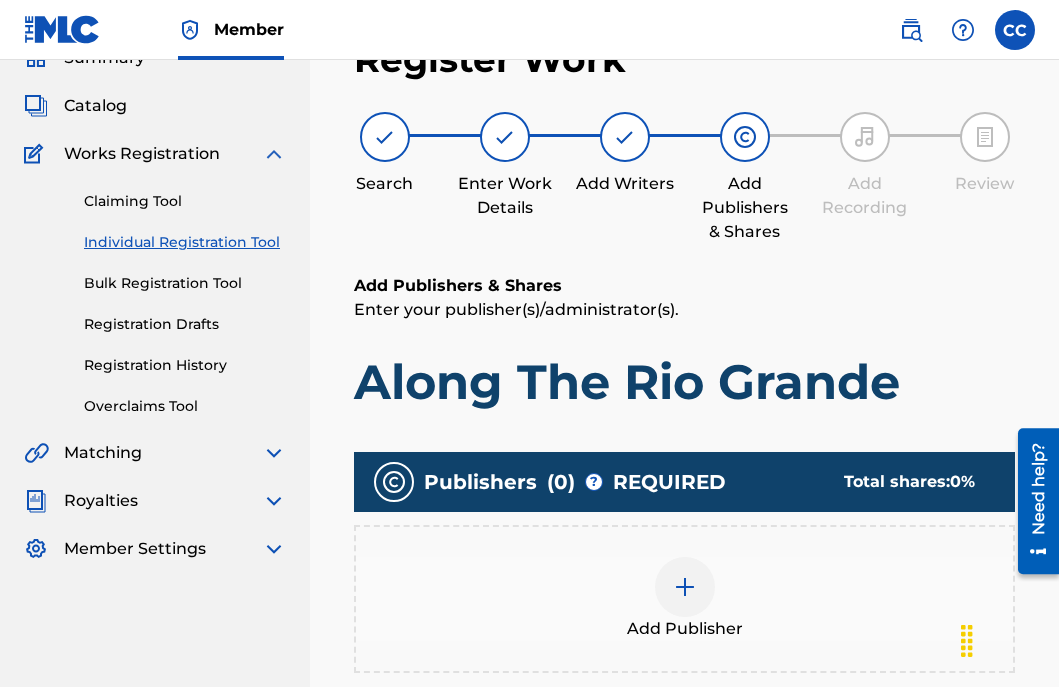 scroll, scrollTop: 90, scrollLeft: 0, axis: vertical 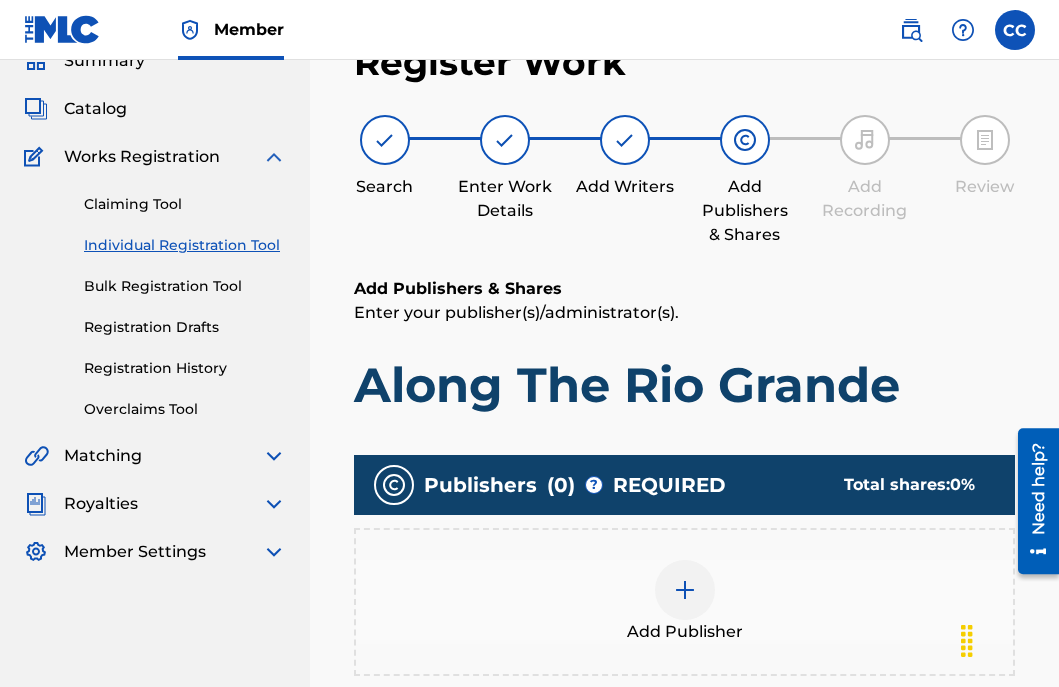 click at bounding box center (685, 590) 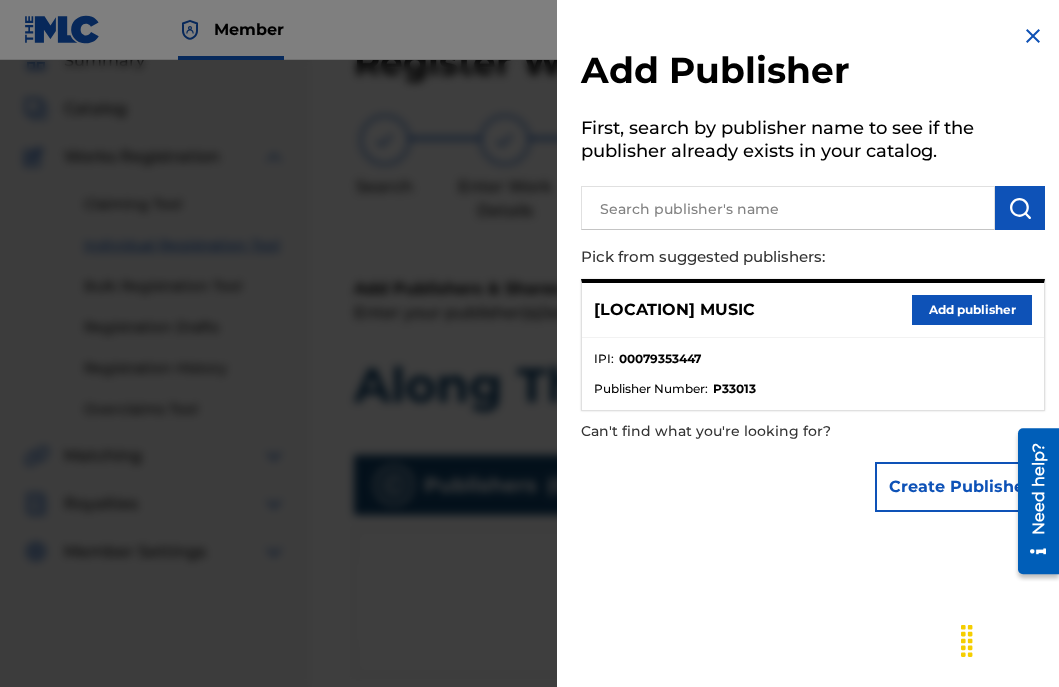 click on "Add publisher" at bounding box center (972, 310) 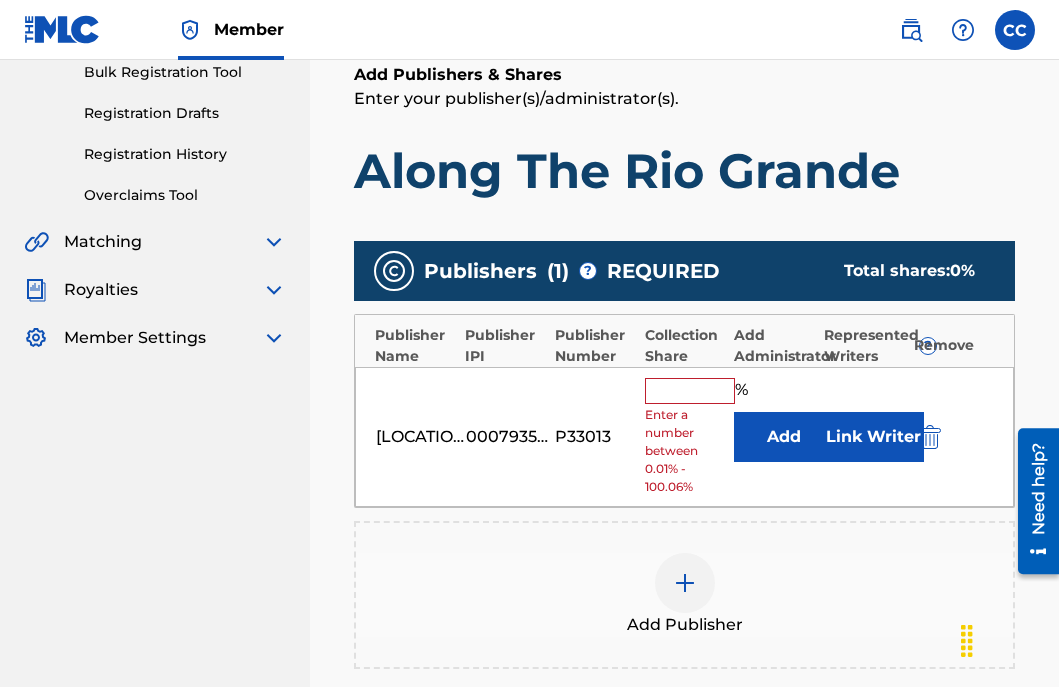 scroll, scrollTop: 307, scrollLeft: 0, axis: vertical 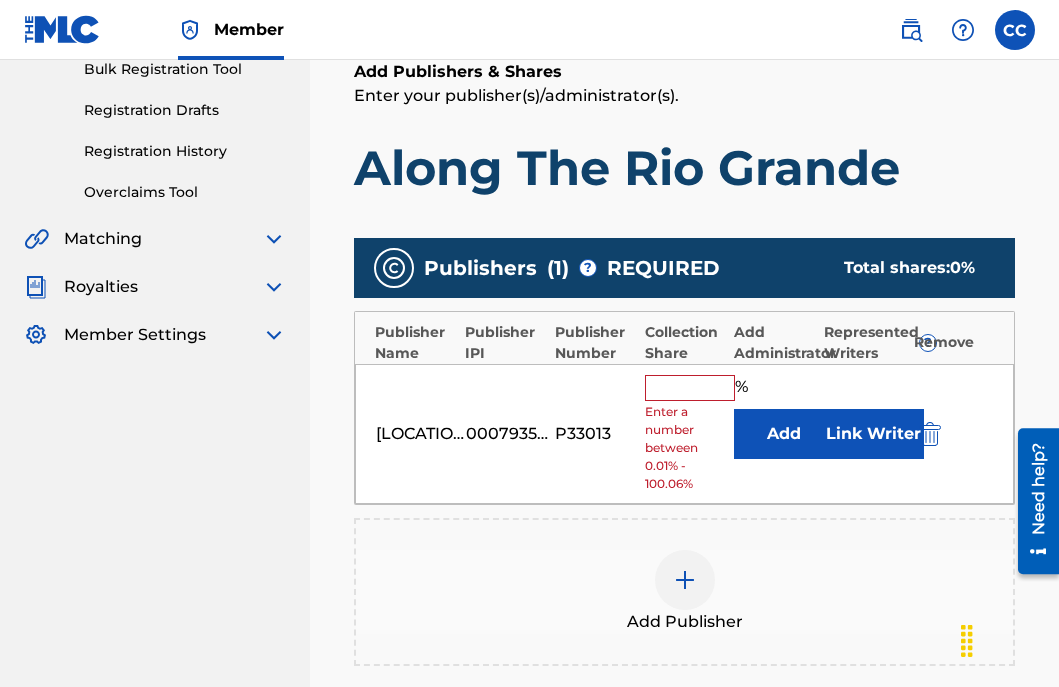 click at bounding box center [690, 388] 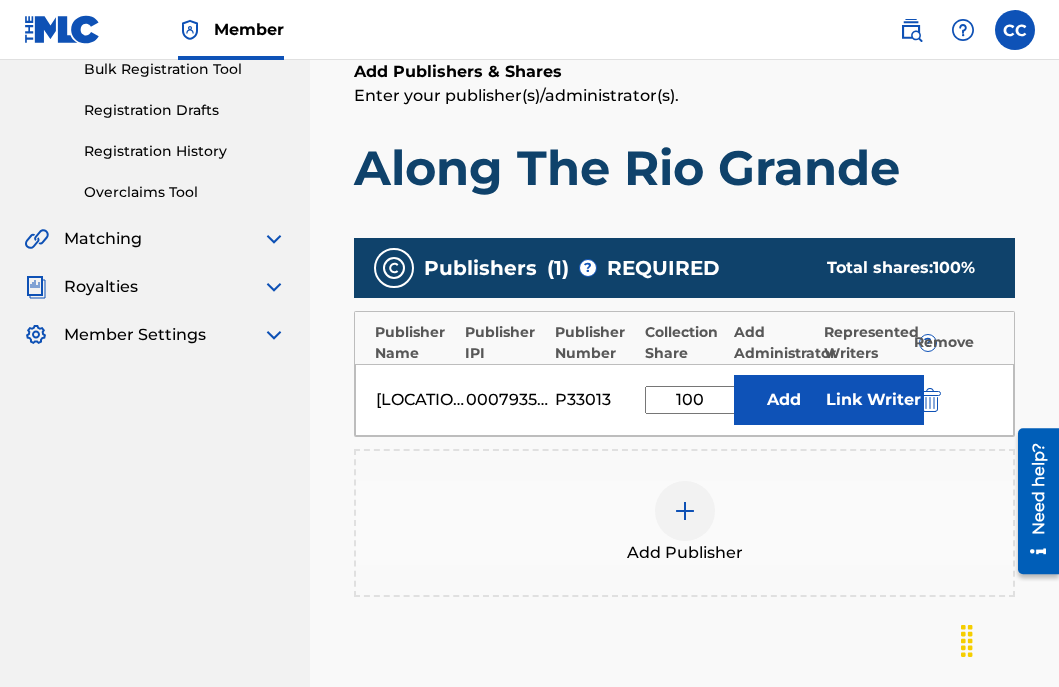 click on "Add Publisher" at bounding box center [684, 523] 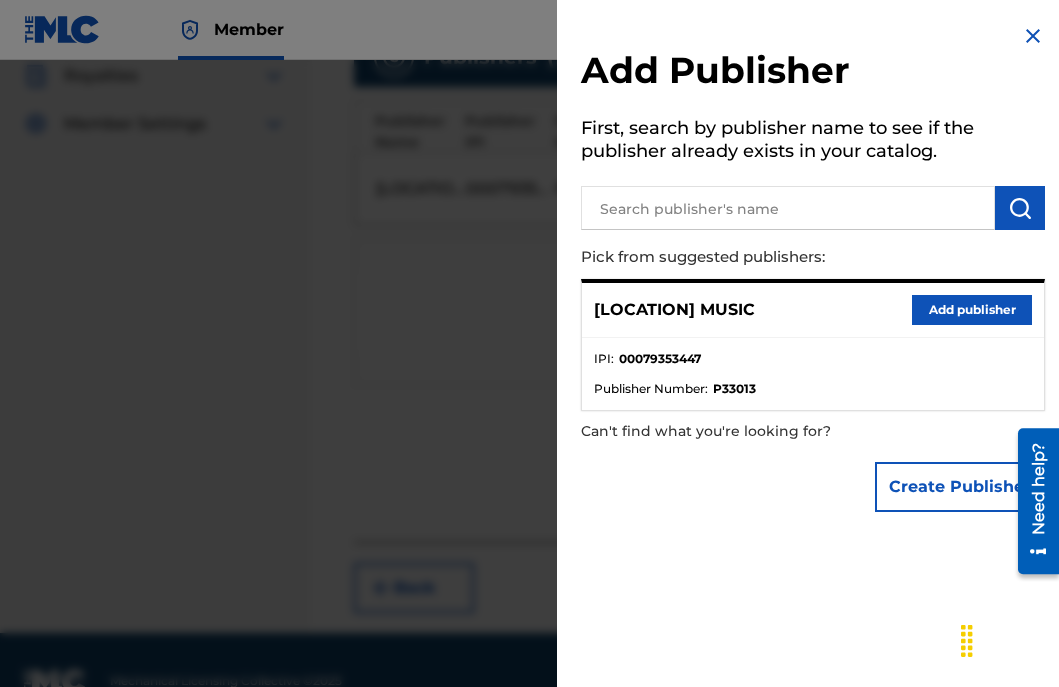 scroll, scrollTop: 499, scrollLeft: 0, axis: vertical 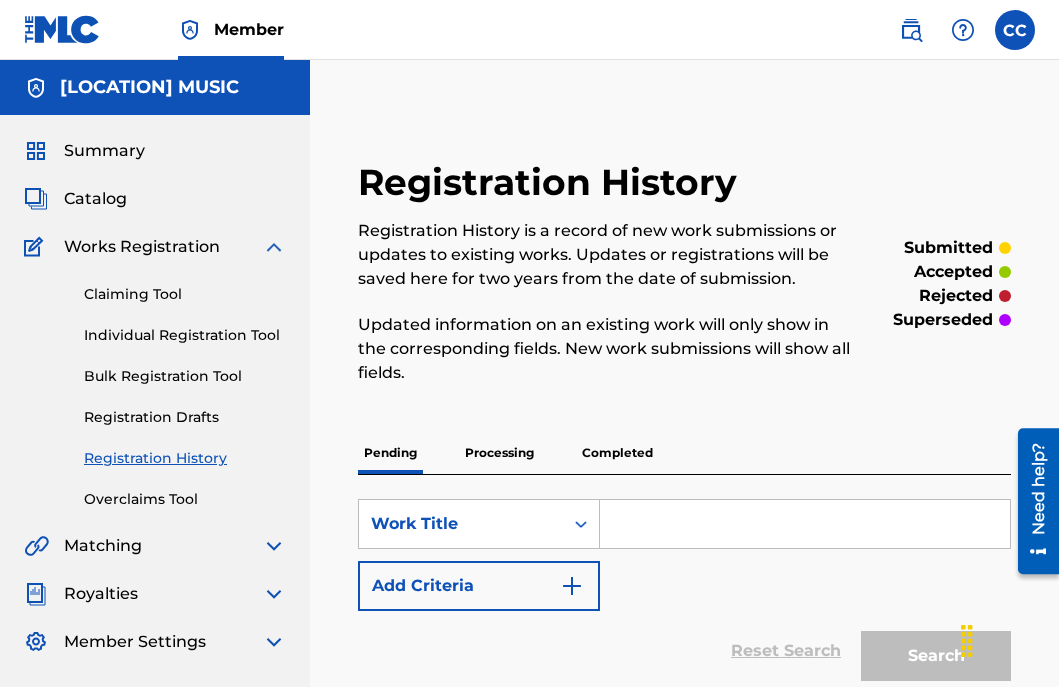click at bounding box center [805, 524] 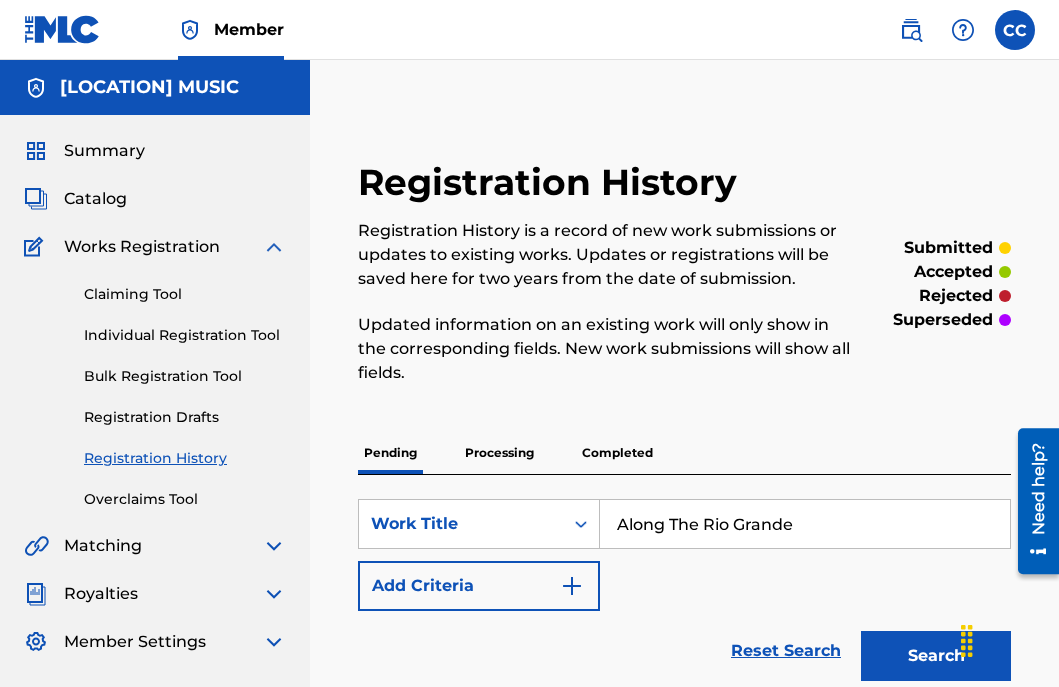 click on "Search" at bounding box center (936, 656) 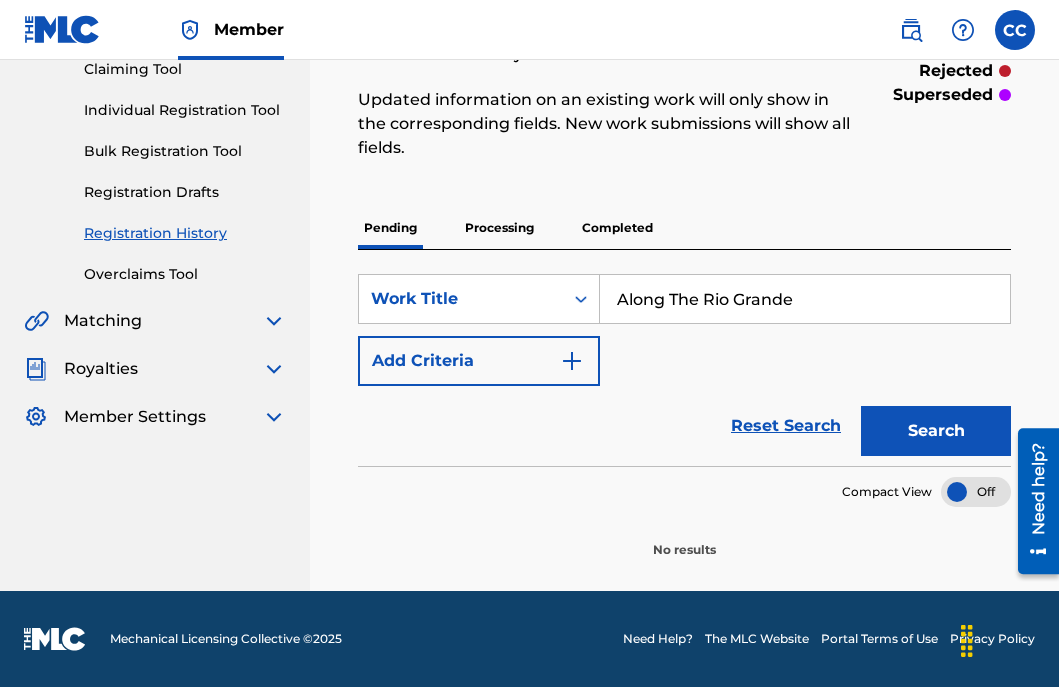 scroll, scrollTop: 220, scrollLeft: 0, axis: vertical 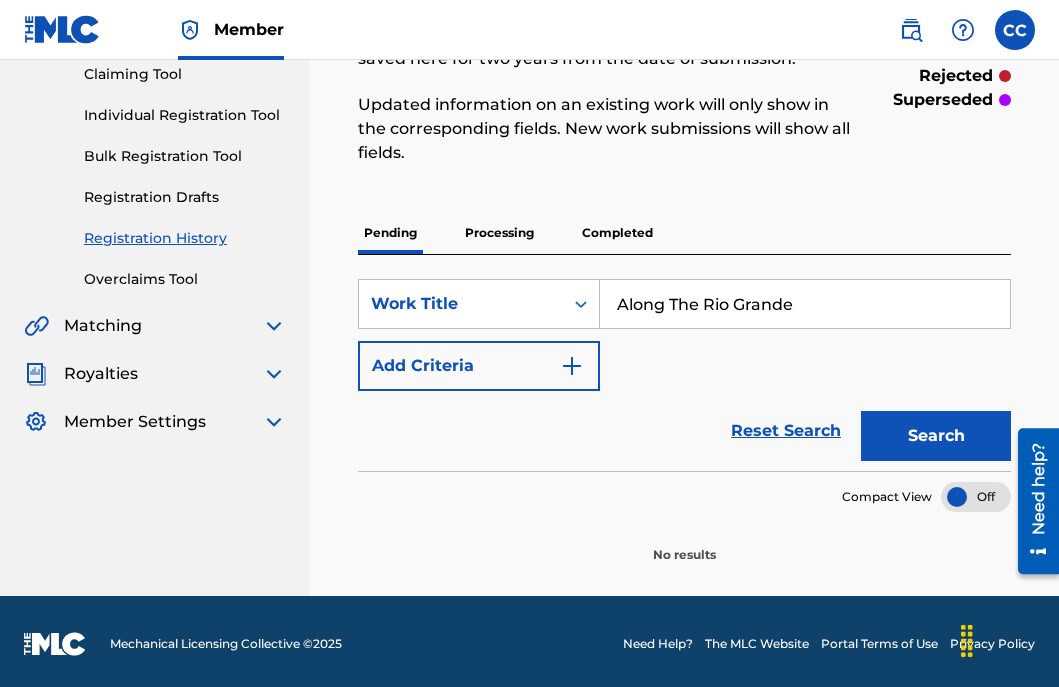 click on "Search" at bounding box center (936, 436) 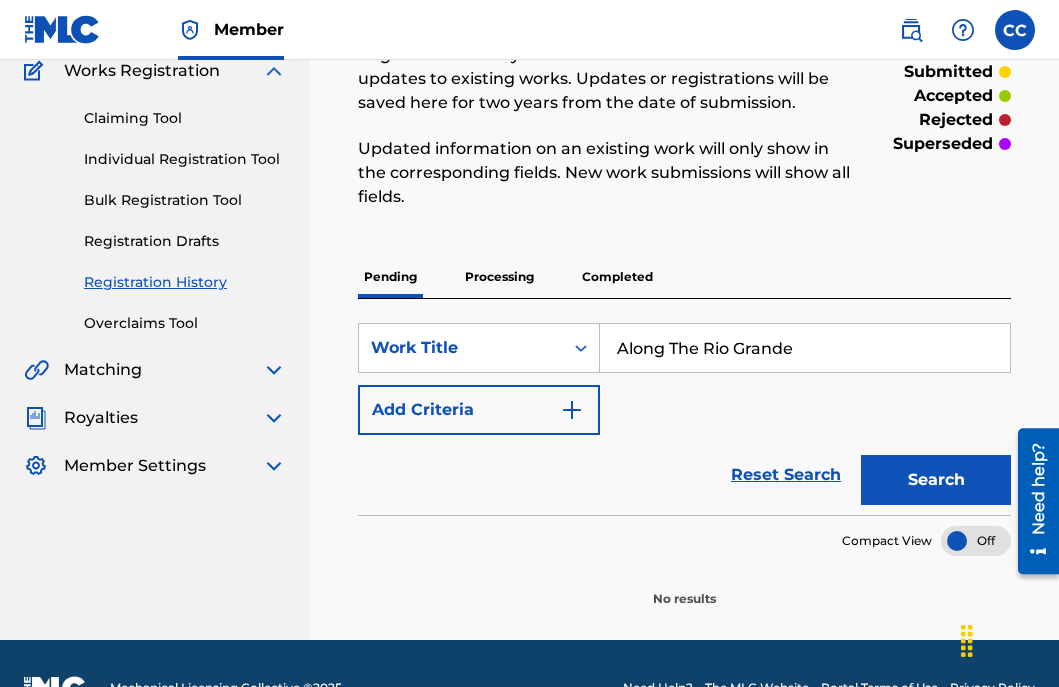 scroll, scrollTop: 225, scrollLeft: 0, axis: vertical 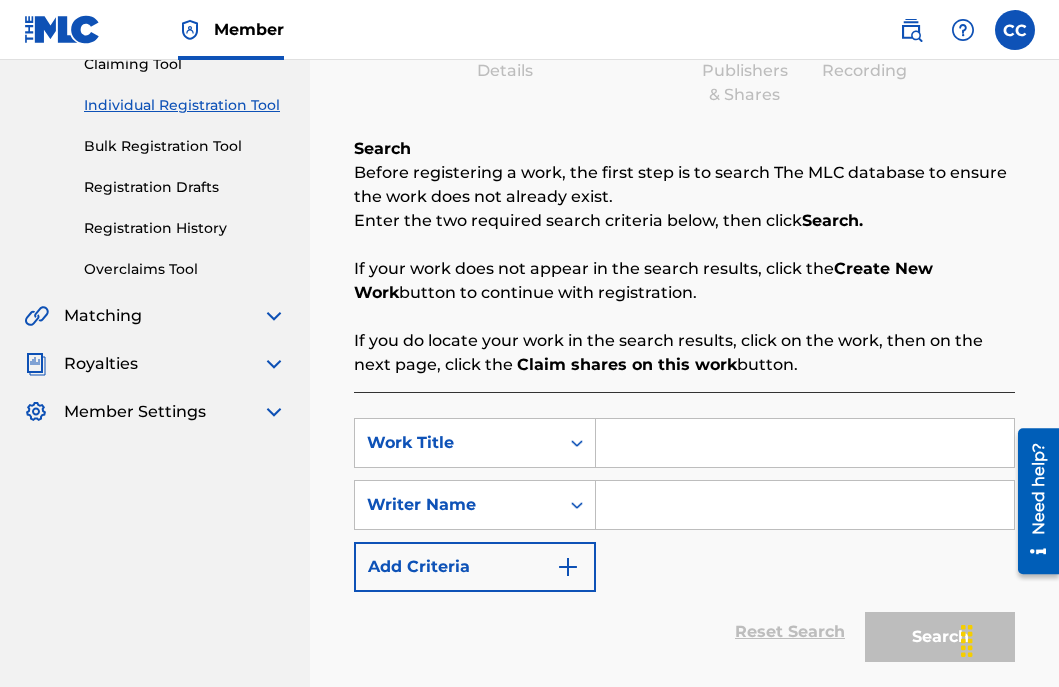 click at bounding box center (805, 443) 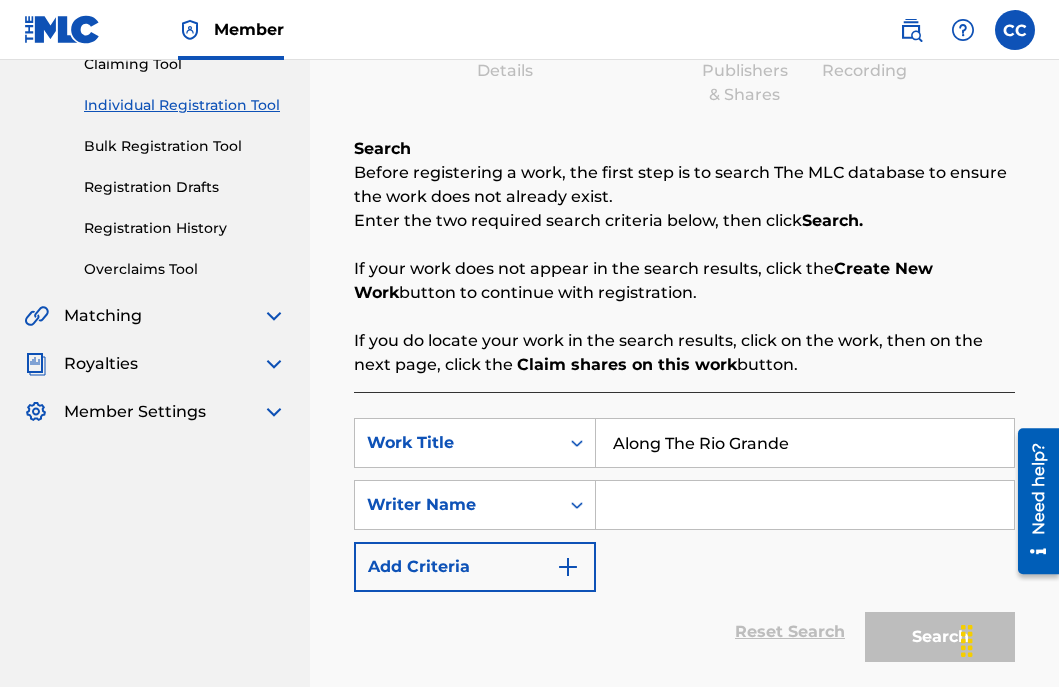 click at bounding box center [805, 505] 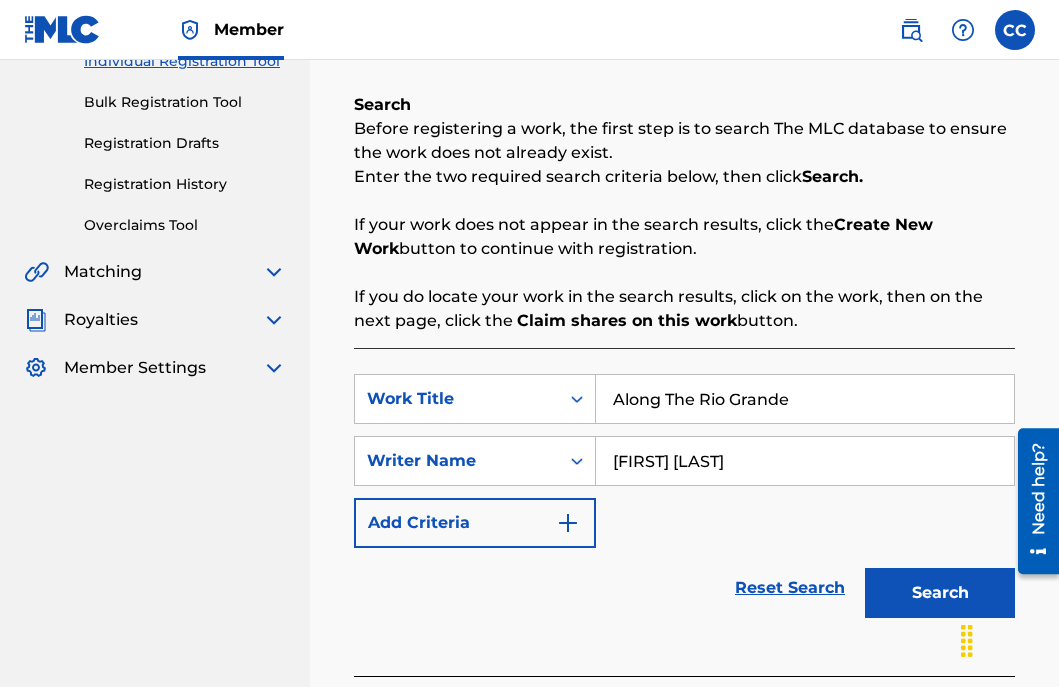 scroll, scrollTop: 292, scrollLeft: 0, axis: vertical 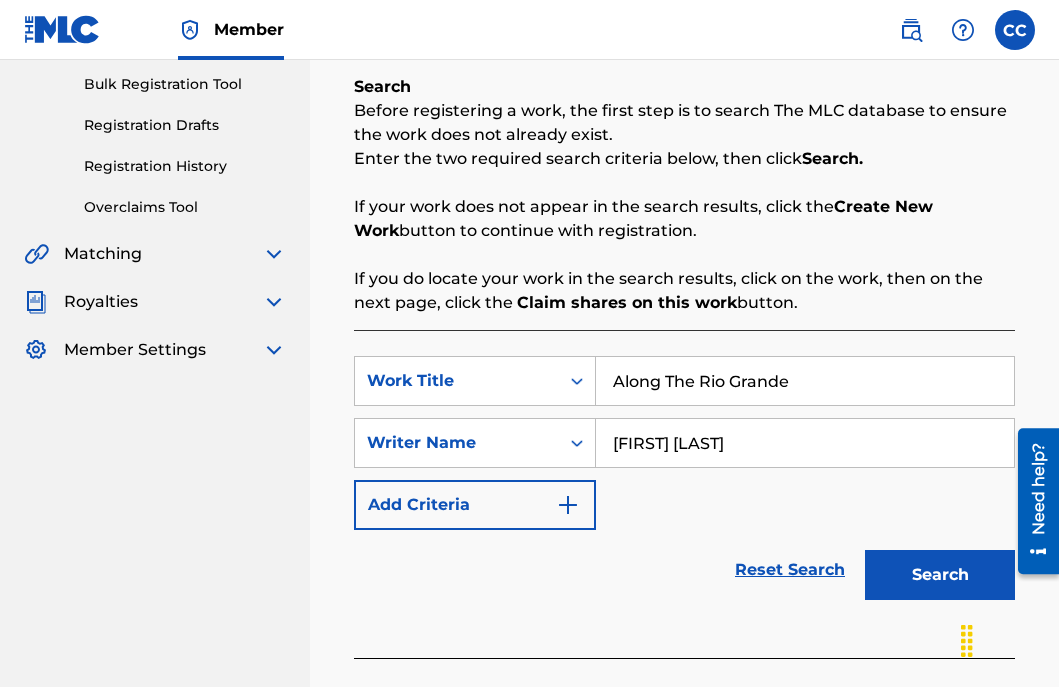 click on "Search" at bounding box center [940, 575] 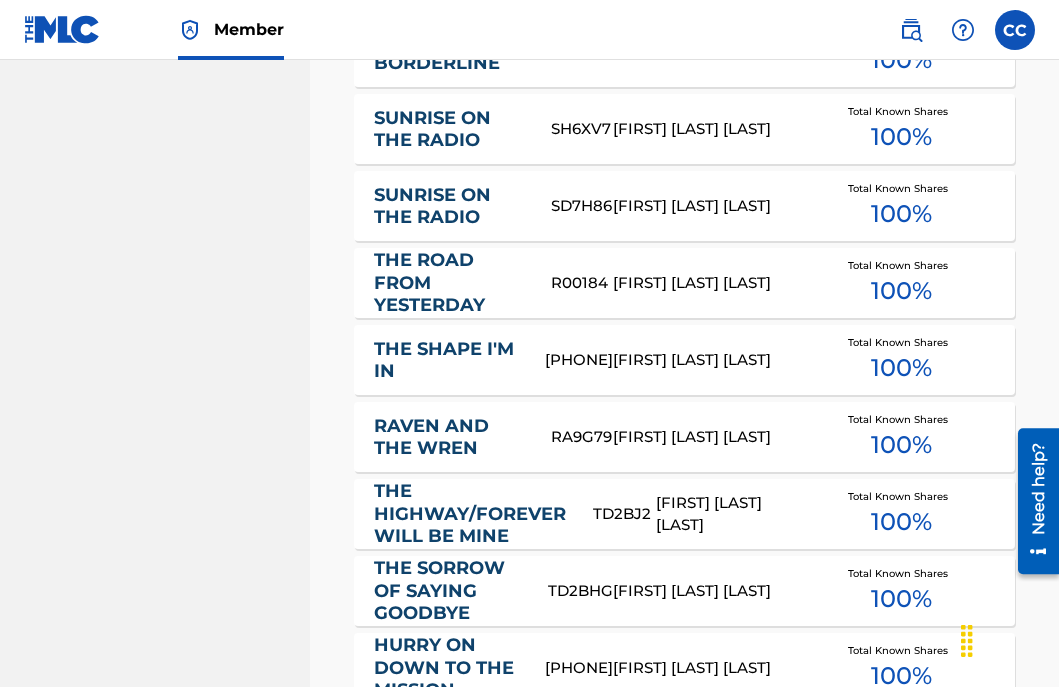 scroll, scrollTop: 1475, scrollLeft: 0, axis: vertical 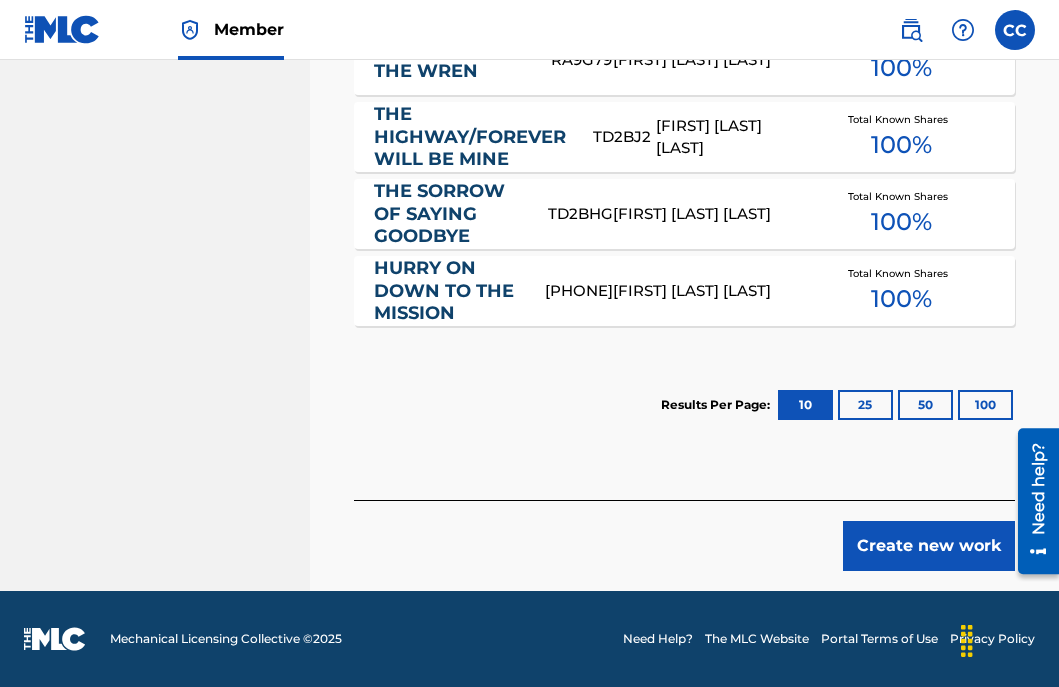 click on "Create new work" at bounding box center [929, 546] 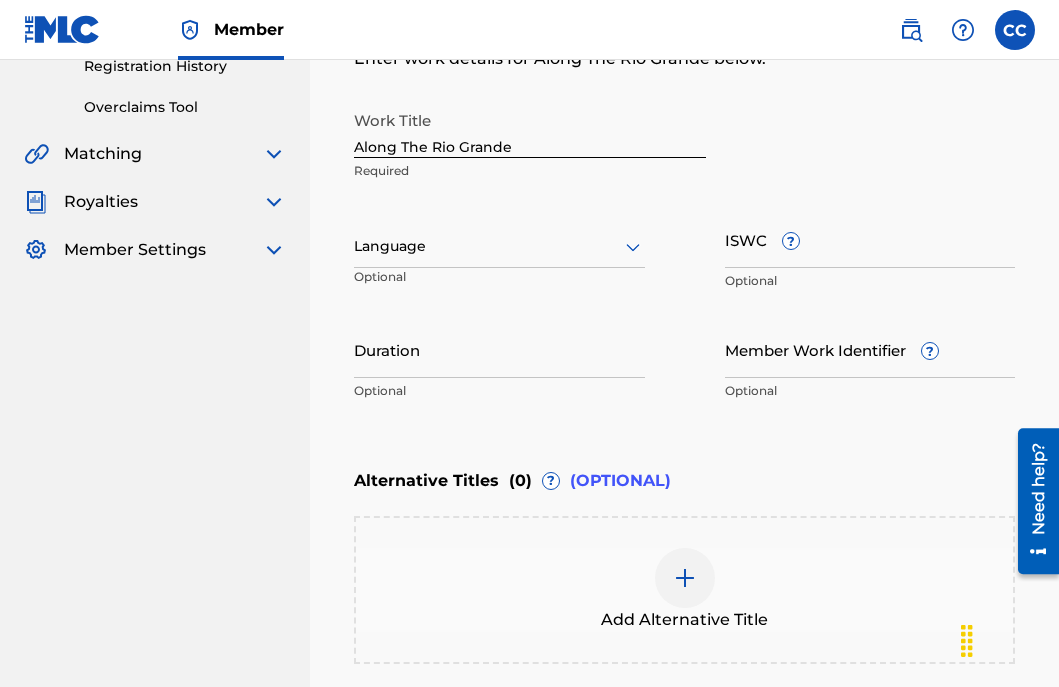 scroll, scrollTop: 377, scrollLeft: 0, axis: vertical 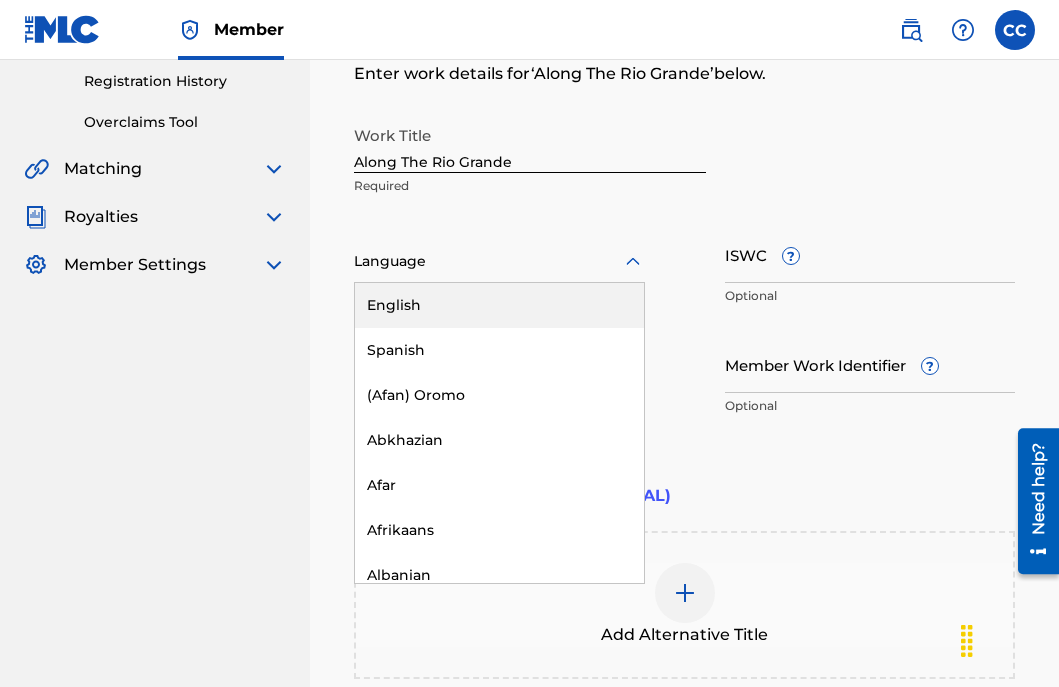 click 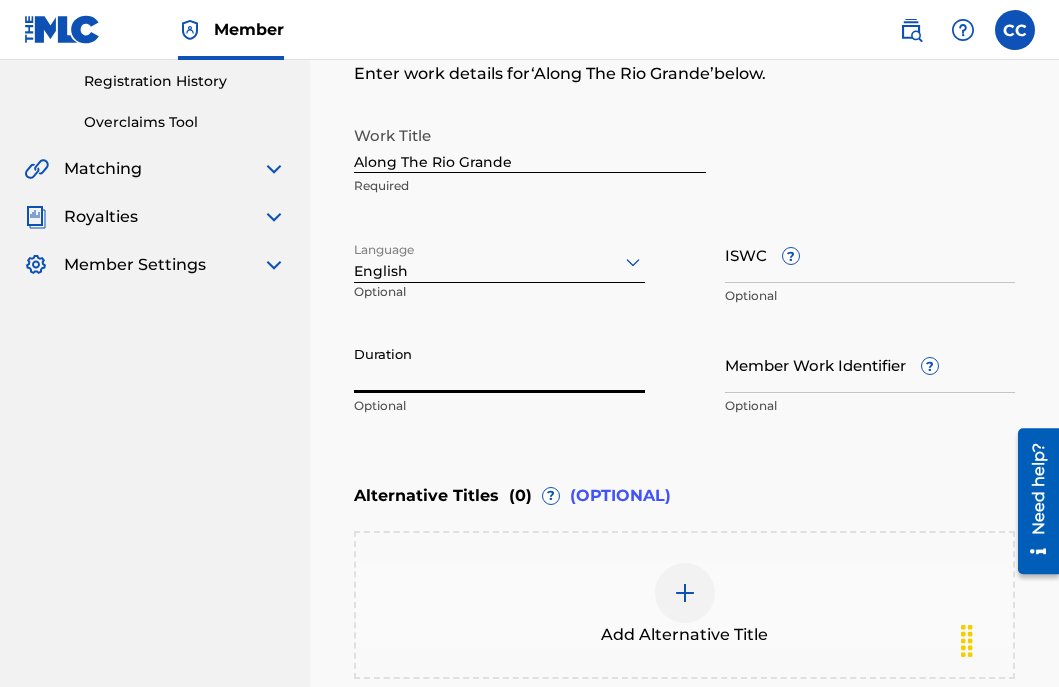 click on "Duration" at bounding box center [499, 364] 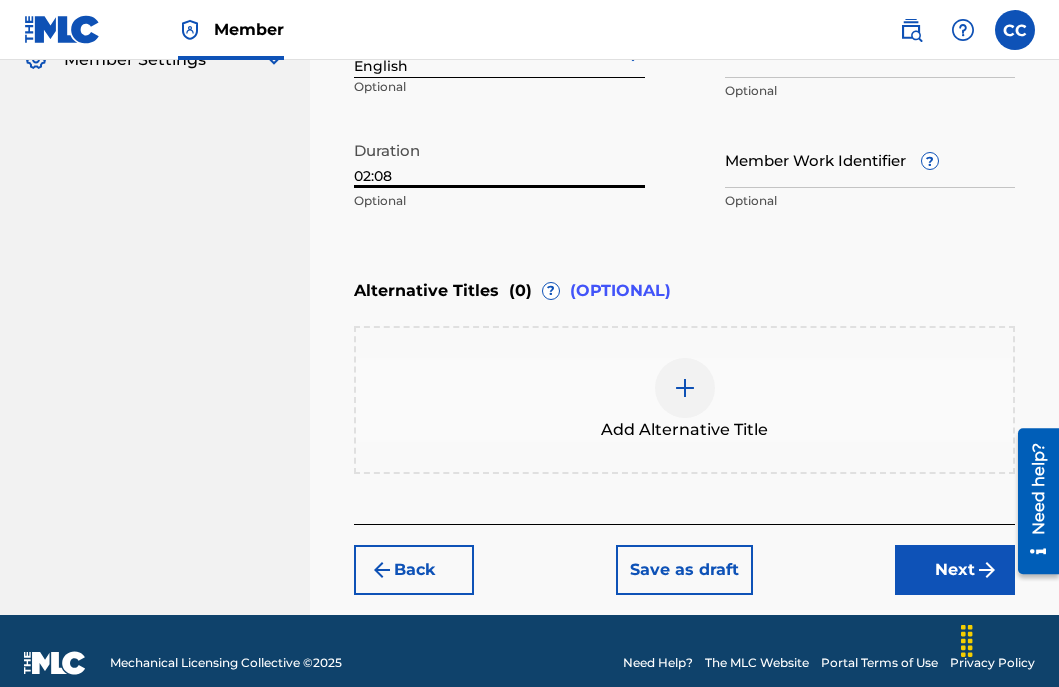 scroll, scrollTop: 605, scrollLeft: 0, axis: vertical 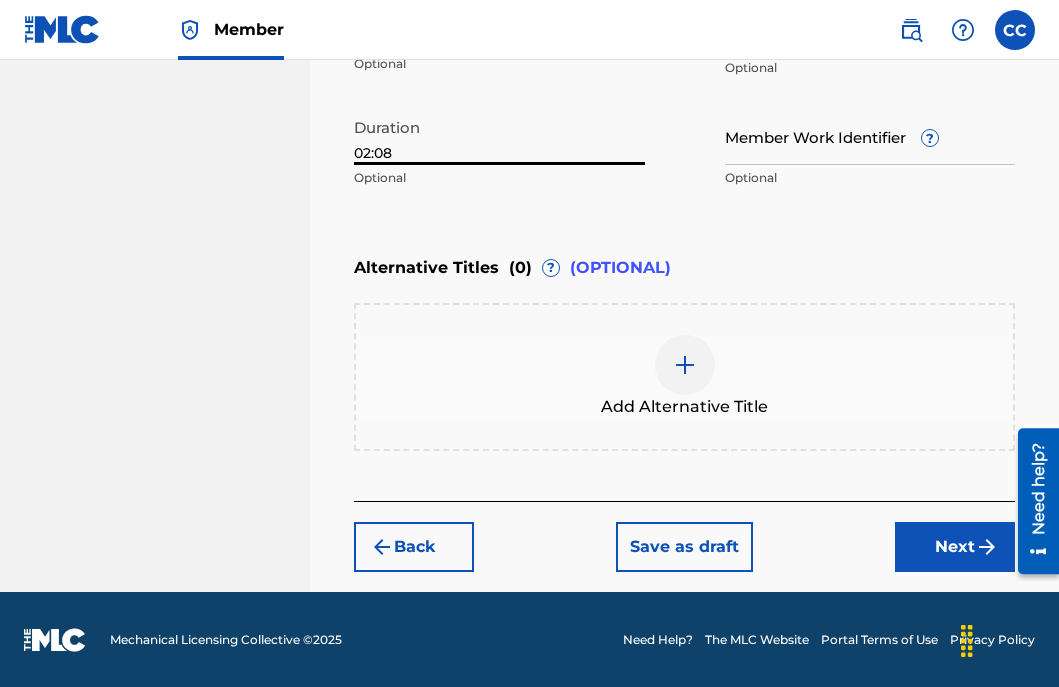 type on "02:08" 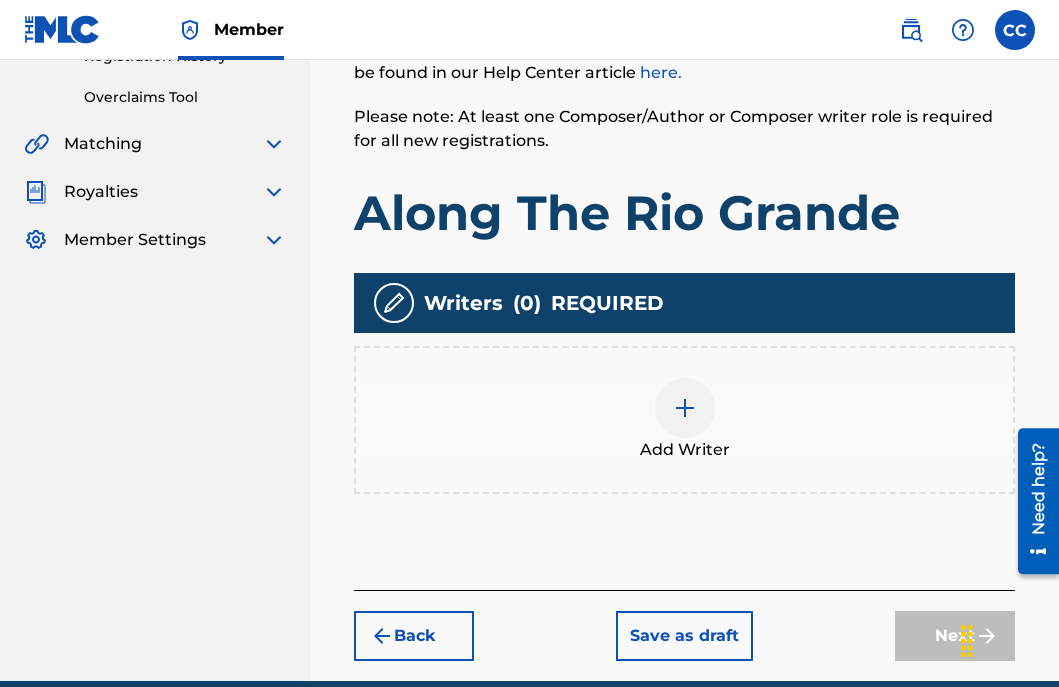 scroll, scrollTop: 426, scrollLeft: 0, axis: vertical 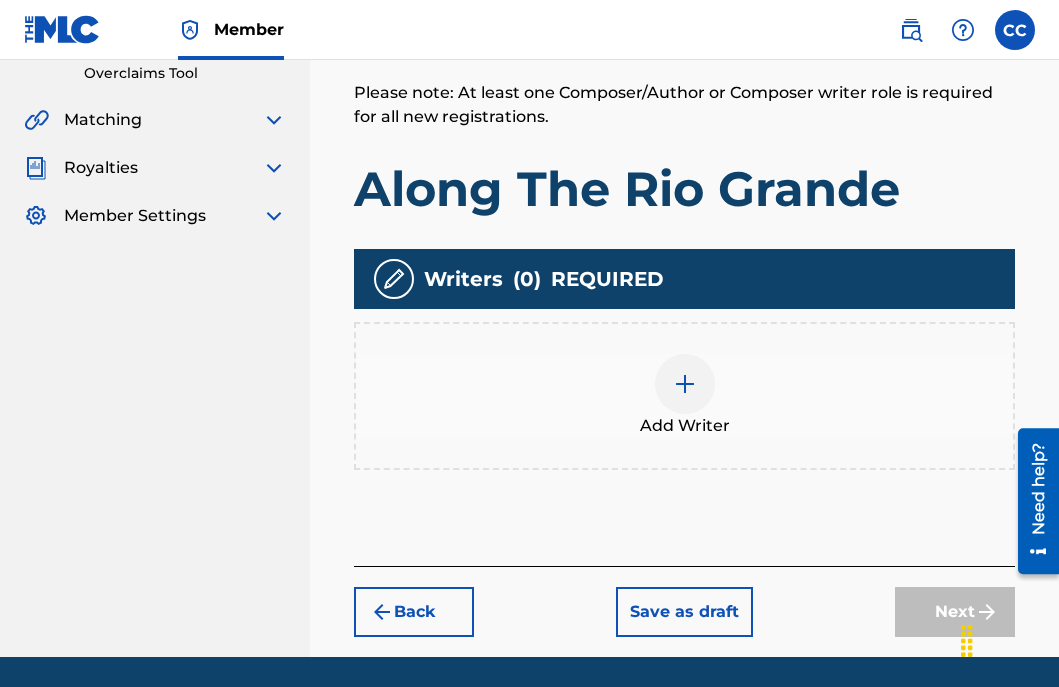 click at bounding box center (685, 384) 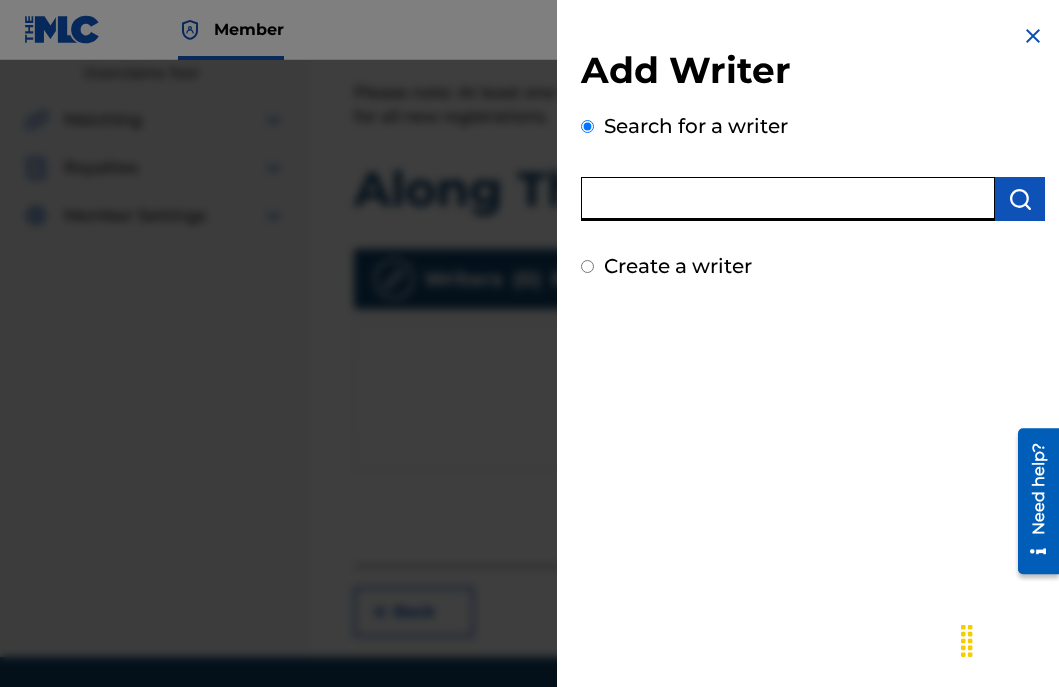 click at bounding box center [788, 199] 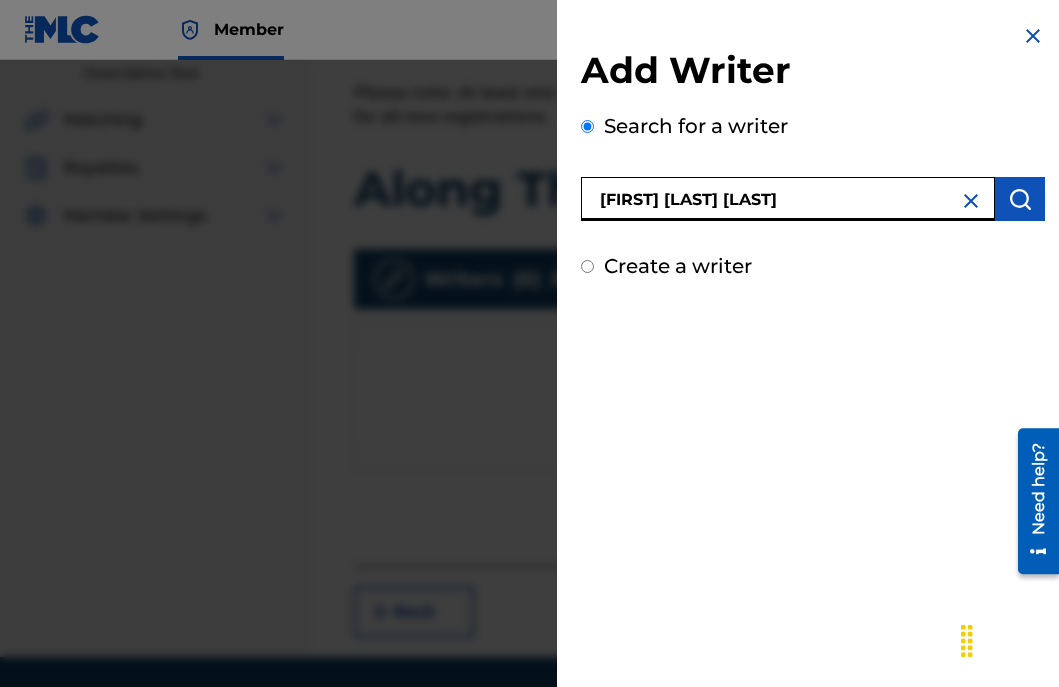 type on "[FIRST] [LAST] [LAST]" 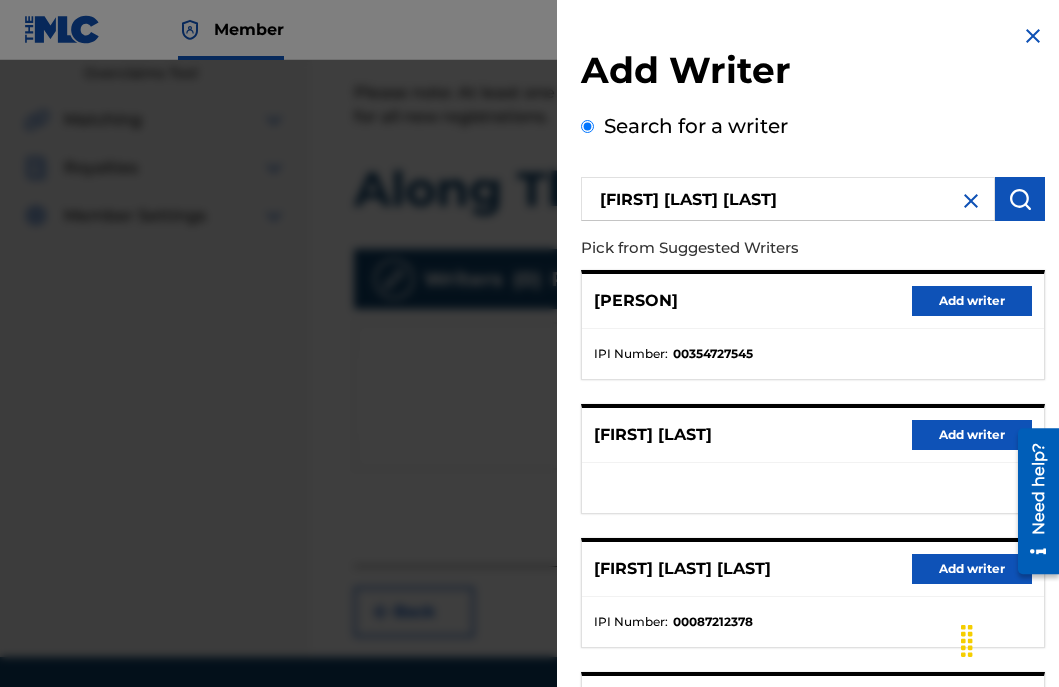 click on "Add writer" at bounding box center (972, 569) 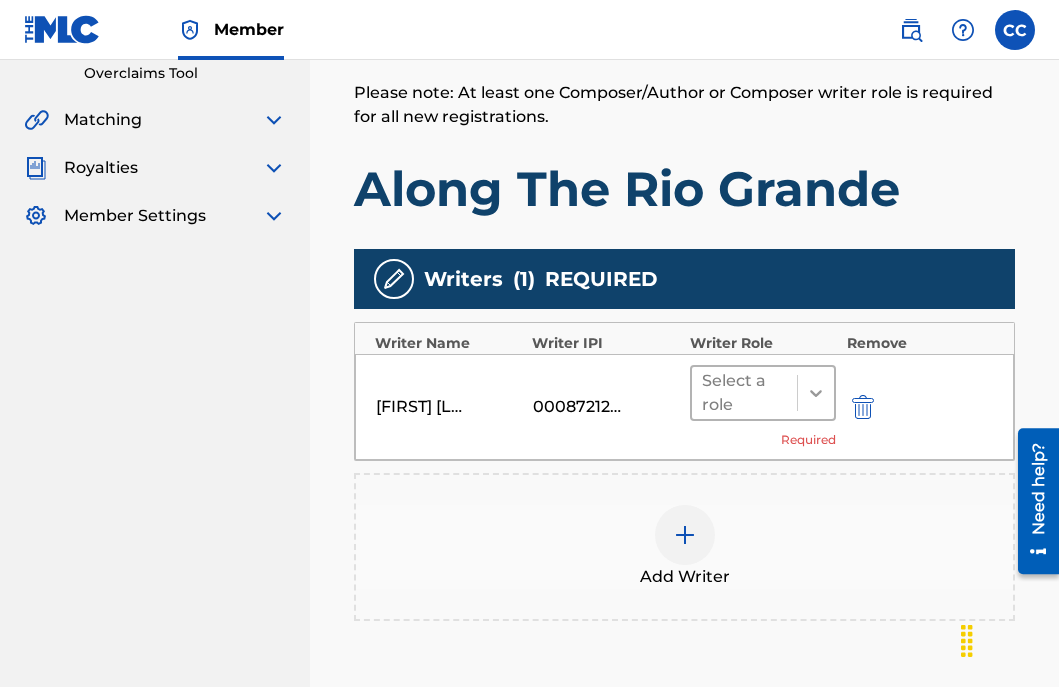 click 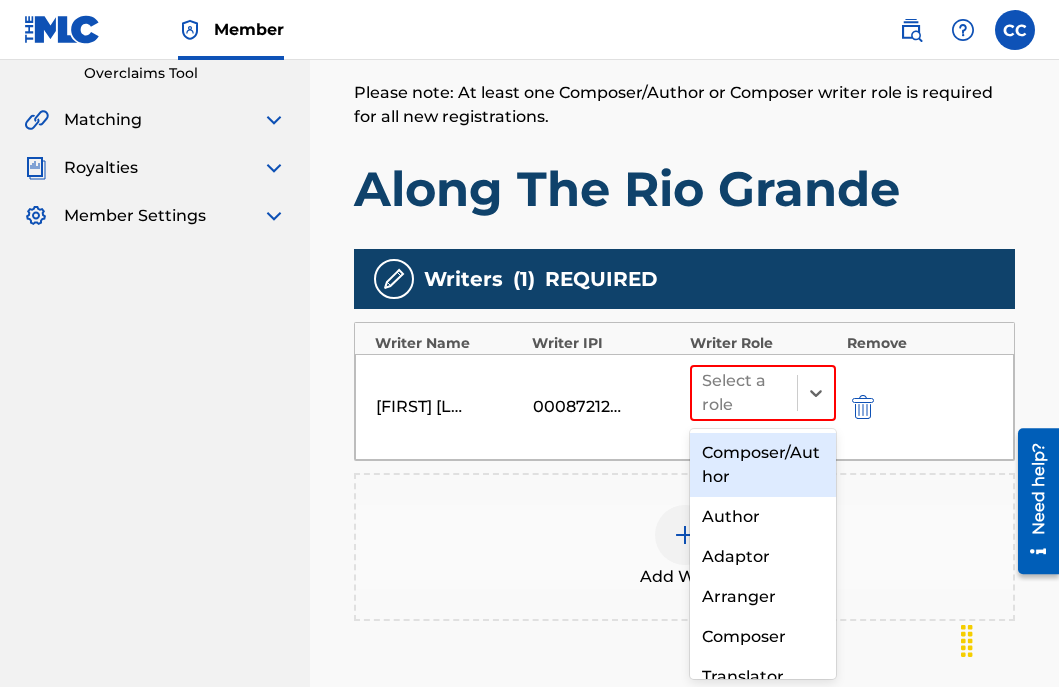 click on "Composer/Author" at bounding box center [763, 465] 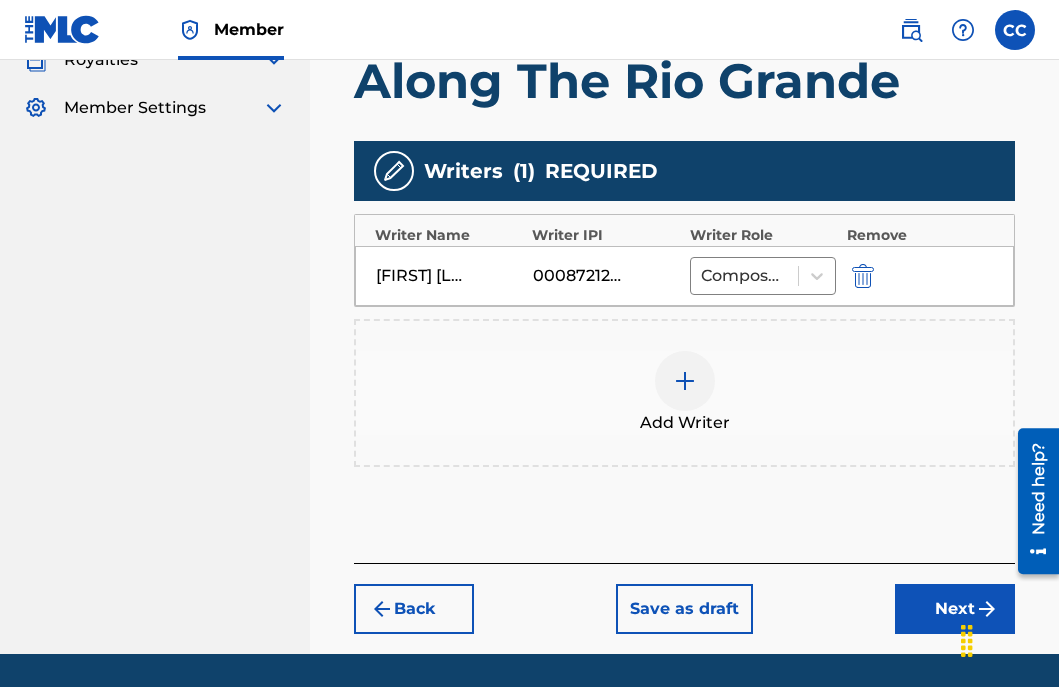 scroll, scrollTop: 597, scrollLeft: 0, axis: vertical 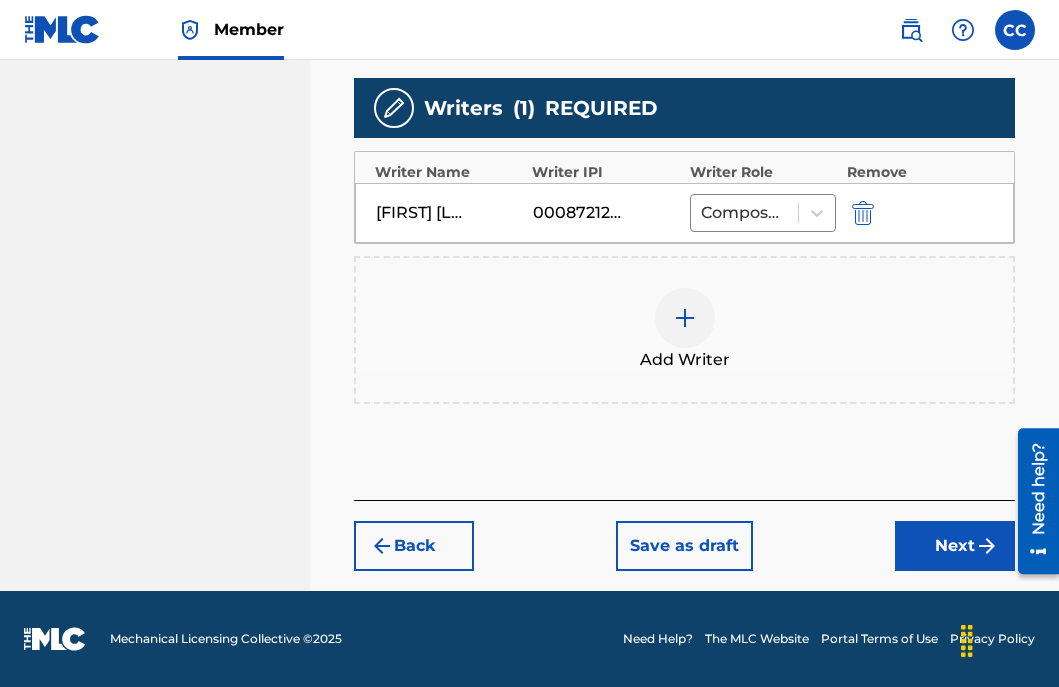 click on "Next" at bounding box center (955, 546) 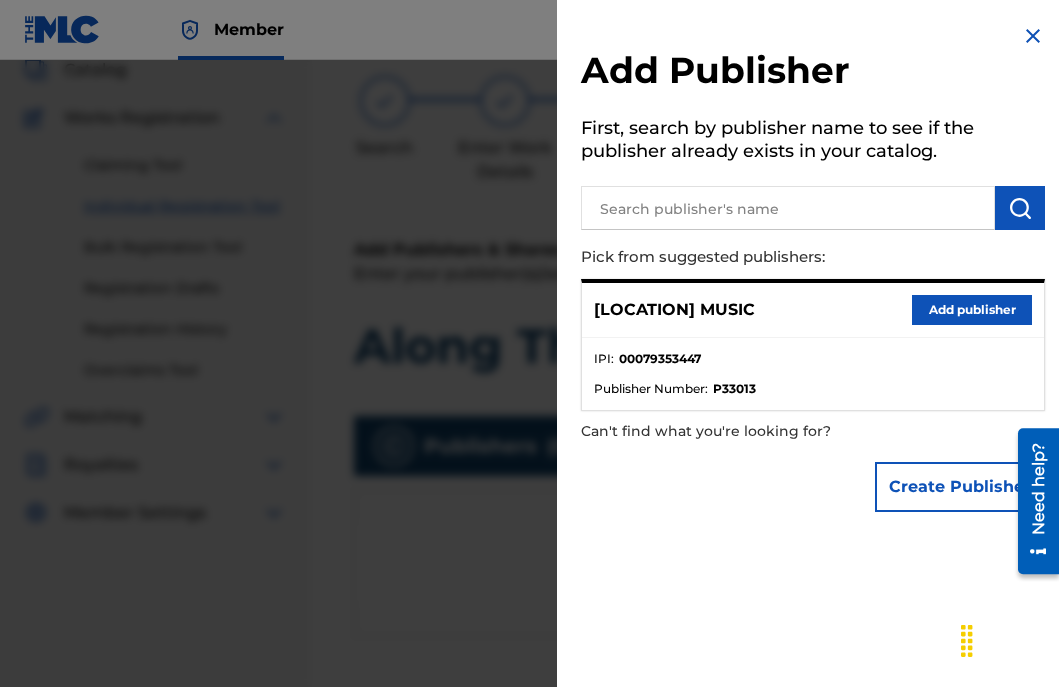 scroll, scrollTop: 90, scrollLeft: 0, axis: vertical 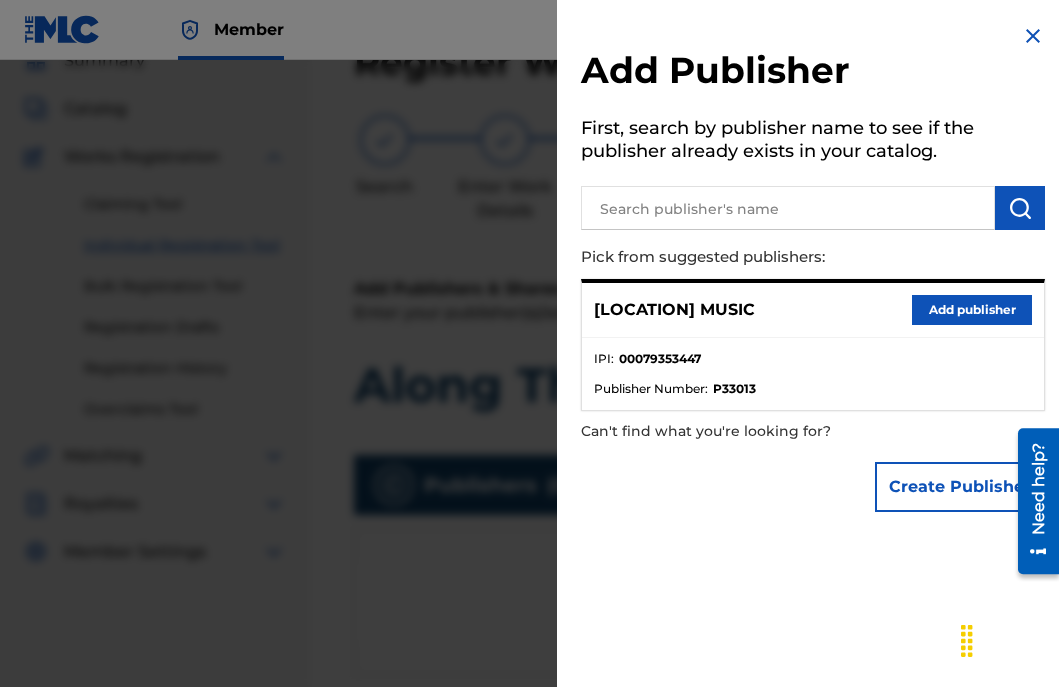 click on "Add publisher" at bounding box center [972, 310] 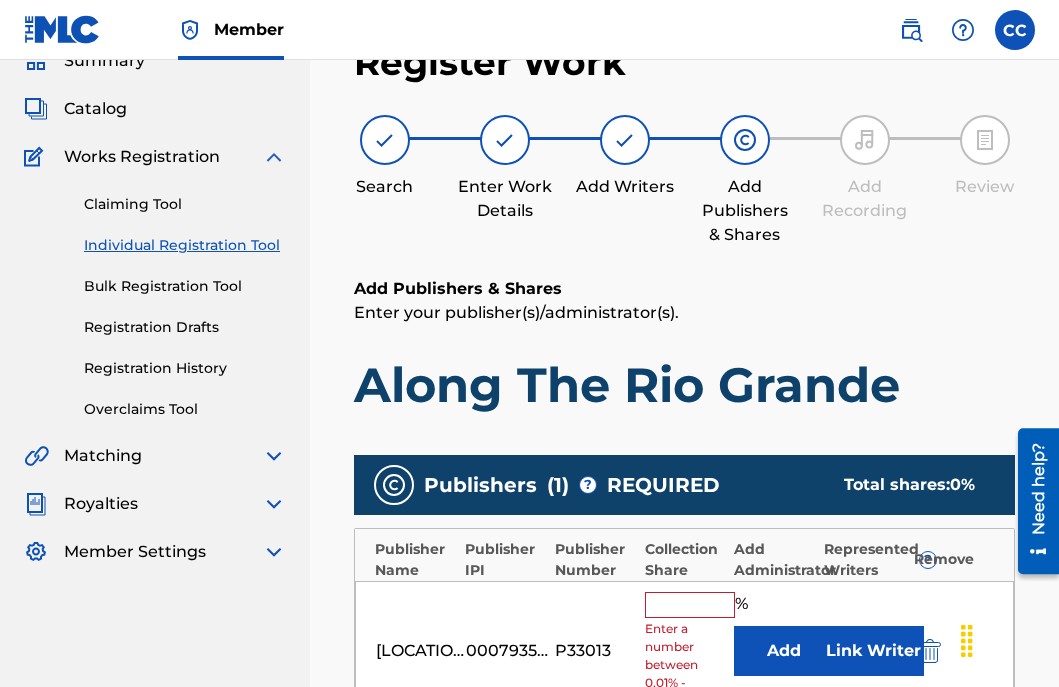 click at bounding box center [690, 605] 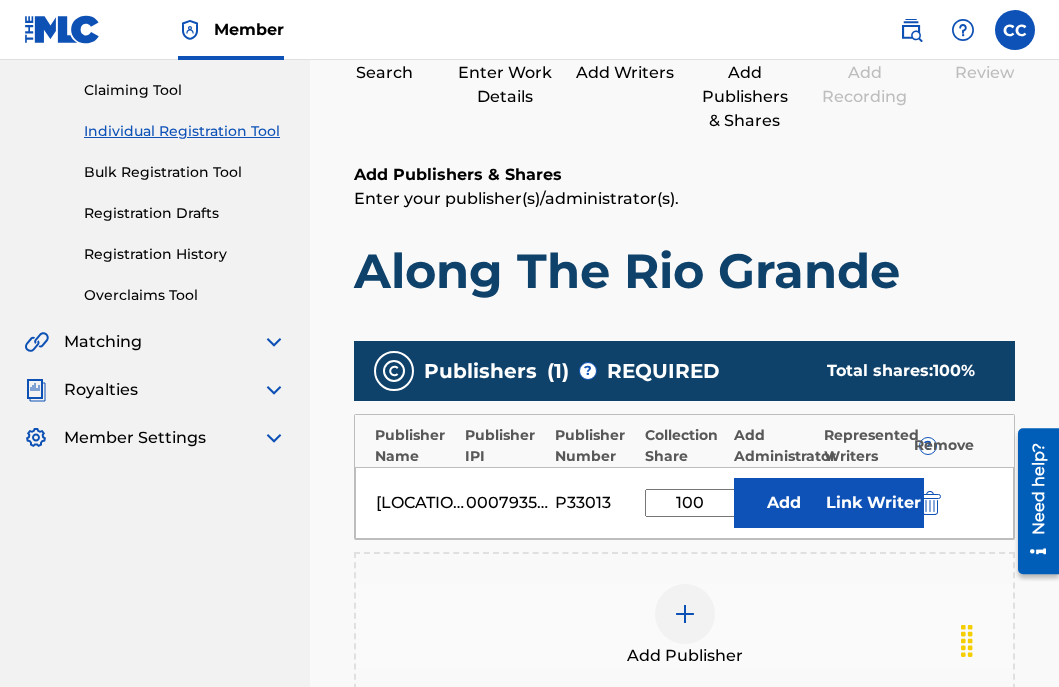 scroll, scrollTop: 202, scrollLeft: 0, axis: vertical 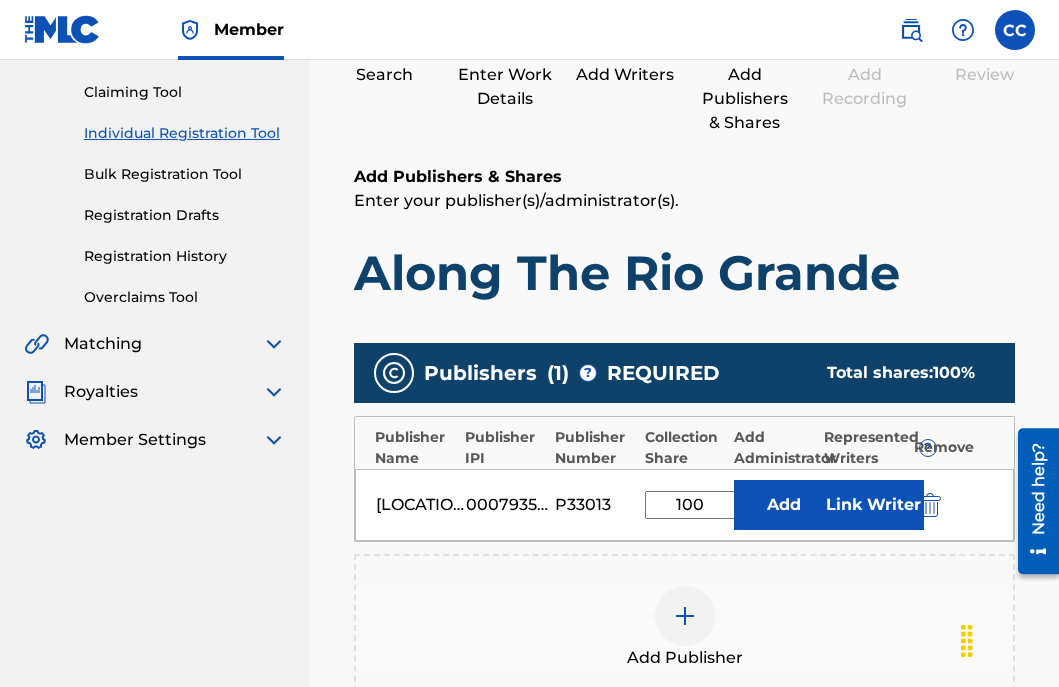 click on "Add" at bounding box center (784, 505) 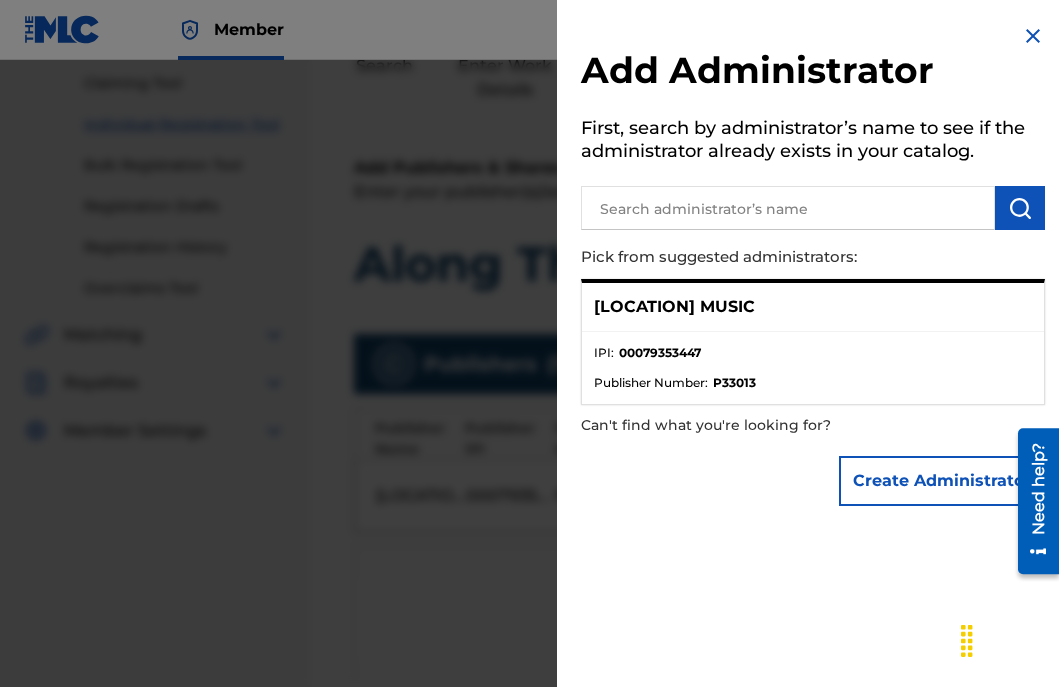 scroll, scrollTop: 204, scrollLeft: 0, axis: vertical 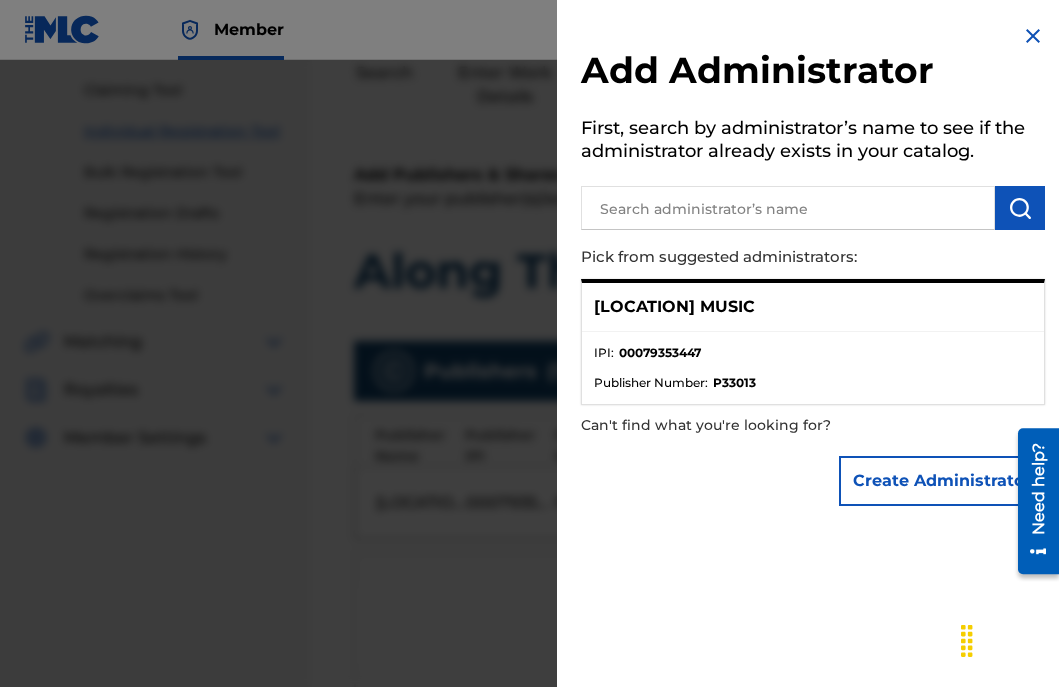 click at bounding box center [1033, 36] 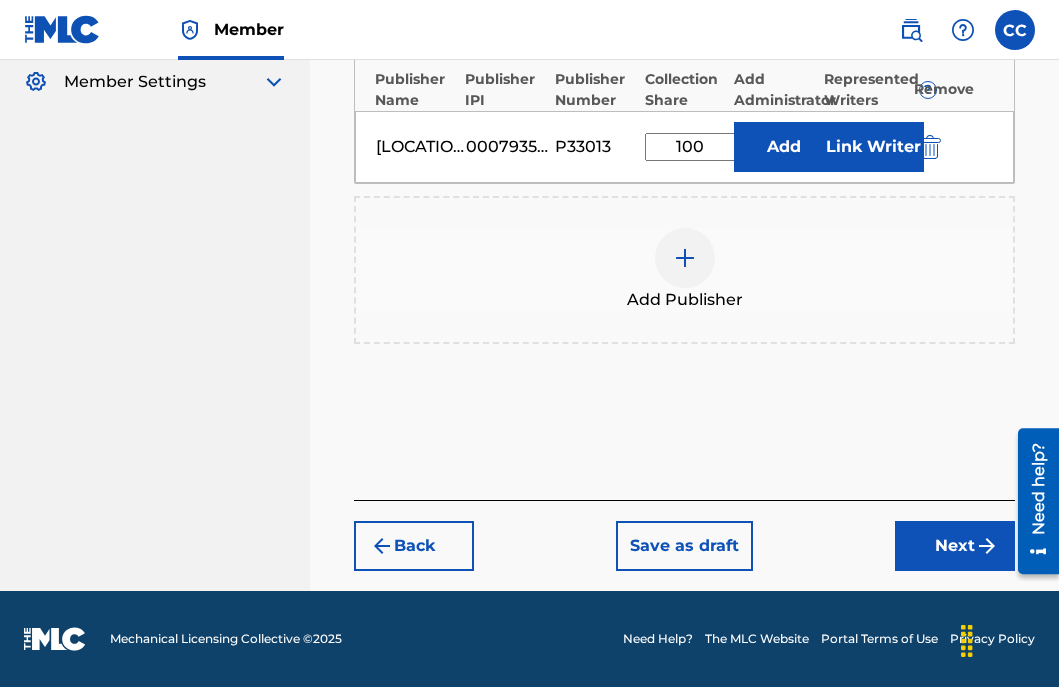 scroll, scrollTop: 541, scrollLeft: 0, axis: vertical 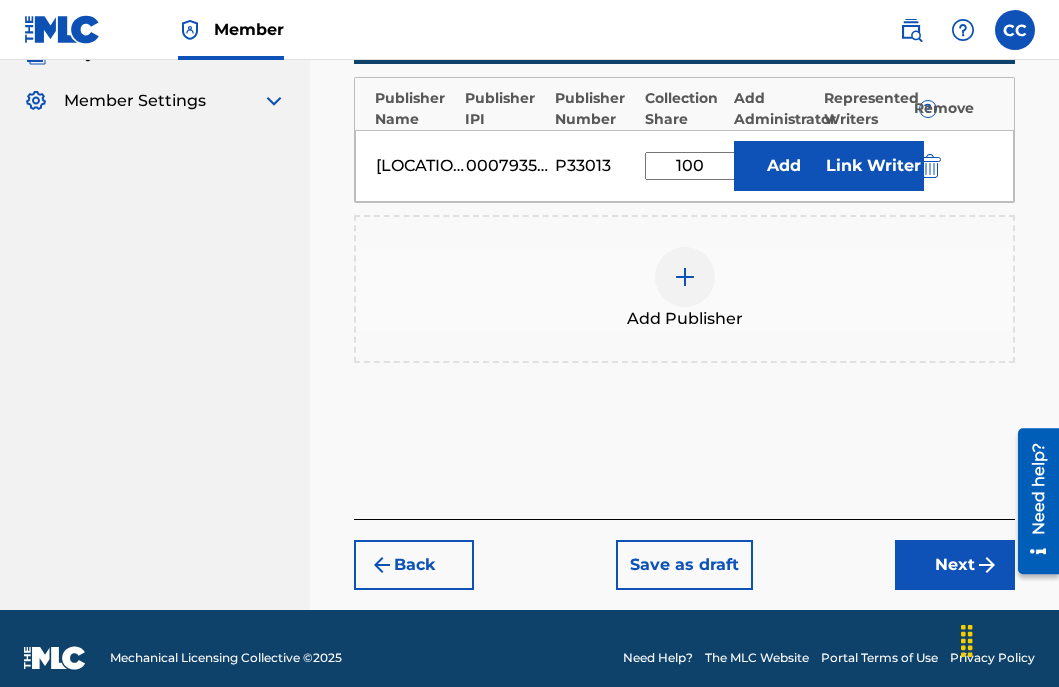 click on "Next" at bounding box center (955, 565) 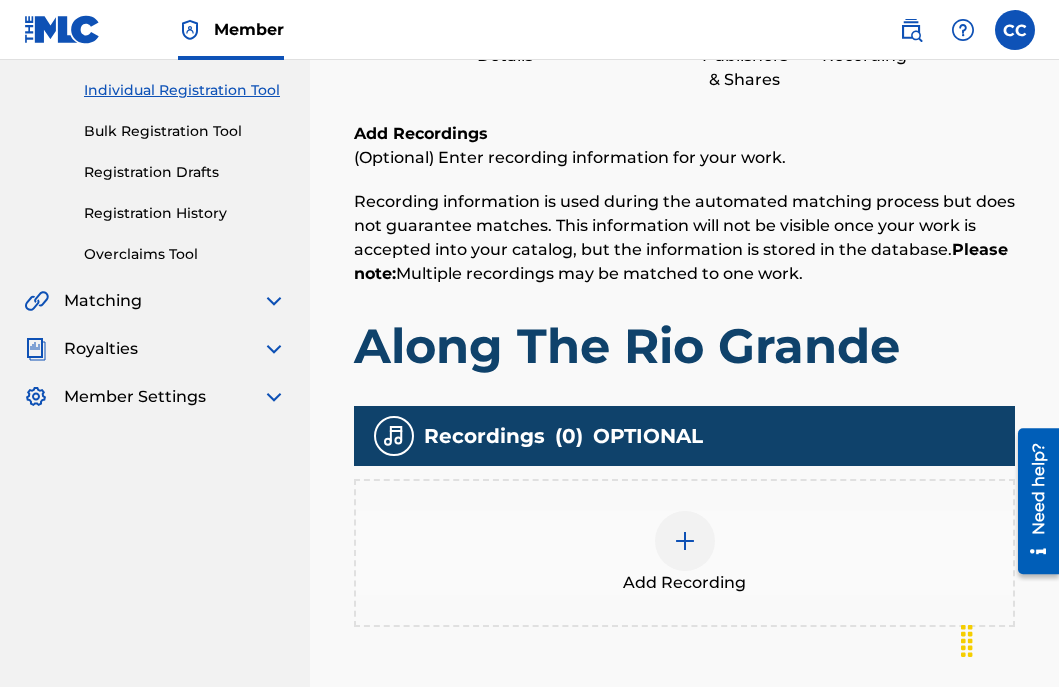 scroll, scrollTop: 435, scrollLeft: 0, axis: vertical 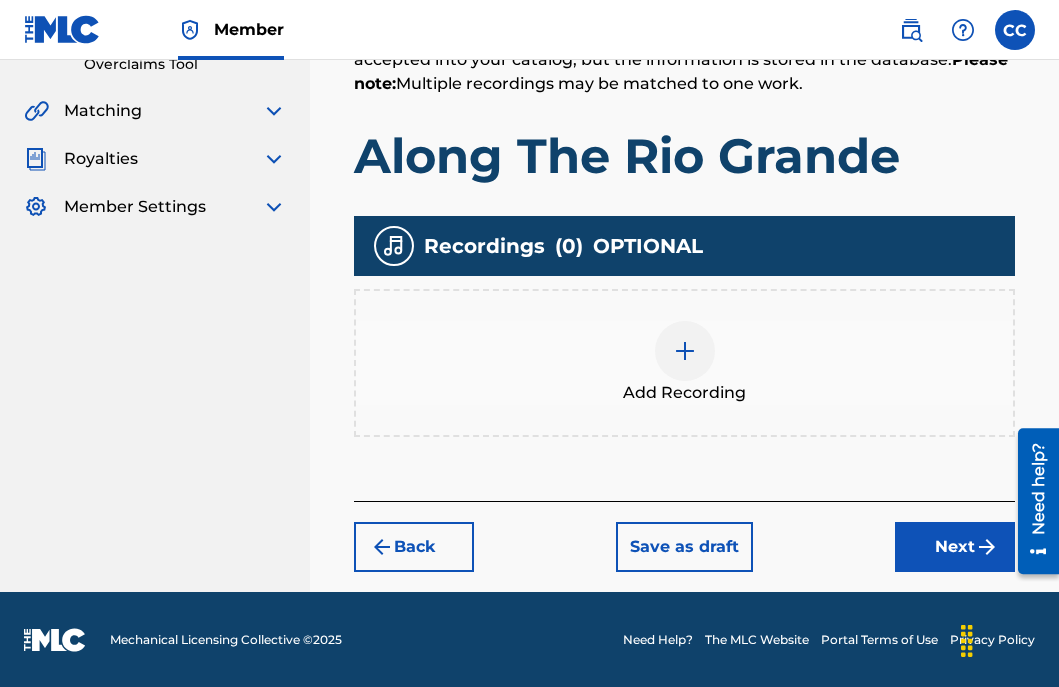 click at bounding box center [685, 351] 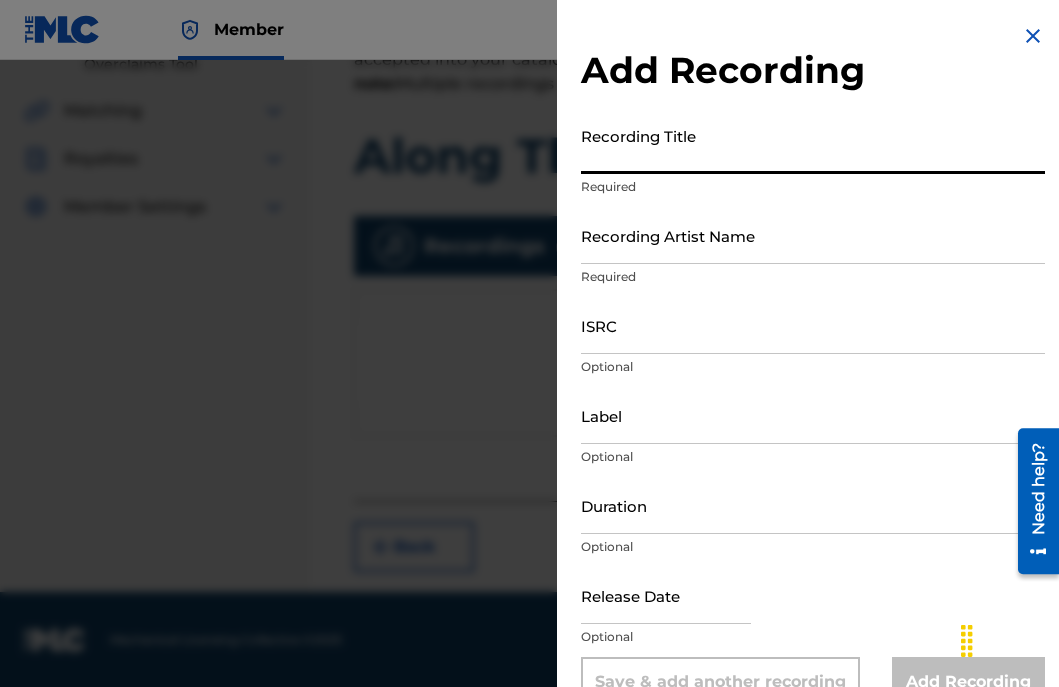 click on "Recording Title" at bounding box center (813, 145) 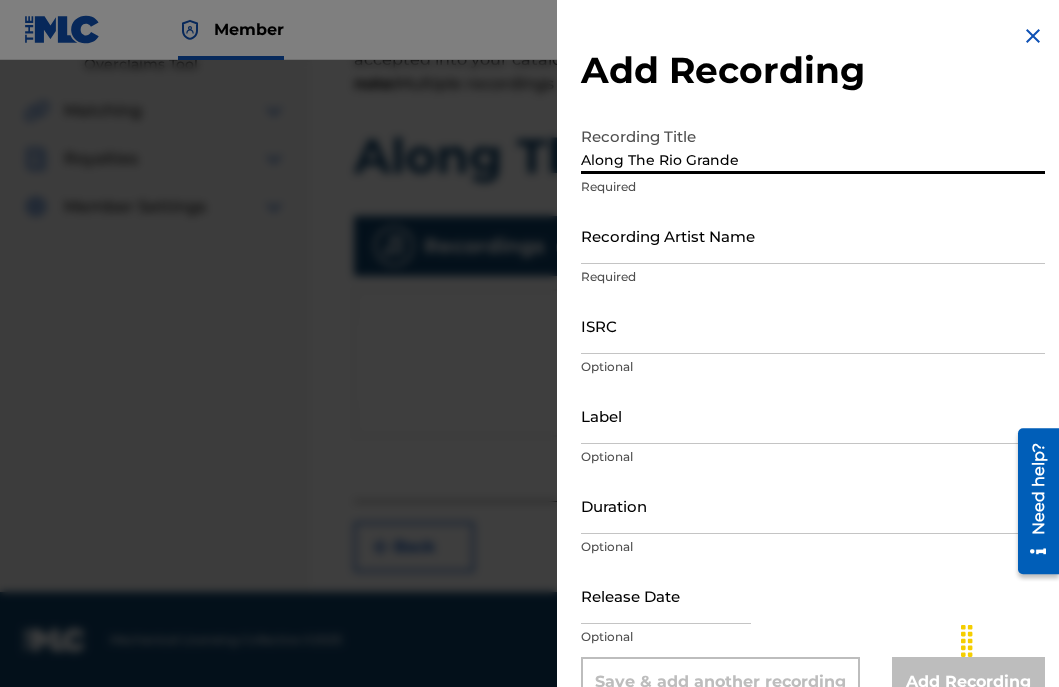 type on "Along The Rio Grande" 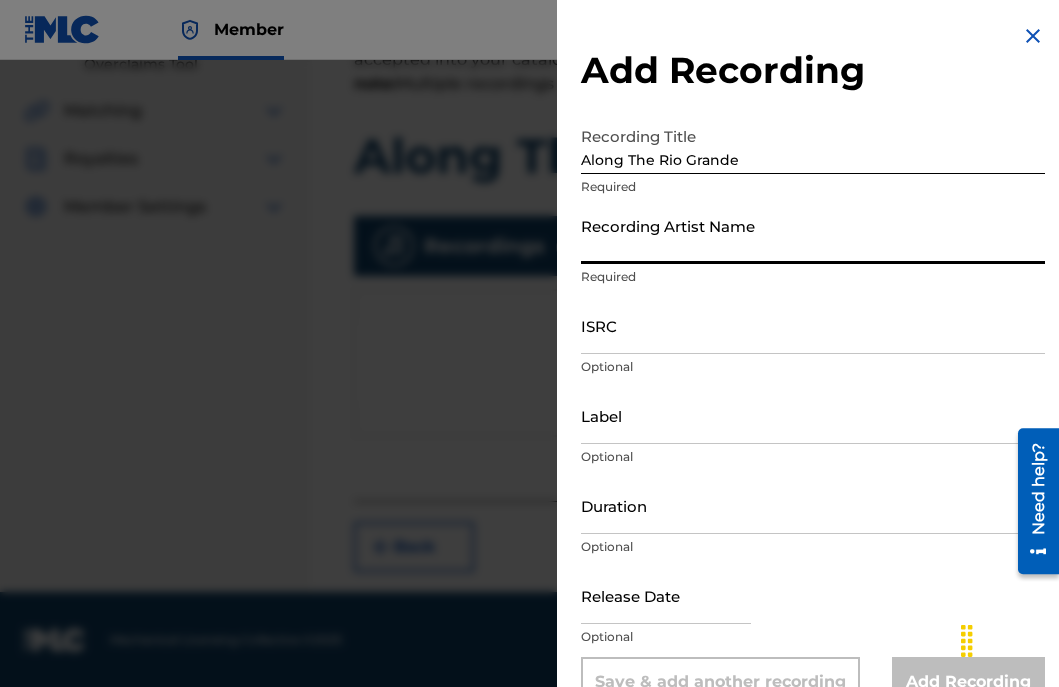 click on "Recording Artist Name" at bounding box center [813, 235] 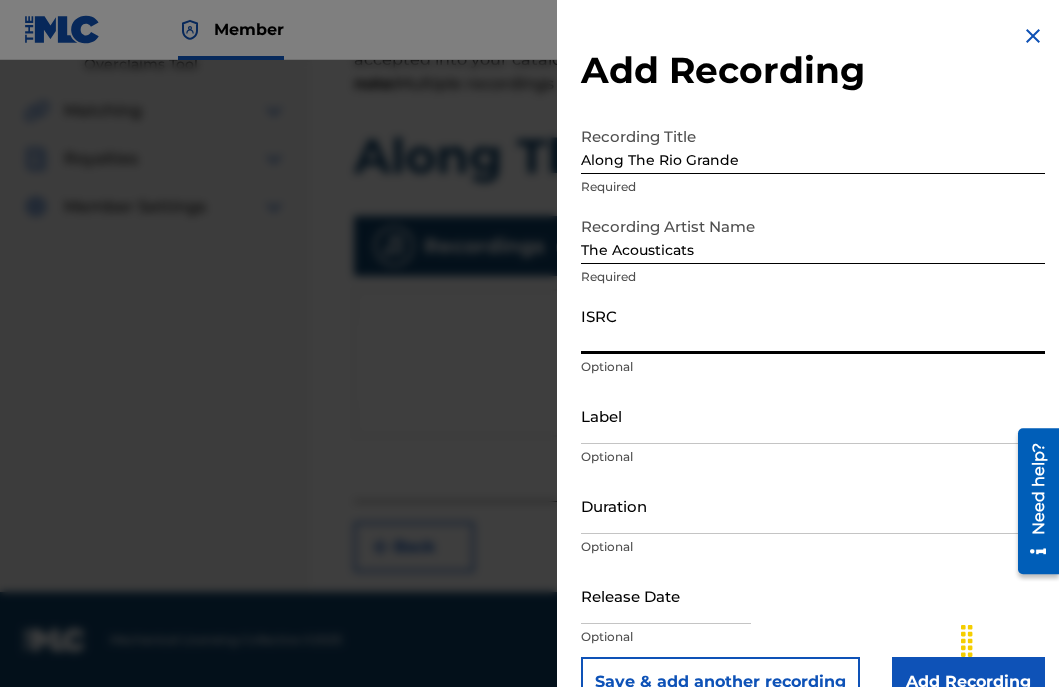 click on "ISRC" at bounding box center [813, 325] 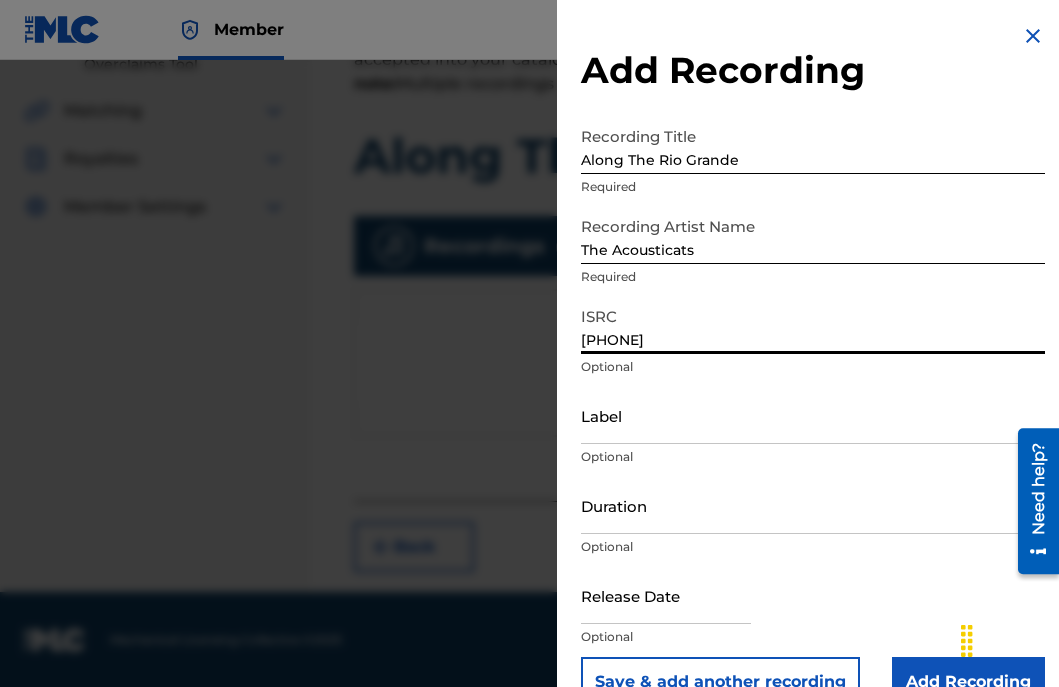 type on "[PHONE]" 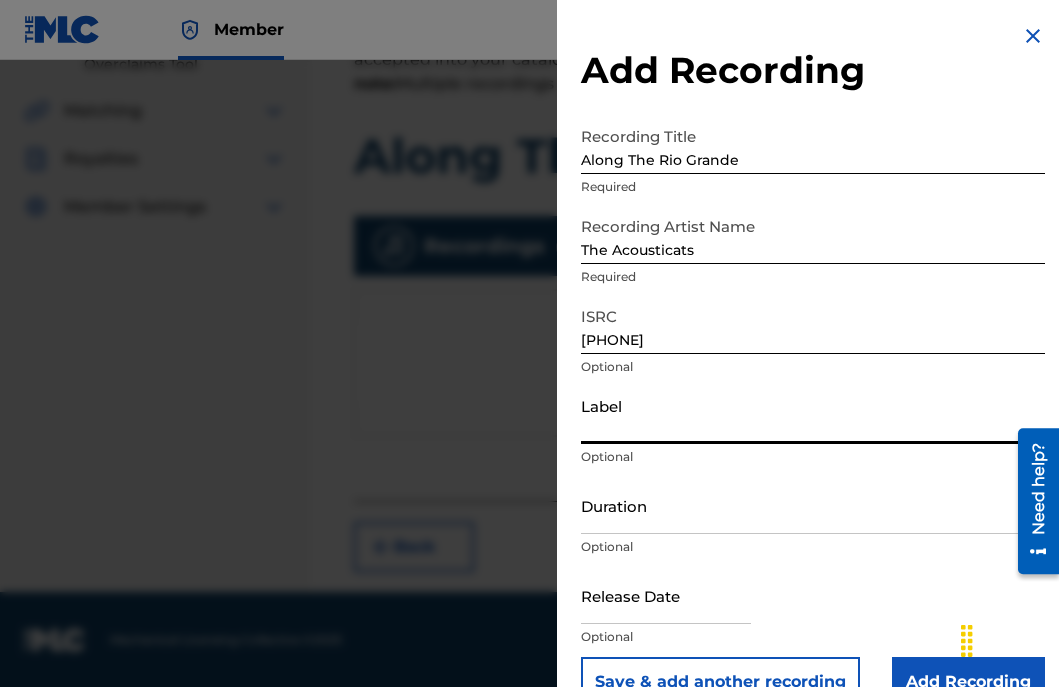 type on "Ranch Recording" 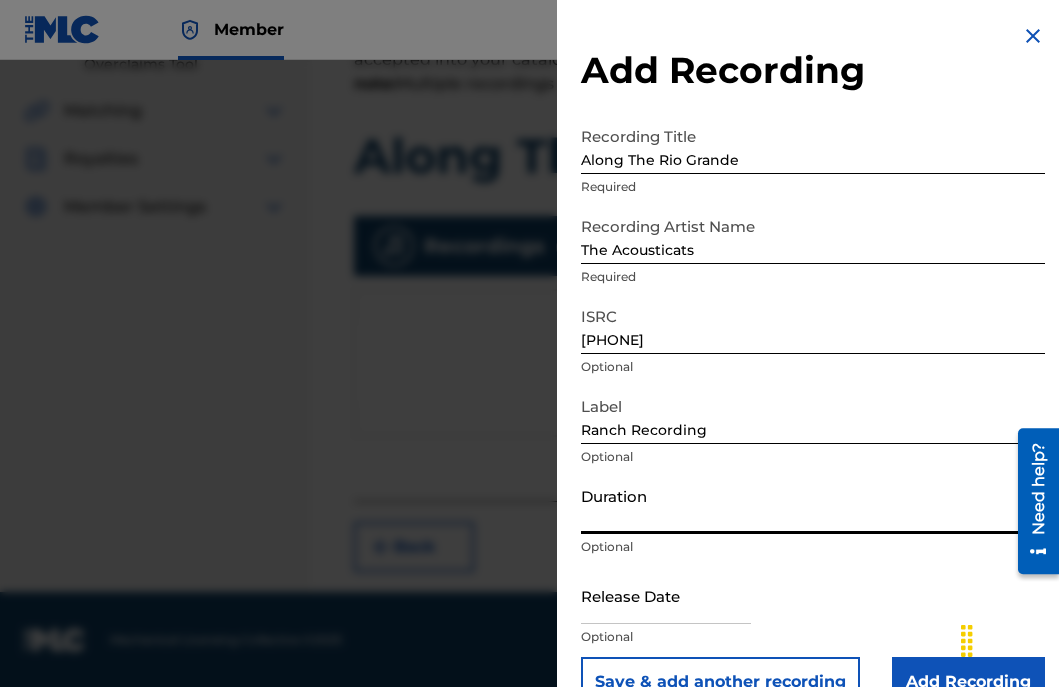 click on "Duration" at bounding box center [813, 505] 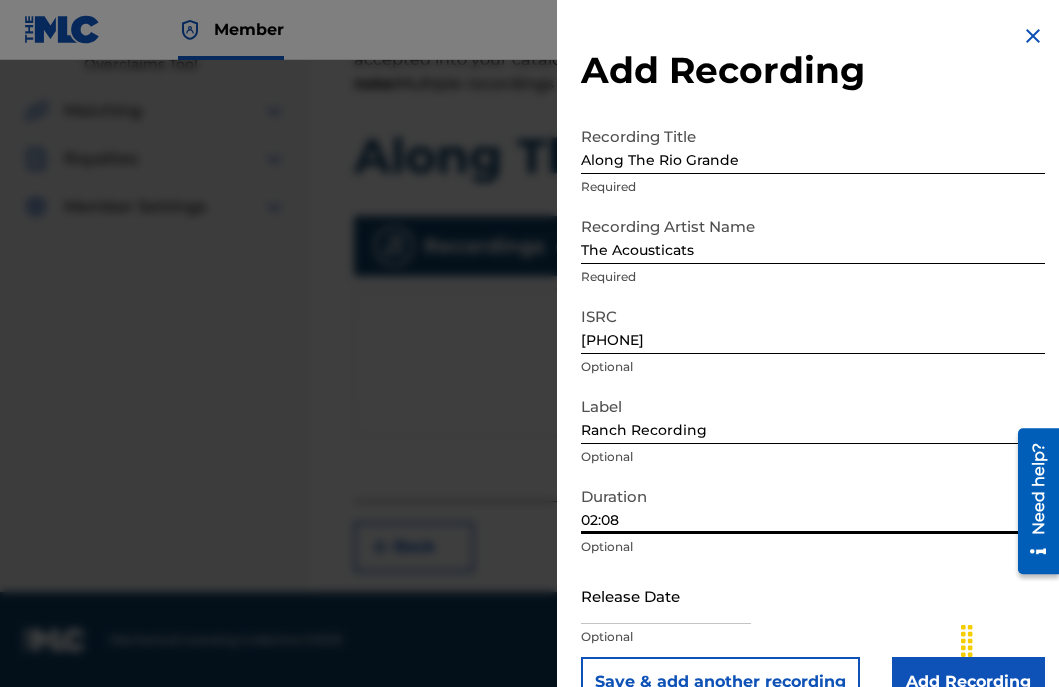 type on "02:08" 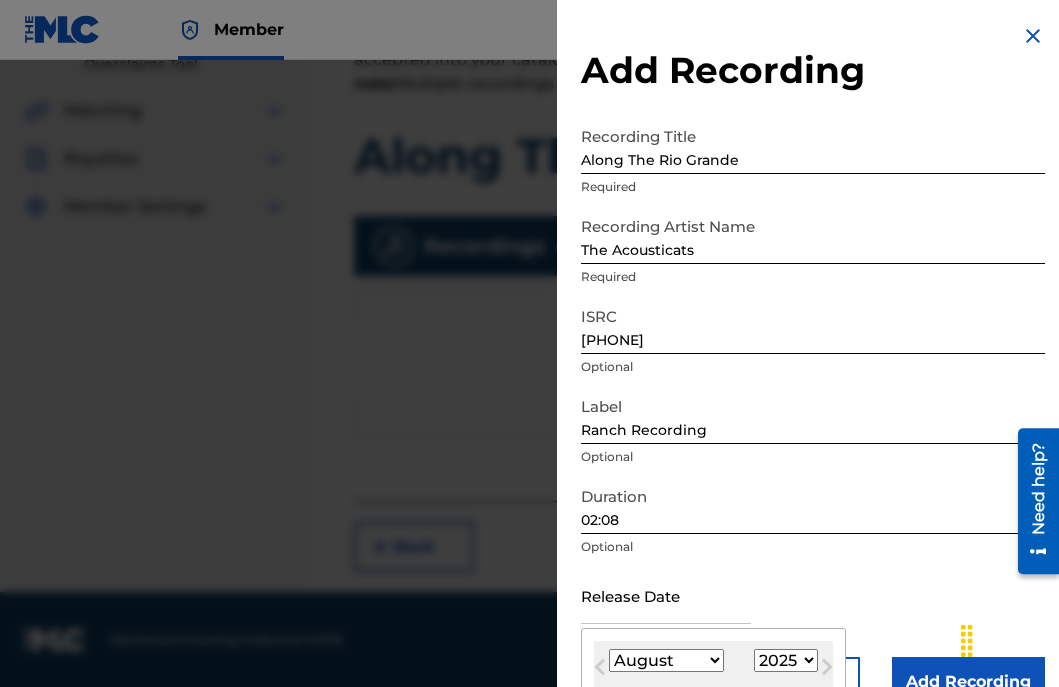 type on "[DATE]" 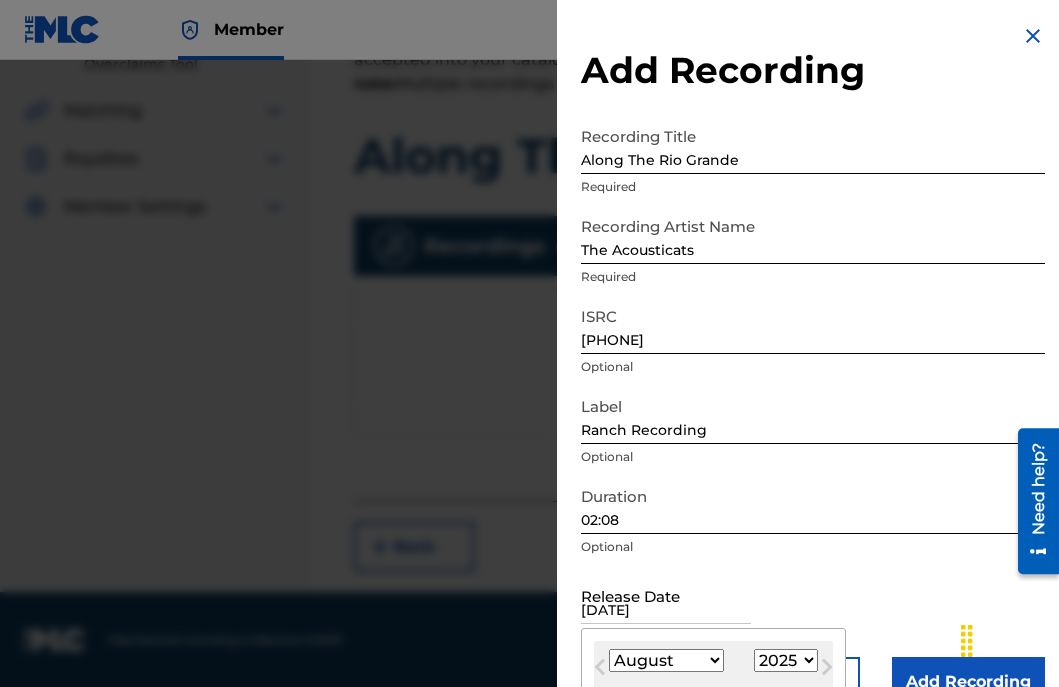 select on "5" 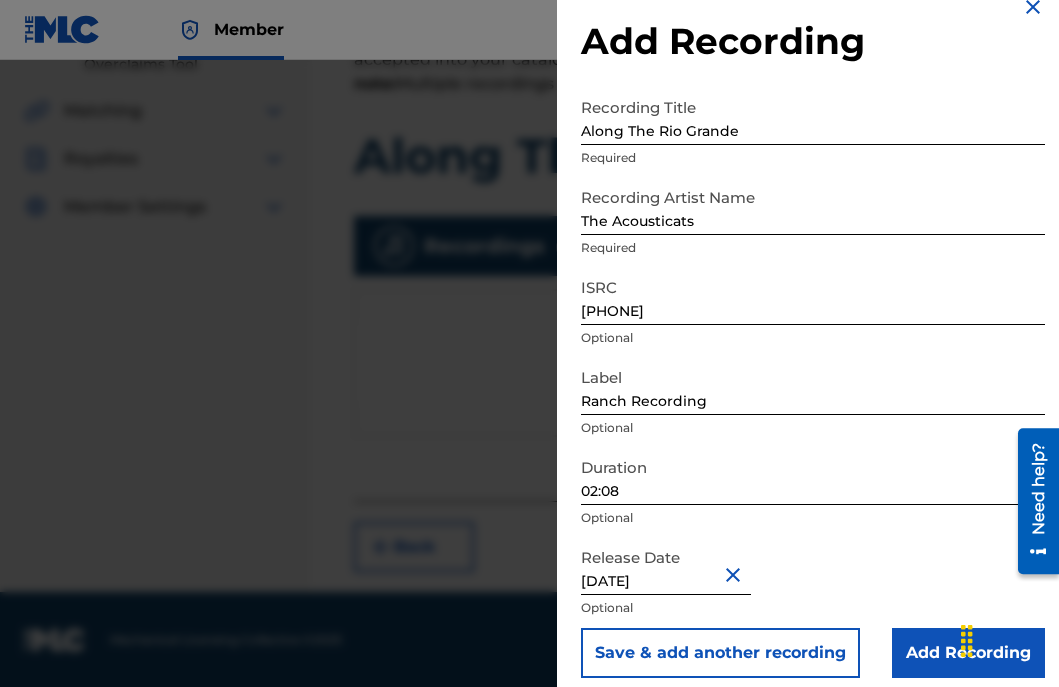 scroll, scrollTop: 44, scrollLeft: 0, axis: vertical 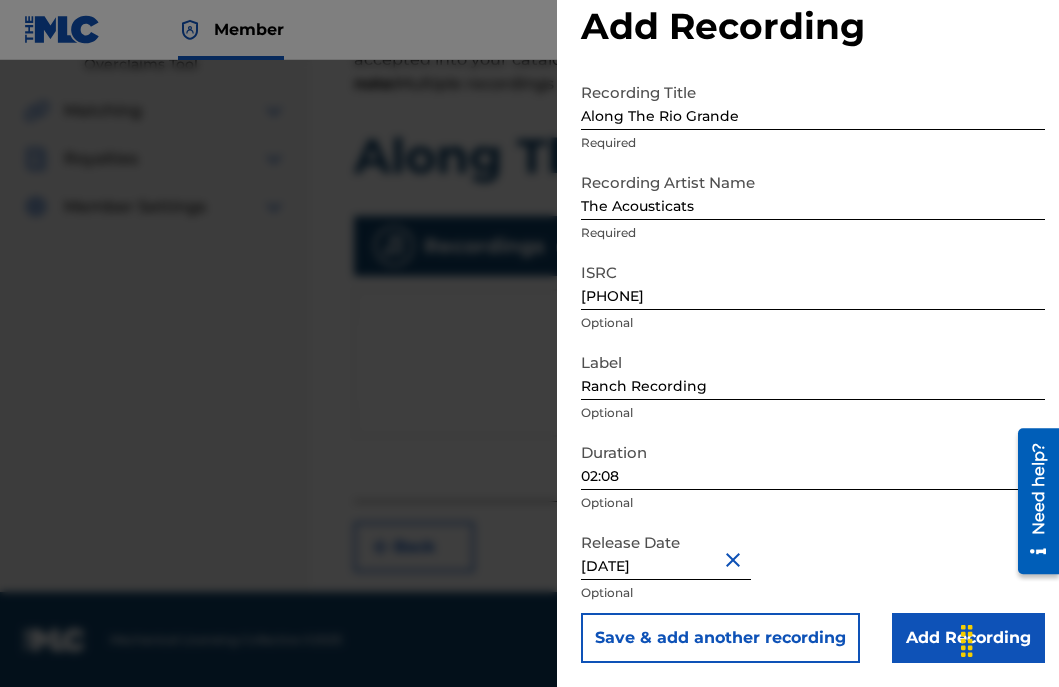 click on "Add Recording" at bounding box center (968, 638) 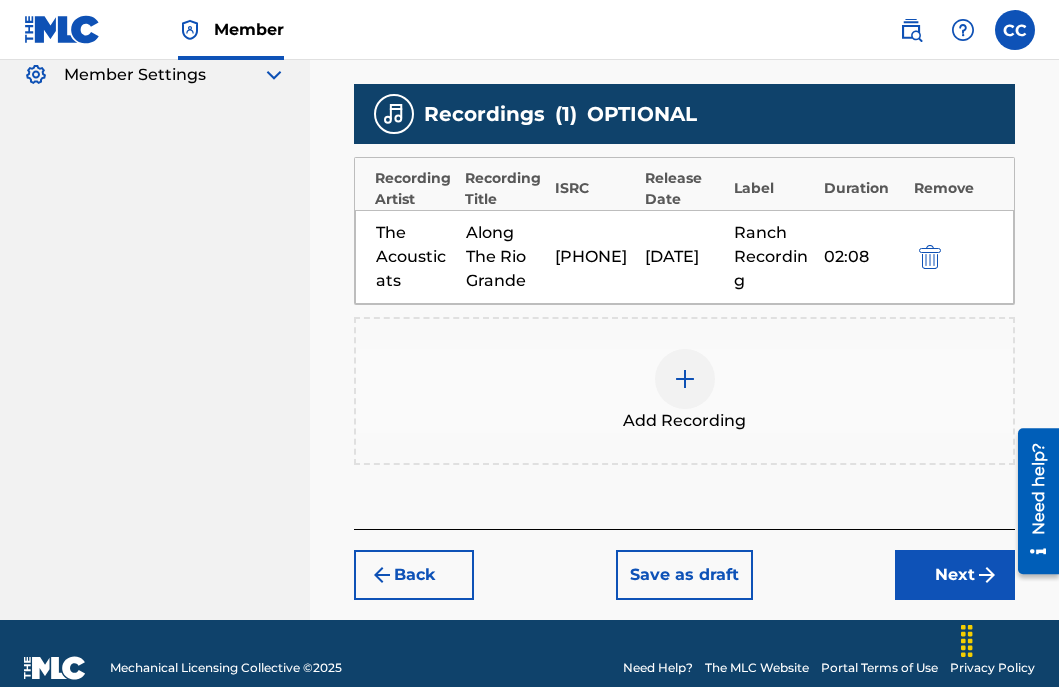 scroll, scrollTop: 575, scrollLeft: 0, axis: vertical 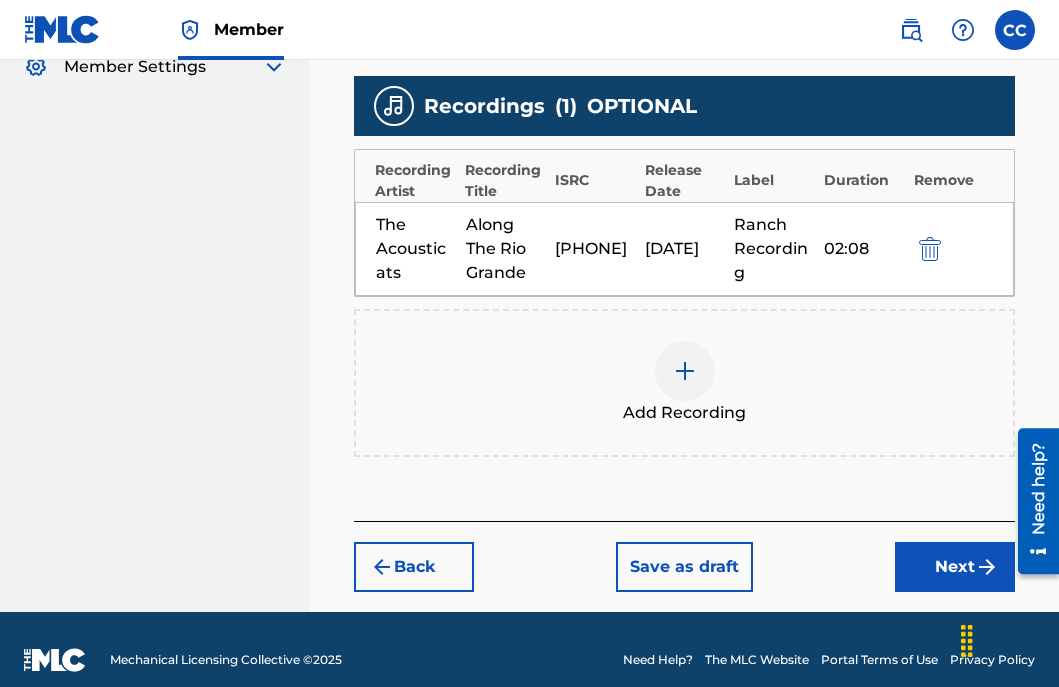 click at bounding box center (685, 371) 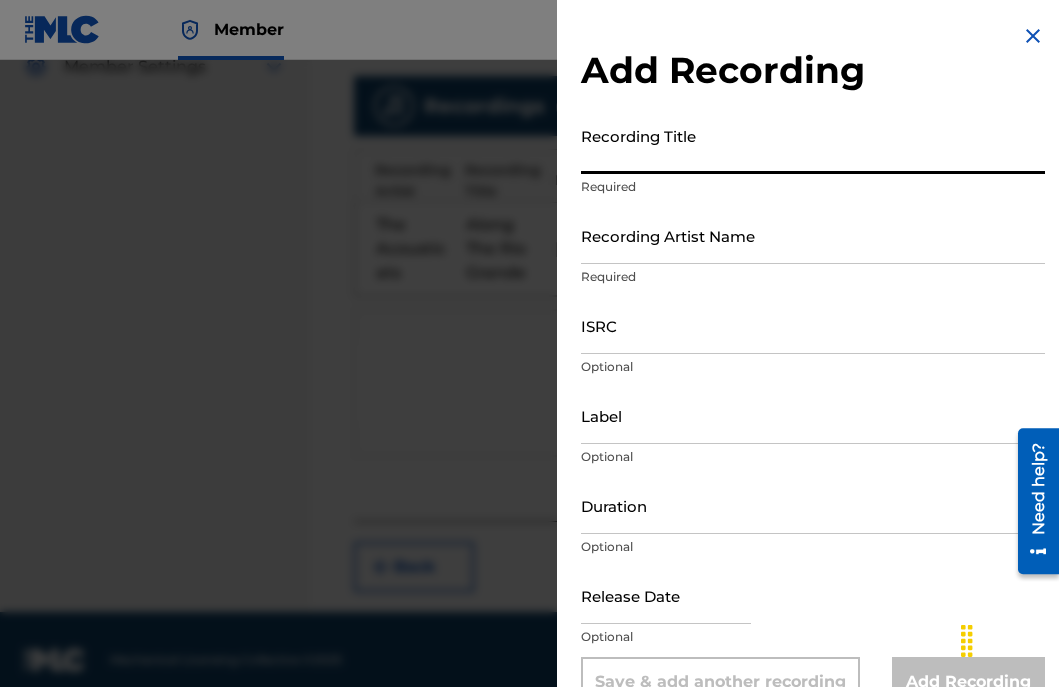 click on "Recording Title" at bounding box center [813, 145] 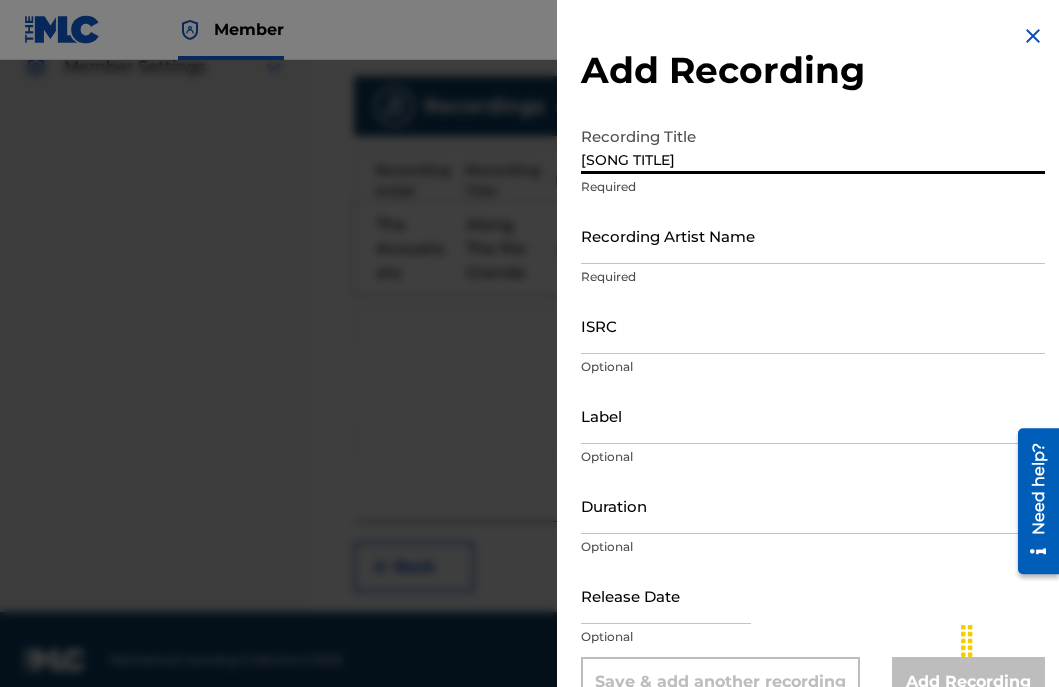 type on "[SONG TITLE]" 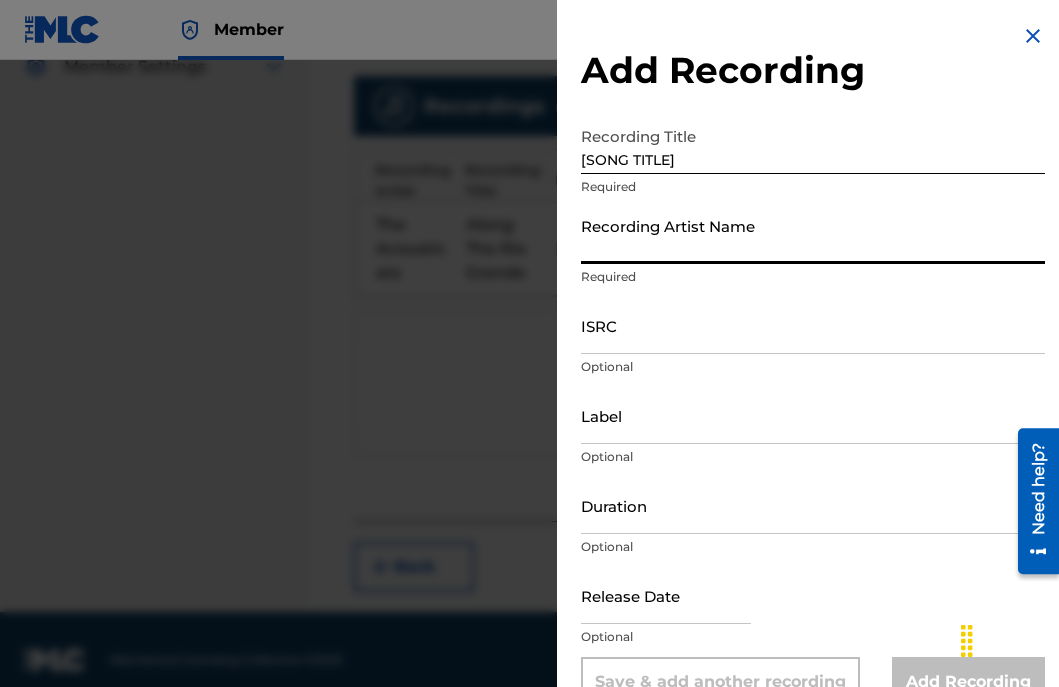 click on "Recording Artist Name" at bounding box center (813, 235) 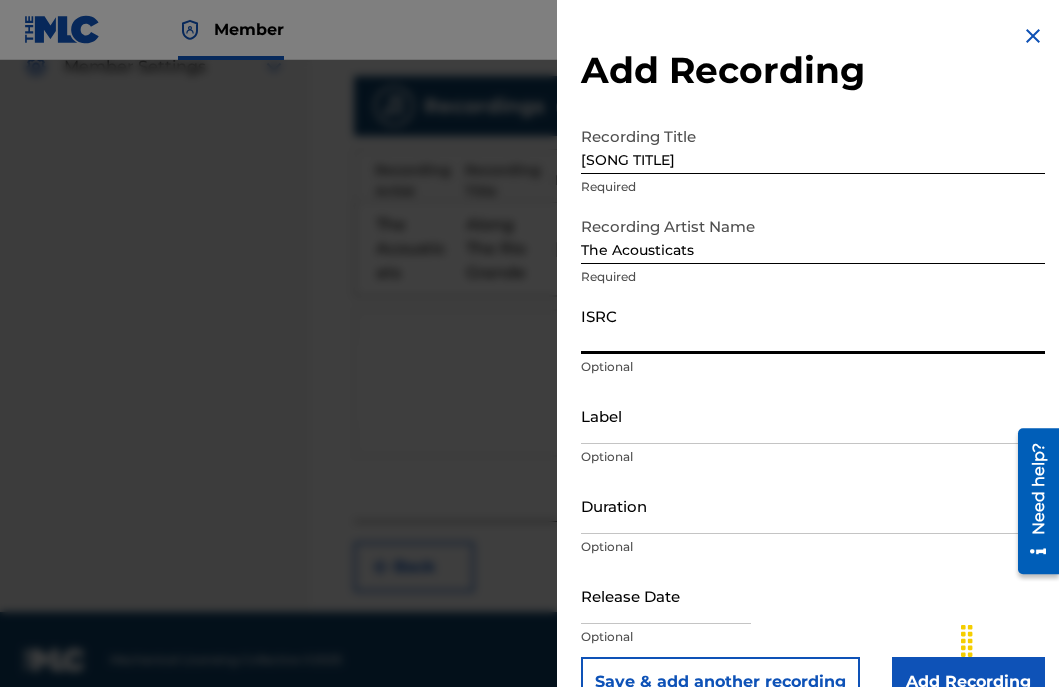 click on "ISRC" at bounding box center (813, 325) 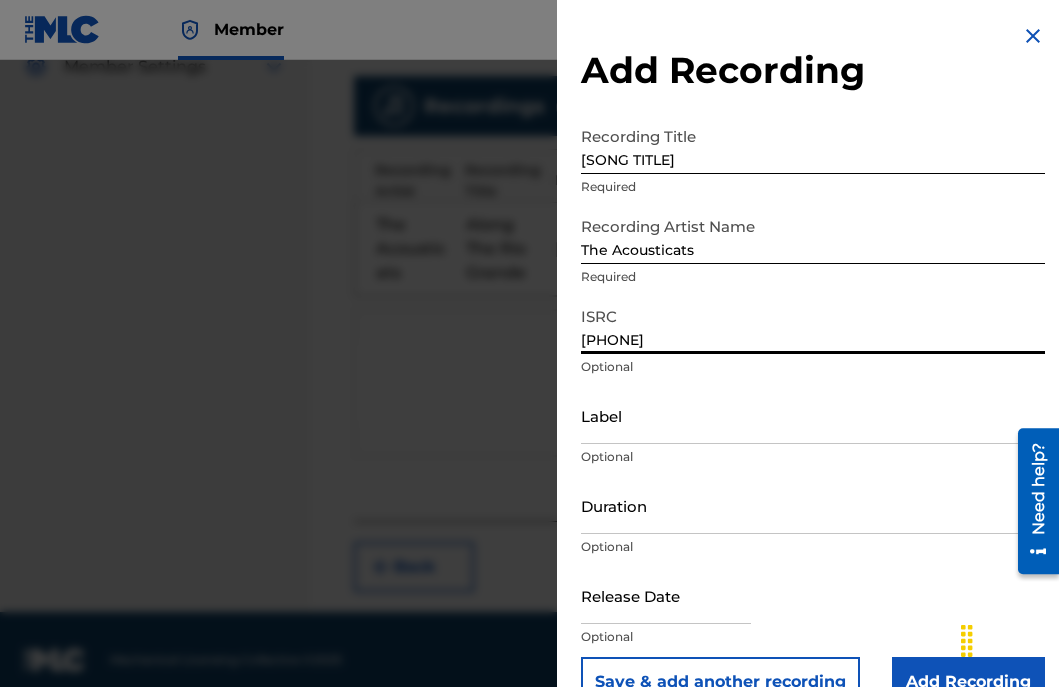 type on "[PHONE]" 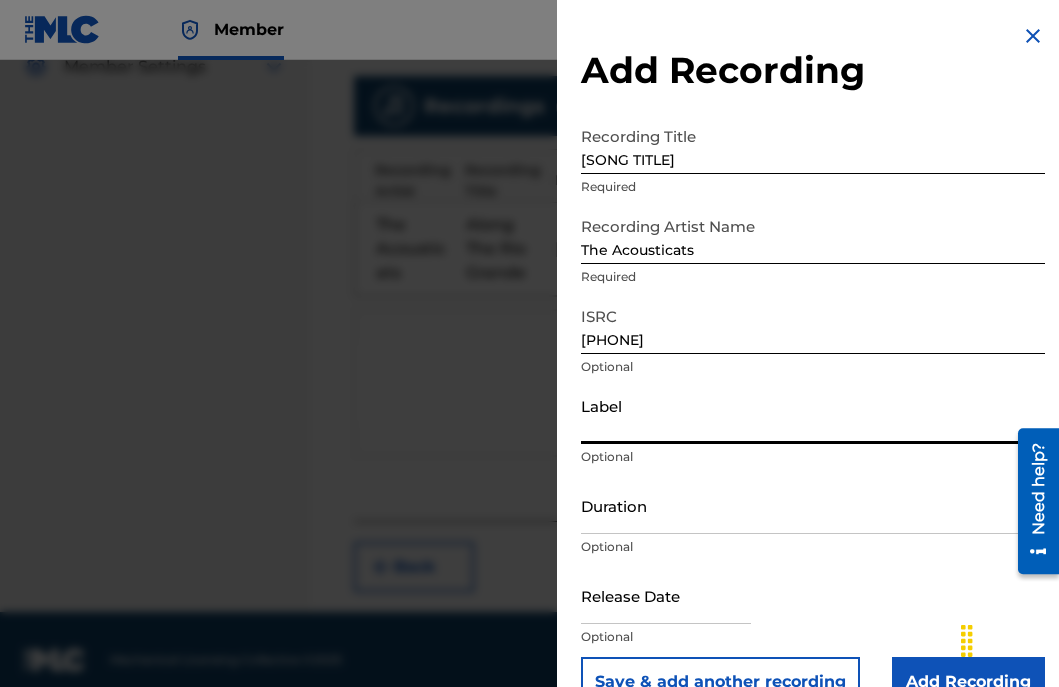 click on "Label" at bounding box center [813, 415] 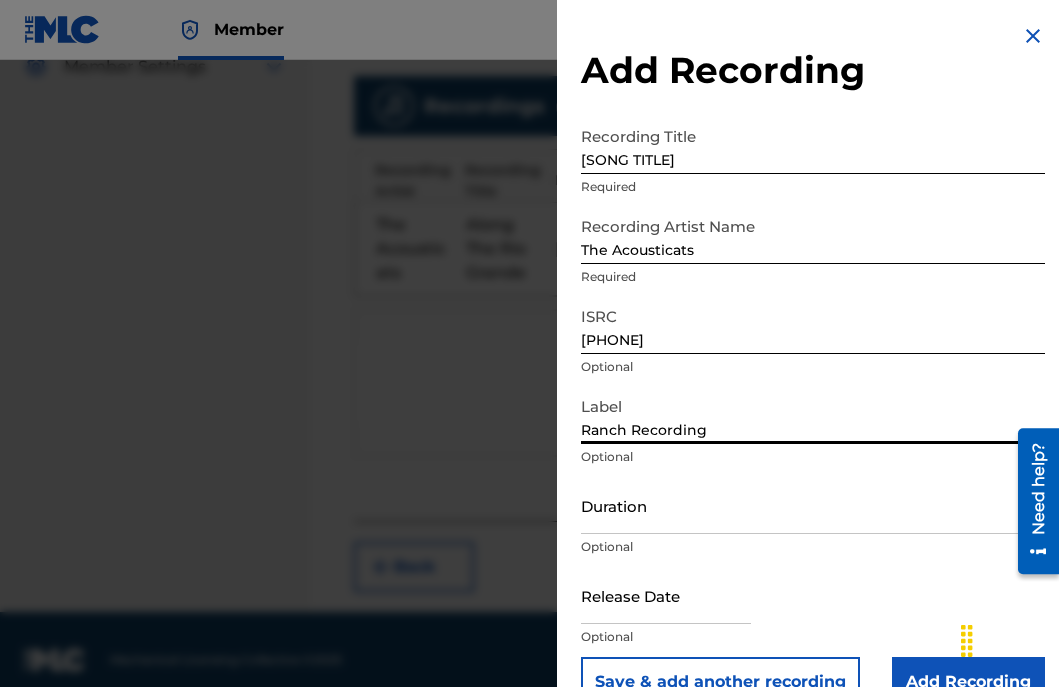 click on "Duration" at bounding box center (813, 505) 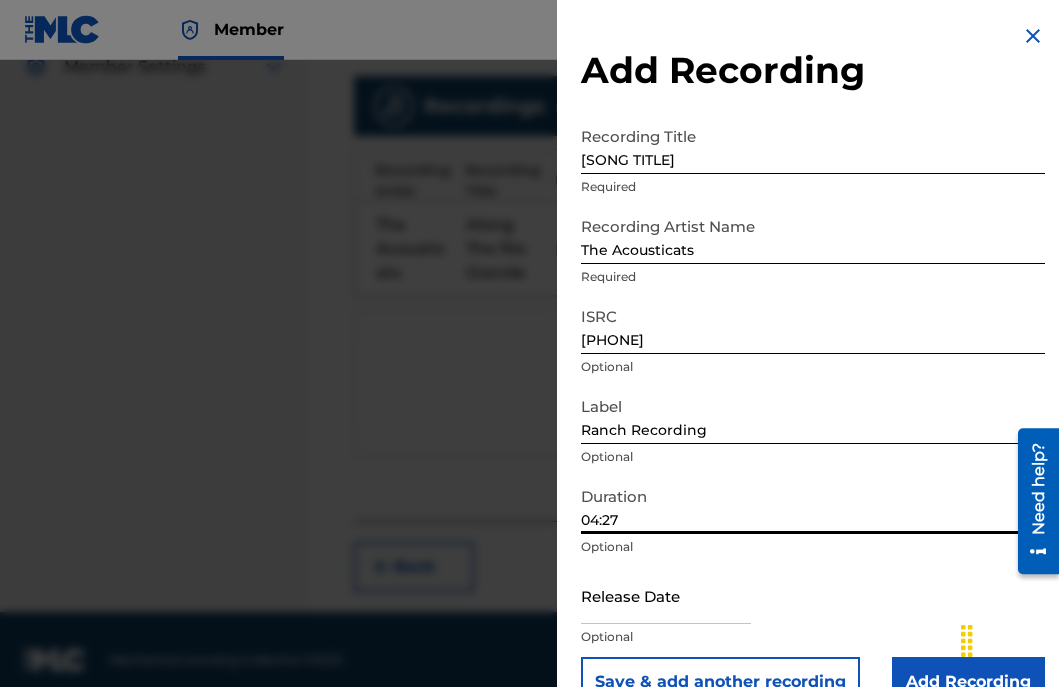 type on "04:27" 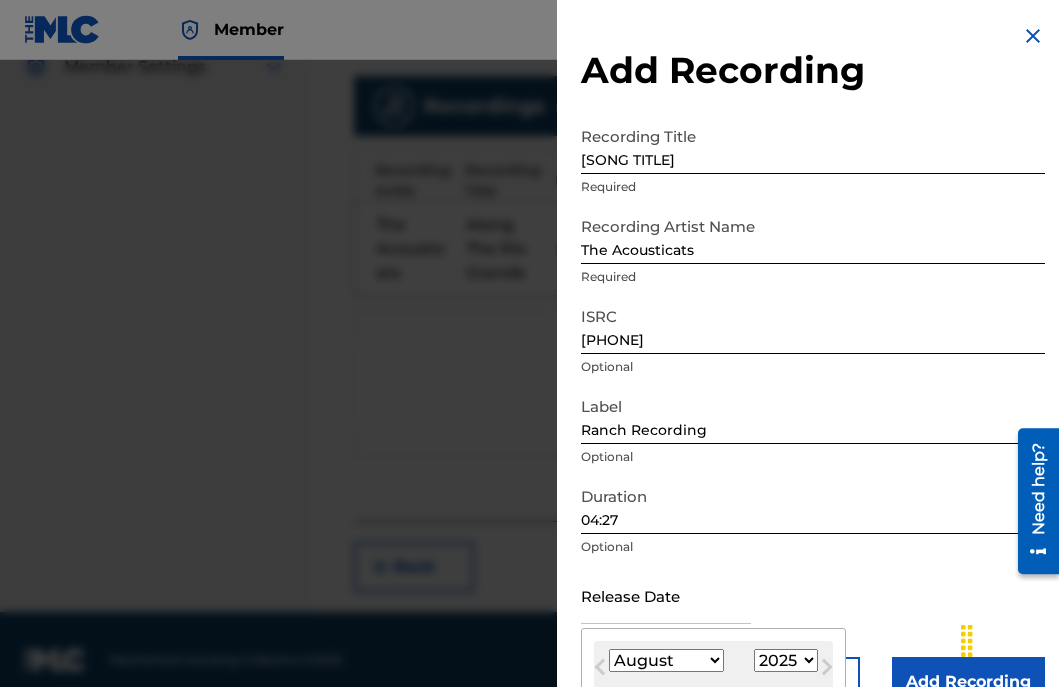 click at bounding box center [666, 595] 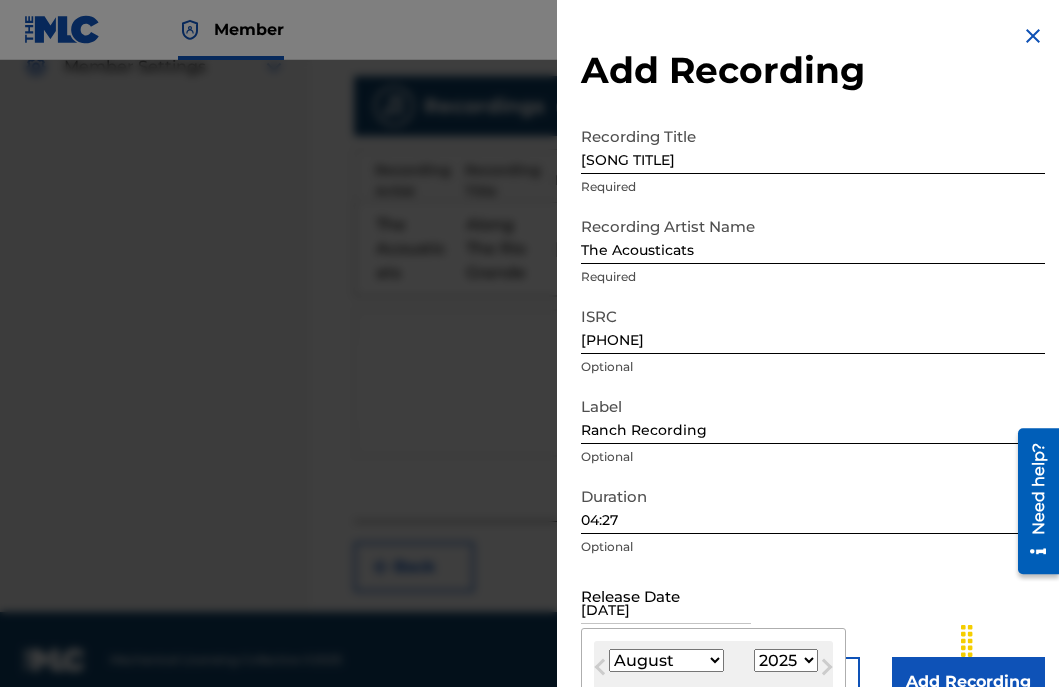 select on "5" 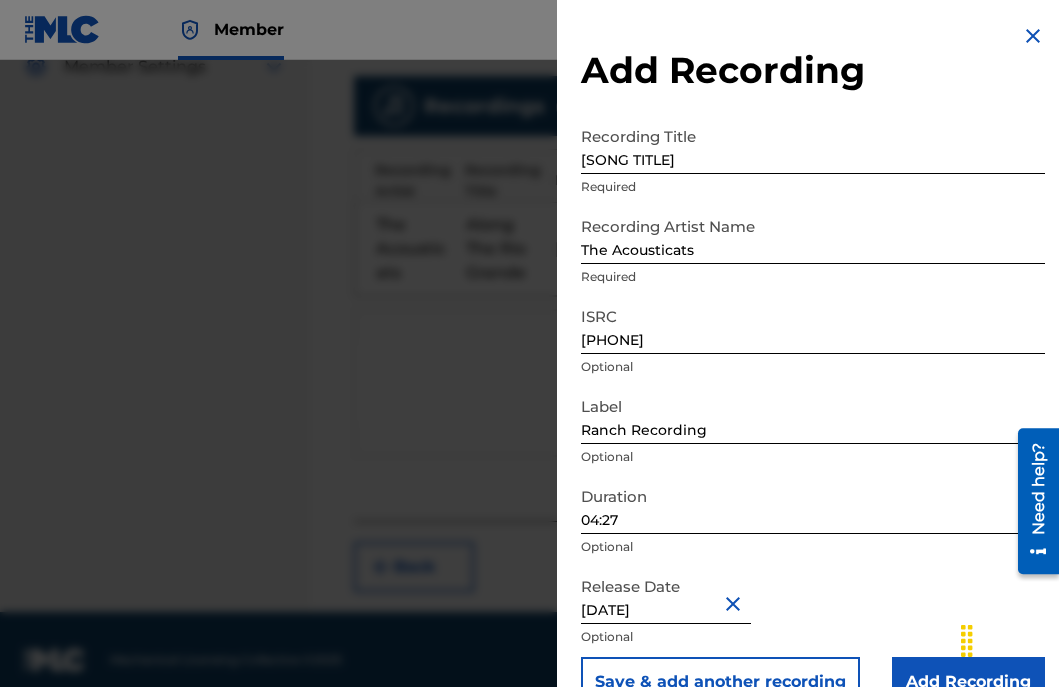 click on "Add Recording" at bounding box center [968, 682] 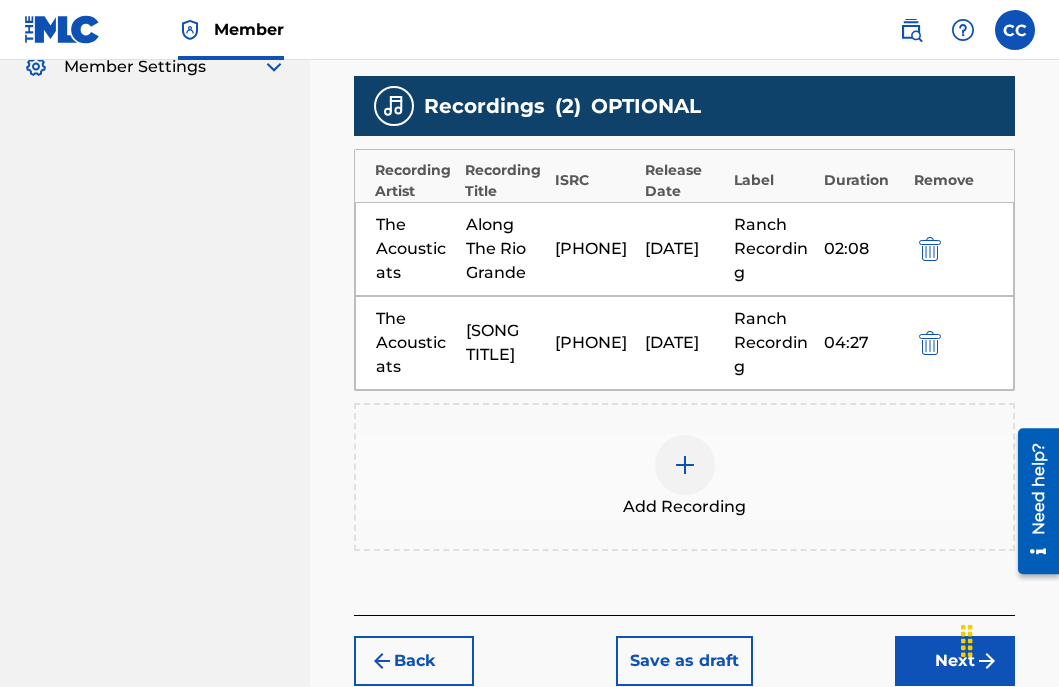 click at bounding box center [685, 465] 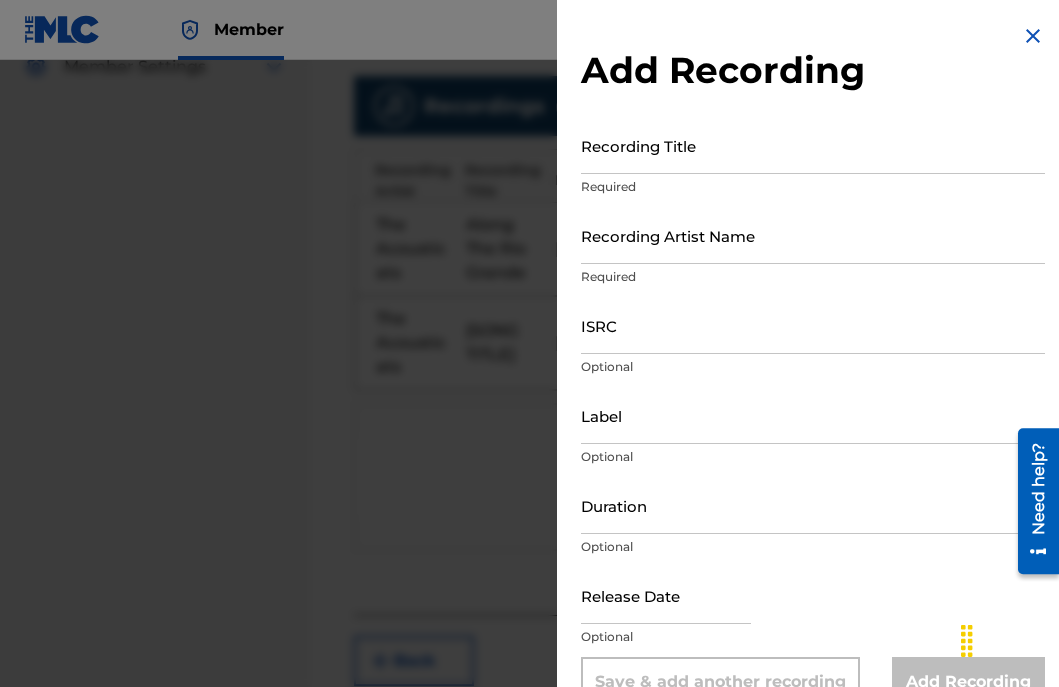 click on "Recording Title" at bounding box center [813, 145] 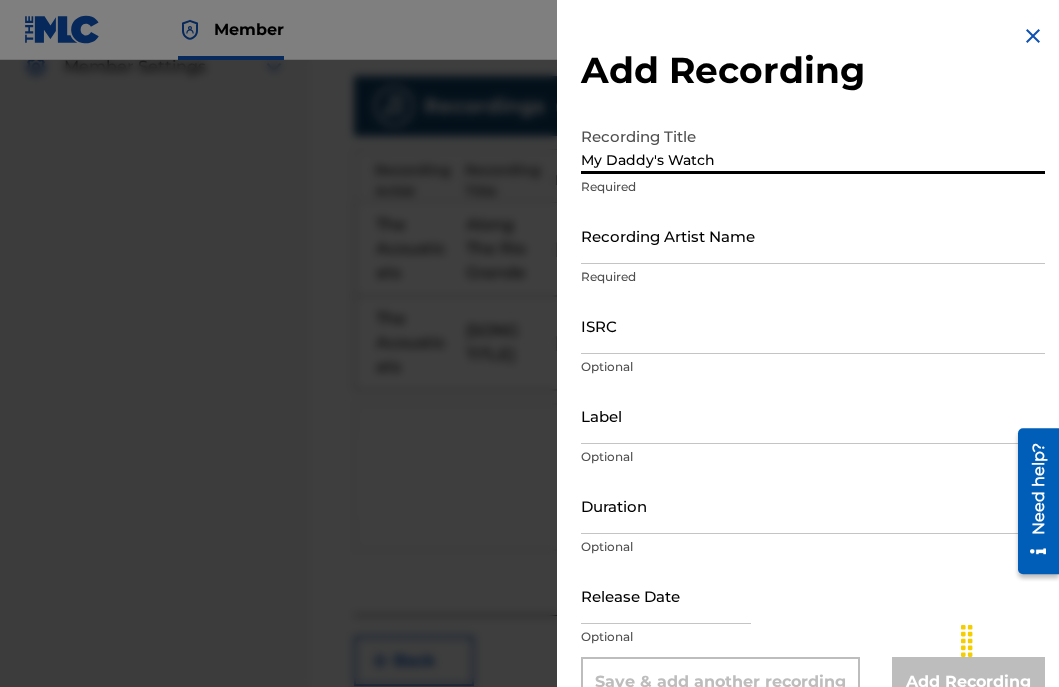 type on "My Daddy's Watch" 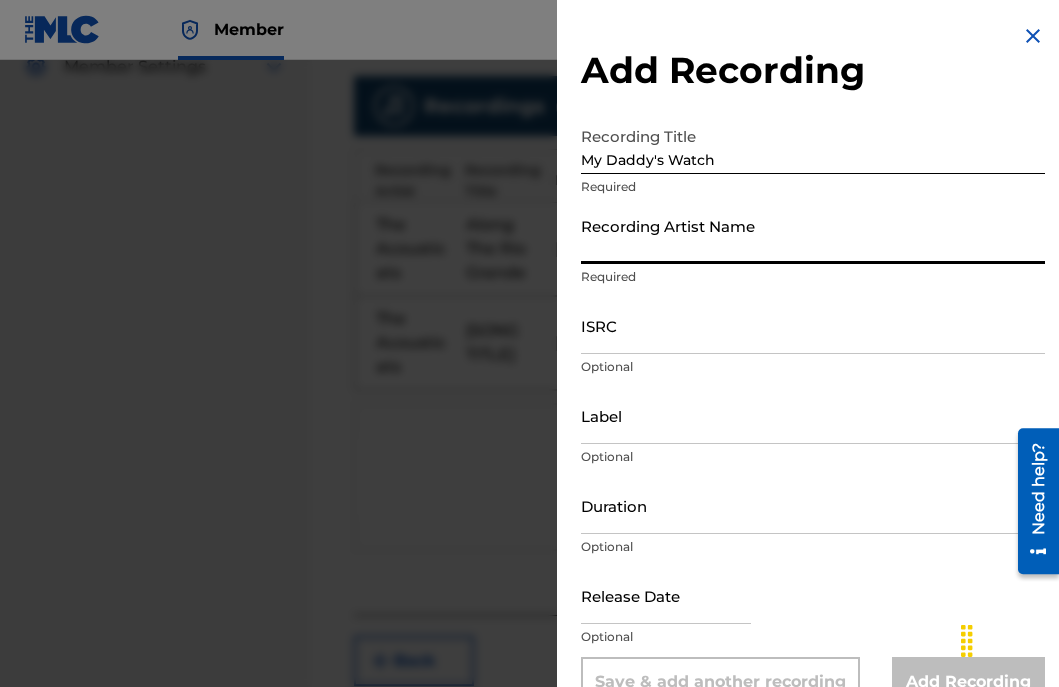 click on "Recording Artist Name" at bounding box center [813, 235] 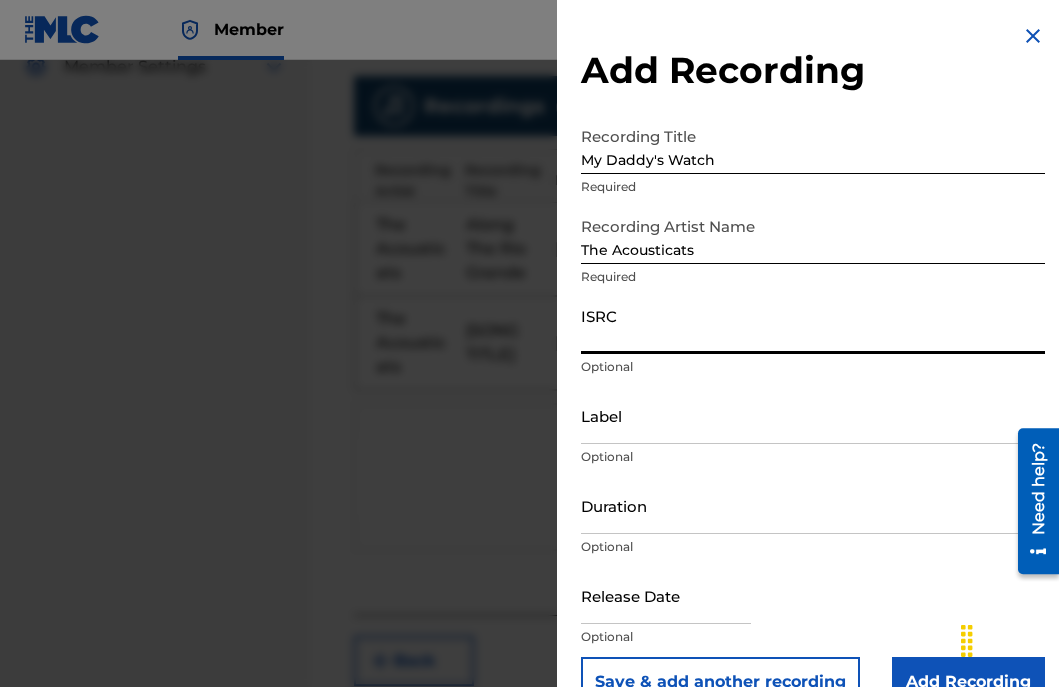 click on "ISRC" at bounding box center [813, 325] 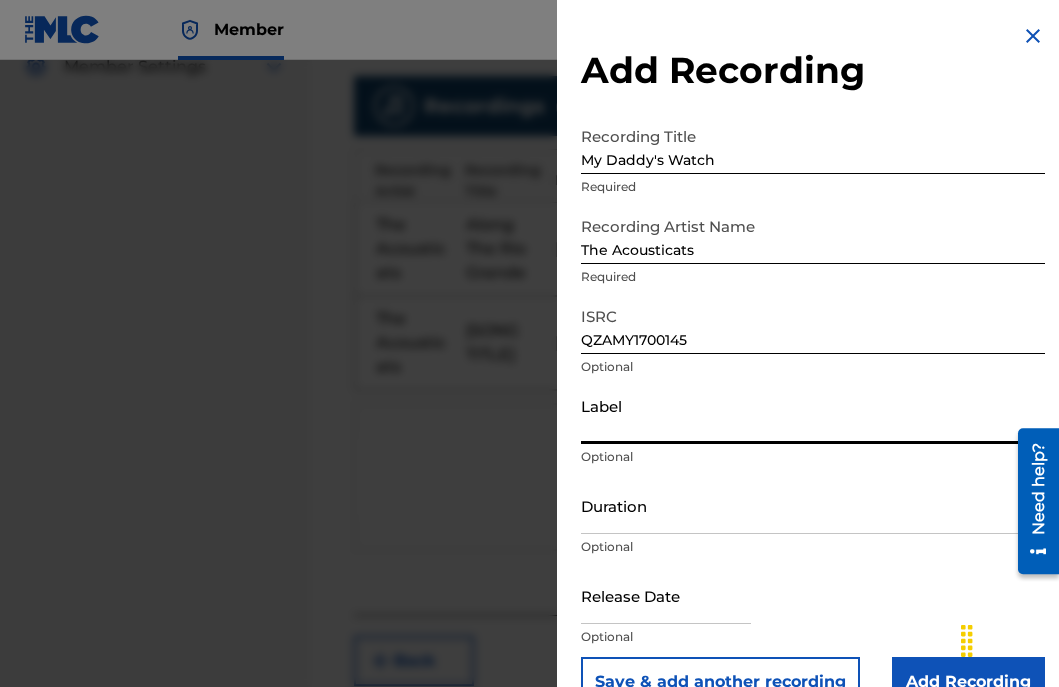 click on "Label" at bounding box center (813, 415) 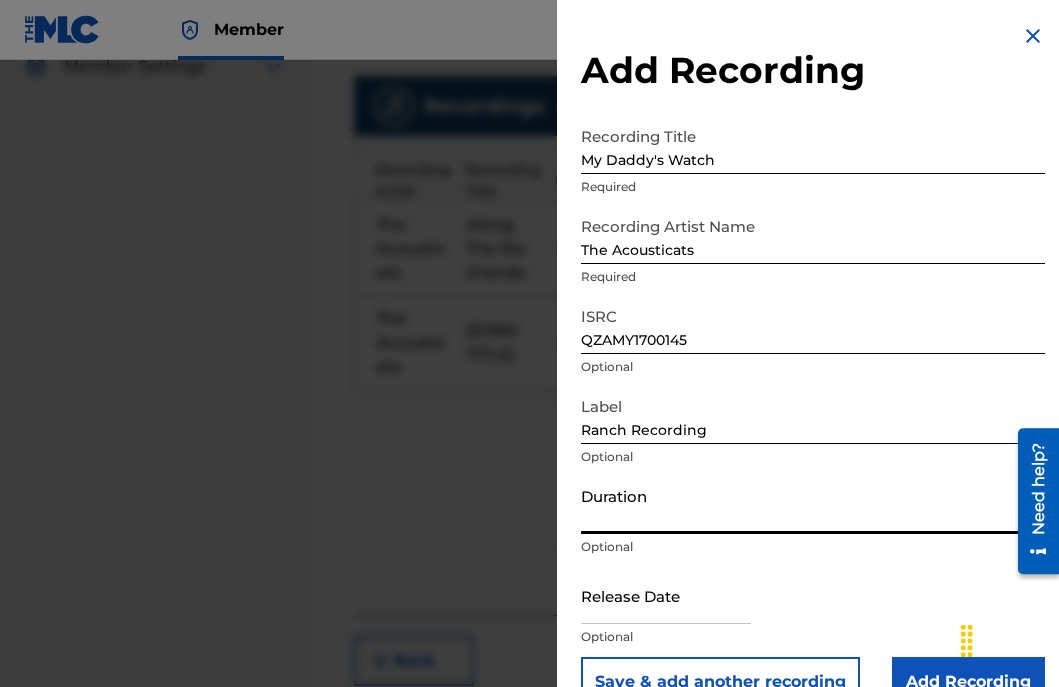 click on "Duration" at bounding box center [813, 505] 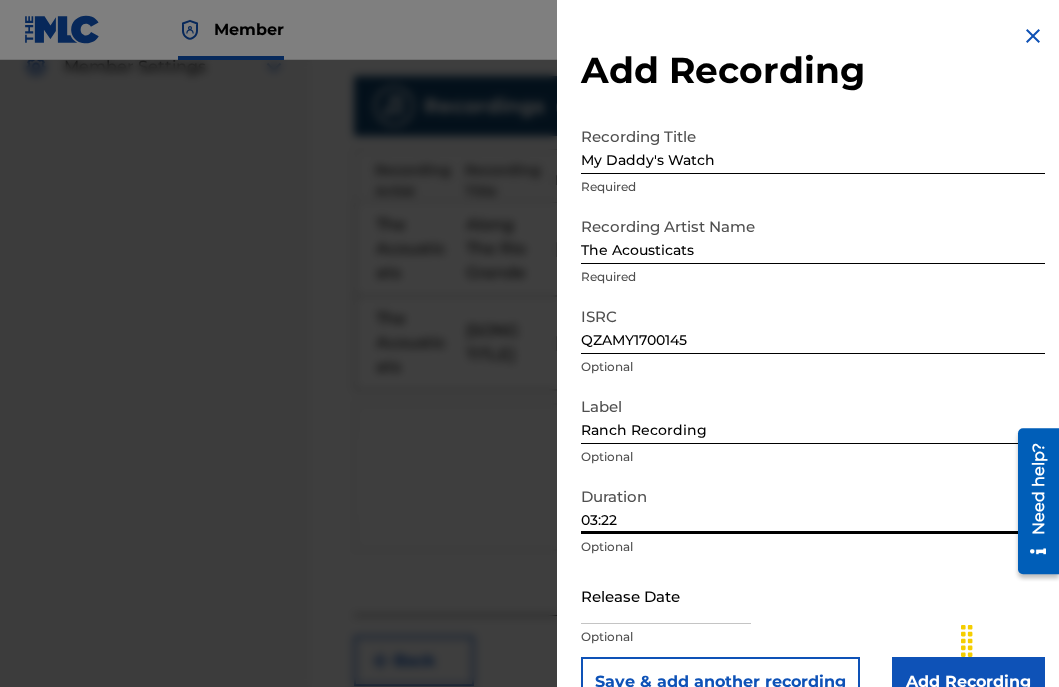 click at bounding box center [666, 595] 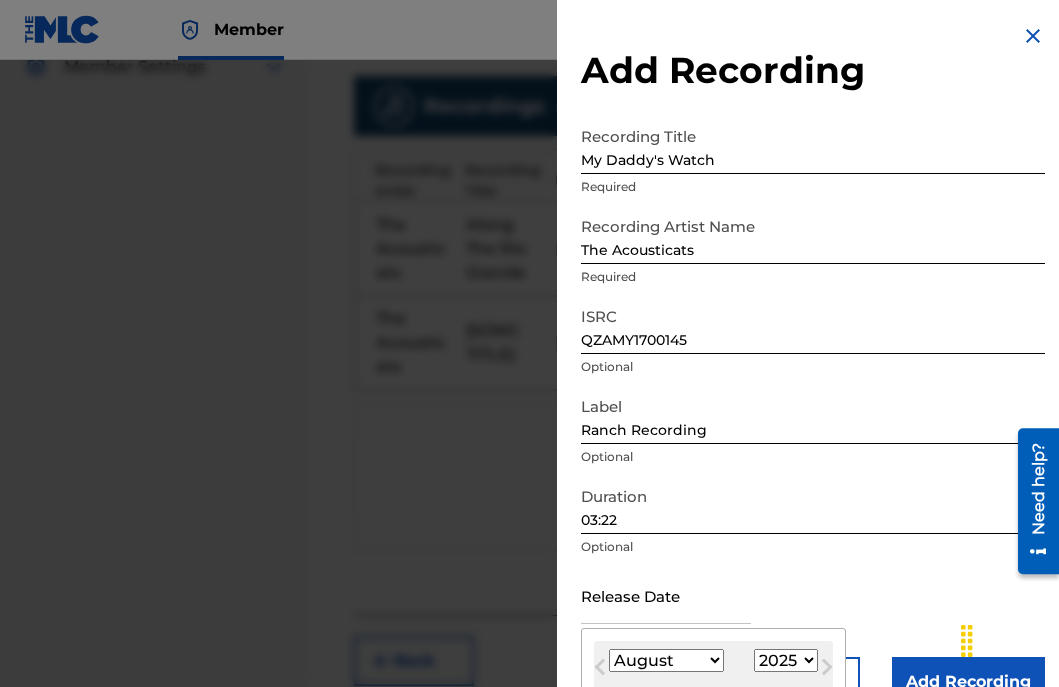 type on "[DATE]" 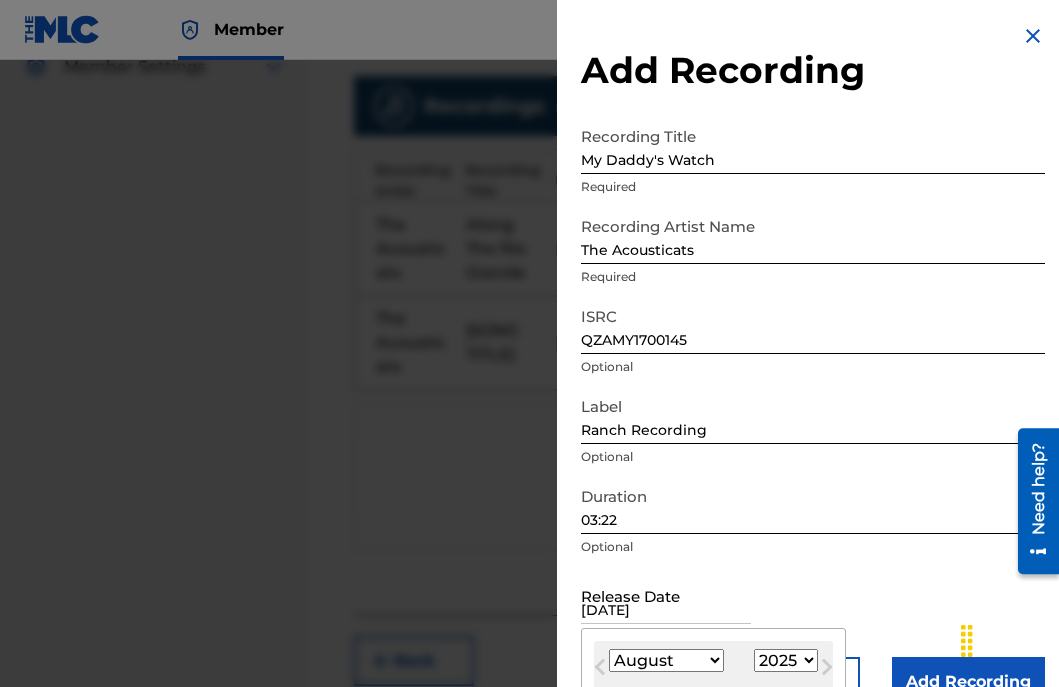 select on "5" 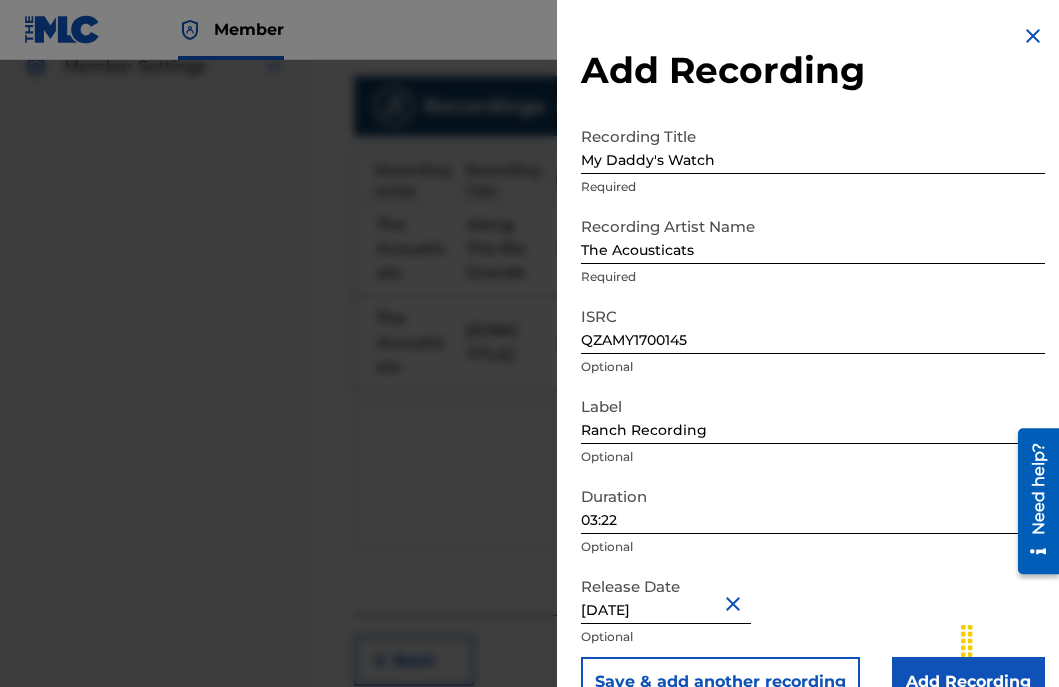 click on "Add Recording" at bounding box center [968, 682] 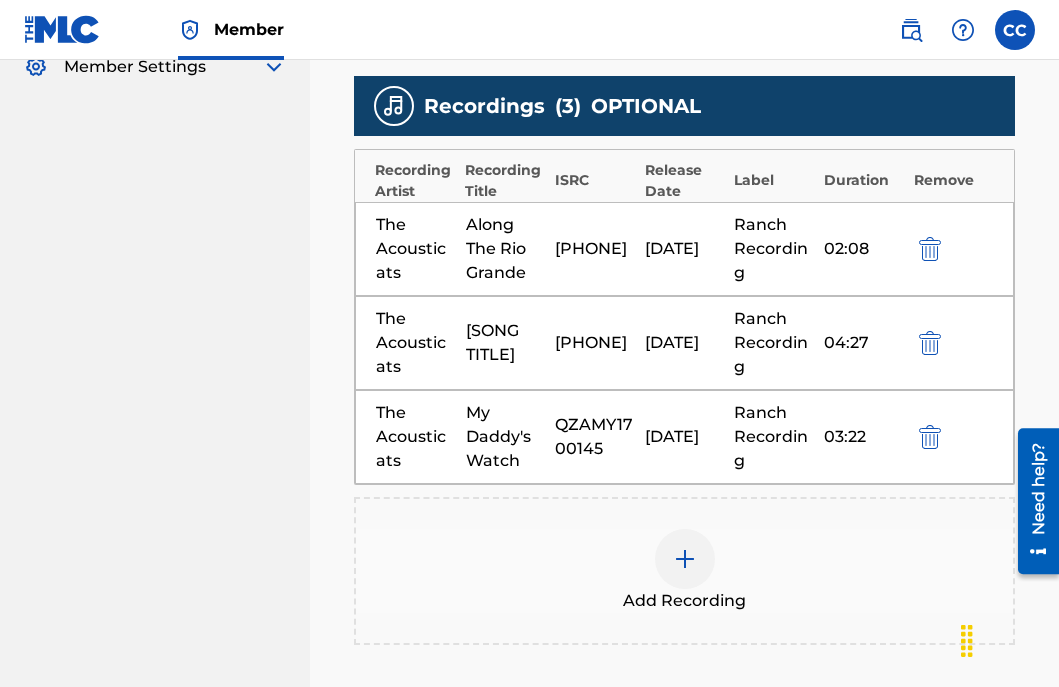 click at bounding box center (685, 559) 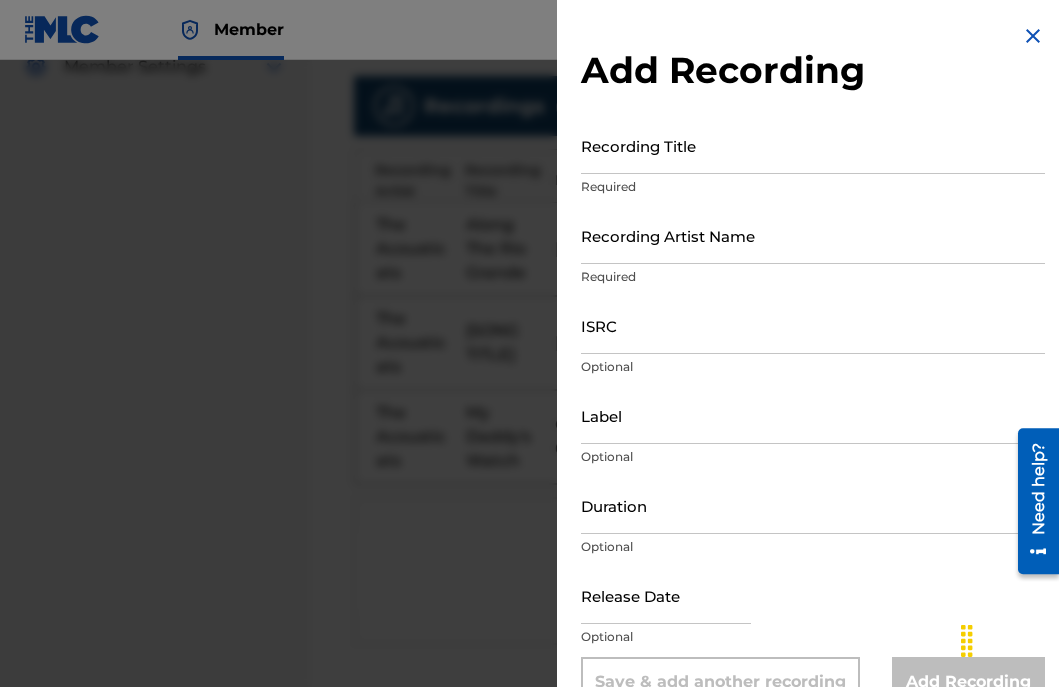 click on "Recording Title" at bounding box center (813, 145) 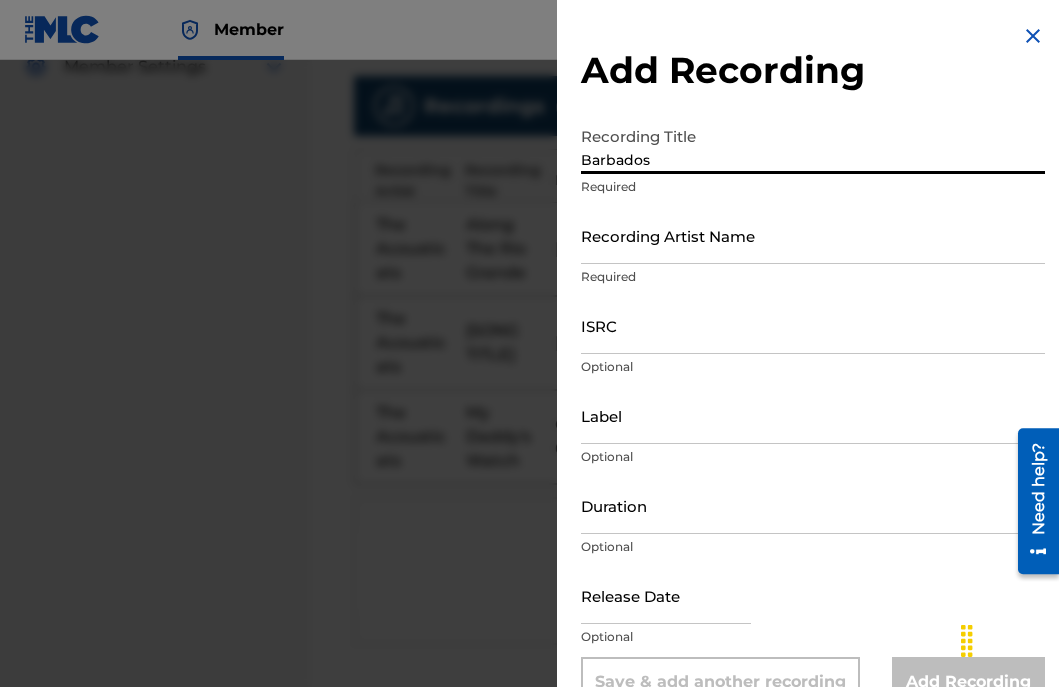 type on "Barbados" 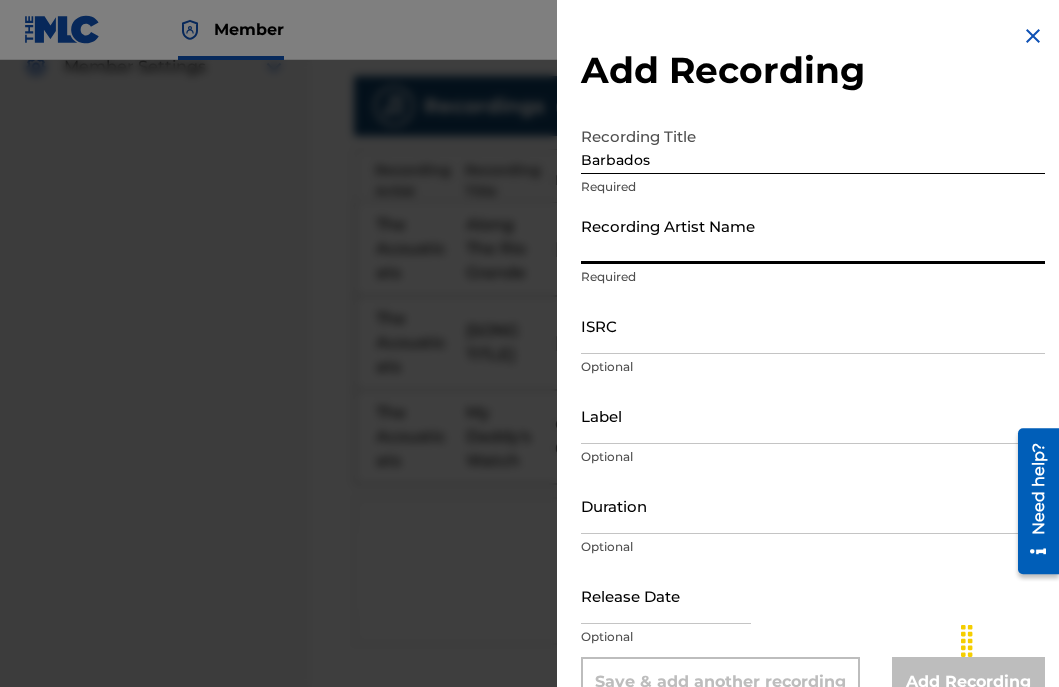 click on "Recording Artist Name" at bounding box center (813, 235) 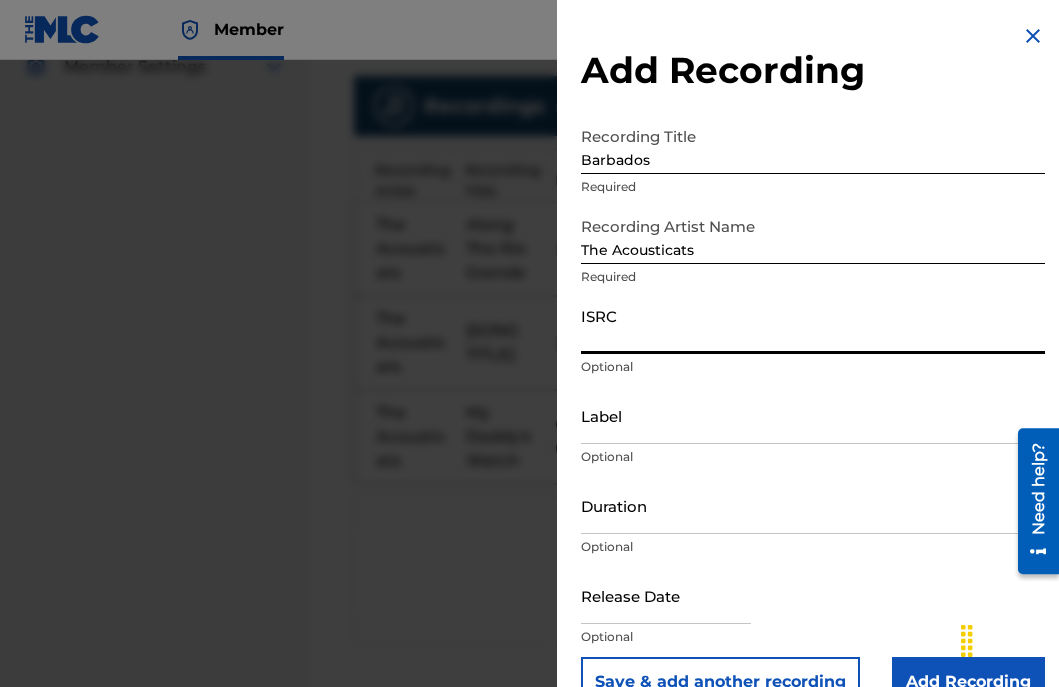 click on "ISRC" at bounding box center [813, 325] 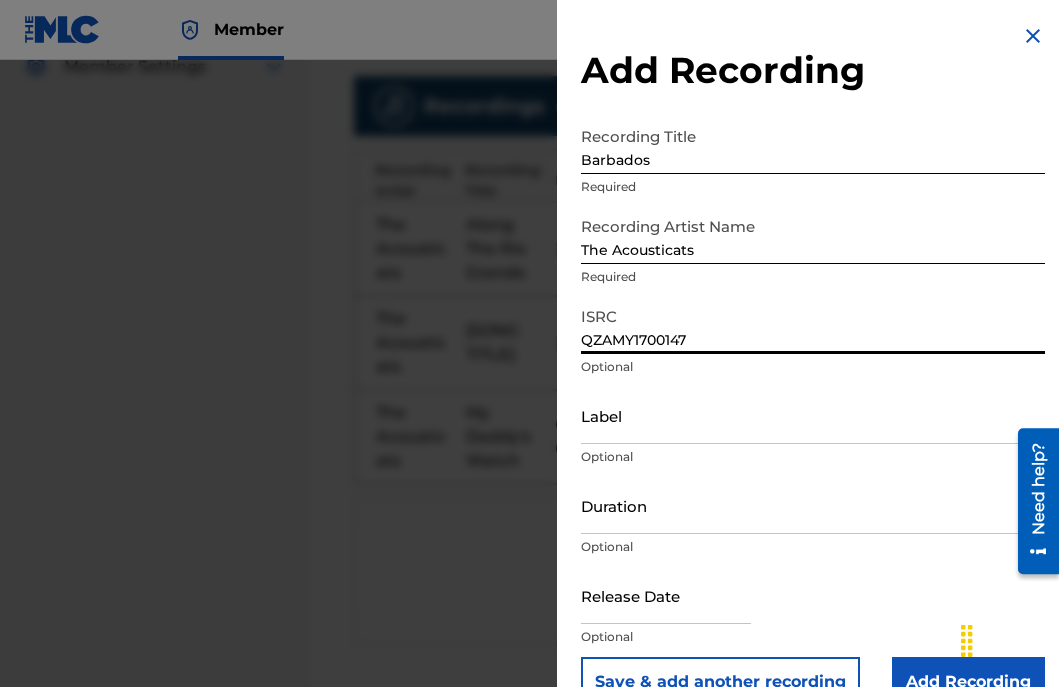 type on "QZAMY1700147" 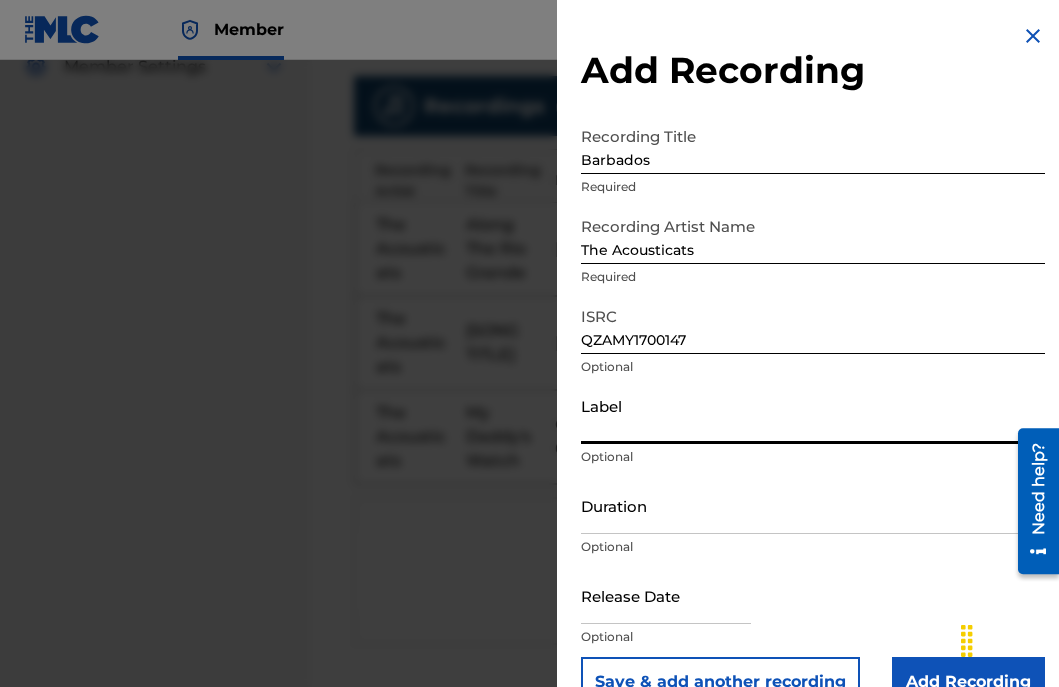 type on "Ranch Recording" 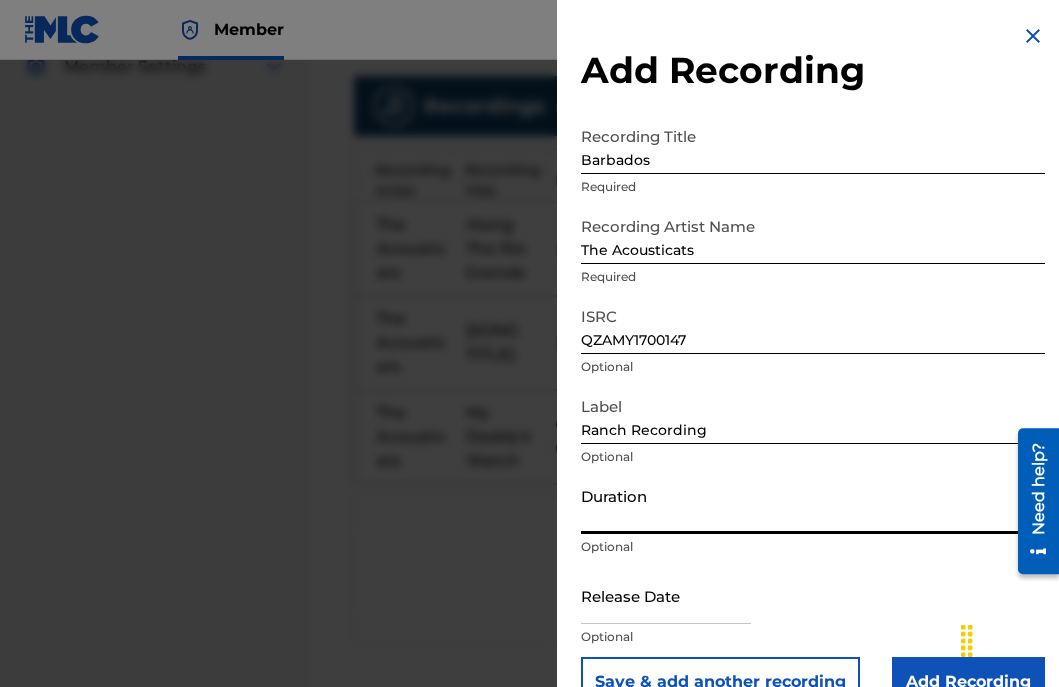 click on "Duration" at bounding box center (813, 505) 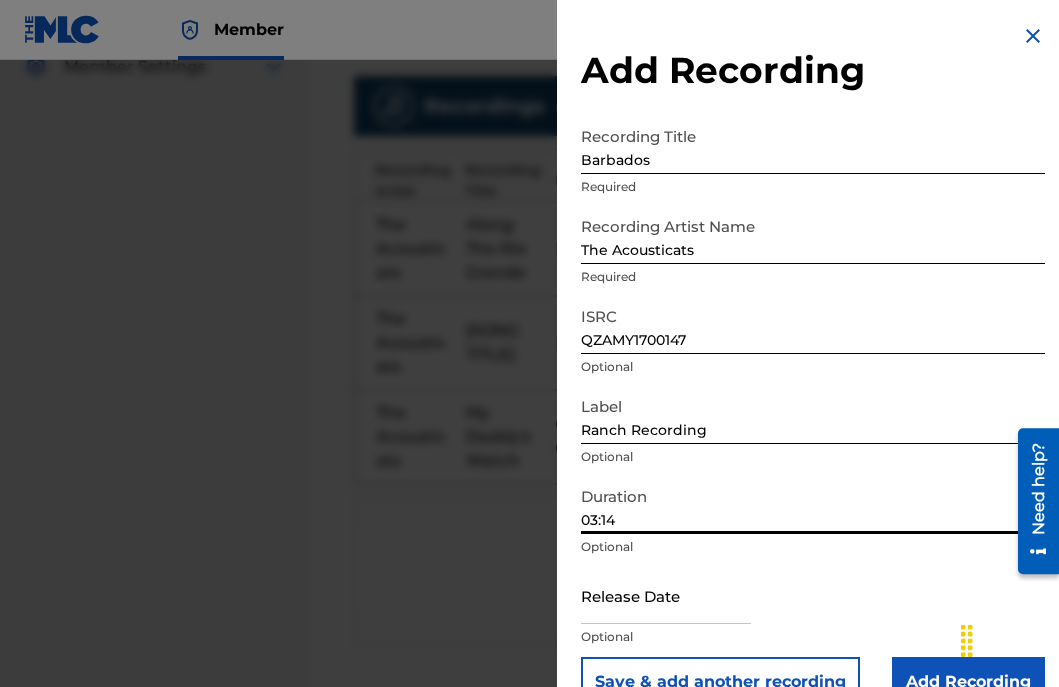 type on "03:14" 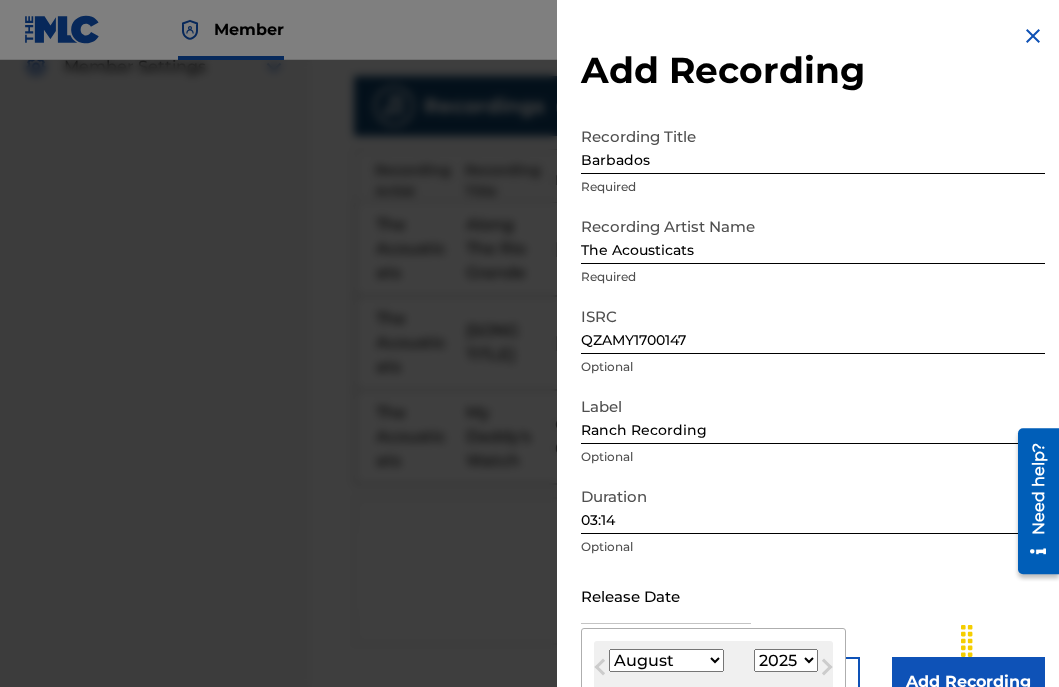 type on "[DATE]" 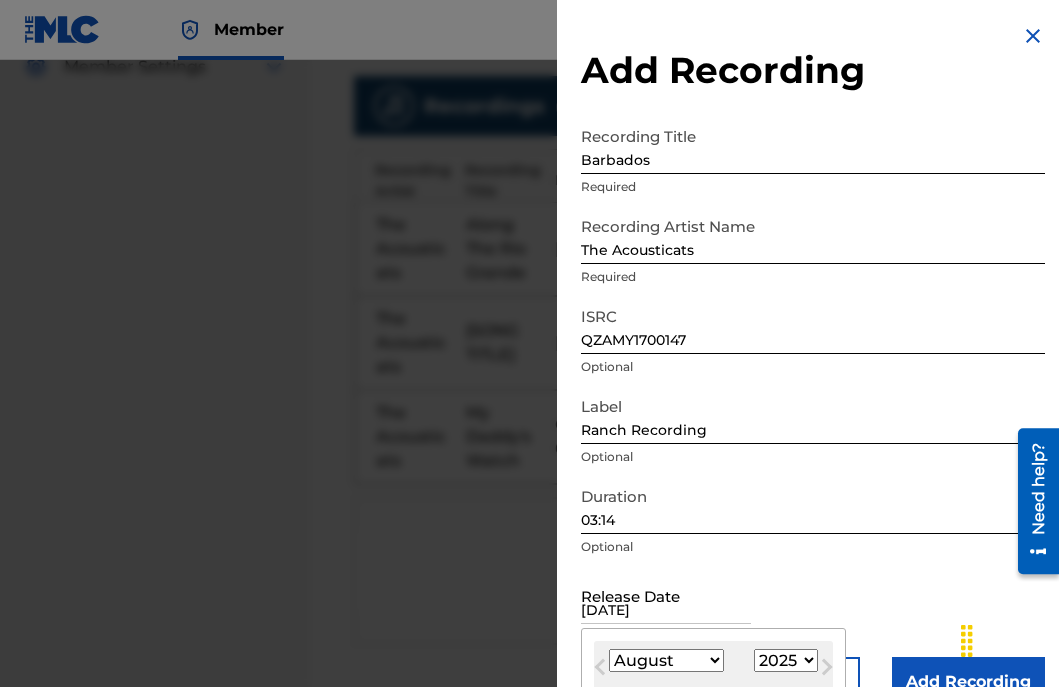 select on "5" 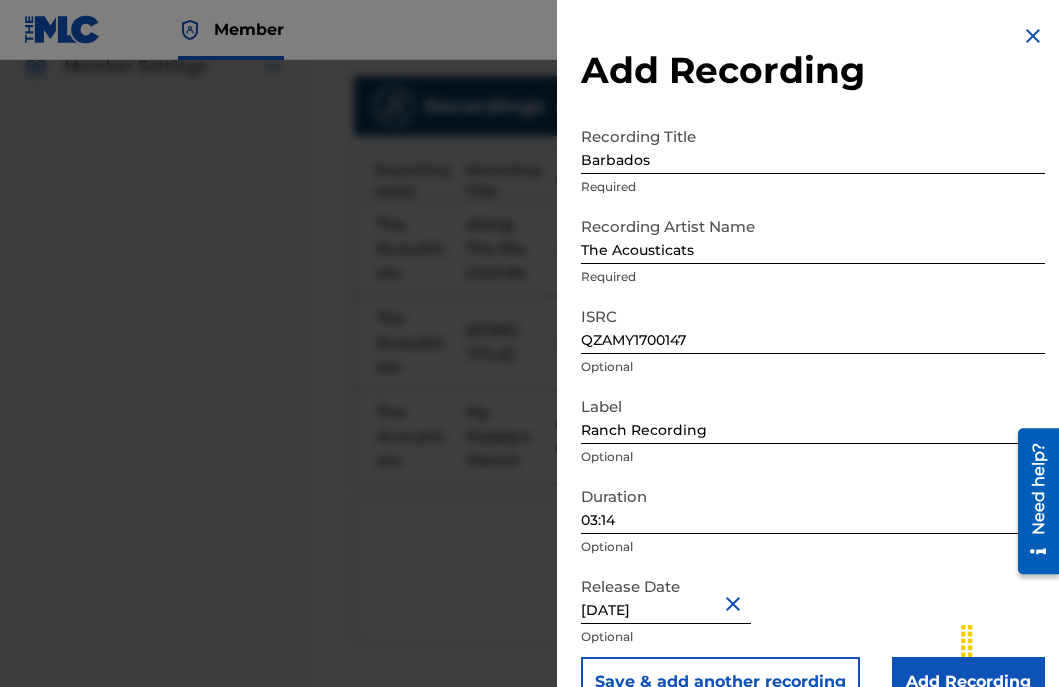 click on "Add Recording" at bounding box center [968, 682] 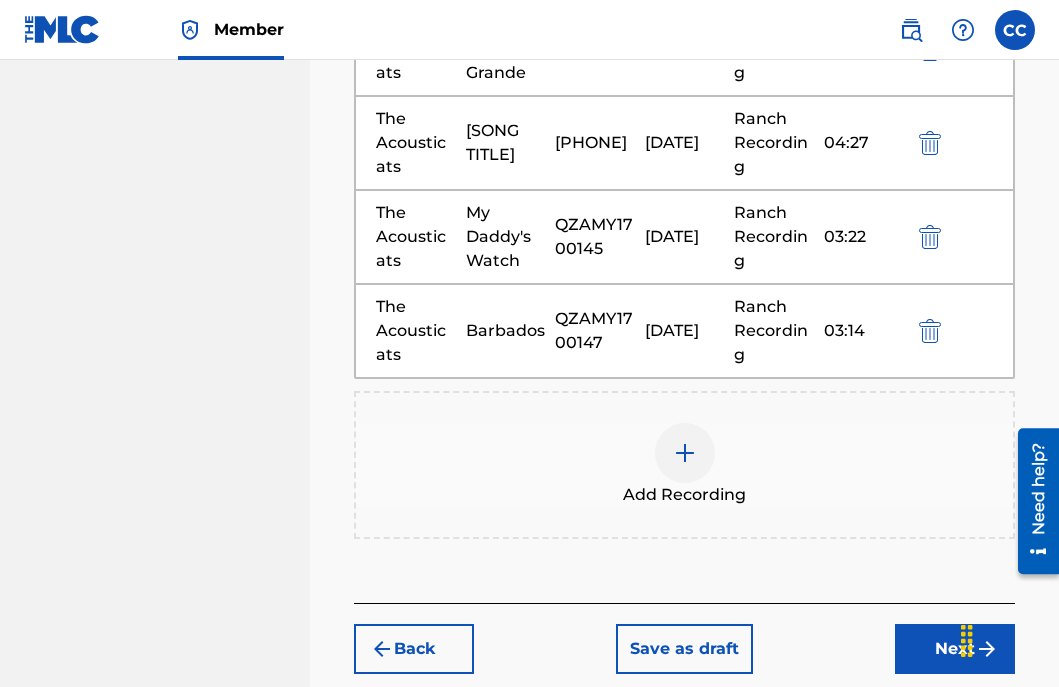 scroll, scrollTop: 779, scrollLeft: 0, axis: vertical 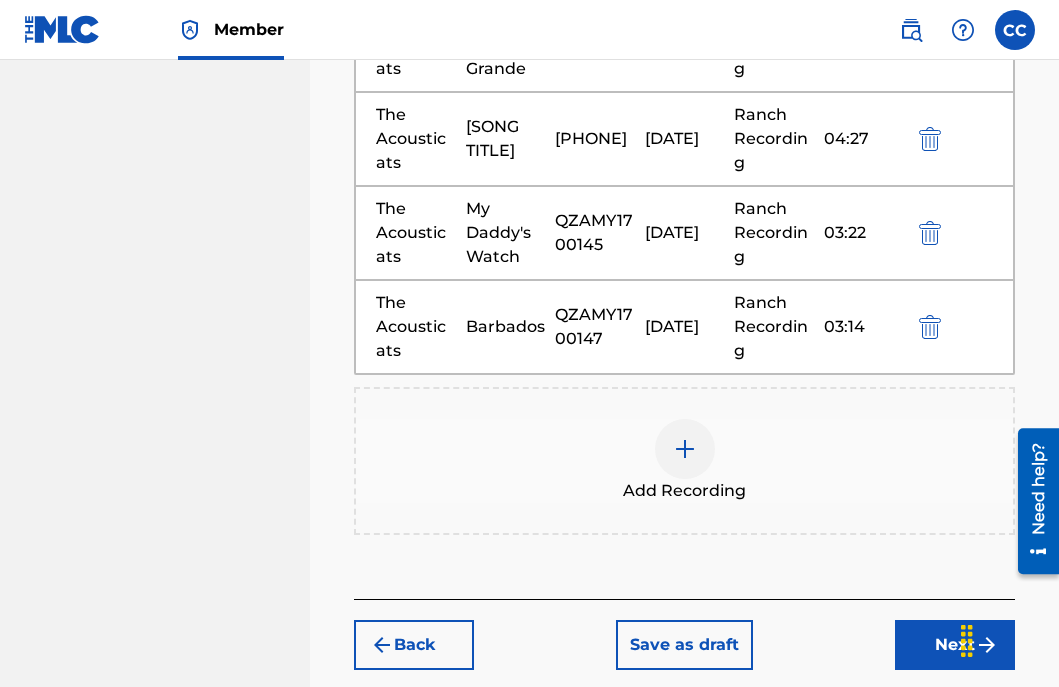 click at bounding box center (685, 449) 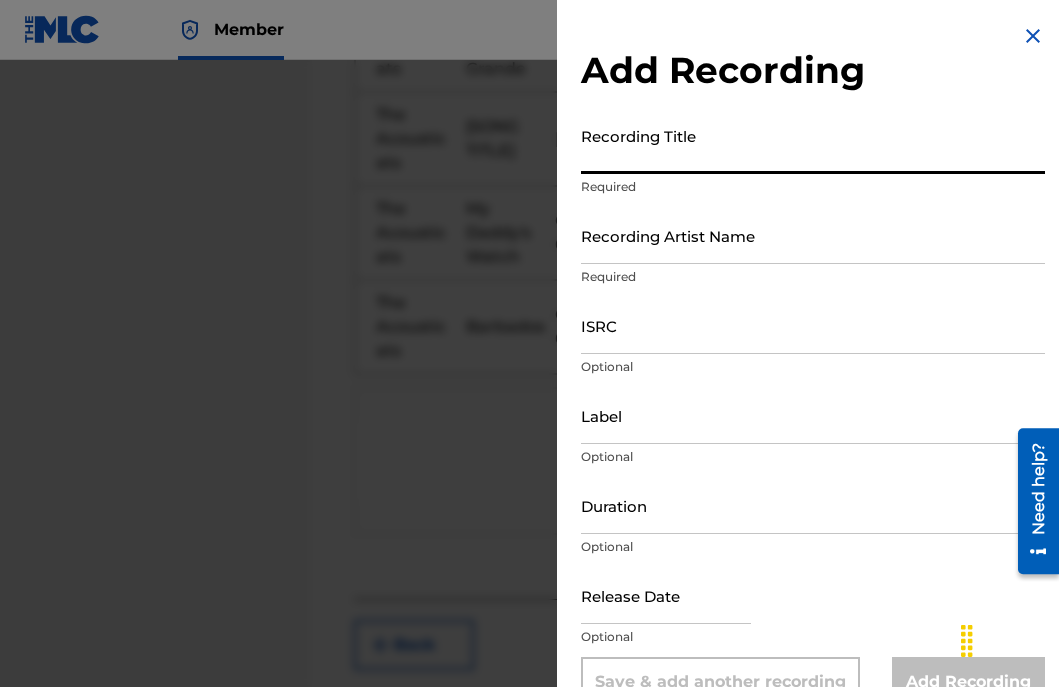 click on "Recording Title" at bounding box center (813, 145) 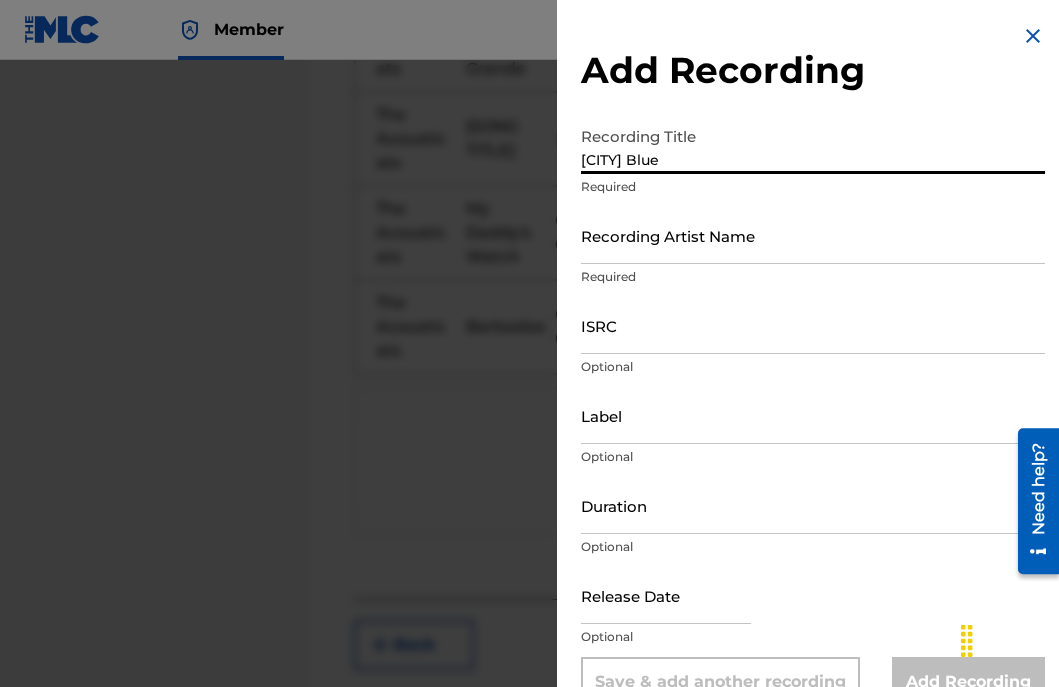 type on "[CITY] Blue" 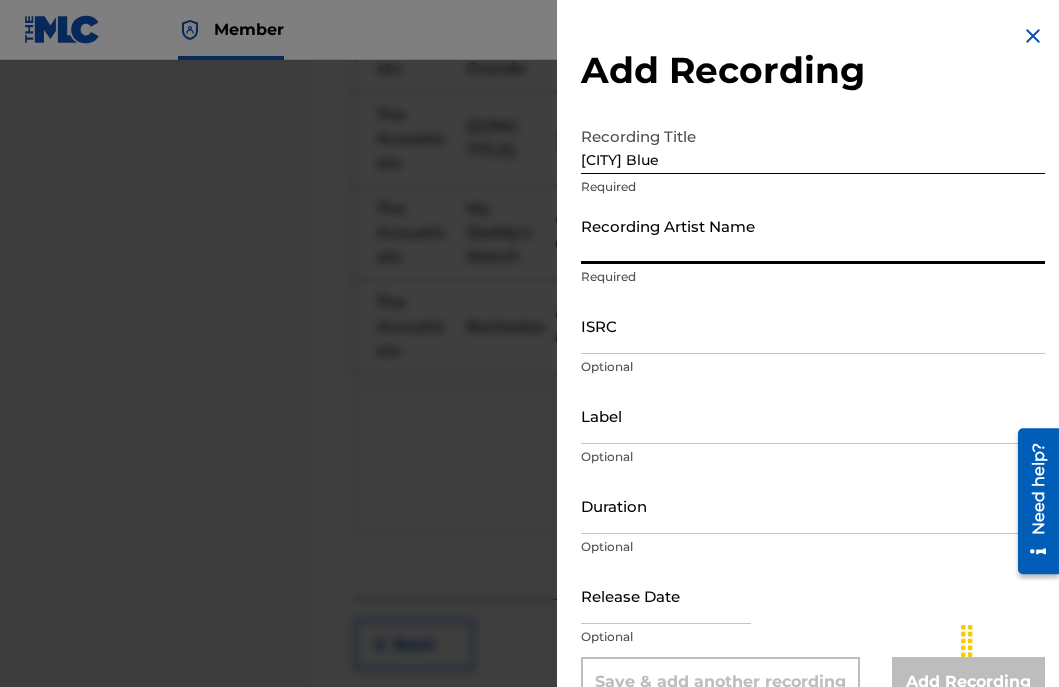 click on "Recording Artist Name" at bounding box center [813, 235] 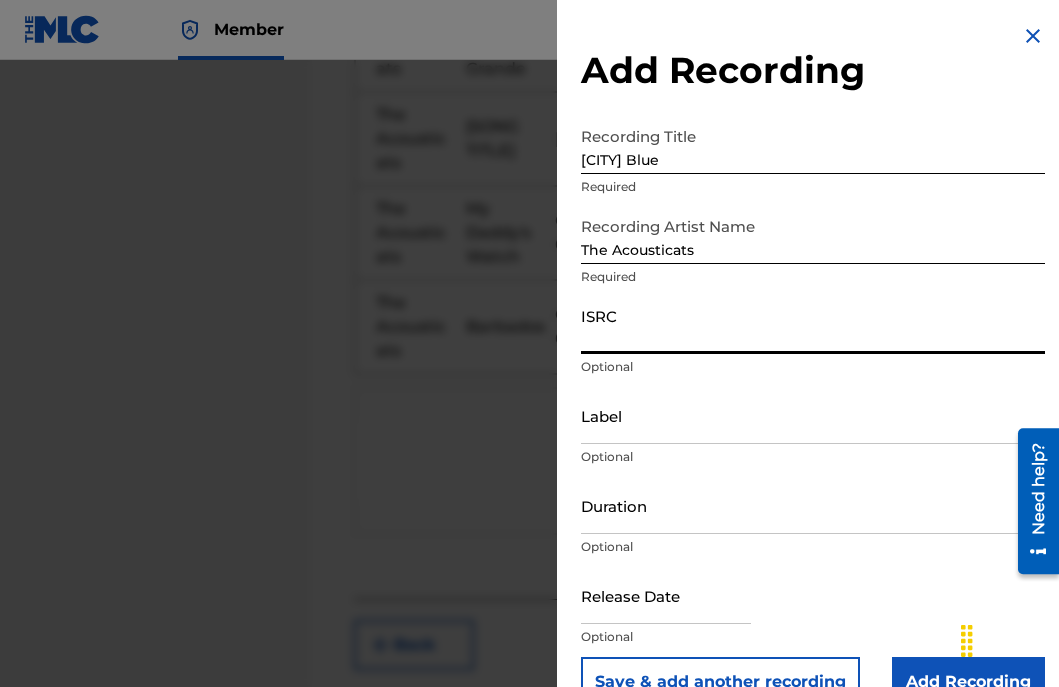 click on "ISRC" at bounding box center [813, 325] 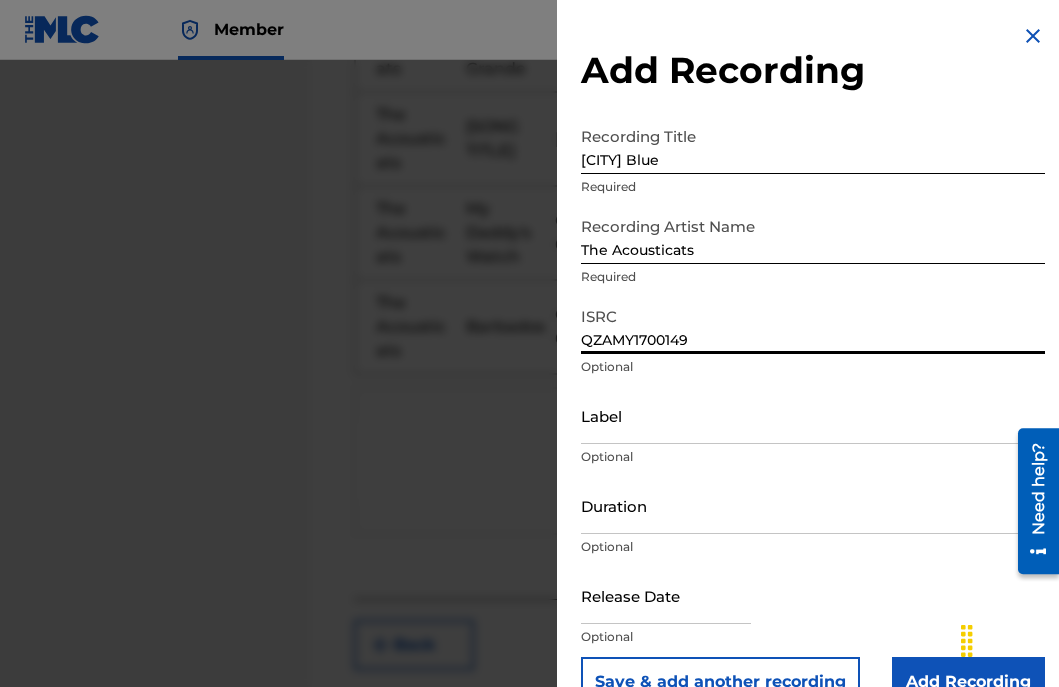 type on "QZAMY1700149" 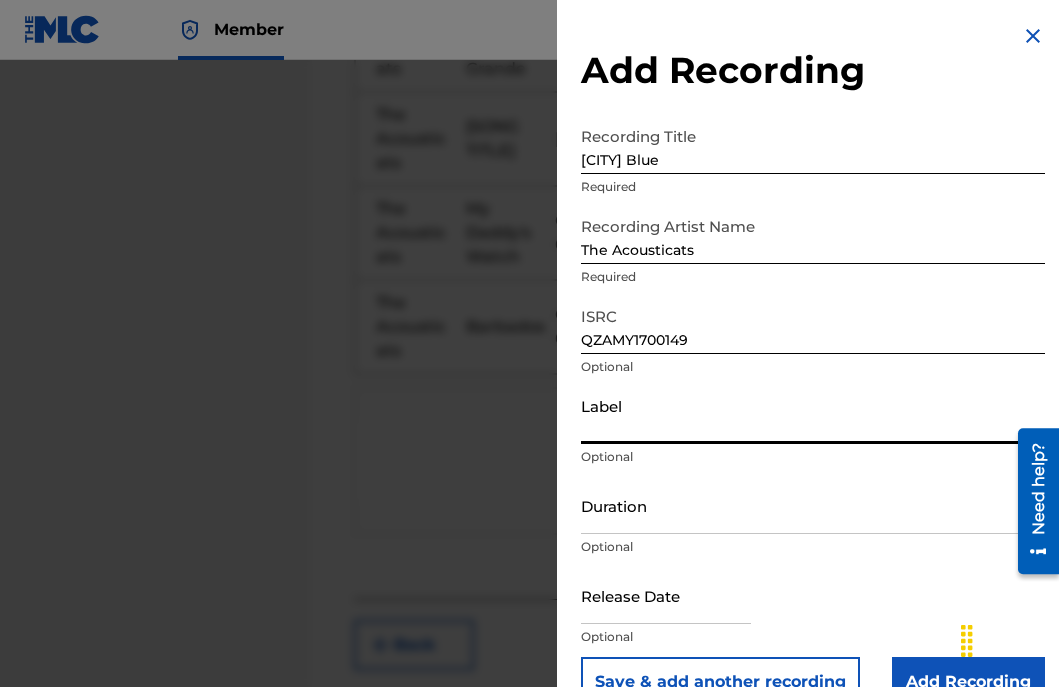 click on "Label" at bounding box center [813, 415] 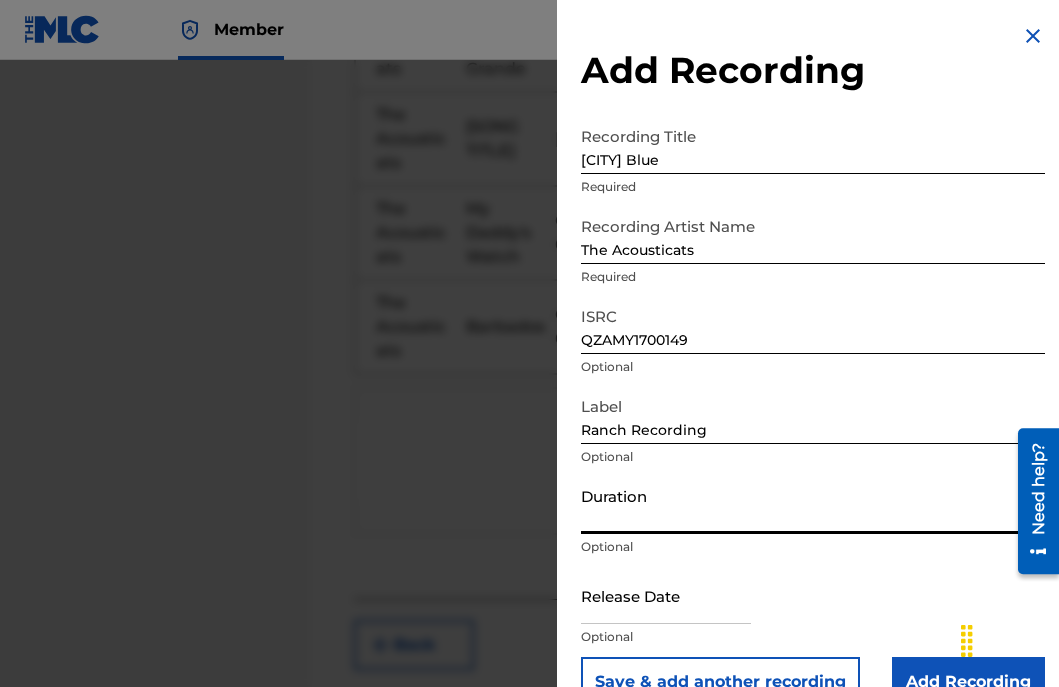click on "Duration" at bounding box center (813, 505) 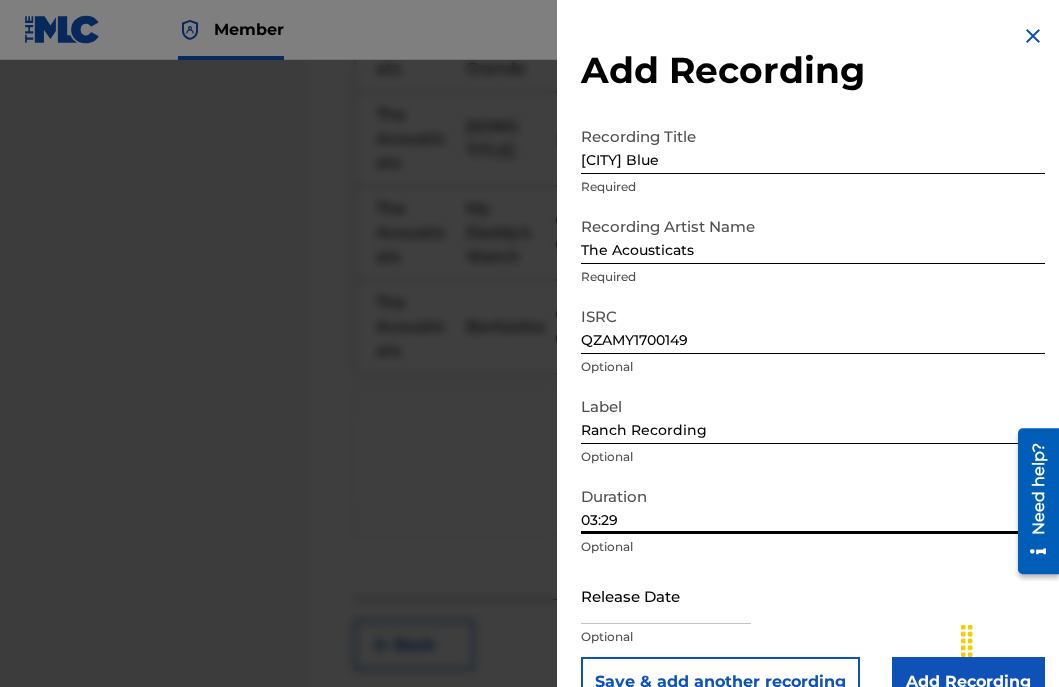 type on "03:29" 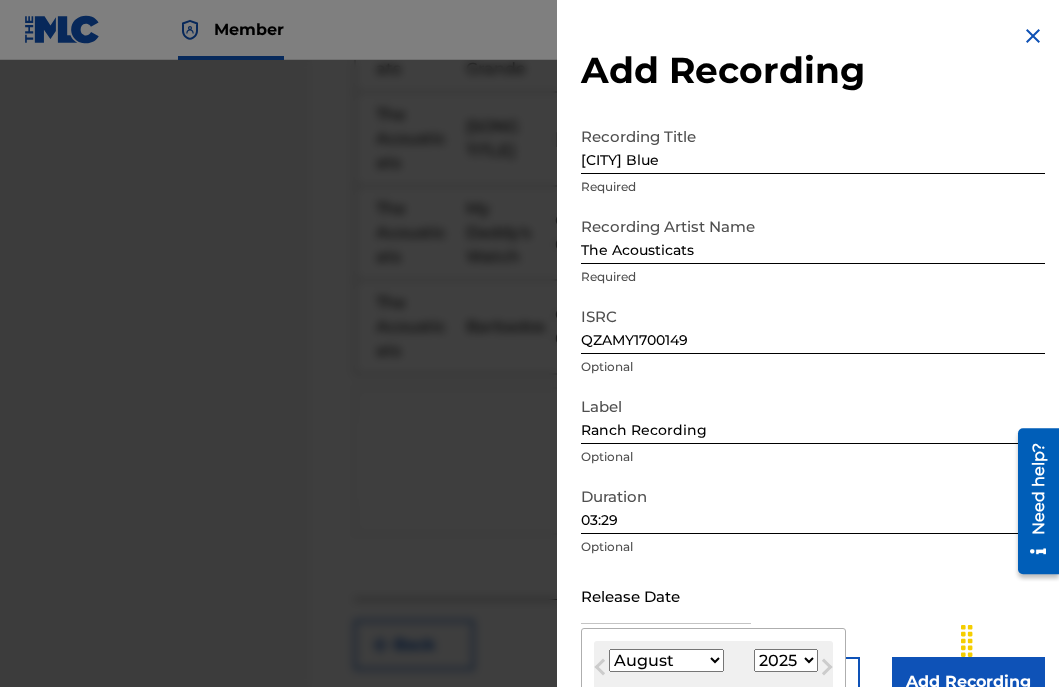 click at bounding box center [666, 595] 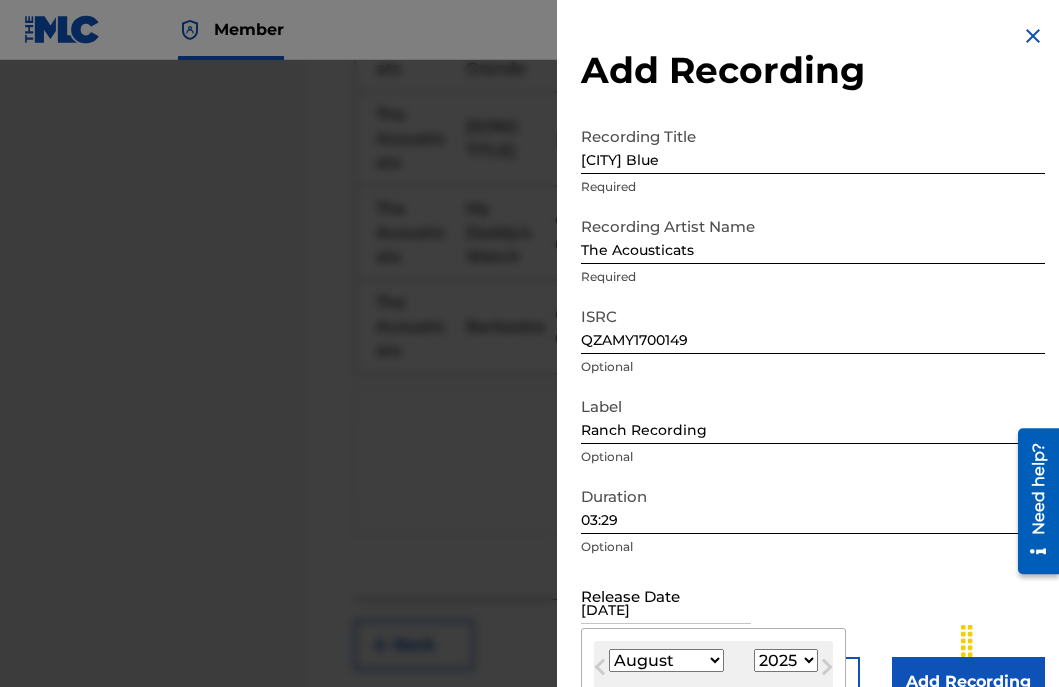 select on "5" 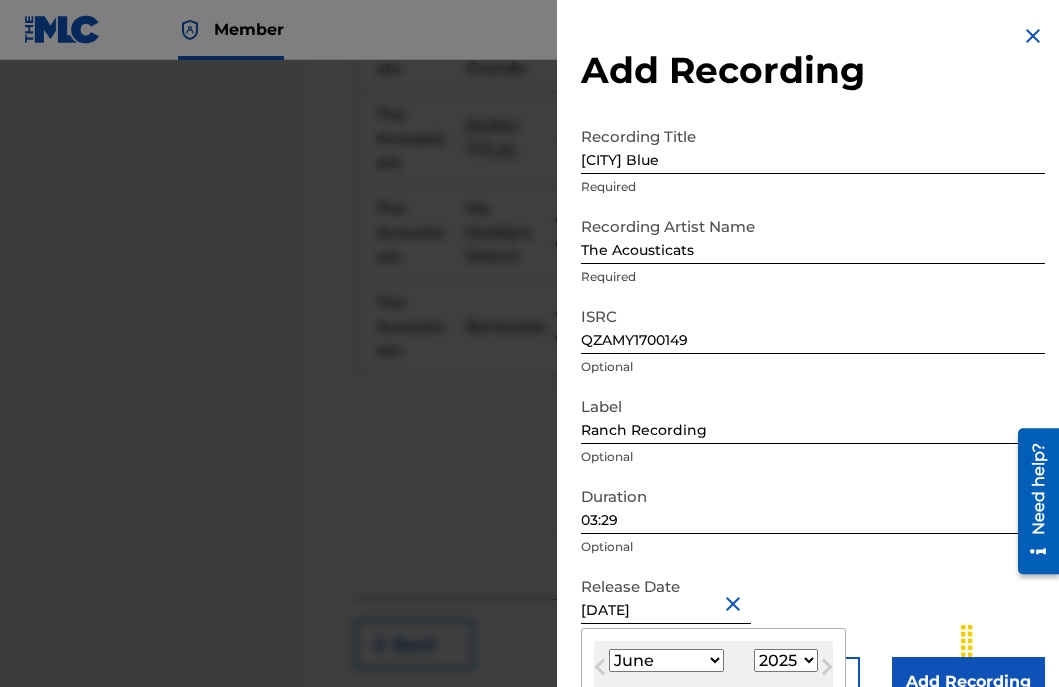 click on "Release Date June 1 2025 June 2025 Previous Month Next Month June 2025 January February March April May June July August September October November December 1899 1900 1901 1902 1903 1904 1905 1906 1907 1908 1909 1910 1911 1912 1913 1914 1915 1916 1917 1918 1919 1920 1921 1922 1923 1924 1925 1926 1927 1928 1929 1930 1931 1932 1933 1934 1935 1936 1937 1938 1939 1940 1941 1942 1943 1944 1945 1946 1947 1948 1949 1950 1951 1952 1953 1954 1955 1956 1957 1958 1959 1960 1961 1962 1963 1964 1965 1966 1967 1968 1969 1970 1971 1972 1973 1974 1975 1976 1977 1978 1979 1980 1981 1982 1983 1984 1985 1986 1987 1988 1989 1990 1991 1992 1993 1994 1995 1996 1997 1998 1999 2000 2001 2002 2003 2004 2005 2006 2007 2008 2009 2010 2011 2012 2013 2014 2015 2016 2017 2018 2019 2020 2021 2022 2023 2024 2025 2026 2027 2028 2029 2030 2031 2032 2033 2034 2035 2036 2037 Su" at bounding box center (813, 612) 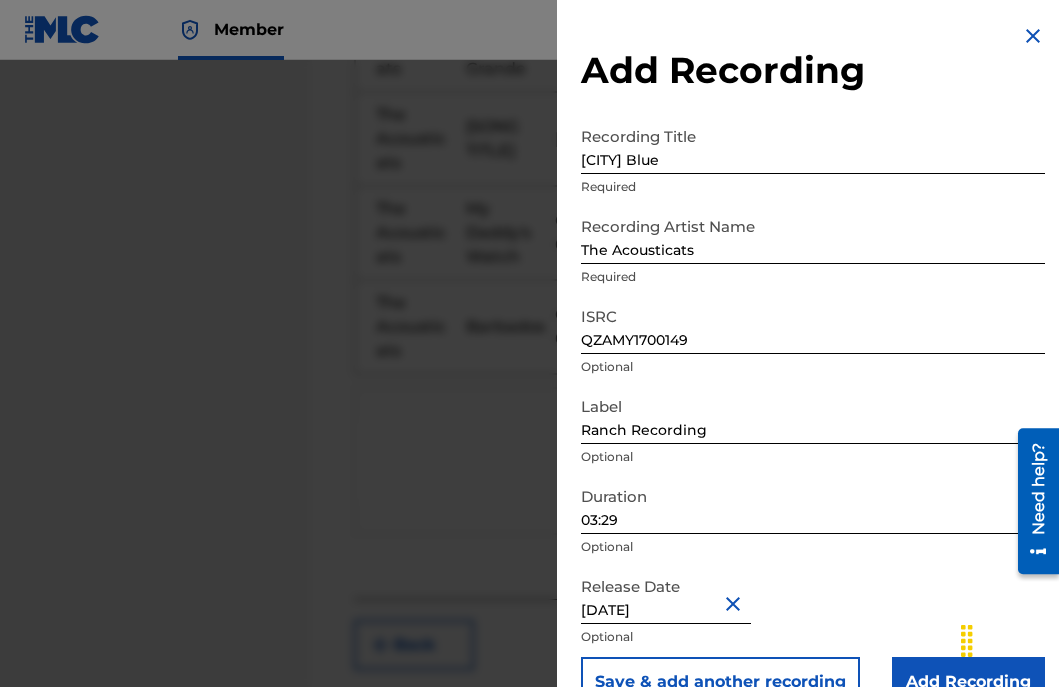 click on "Add Recording" at bounding box center (968, 682) 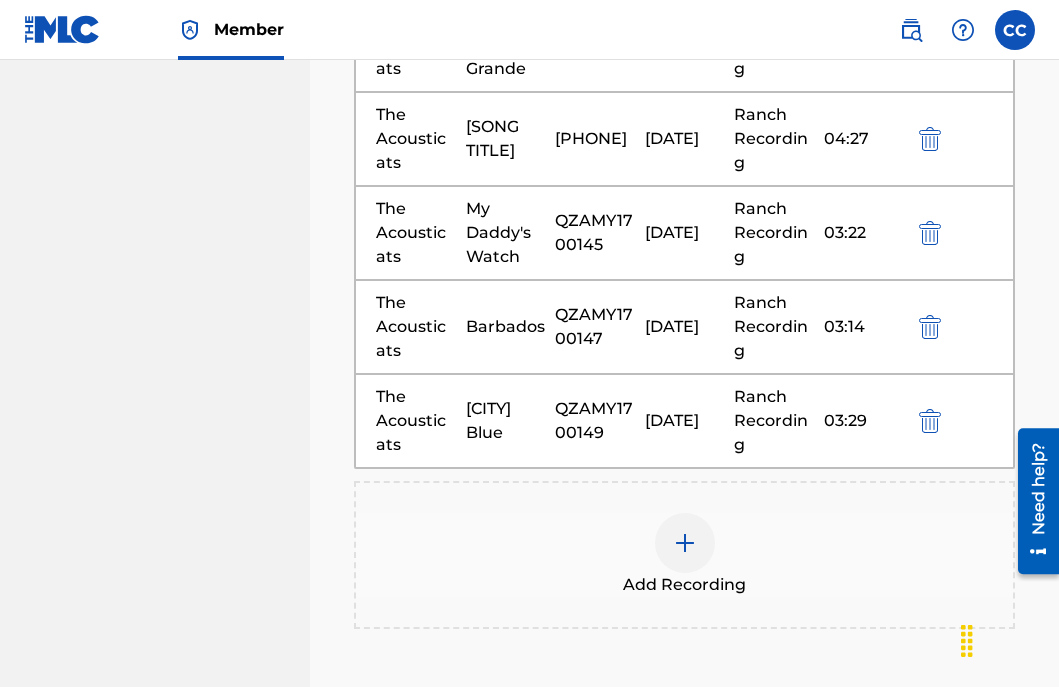 click at bounding box center (685, 543) 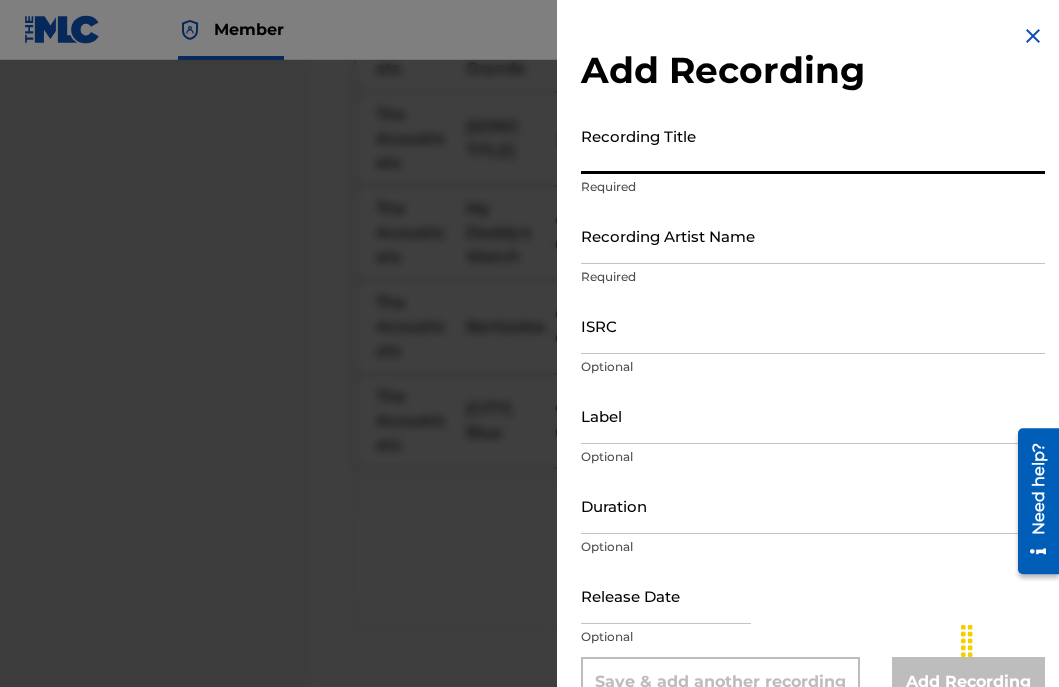 click on "Recording Title" at bounding box center [813, 145] 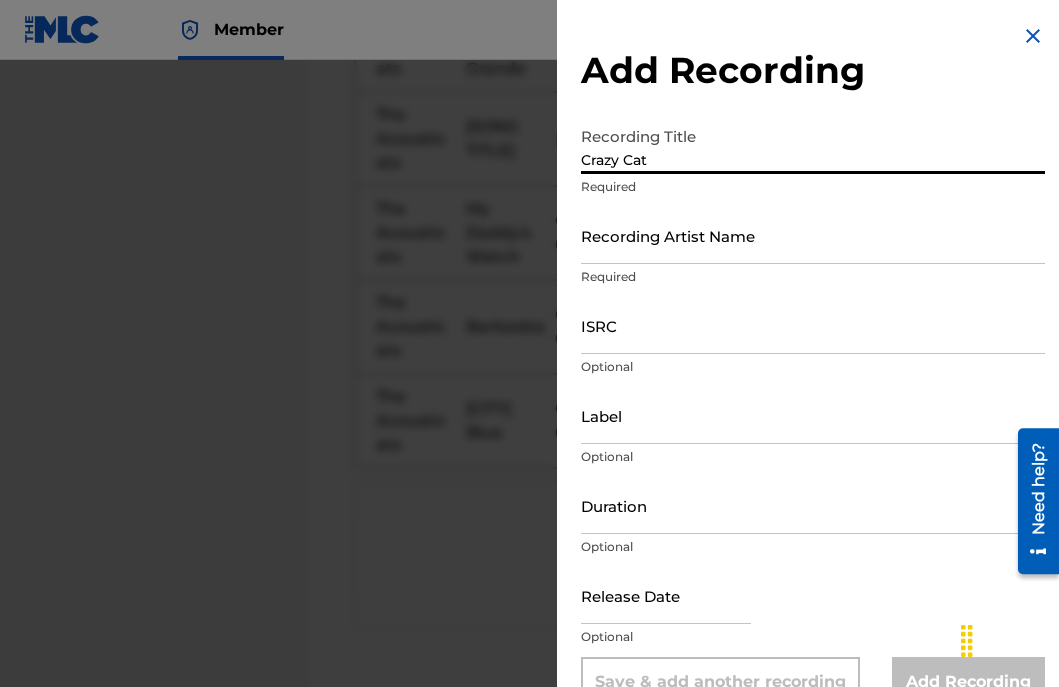 type on "Crazy Cat" 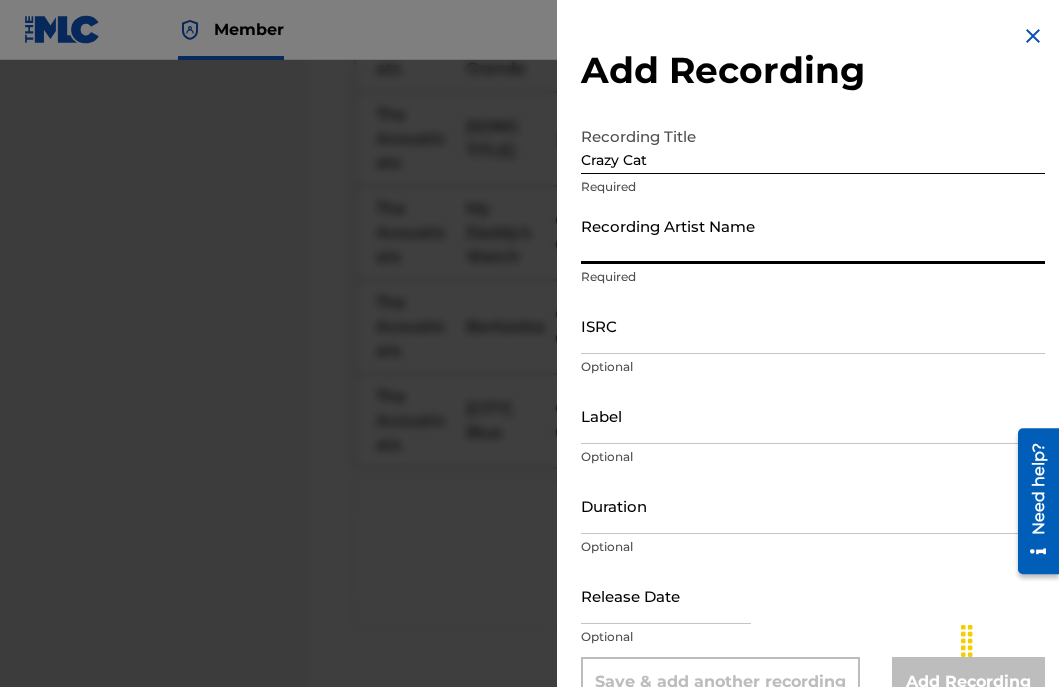 click on "Recording Artist Name" at bounding box center (813, 235) 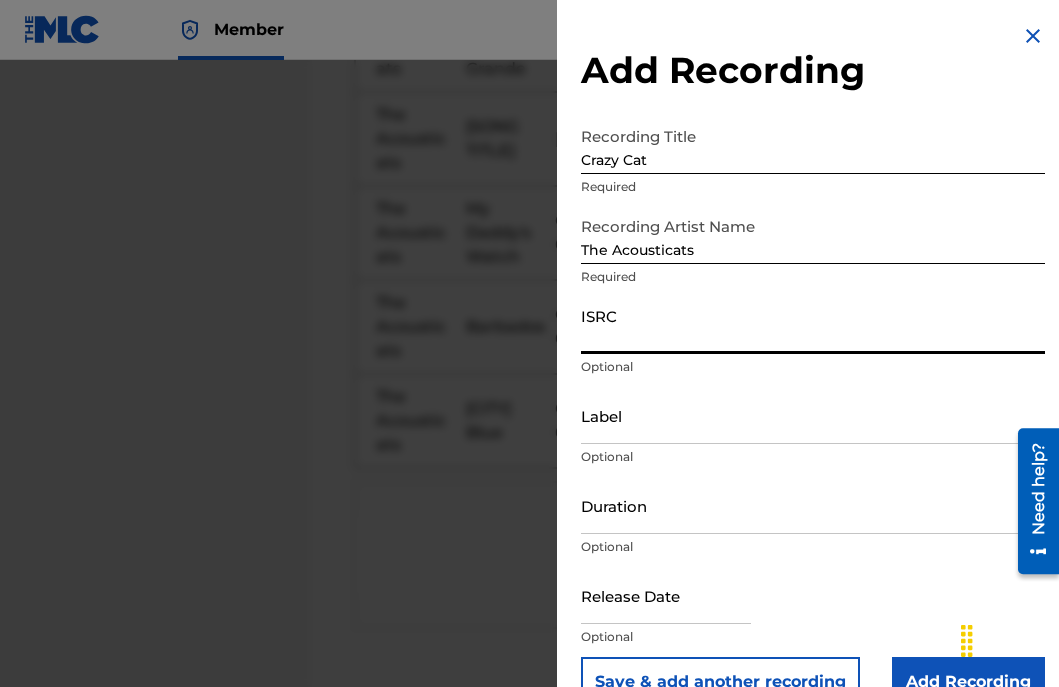 click on "ISRC" at bounding box center (813, 325) 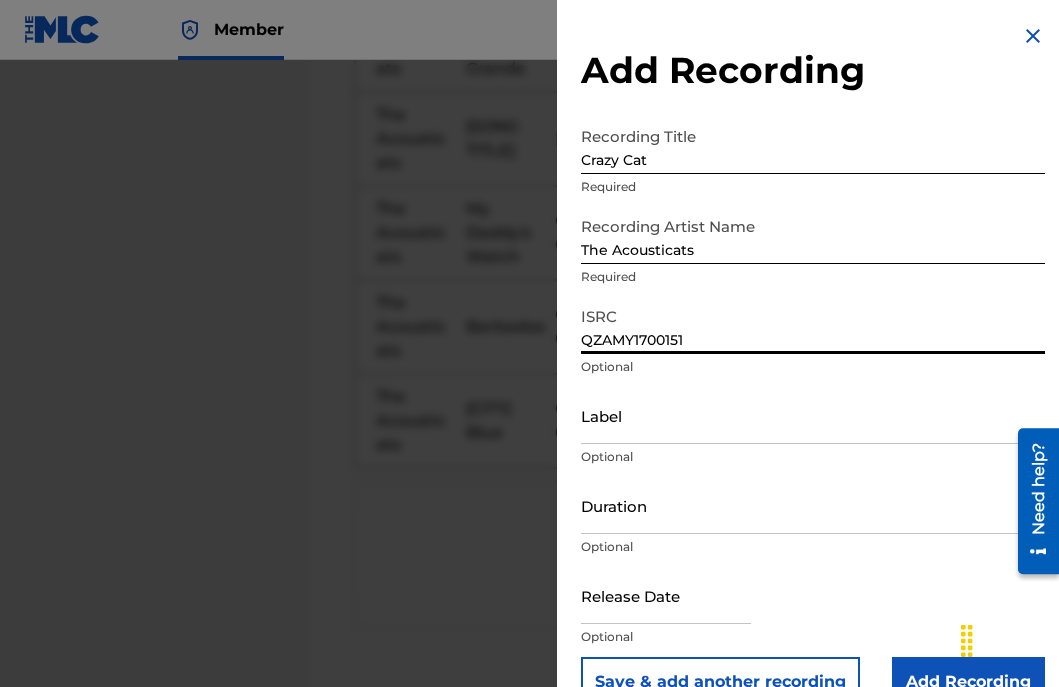 type on "QZAMY1700151" 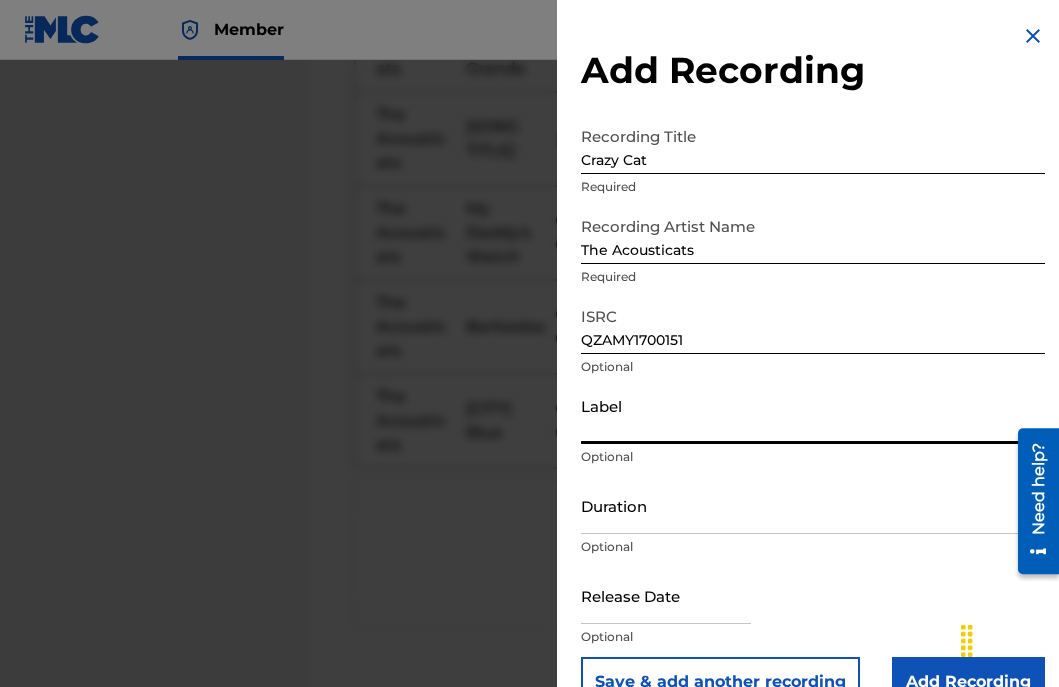 type on "Ranch Recording" 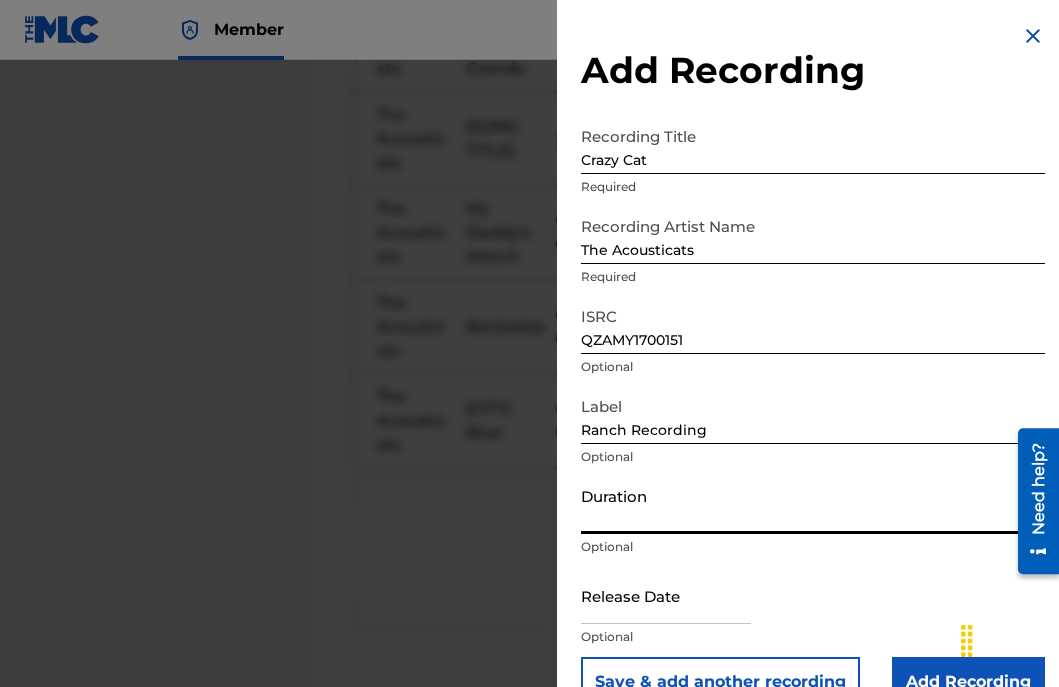 click on "Duration" at bounding box center (813, 505) 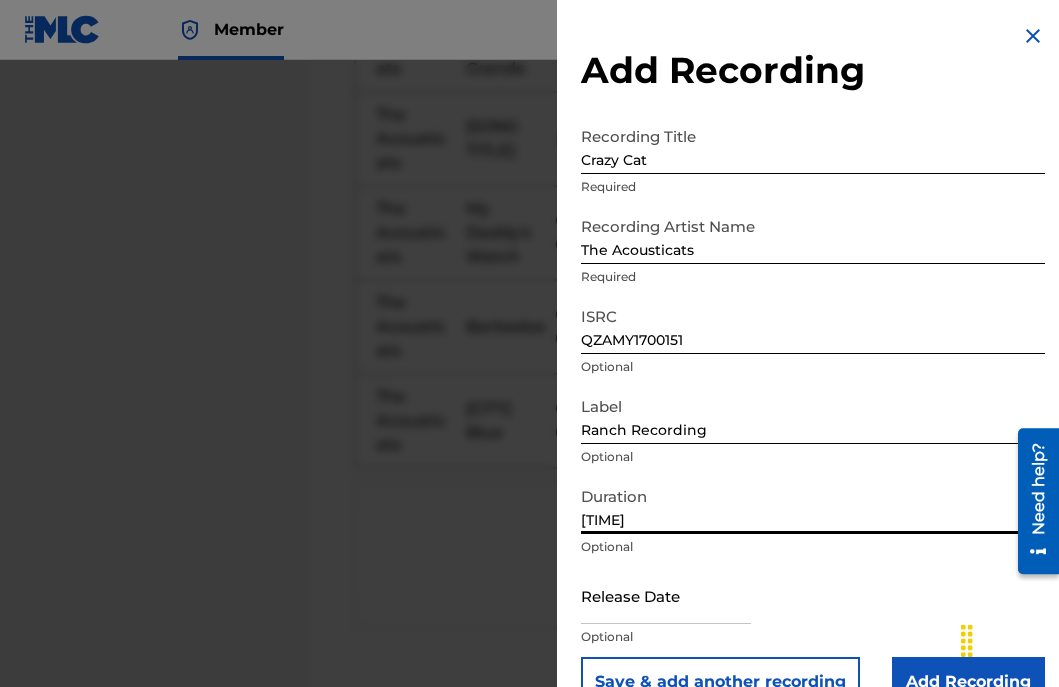 type on "[TIME]" 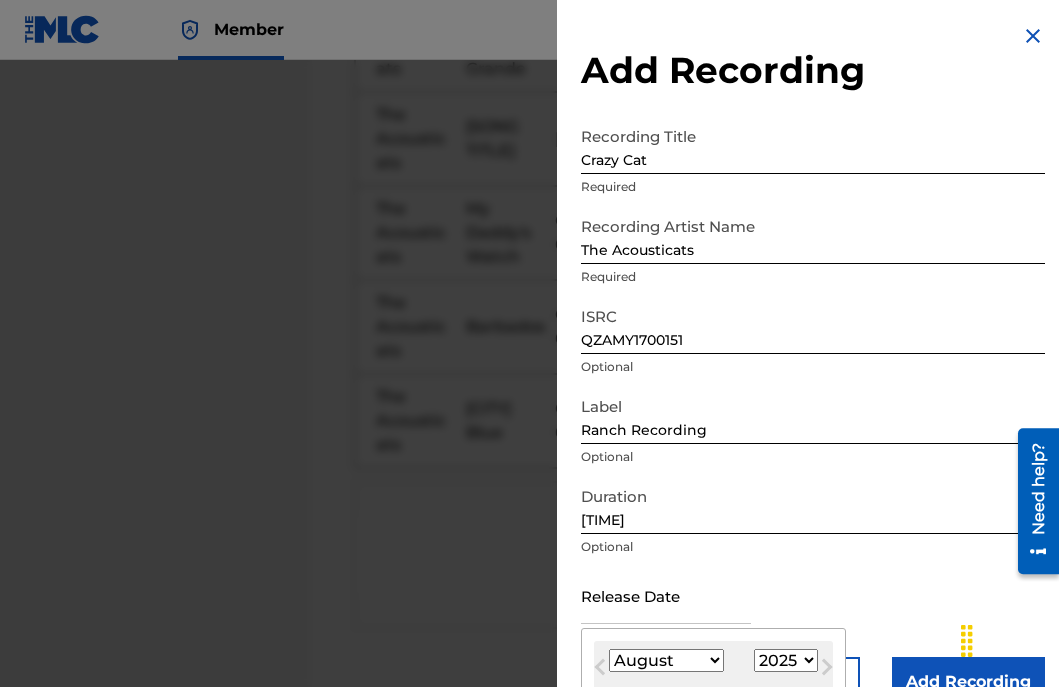 click at bounding box center [666, 595] 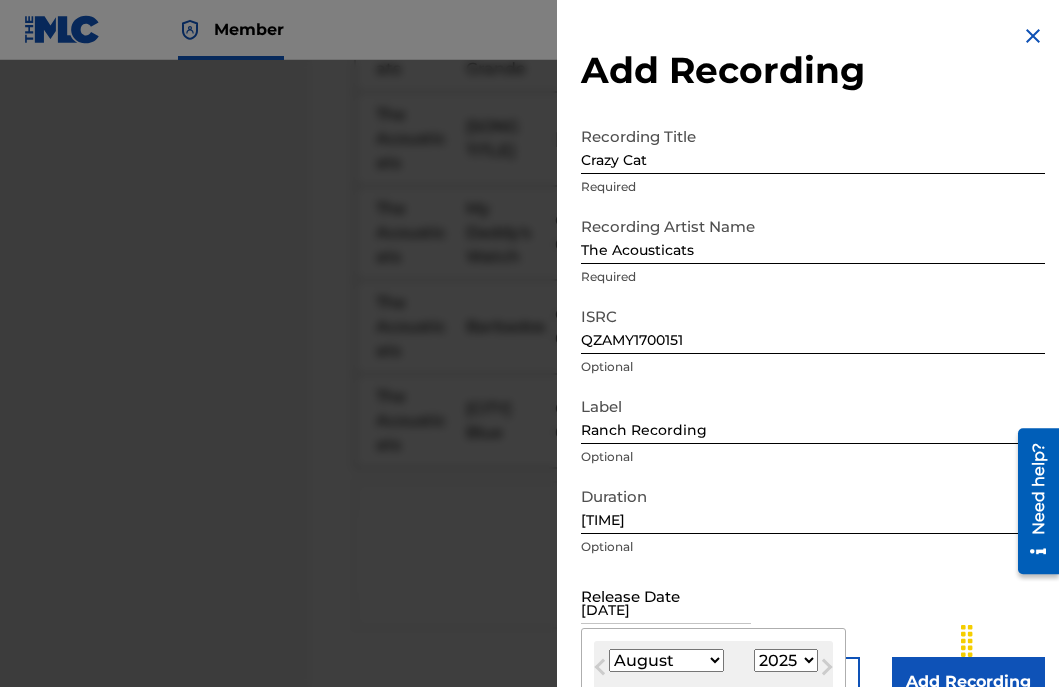 select on "5" 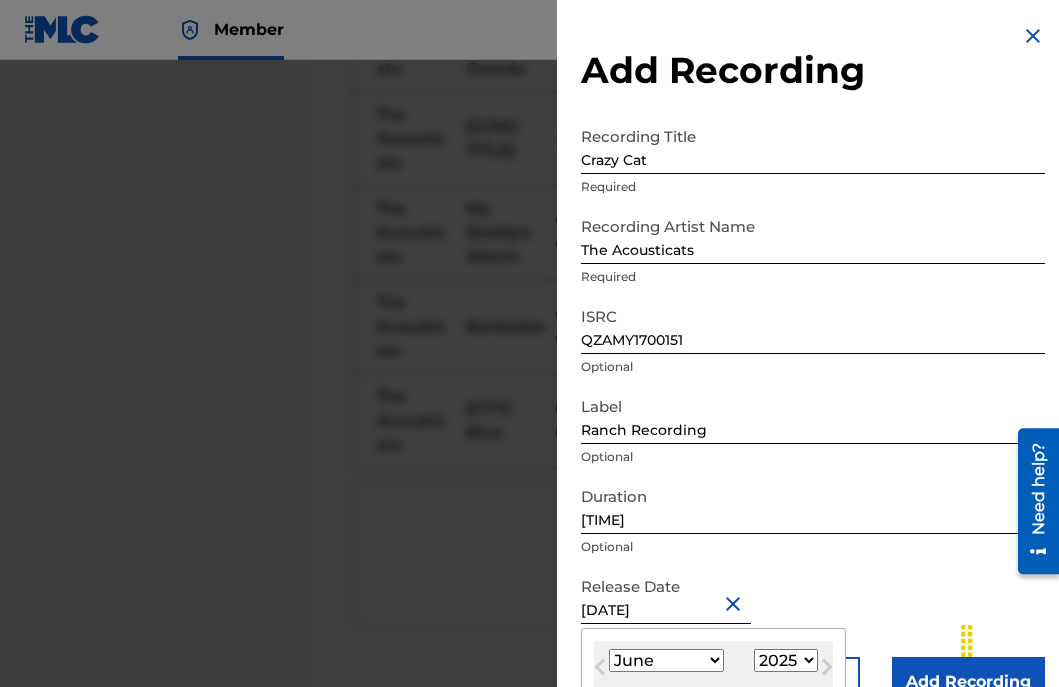 click on "Release Date June 1 2025 June 2025 Previous Month Next Month June 2025 January February March April May June July August September October November December 1899 1900 1901 1902 1903 1904 1905 1906 1907 1908 1909 1910 1911 1912 1913 1914 1915 1916 1917 1918 1919 1920 1921 1922 1923 1924 1925 1926 1927 1928 1929 1930 1931 1932 1933 1934 1935 1936 1937 1938 1939 1940 1941 1942 1943 1944 1945 1946 1947 1948 1949 1950 1951 1952 1953 1954 1955 1956 1957 1958 1959 1960 1961 1962 1963 1964 1965 1966 1967 1968 1969 1970 1971 1972 1973 1974 1975 1976 1977 1978 1979 1980 1981 1982 1983 1984 1985 1986 1987 1988 1989 1990 1991 1992 1993 1994 1995 1996 1997 1998 1999 2000 2001 2002 2003 2004 2005 2006 2007 2008 2009 2010 2011 2012 2013 2014 2015 2016 2017 2018 2019 2020 2021 2022 2023 2024 2025 2026 2027 2028 2029 2030 2031 2032 2033 2034 2035 2036 2037 Su" at bounding box center [813, 612] 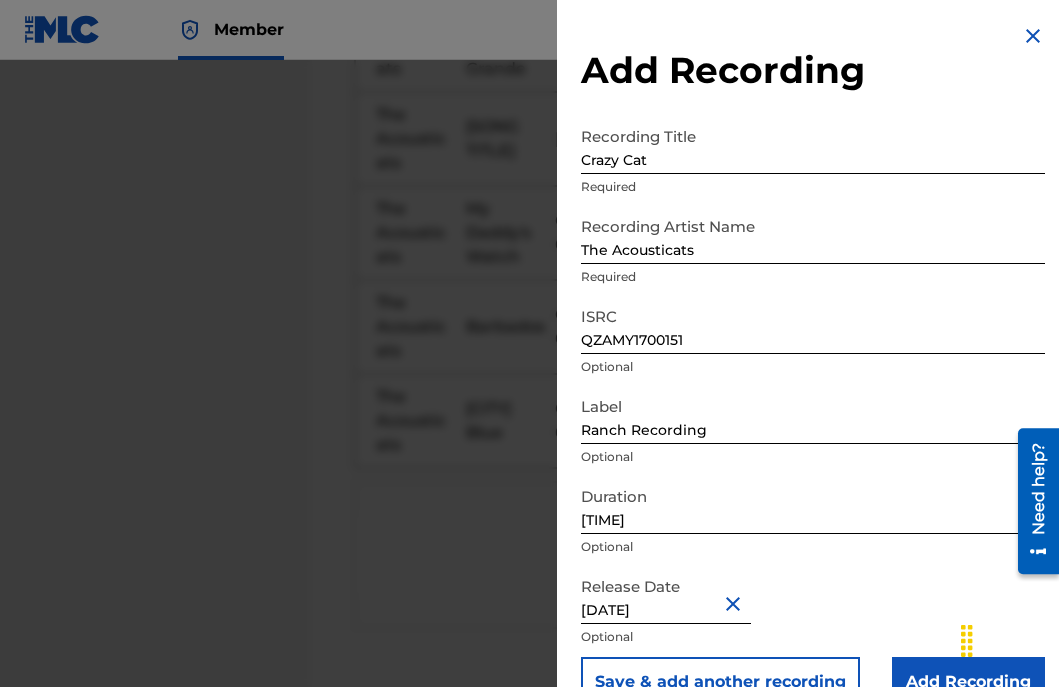 click on "Add Recording" at bounding box center [968, 682] 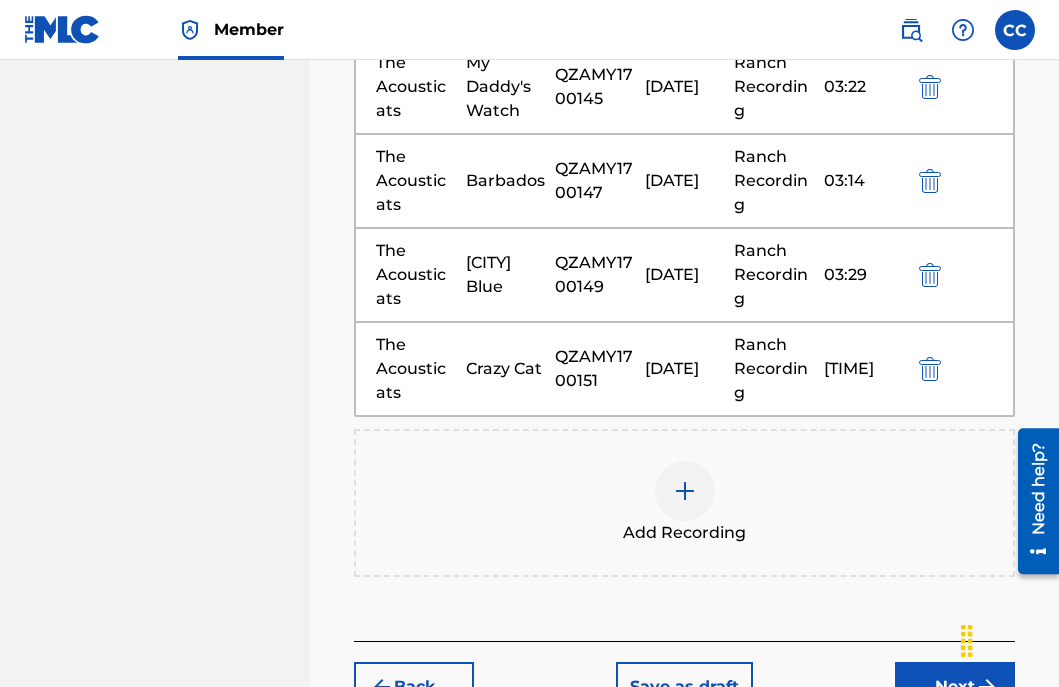 scroll, scrollTop: 914, scrollLeft: 0, axis: vertical 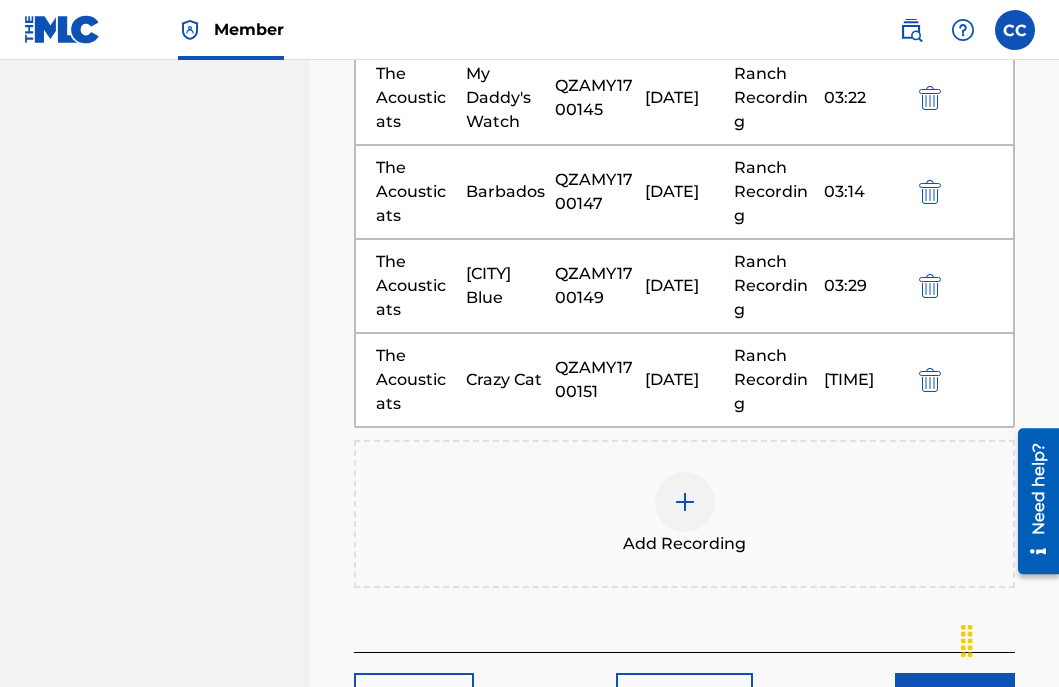click at bounding box center (685, 502) 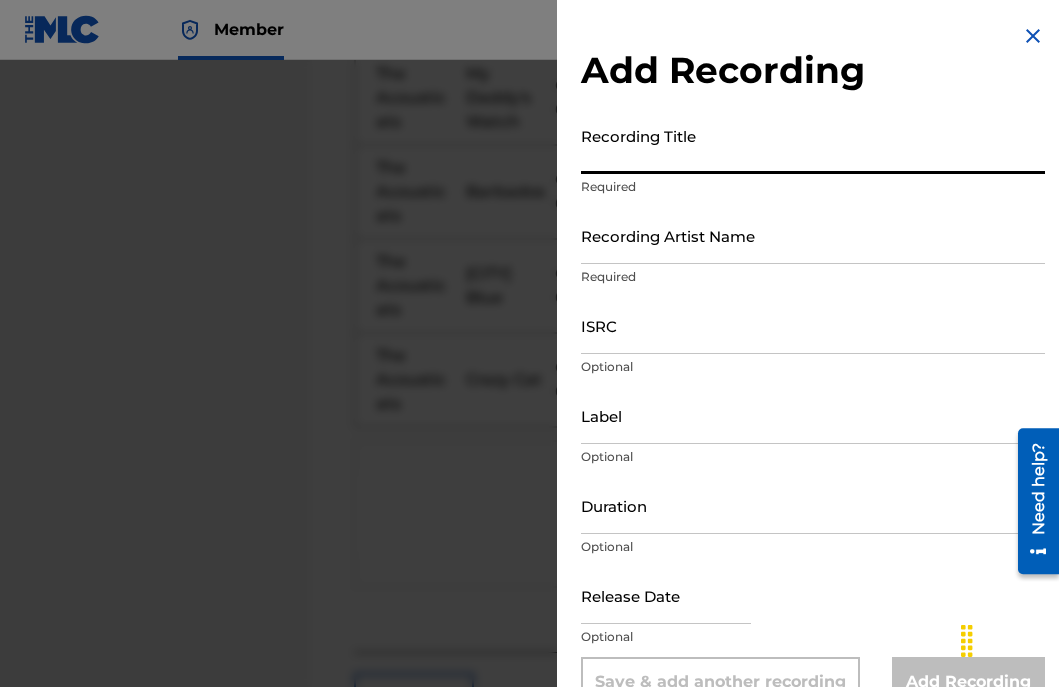 click on "Recording Title" at bounding box center [813, 145] 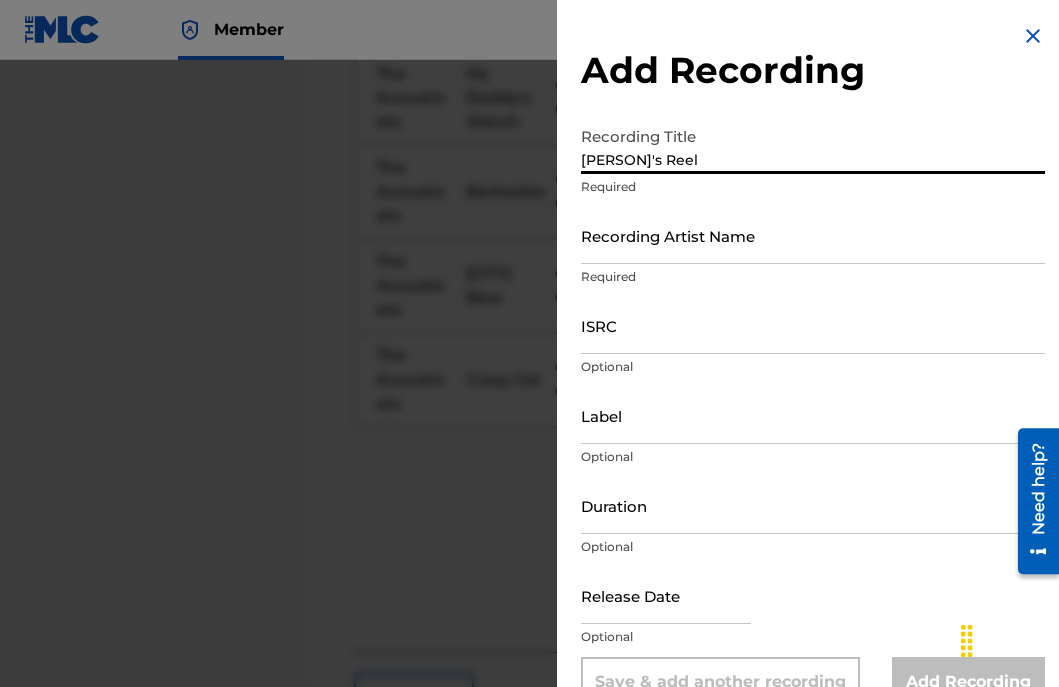 type on "[PERSON]'s Reel" 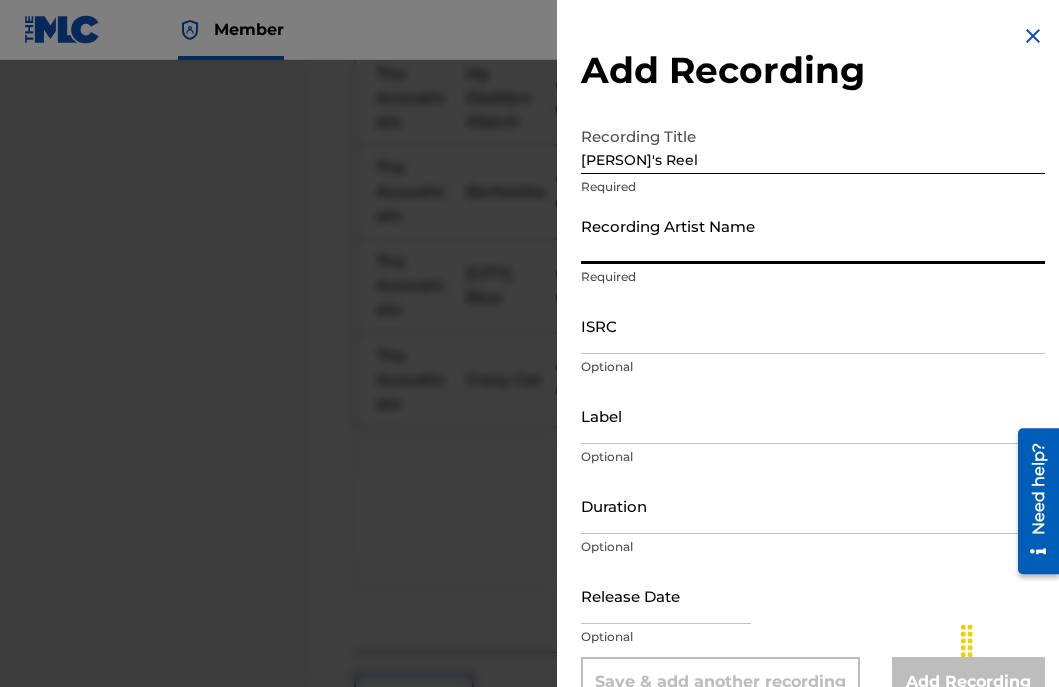 click on "Recording Artist Name" at bounding box center [813, 235] 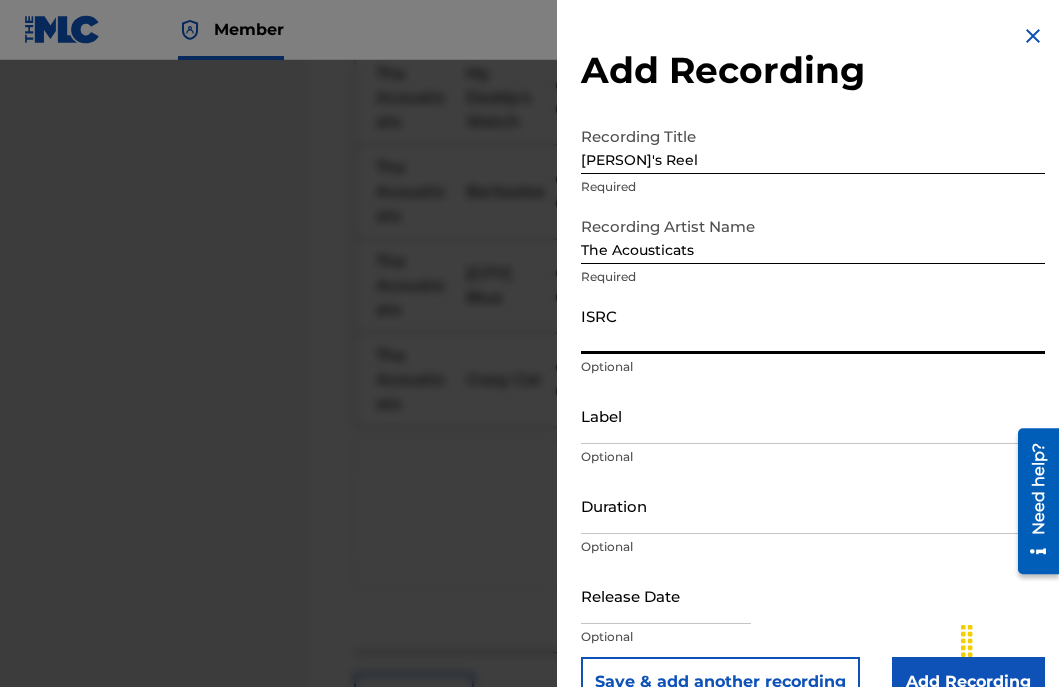 click on "ISRC" at bounding box center [813, 325] 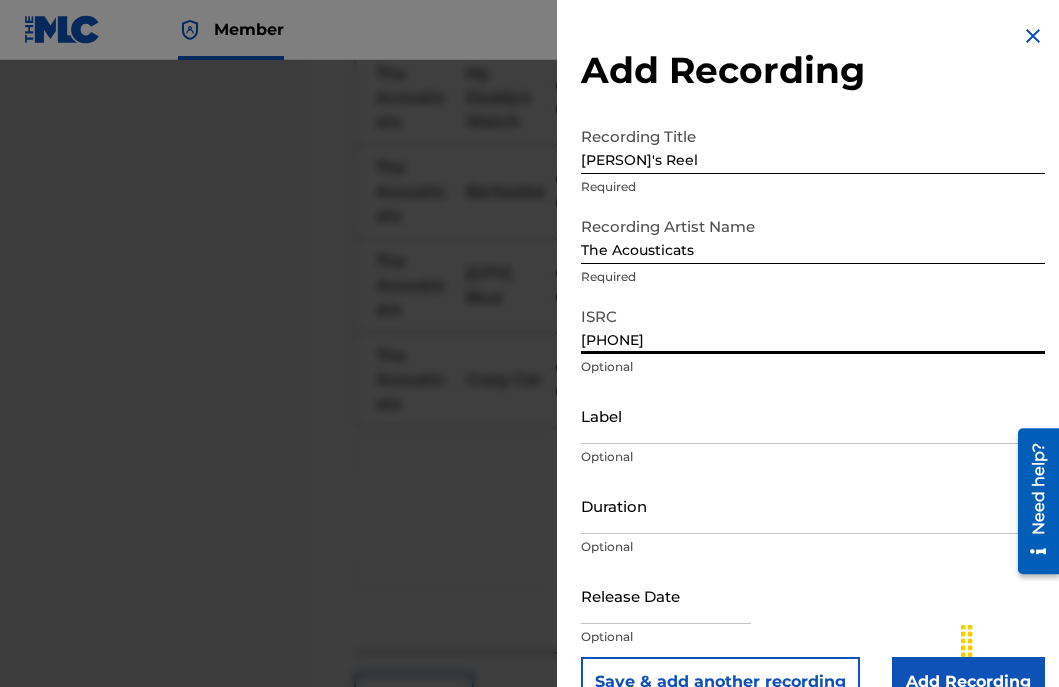 type on "[PHONE]" 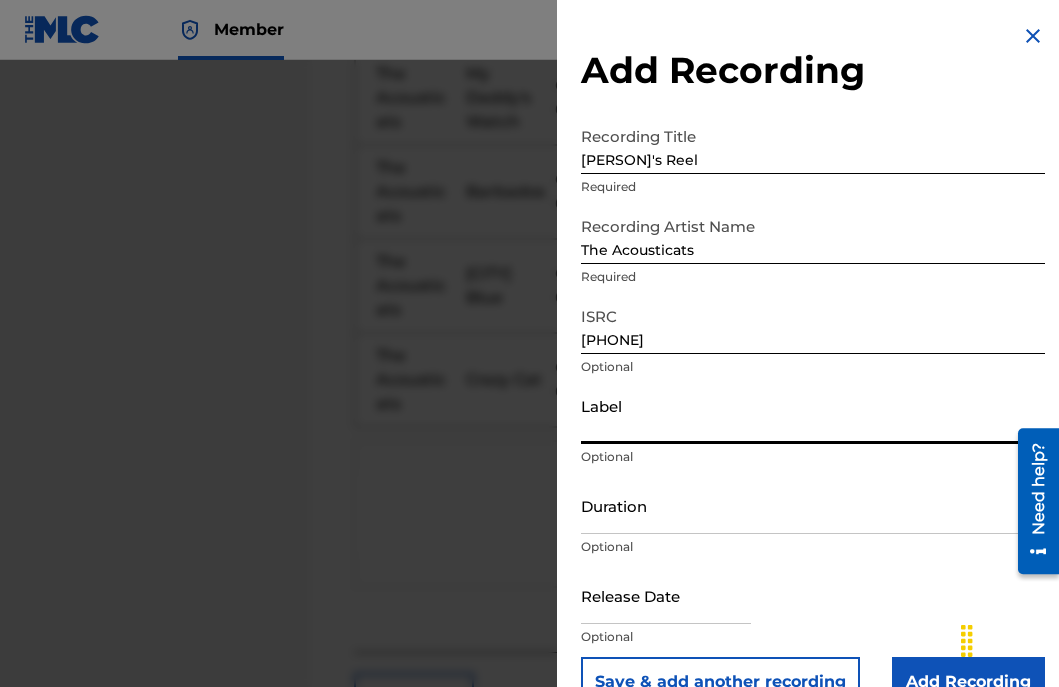 click on "Label" at bounding box center (813, 415) 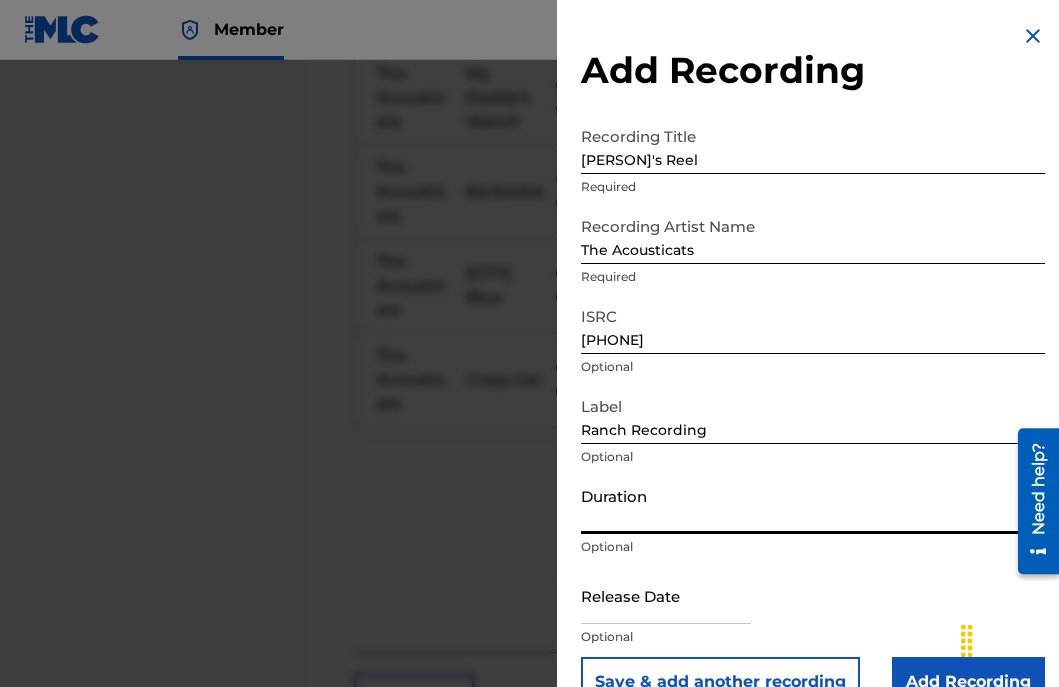 click on "Duration" at bounding box center (813, 505) 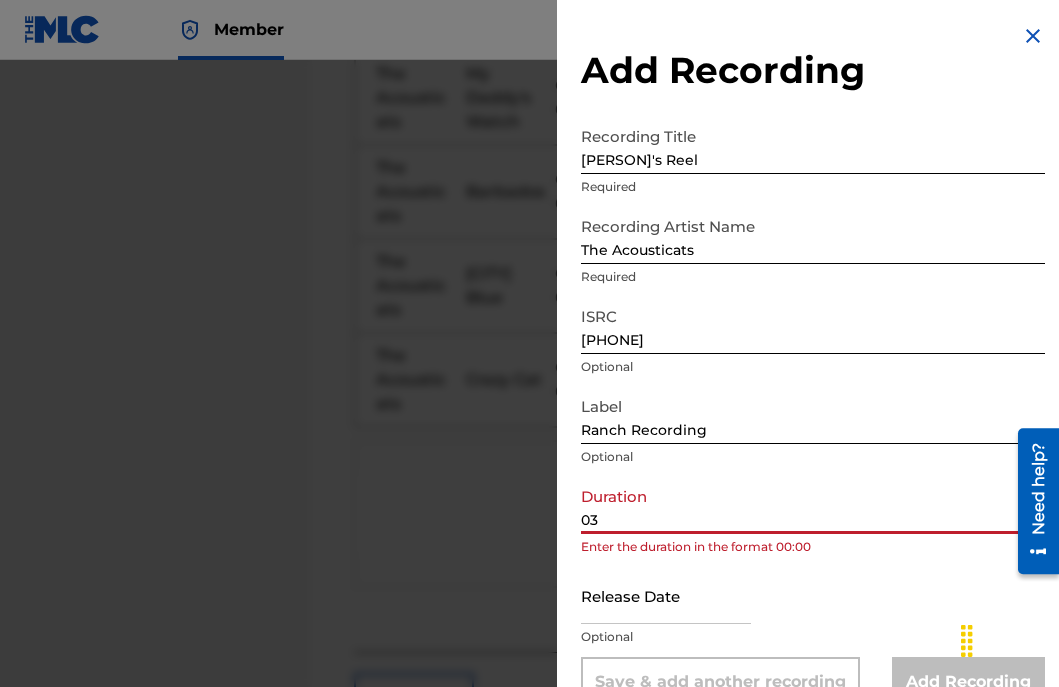 type on "03:31" 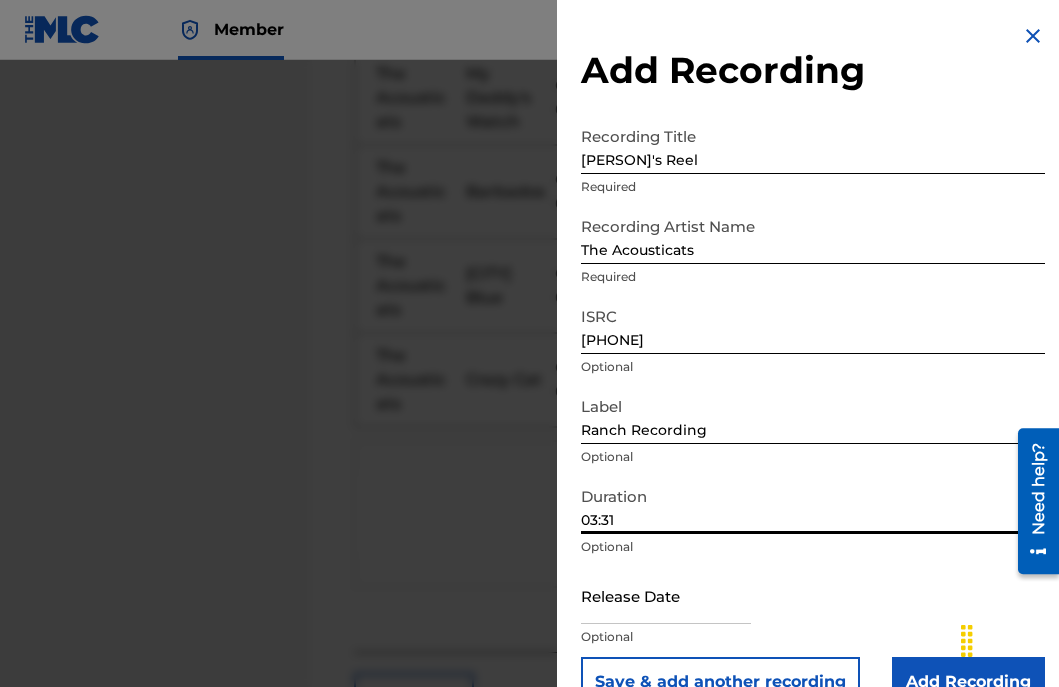 click at bounding box center [666, 595] 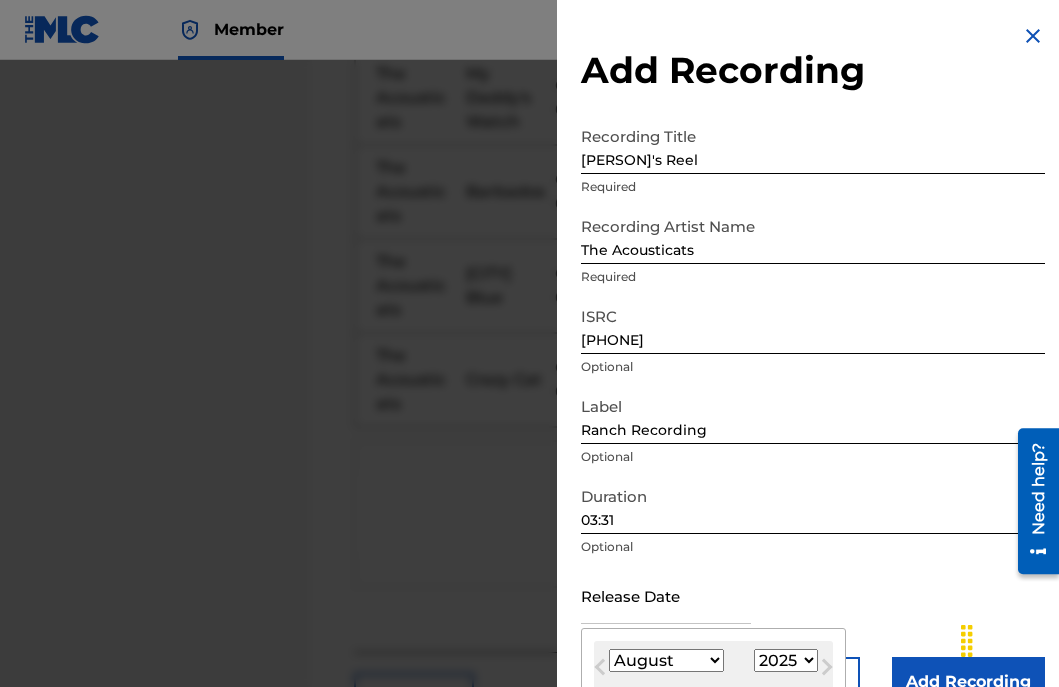 type on "[DATE]" 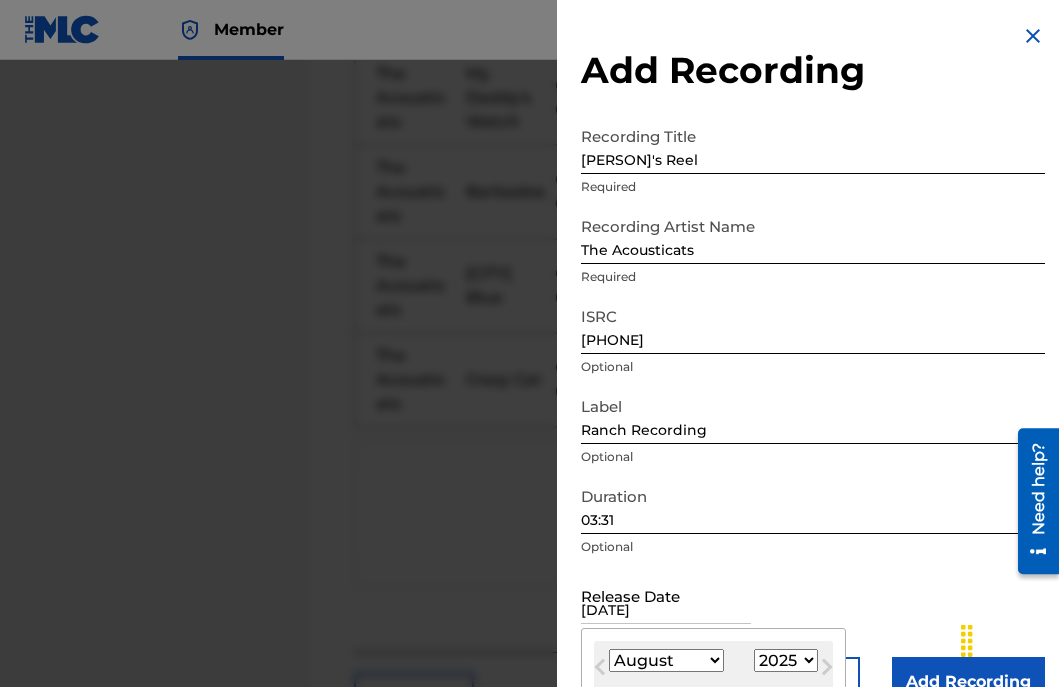 select on "5" 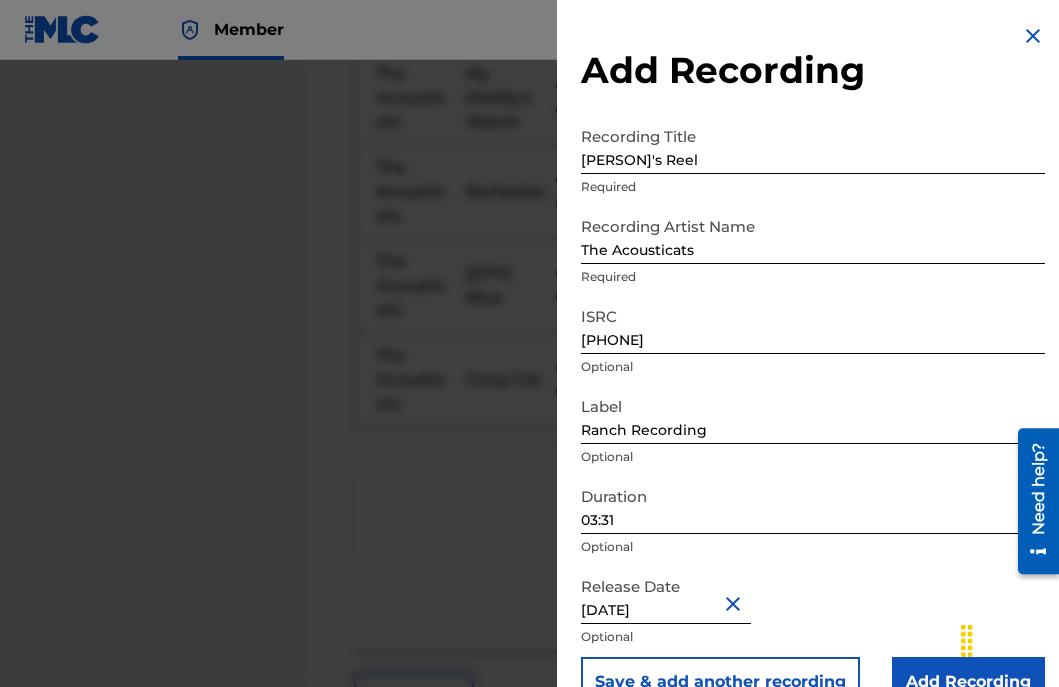 click on "Add Recording" at bounding box center [968, 682] 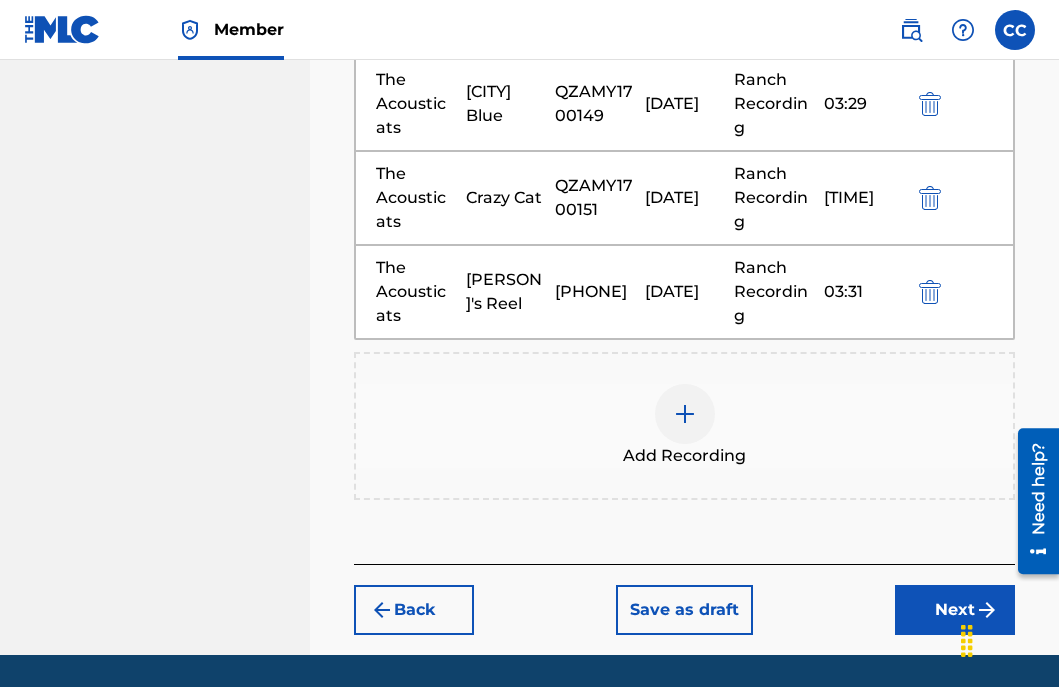 scroll, scrollTop: 1184, scrollLeft: 0, axis: vertical 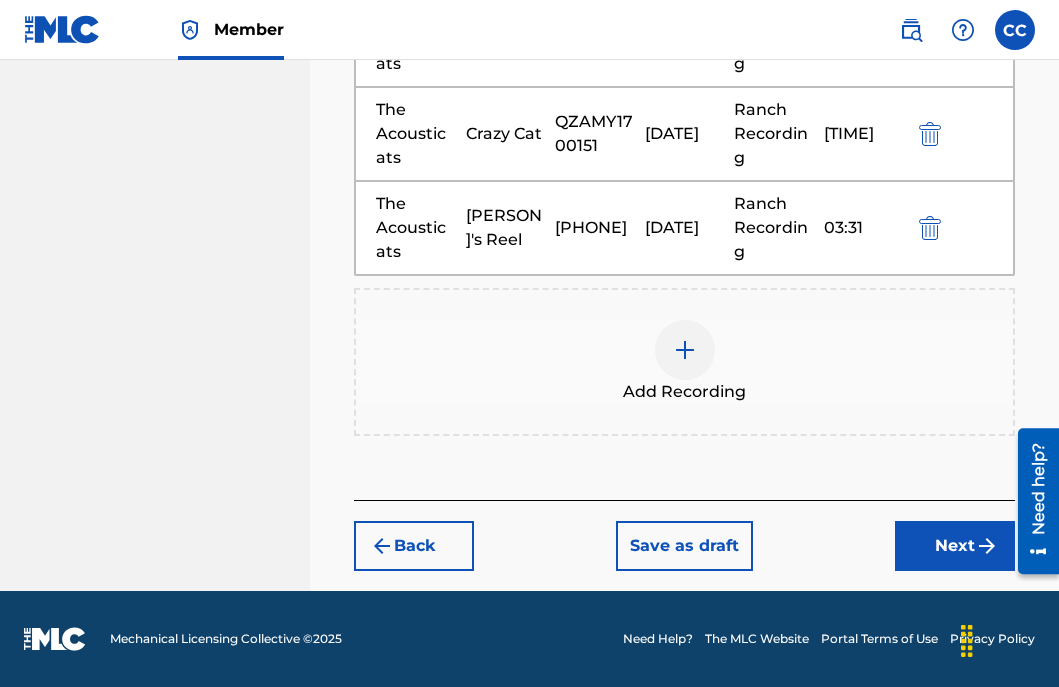 click on "Next" at bounding box center [955, 546] 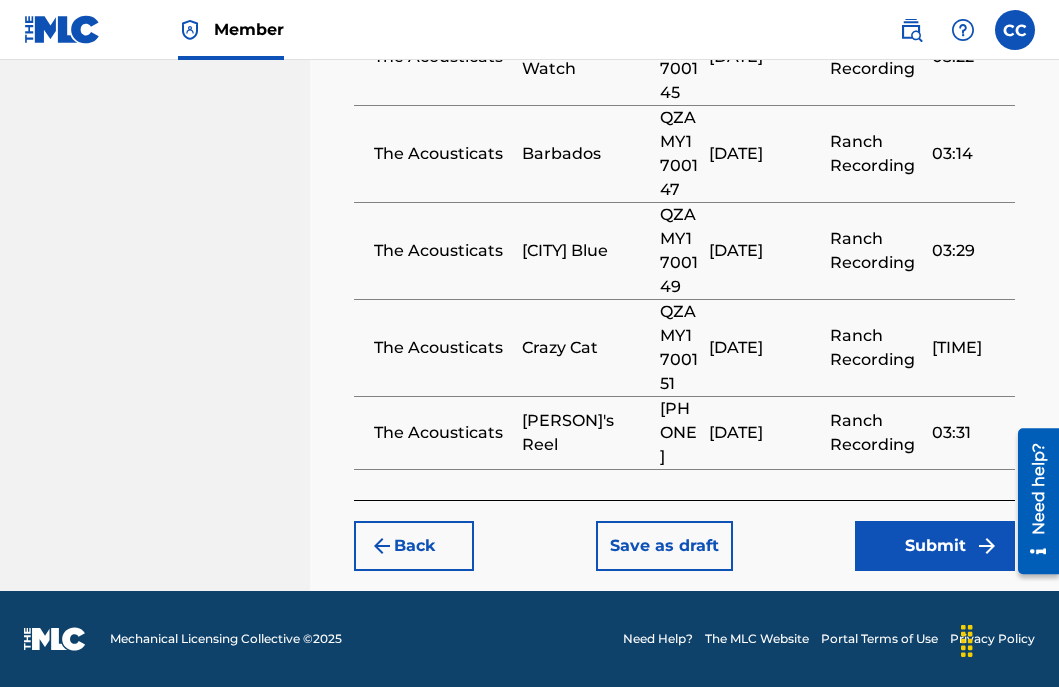 scroll, scrollTop: 1797, scrollLeft: 0, axis: vertical 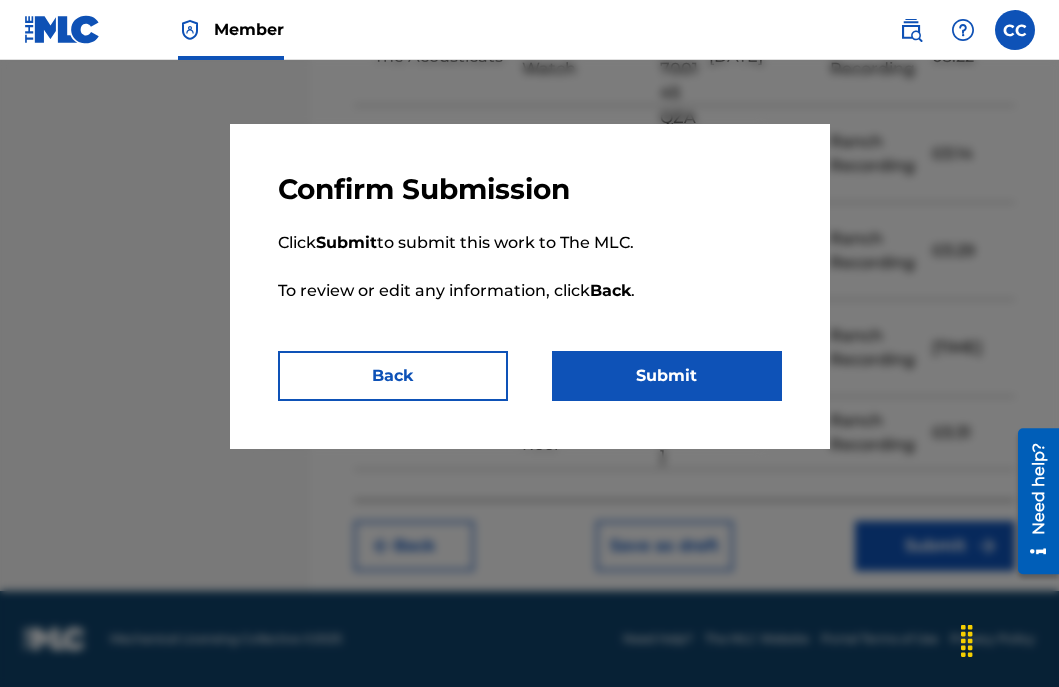 click on "Submit" at bounding box center [667, 376] 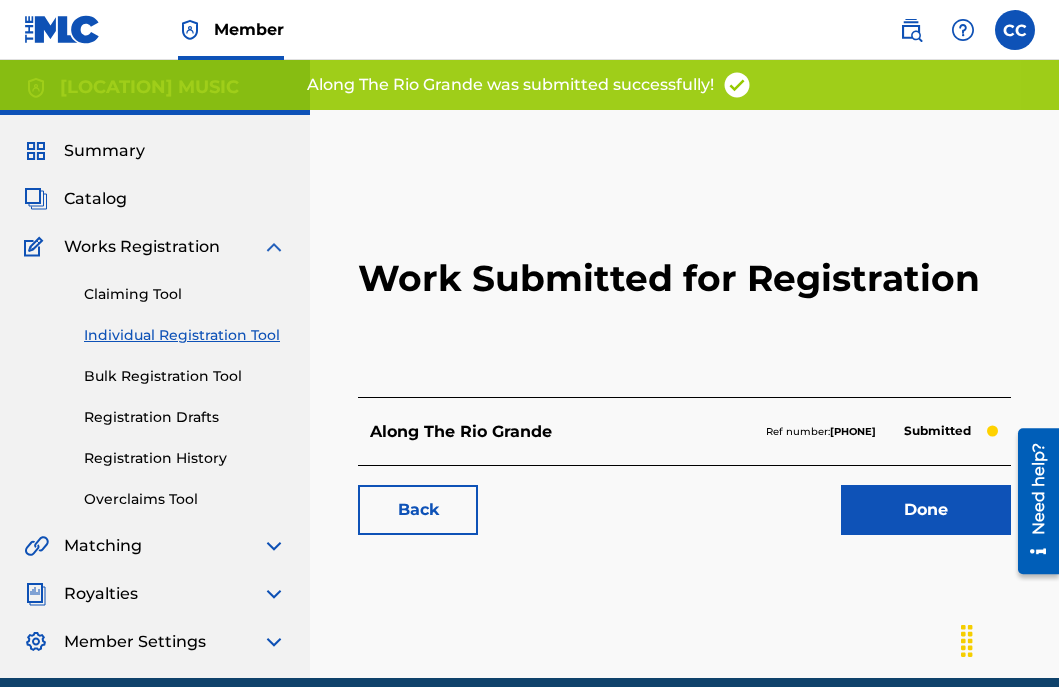 click on "Done" at bounding box center [926, 510] 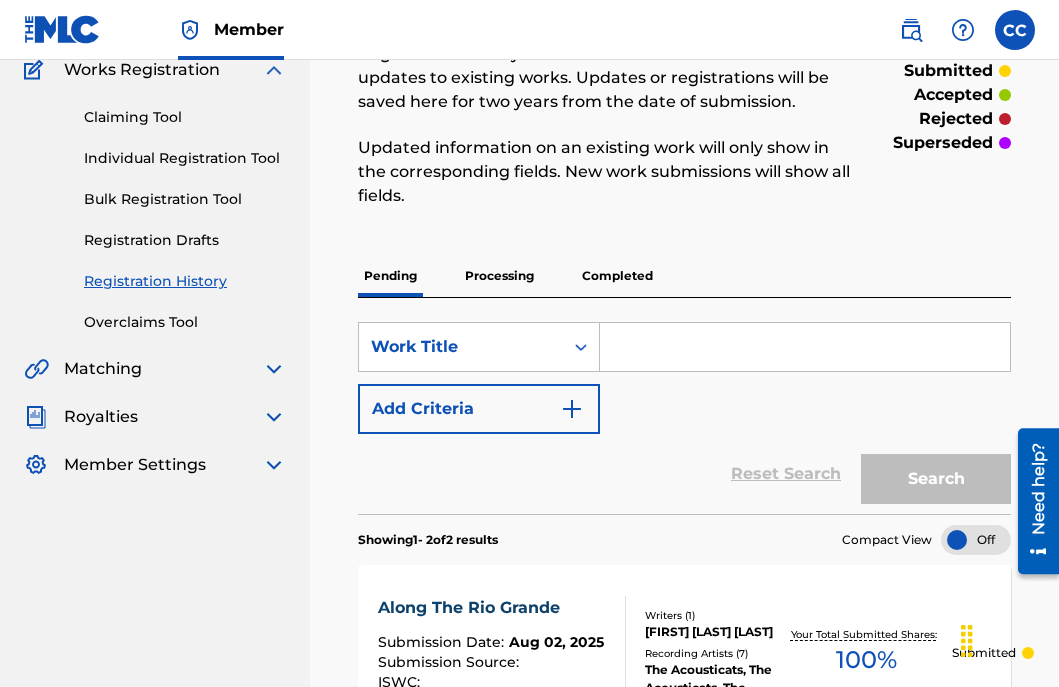 scroll, scrollTop: 174, scrollLeft: 0, axis: vertical 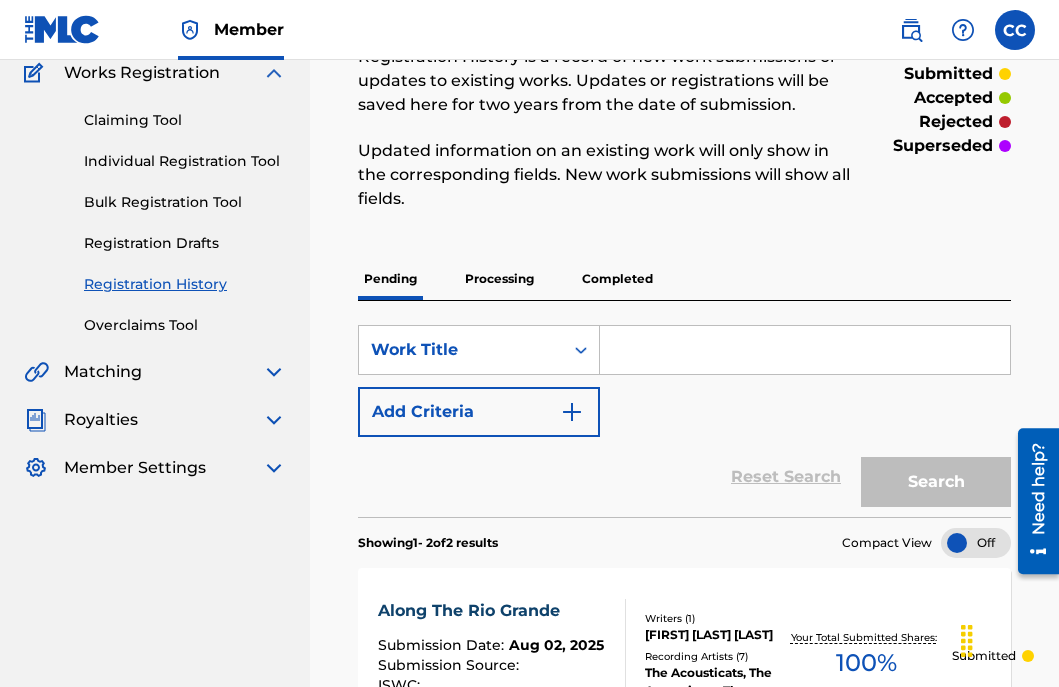 click at bounding box center [805, 350] 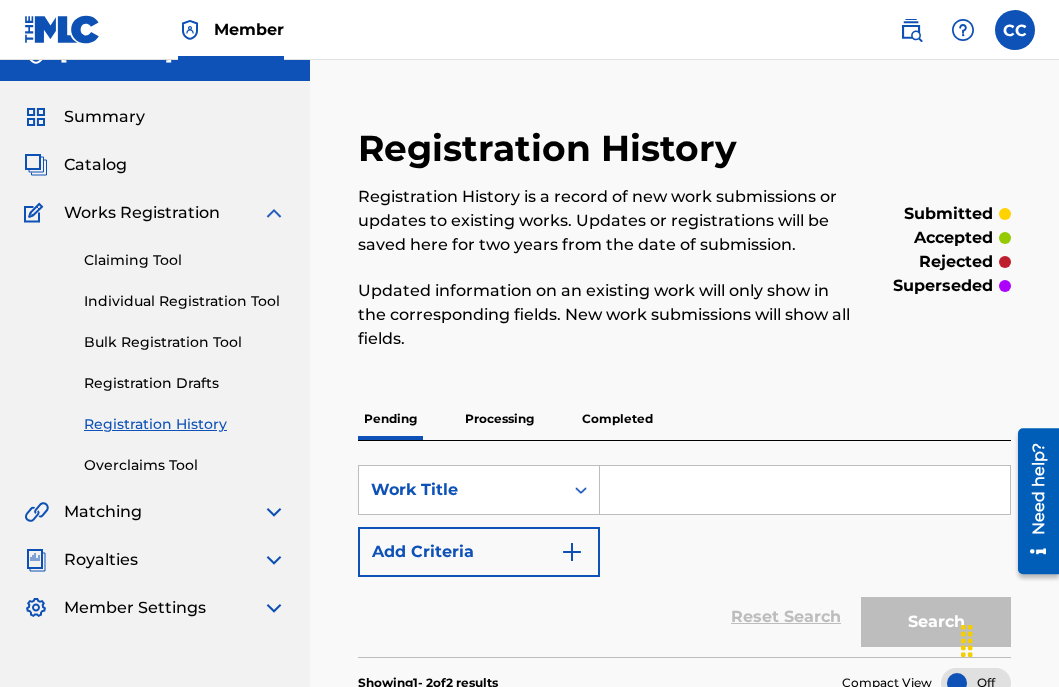scroll, scrollTop: 0, scrollLeft: 0, axis: both 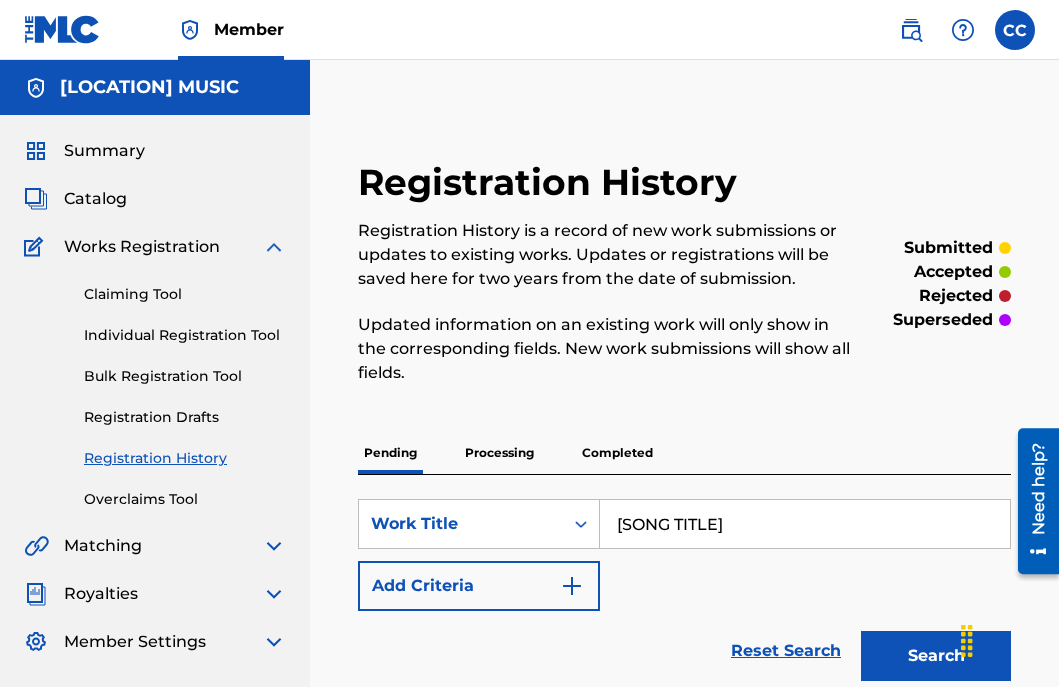 type on "[SONG TITLE]" 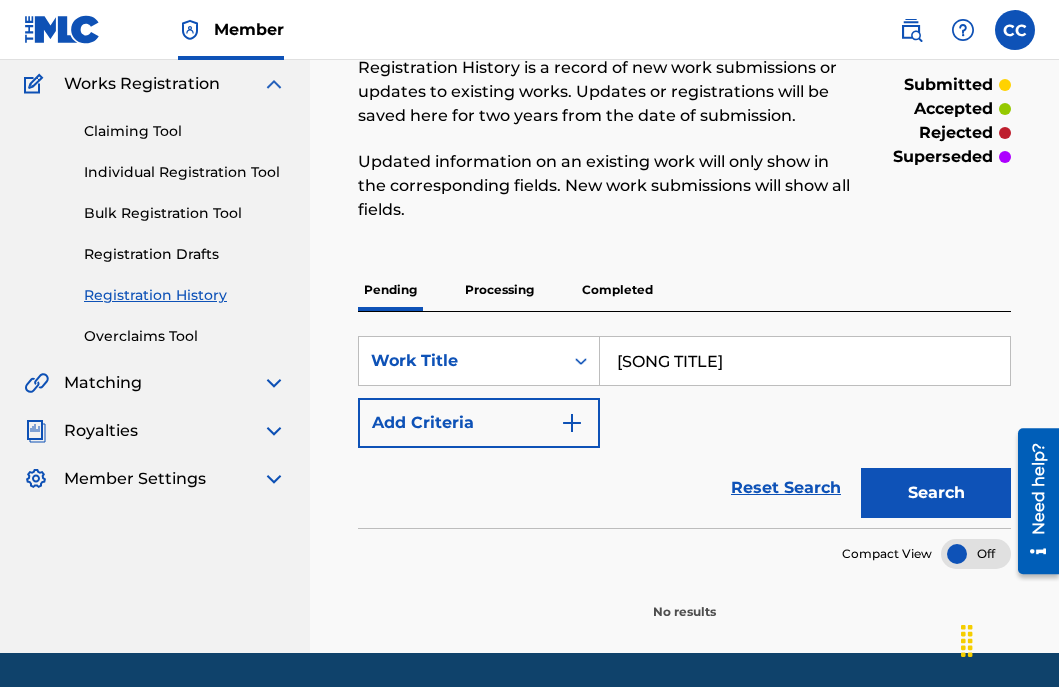 scroll, scrollTop: 225, scrollLeft: 0, axis: vertical 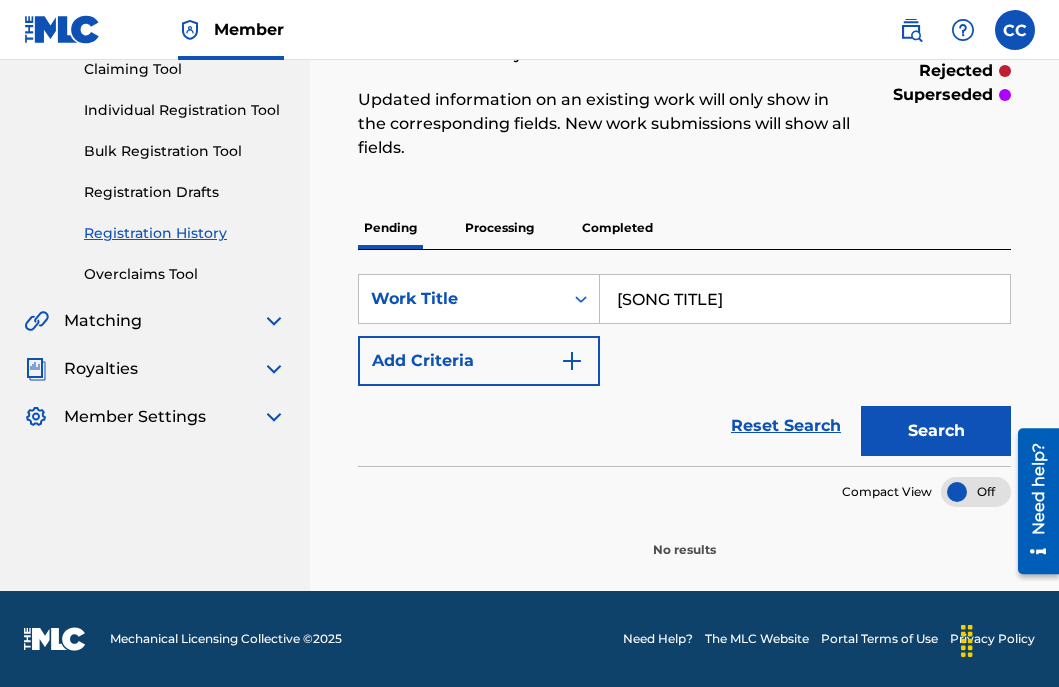 click on "Search" at bounding box center (936, 431) 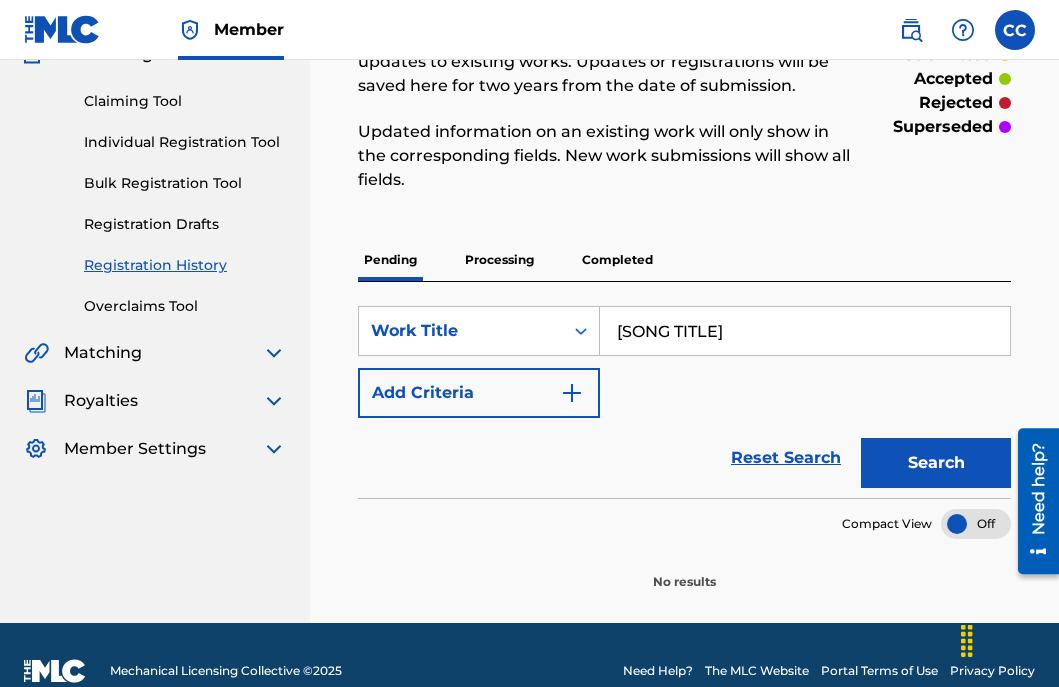 scroll, scrollTop: 0, scrollLeft: 0, axis: both 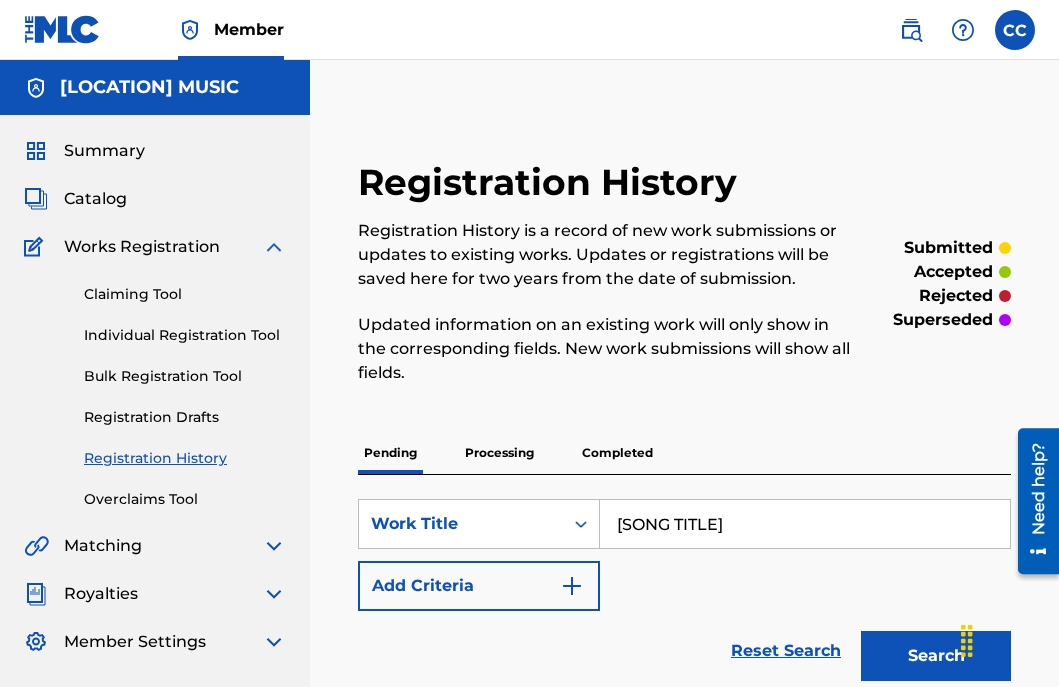 click on "Individual Registration Tool" at bounding box center (185, 335) 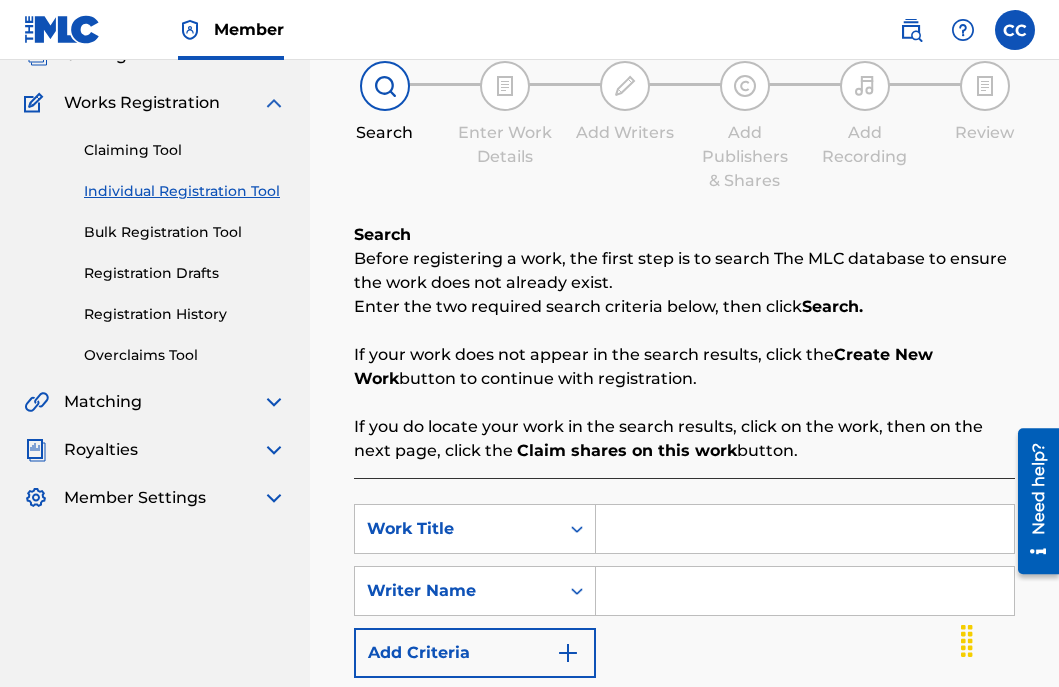 scroll, scrollTop: 400, scrollLeft: 0, axis: vertical 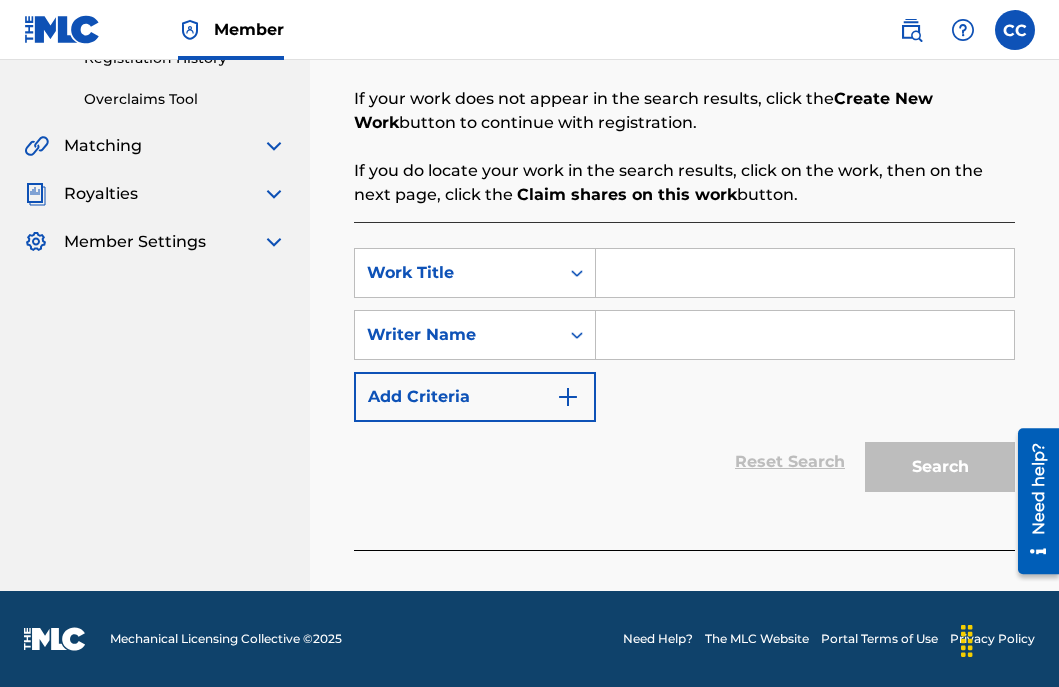 click at bounding box center [805, 273] 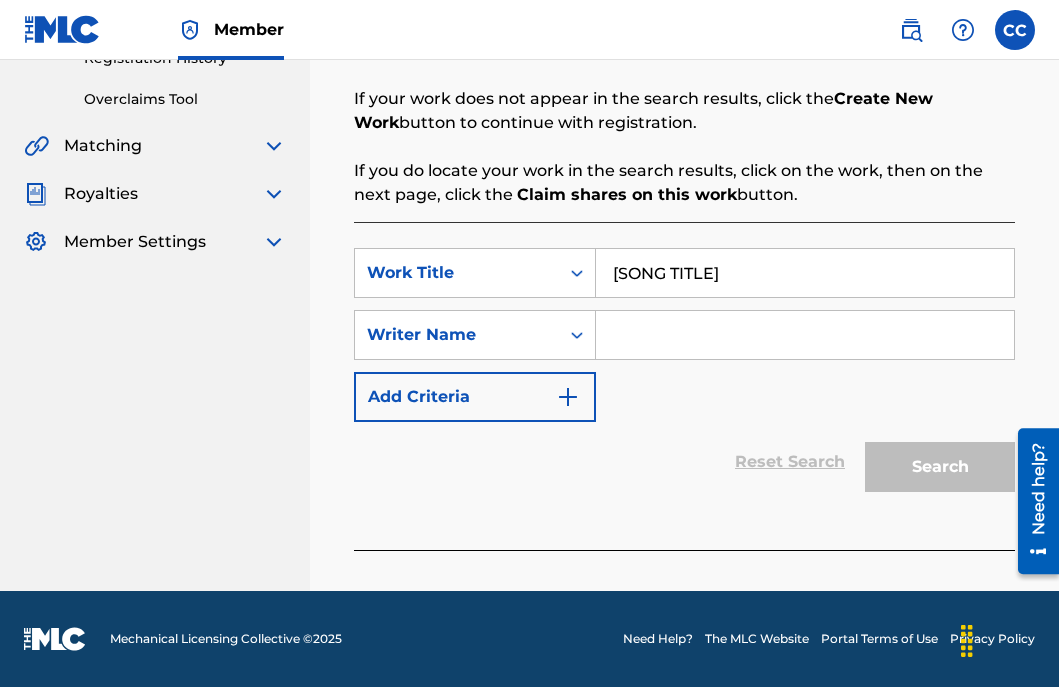click at bounding box center (805, 335) 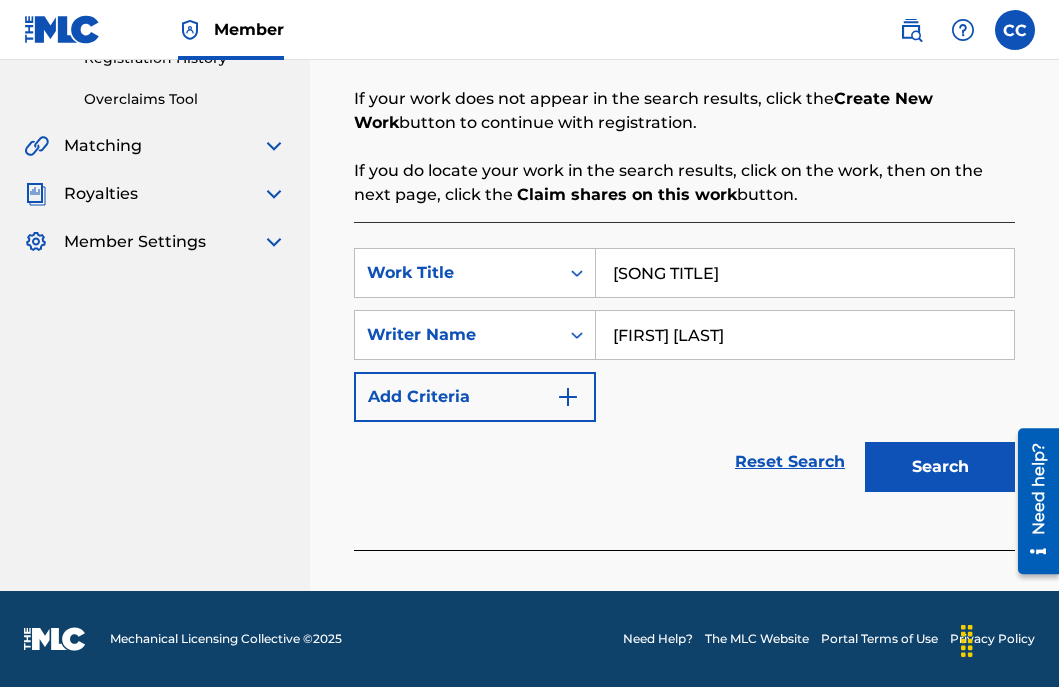 click on "Search" at bounding box center (940, 467) 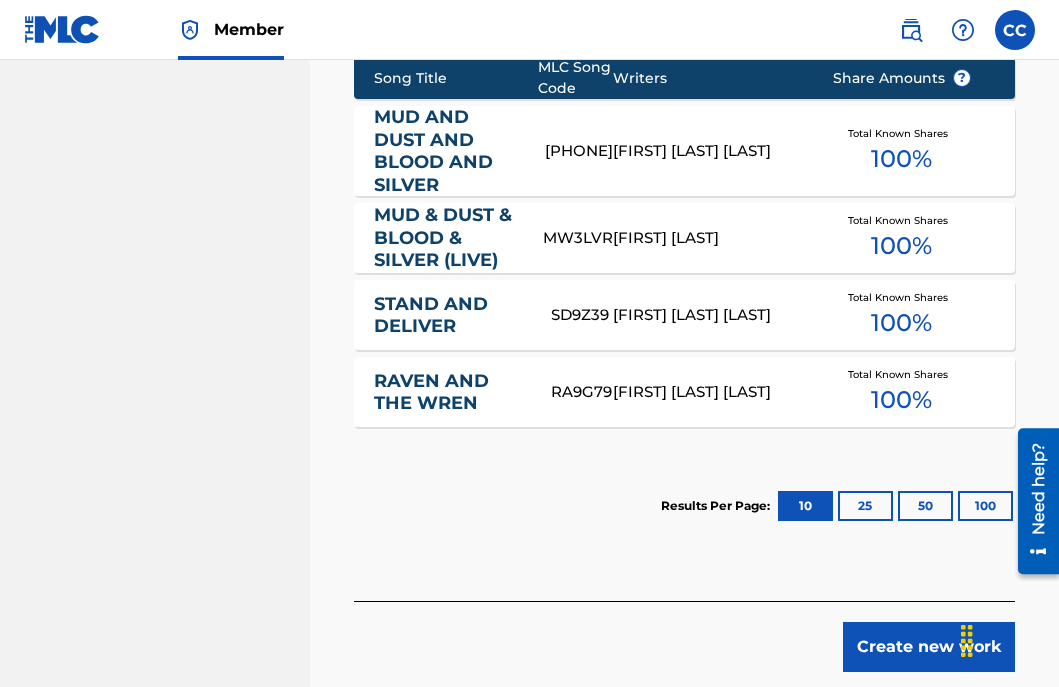 scroll, scrollTop: 1033, scrollLeft: 0, axis: vertical 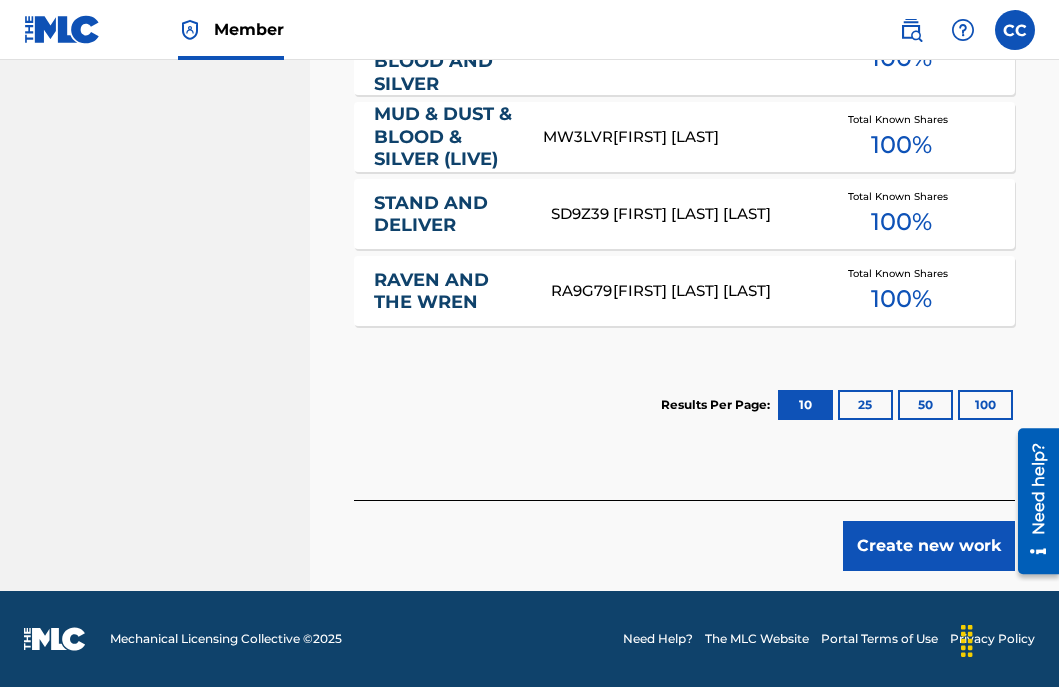 click on "Create new work" at bounding box center [929, 546] 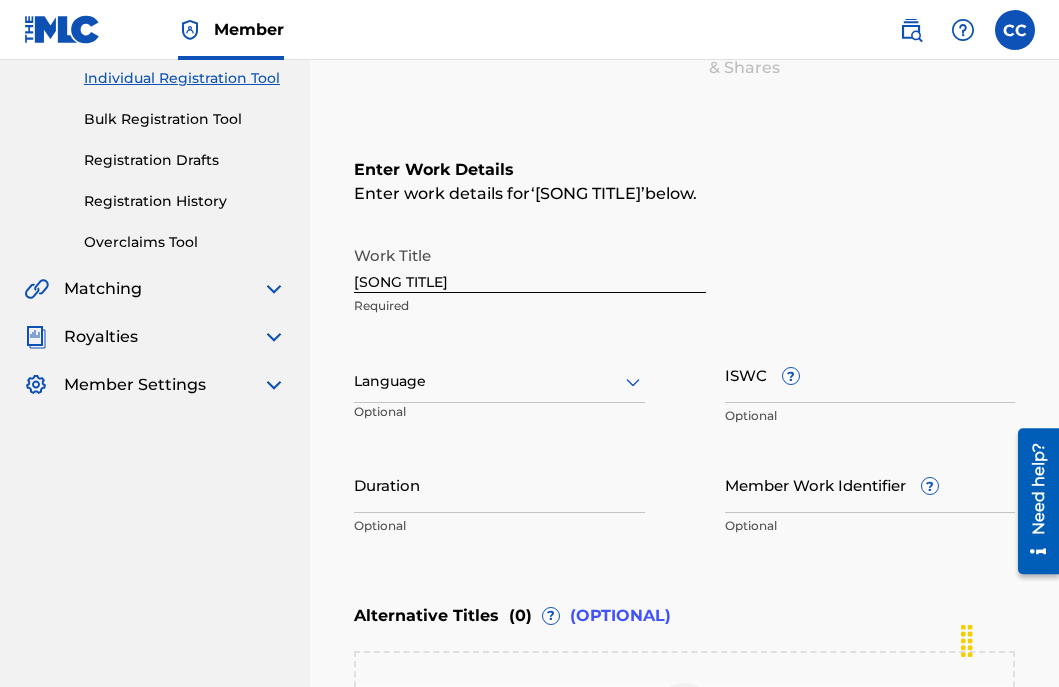 scroll, scrollTop: 258, scrollLeft: 0, axis: vertical 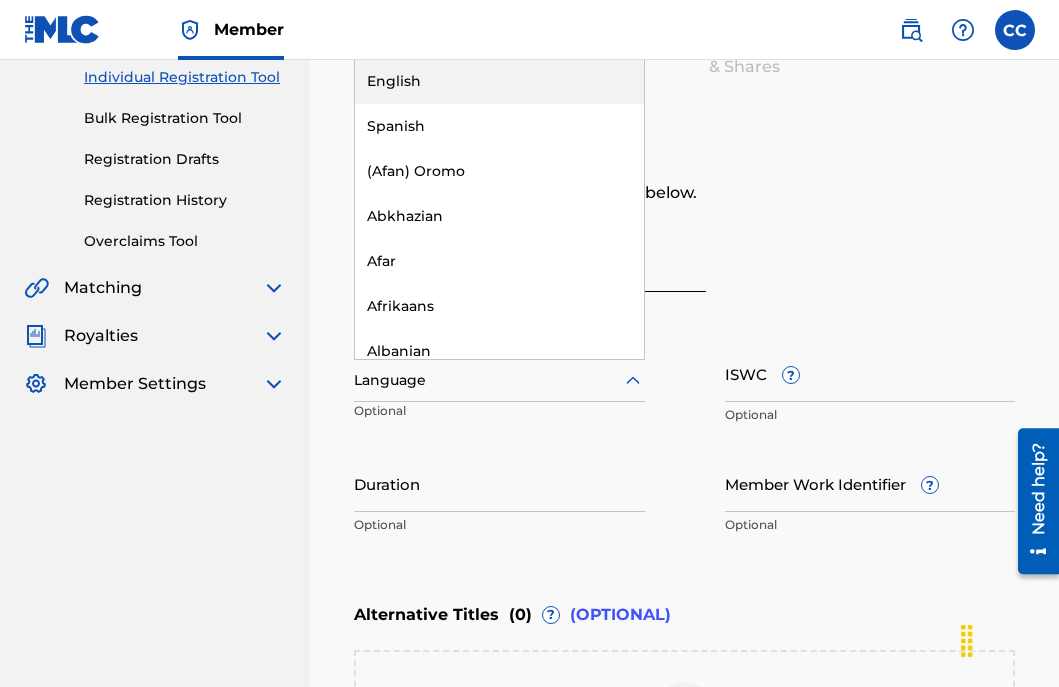 click at bounding box center (499, 380) 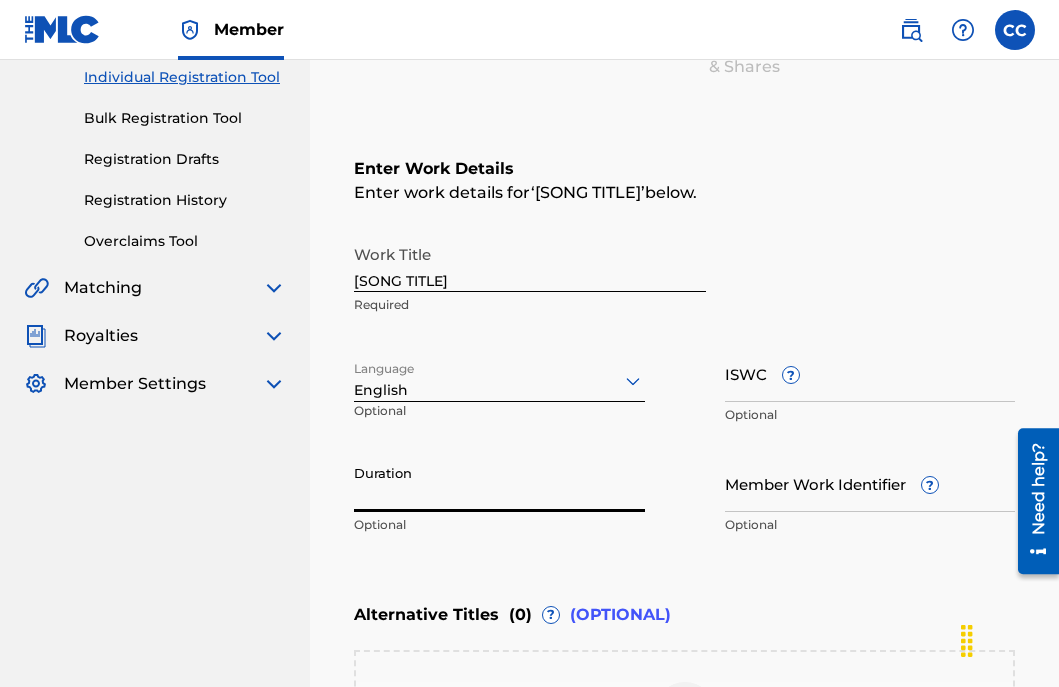 click on "Duration" at bounding box center [499, 483] 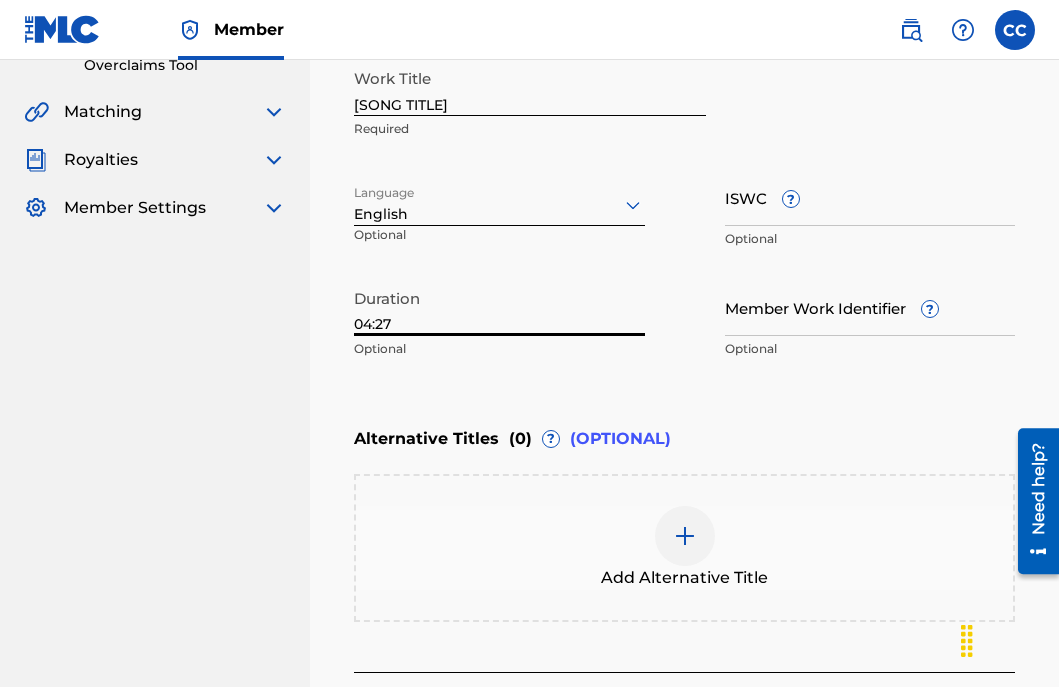 scroll, scrollTop: 605, scrollLeft: 0, axis: vertical 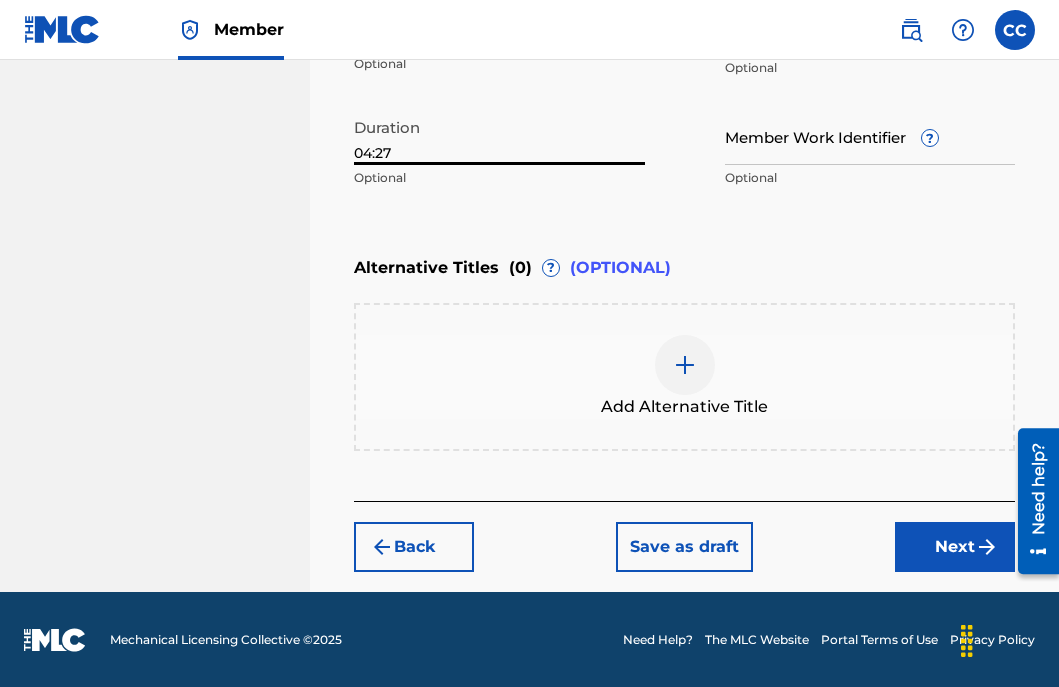 click on "Next" at bounding box center [955, 547] 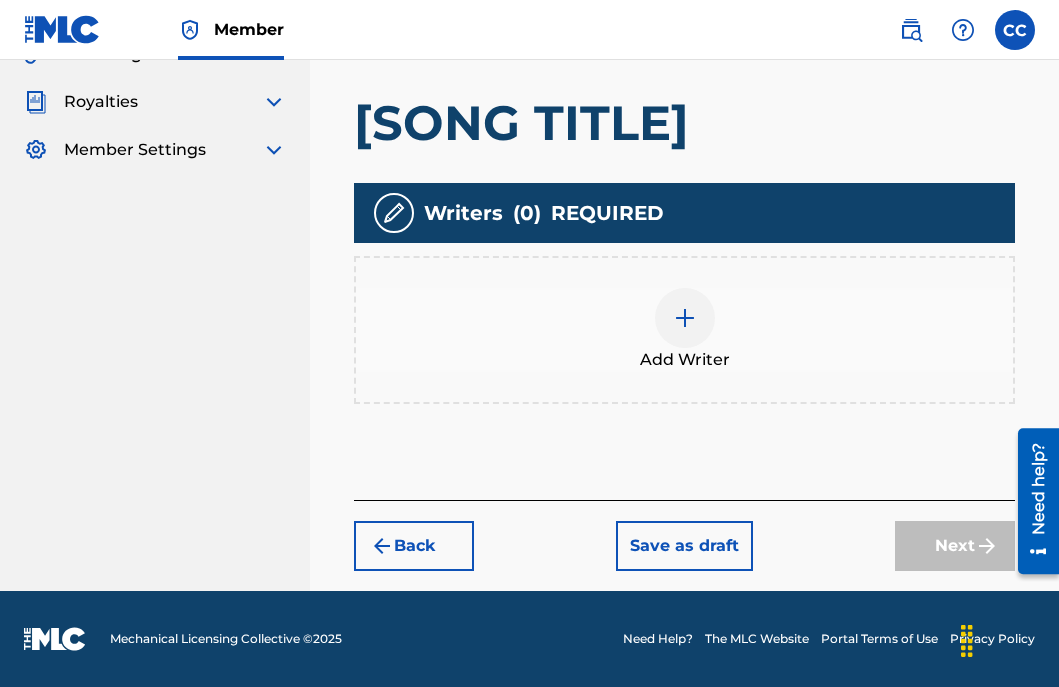 scroll, scrollTop: 551, scrollLeft: 0, axis: vertical 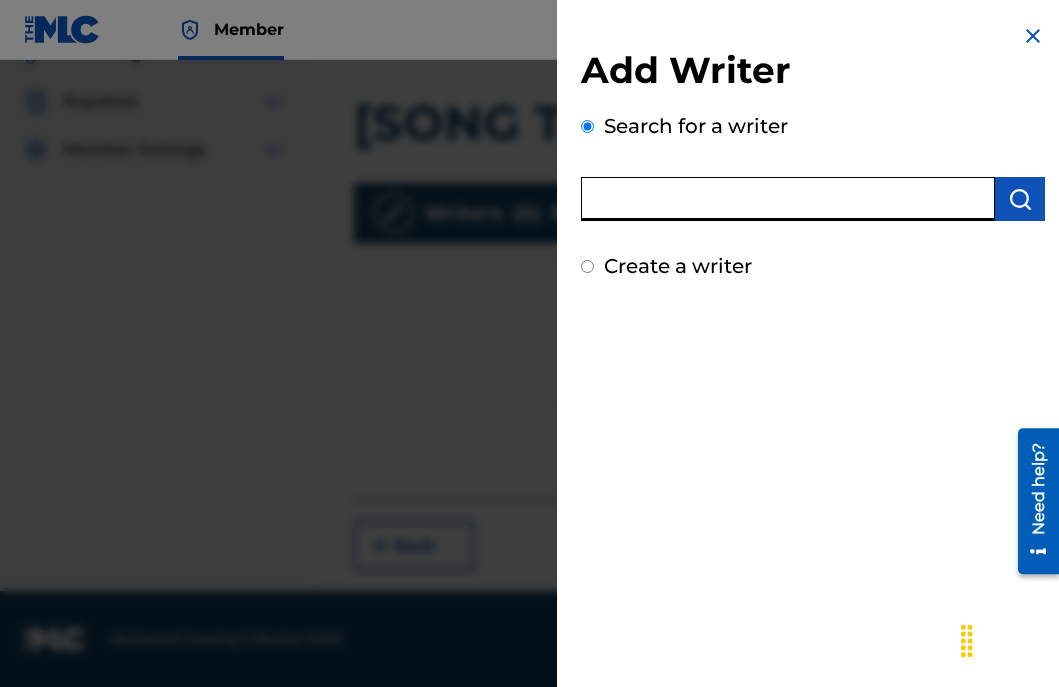 click at bounding box center [788, 199] 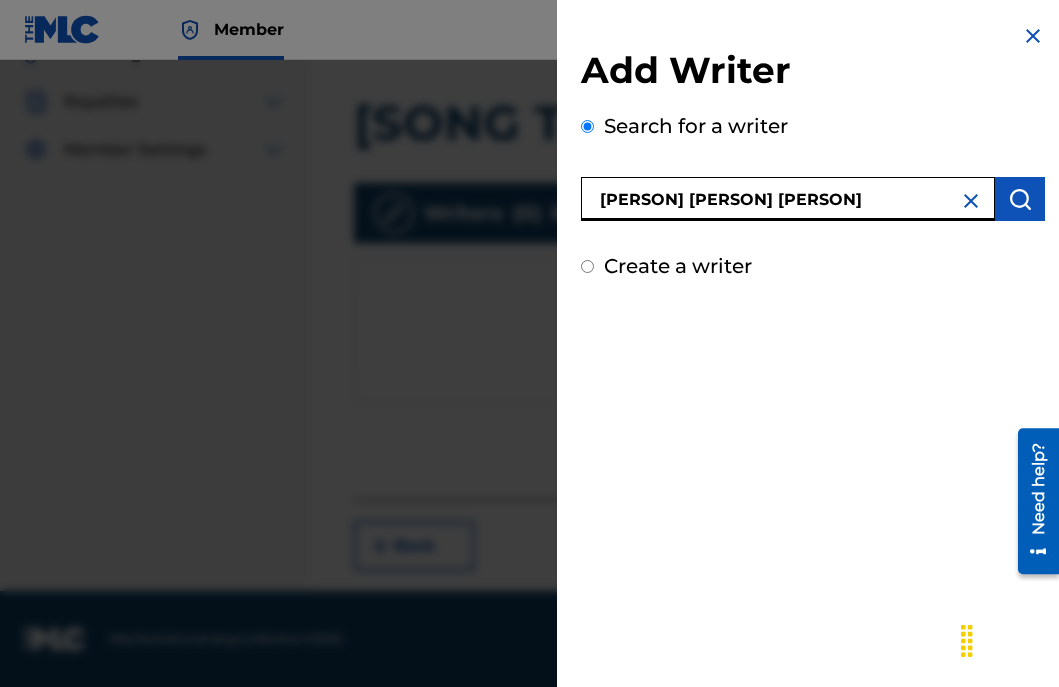 click on "[PERSON] [PERSON] [PERSON]" at bounding box center [788, 199] 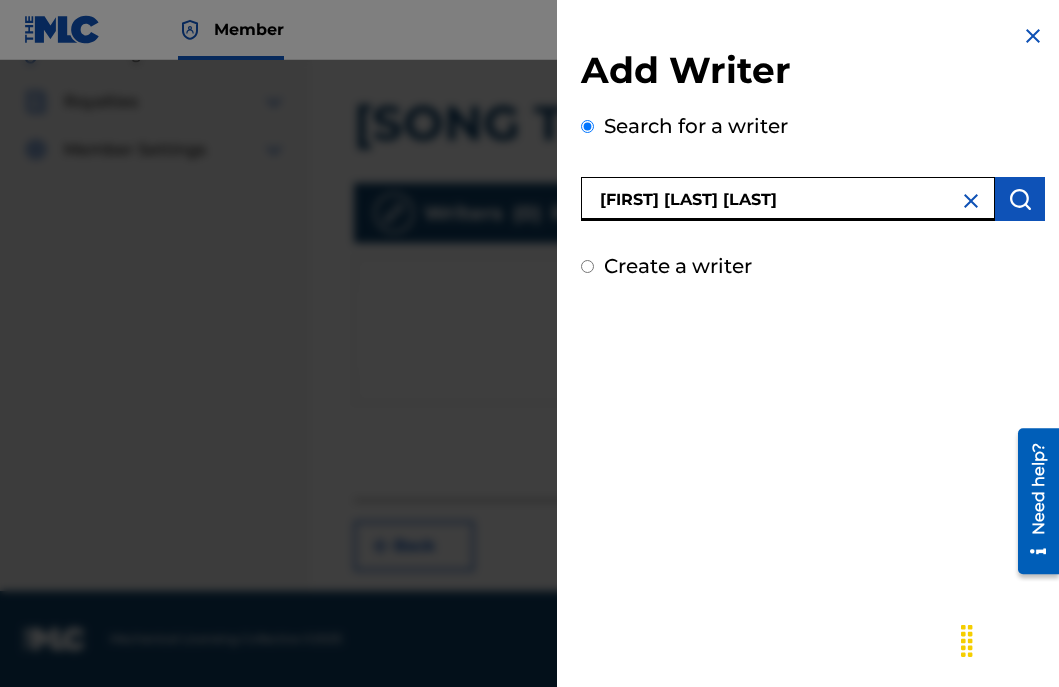 click at bounding box center (1020, 199) 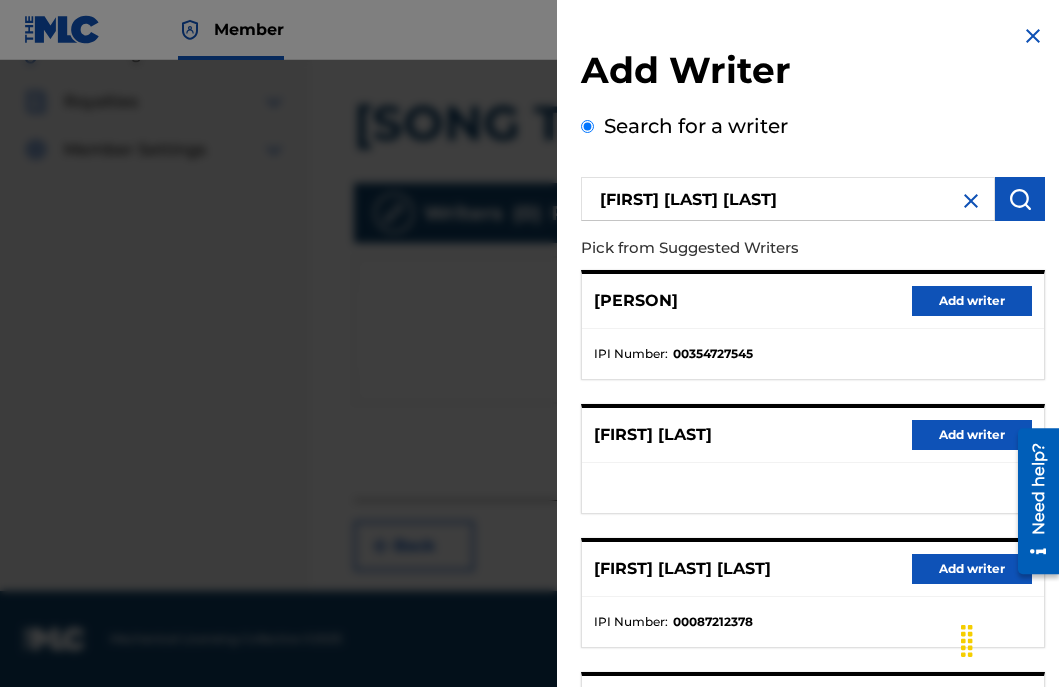click on "Add writer" at bounding box center (972, 569) 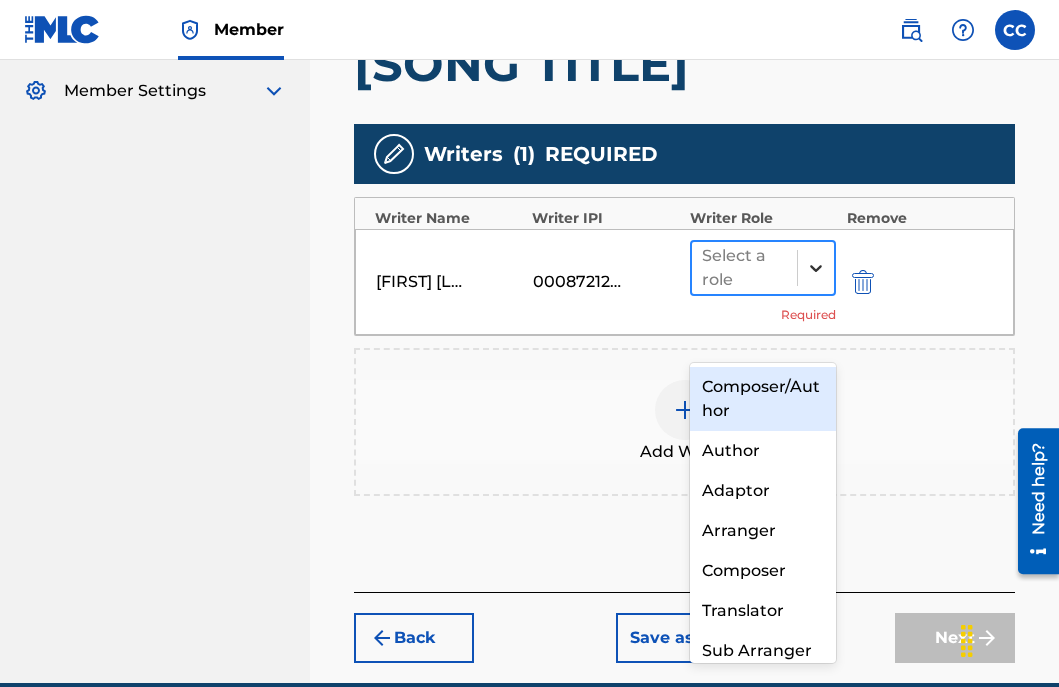 click 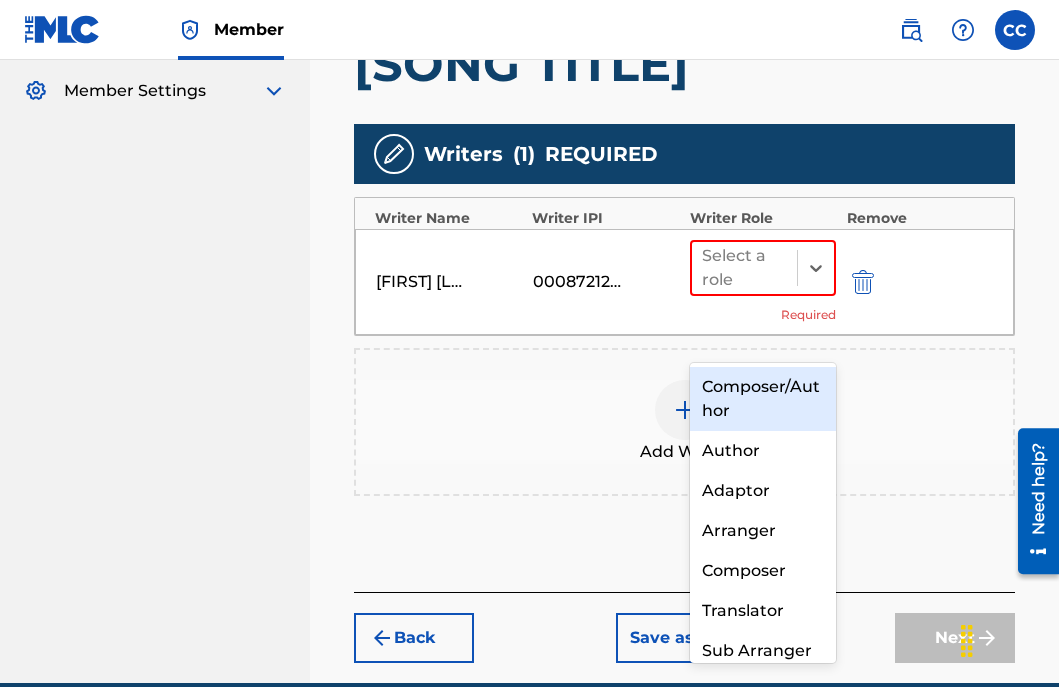 click on "Composer/Author" at bounding box center (763, 399) 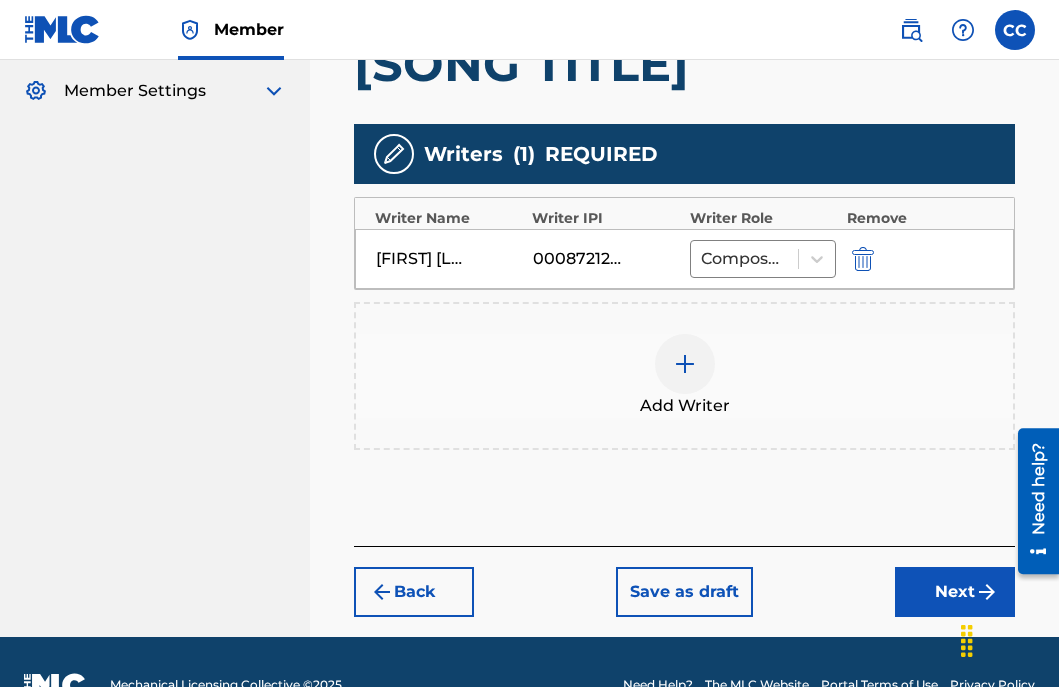 click on "Next" at bounding box center (955, 592) 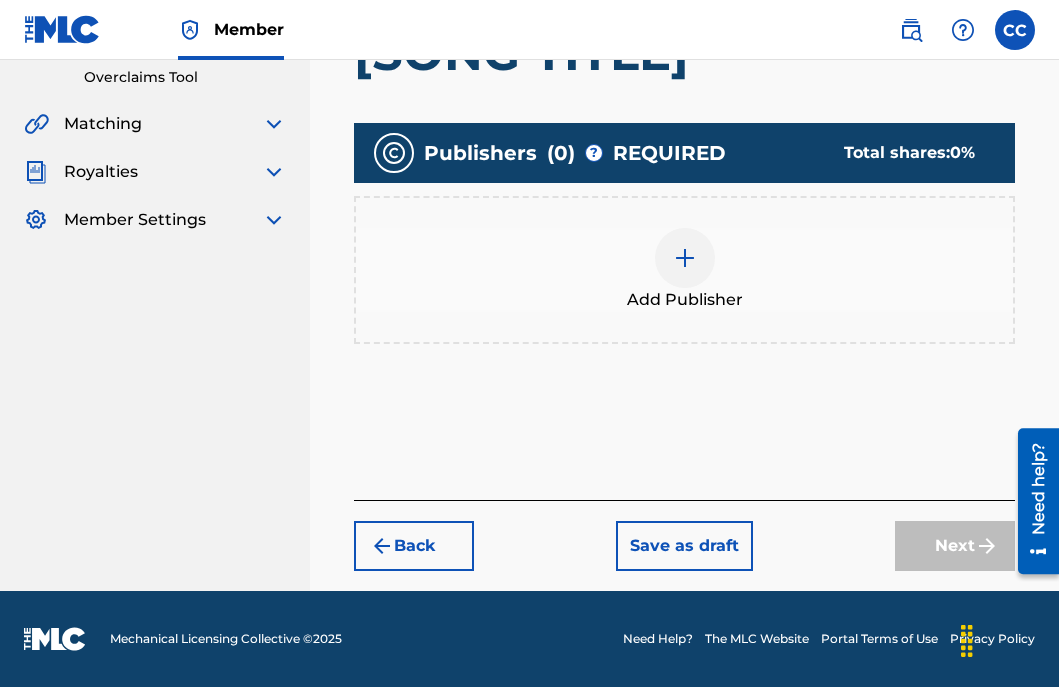 scroll, scrollTop: 481, scrollLeft: 0, axis: vertical 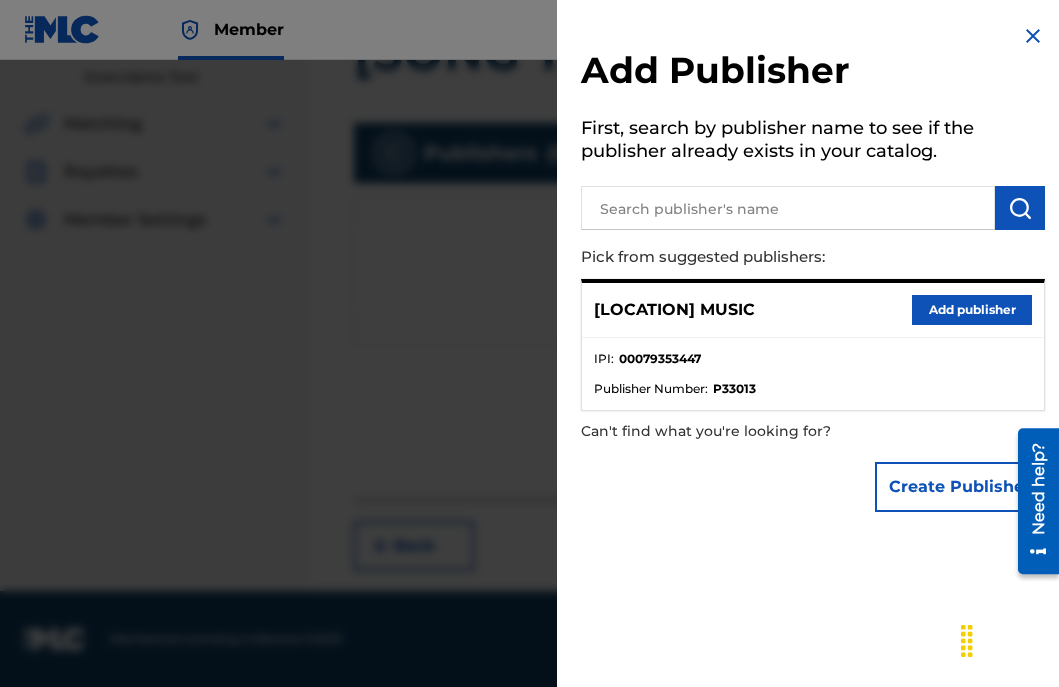 click on "Add publisher" at bounding box center [972, 310] 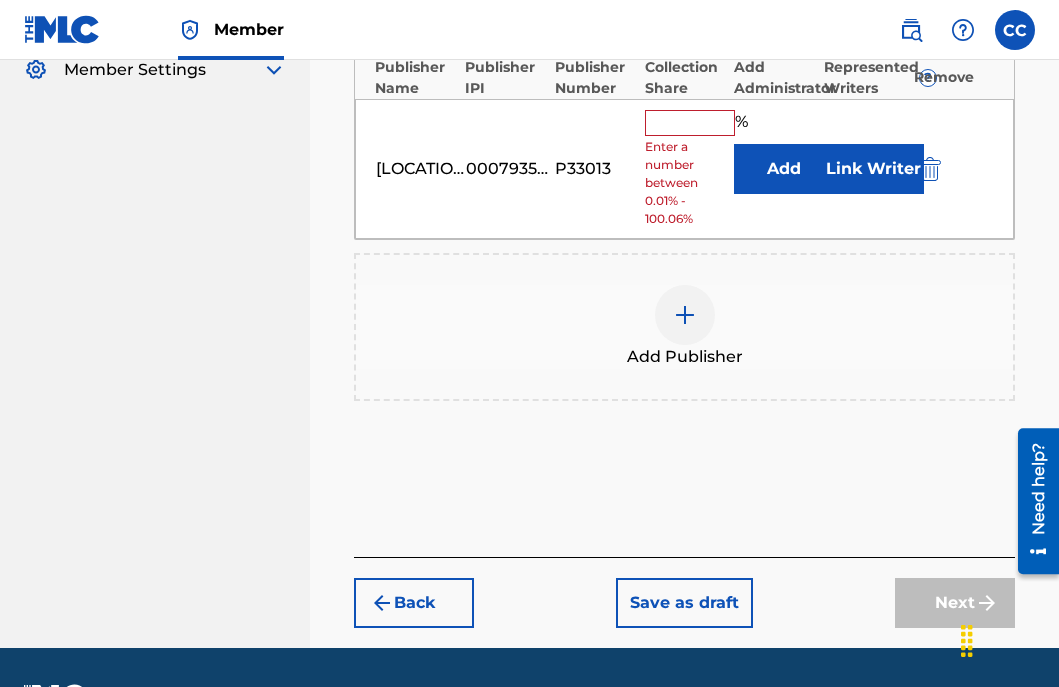 scroll, scrollTop: 578, scrollLeft: 0, axis: vertical 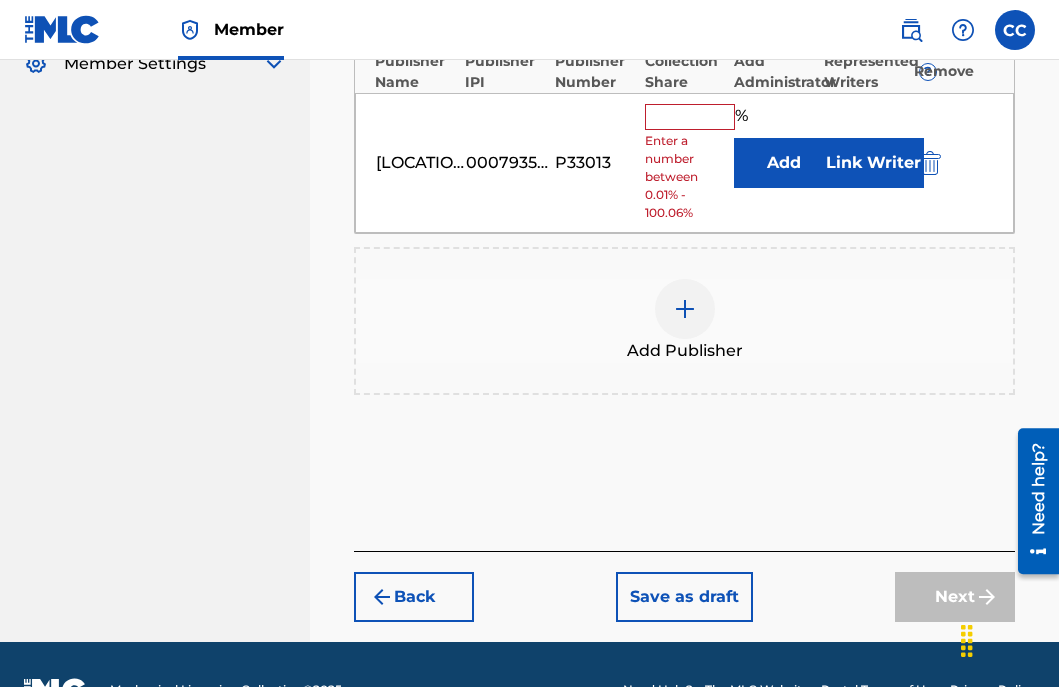click at bounding box center [690, 117] 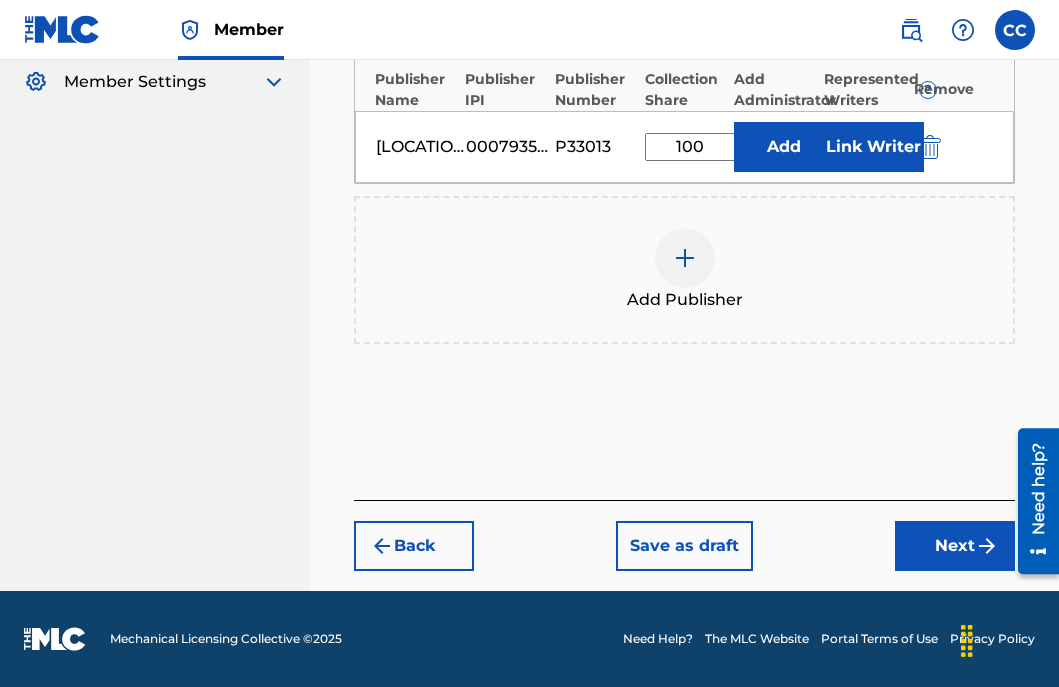 click at bounding box center (987, 546) 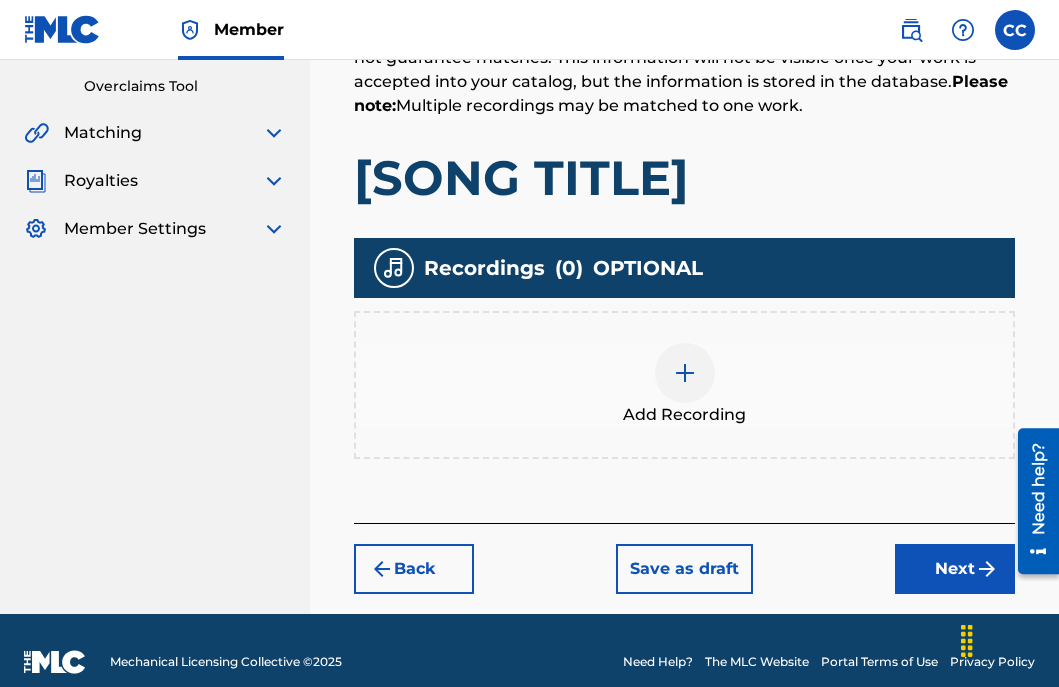 scroll, scrollTop: 495, scrollLeft: 0, axis: vertical 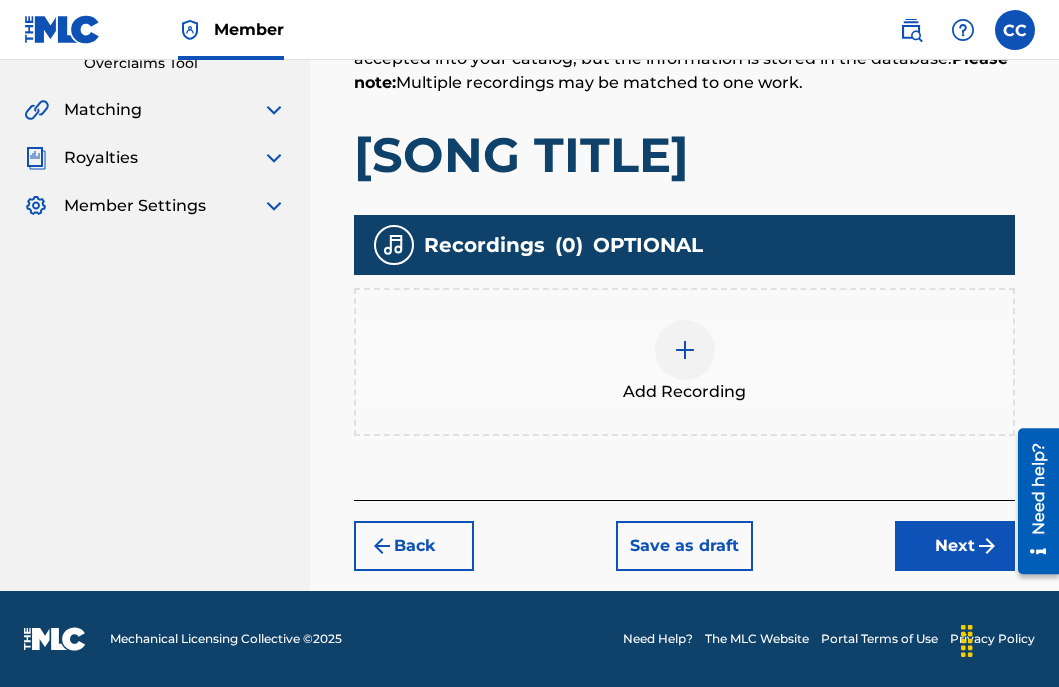 click at bounding box center [685, 350] 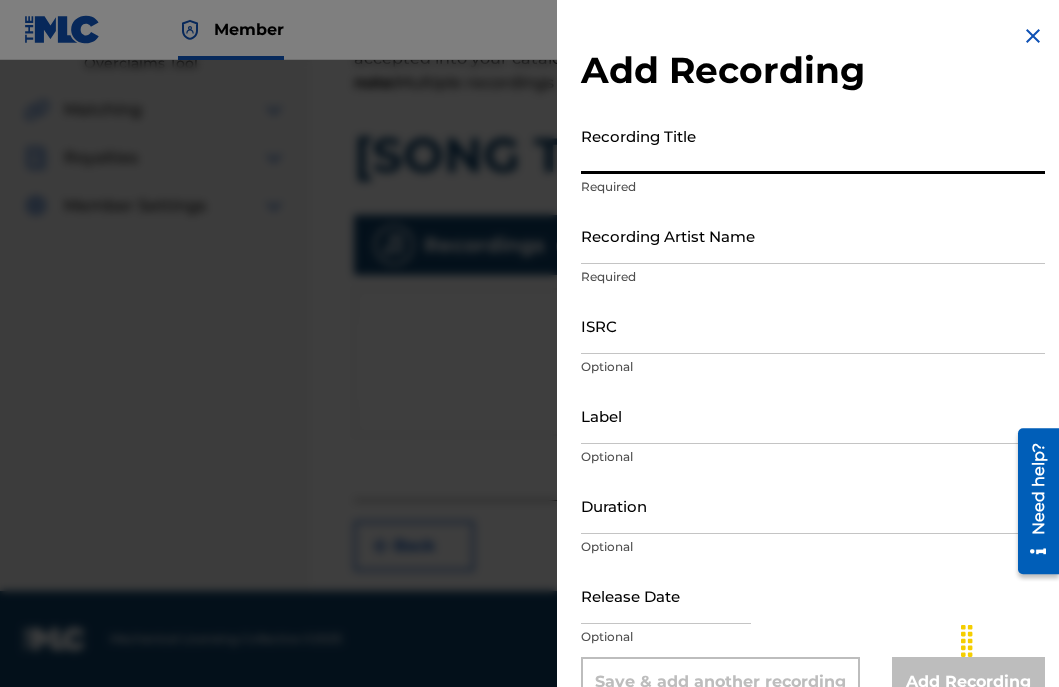 click on "Recording Title" at bounding box center [813, 145] 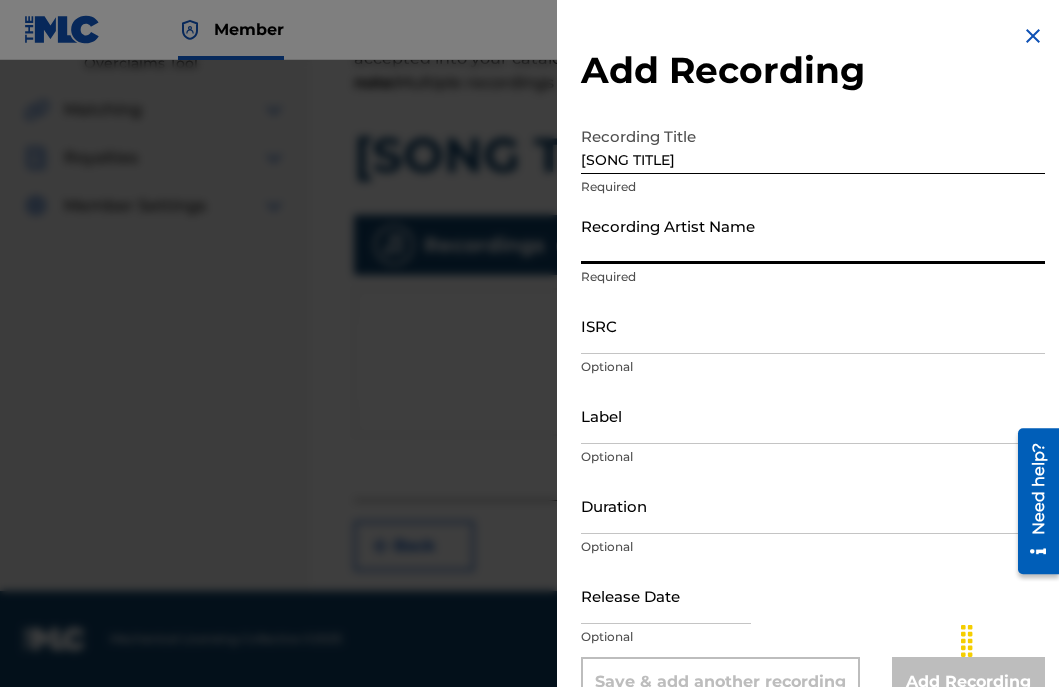 click on "Recording Artist Name" at bounding box center [813, 235] 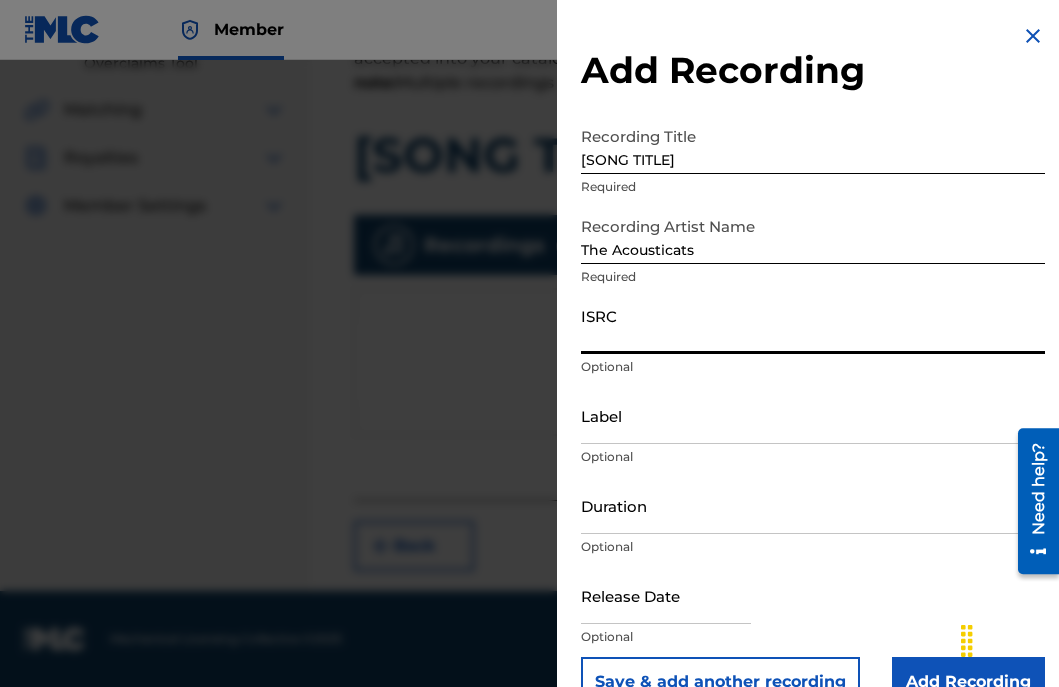 click on "ISRC" at bounding box center (813, 325) 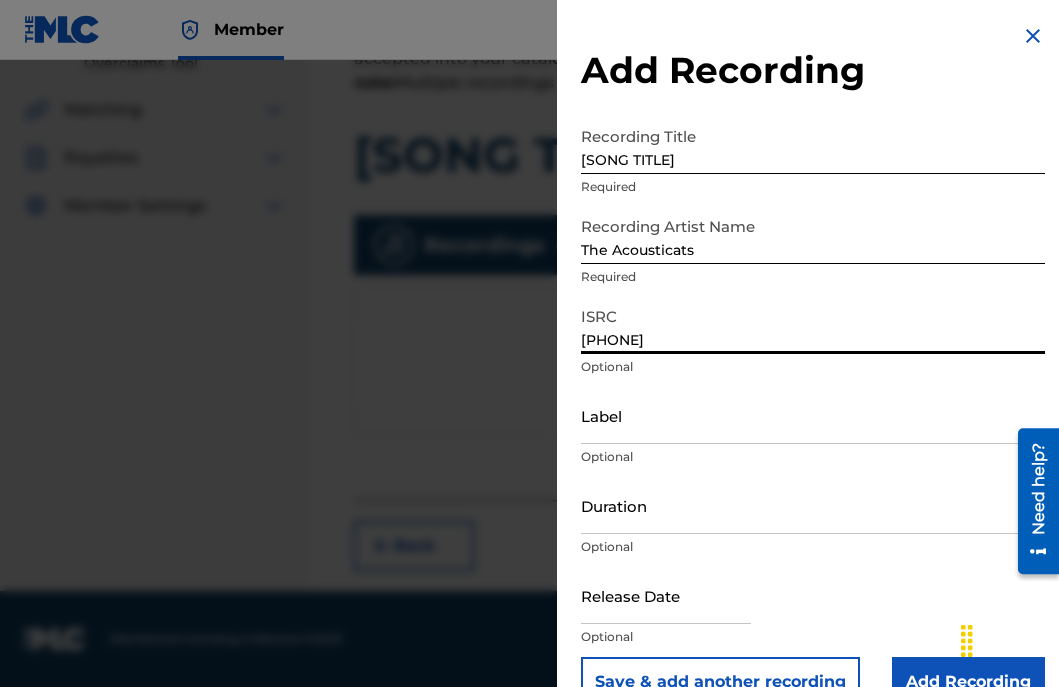 click on "Label" at bounding box center [813, 415] 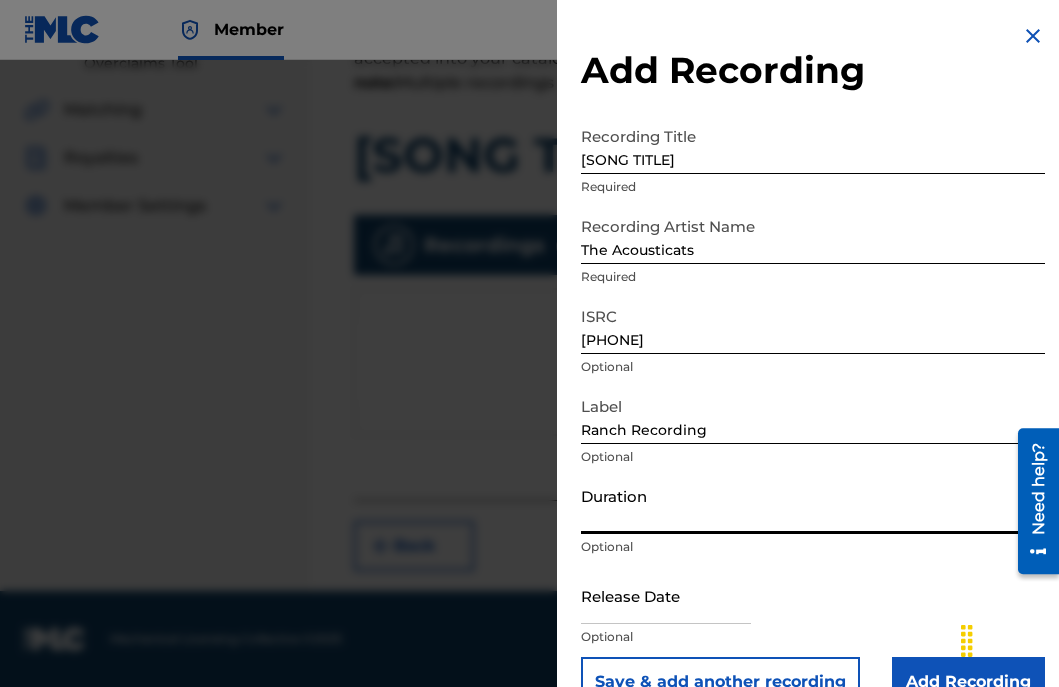 click on "Duration" at bounding box center [813, 505] 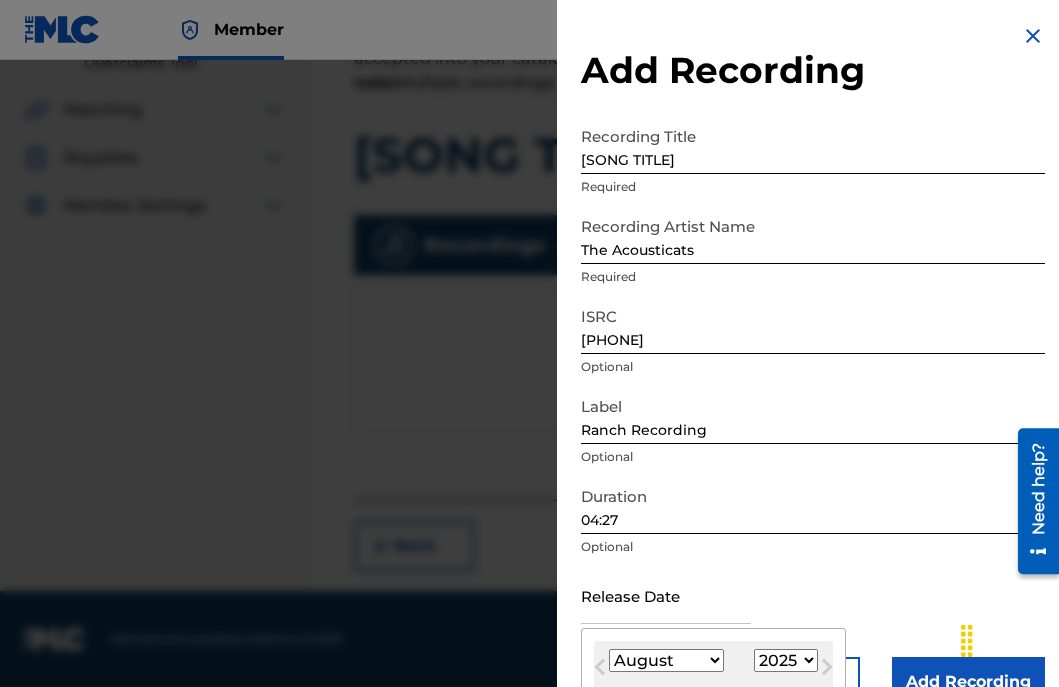 click at bounding box center (666, 595) 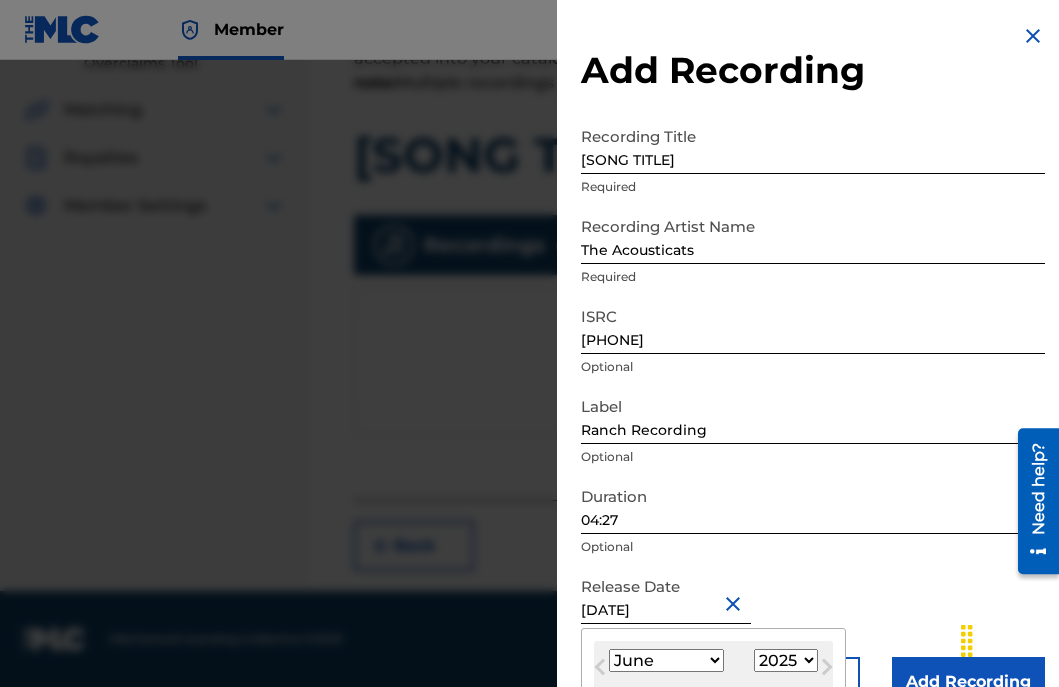 click on "Release Date June 1 2025 June 2025 Previous Month Next Month June 2025 January February March April May June July August September October November December 1899 1900 1901 1902 1903 1904 1905 1906 1907 1908 1909 1910 1911 1912 1913 1914 1915 1916 1917 1918 1919 1920 1921 1922 1923 1924 1925 1926 1927 1928 1929 1930 1931 1932 1933 1934 1935 1936 1937 1938 1939 1940 1941 1942 1943 1944 1945 1946 1947 1948 1949 1950 1951 1952 1953 1954 1955 1956 1957 1958 1959 1960 1961 1962 1963 1964 1965 1966 1967 1968 1969 1970 1971 1972 1973 1974 1975 1976 1977 1978 1979 1980 1981 1982 1983 1984 1985 1986 1987 1988 1989 1990 1991 1992 1993 1994 1995 1996 1997 1998 1999 2000 2001 2002 2003 2004 2005 2006 2007 2008 2009 2010 2011 2012 2013 2014 2015 2016 2017 2018 2019 2020 2021 2022 2023 2024 2025 2026 2027 2028 2029 2030 2031 2032 2033 2034 2035 2036 2037 Su" at bounding box center (813, 612) 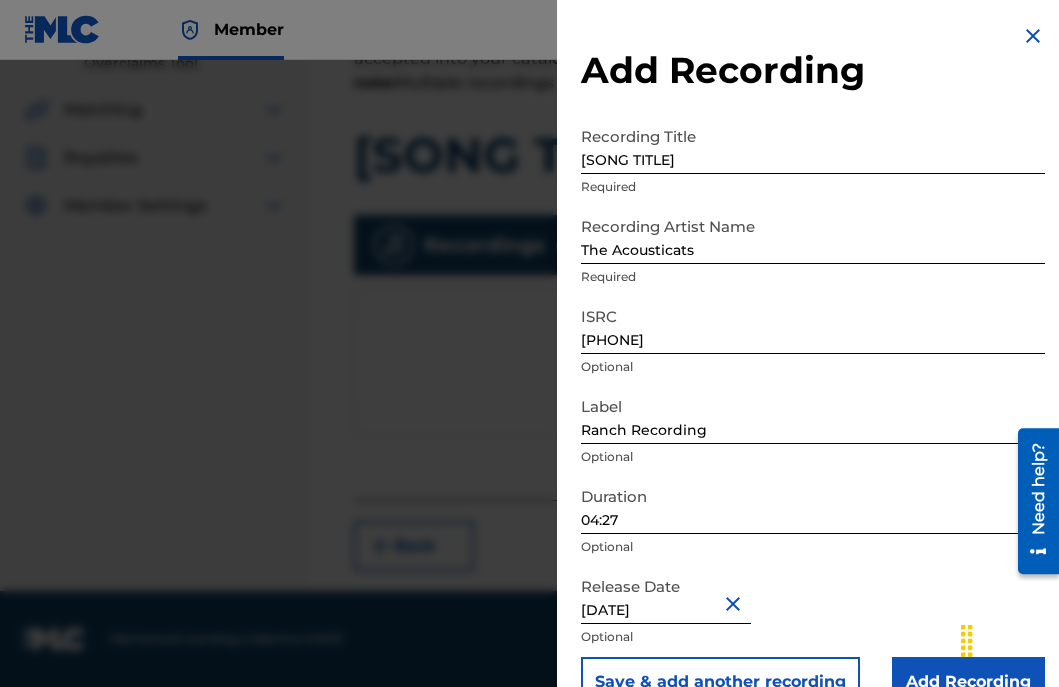 click on "Add Recording" at bounding box center [968, 682] 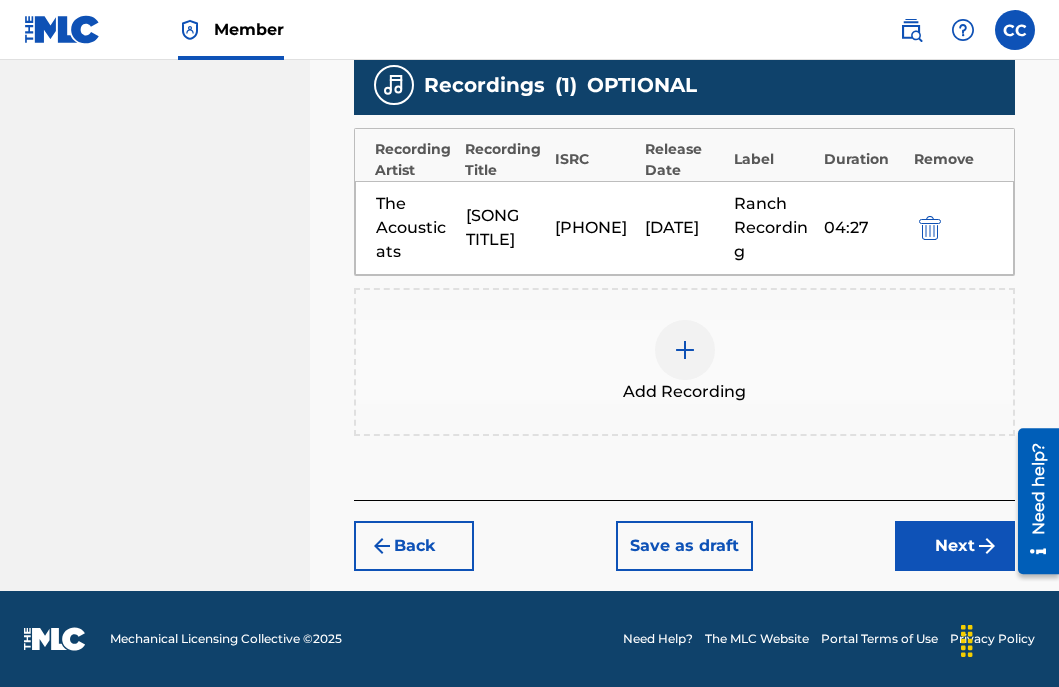 scroll, scrollTop: 654, scrollLeft: 0, axis: vertical 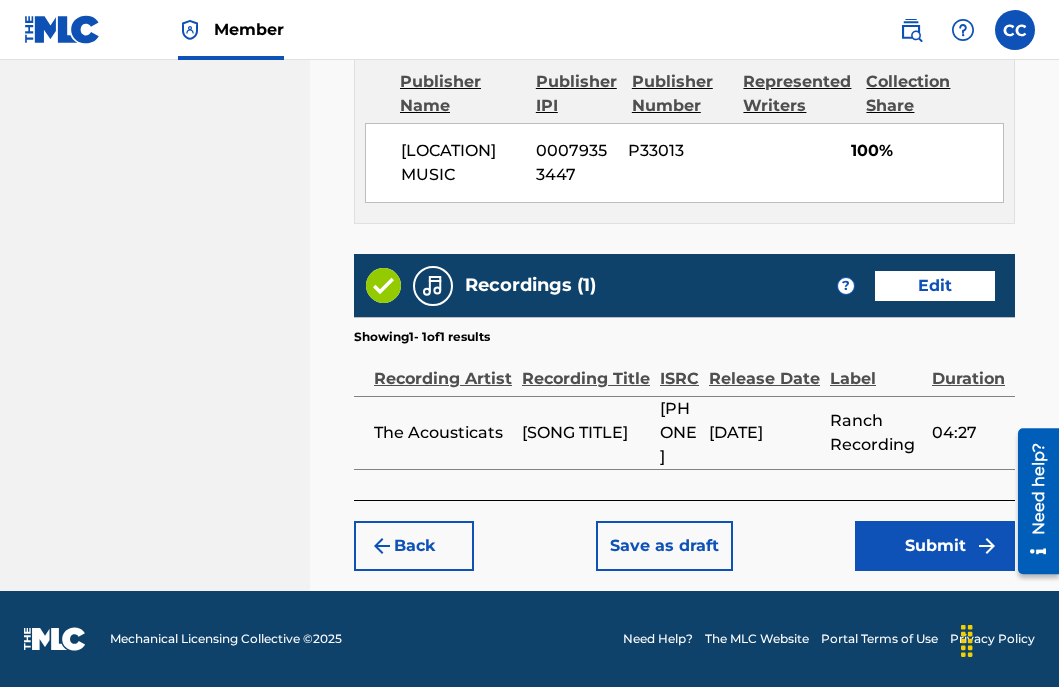 click on "Submit" at bounding box center [935, 546] 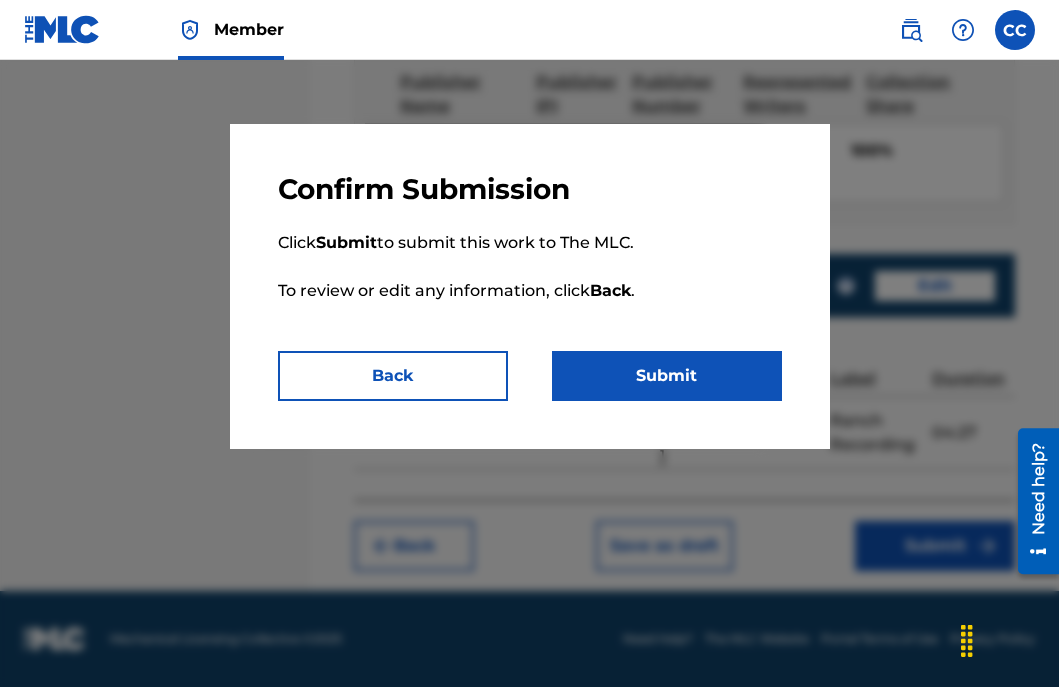 click on "Submit" at bounding box center [667, 376] 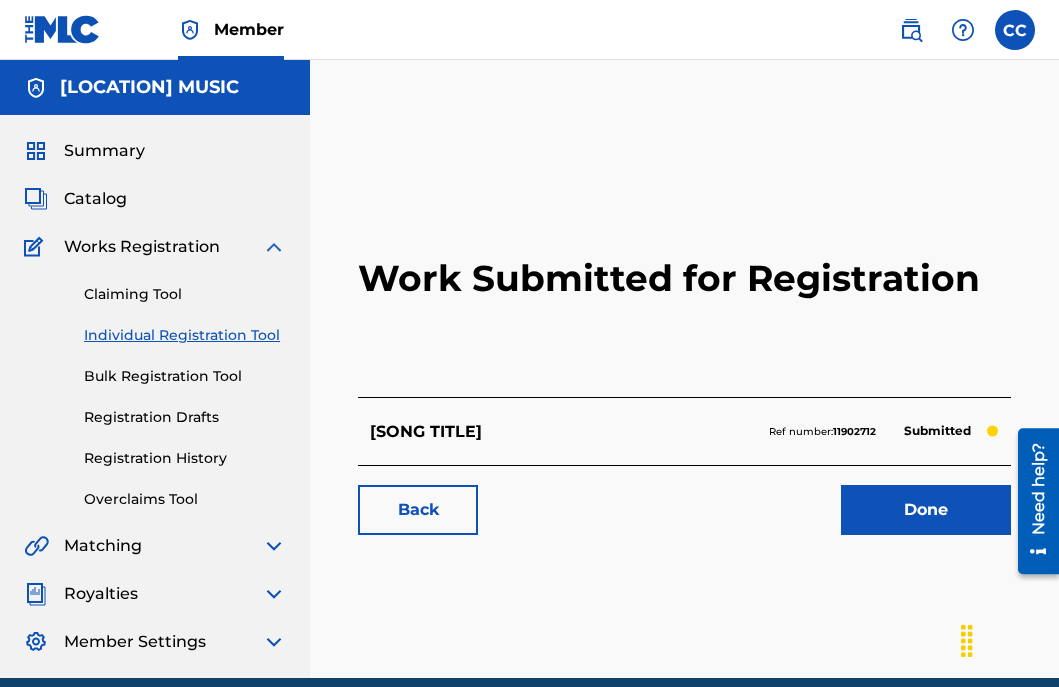 click on "Done" at bounding box center [926, 510] 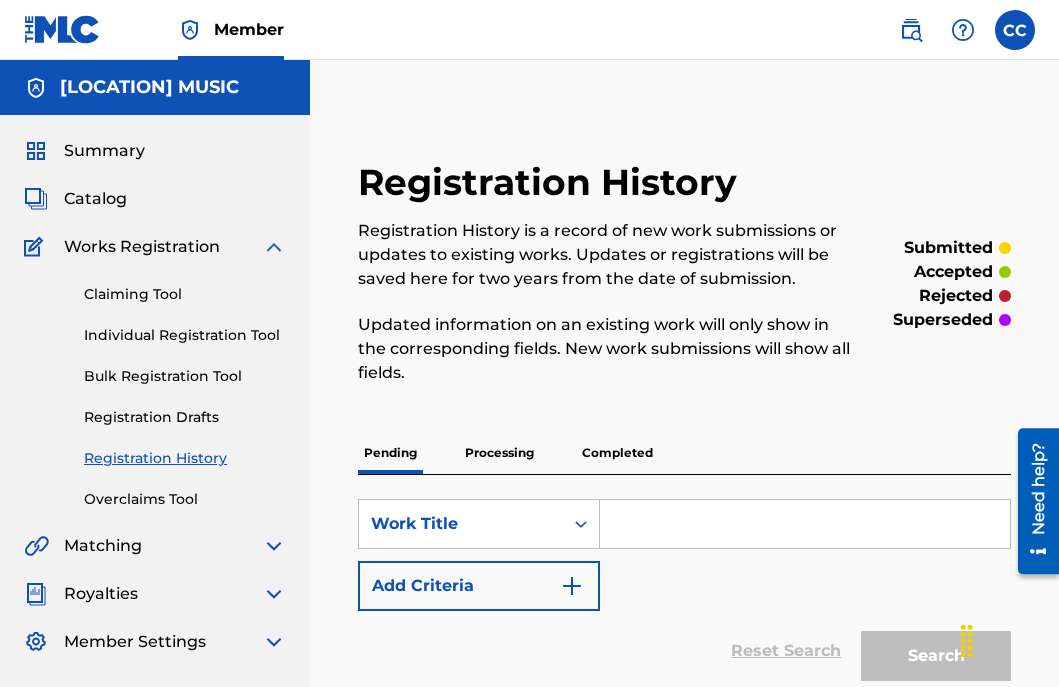 click at bounding box center (805, 524) 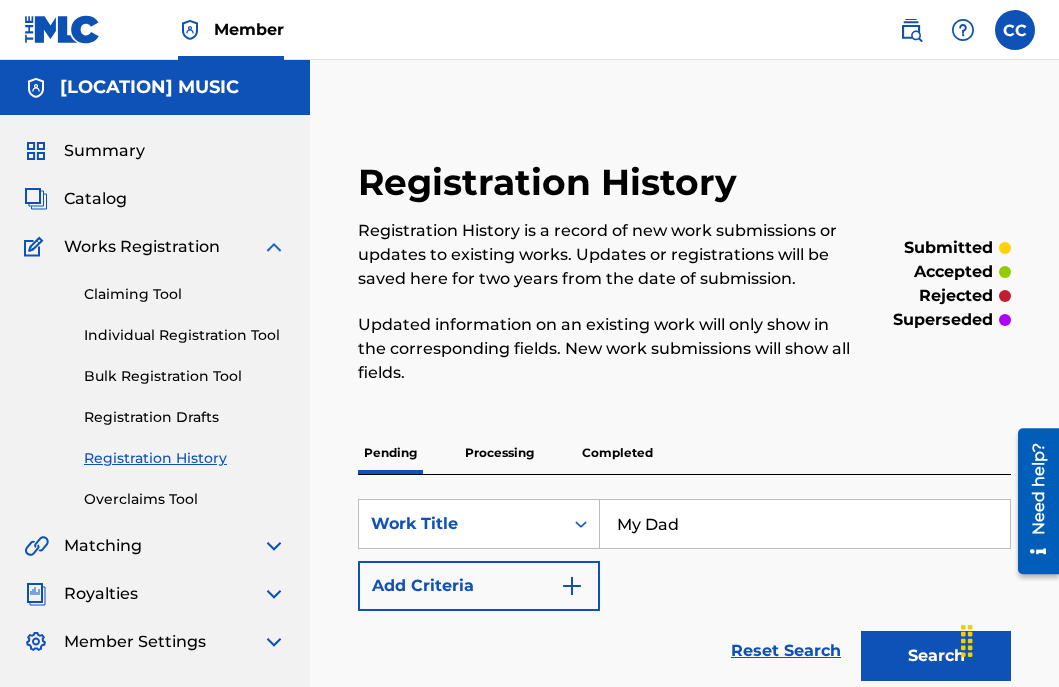 click on "Individual Registration Tool" at bounding box center (185, 335) 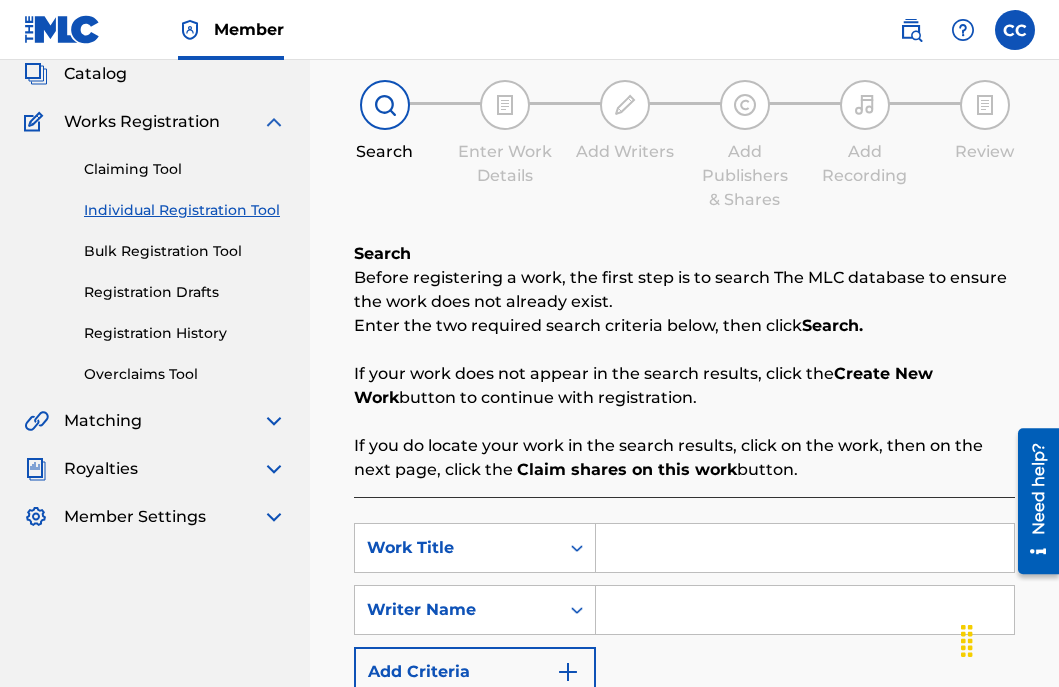 scroll, scrollTop: 164, scrollLeft: 0, axis: vertical 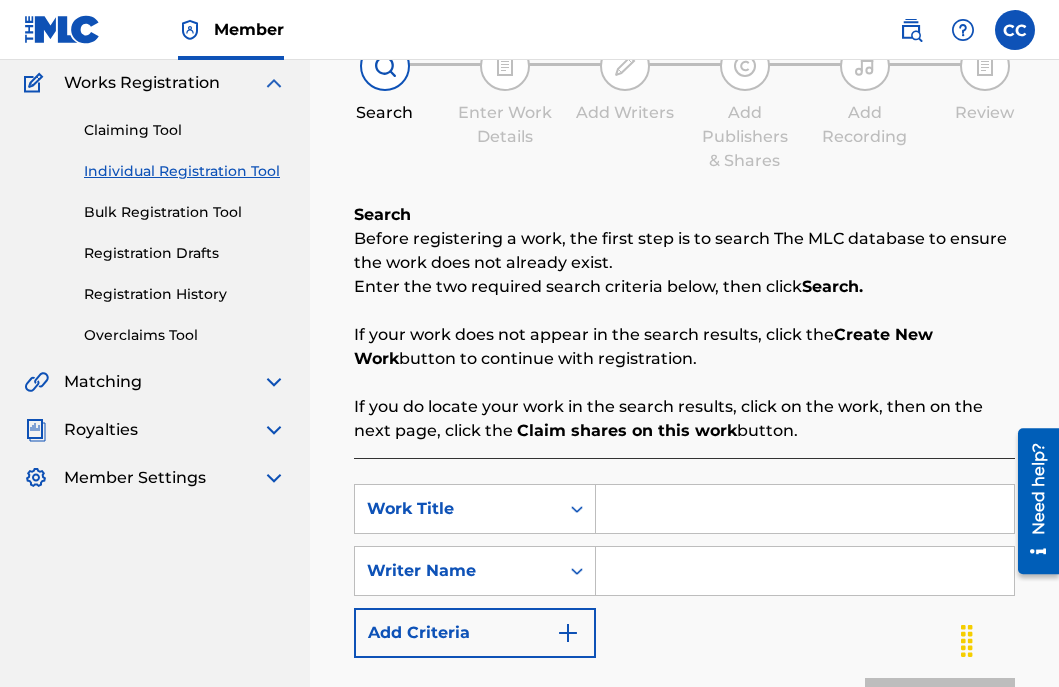 click at bounding box center [805, 509] 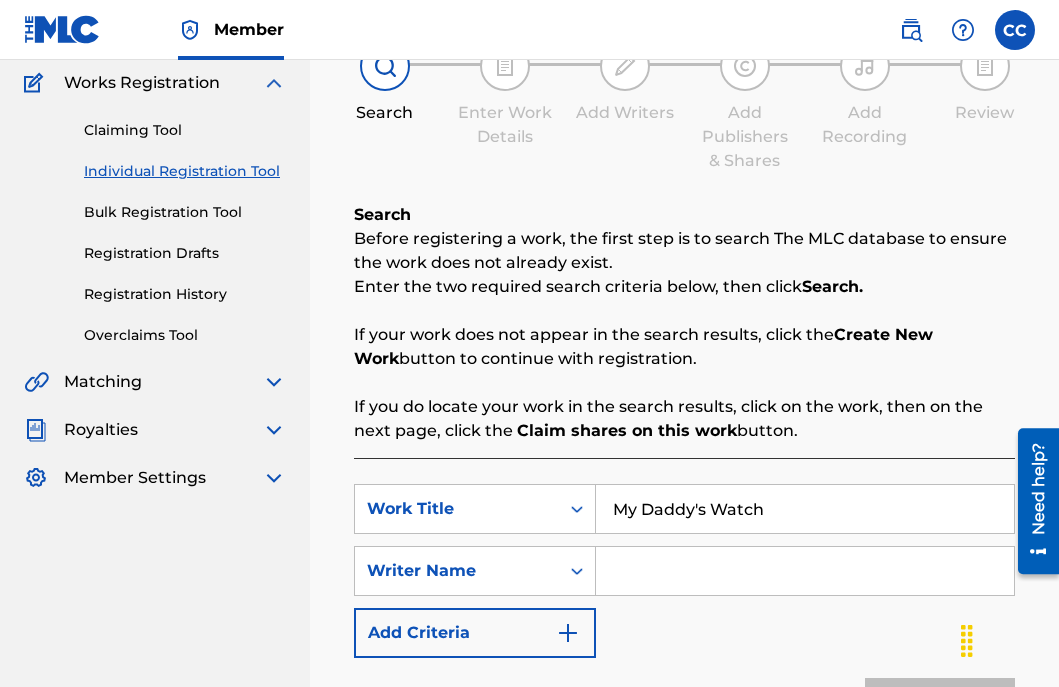 click at bounding box center (805, 571) 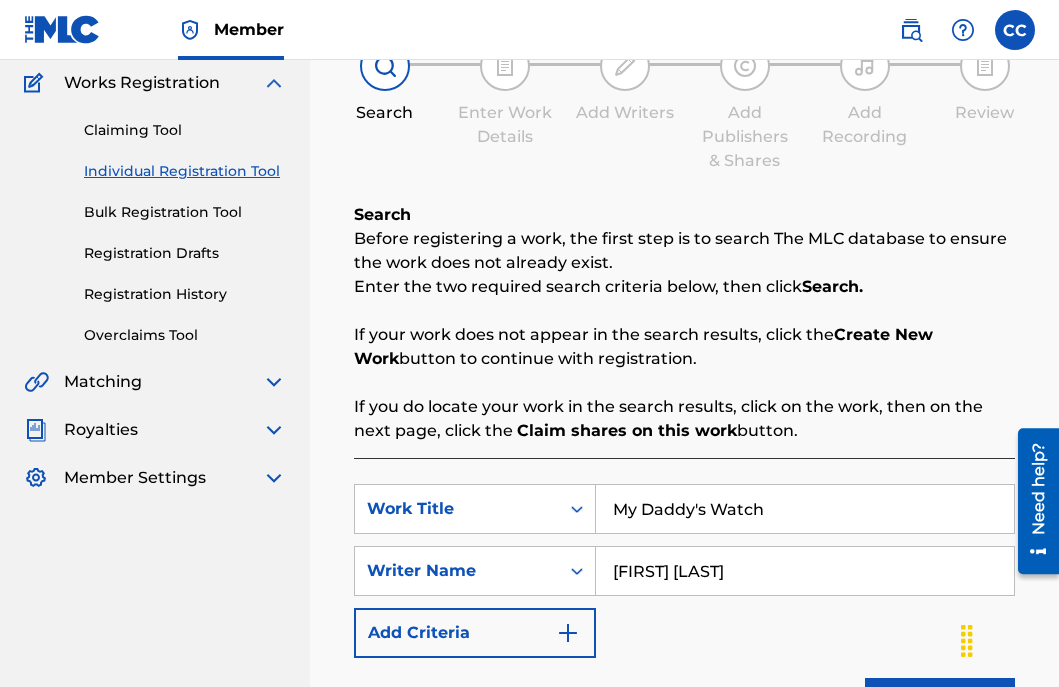scroll, scrollTop: 173, scrollLeft: 0, axis: vertical 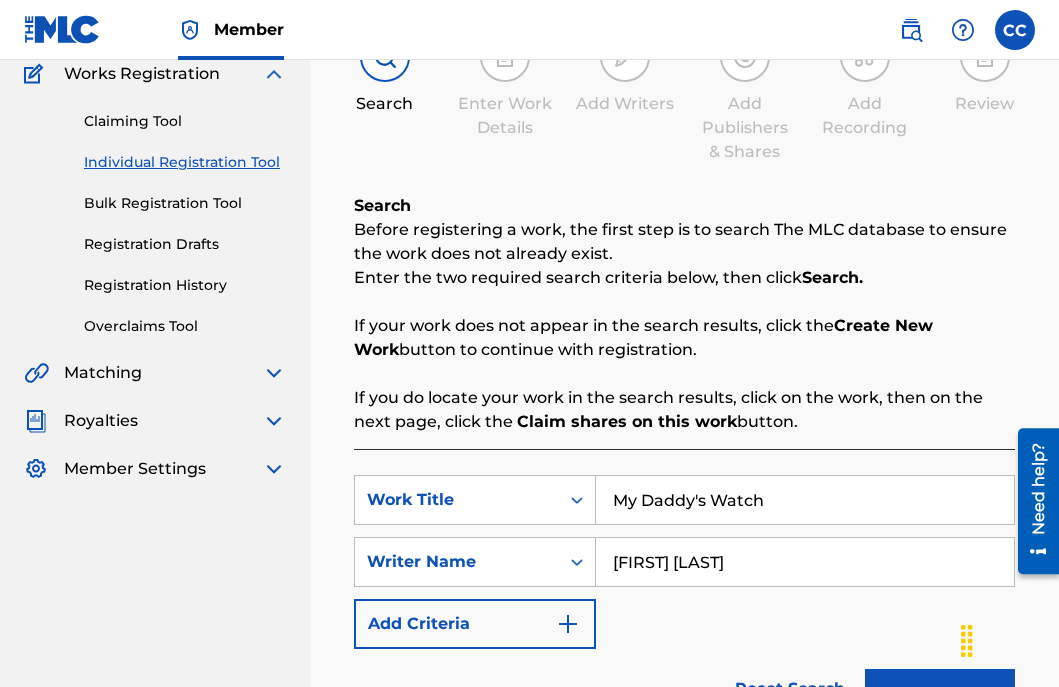 click on "[FIRST] [LAST]" at bounding box center (805, 562) 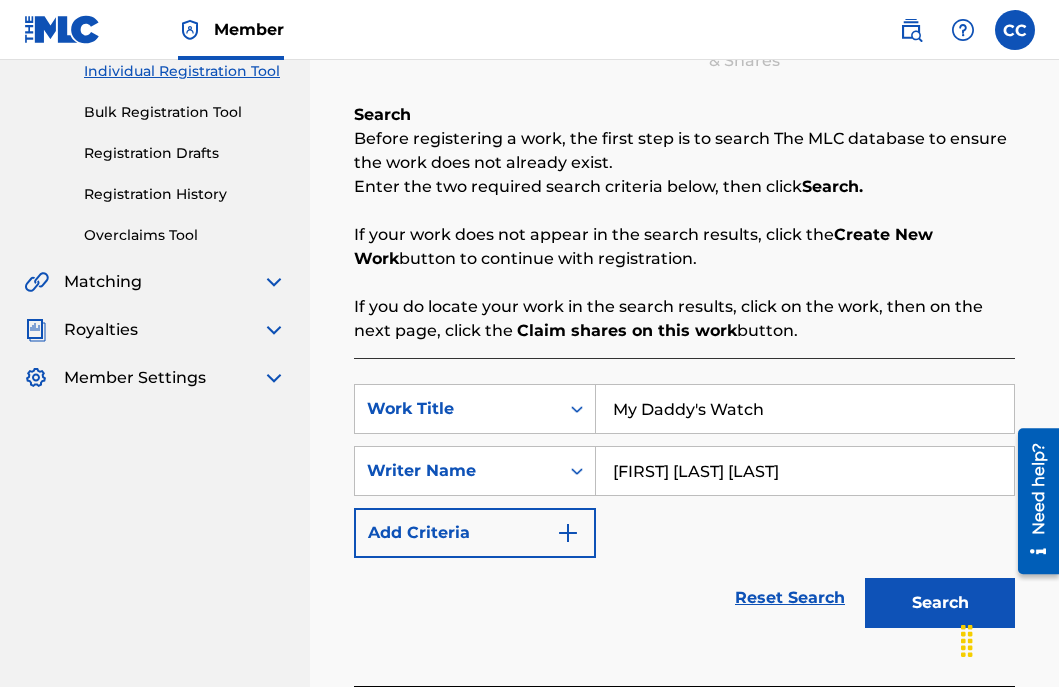 scroll, scrollTop: 266, scrollLeft: 0, axis: vertical 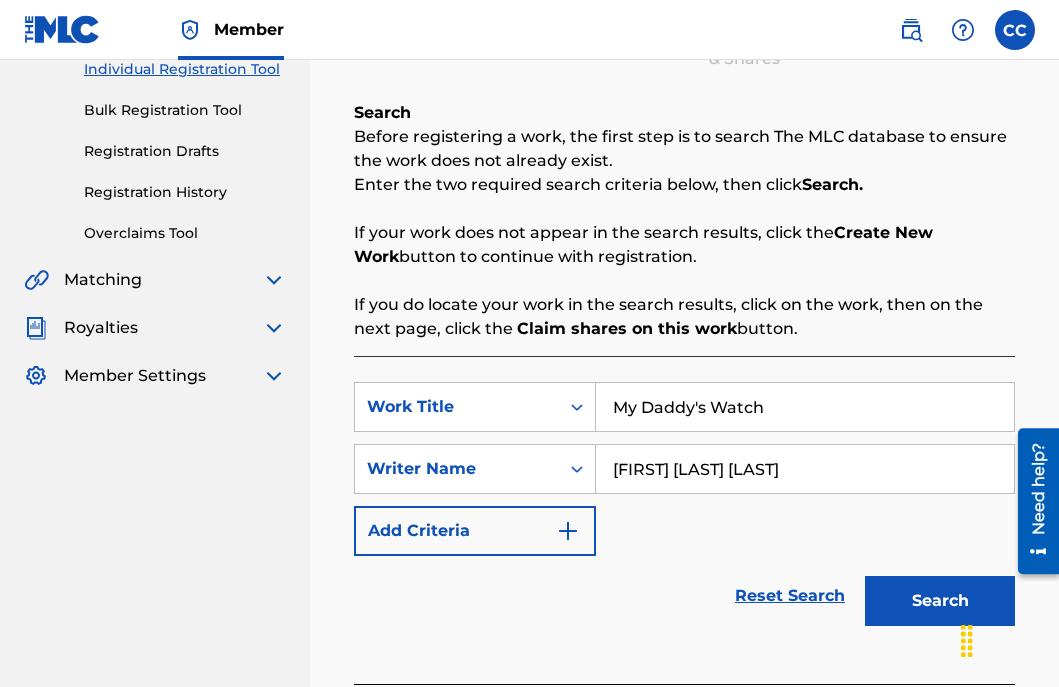 click on "Search" at bounding box center [940, 601] 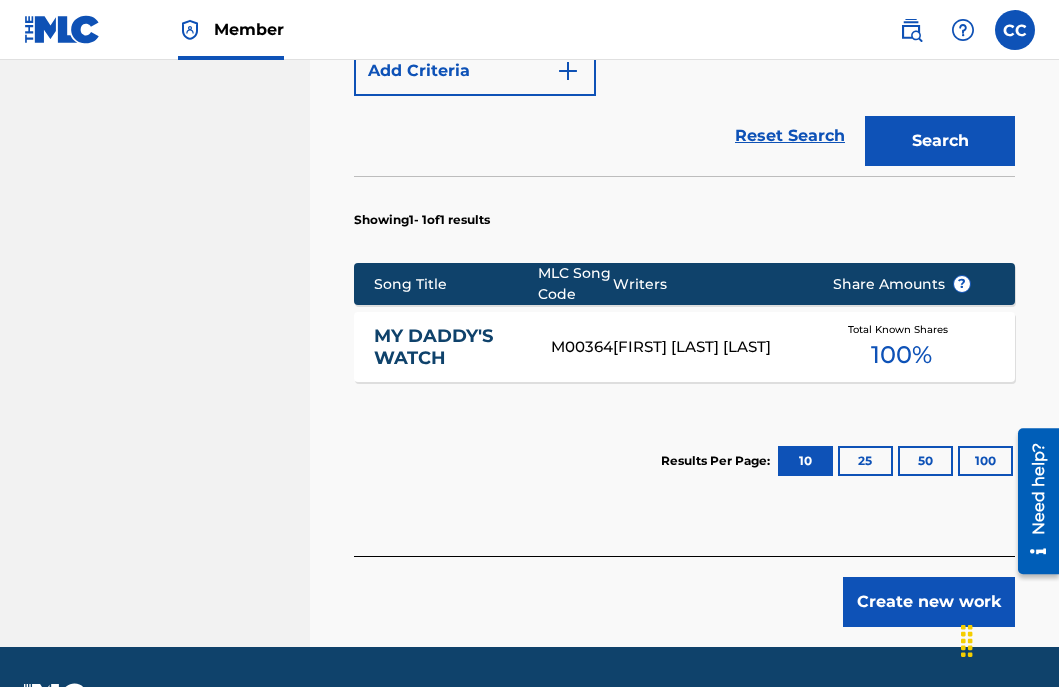 scroll, scrollTop: 729, scrollLeft: 0, axis: vertical 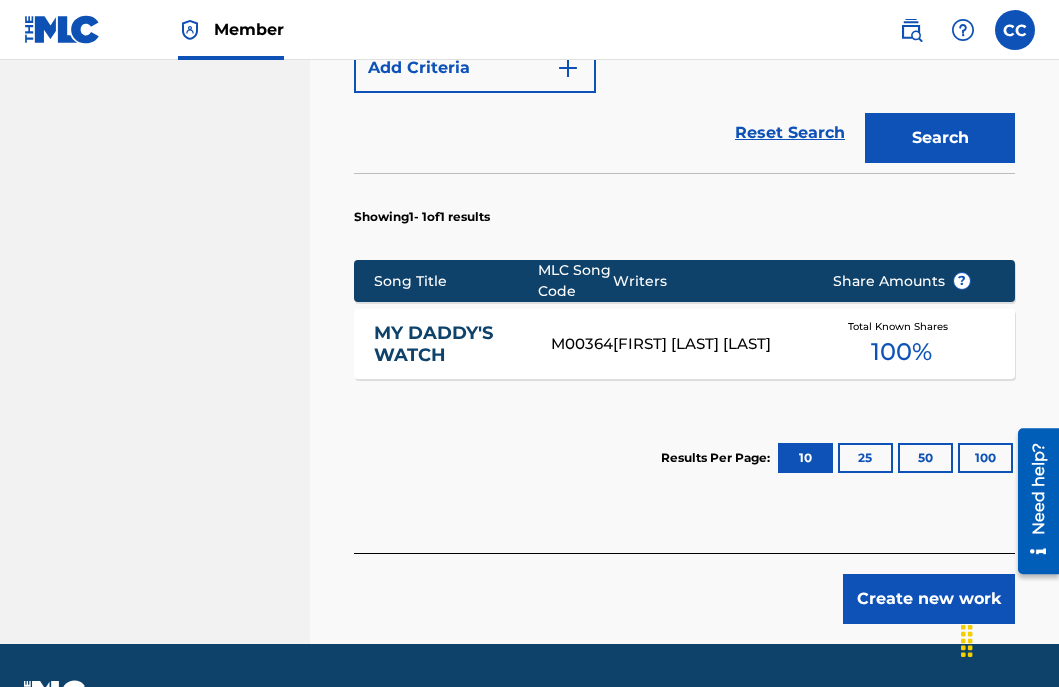 click on "MY DADDY'S WATCH" at bounding box center [449, 344] 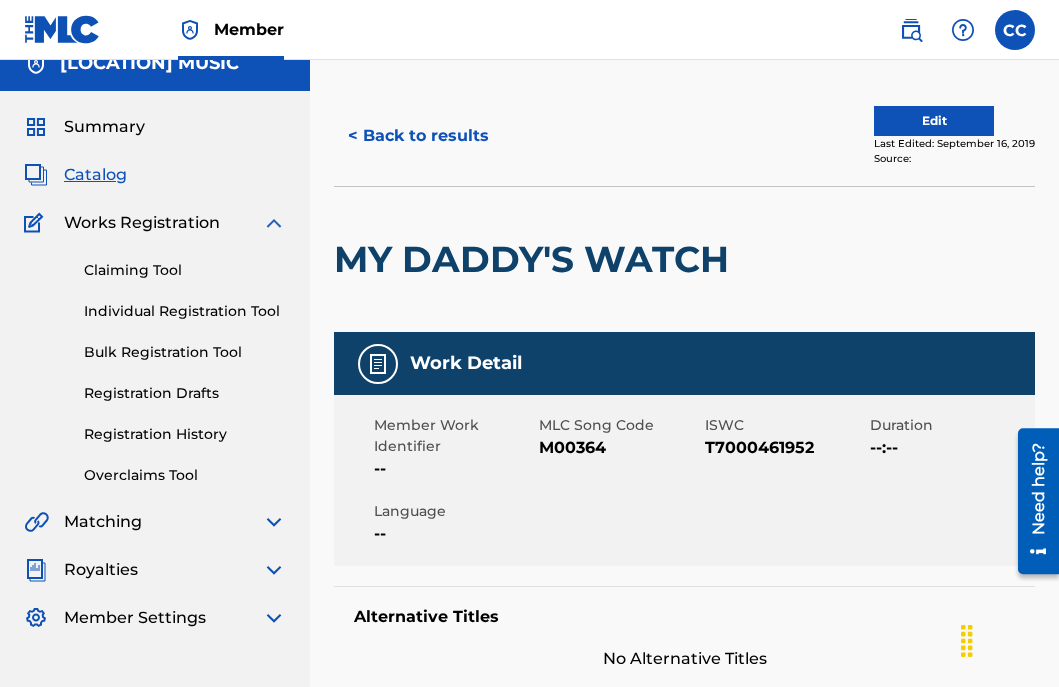 scroll, scrollTop: 0, scrollLeft: 0, axis: both 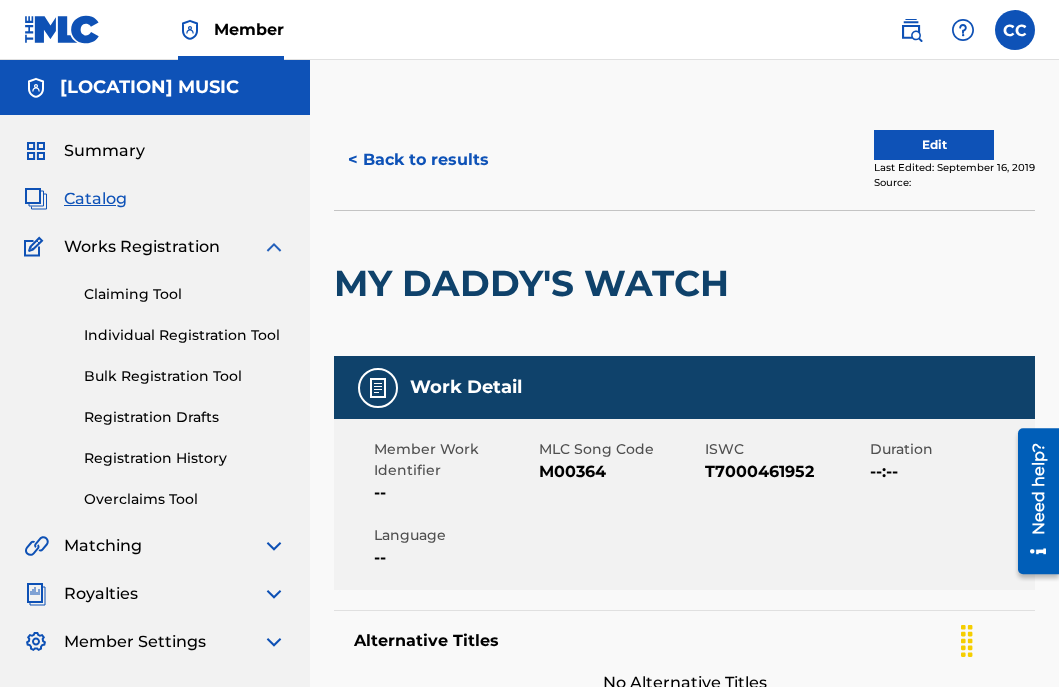 click on "< Back to results" at bounding box center [418, 160] 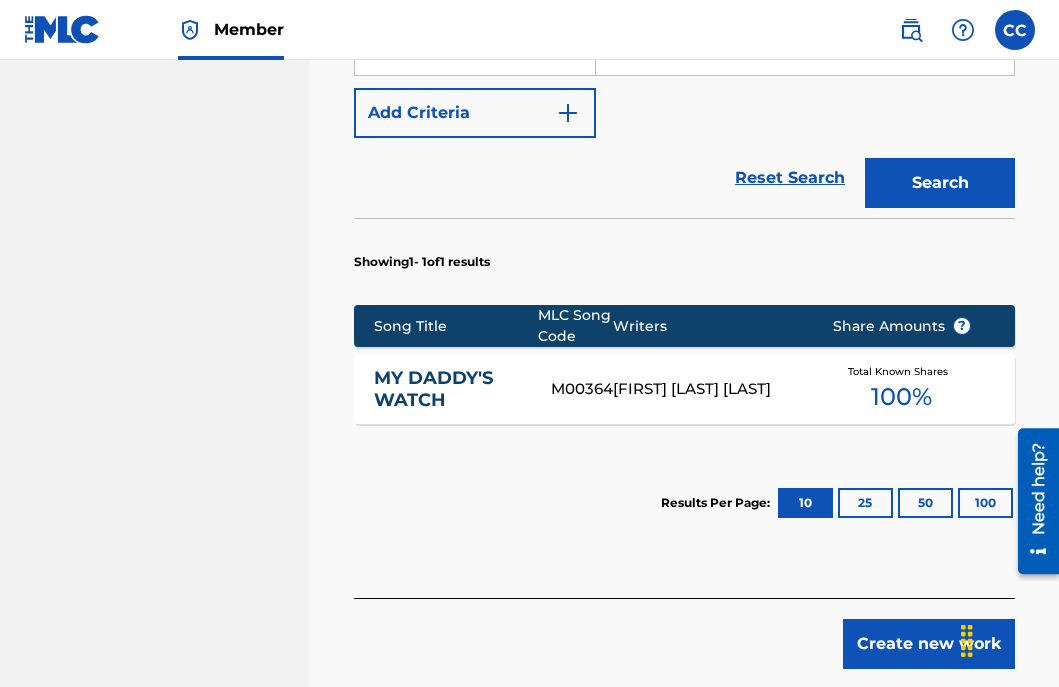 scroll, scrollTop: 782, scrollLeft: 0, axis: vertical 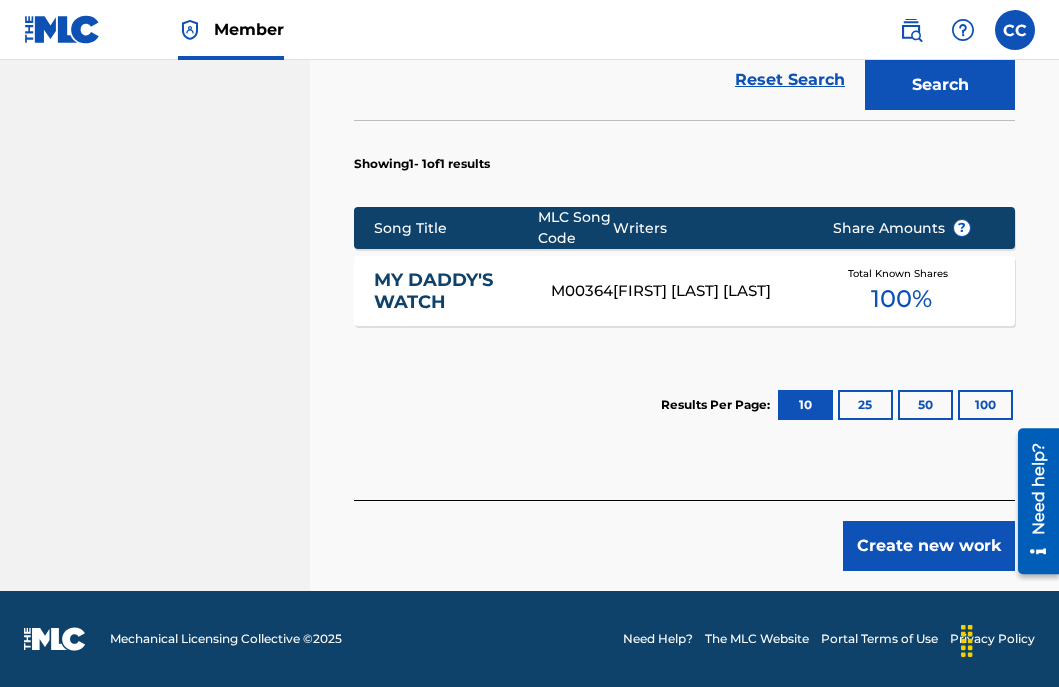 click on "Create new work" at bounding box center [929, 546] 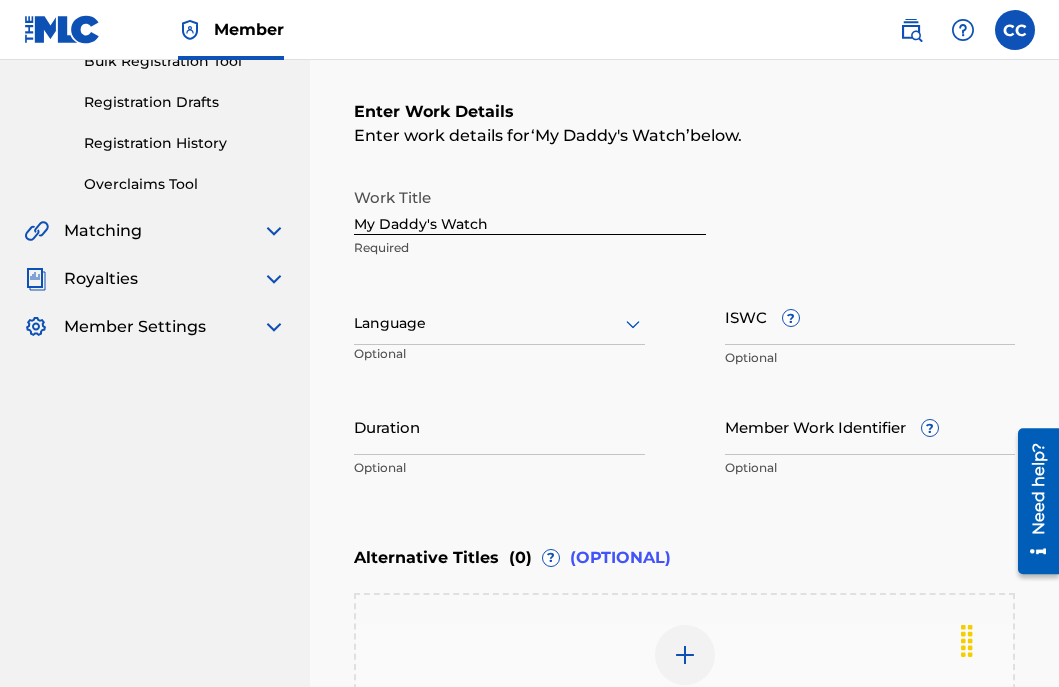scroll, scrollTop: 330, scrollLeft: 0, axis: vertical 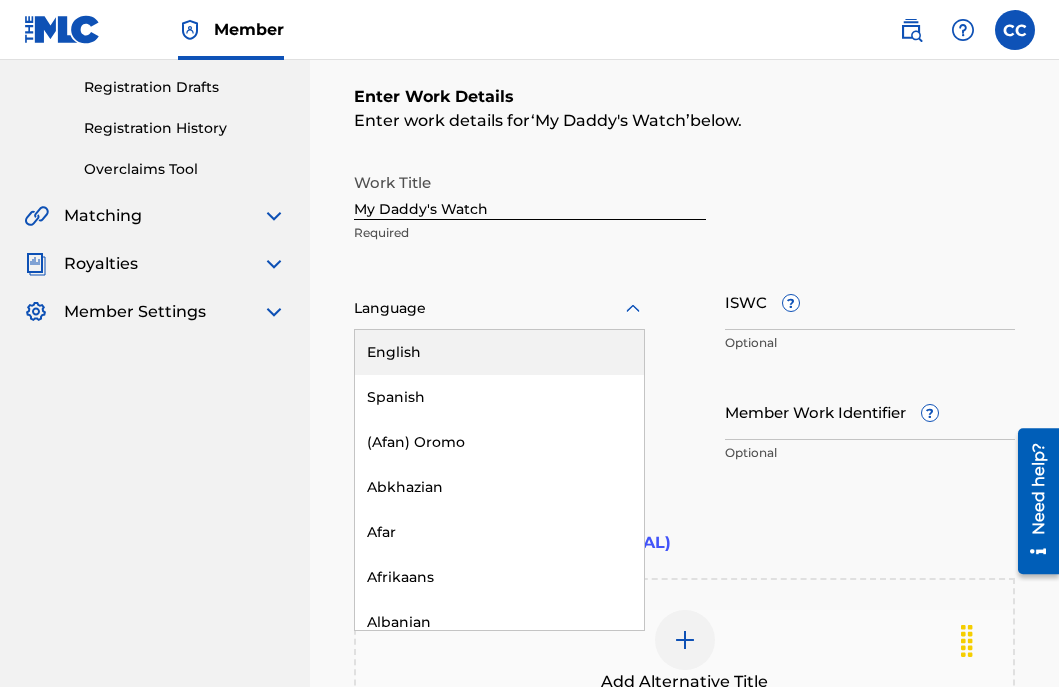 click 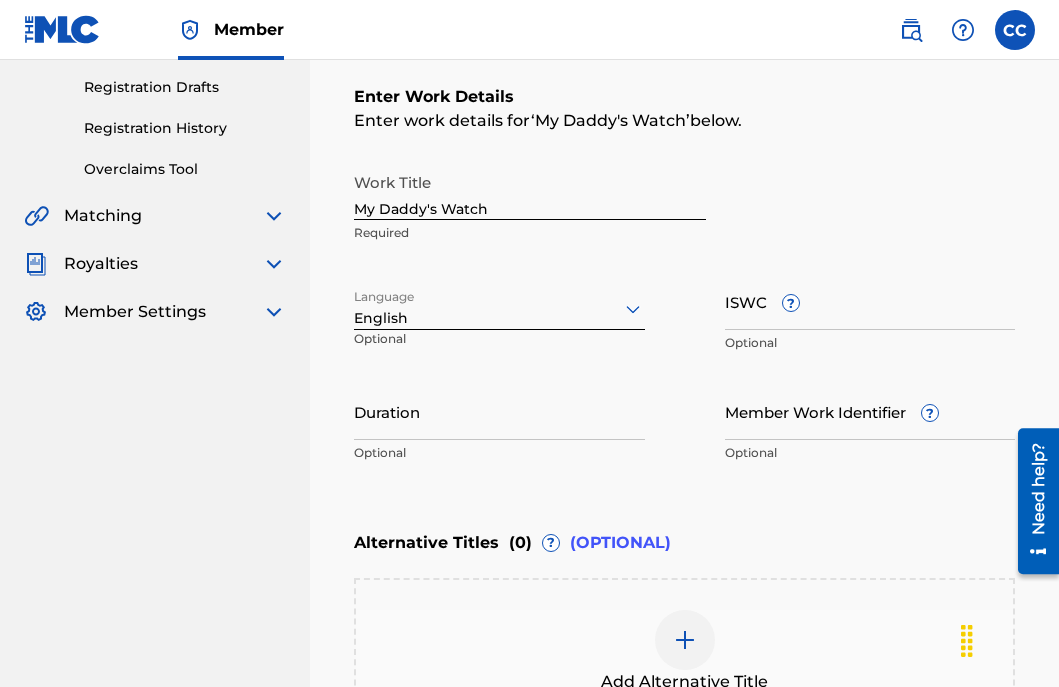 click on "Duration" at bounding box center [499, 411] 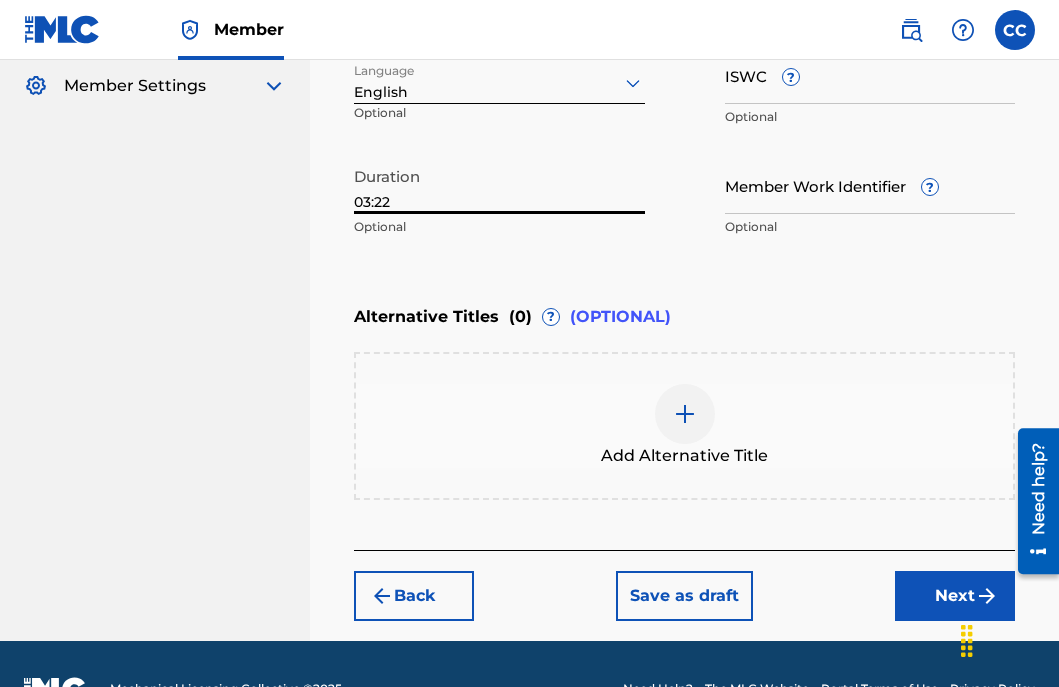 scroll, scrollTop: 561, scrollLeft: 0, axis: vertical 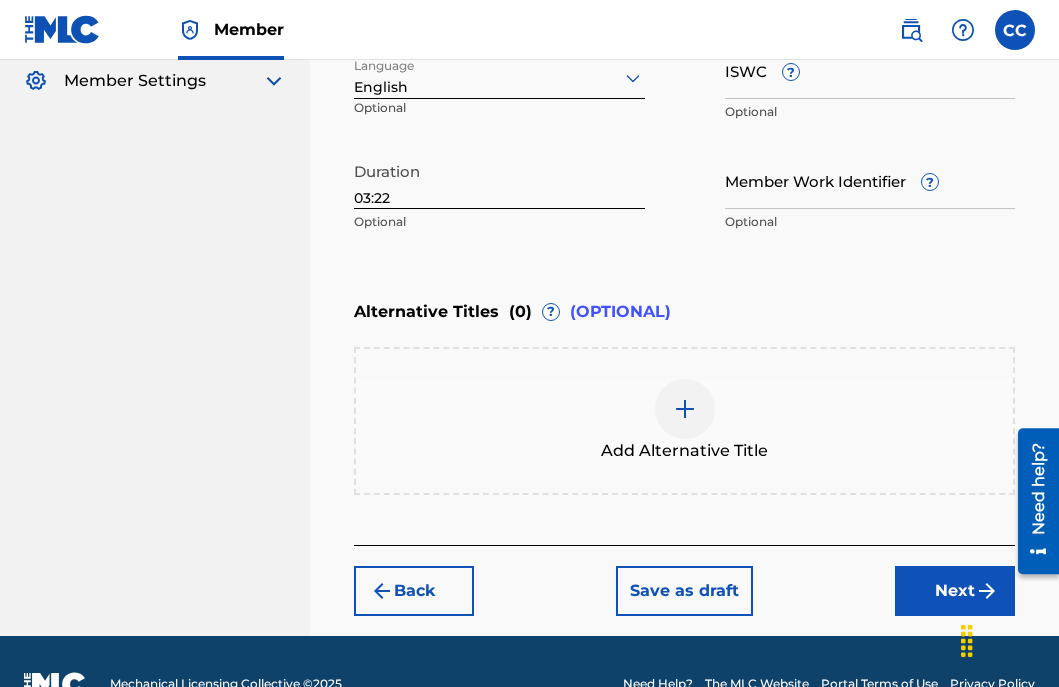 click on "Next" at bounding box center (955, 591) 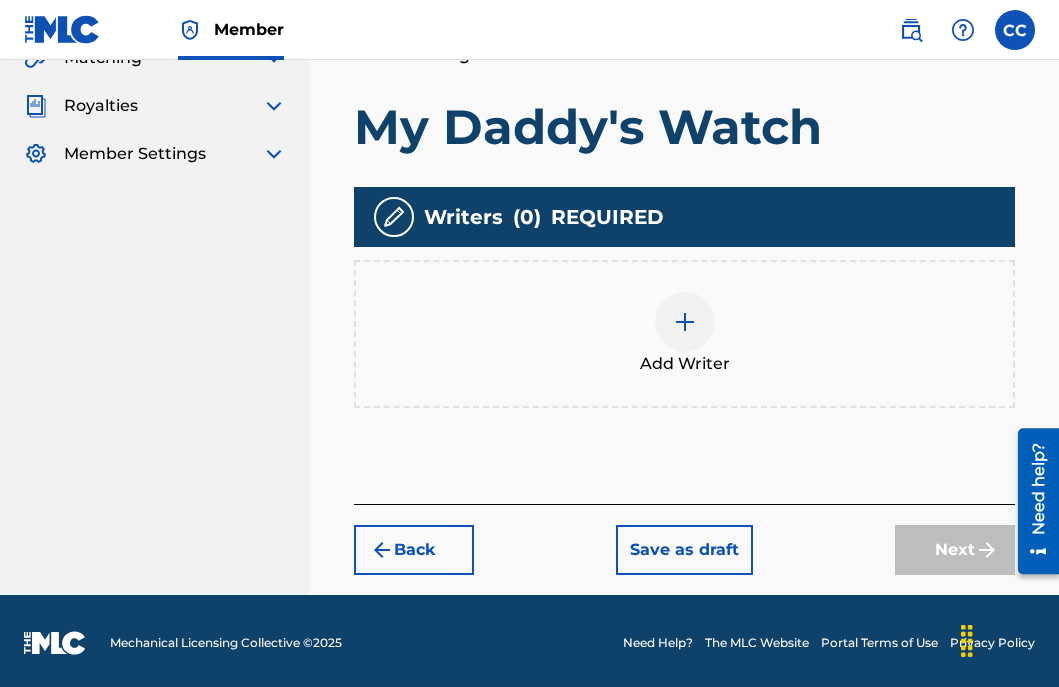 scroll, scrollTop: 491, scrollLeft: 0, axis: vertical 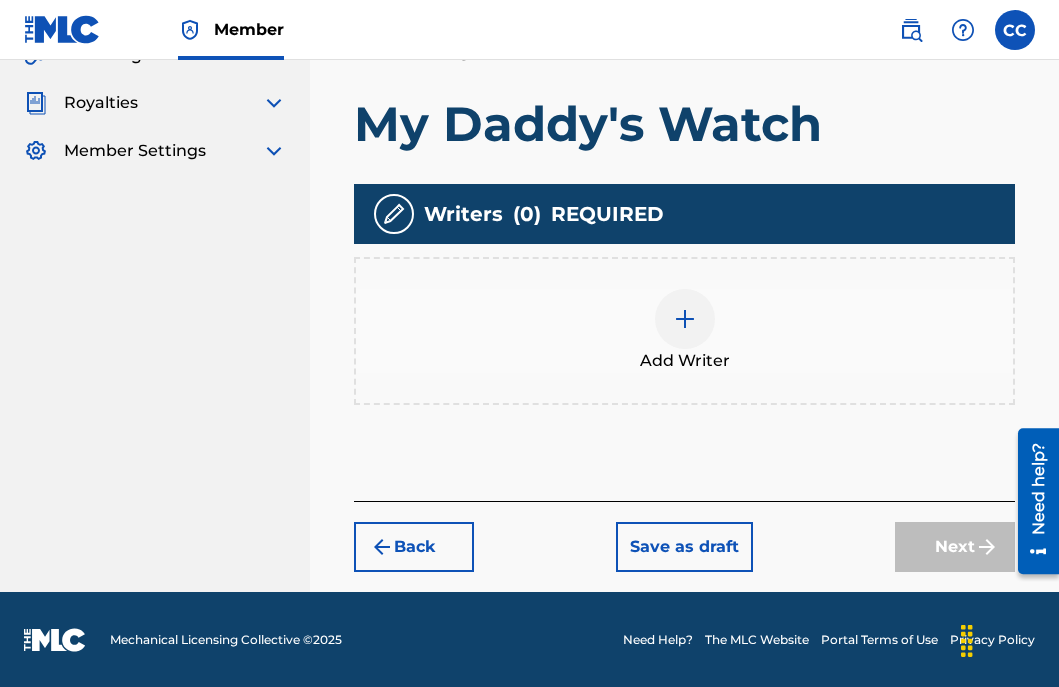 click at bounding box center (685, 319) 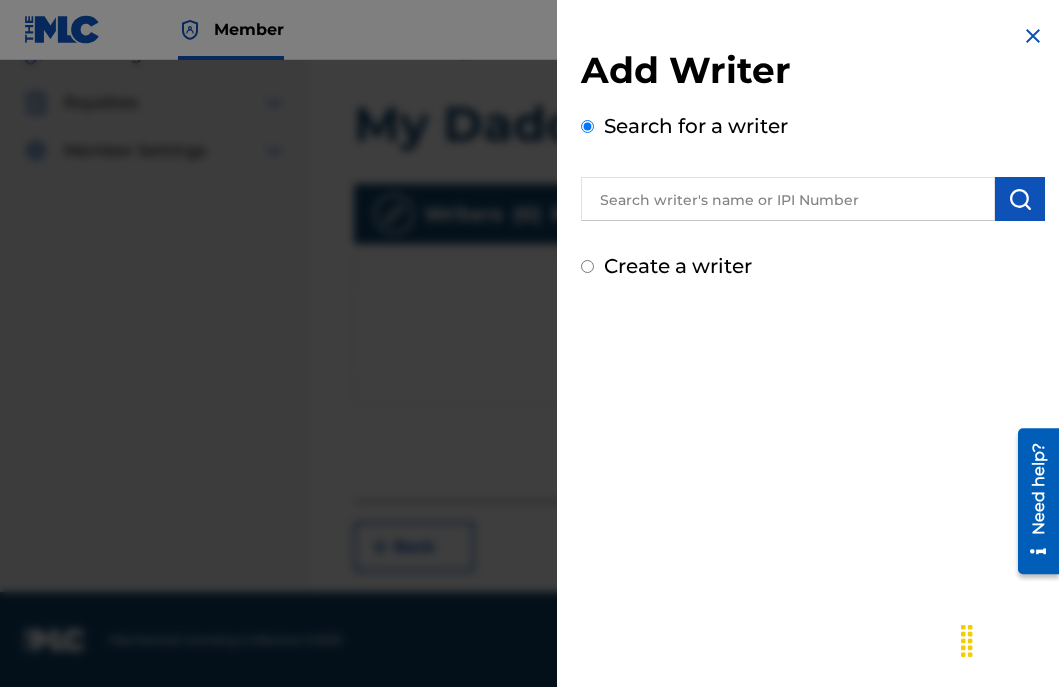 click at bounding box center (788, 199) 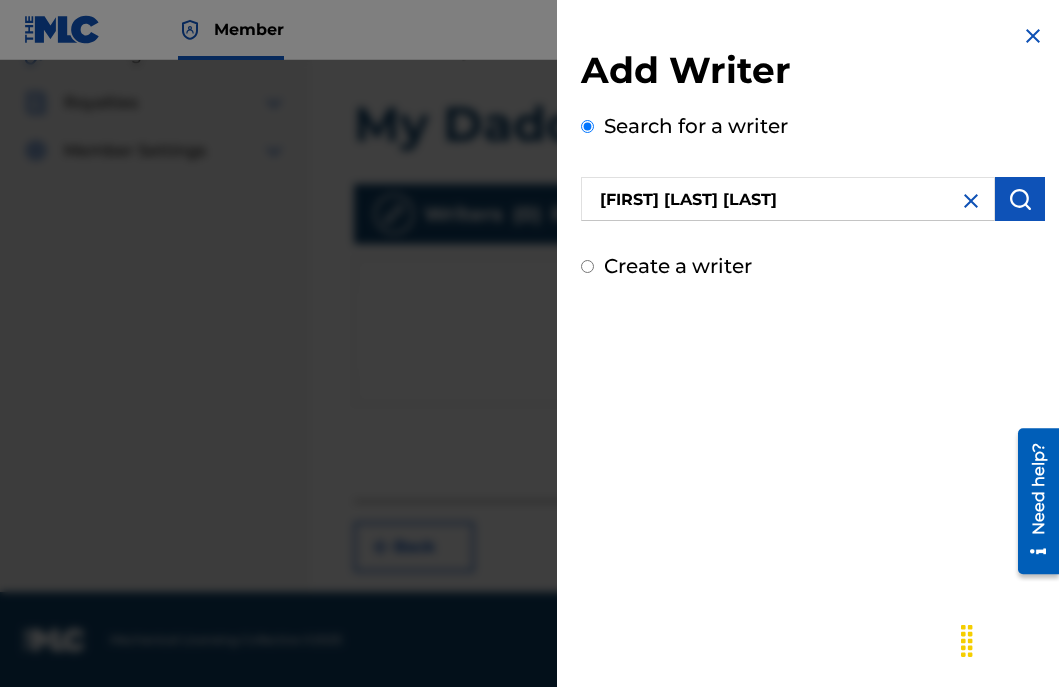 click at bounding box center [1020, 199] 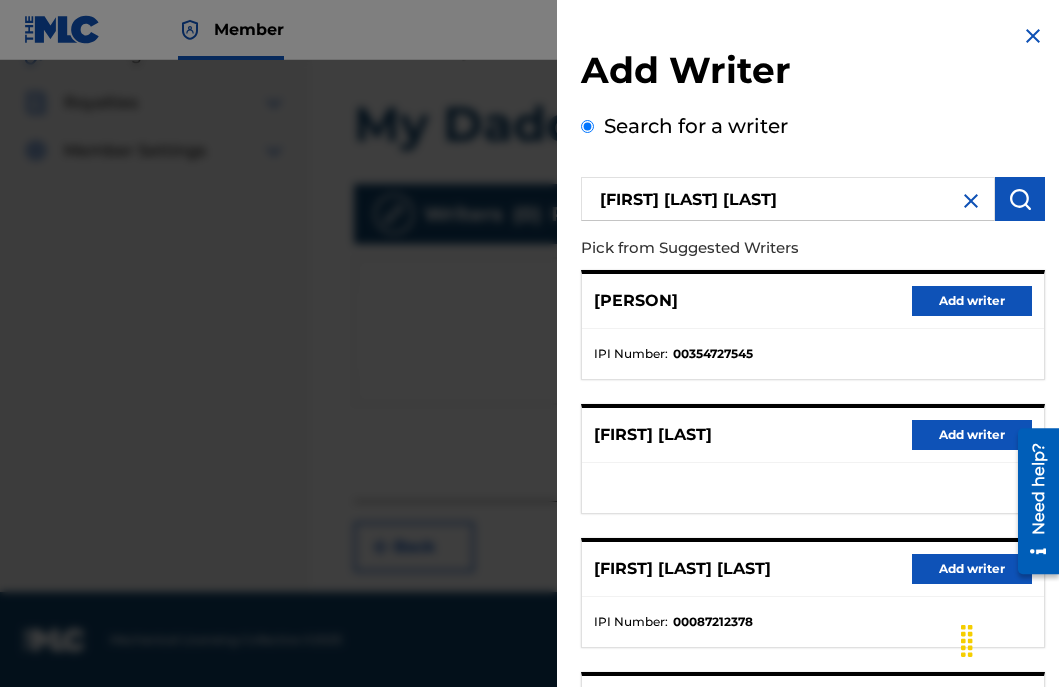 click on "Add writer" at bounding box center [972, 569] 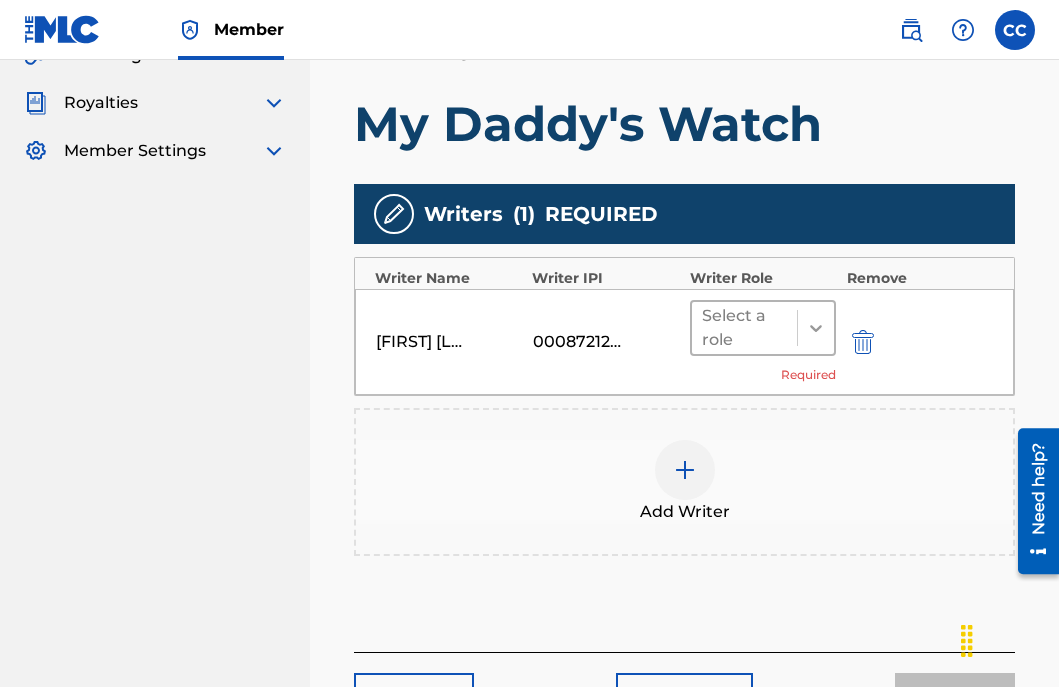 click 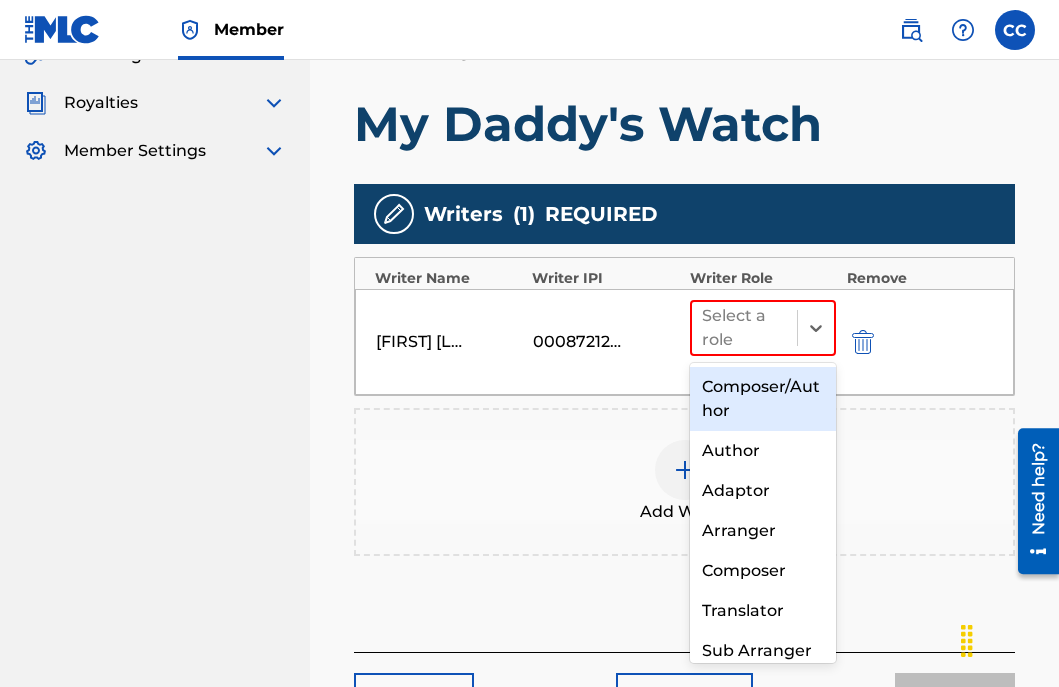 click on "Composer/Author" at bounding box center [763, 399] 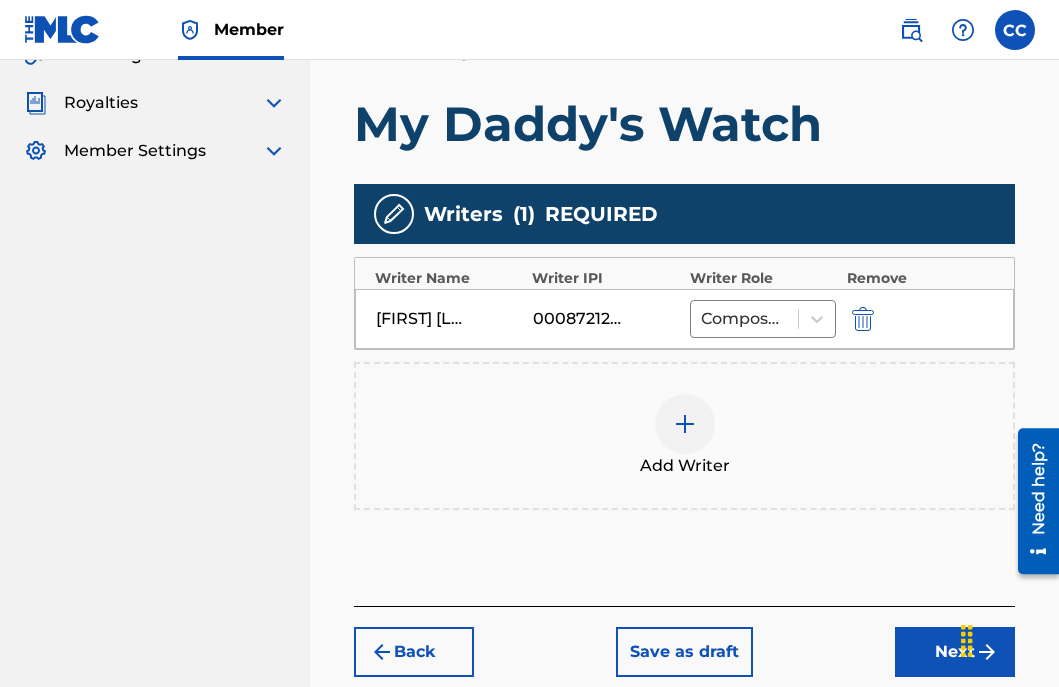 click on "Next" at bounding box center [955, 652] 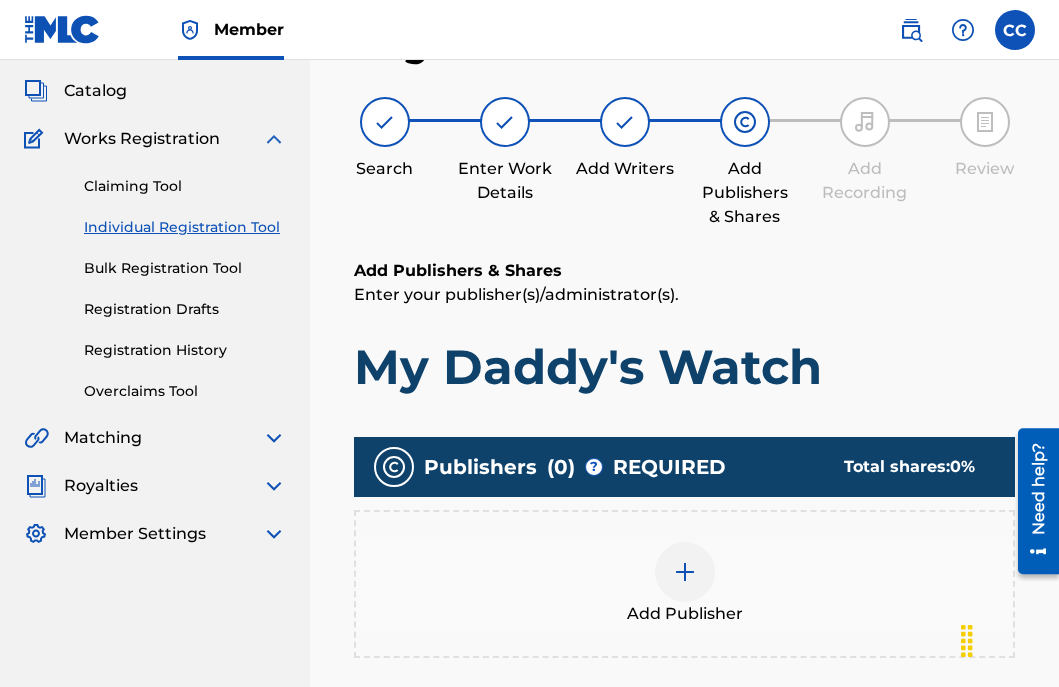scroll, scrollTop: 90, scrollLeft: 0, axis: vertical 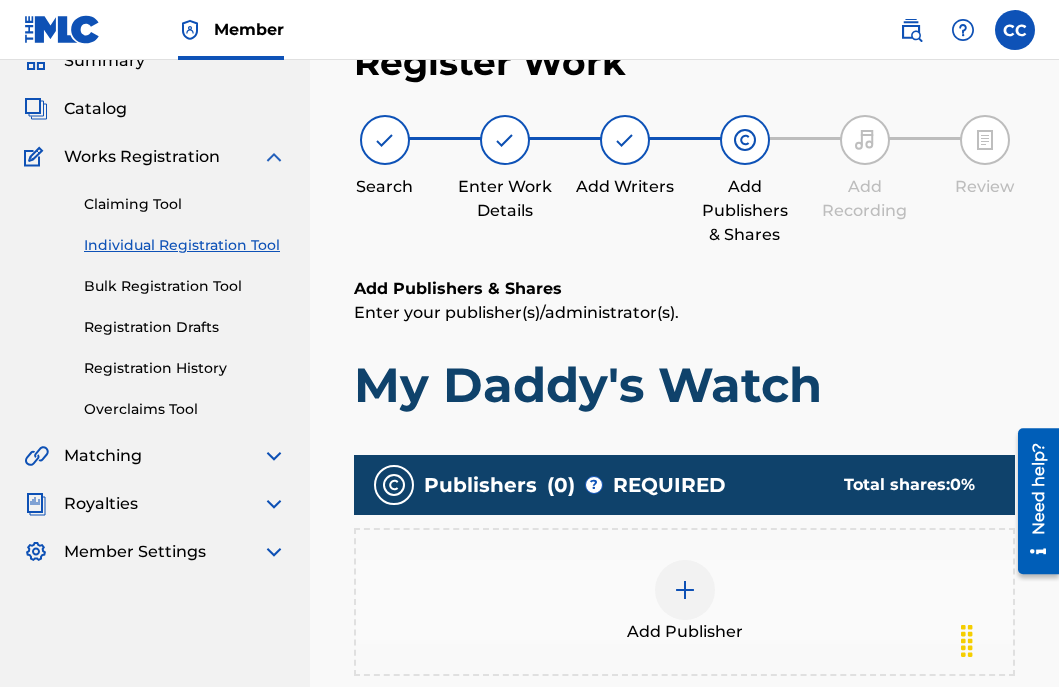 click at bounding box center [685, 590] 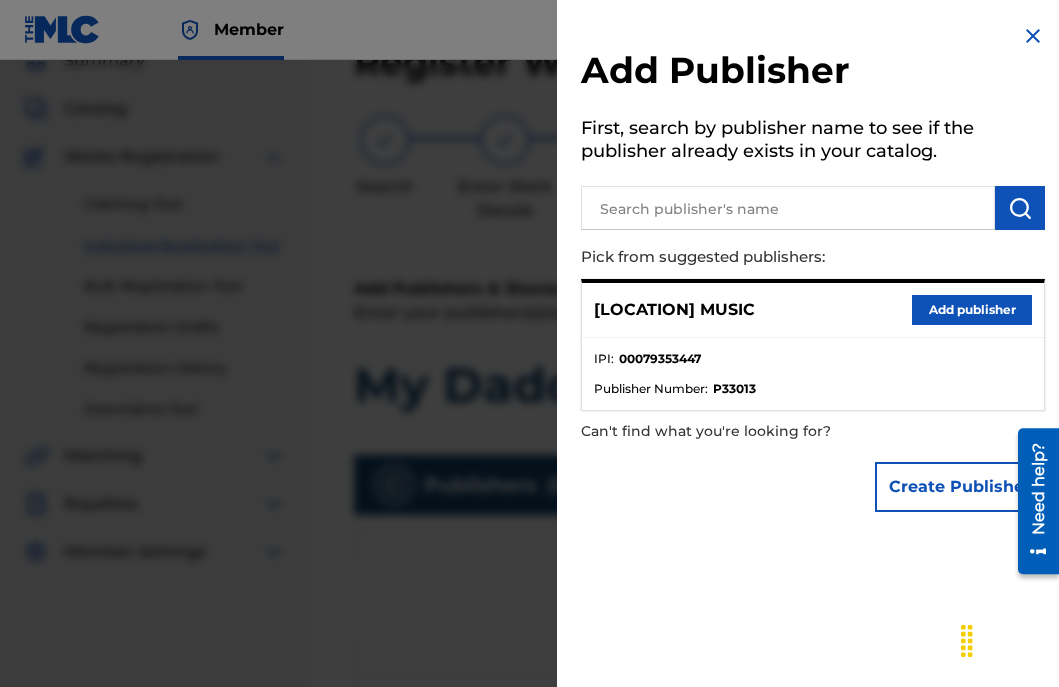 click on "Add publisher" at bounding box center [972, 310] 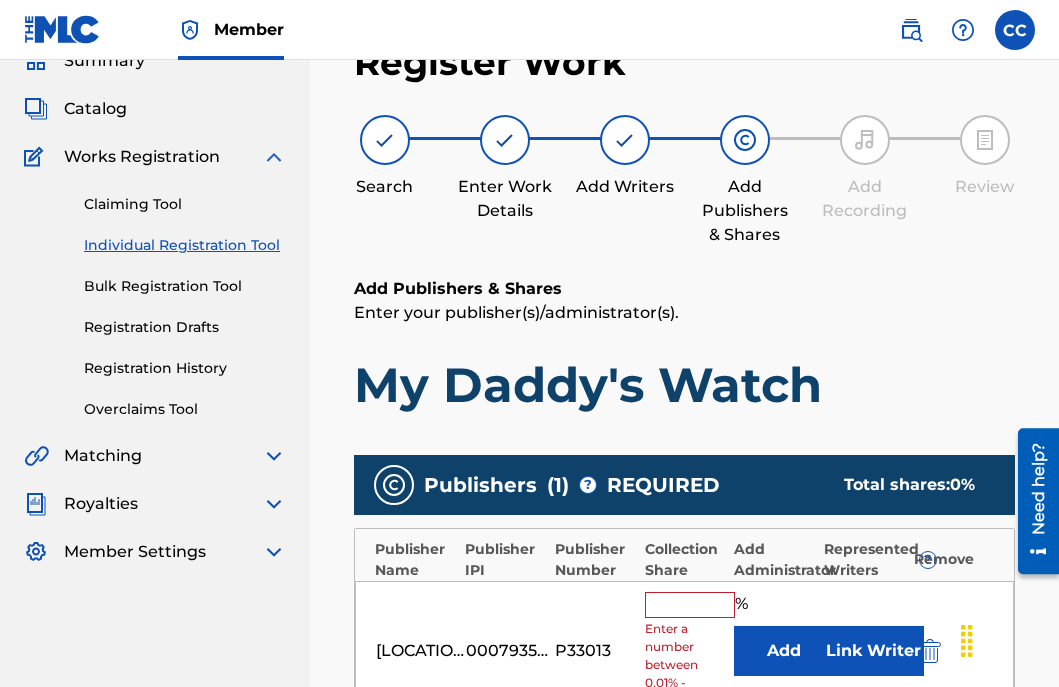 scroll, scrollTop: 110, scrollLeft: 0, axis: vertical 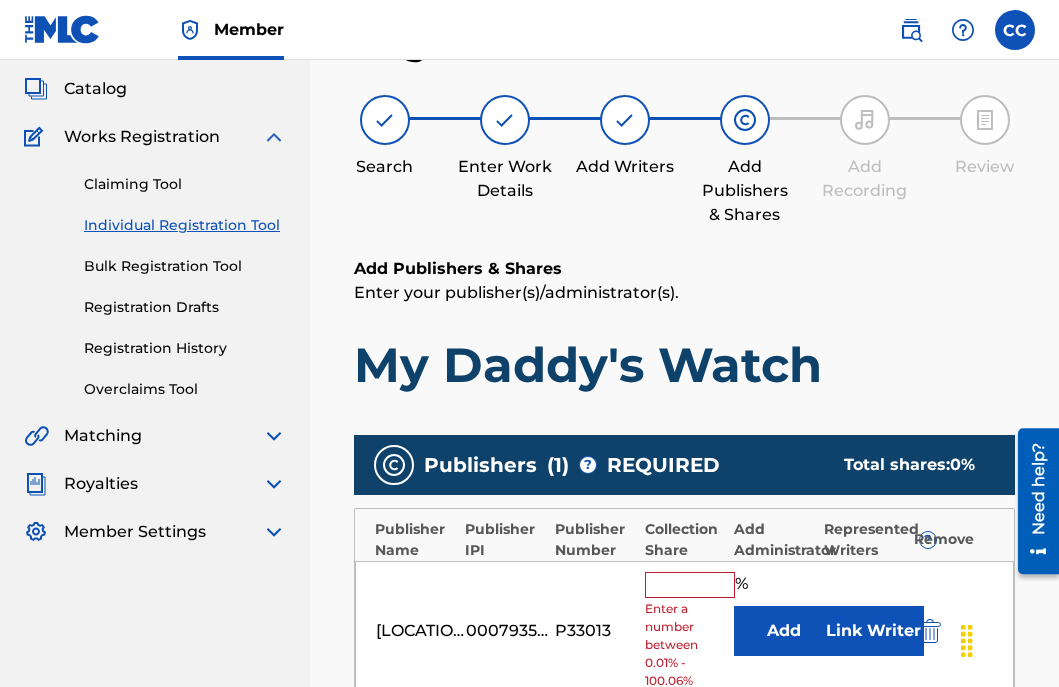 click on "Enter a number between 0.01% - 100.06%" at bounding box center (685, 645) 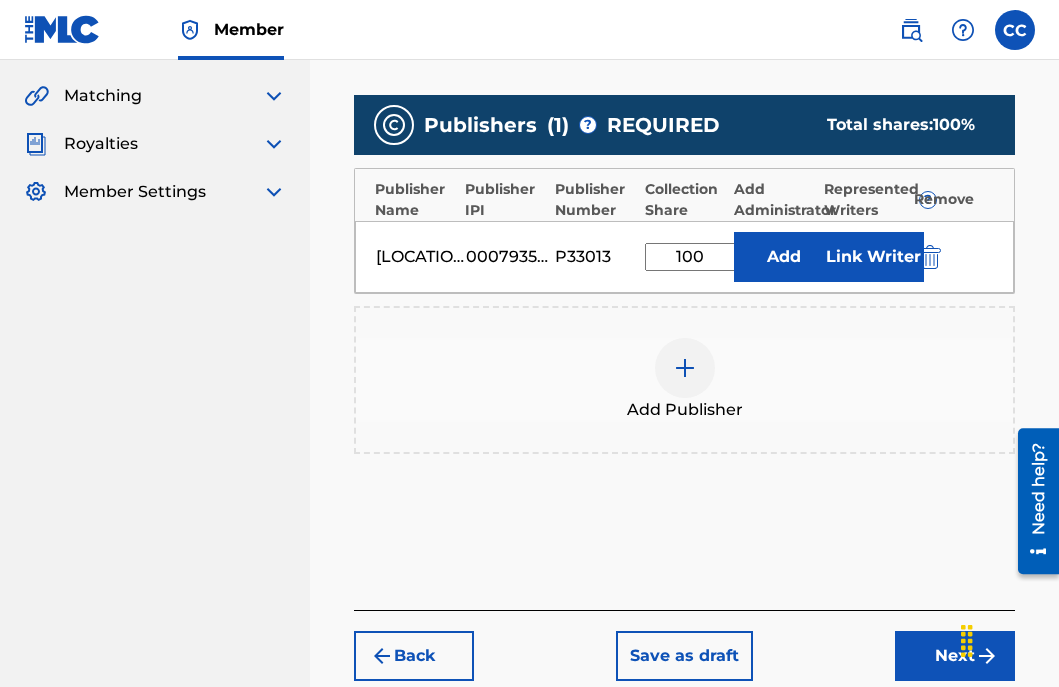 scroll, scrollTop: 560, scrollLeft: 0, axis: vertical 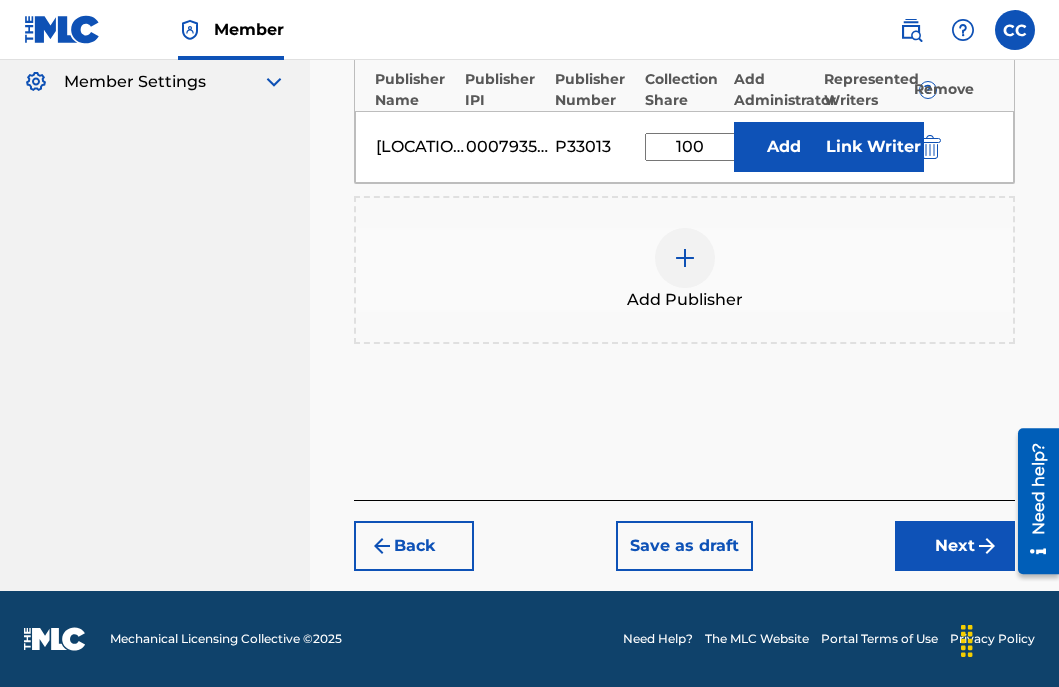 click on "Next" at bounding box center (955, 546) 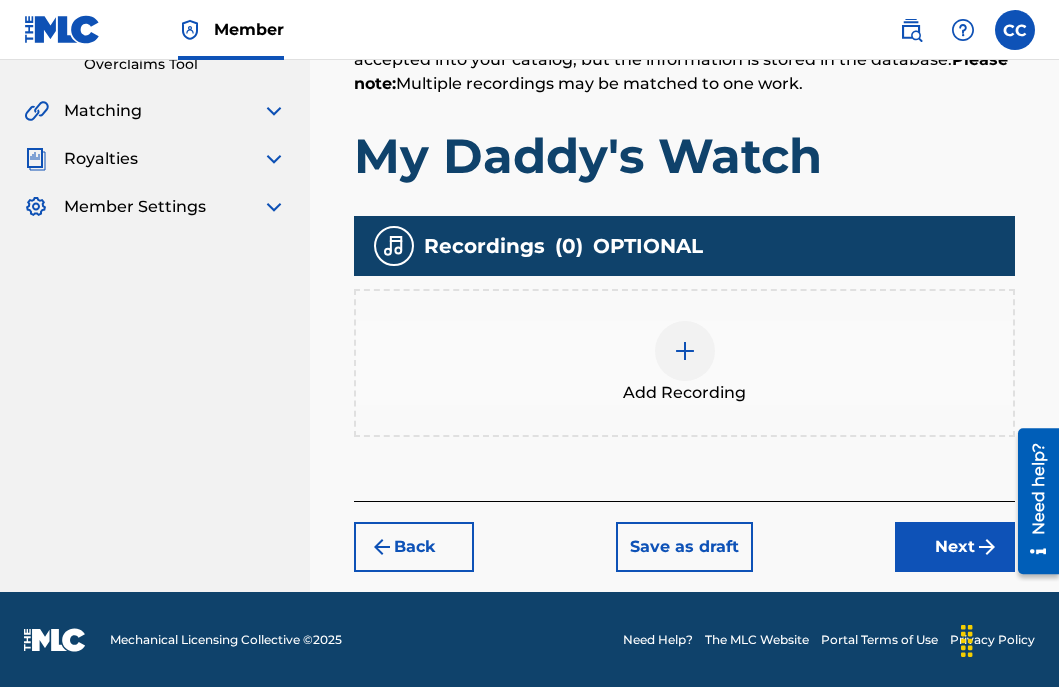 scroll, scrollTop: 435, scrollLeft: 0, axis: vertical 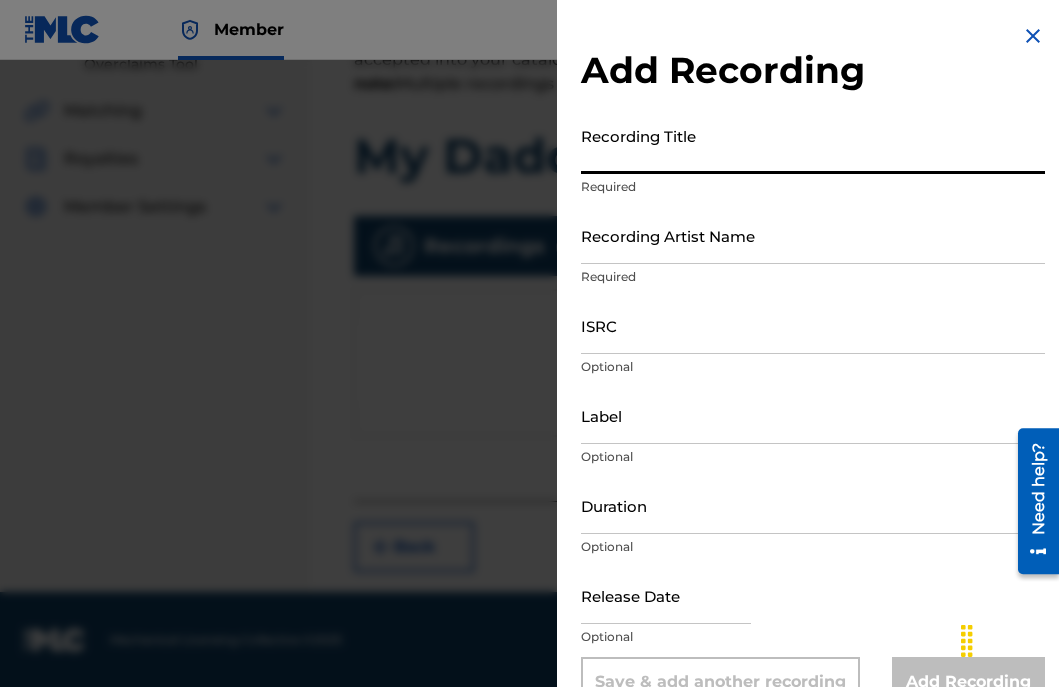 click on "Recording Title" at bounding box center (813, 145) 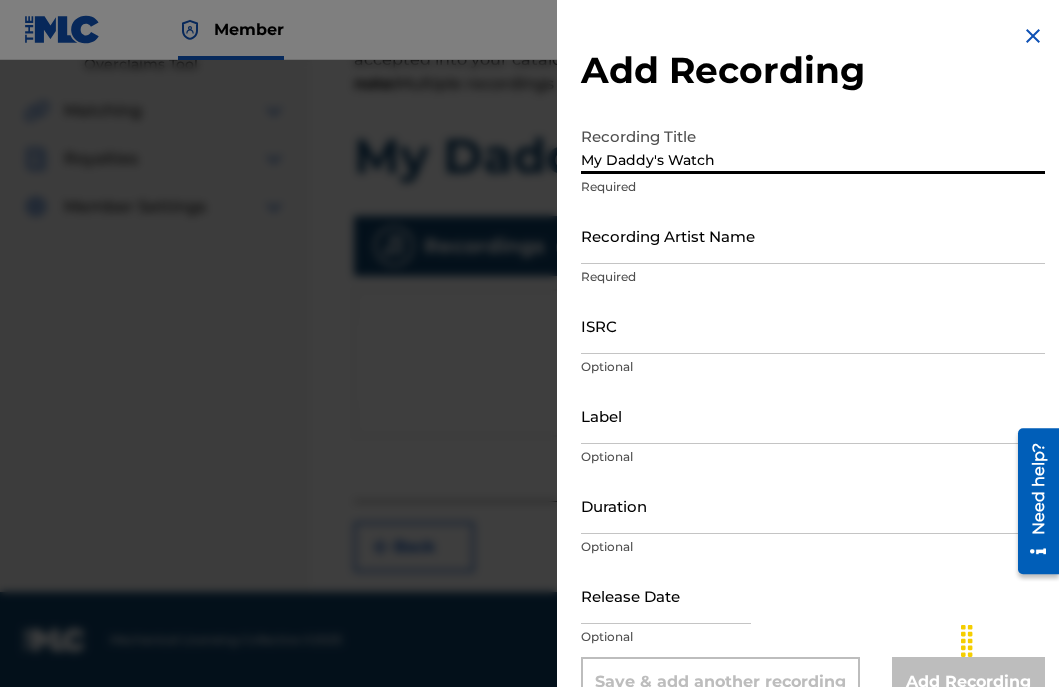 click on "Recording Artist Name" at bounding box center (813, 235) 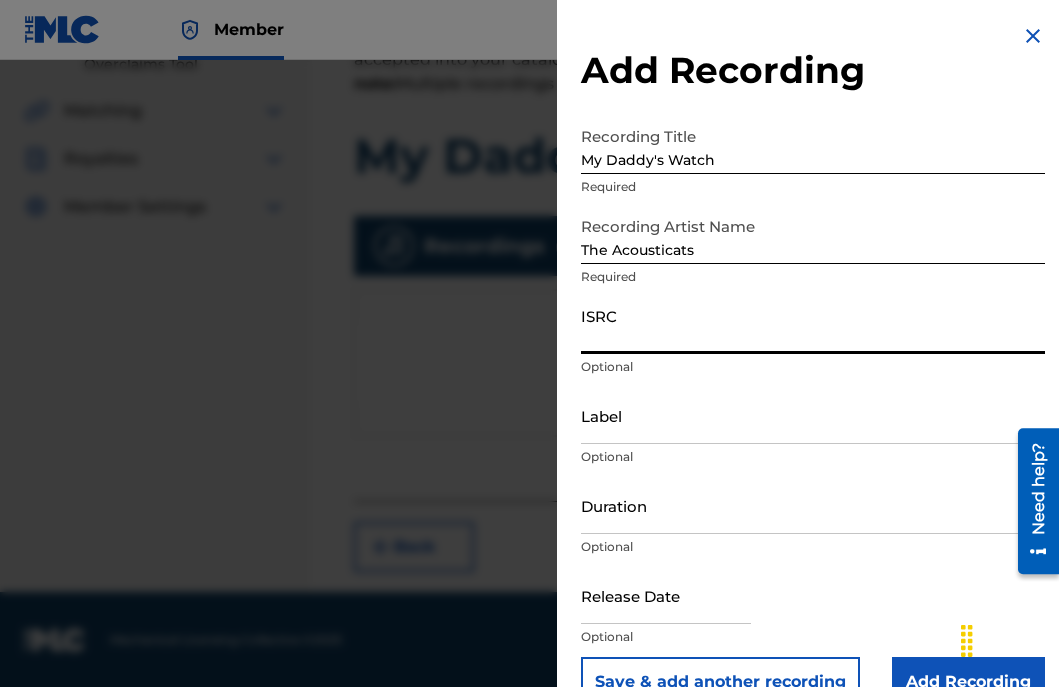 click on "ISRC" at bounding box center [813, 325] 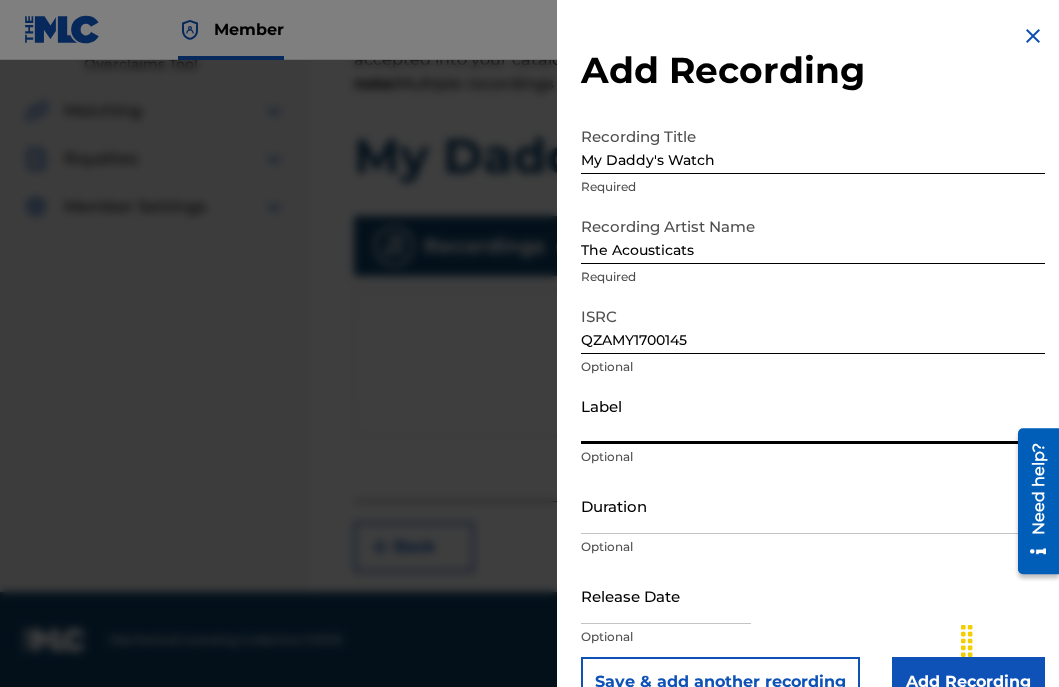 click on "Label" at bounding box center (813, 415) 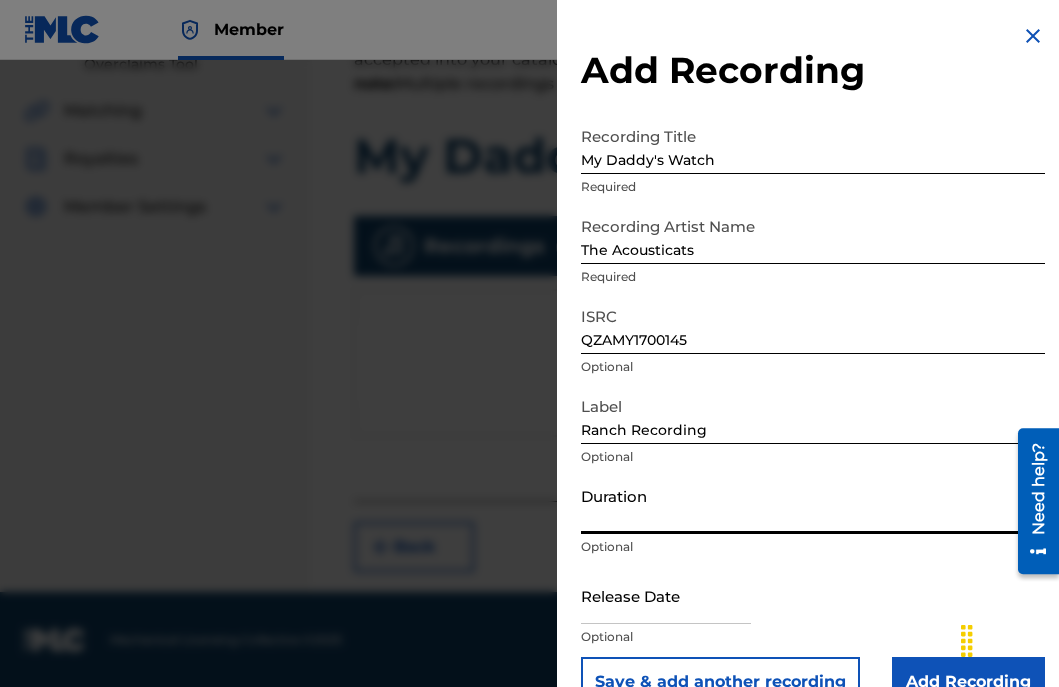 click on "Duration" at bounding box center [813, 505] 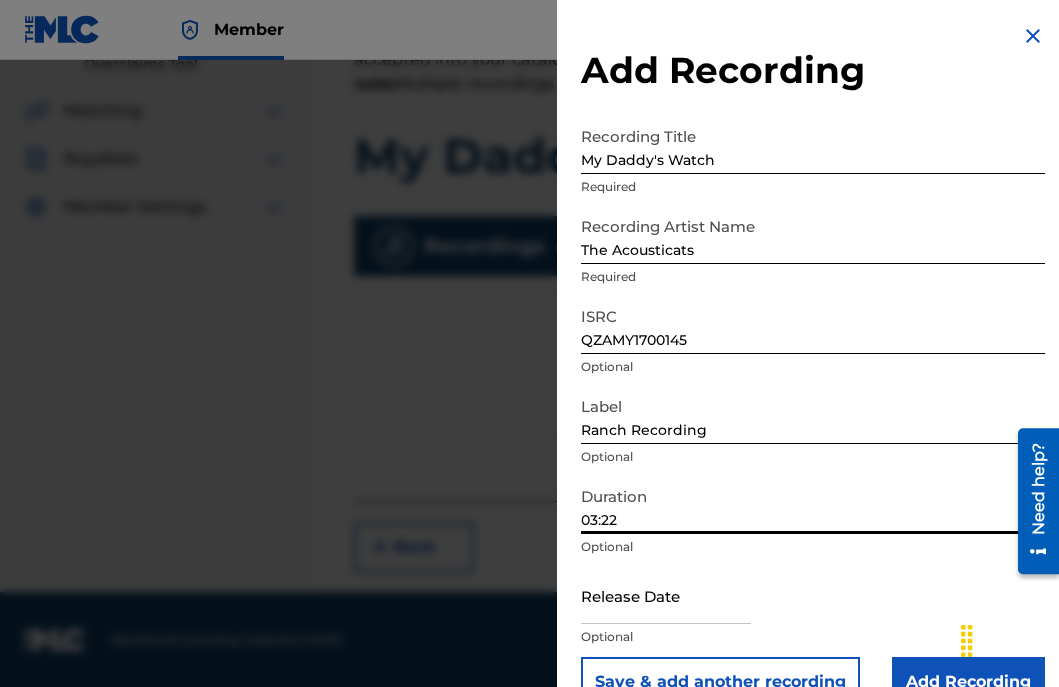click at bounding box center [666, 595] 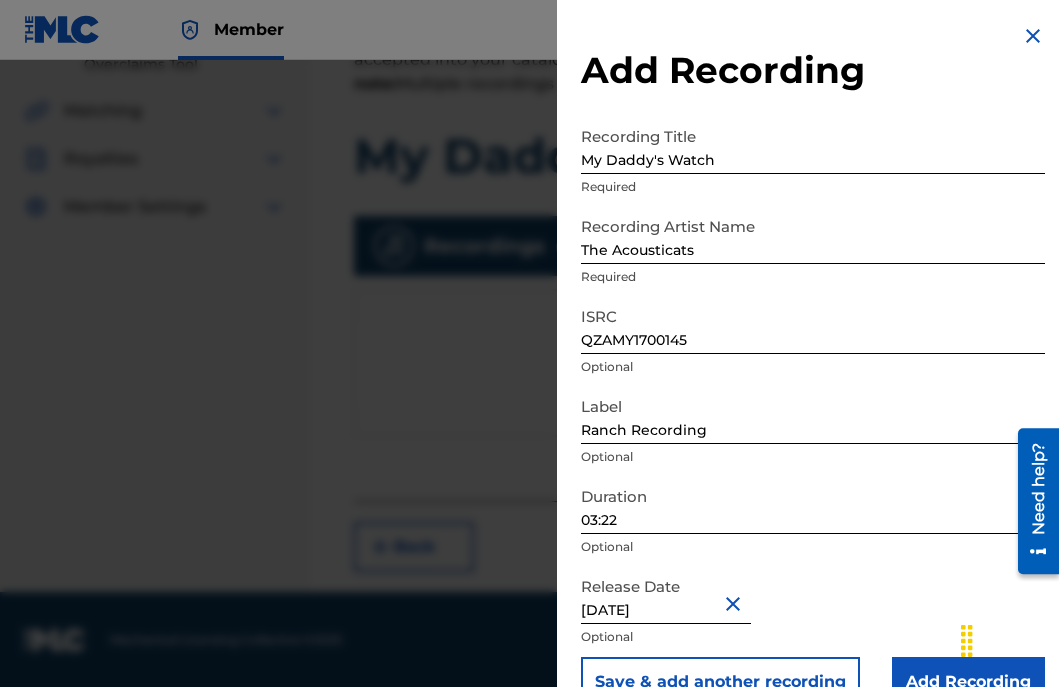 click on "Add Recording" at bounding box center (968, 682) 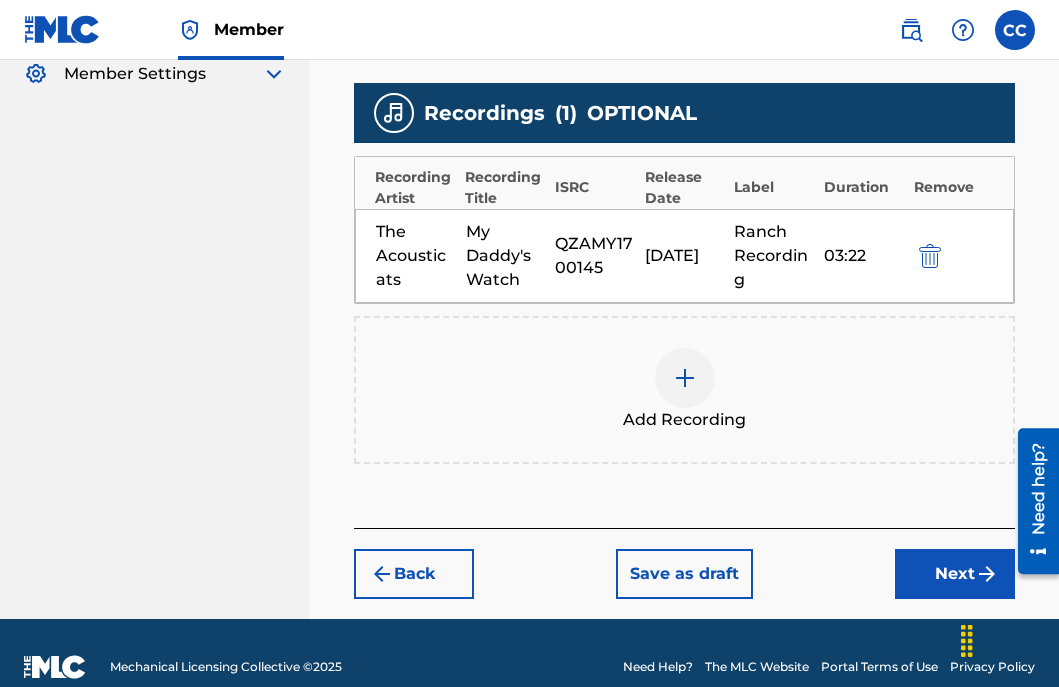 scroll, scrollTop: 596, scrollLeft: 0, axis: vertical 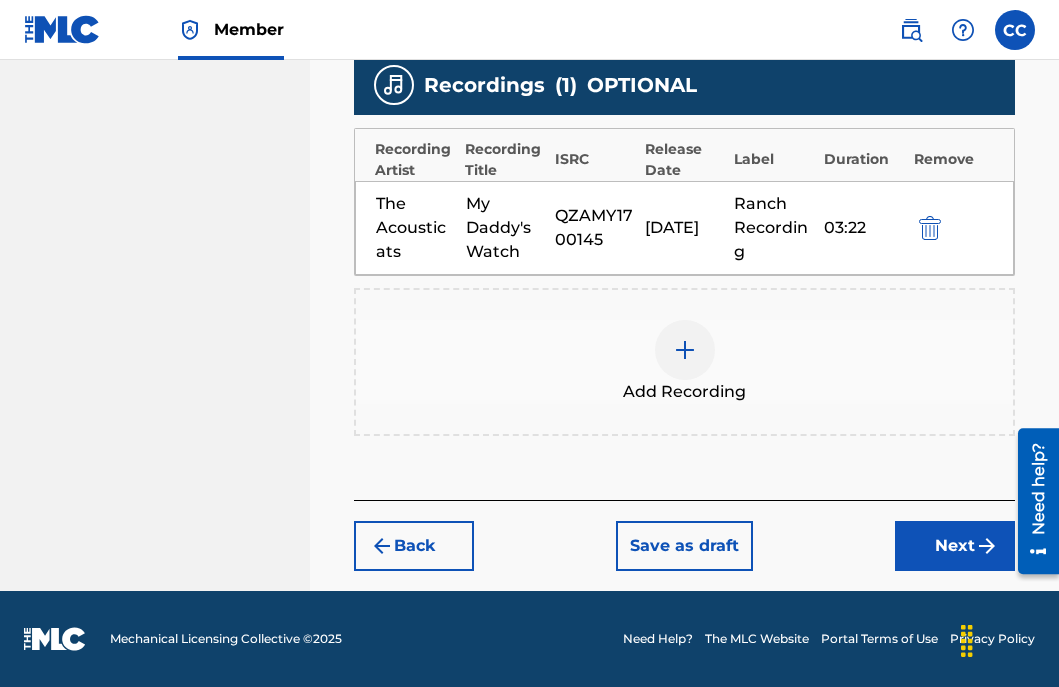 click on "Next" at bounding box center [955, 546] 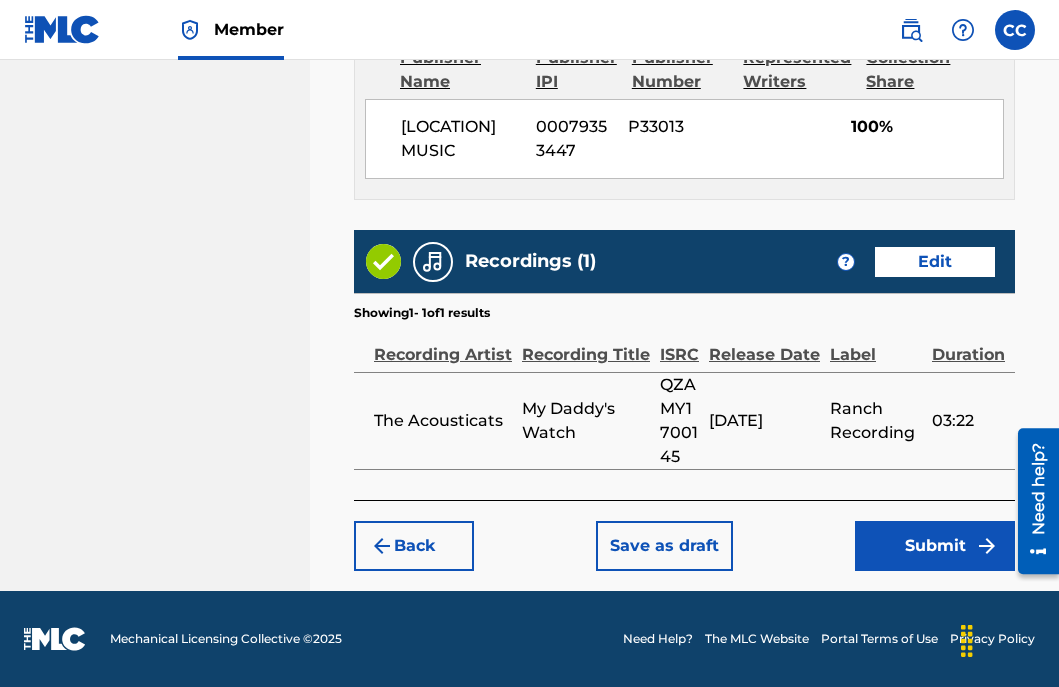 scroll, scrollTop: 1215, scrollLeft: 0, axis: vertical 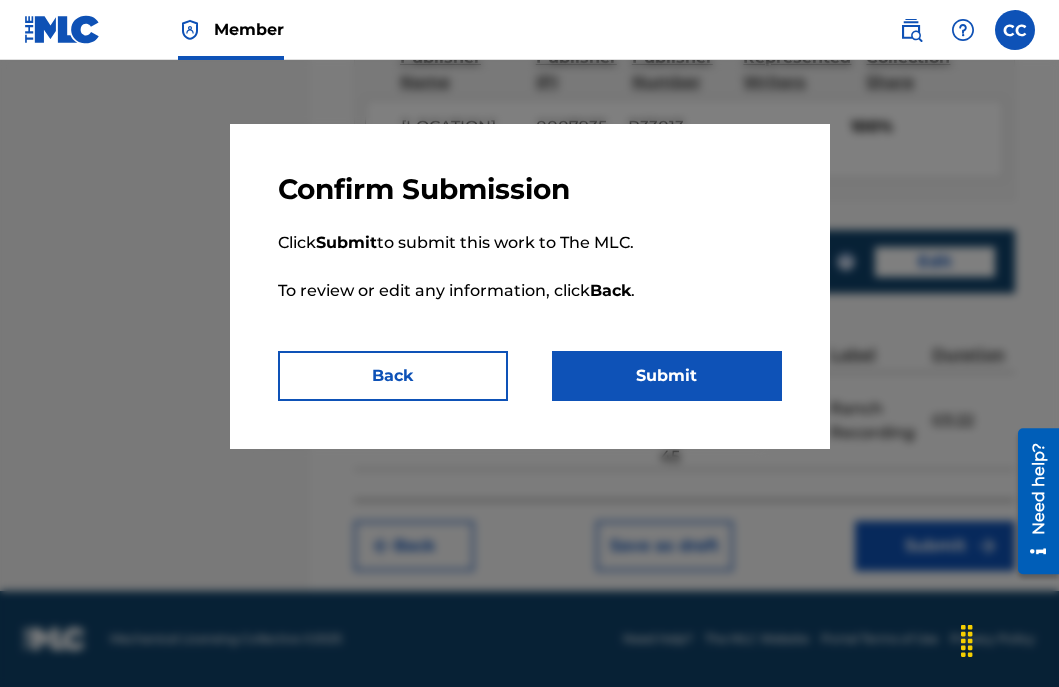 click on "Submit" at bounding box center (667, 376) 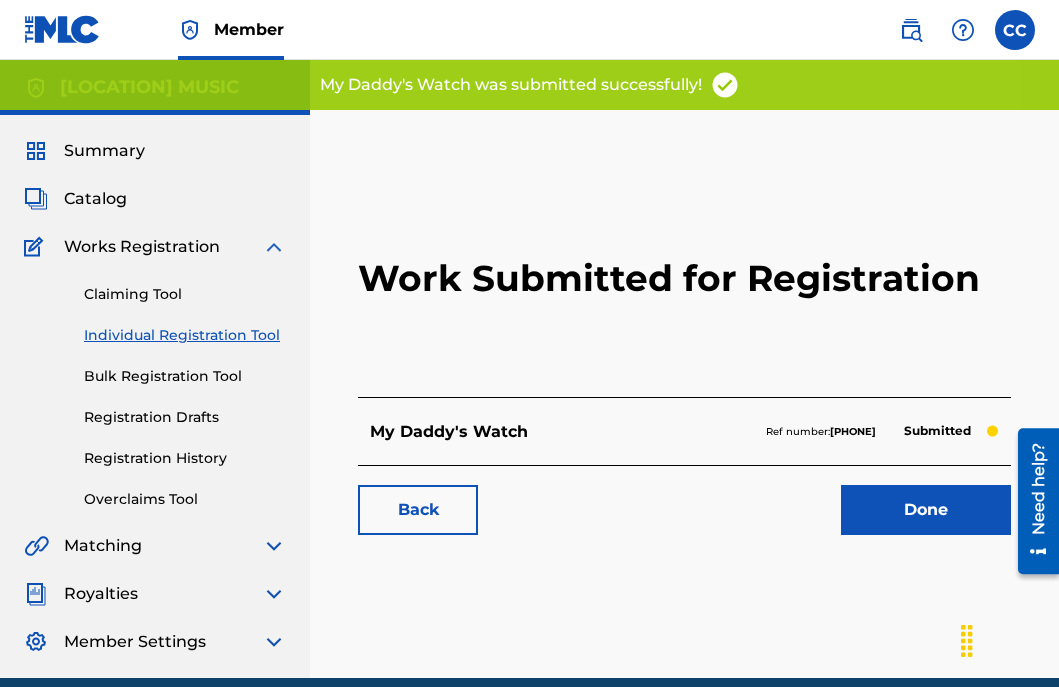 click on "Done" at bounding box center (926, 510) 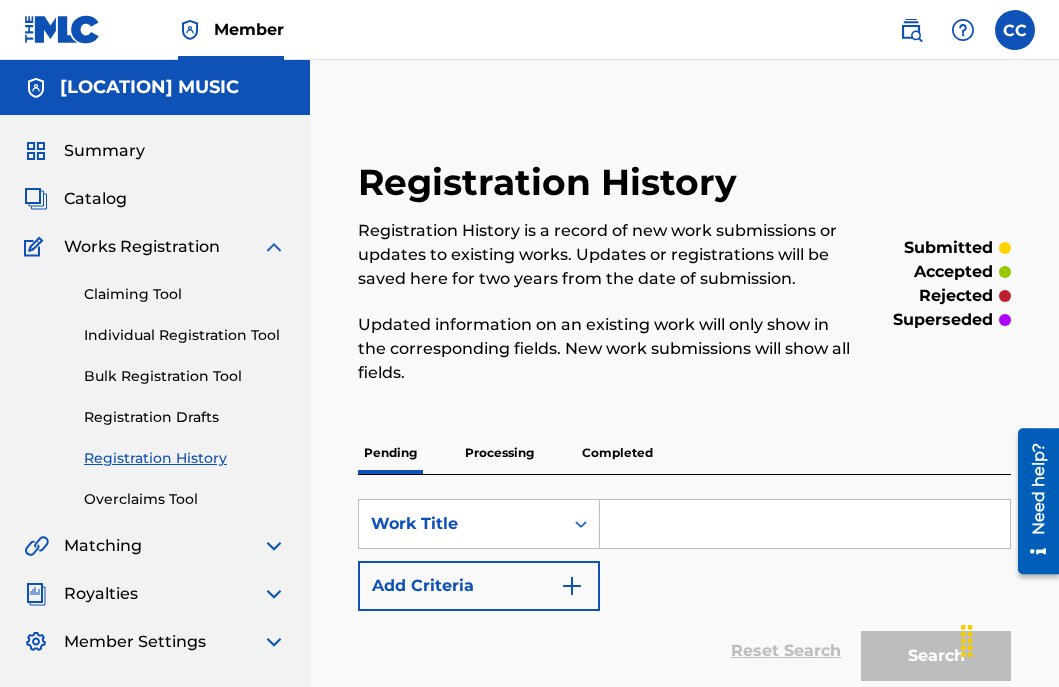 click on "Individual Registration Tool" at bounding box center (185, 335) 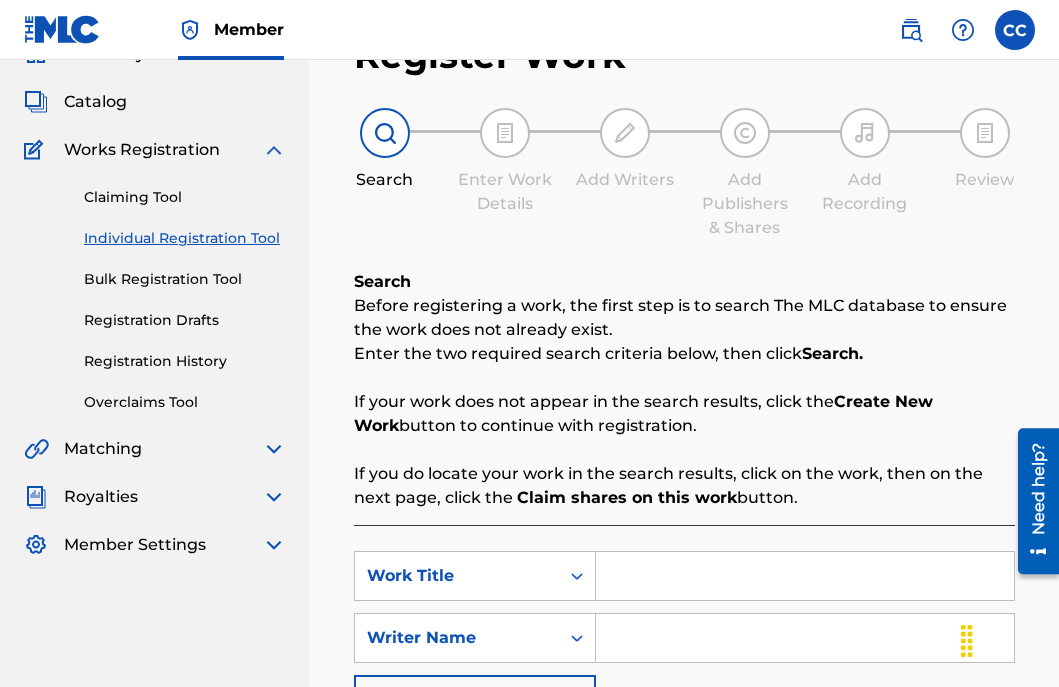 scroll, scrollTop: 119, scrollLeft: 0, axis: vertical 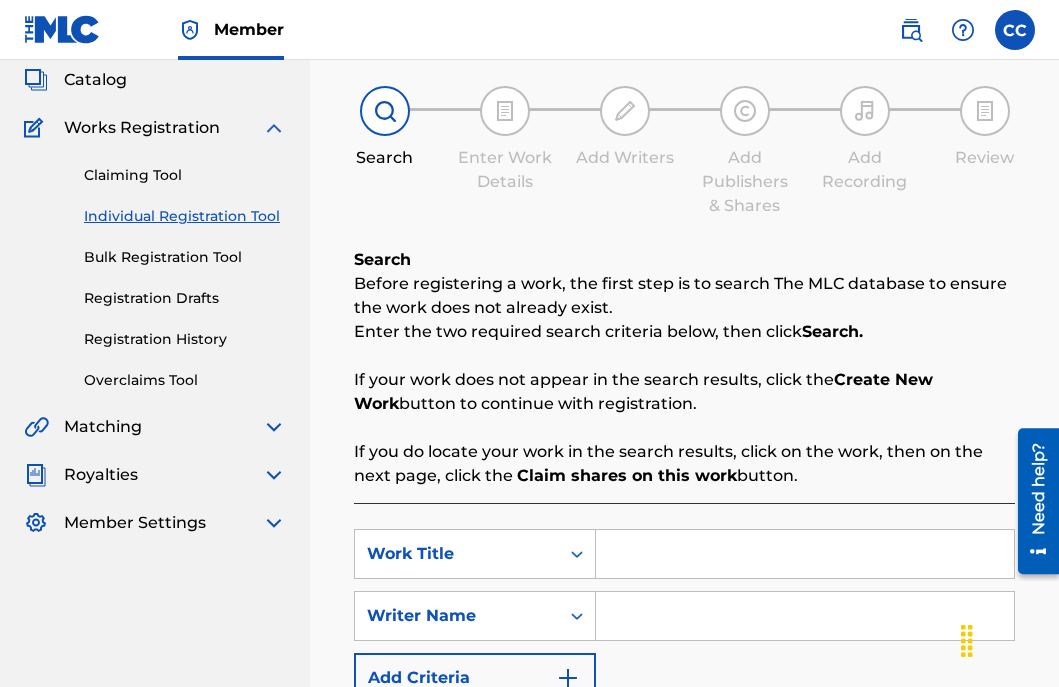 click at bounding box center [805, 554] 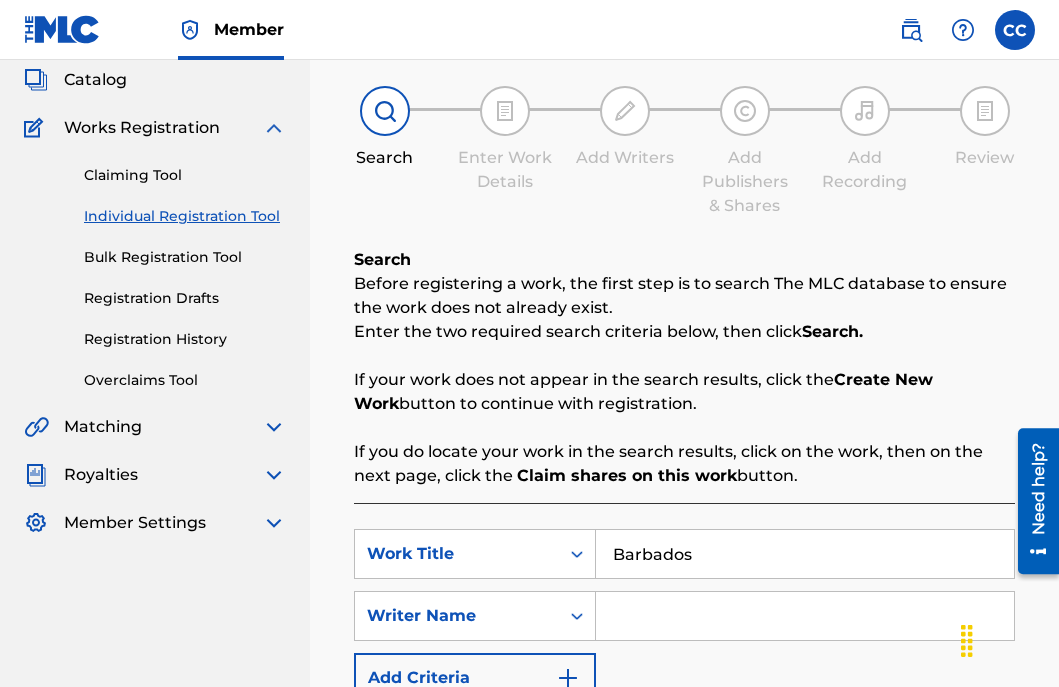 click at bounding box center (805, 616) 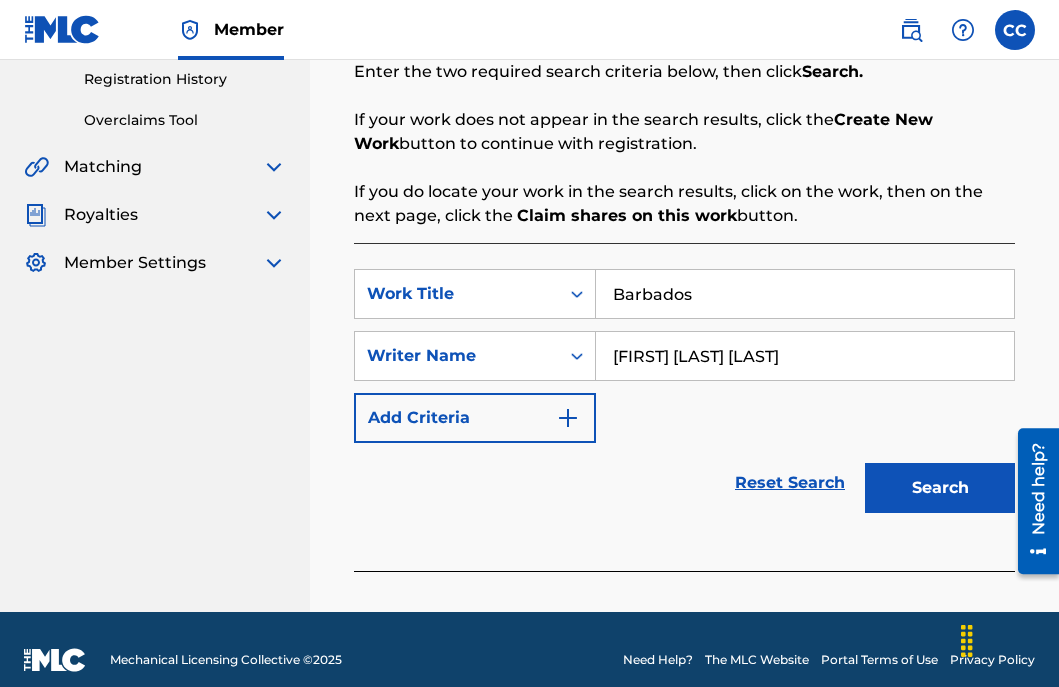 scroll, scrollTop: 388, scrollLeft: 0, axis: vertical 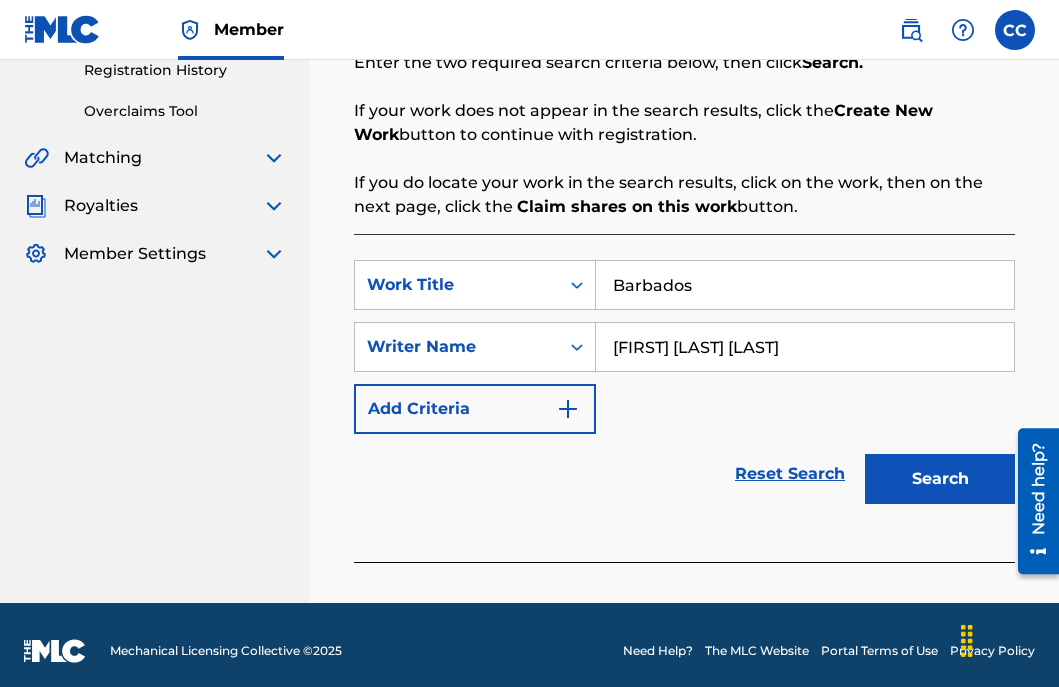 click on "Search" at bounding box center (940, 479) 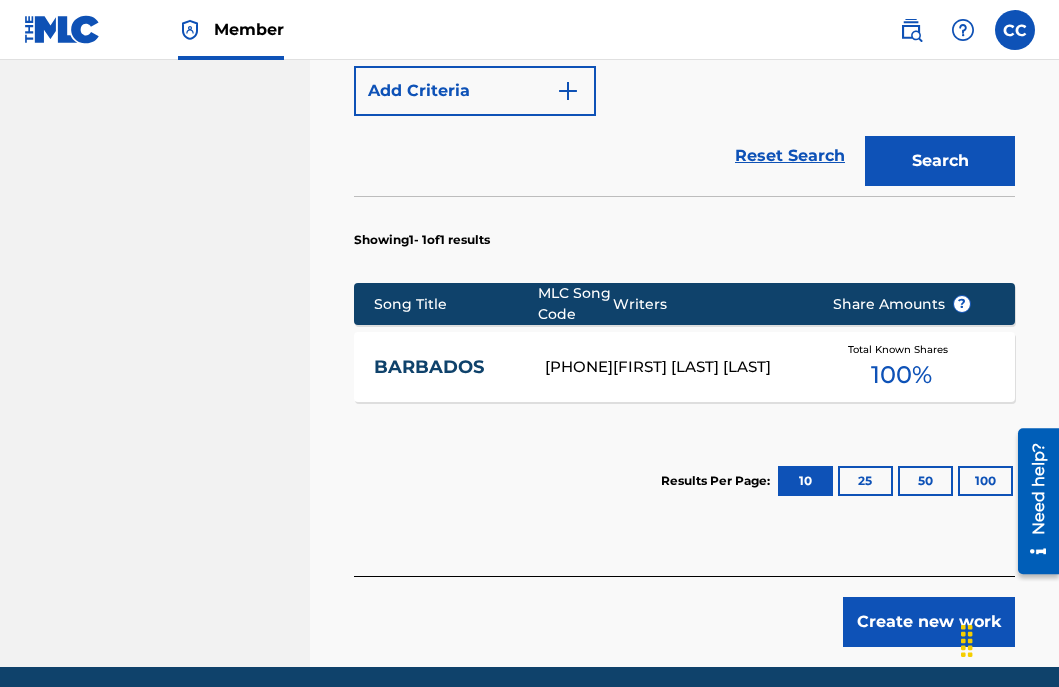 scroll, scrollTop: 782, scrollLeft: 0, axis: vertical 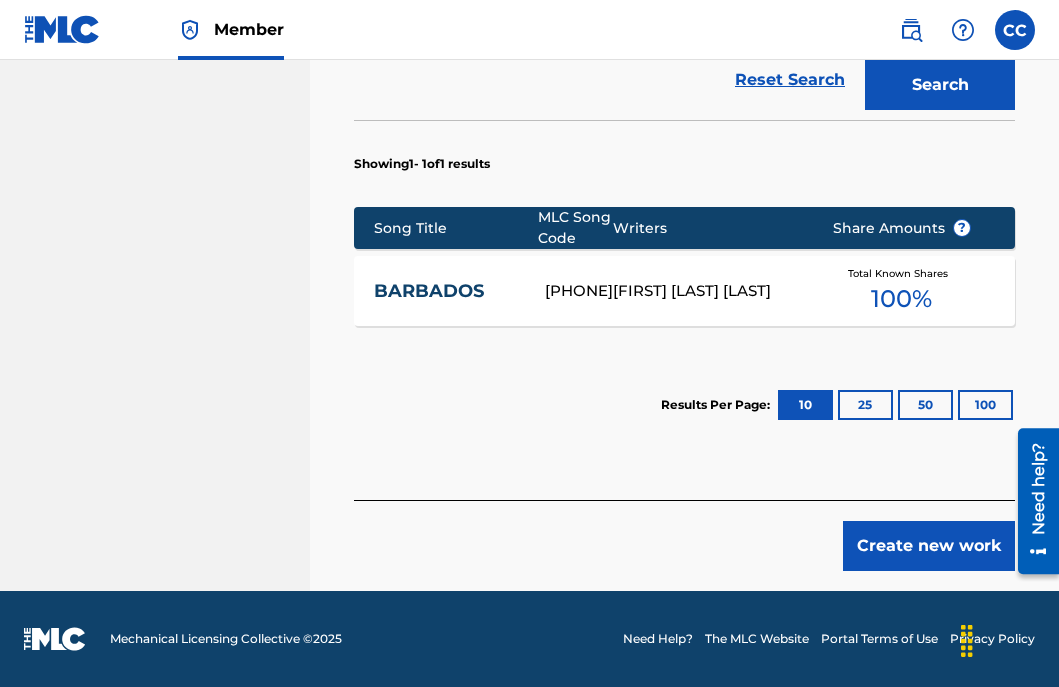 click on "Create new work" at bounding box center (929, 546) 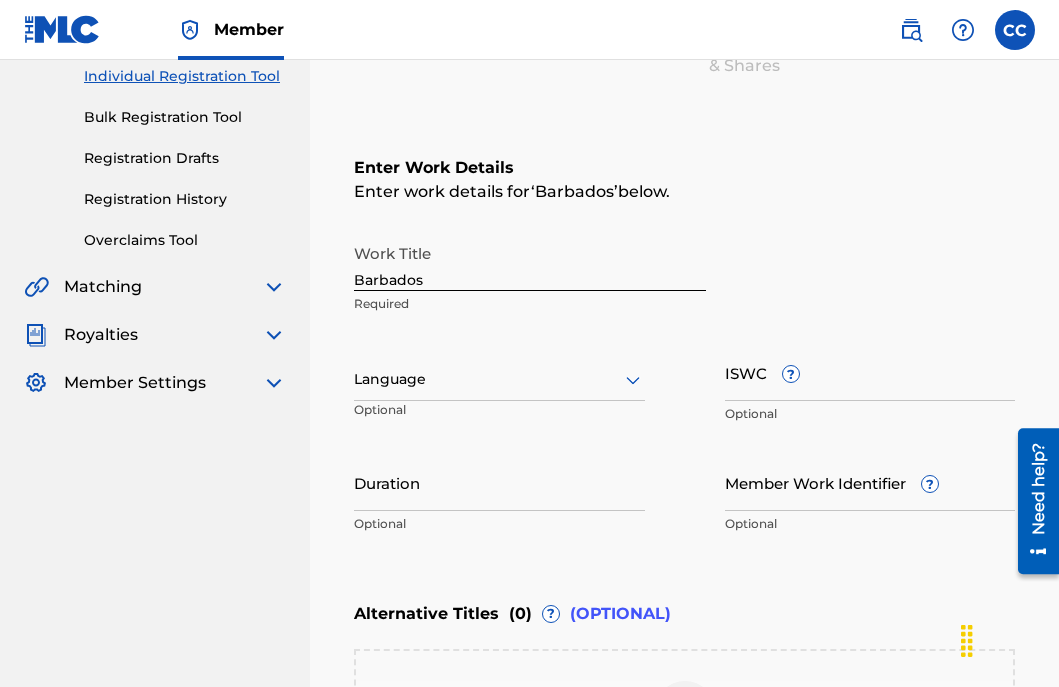 scroll, scrollTop: 251, scrollLeft: 0, axis: vertical 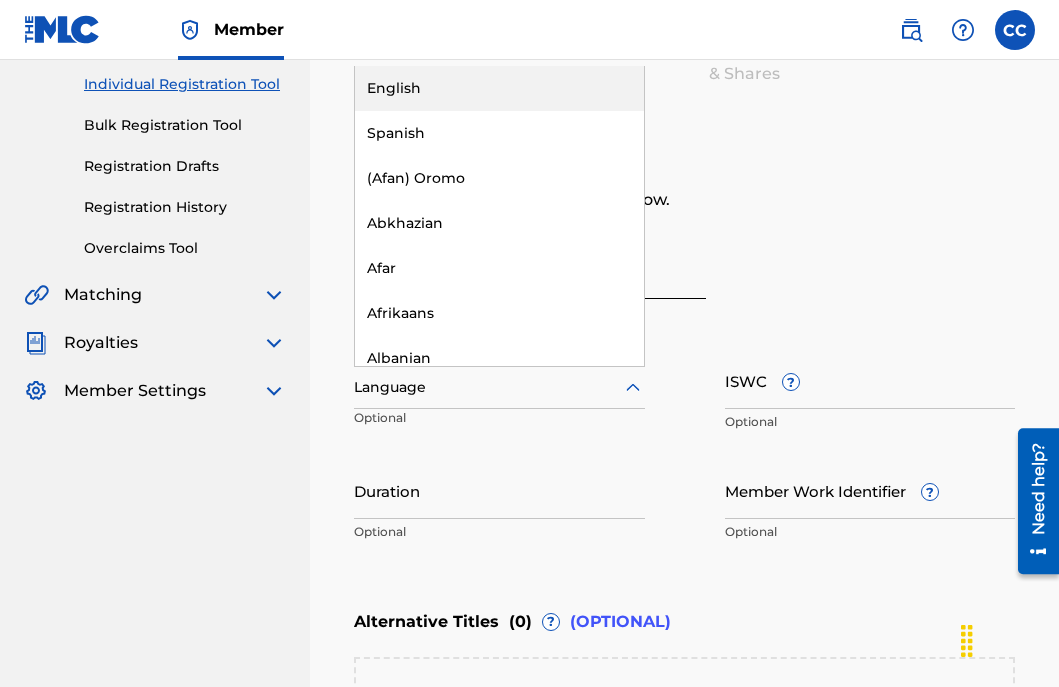 click 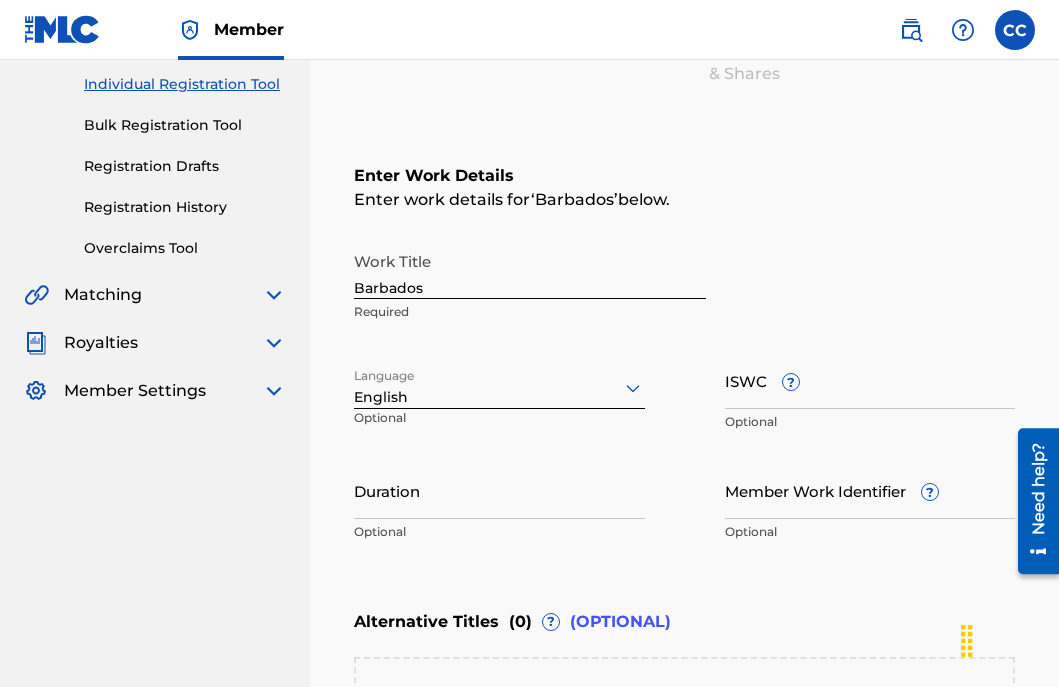 click on "Duration" at bounding box center (499, 490) 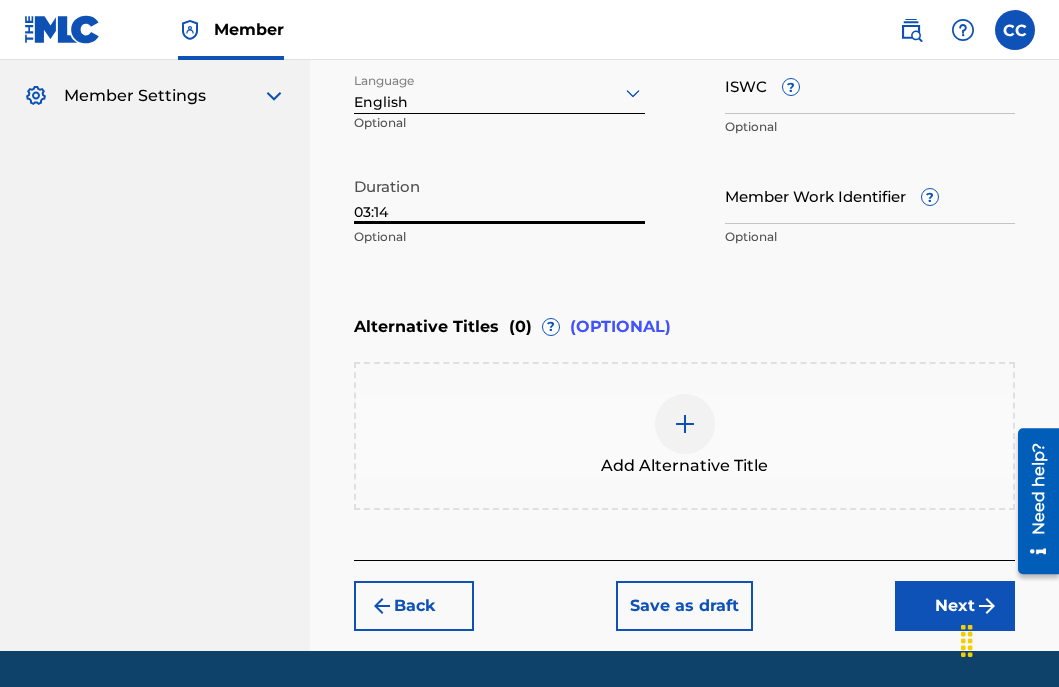 scroll, scrollTop: 605, scrollLeft: 0, axis: vertical 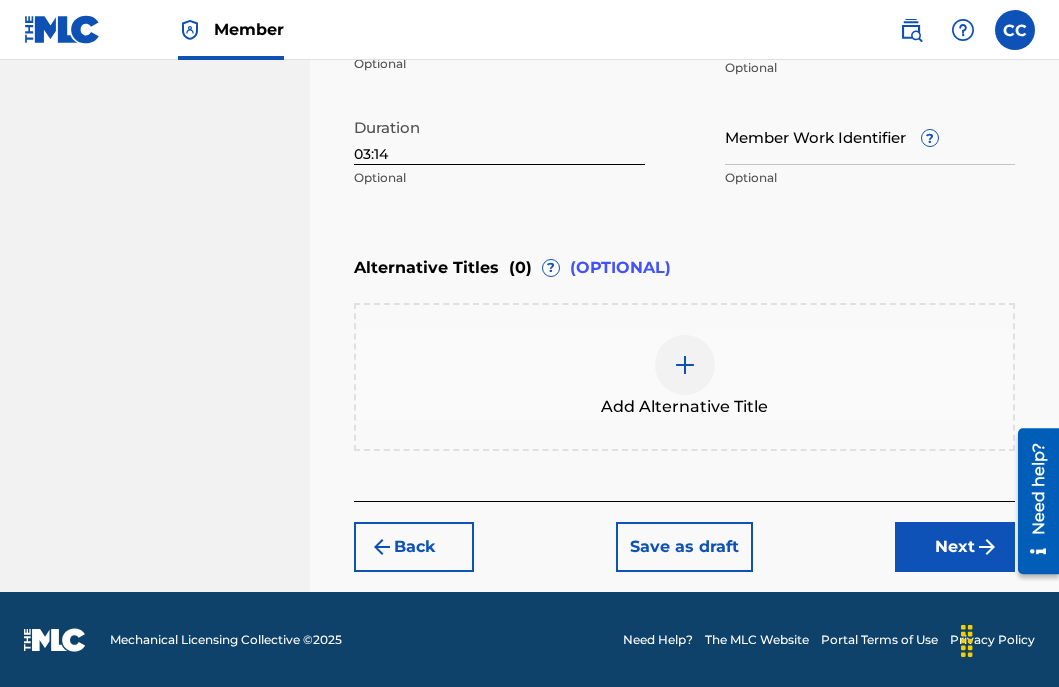 click on "Next" at bounding box center (955, 547) 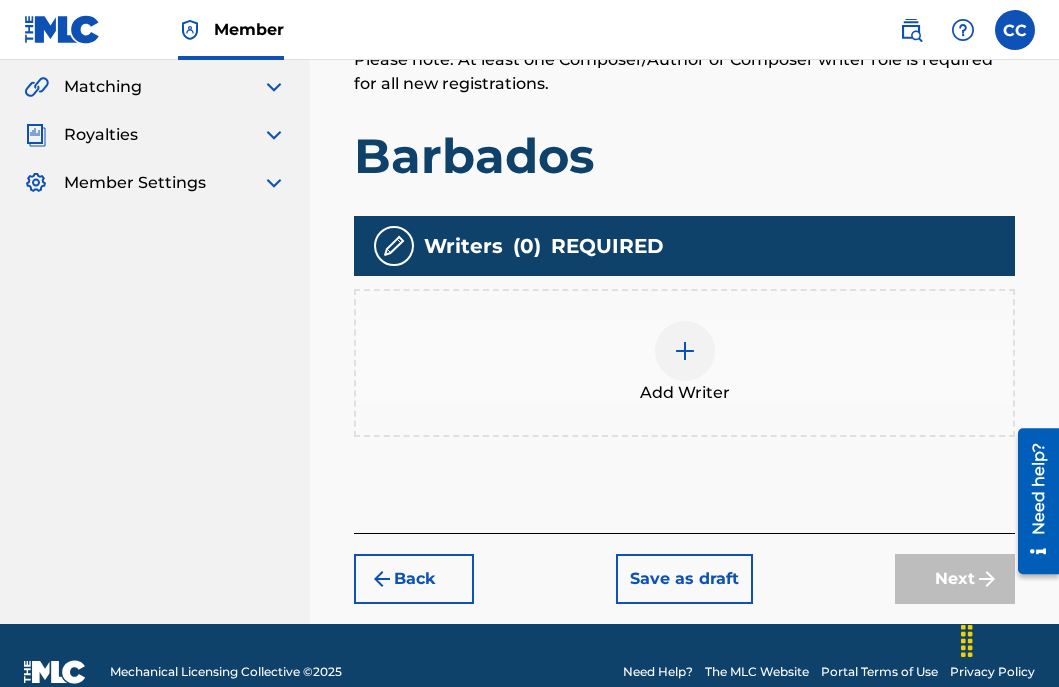 scroll, scrollTop: 491, scrollLeft: 0, axis: vertical 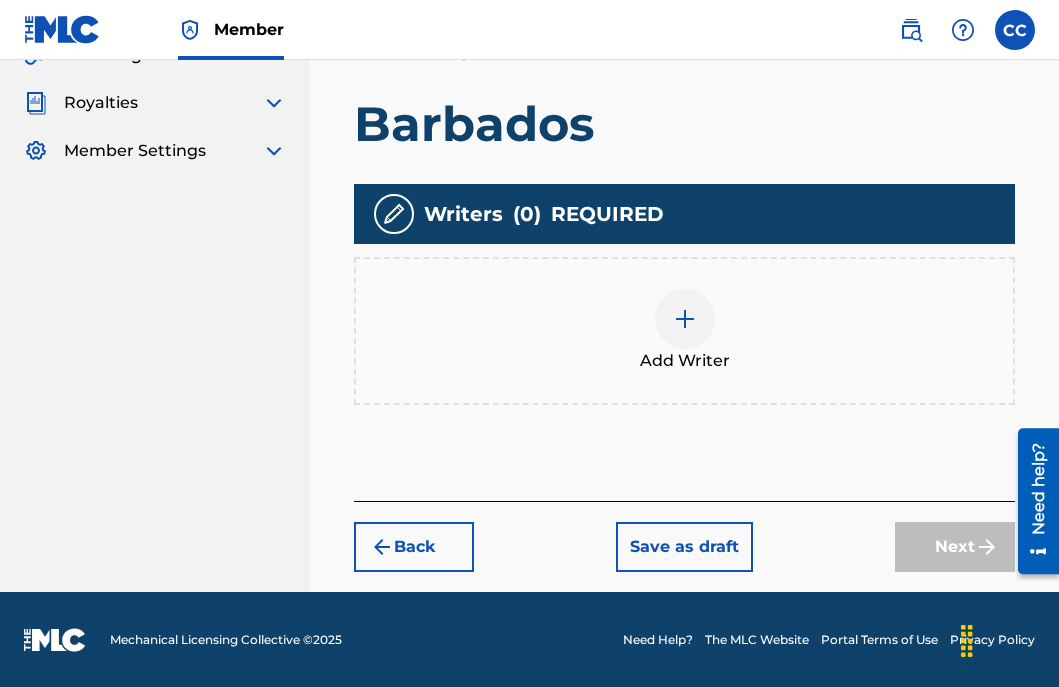click at bounding box center [685, 319] 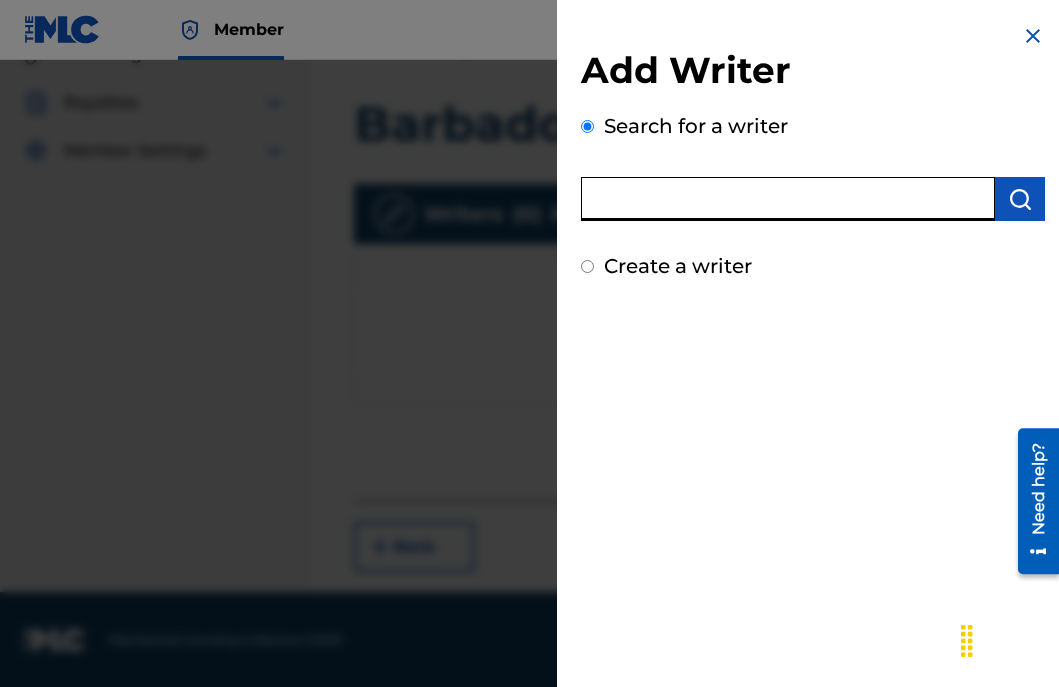 click at bounding box center (788, 199) 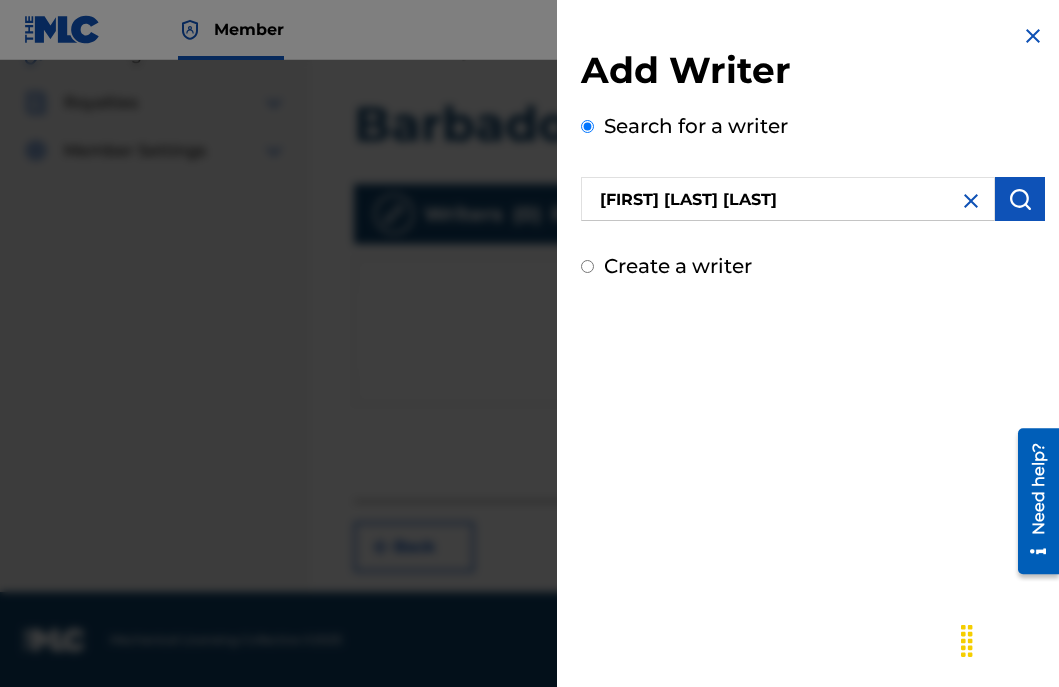 click at bounding box center [1020, 199] 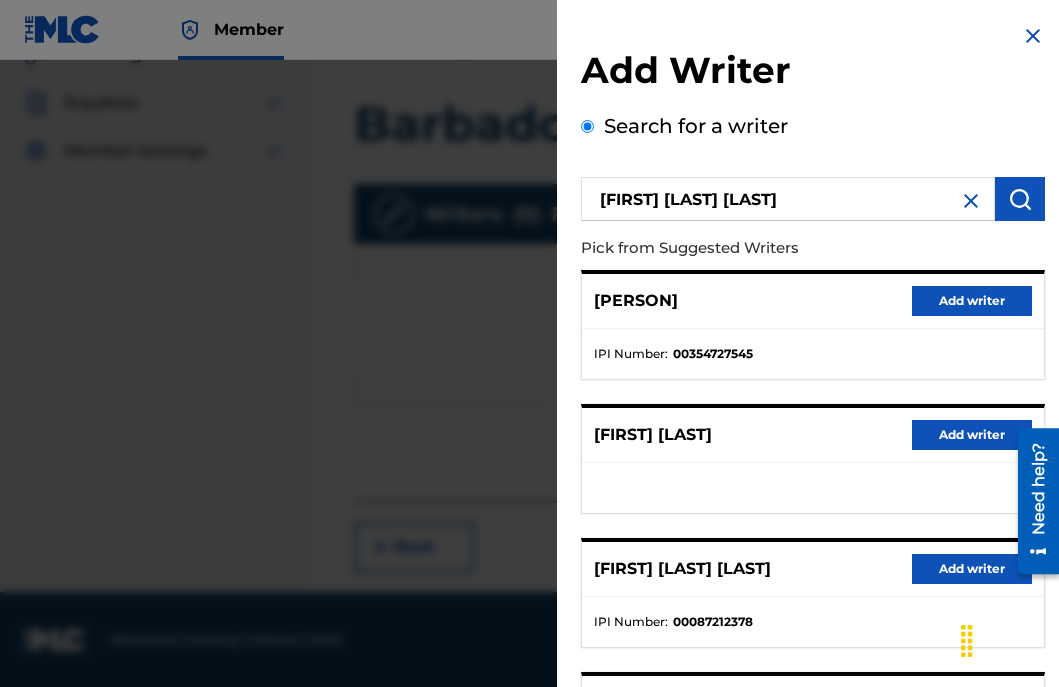 click on "Add writer" at bounding box center (972, 569) 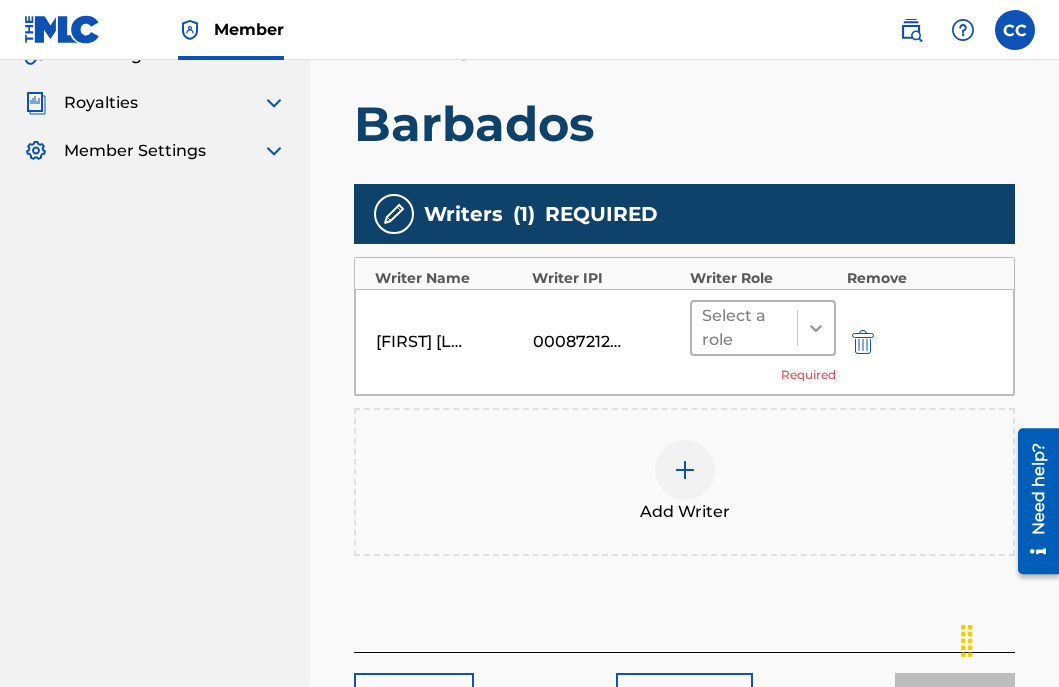 click 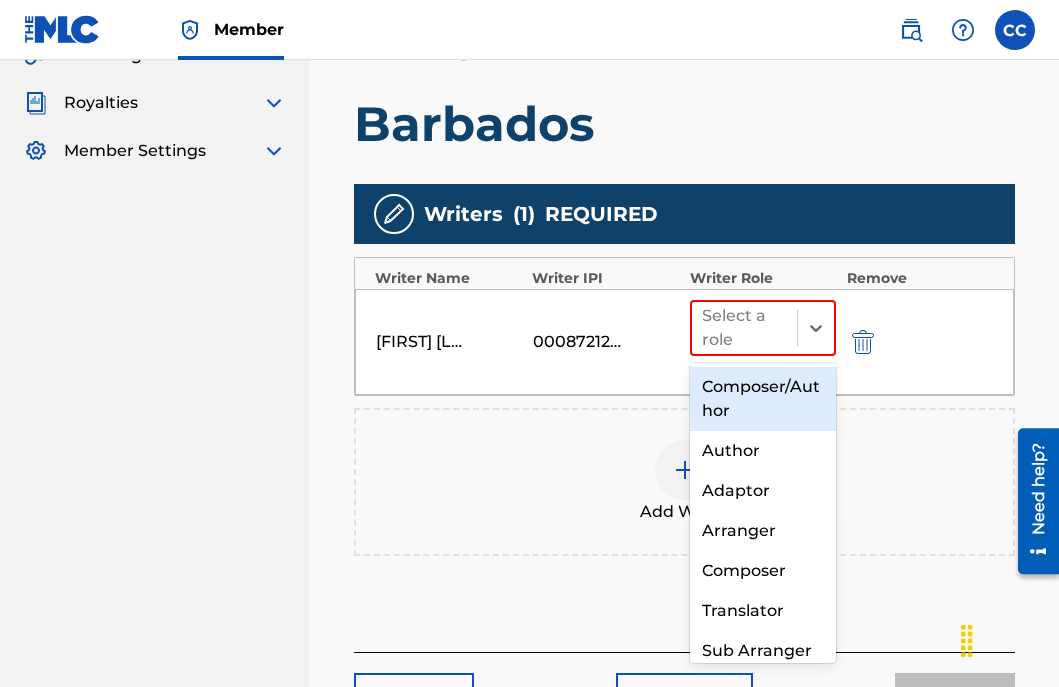click on "Composer/Author" at bounding box center [763, 399] 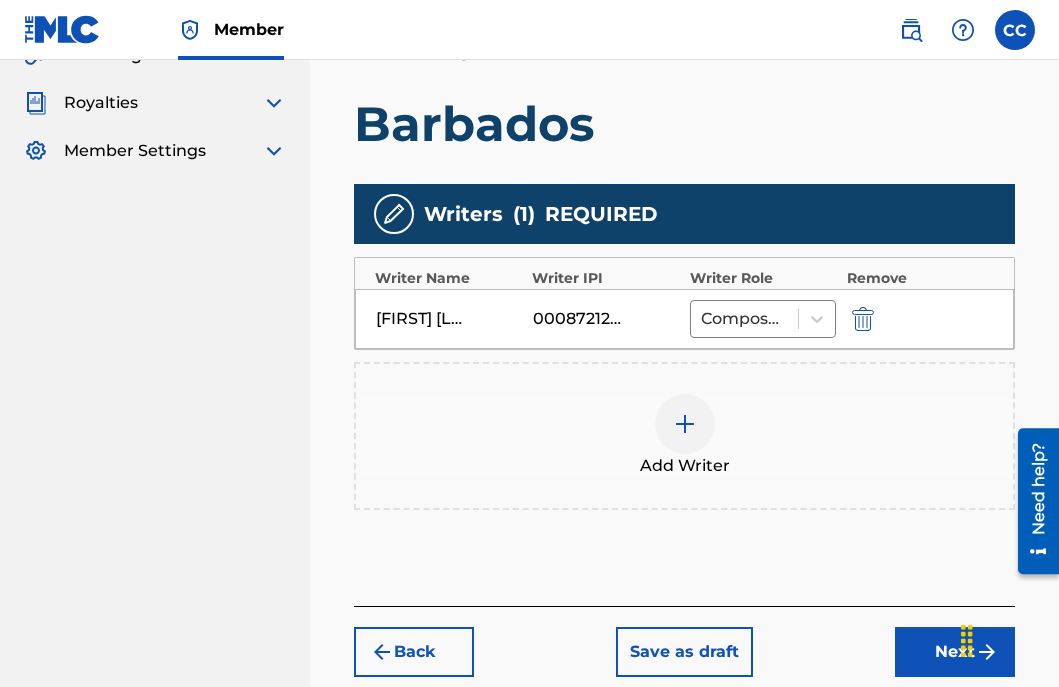 click on "Next" at bounding box center [955, 652] 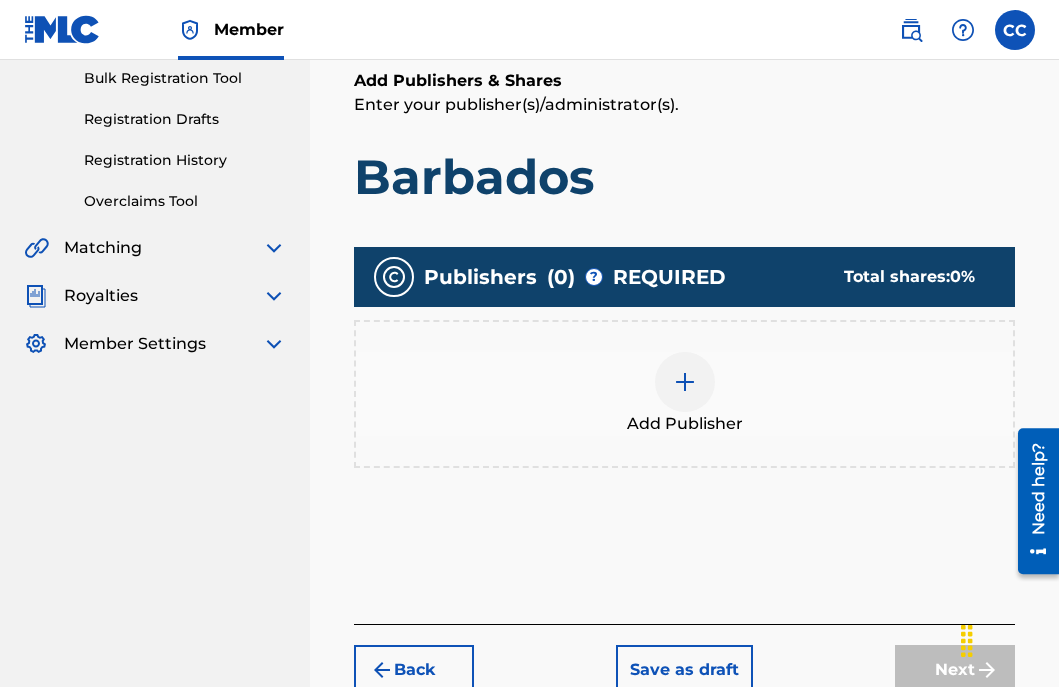 scroll, scrollTop: 308, scrollLeft: 0, axis: vertical 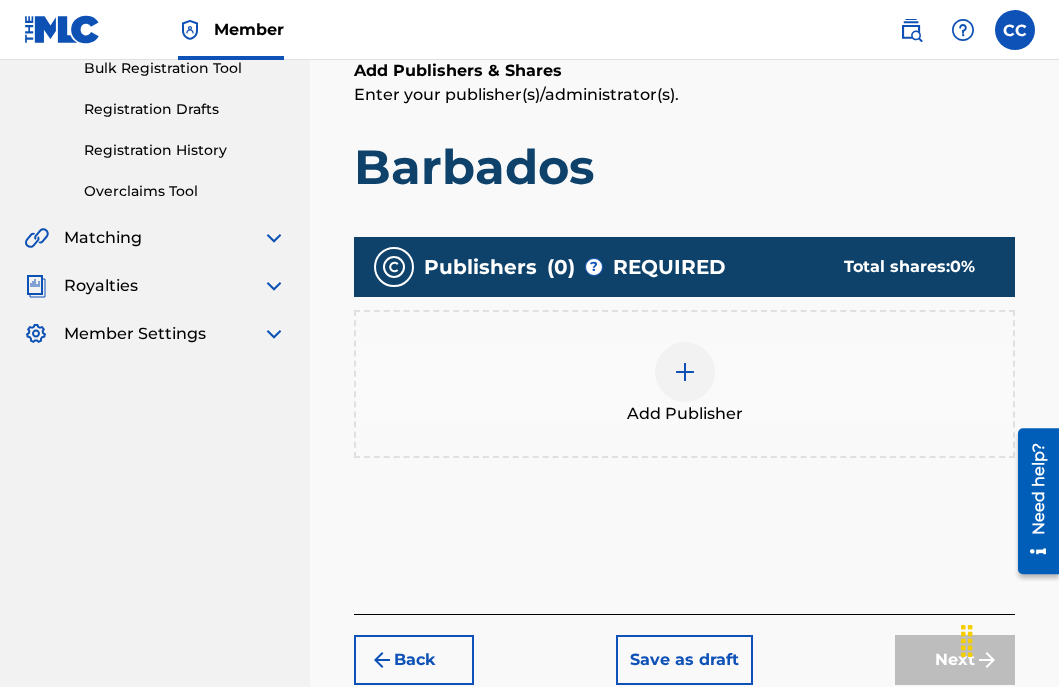 click at bounding box center (685, 372) 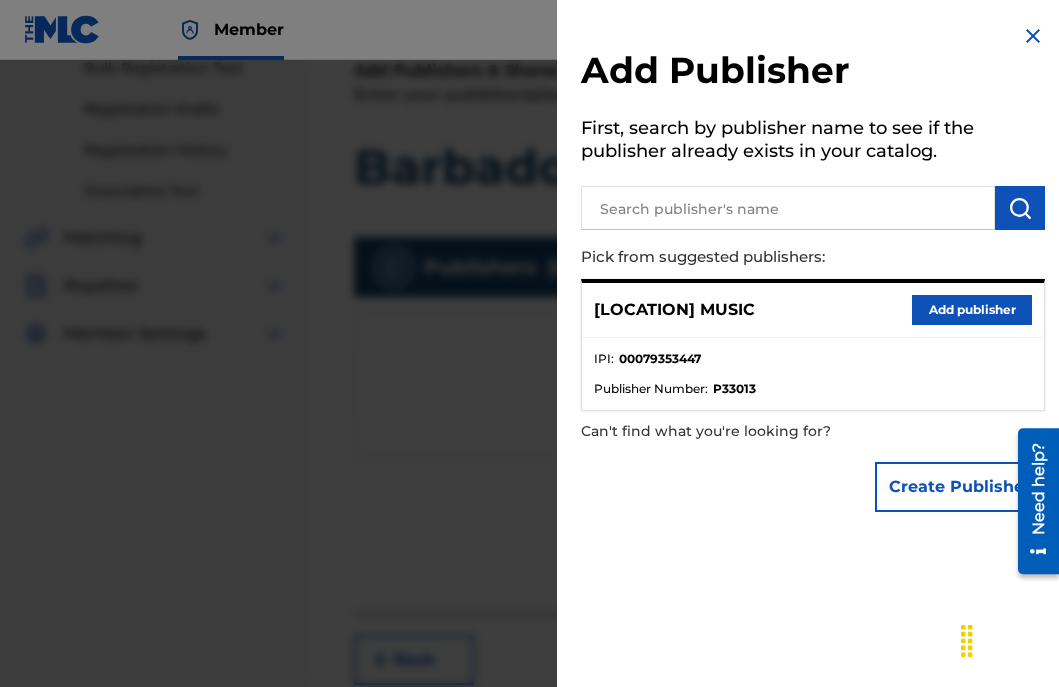 click on "Add publisher" at bounding box center (972, 310) 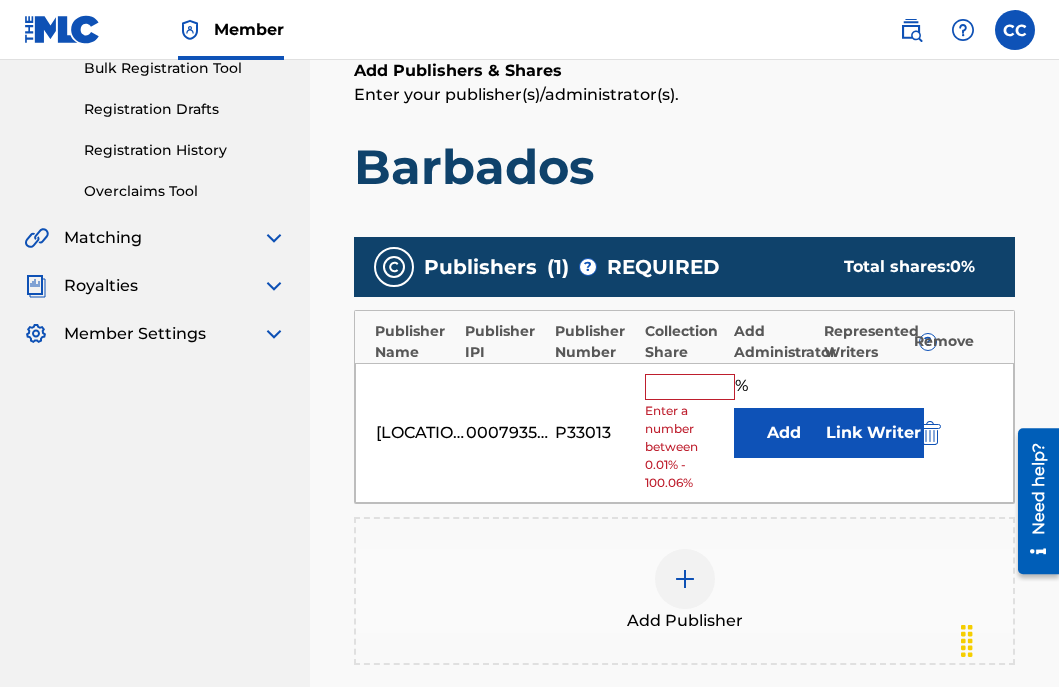 click at bounding box center (690, 387) 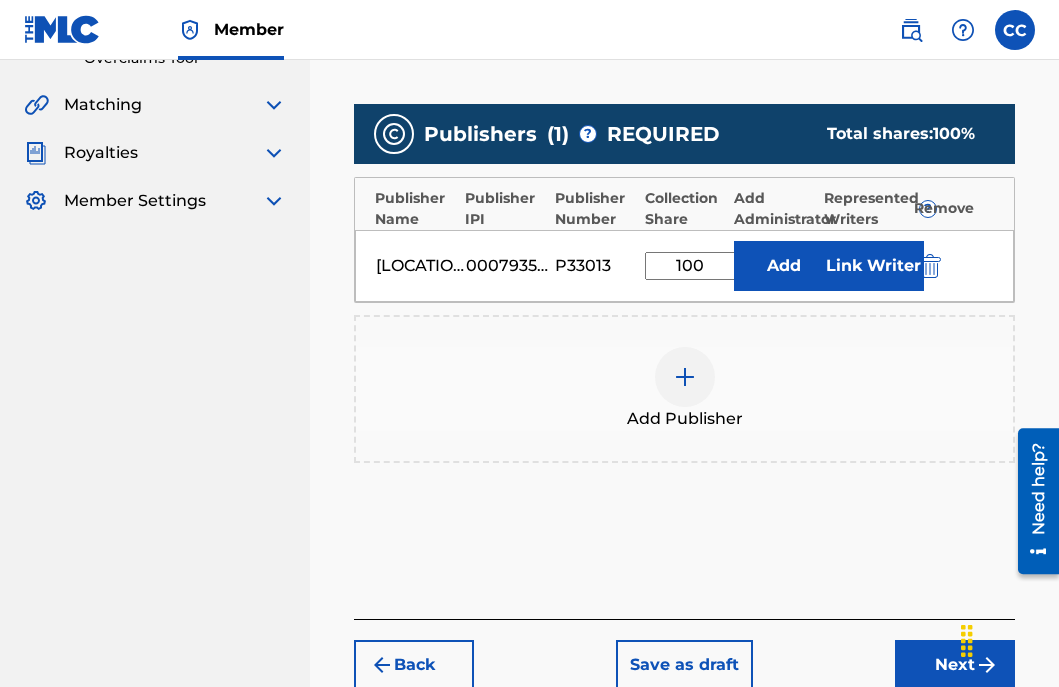 scroll, scrollTop: 560, scrollLeft: 0, axis: vertical 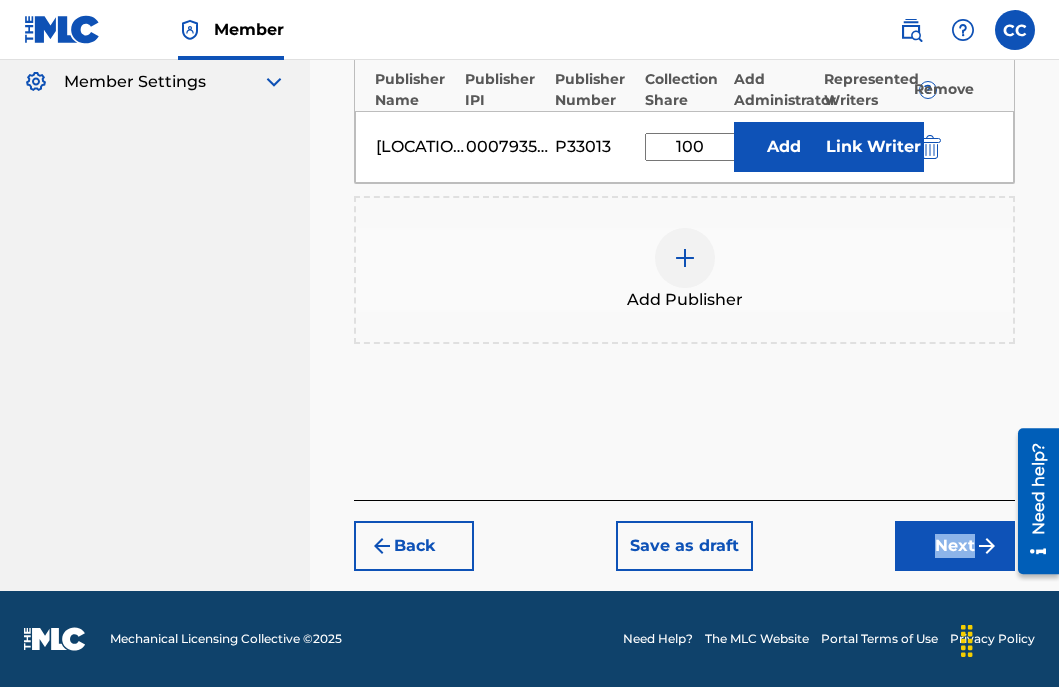 click at bounding box center [987, 546] 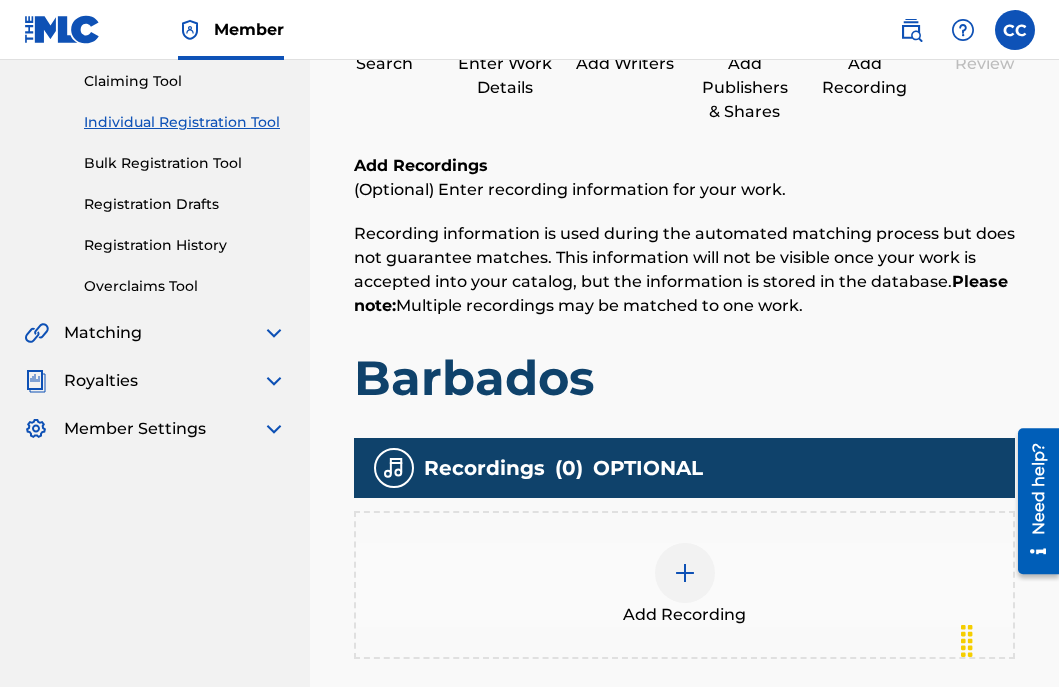 scroll, scrollTop: 435, scrollLeft: 0, axis: vertical 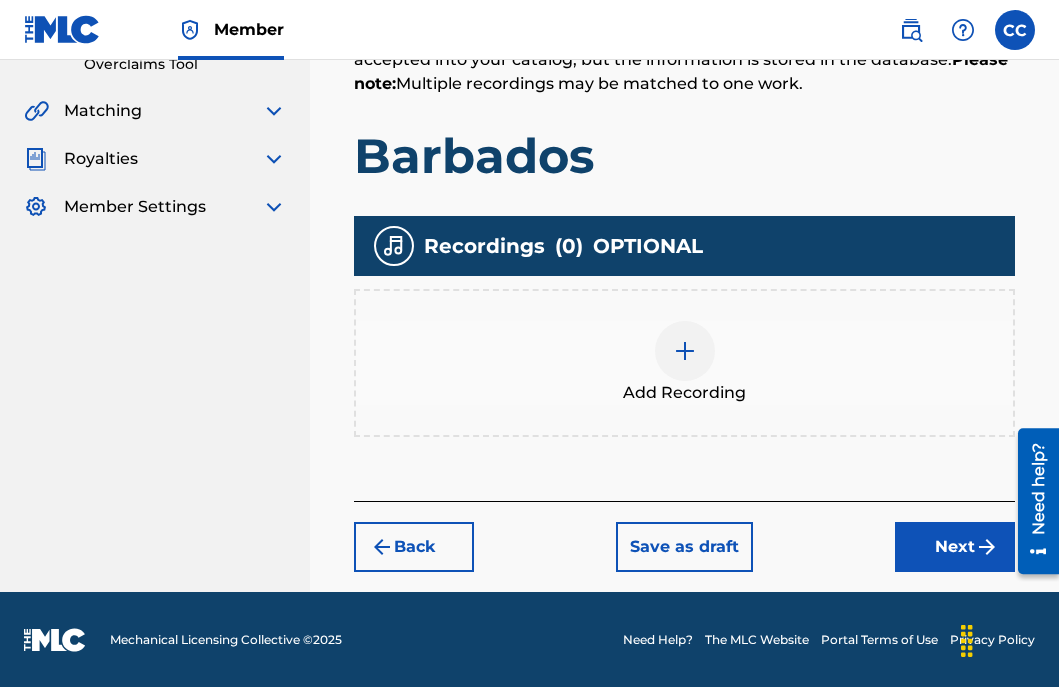 click at bounding box center (685, 351) 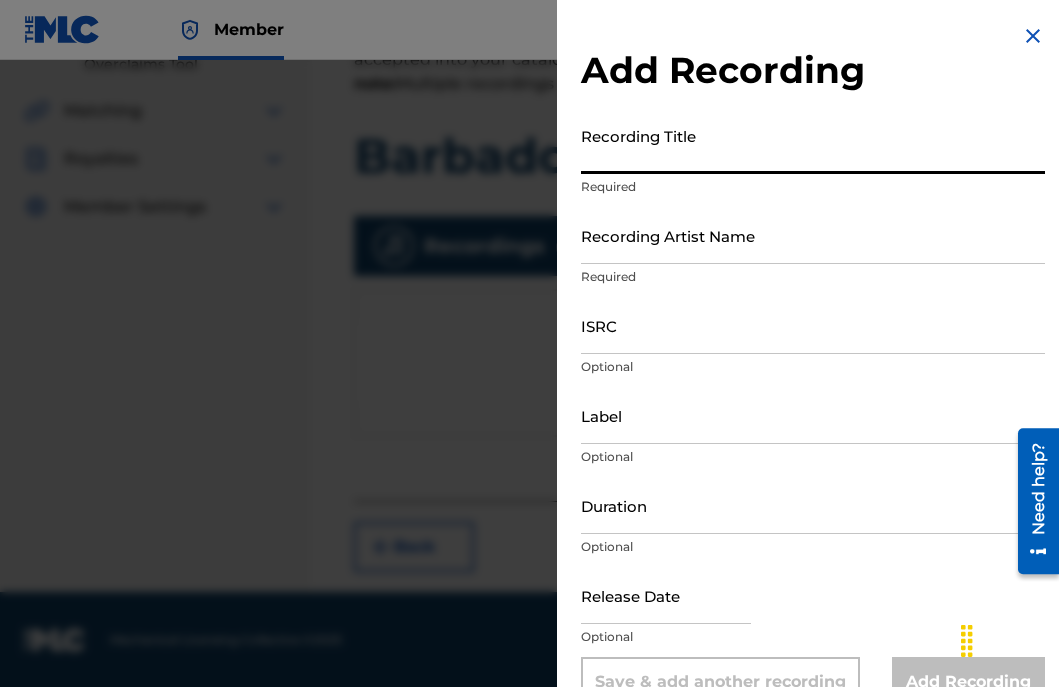 click on "Recording Title" at bounding box center [813, 145] 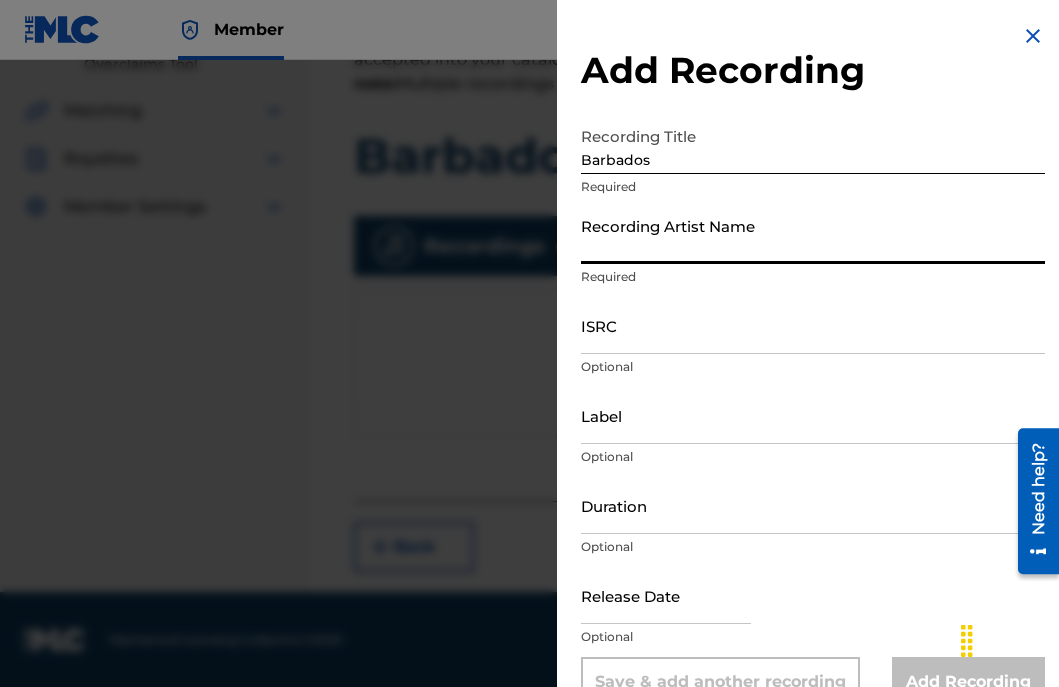 click on "Recording Artist Name" at bounding box center [813, 235] 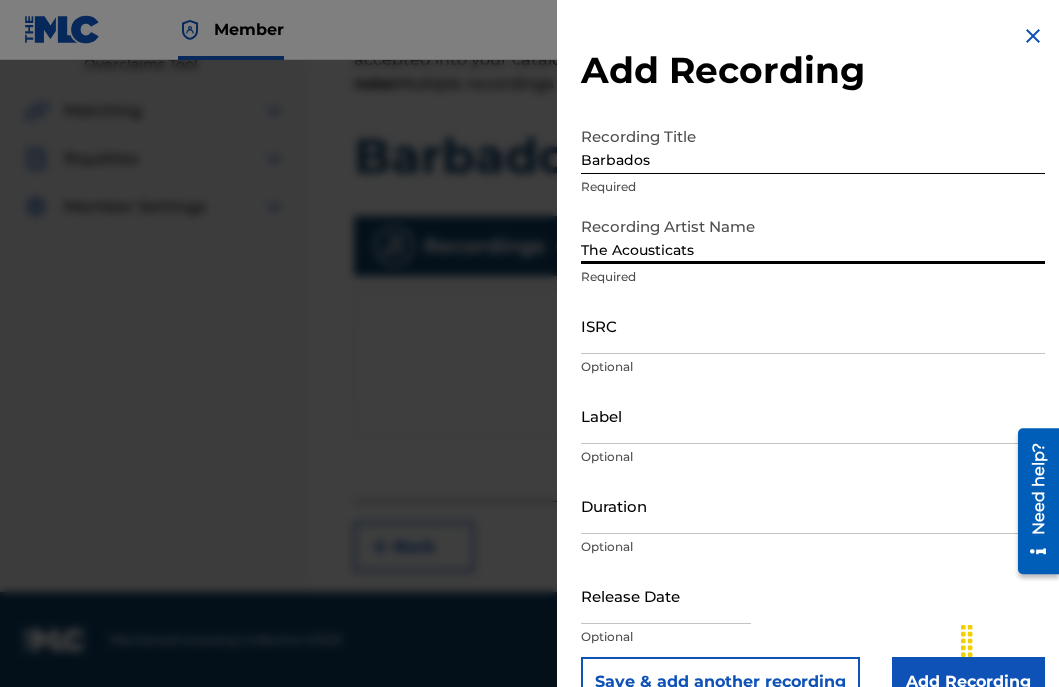 click on "ISRC" at bounding box center (813, 325) 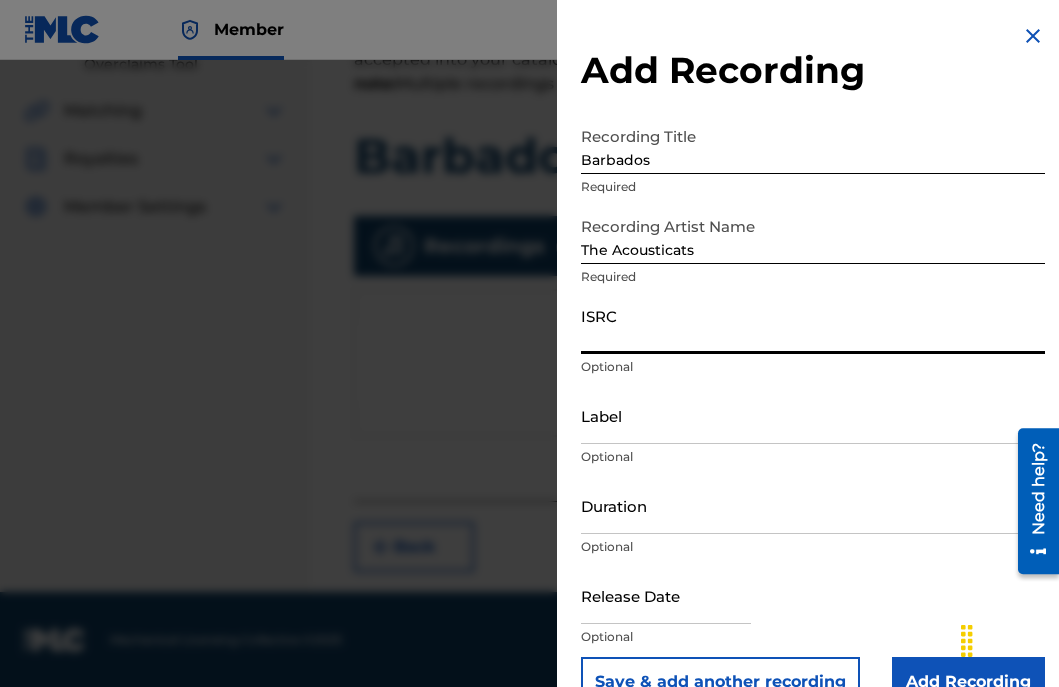 click on "ISRC" at bounding box center (813, 325) 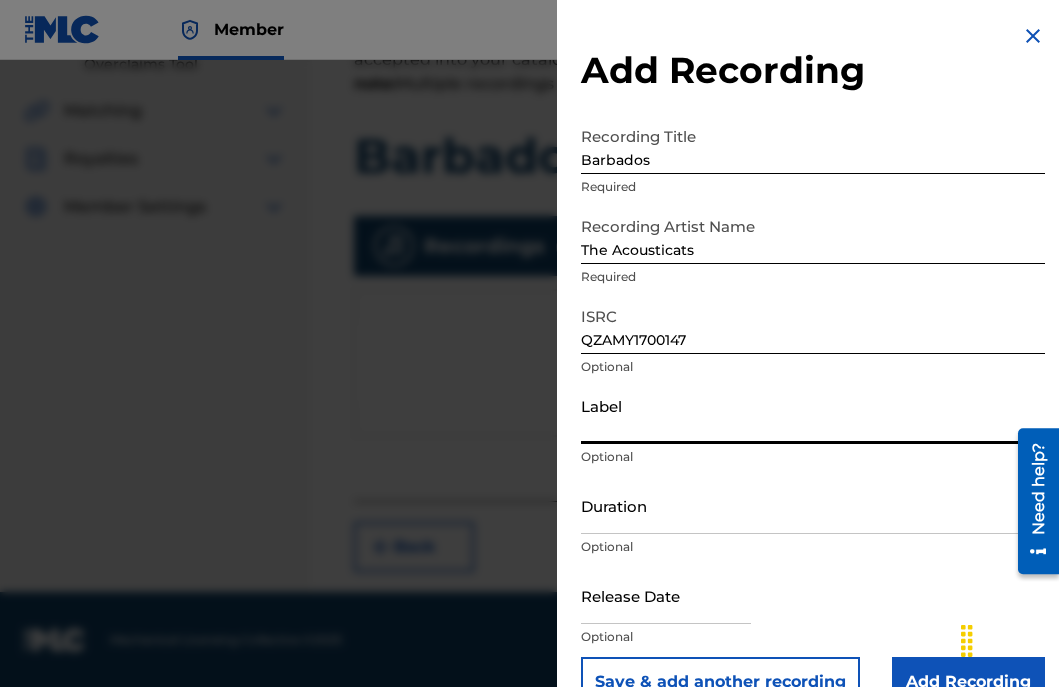 click on "Label" at bounding box center (813, 415) 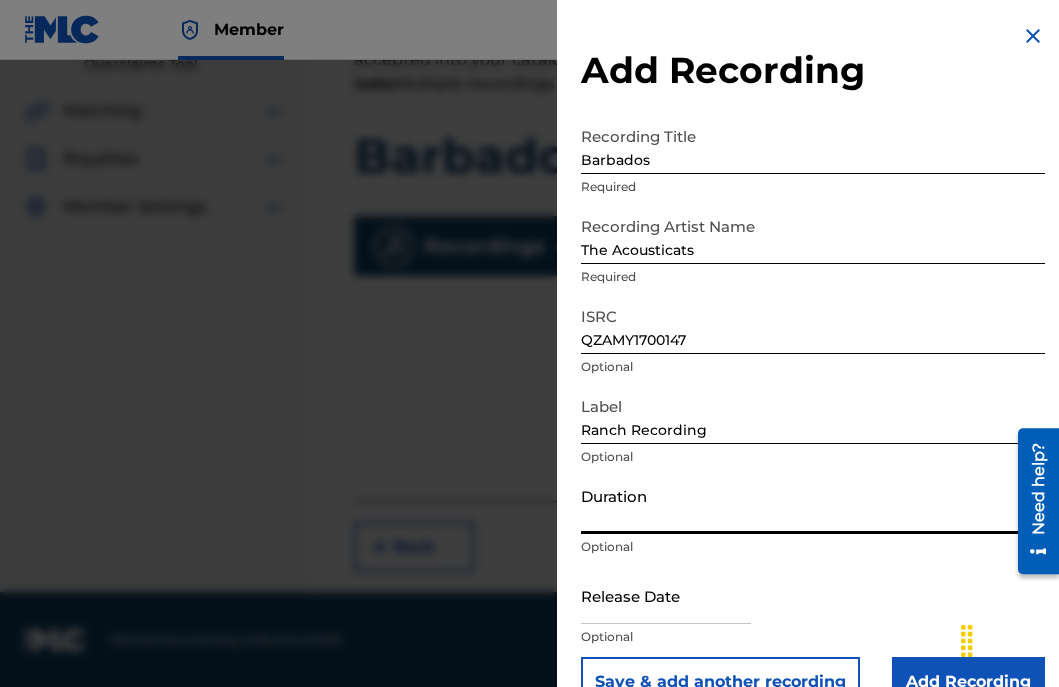 click on "Duration" at bounding box center (813, 505) 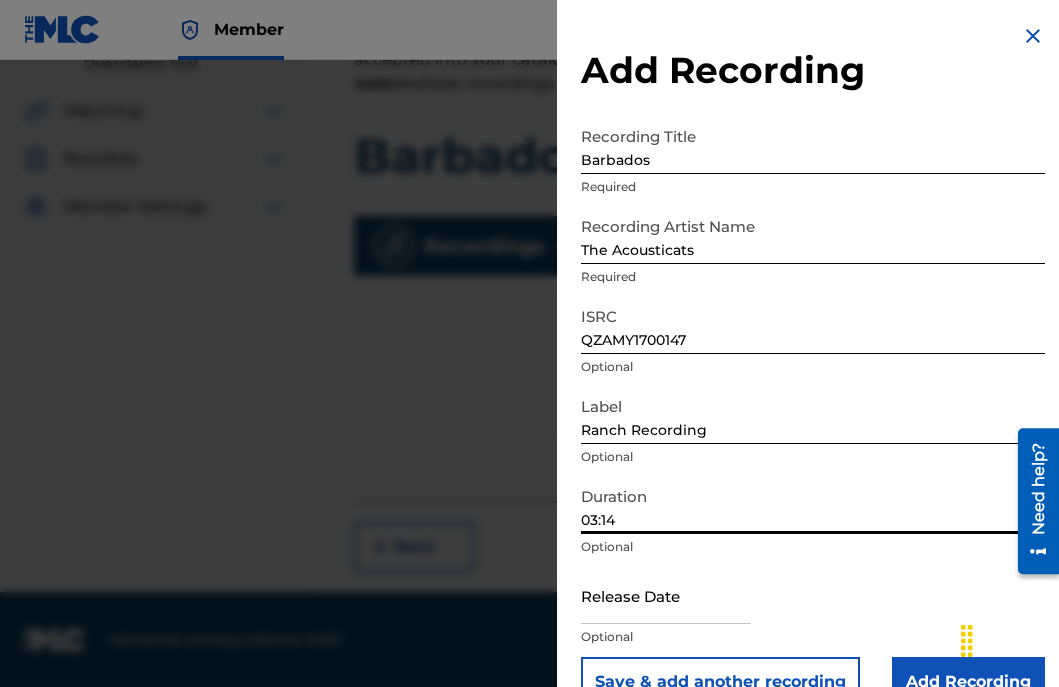 click at bounding box center (666, 595) 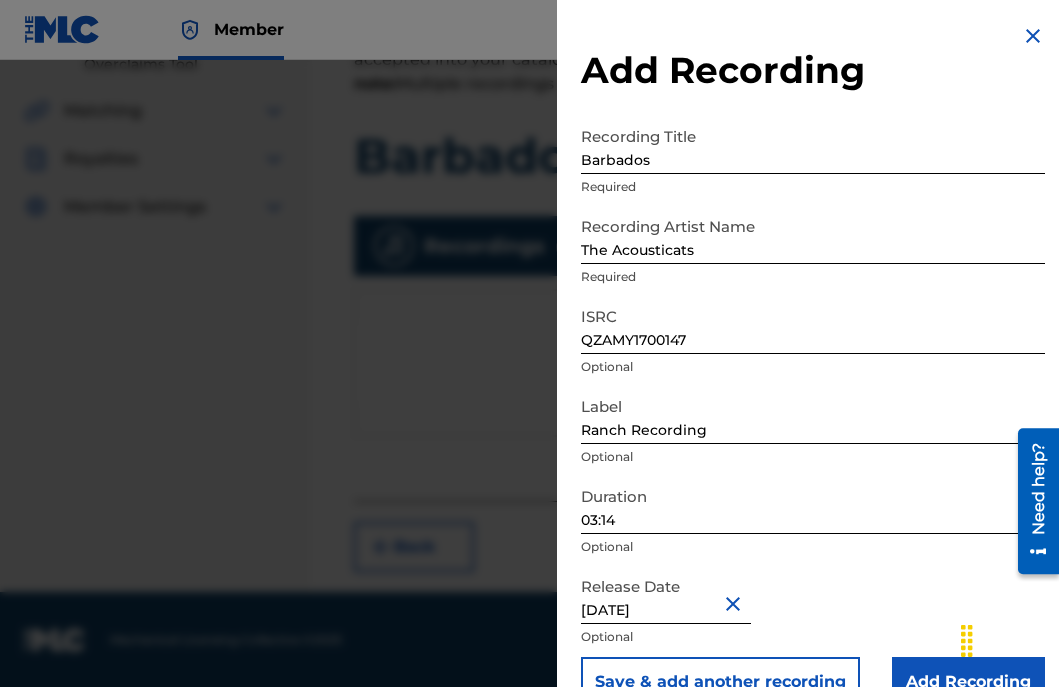 click on "Release Date [DATE] Optional" at bounding box center [813, 612] 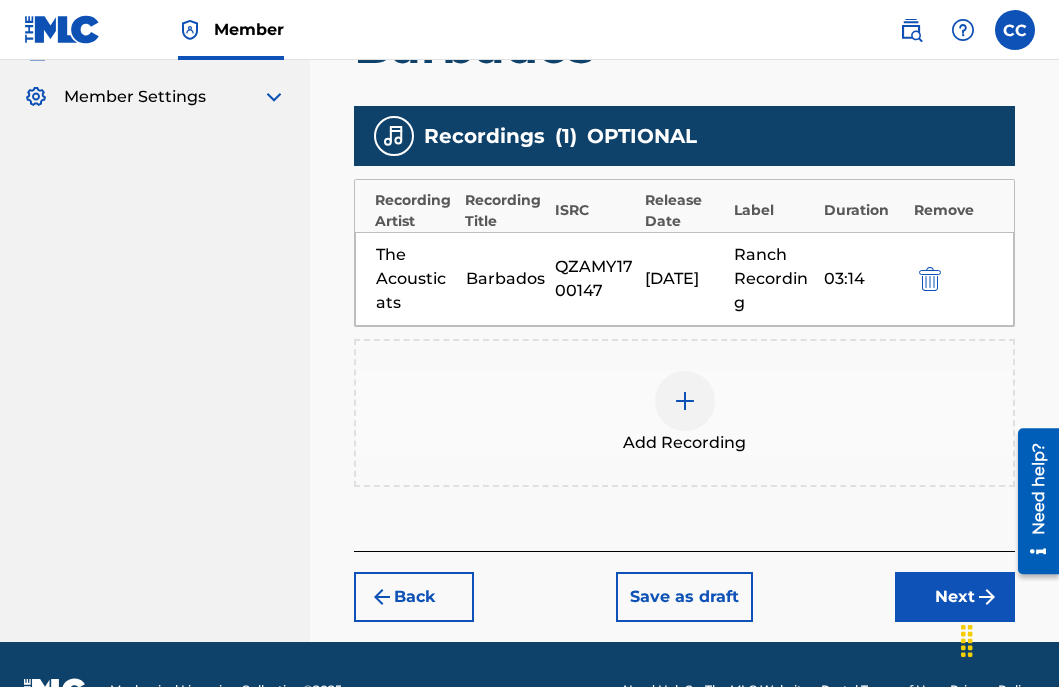 scroll, scrollTop: 596, scrollLeft: 0, axis: vertical 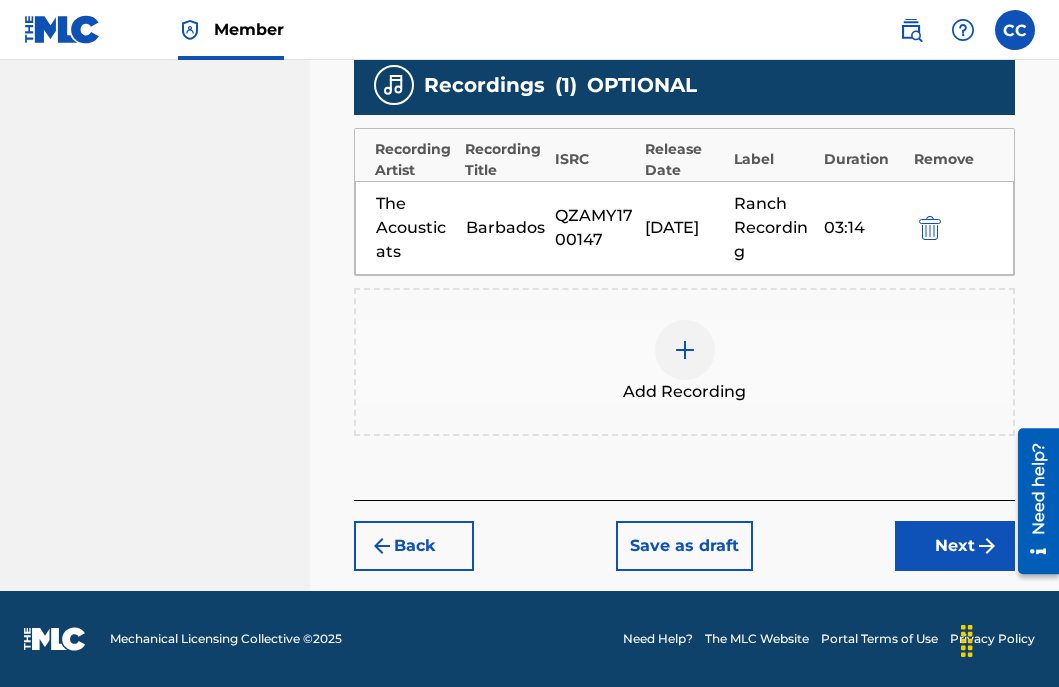 click on "Next" at bounding box center (955, 546) 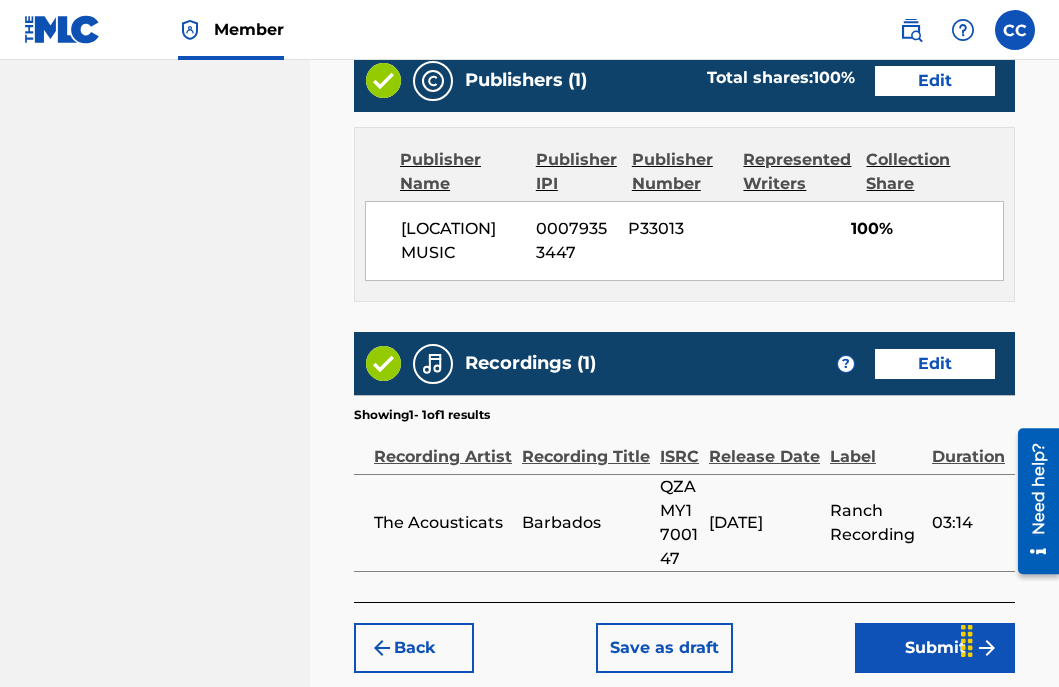 scroll, scrollTop: 1215, scrollLeft: 0, axis: vertical 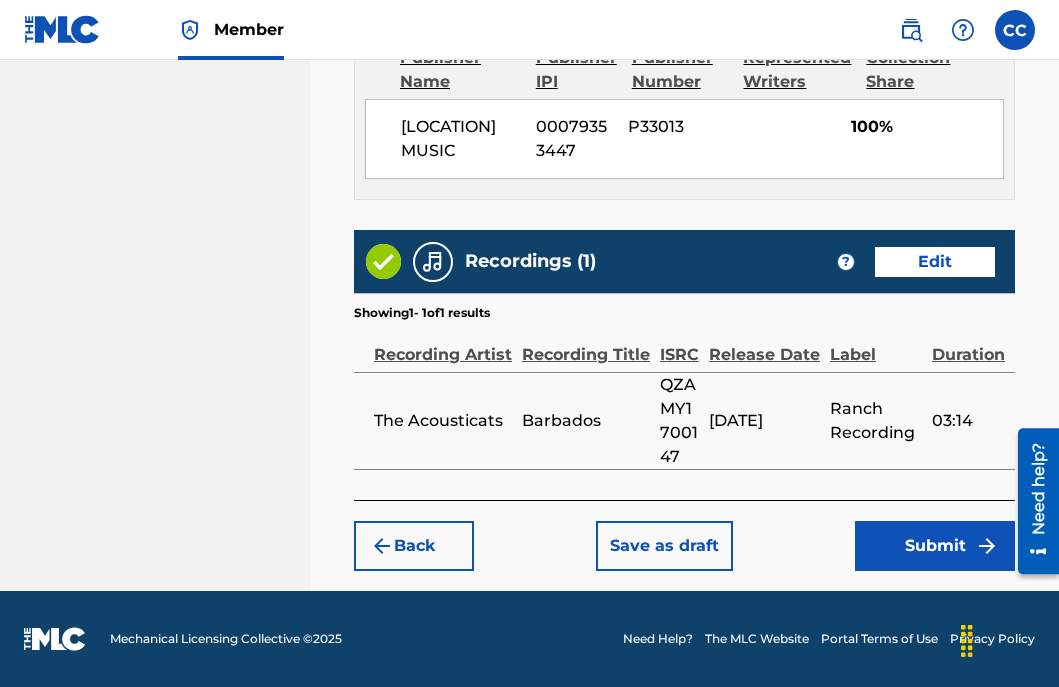 click on "Submit" at bounding box center [935, 546] 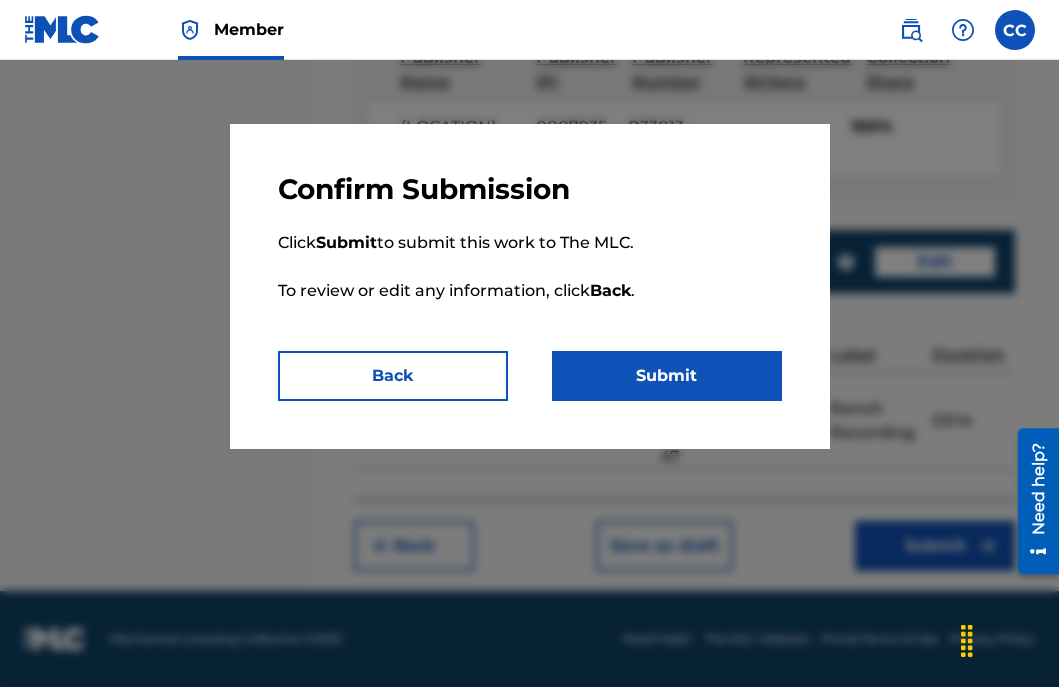 click on "Submit" at bounding box center (667, 376) 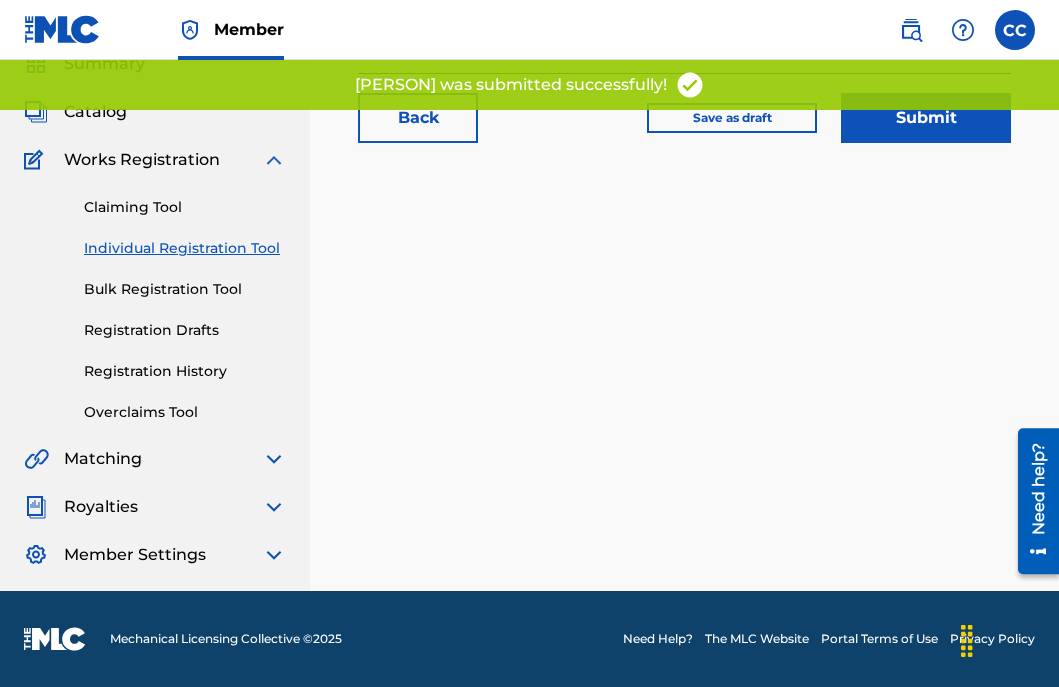 scroll, scrollTop: 0, scrollLeft: 0, axis: both 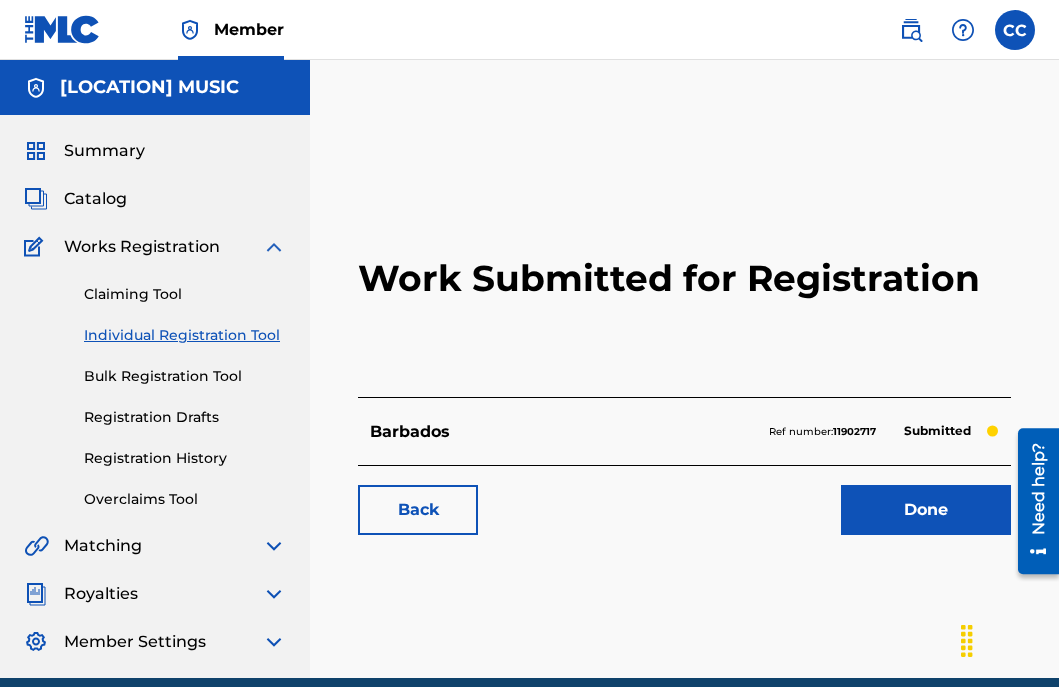 click on "Done" at bounding box center [926, 510] 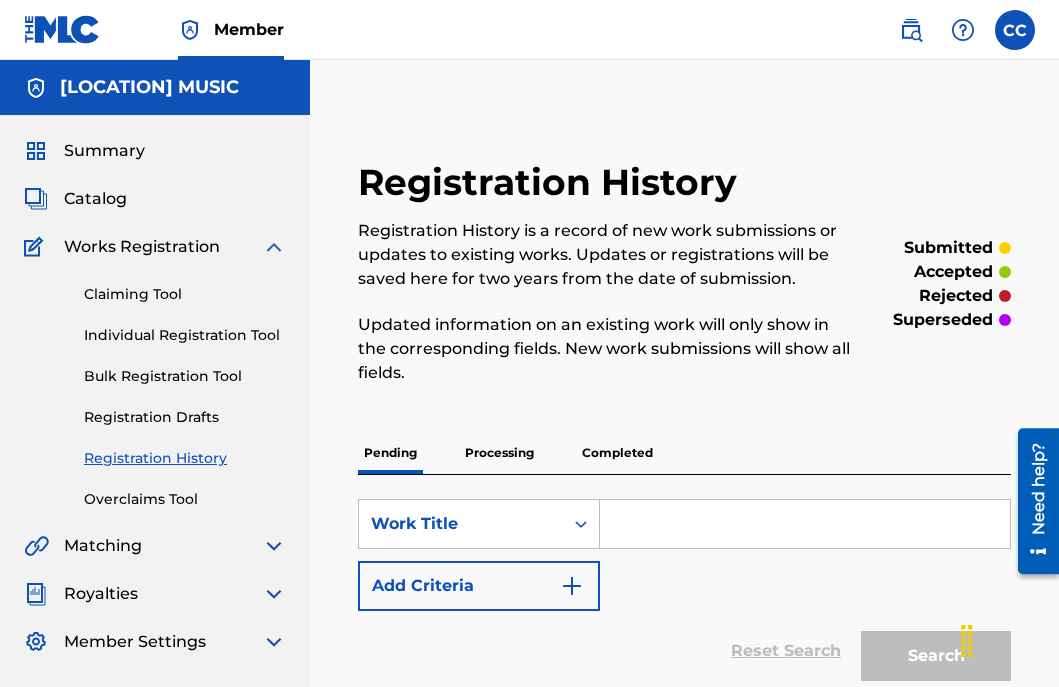 click on "Individual Registration Tool" at bounding box center (185, 335) 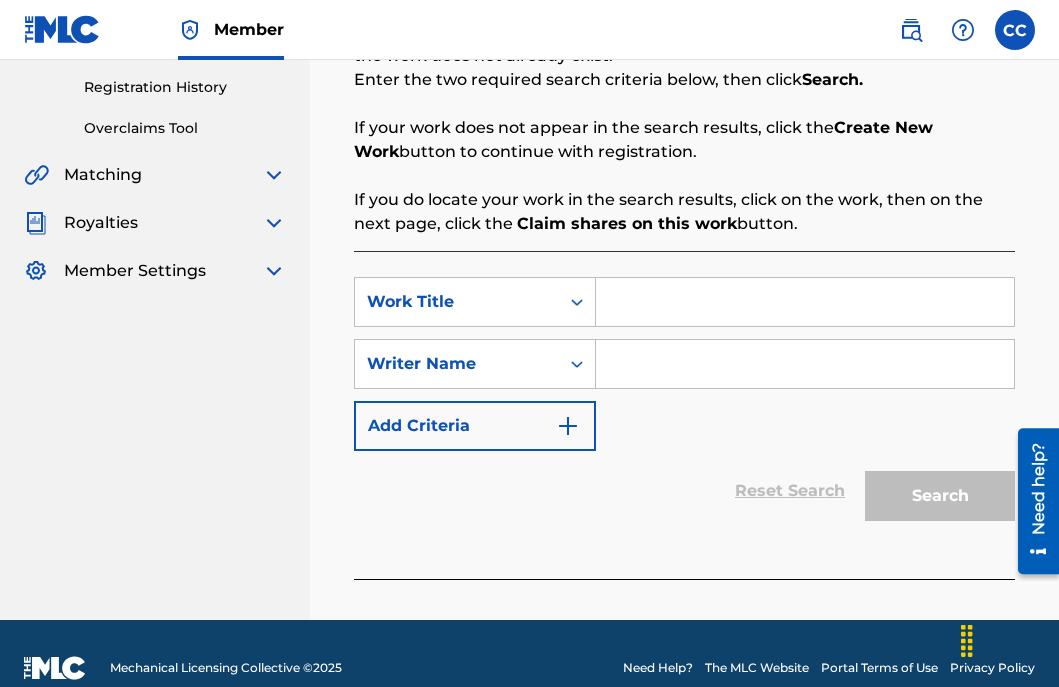 scroll, scrollTop: 400, scrollLeft: 0, axis: vertical 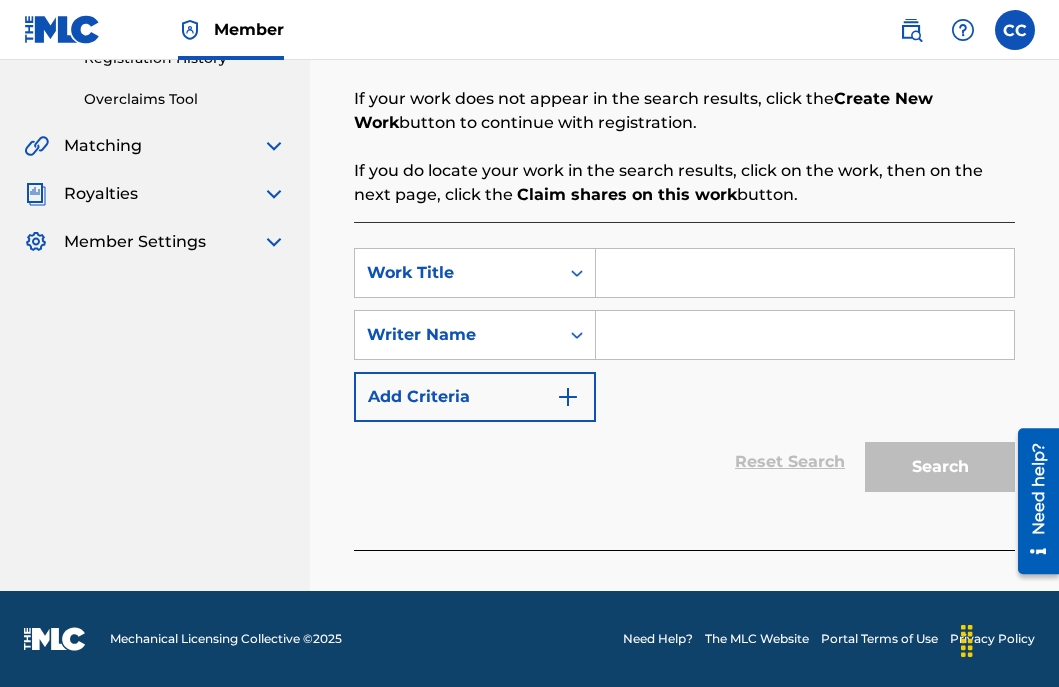 click at bounding box center (805, 273) 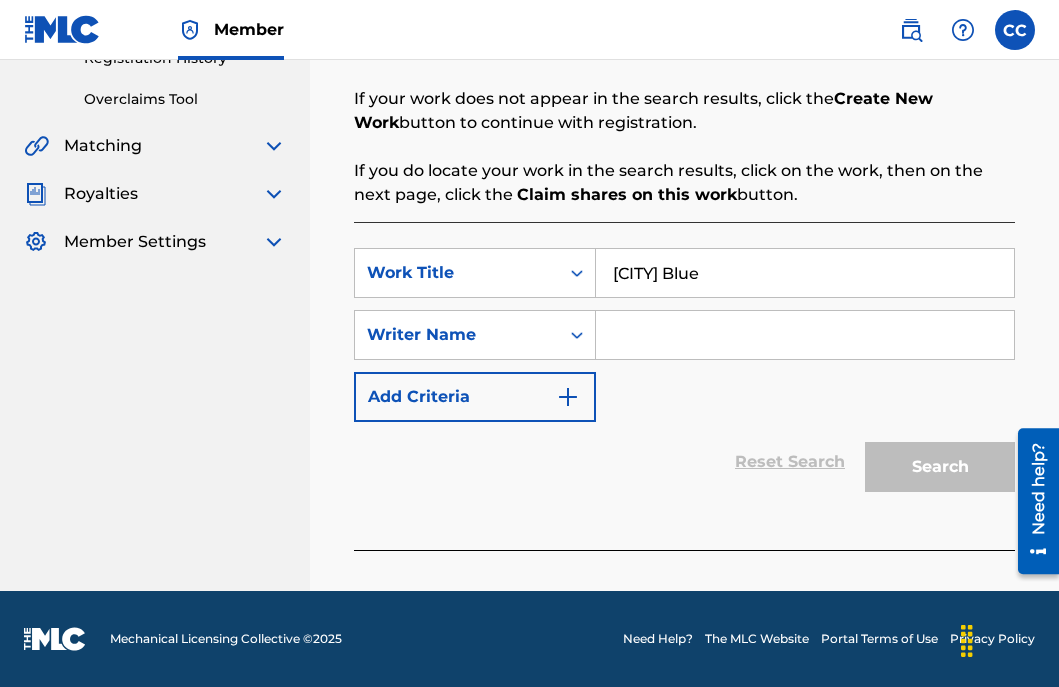 click at bounding box center (805, 335) 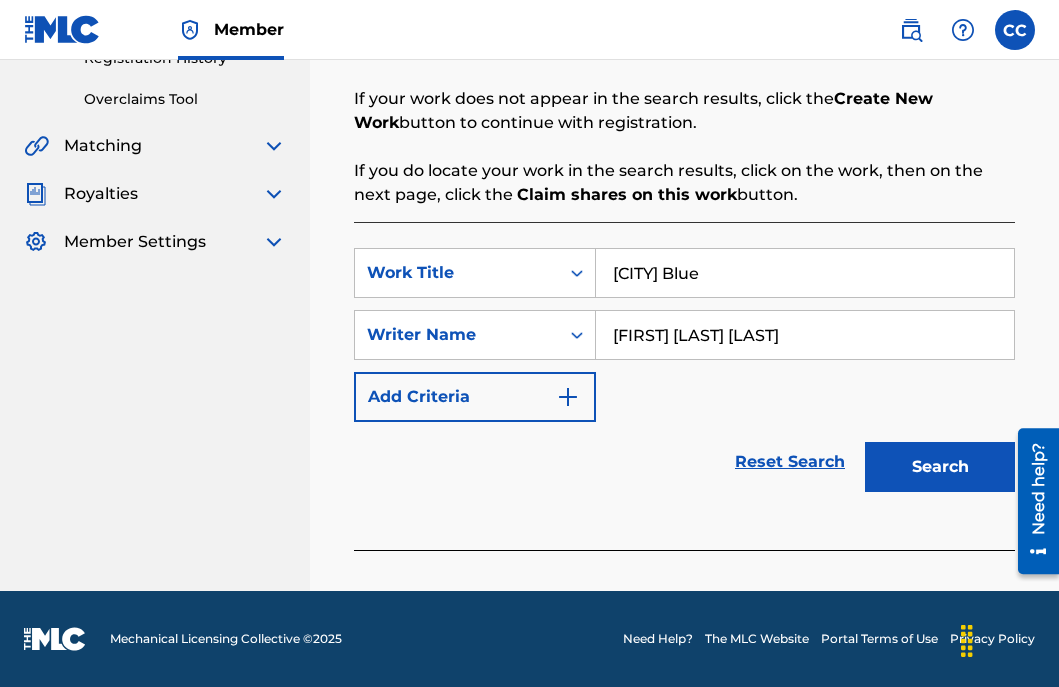 click on "Search" at bounding box center (940, 467) 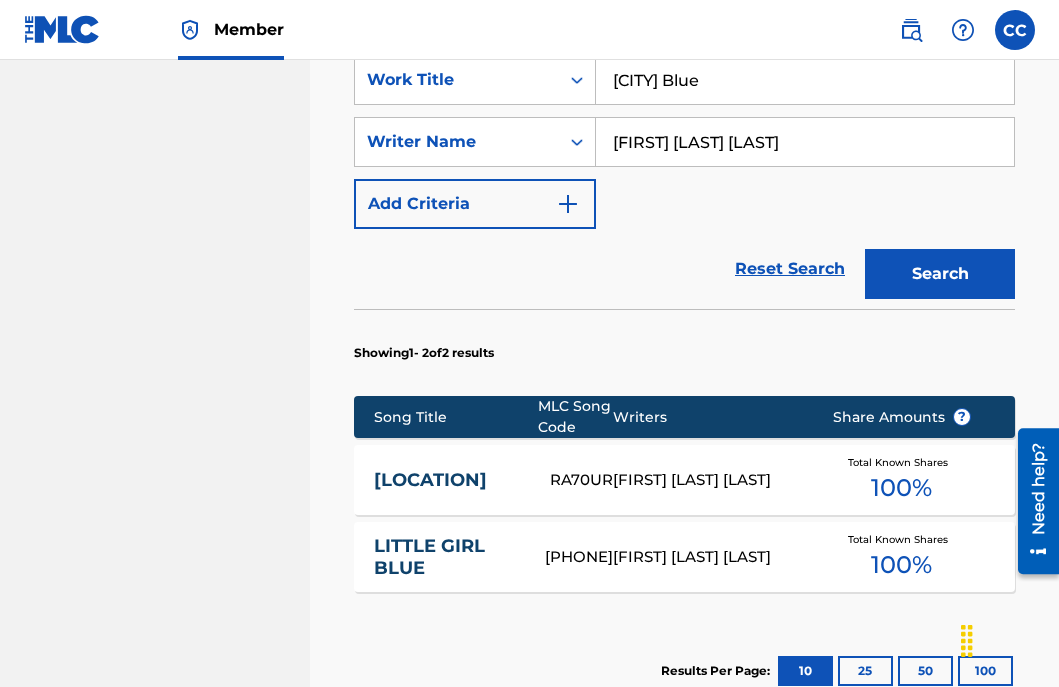 scroll, scrollTop: 859, scrollLeft: 0, axis: vertical 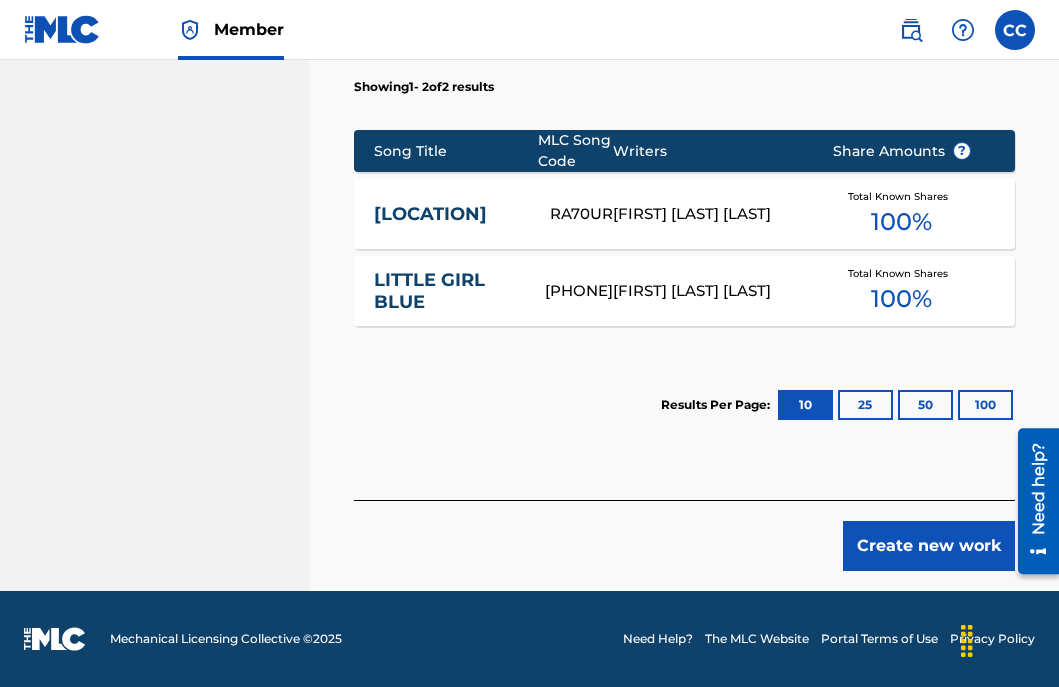 click on "Create new work" at bounding box center (929, 546) 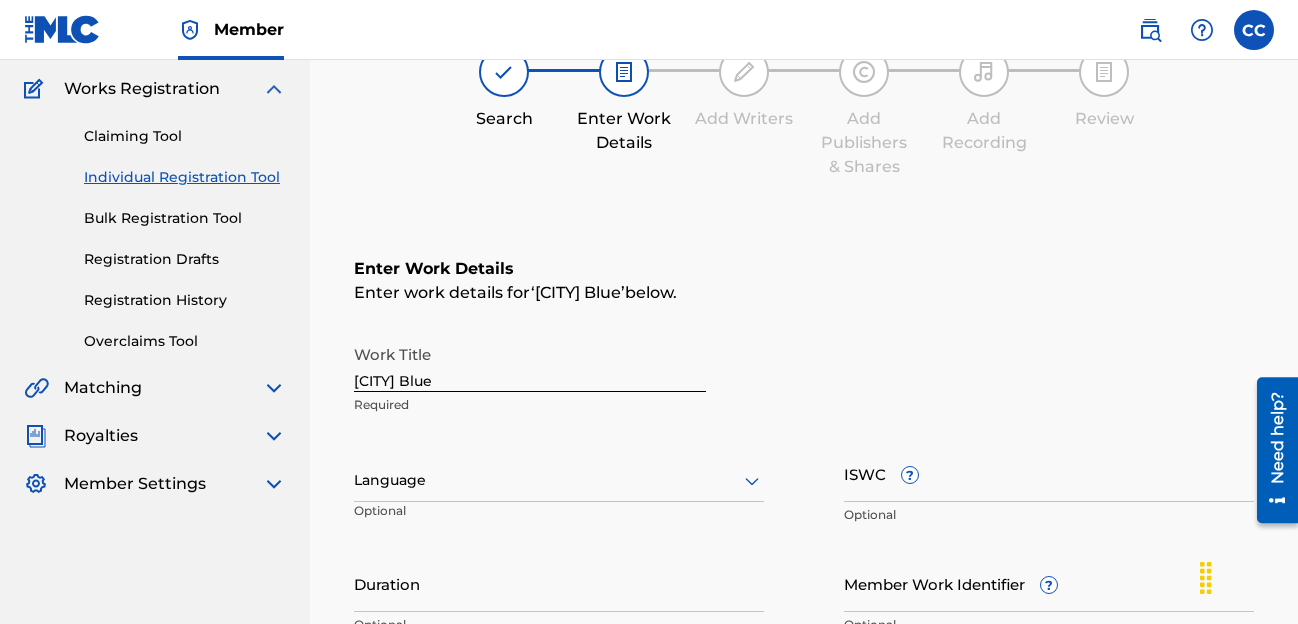 scroll, scrollTop: 159, scrollLeft: 0, axis: vertical 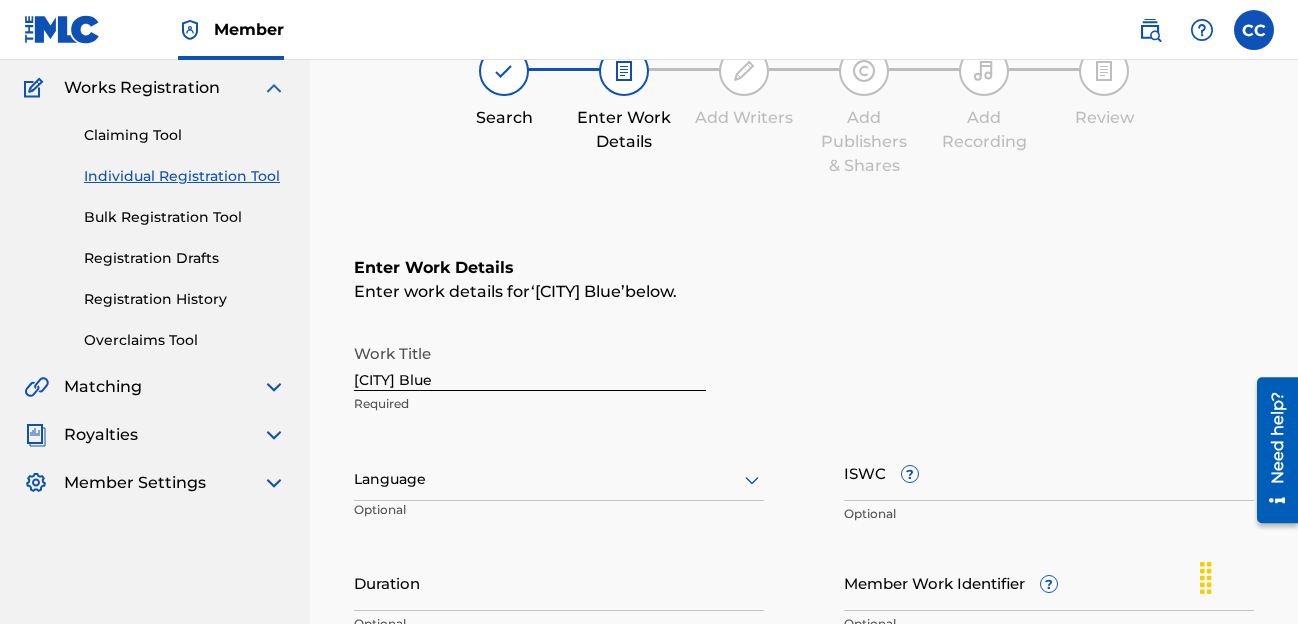 click 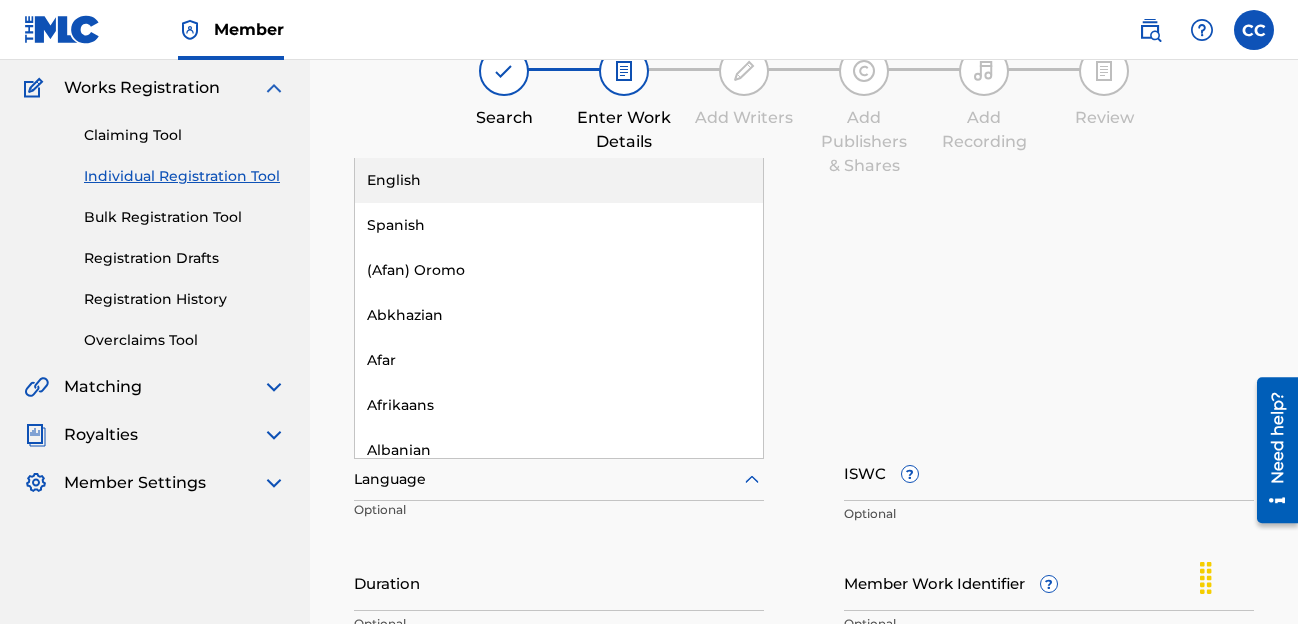 click on "English" at bounding box center (559, 180) 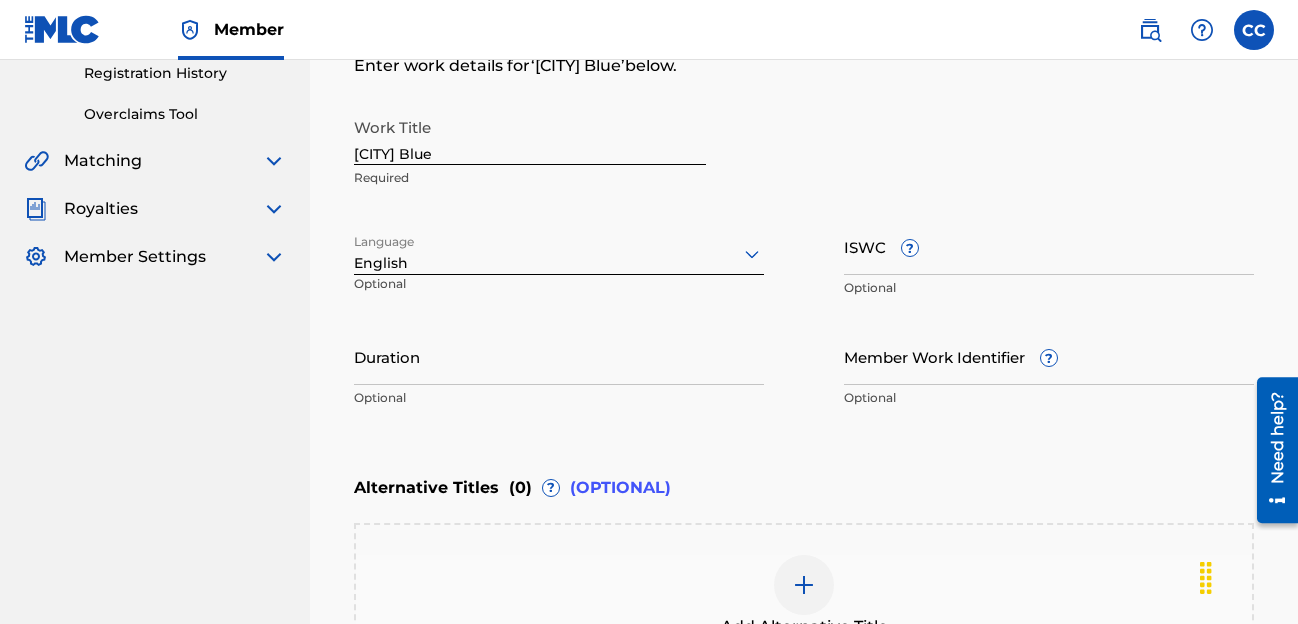 scroll, scrollTop: 388, scrollLeft: 0, axis: vertical 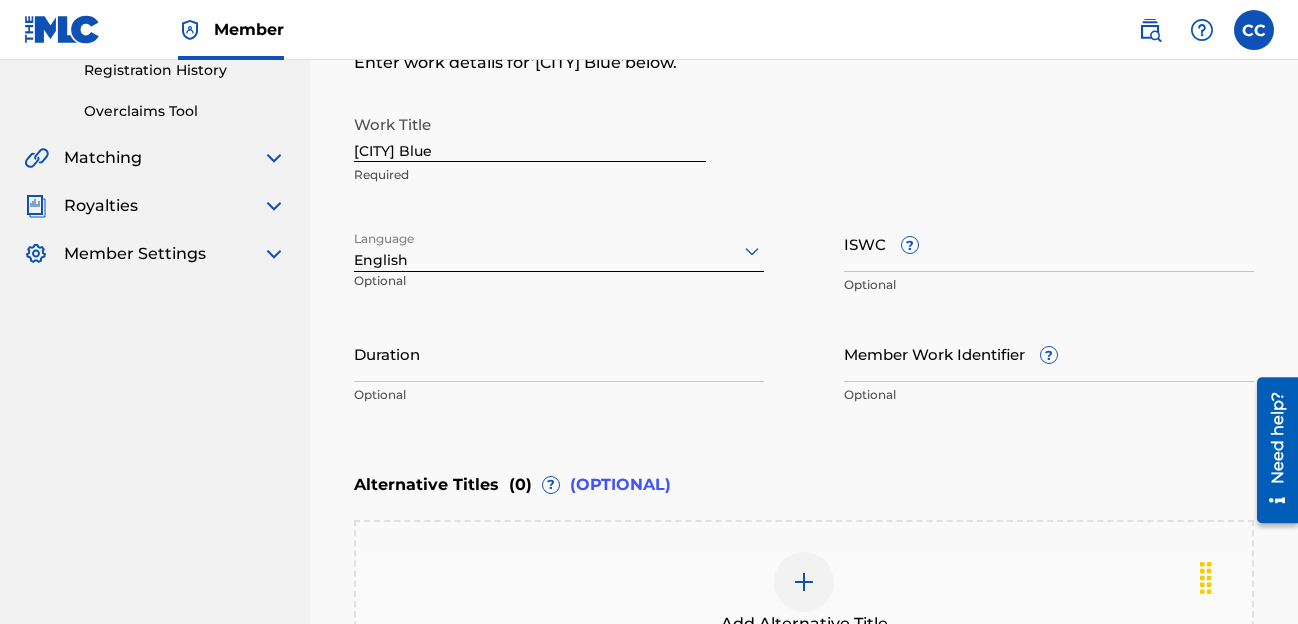 click on "Duration" at bounding box center [559, 353] 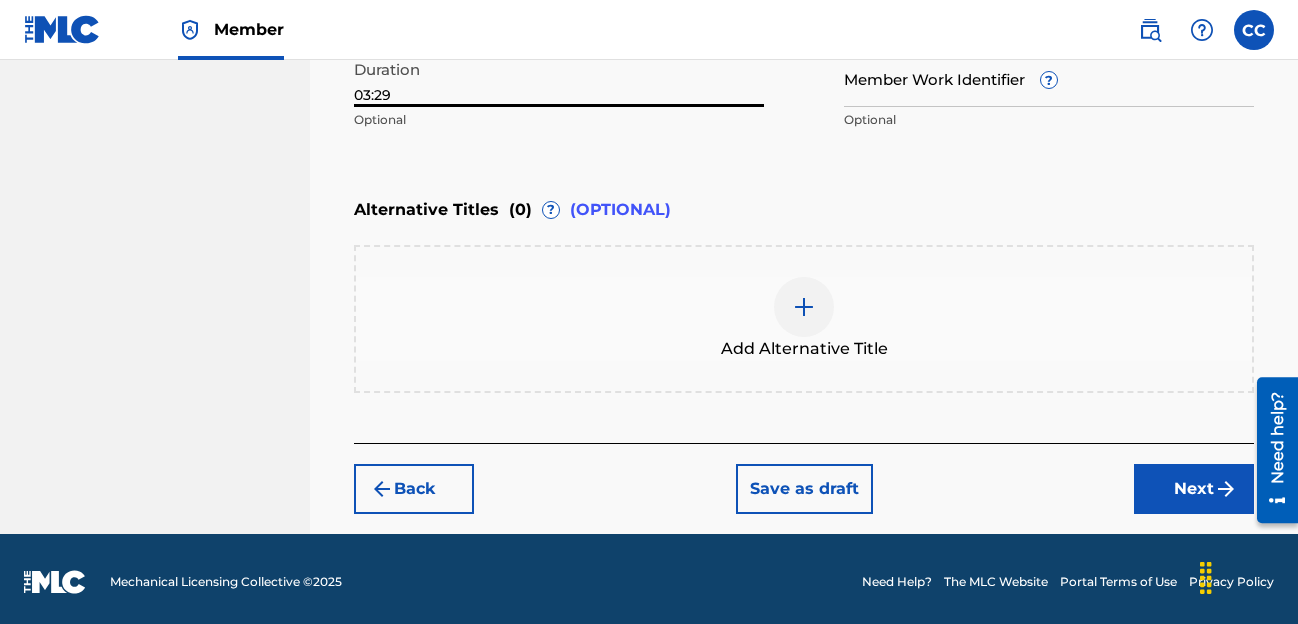 scroll, scrollTop: 668, scrollLeft: 0, axis: vertical 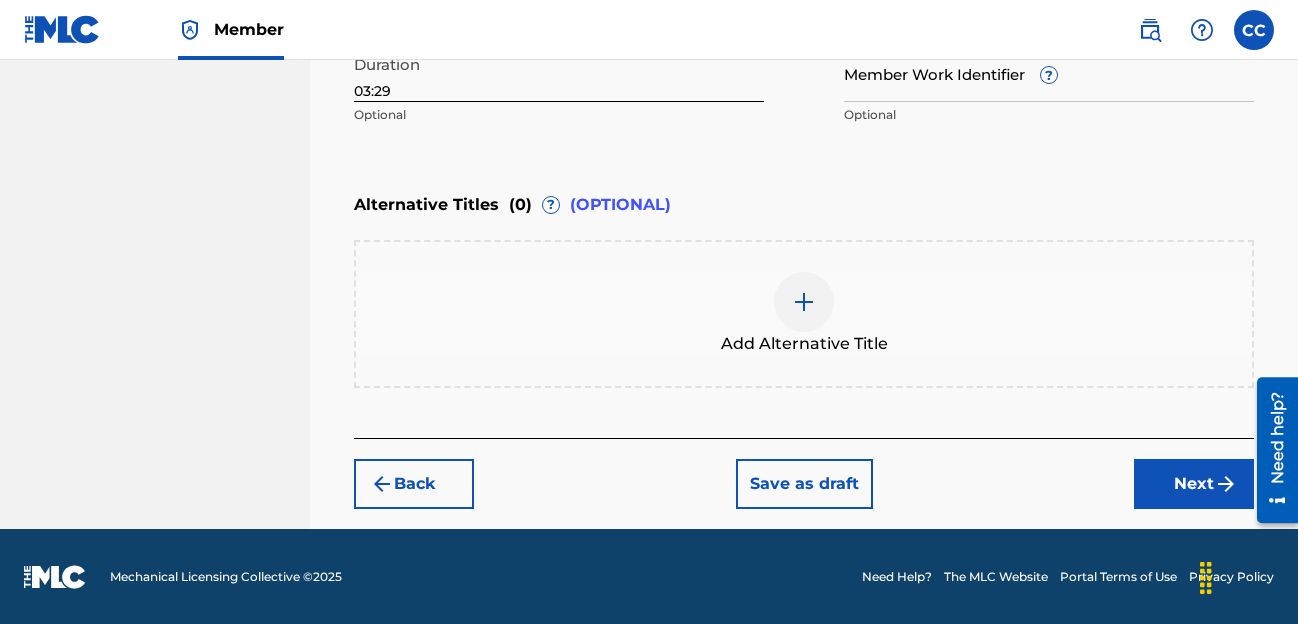 click on "Next" at bounding box center (1194, 484) 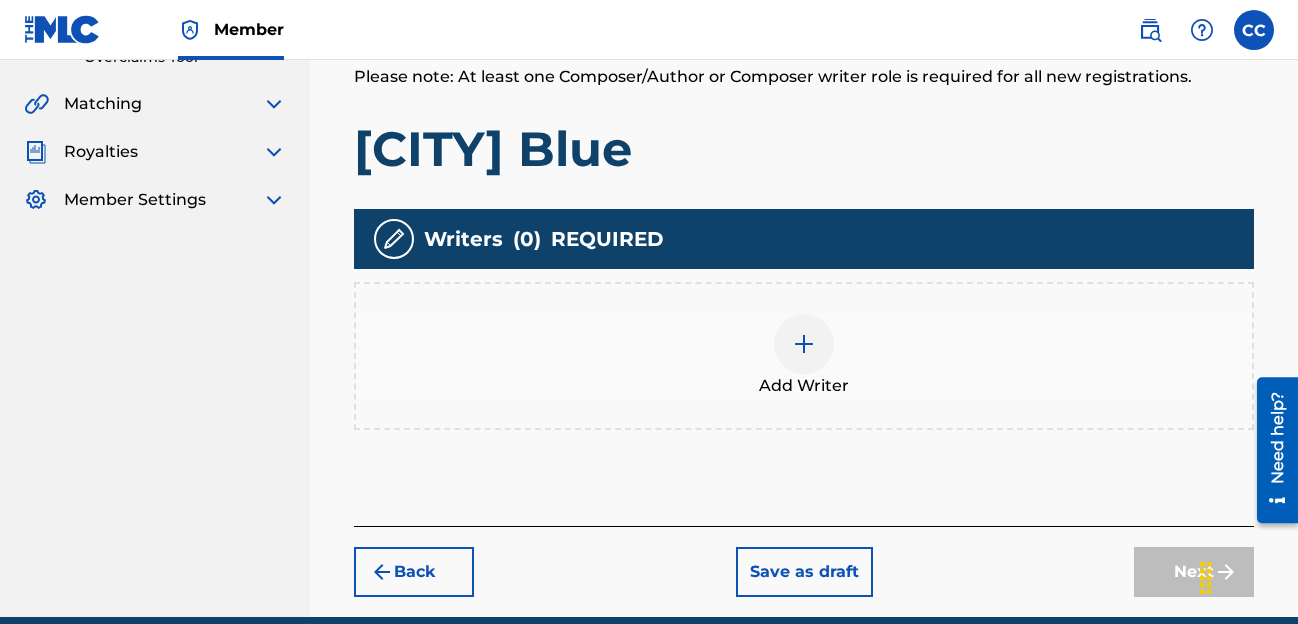 scroll, scrollTop: 530, scrollLeft: 0, axis: vertical 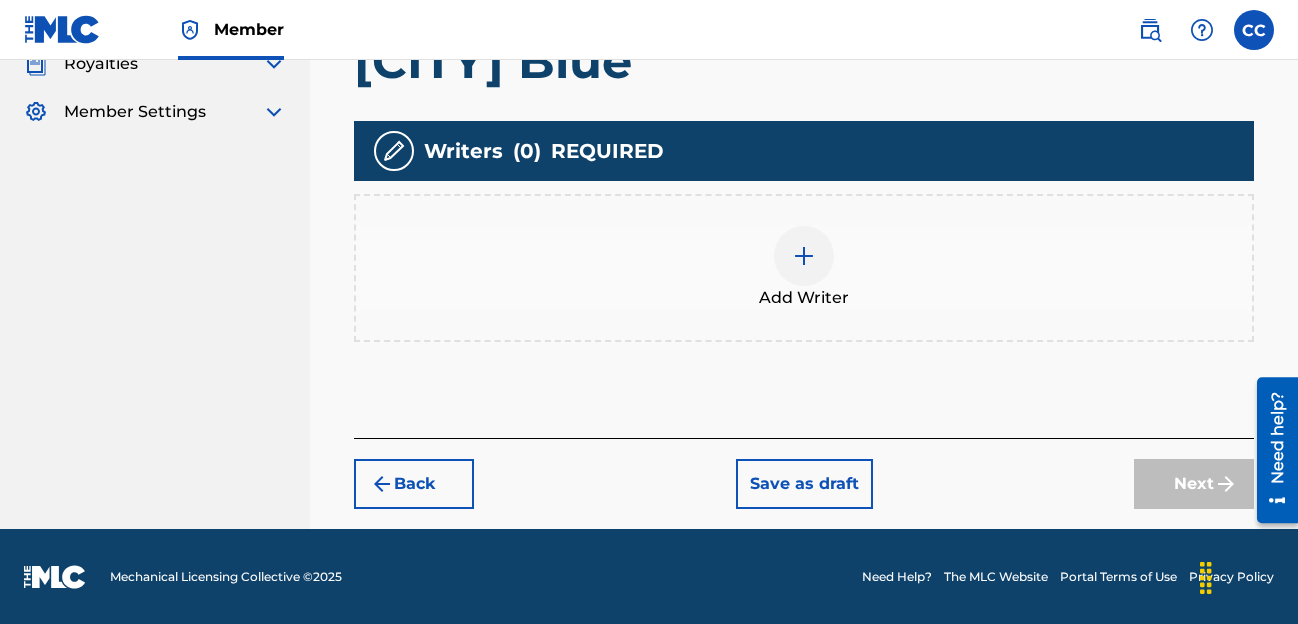 click at bounding box center (804, 256) 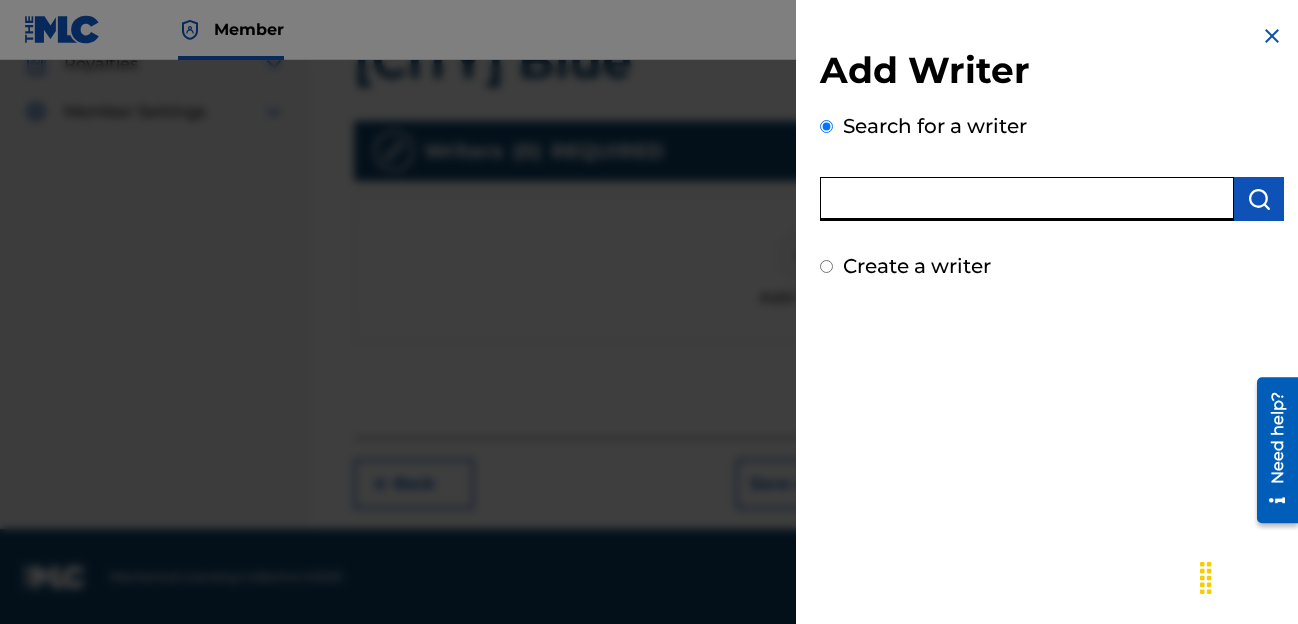 click at bounding box center [1027, 199] 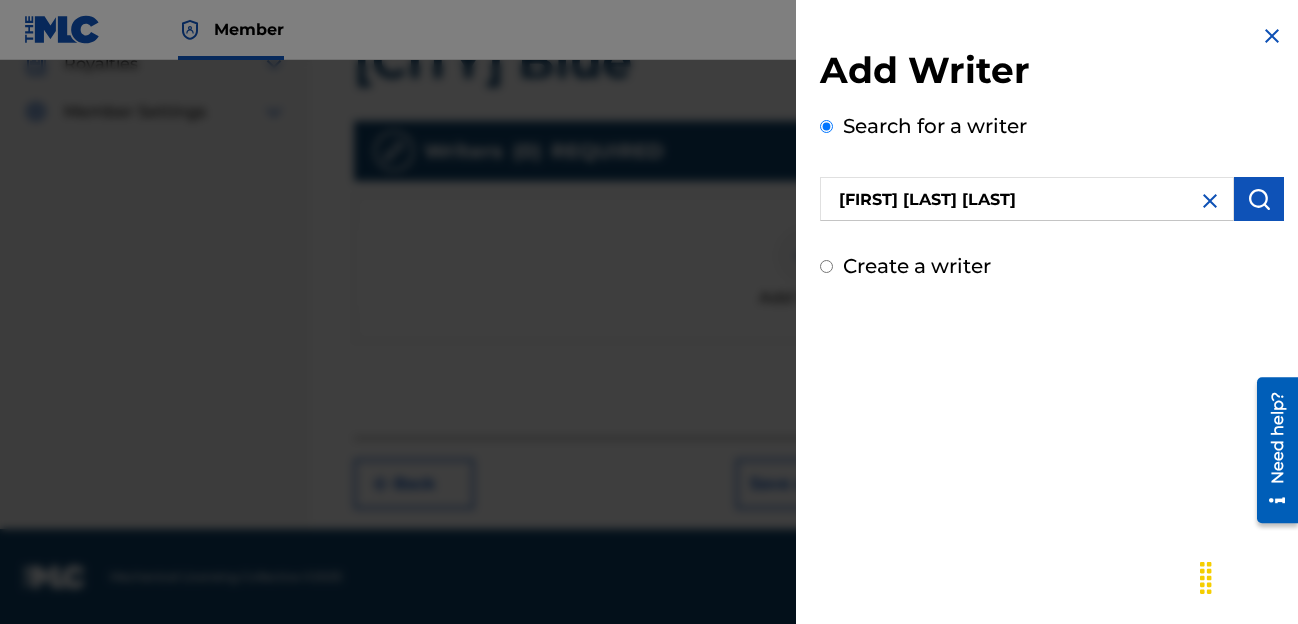 click at bounding box center [1259, 199] 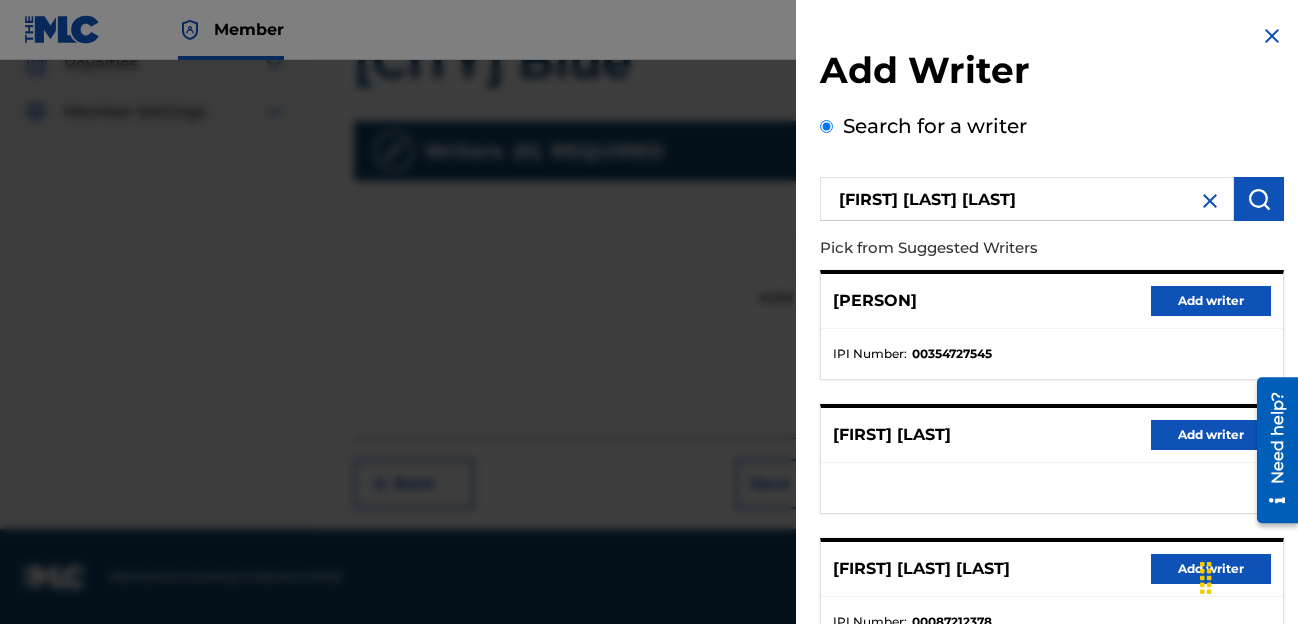 click on "Add writer" at bounding box center (1211, 569) 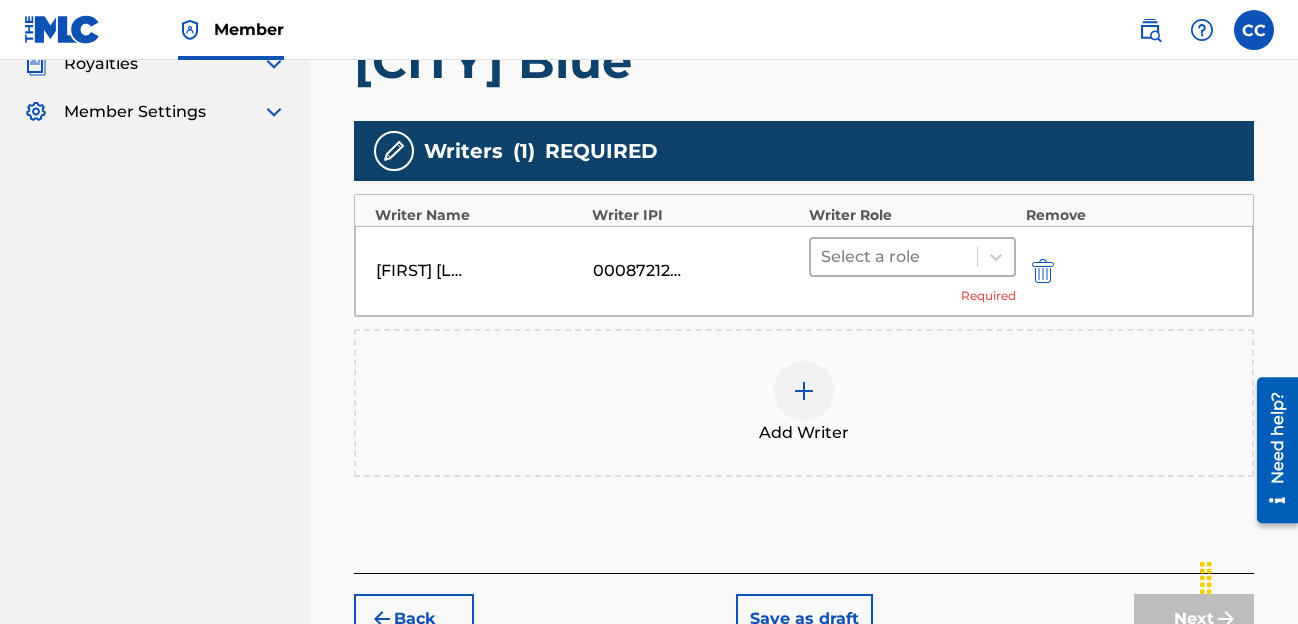 click at bounding box center [894, 257] 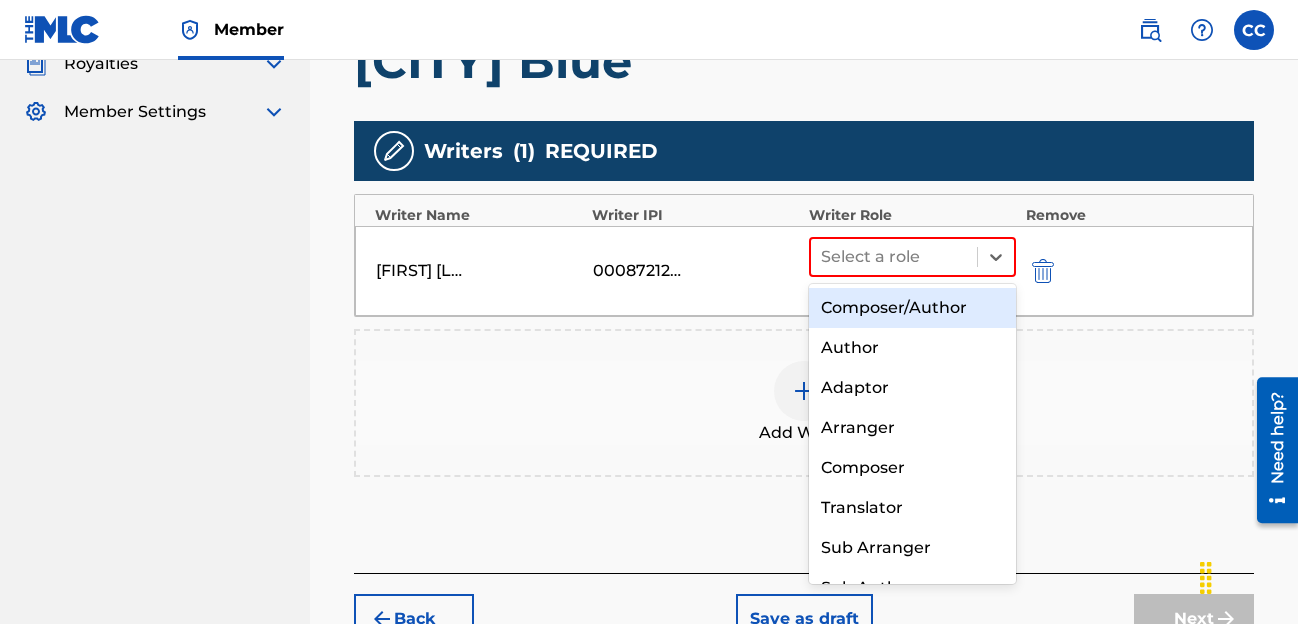 click on "Composer/Author" at bounding box center (912, 308) 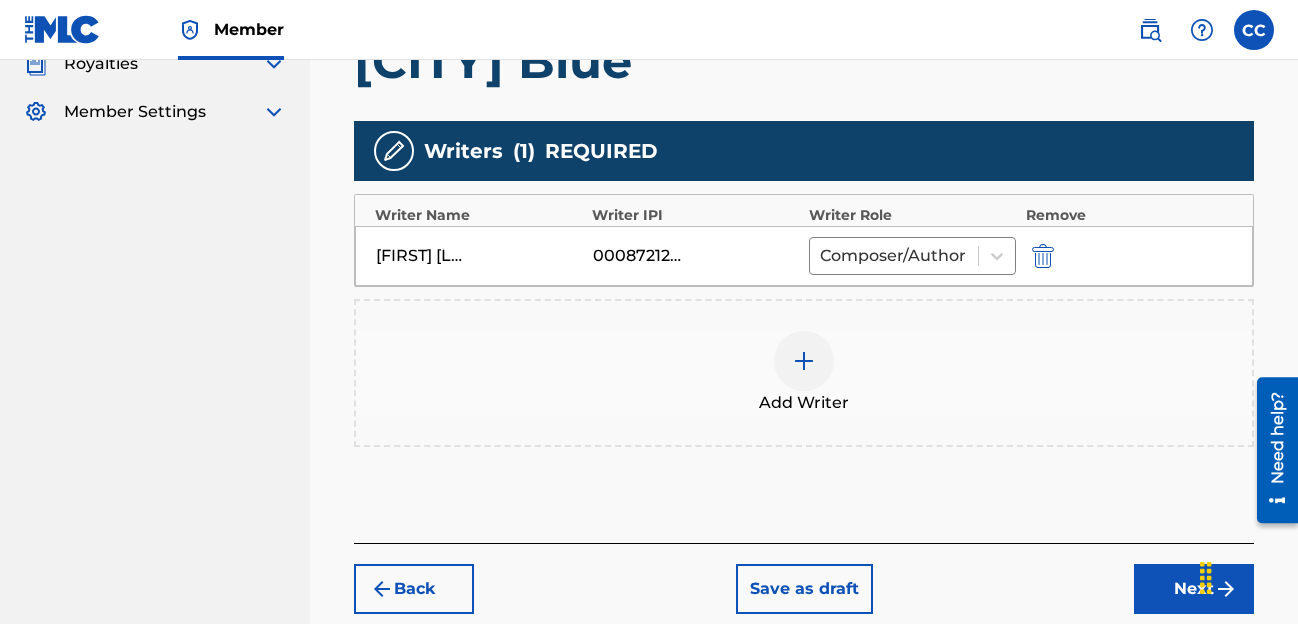 click on "Next" at bounding box center [1194, 589] 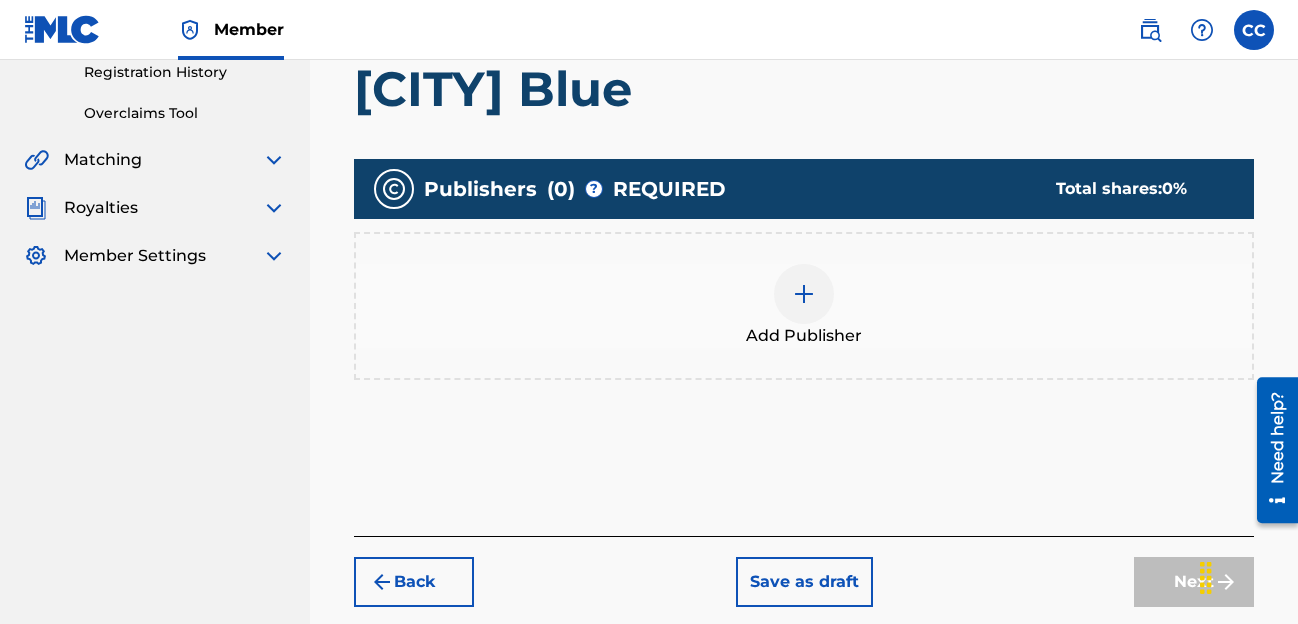 scroll, scrollTop: 484, scrollLeft: 0, axis: vertical 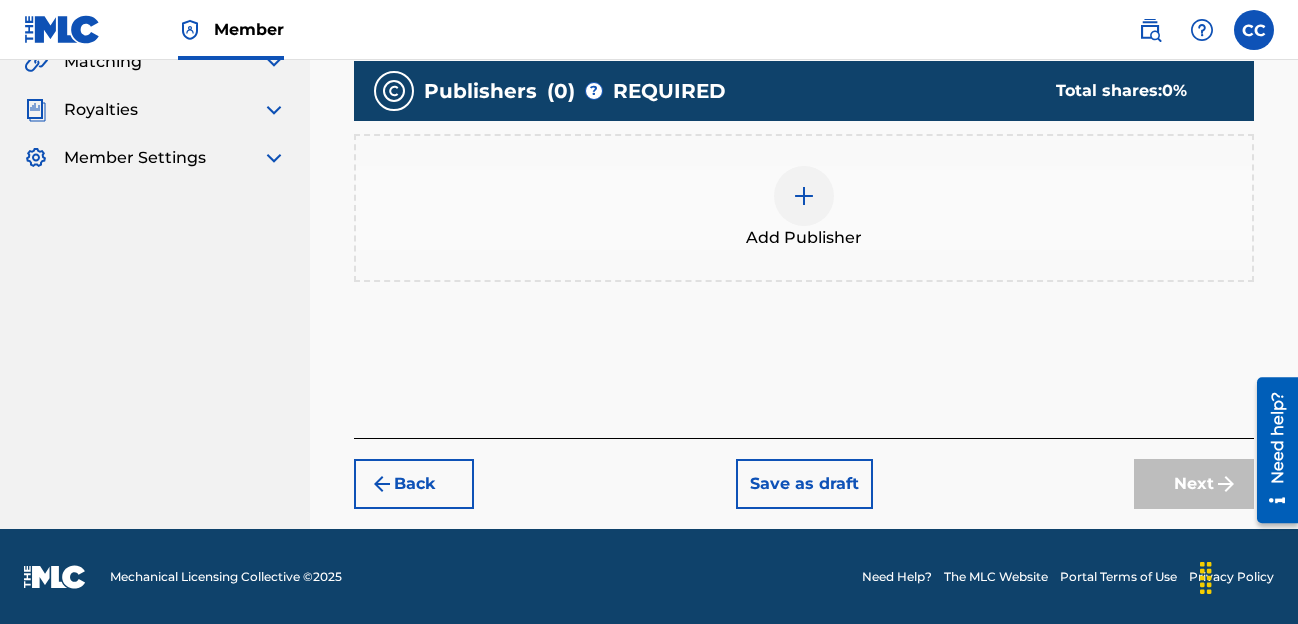 click at bounding box center [804, 196] 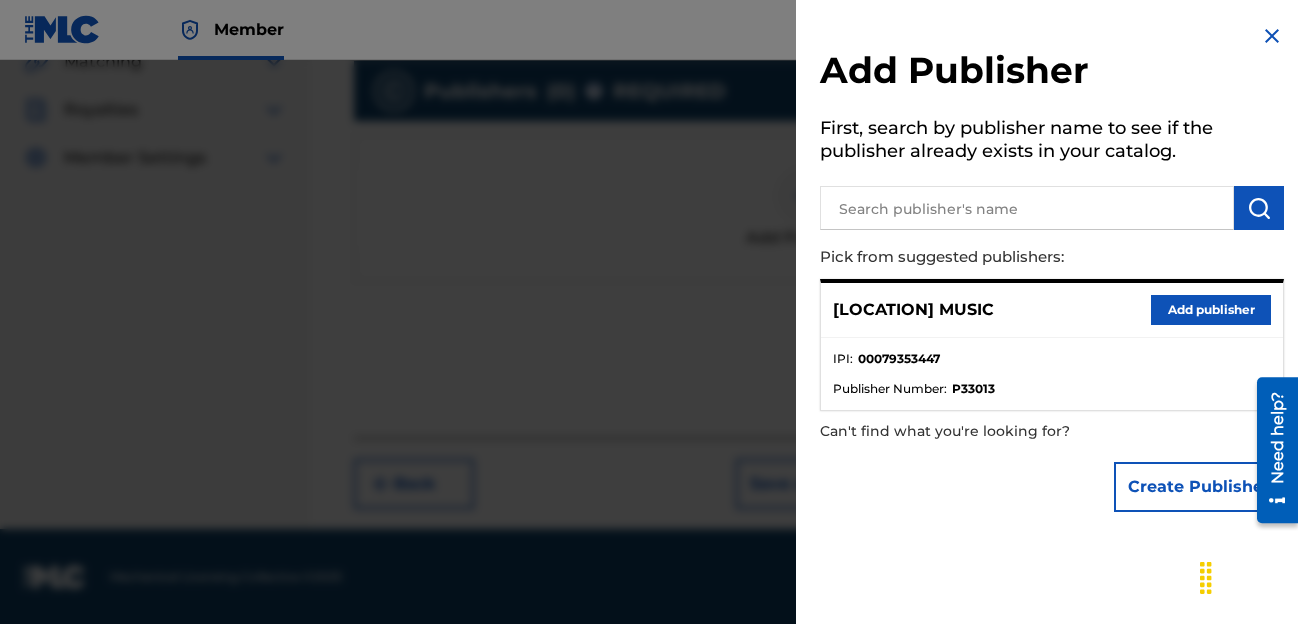 click on "Add publisher" at bounding box center [1211, 310] 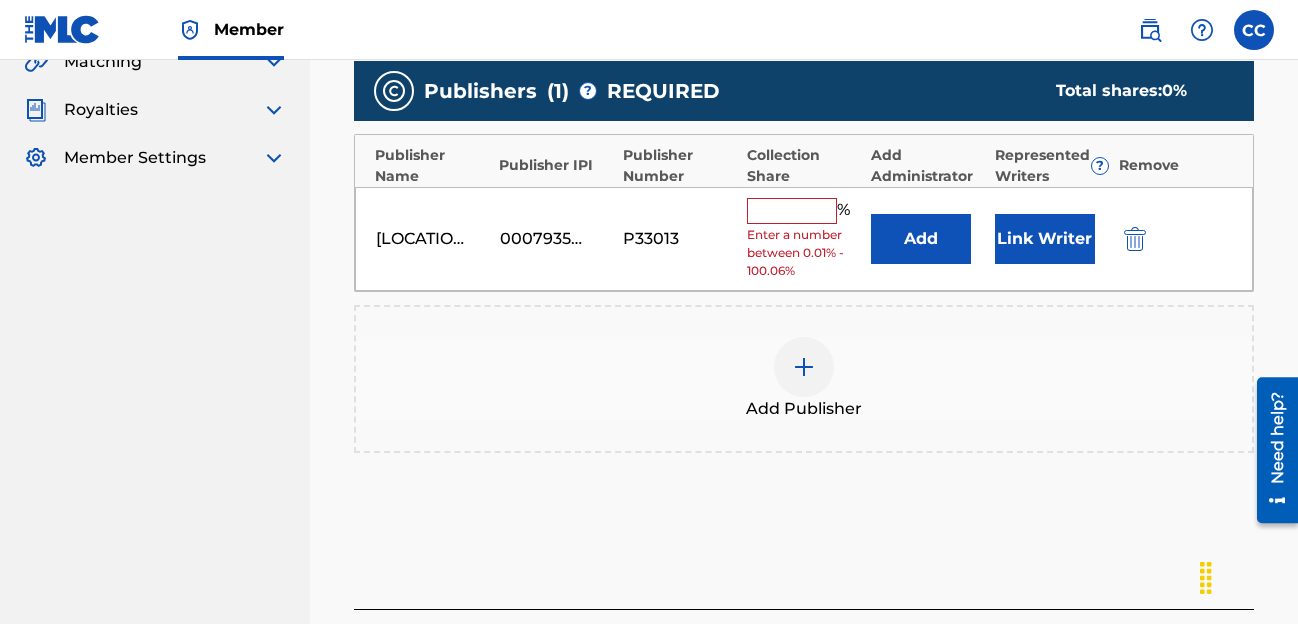 click at bounding box center [792, 211] 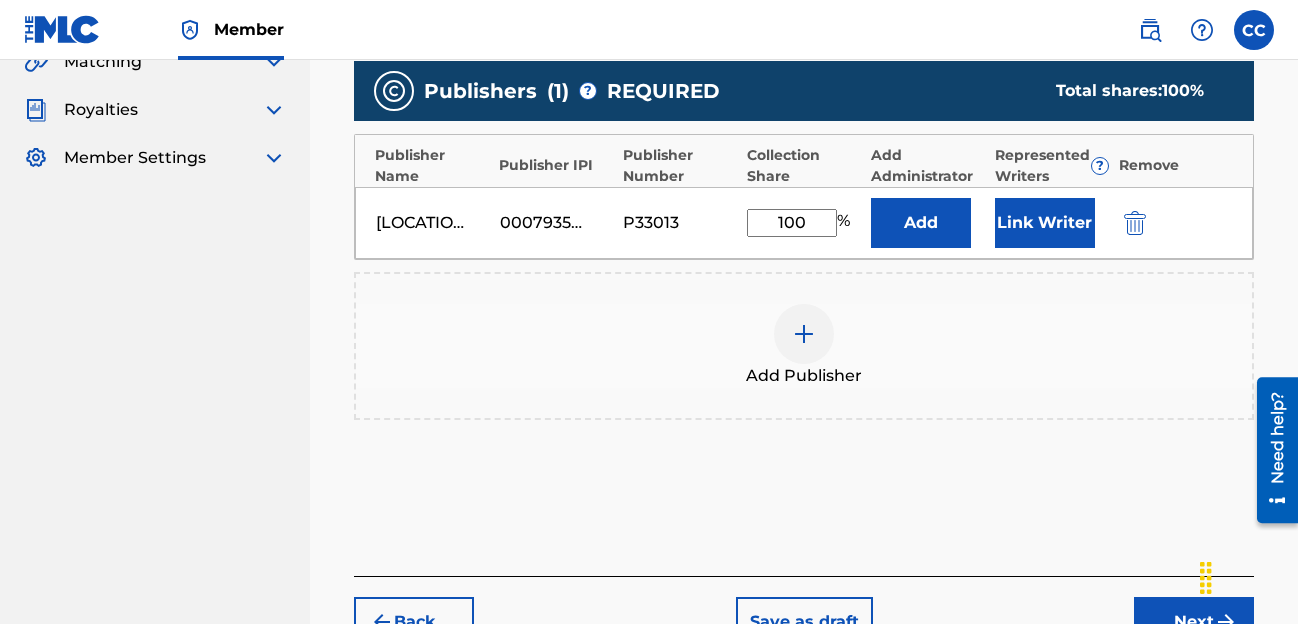 click on "Next" at bounding box center (1194, 622) 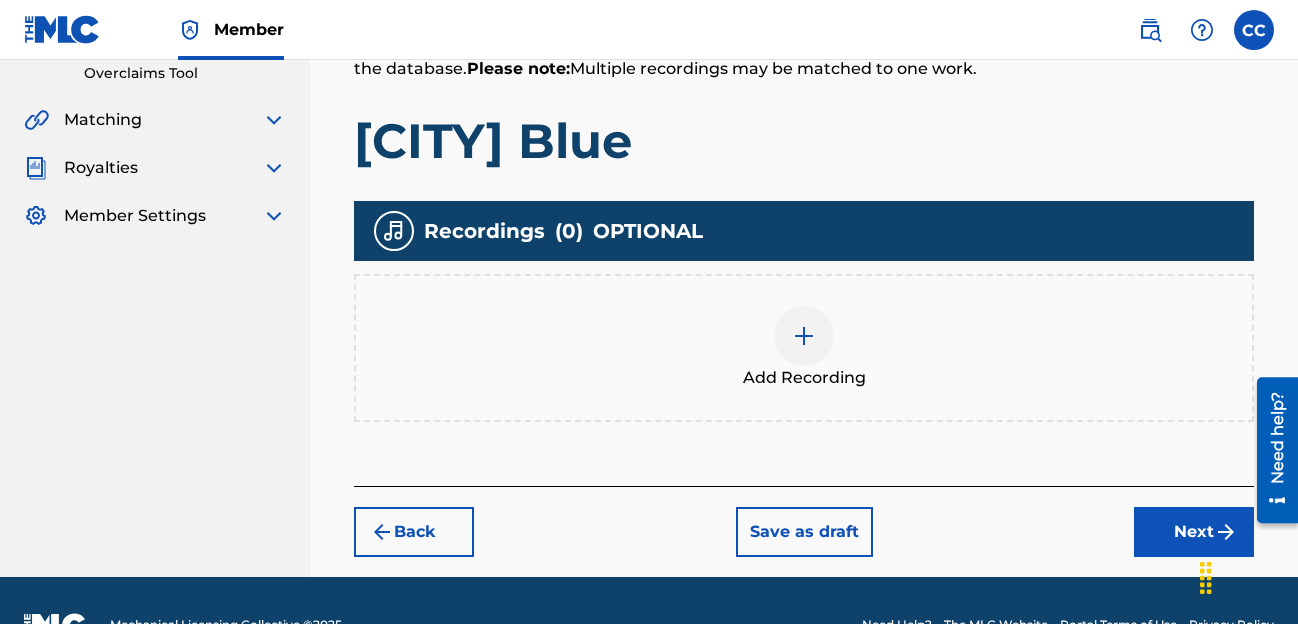 scroll, scrollTop: 432, scrollLeft: 0, axis: vertical 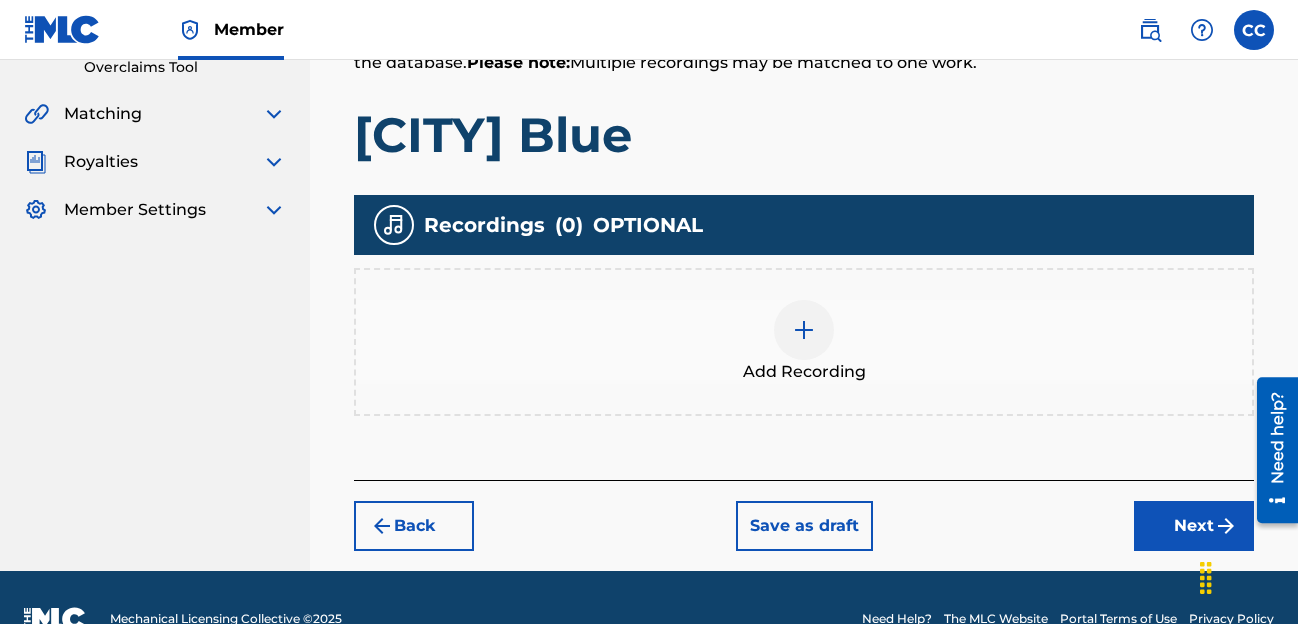 click at bounding box center [804, 330] 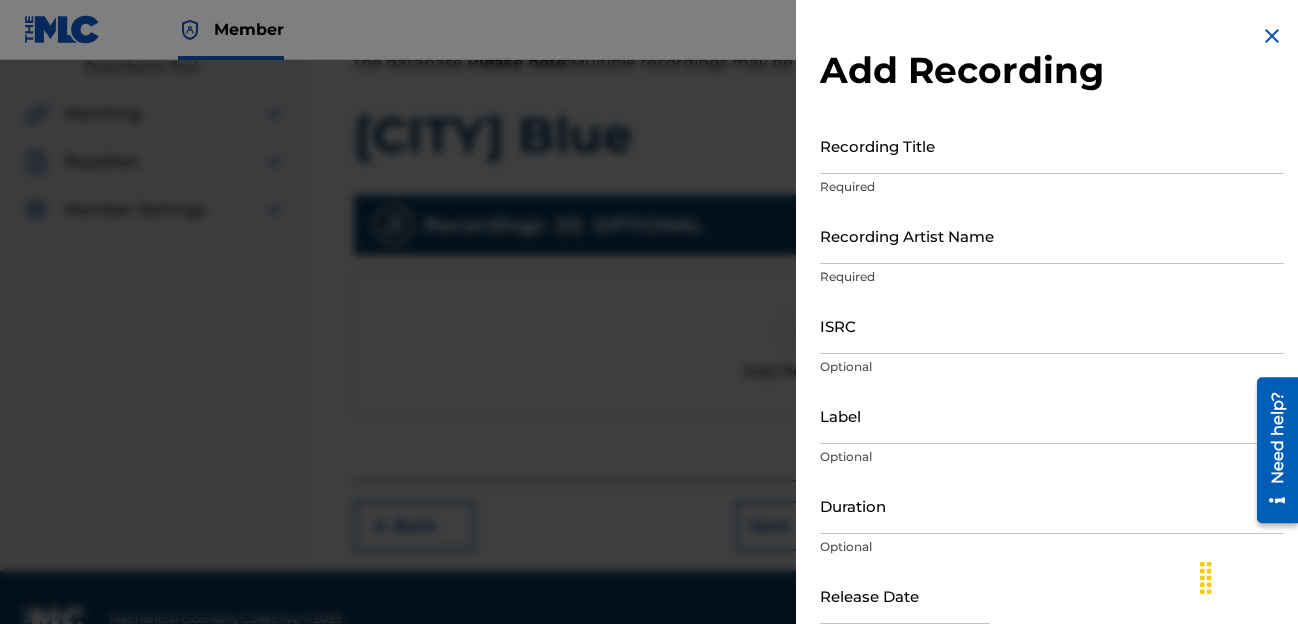 click on "Recording Title" at bounding box center (1052, 145) 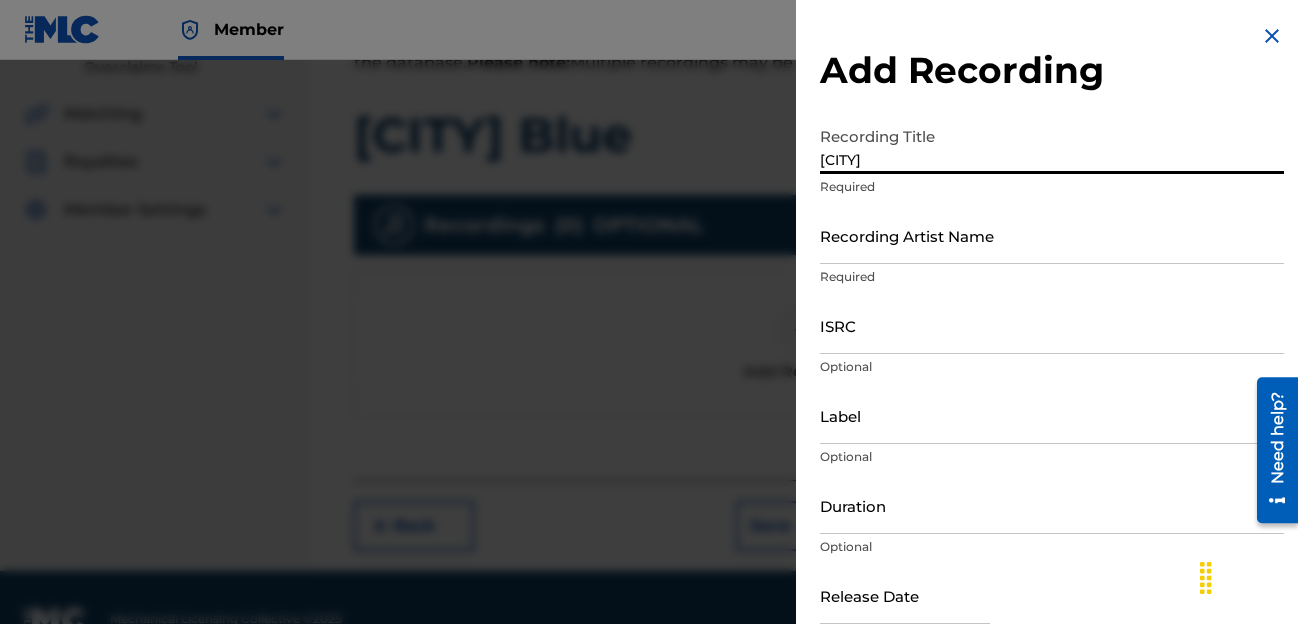 click on "Label" at bounding box center (1052, 415) 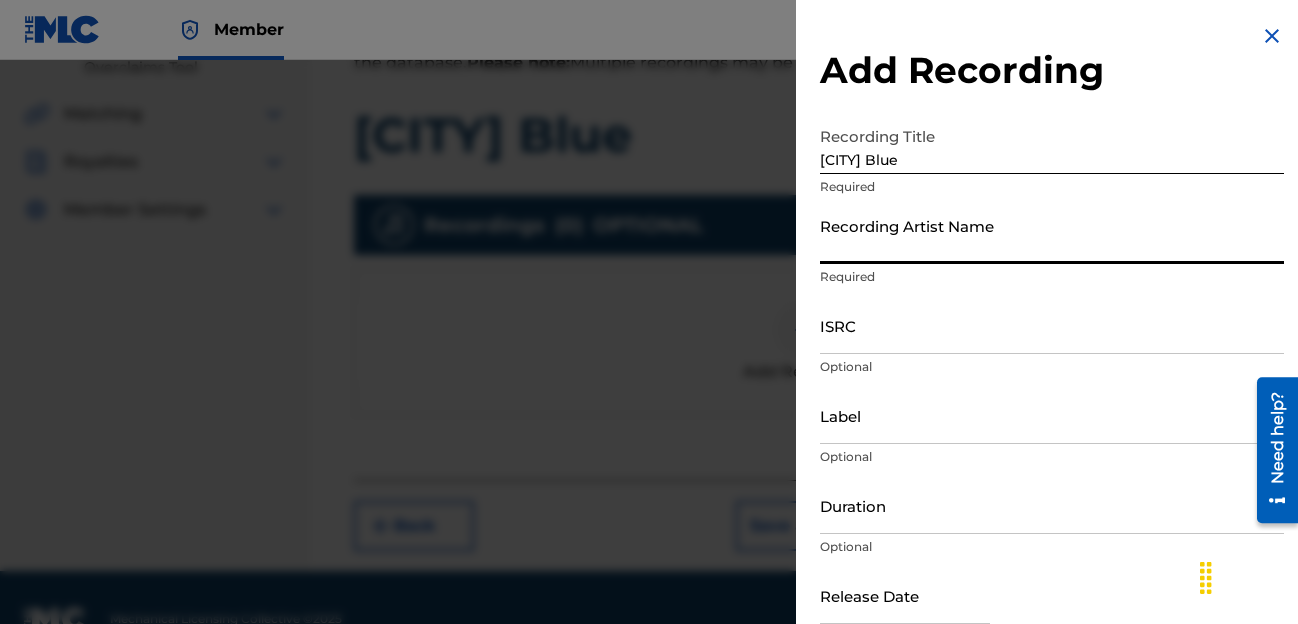 click on "Recording Artist Name" at bounding box center (1052, 235) 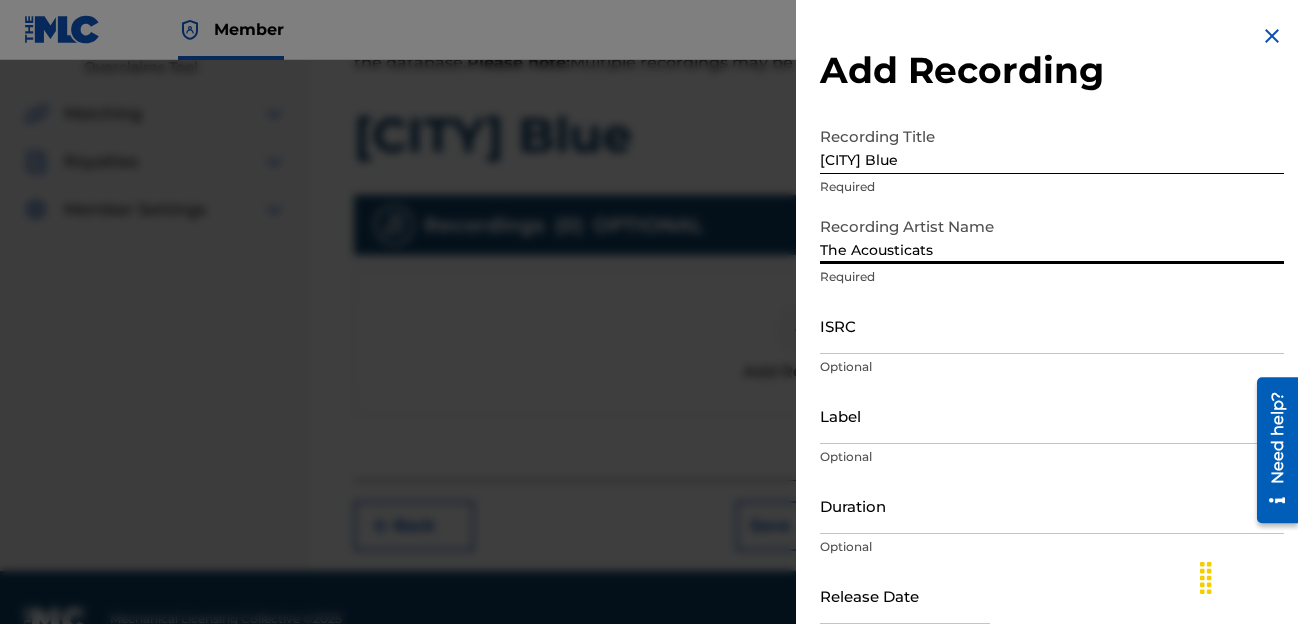 click on "ISRC" at bounding box center [1052, 325] 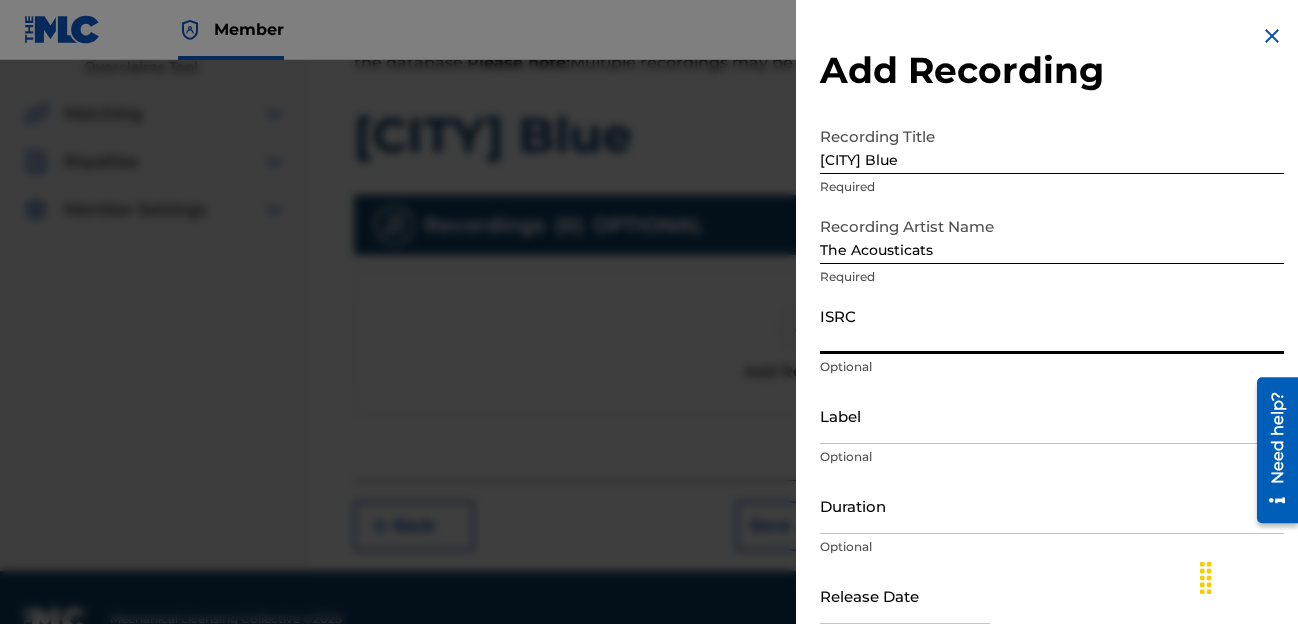 click on "ISRC" at bounding box center (1052, 325) 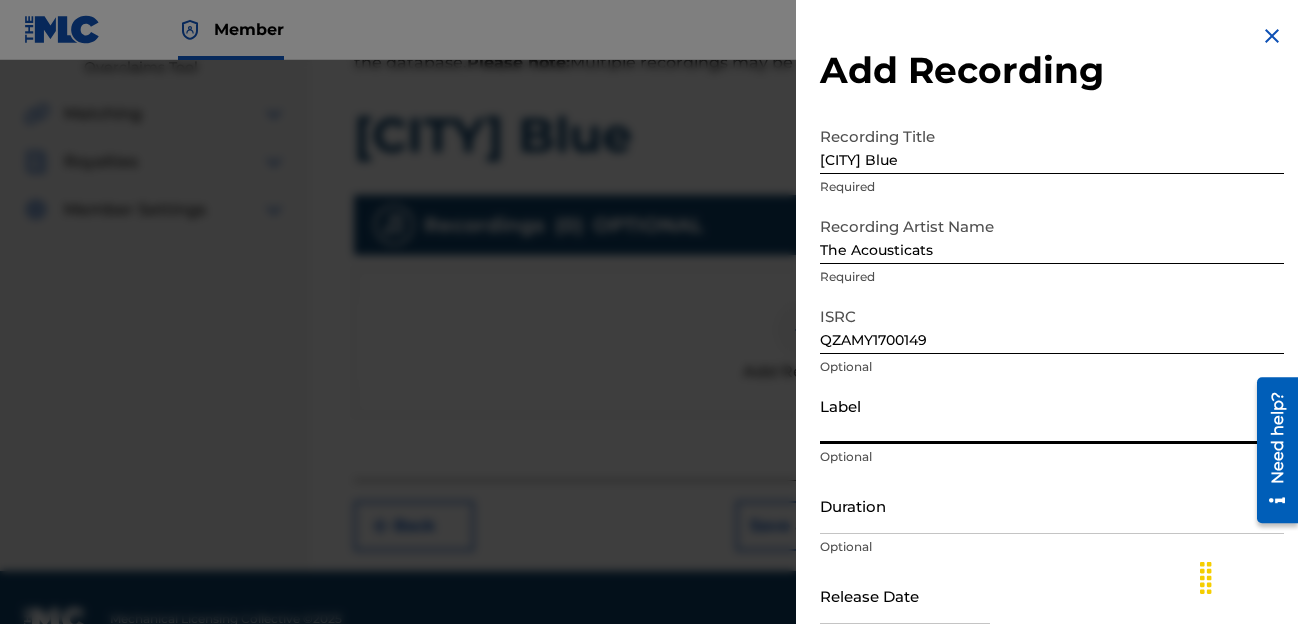 click on "Label" at bounding box center (1052, 415) 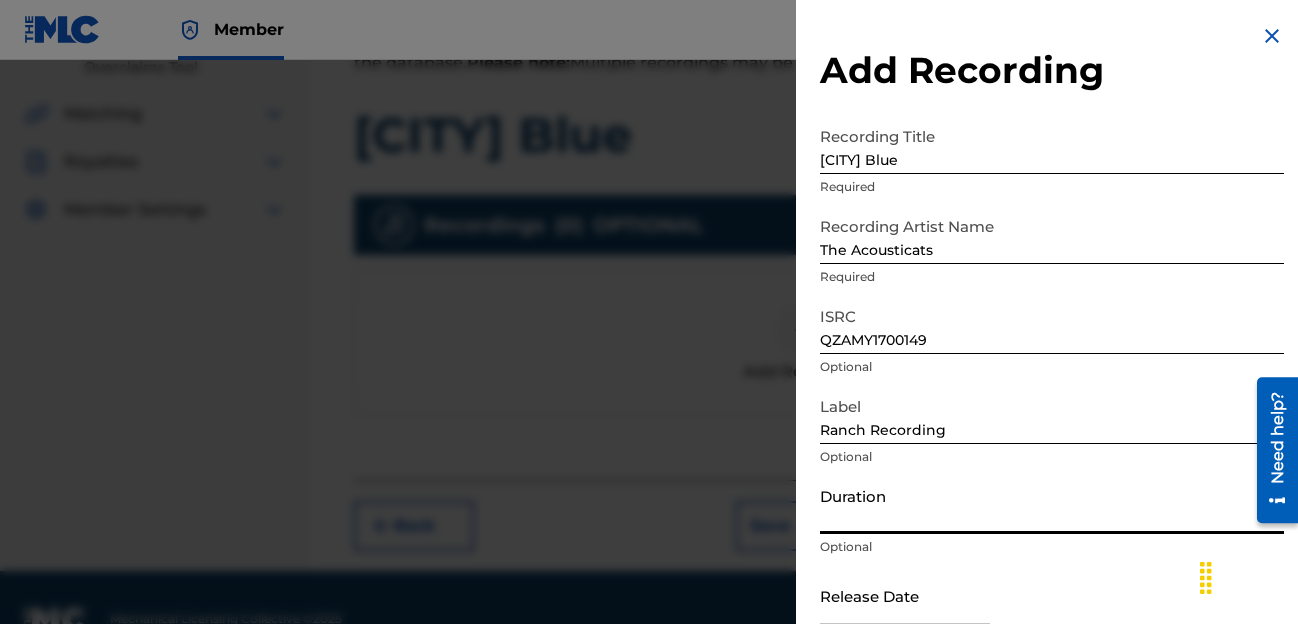 click on "Duration" at bounding box center (1052, 505) 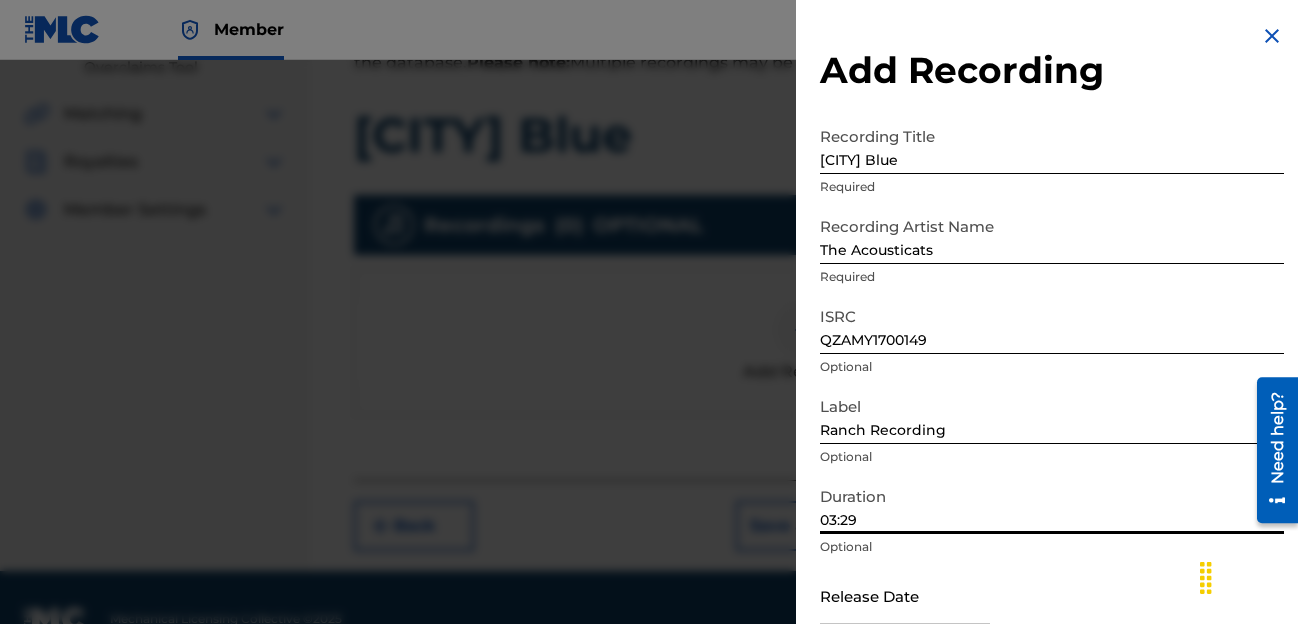 scroll, scrollTop: 107, scrollLeft: 0, axis: vertical 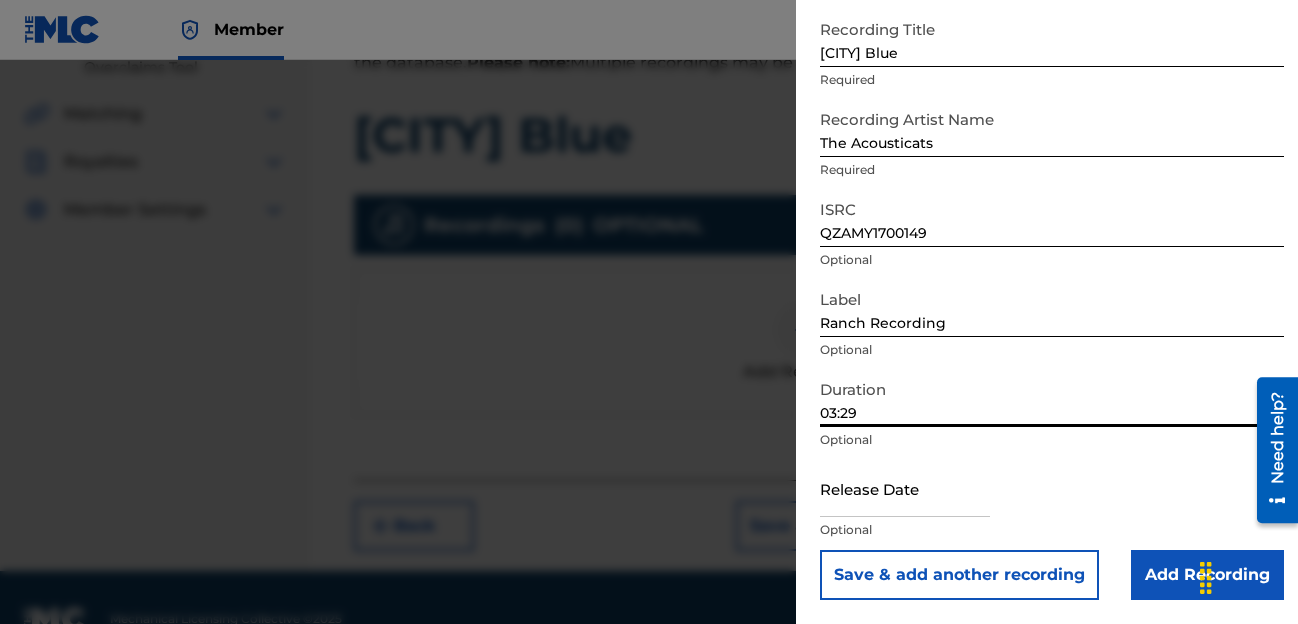 click at bounding box center [905, 488] 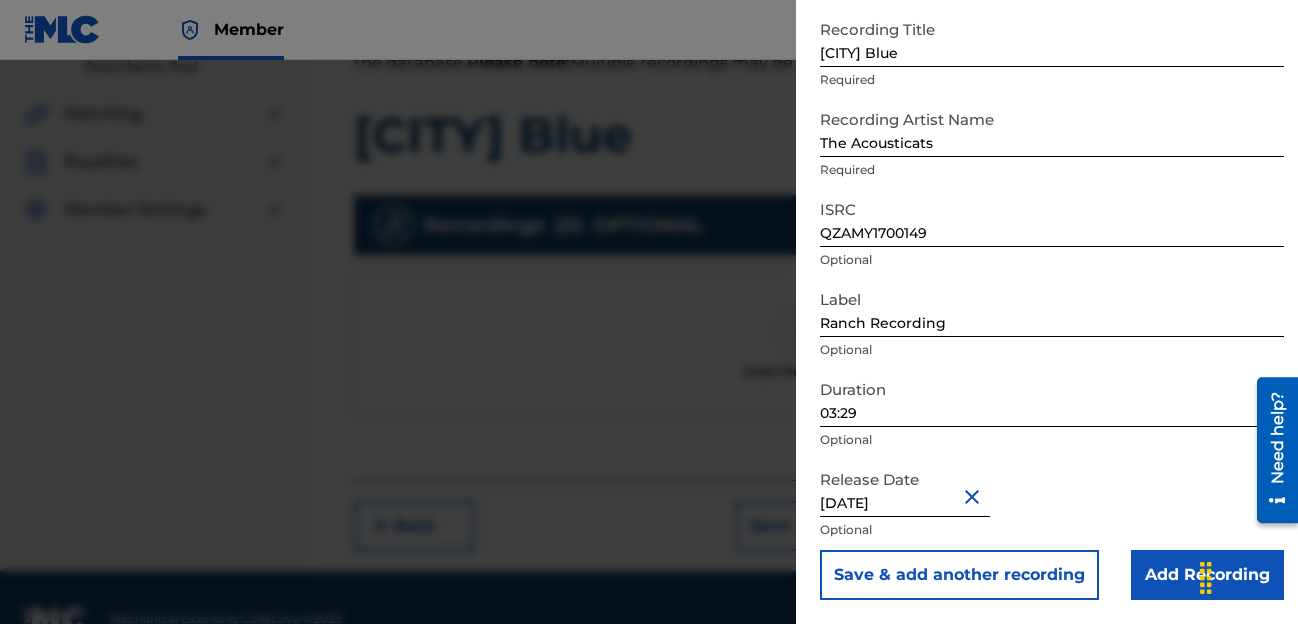 click on "Add Recording" at bounding box center [1207, 575] 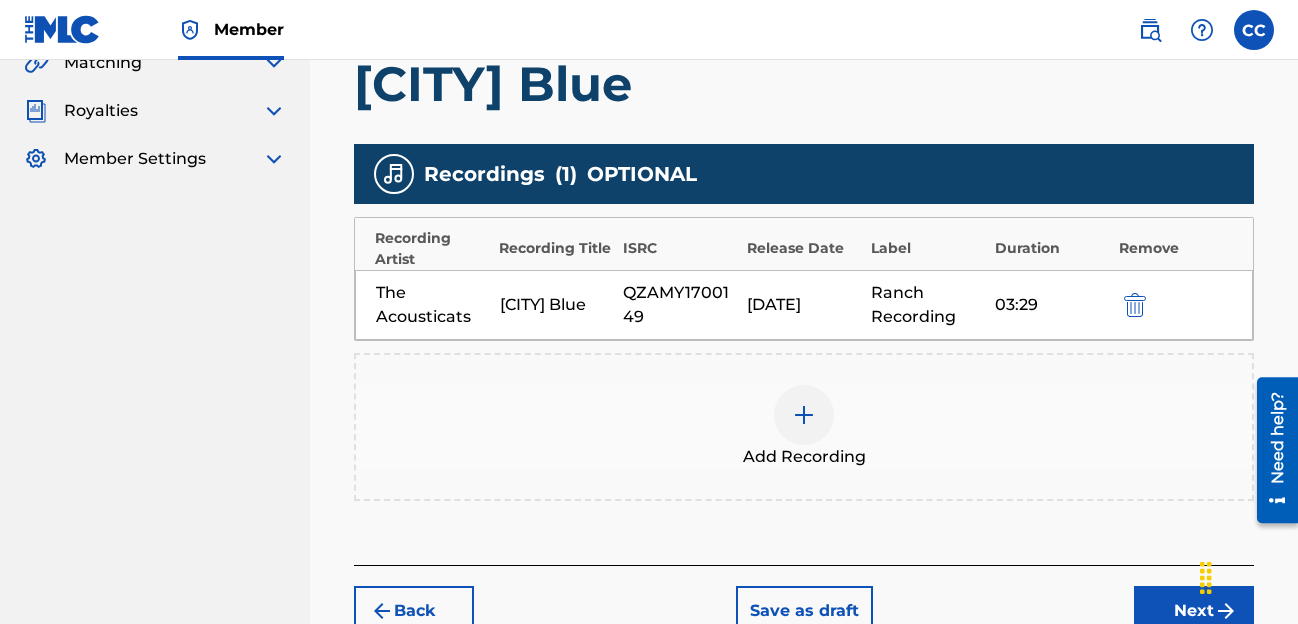 scroll, scrollTop: 611, scrollLeft: 0, axis: vertical 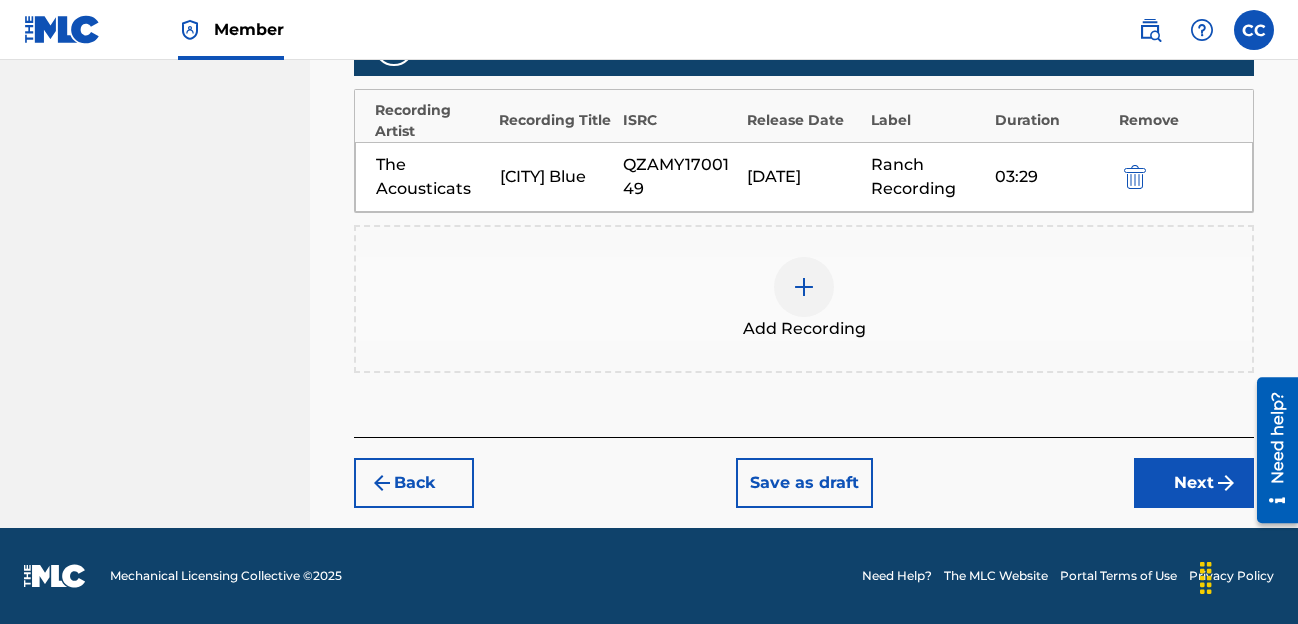click on "Next" at bounding box center (1194, 483) 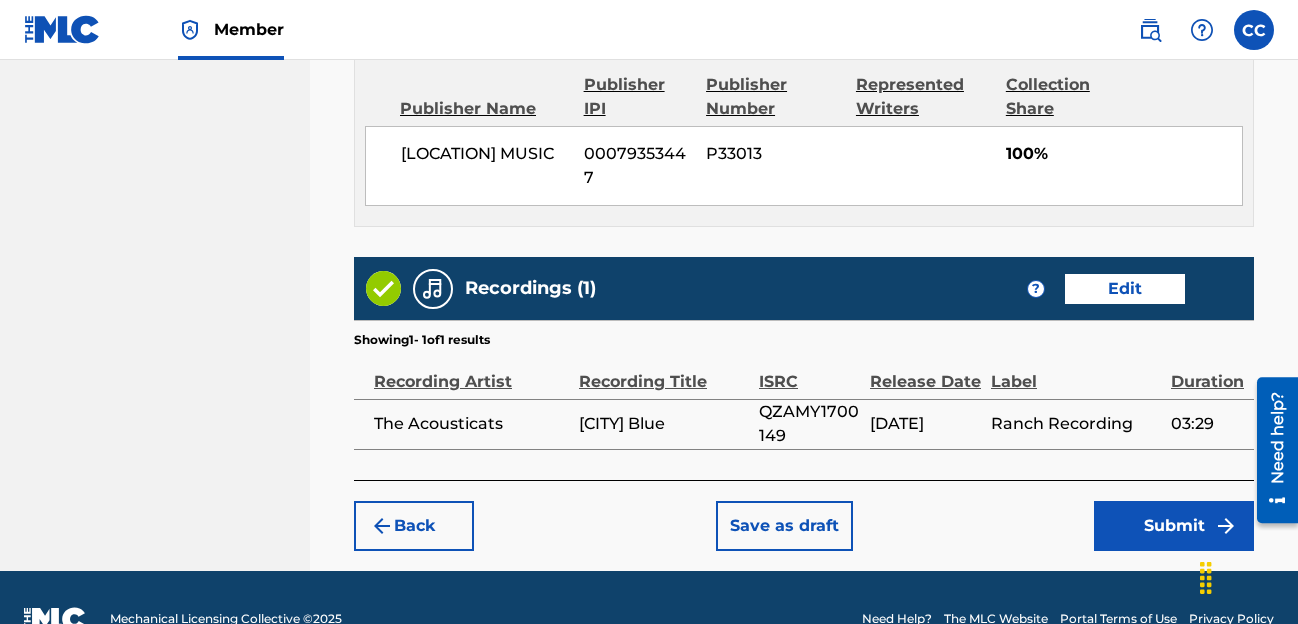 scroll, scrollTop: 1153, scrollLeft: 0, axis: vertical 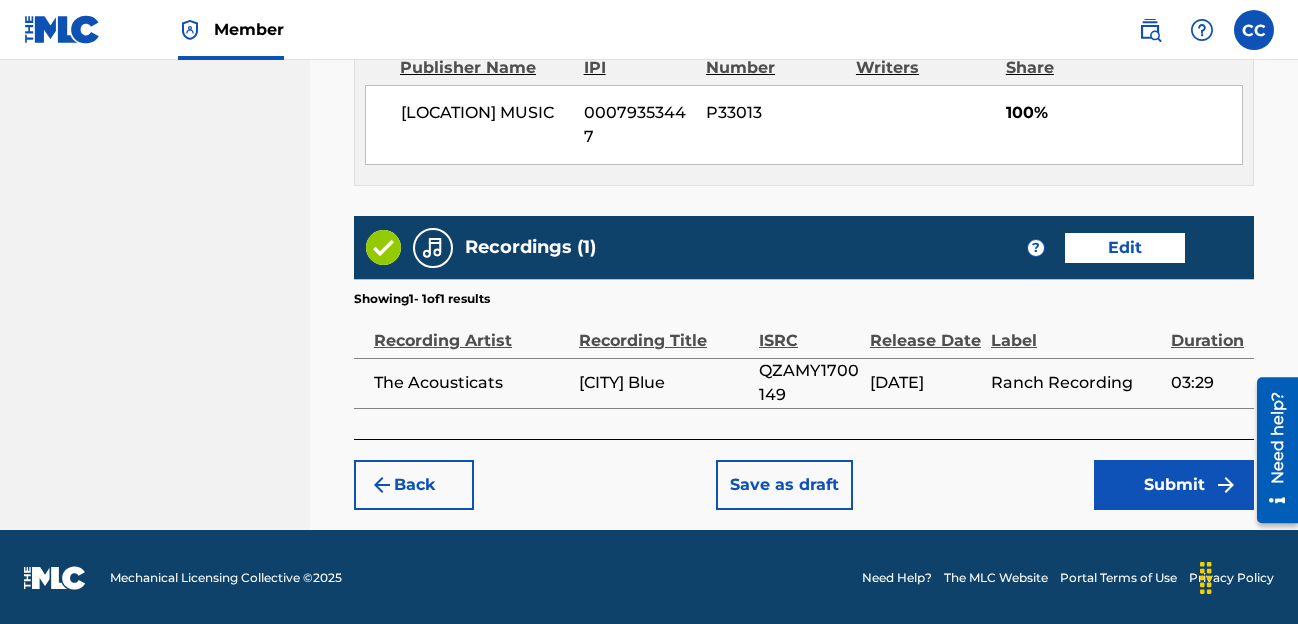 click on "Submit" at bounding box center [1174, 485] 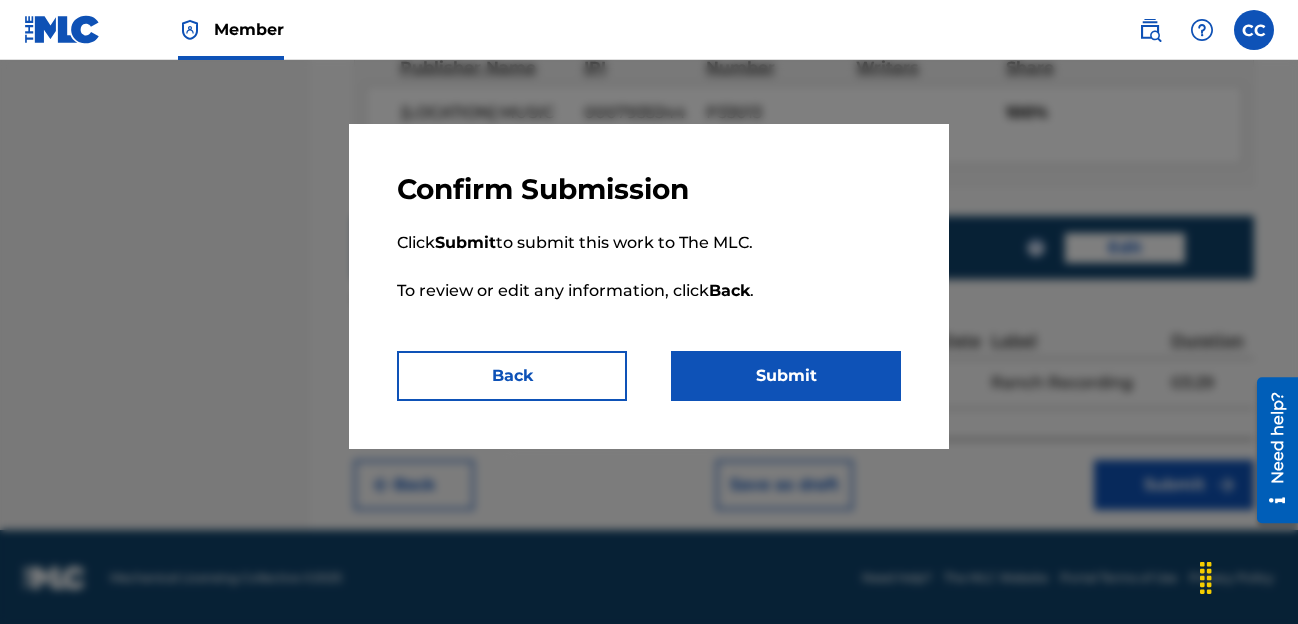 click on "Submit" at bounding box center (786, 376) 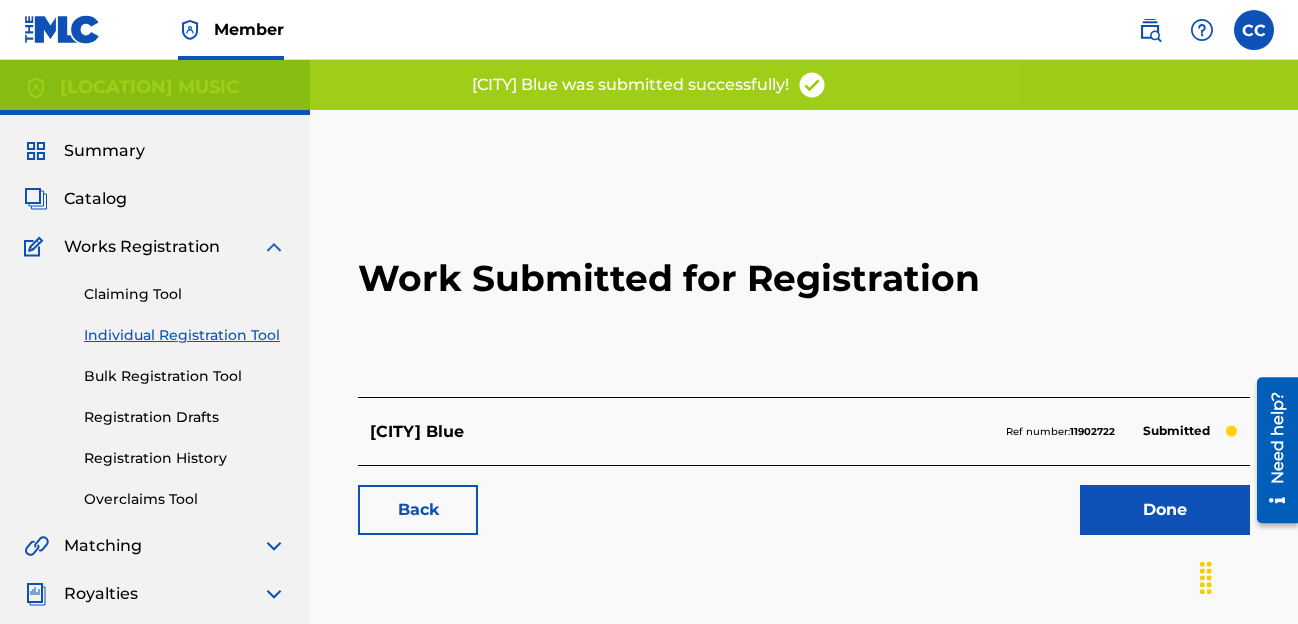 click on "Done" at bounding box center (1165, 510) 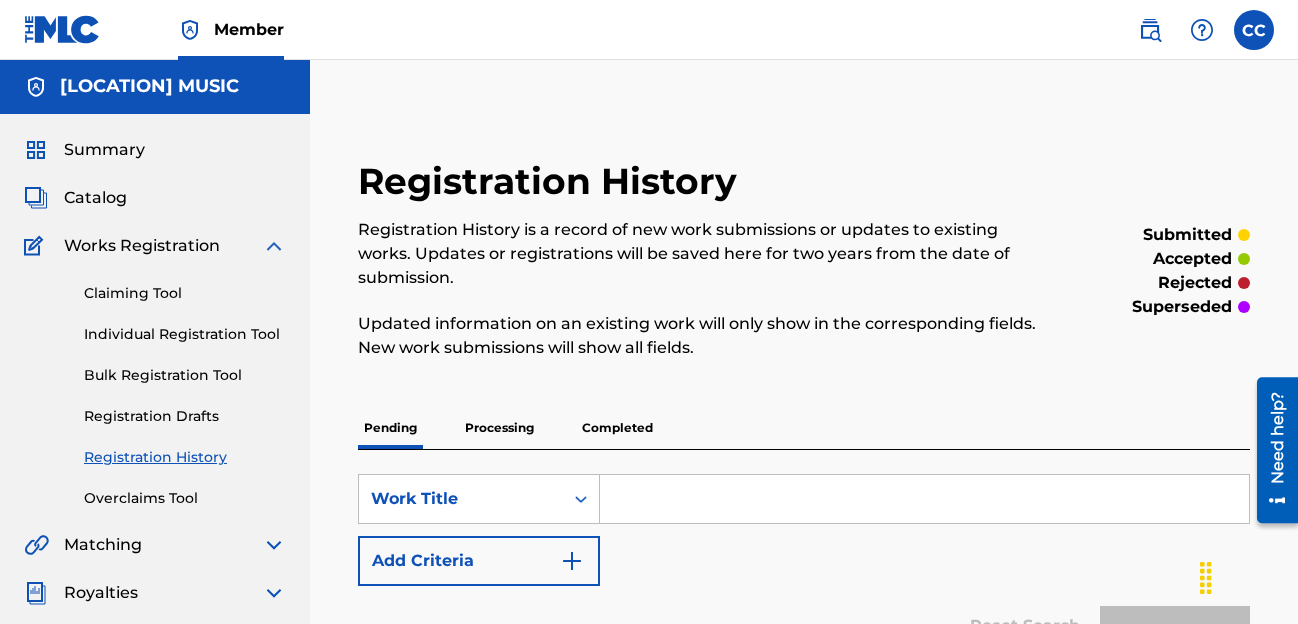 scroll, scrollTop: 2, scrollLeft: 0, axis: vertical 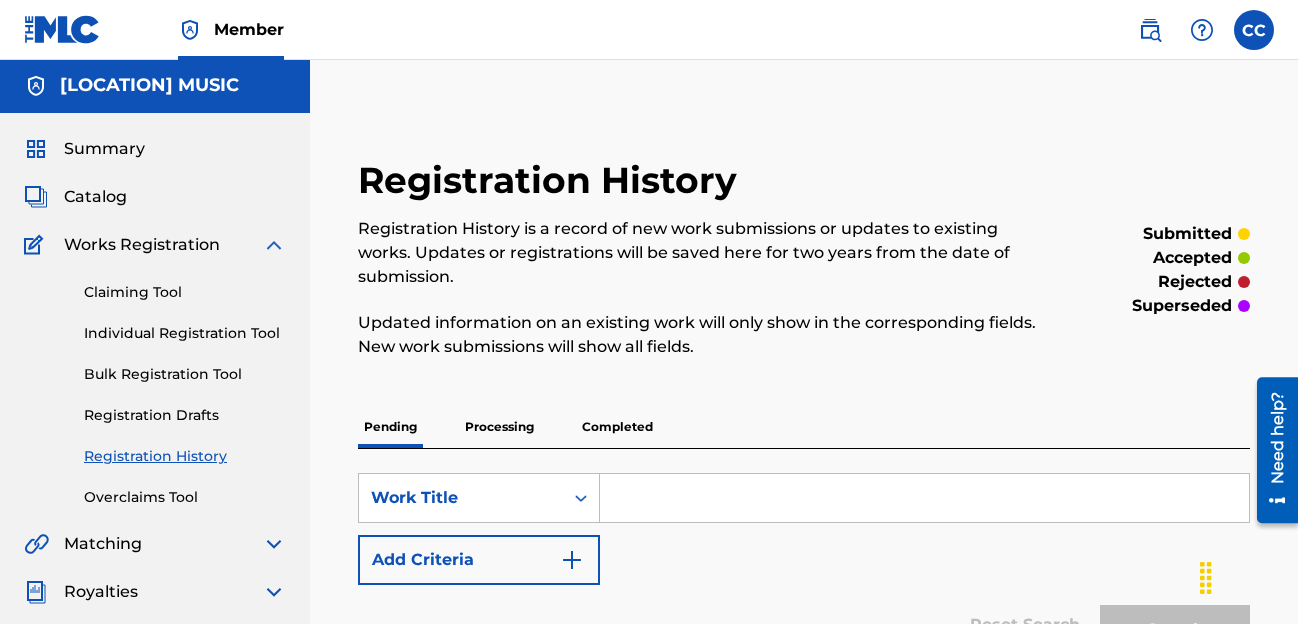 click on "Individual Registration Tool" at bounding box center [185, 333] 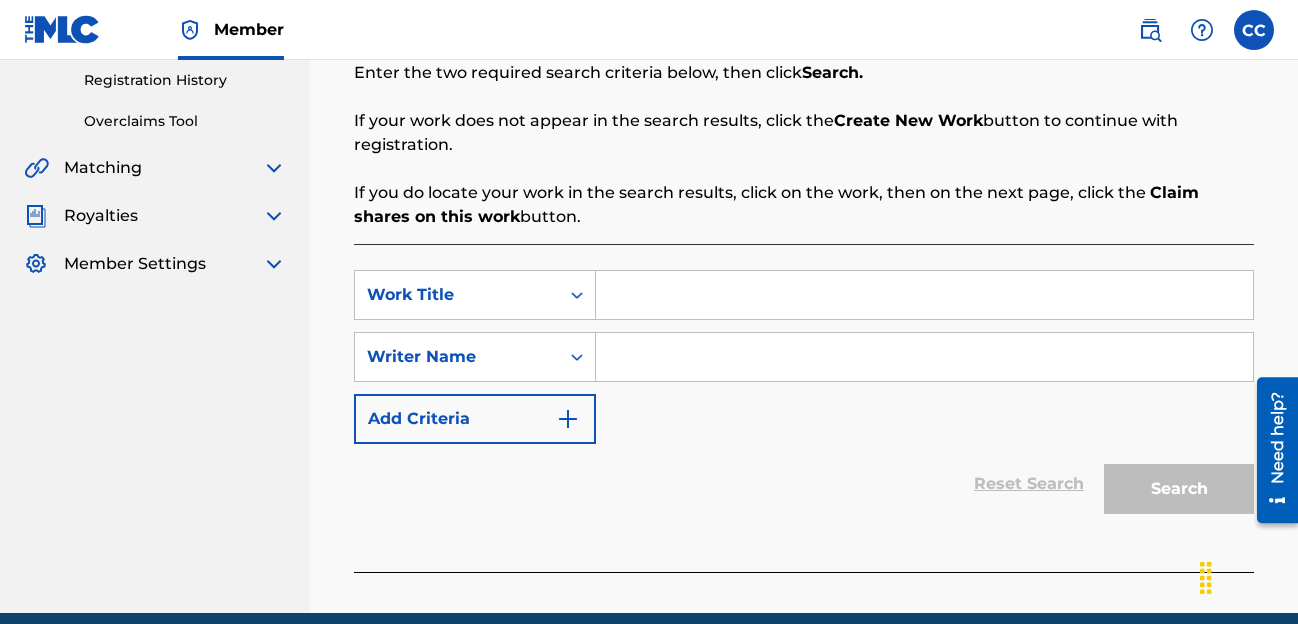 scroll, scrollTop: 391, scrollLeft: 0, axis: vertical 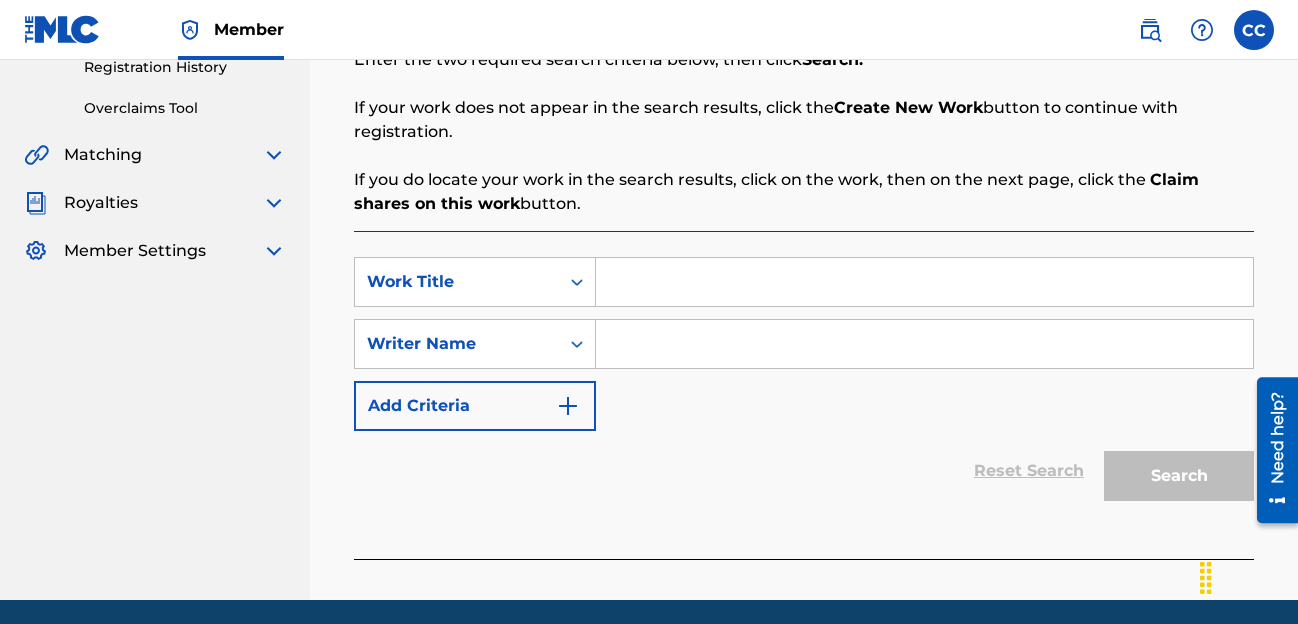 click at bounding box center (924, 282) 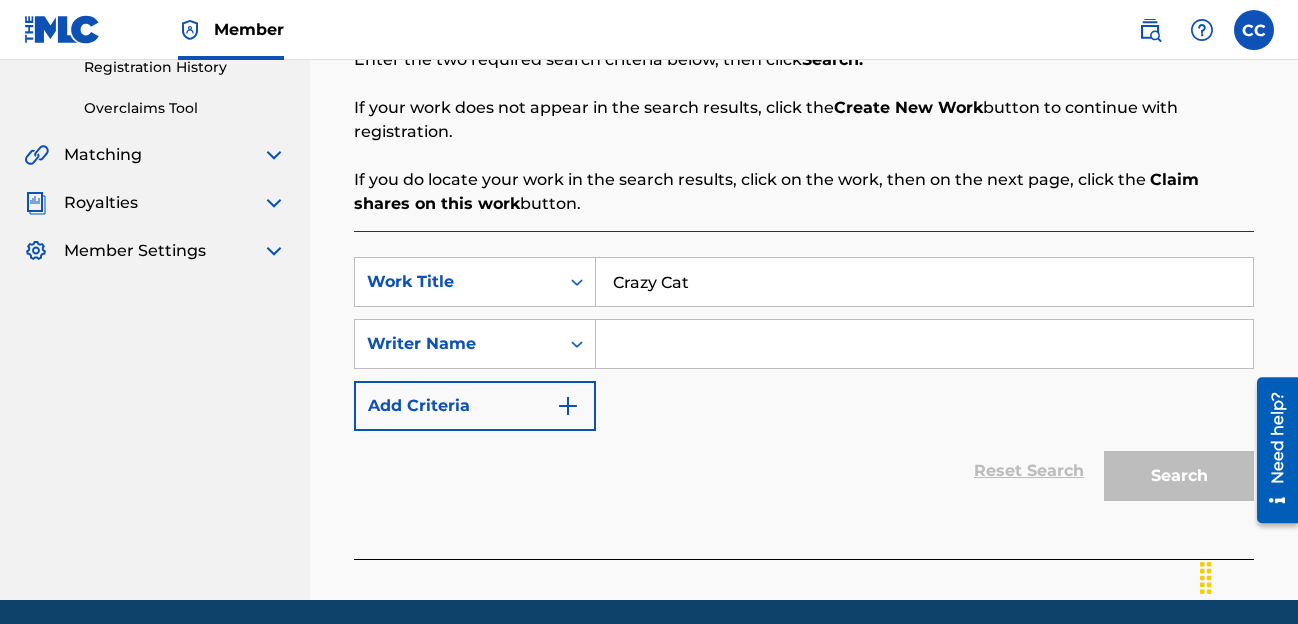 click at bounding box center (924, 344) 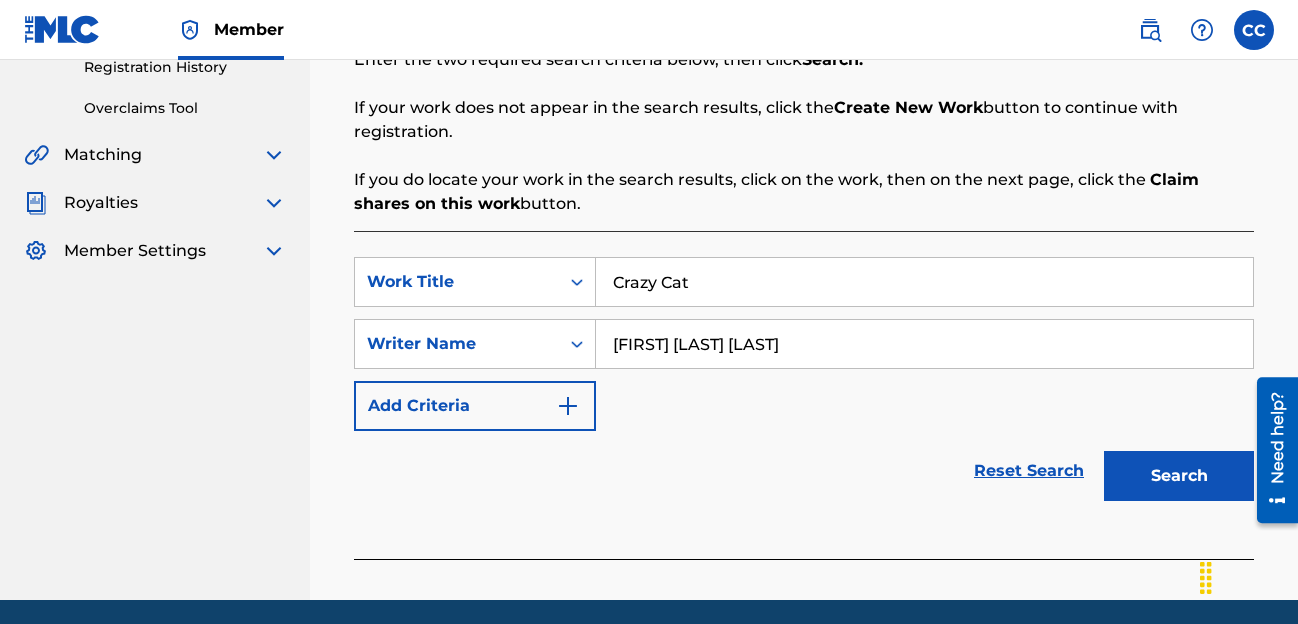 click on "Search" at bounding box center (1179, 476) 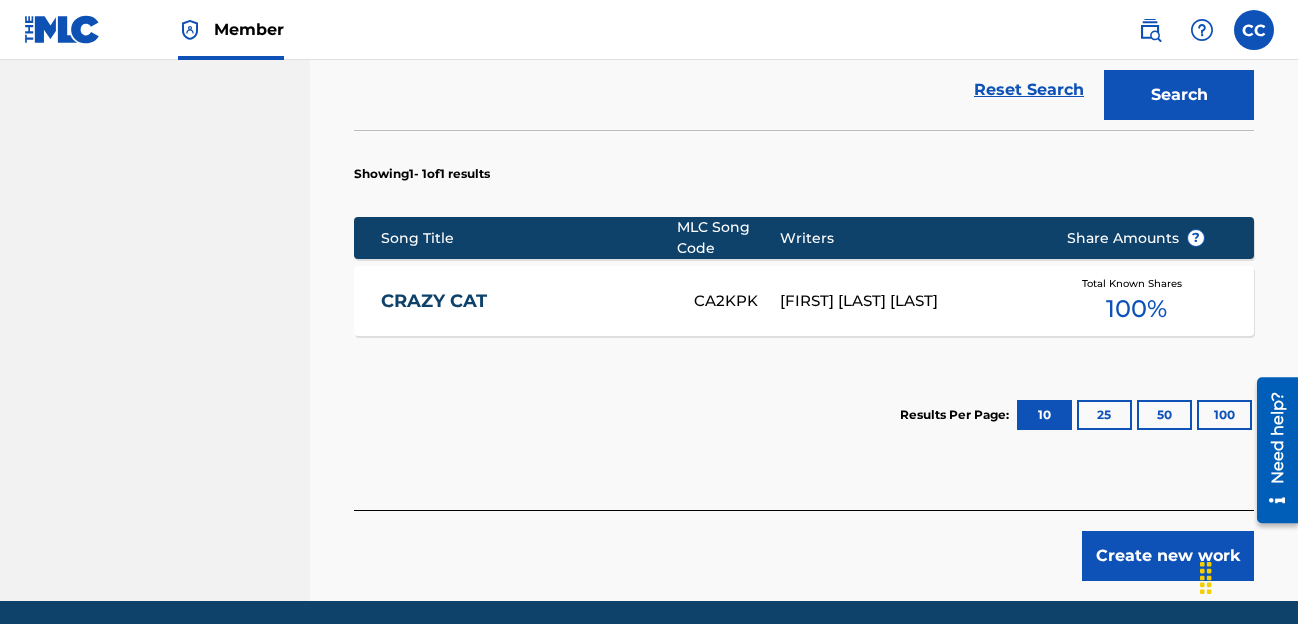 scroll, scrollTop: 774, scrollLeft: 0, axis: vertical 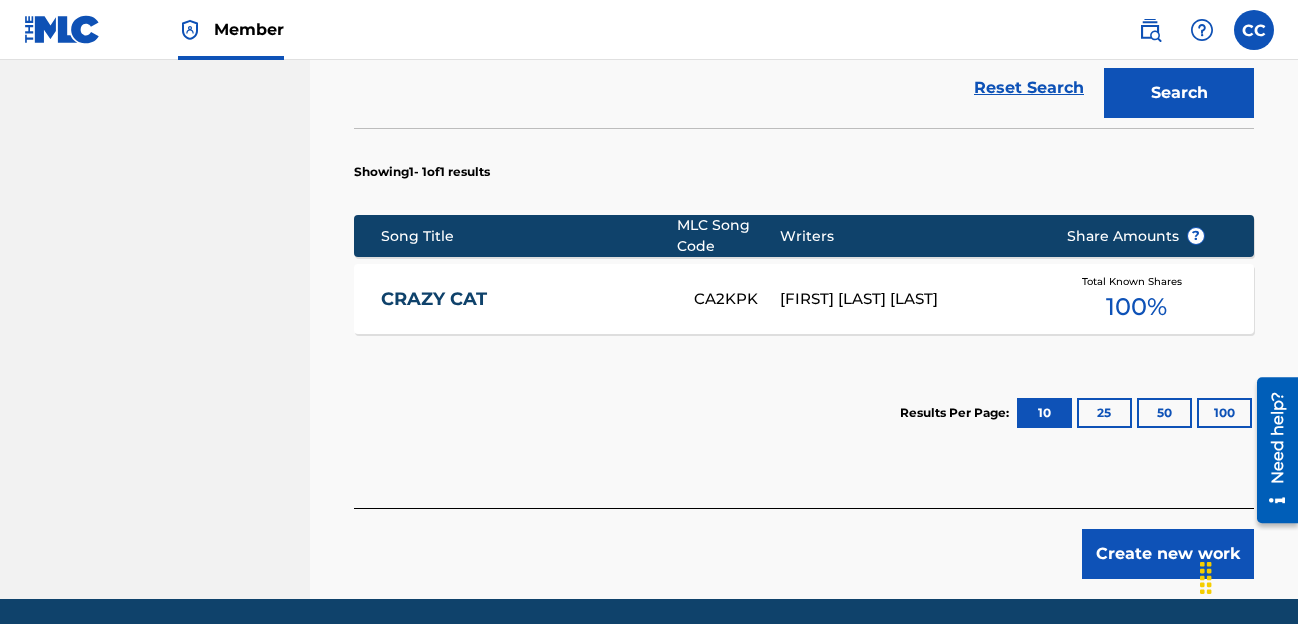 click on "Create new work" at bounding box center [1168, 554] 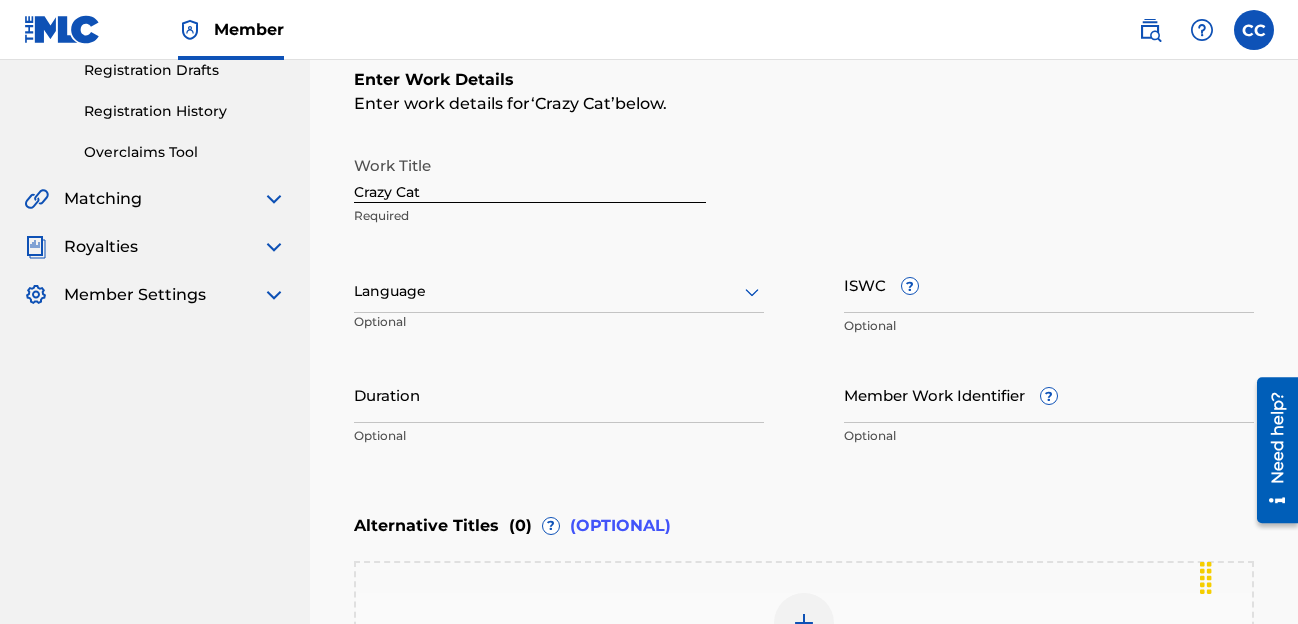 scroll, scrollTop: 346, scrollLeft: 0, axis: vertical 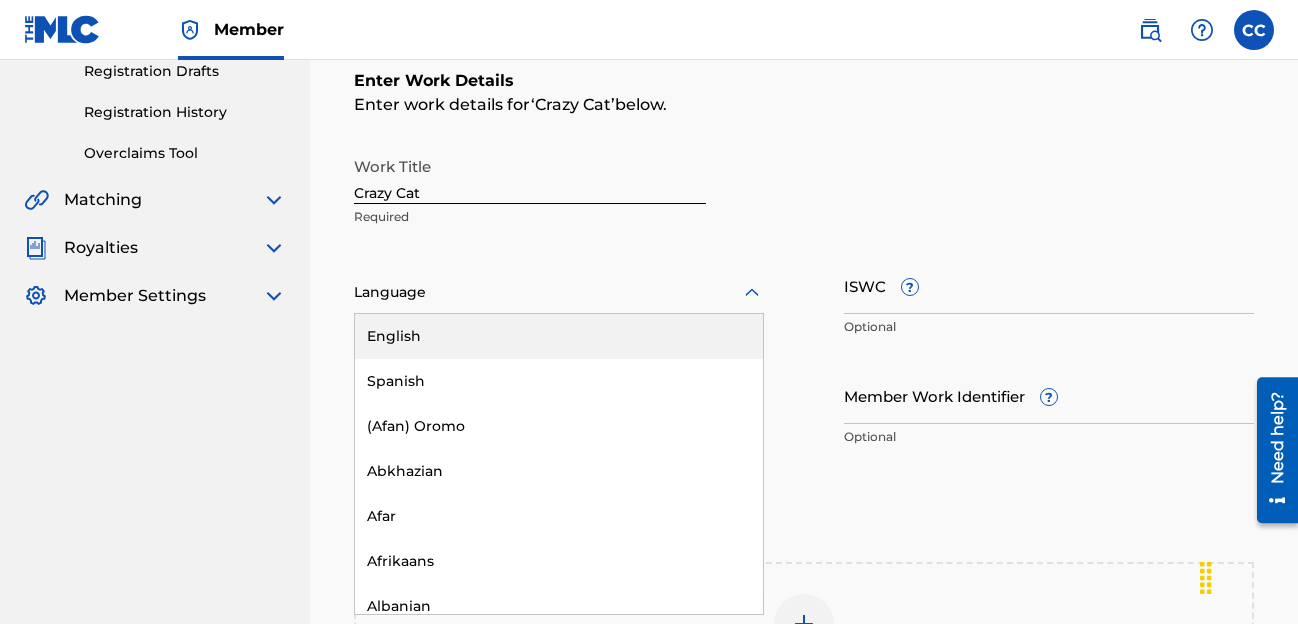 click 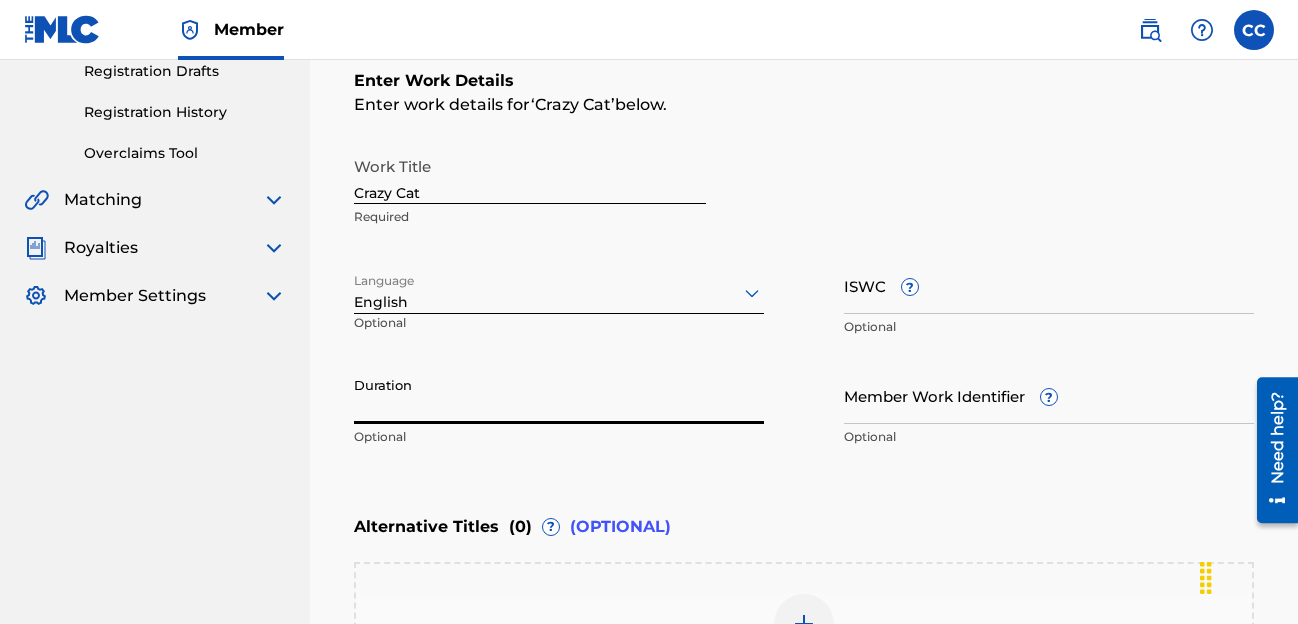 click on "Duration" at bounding box center [559, 395] 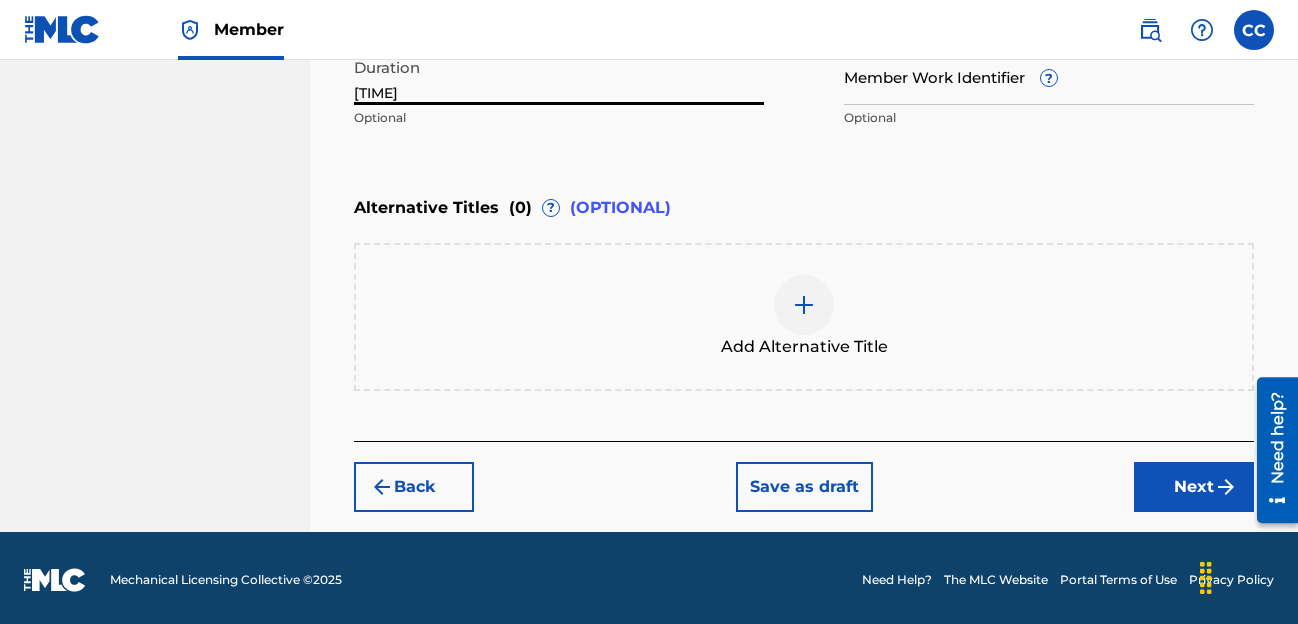 scroll, scrollTop: 668, scrollLeft: 0, axis: vertical 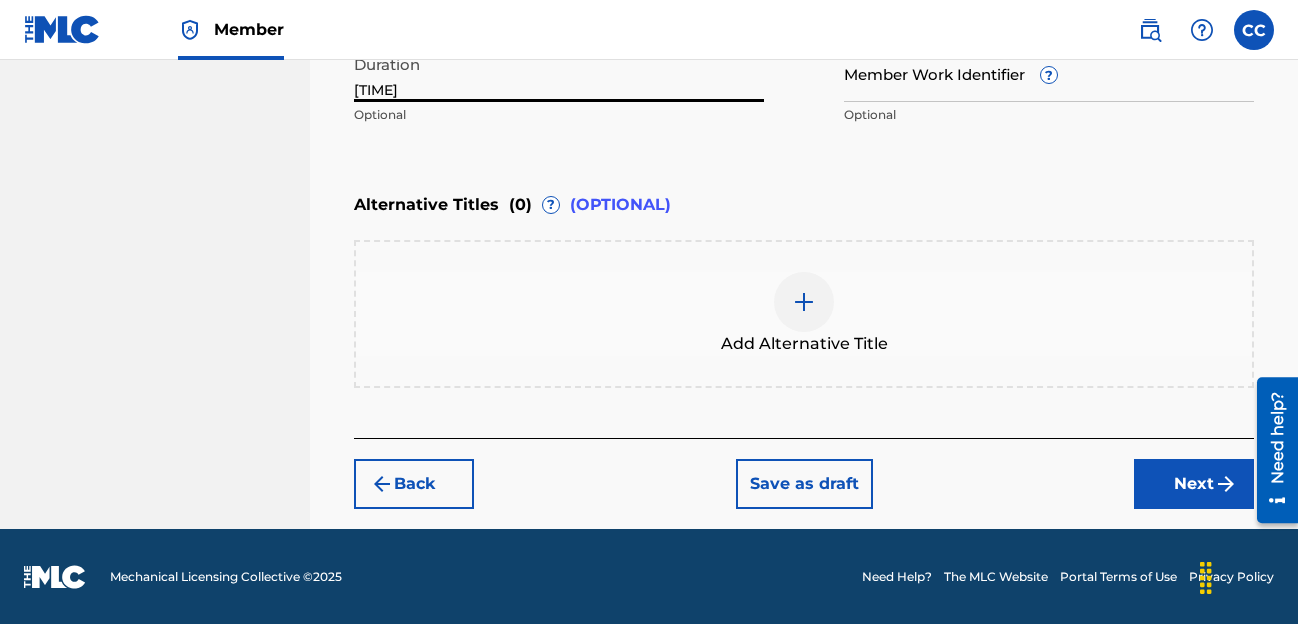 click on "Next" at bounding box center (1194, 484) 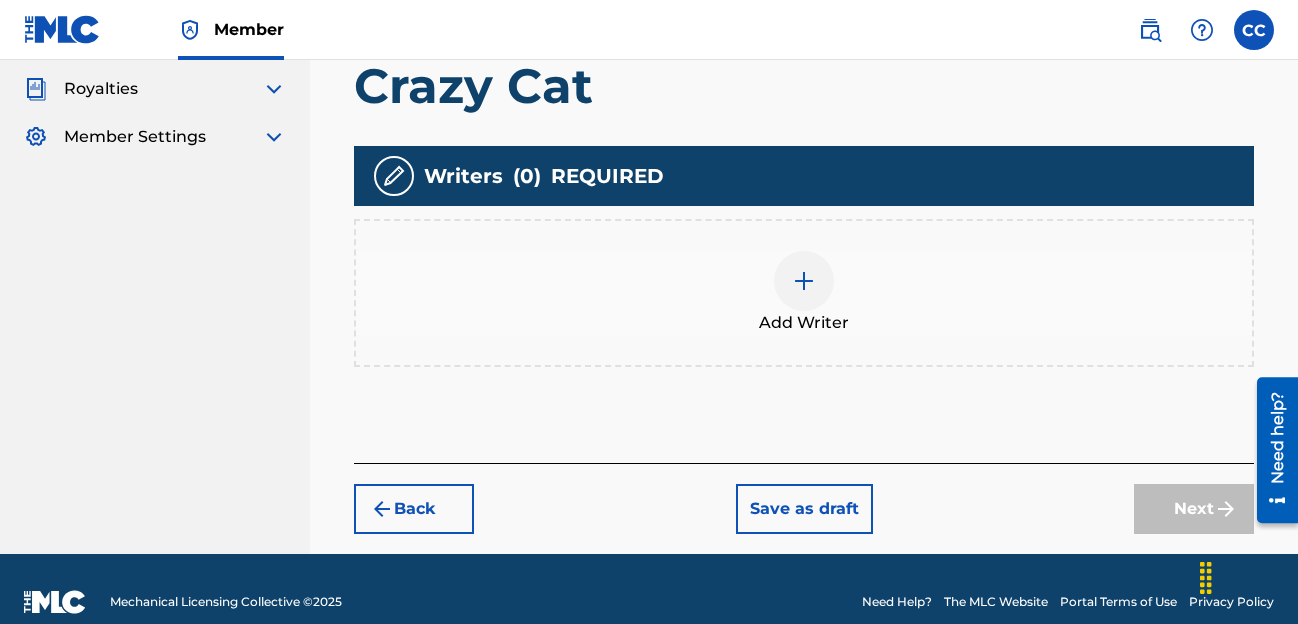 scroll, scrollTop: 530, scrollLeft: 0, axis: vertical 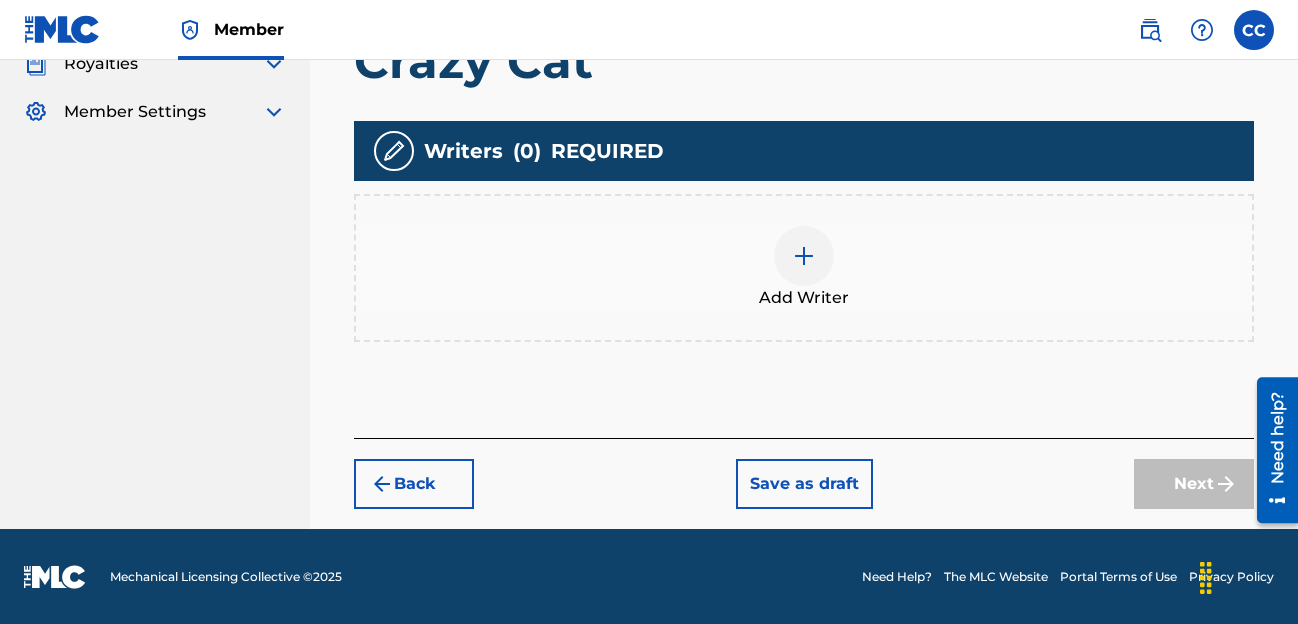click at bounding box center [804, 256] 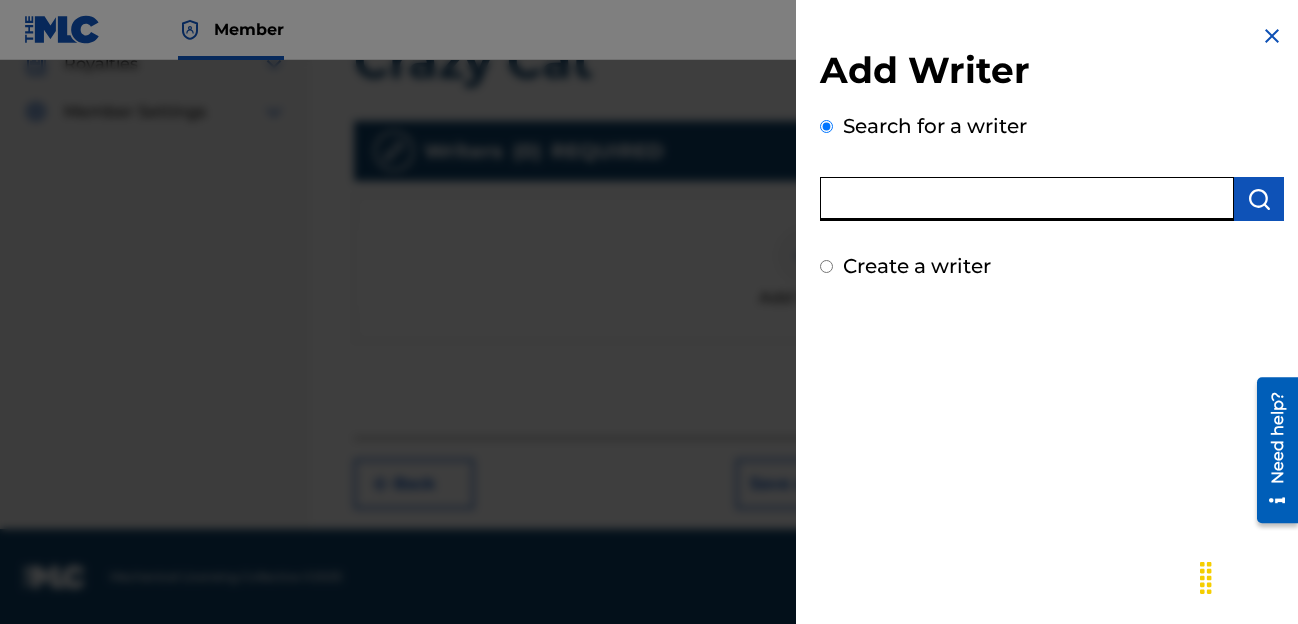click at bounding box center [1027, 199] 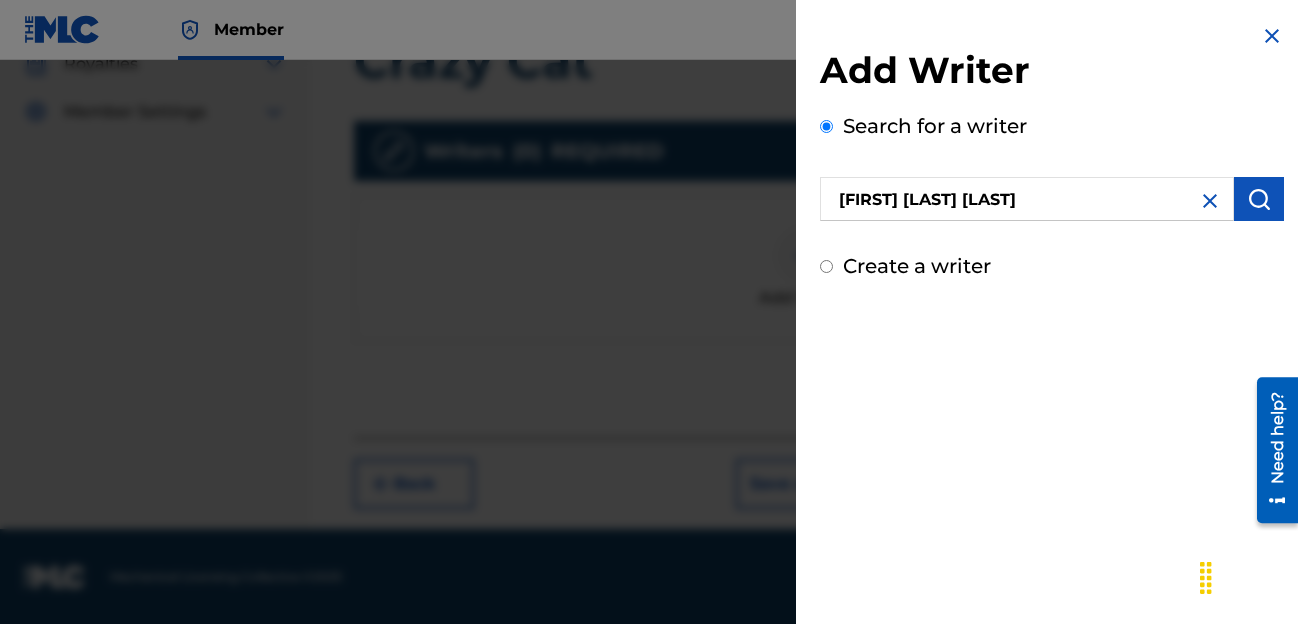 click at bounding box center [1259, 199] 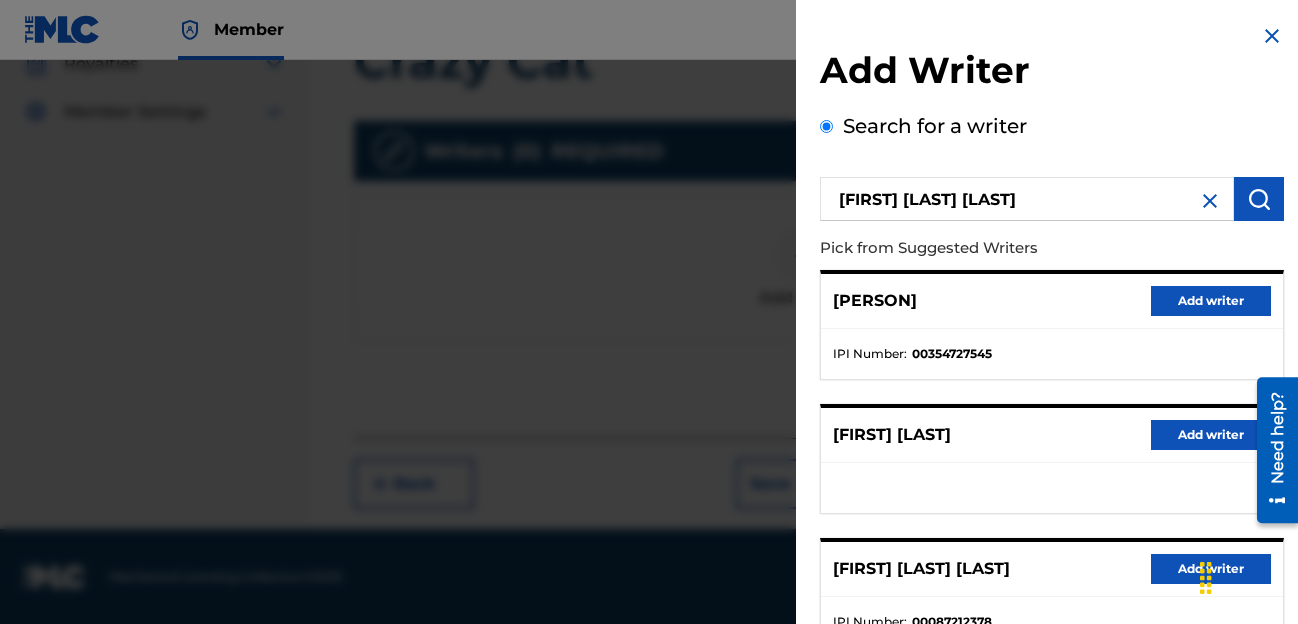 click on "Add writer" at bounding box center [1211, 569] 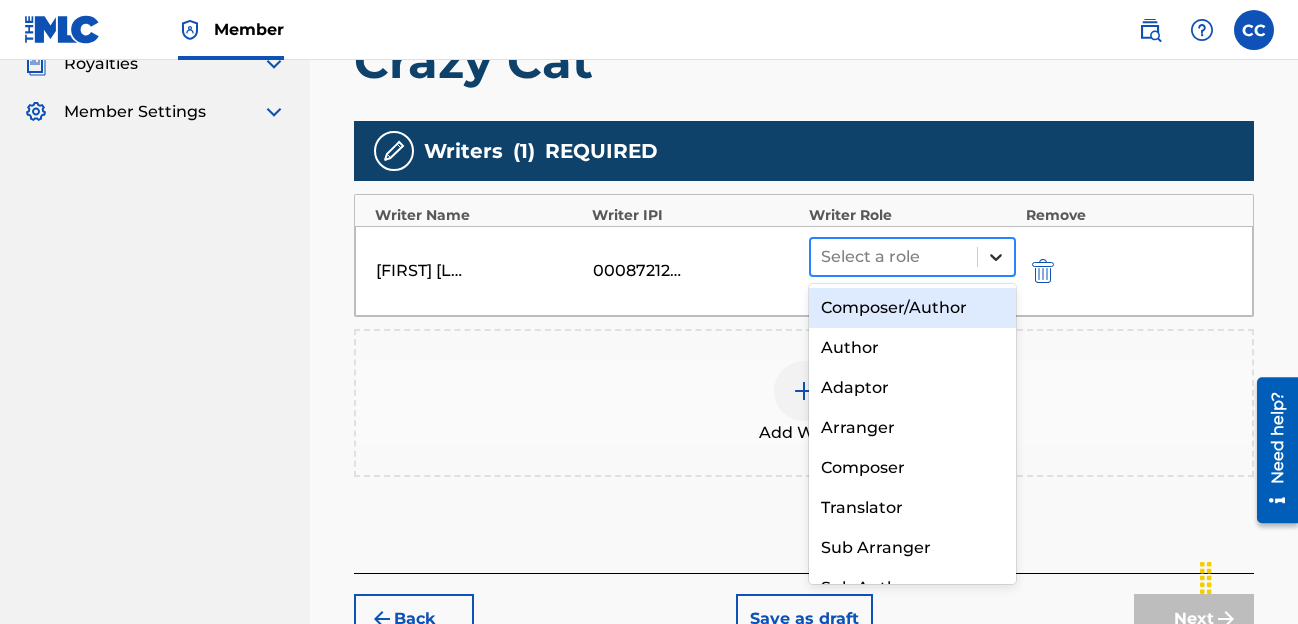click 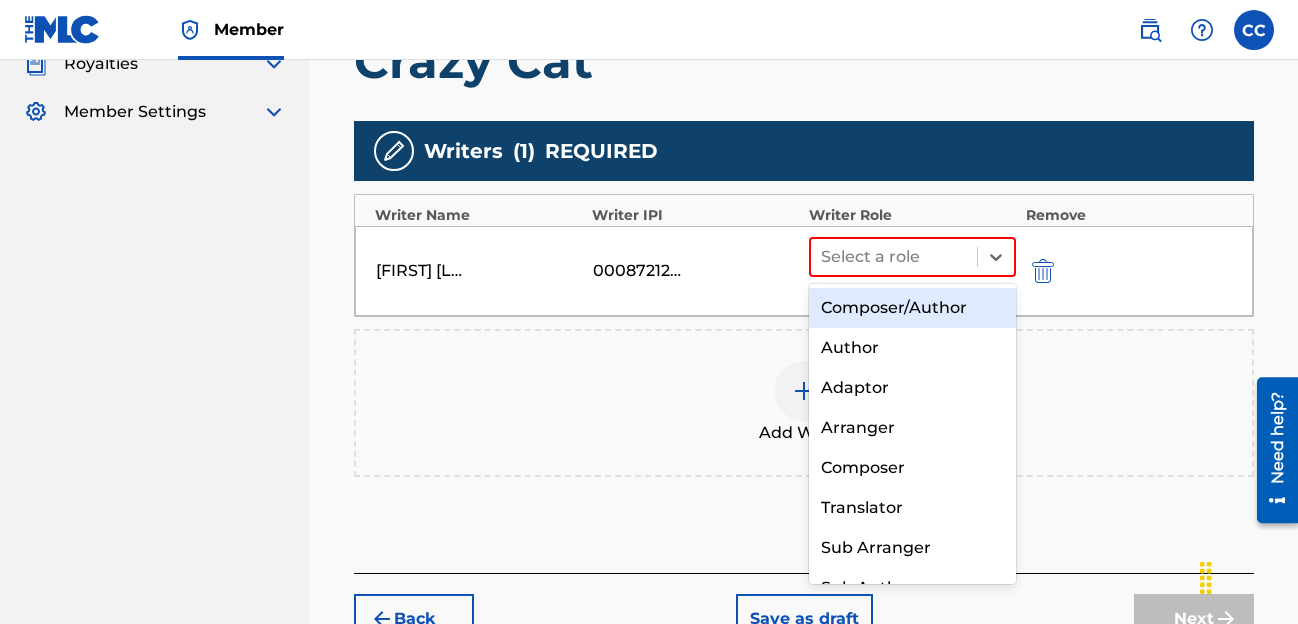 click on "Composer/Author" at bounding box center [912, 308] 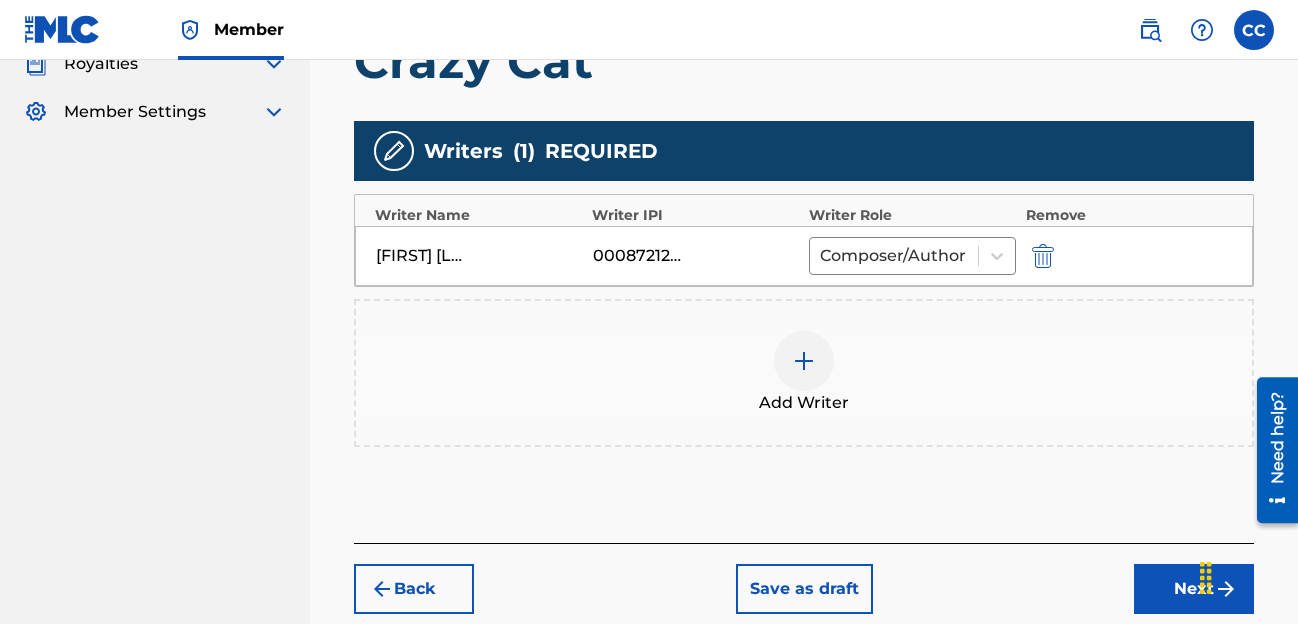click on "Next" at bounding box center [1194, 589] 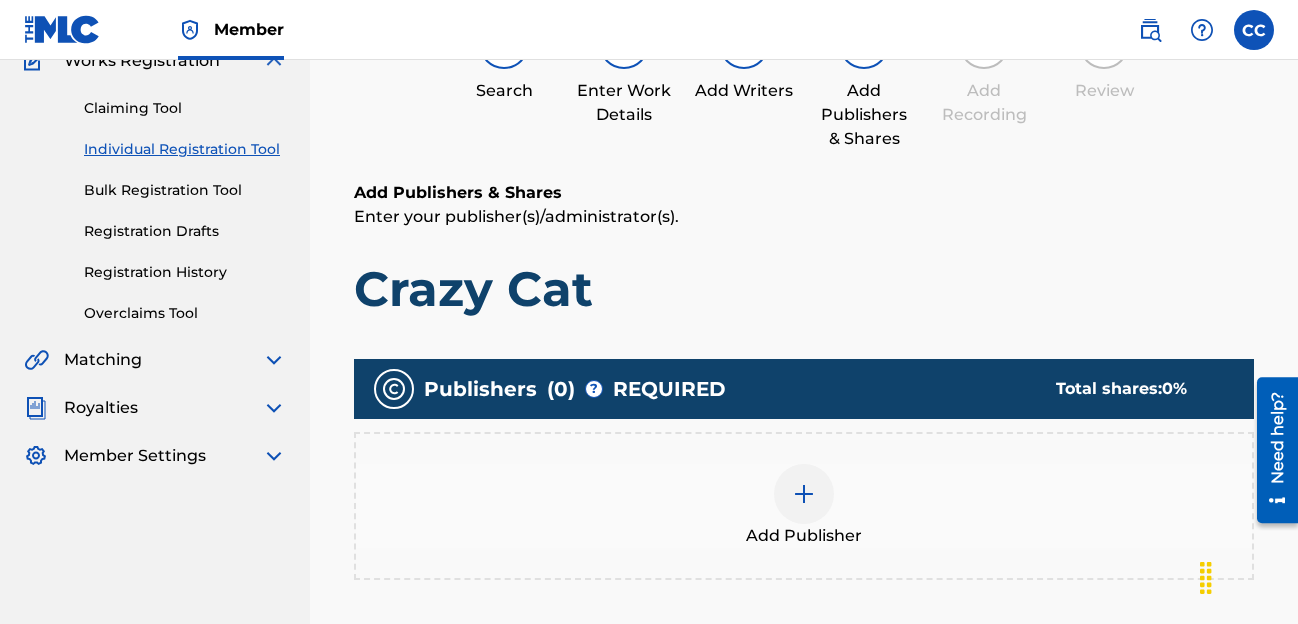 scroll, scrollTop: 90, scrollLeft: 0, axis: vertical 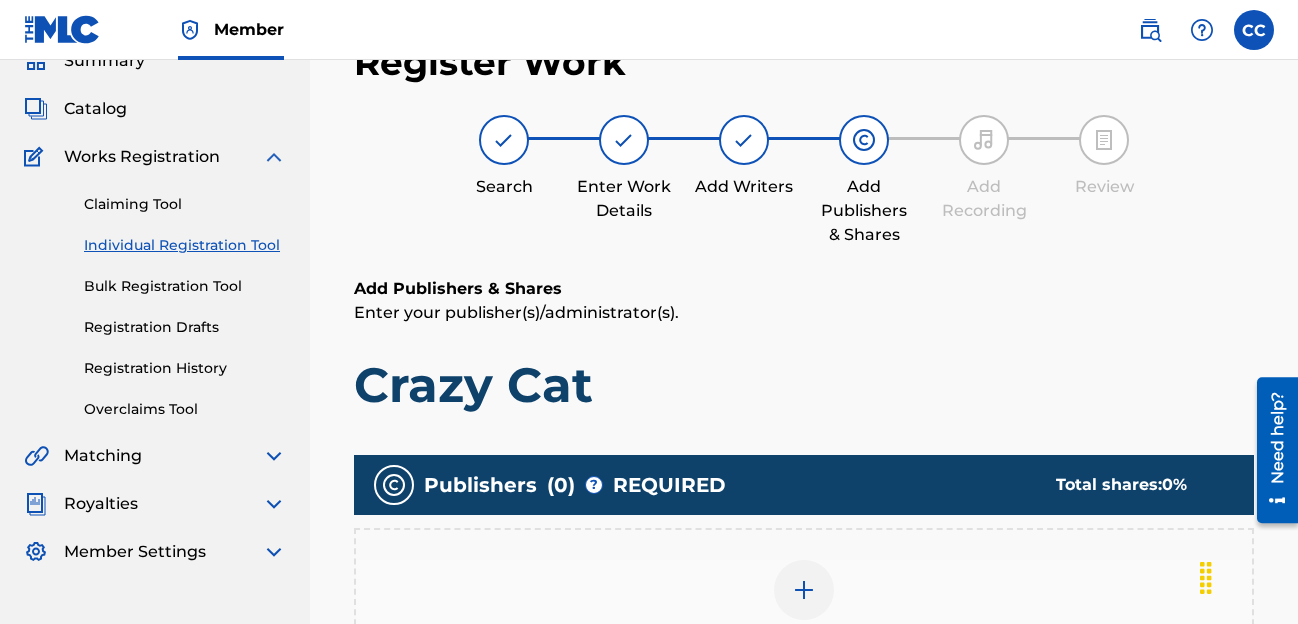 click at bounding box center [804, 590] 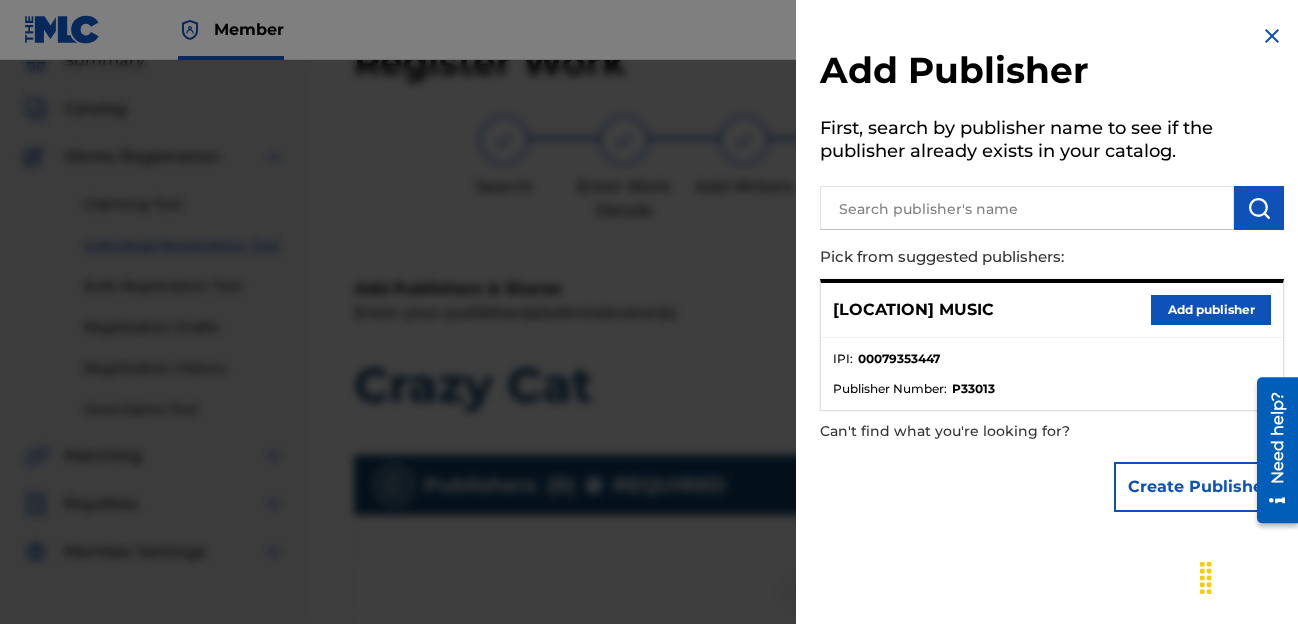 click on "Add publisher" at bounding box center [1211, 310] 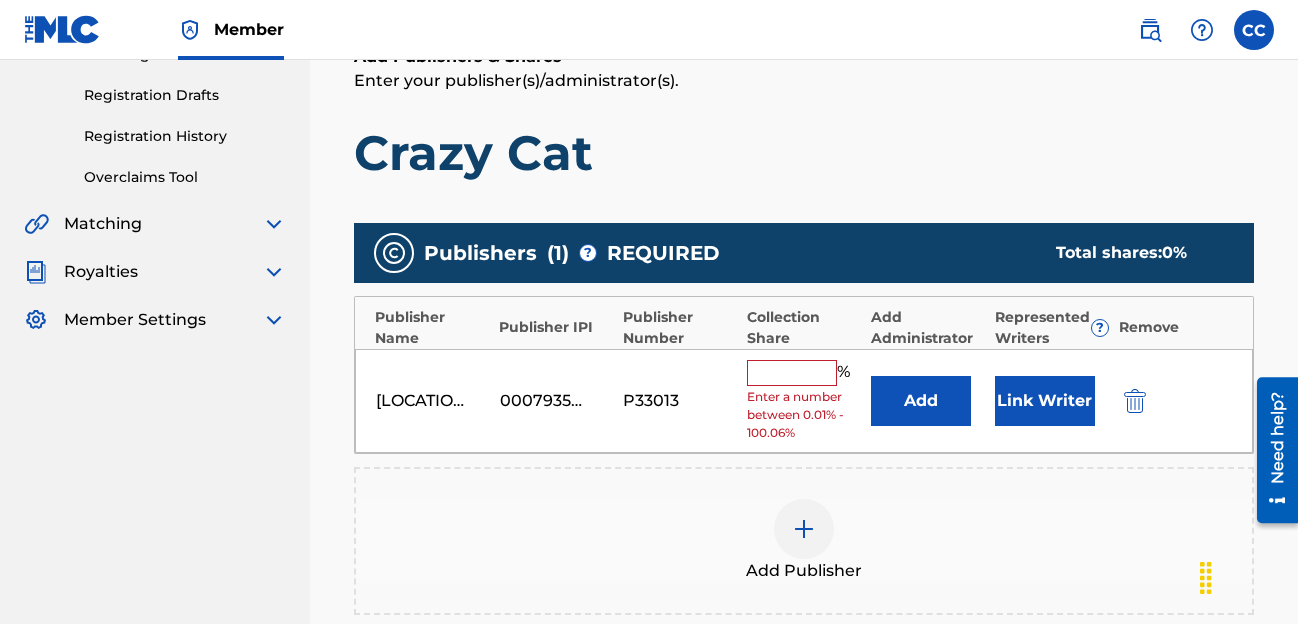 scroll, scrollTop: 343, scrollLeft: 0, axis: vertical 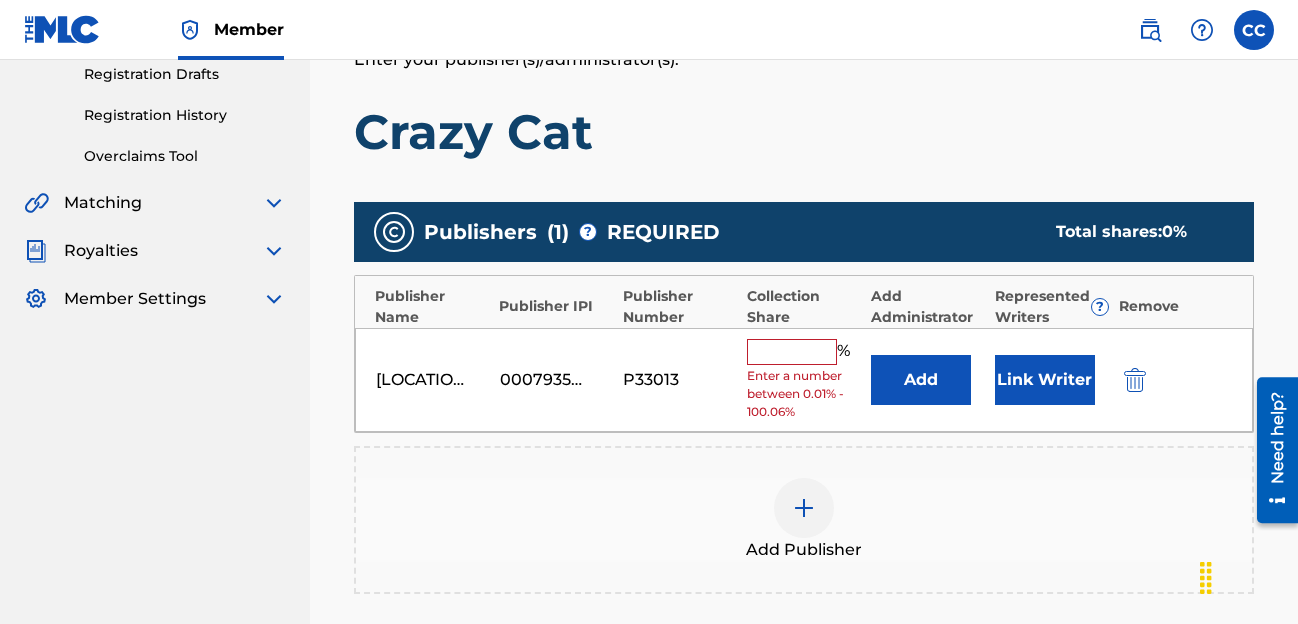 click at bounding box center [792, 352] 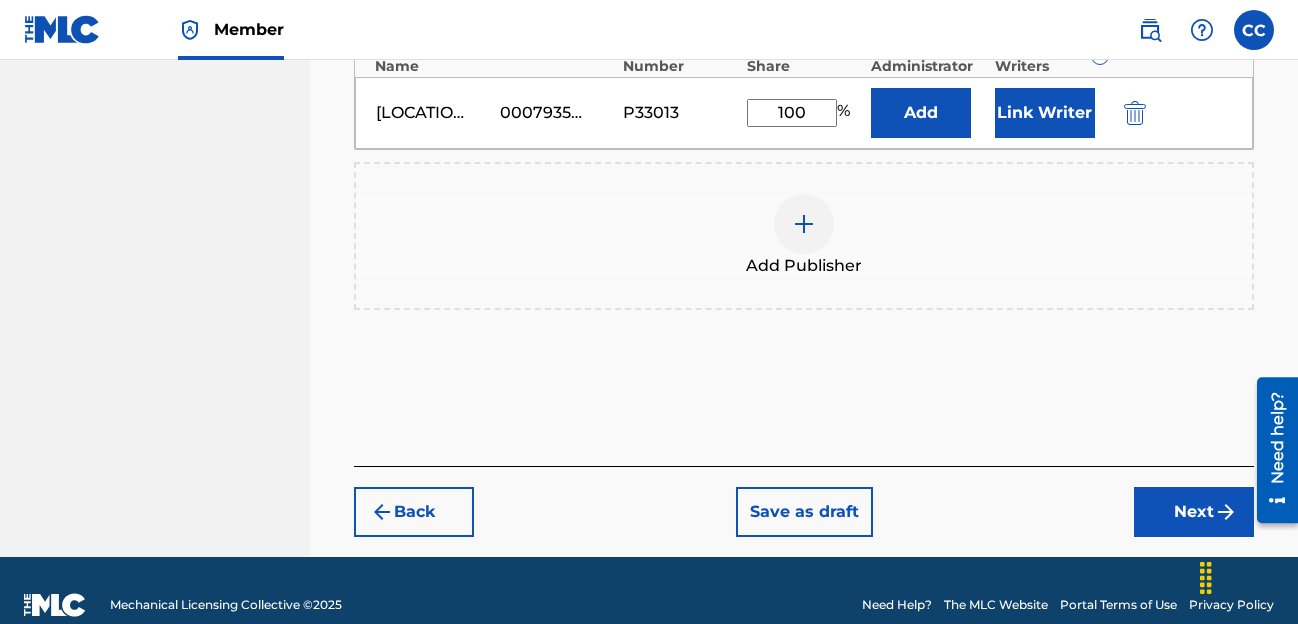 scroll, scrollTop: 623, scrollLeft: 0, axis: vertical 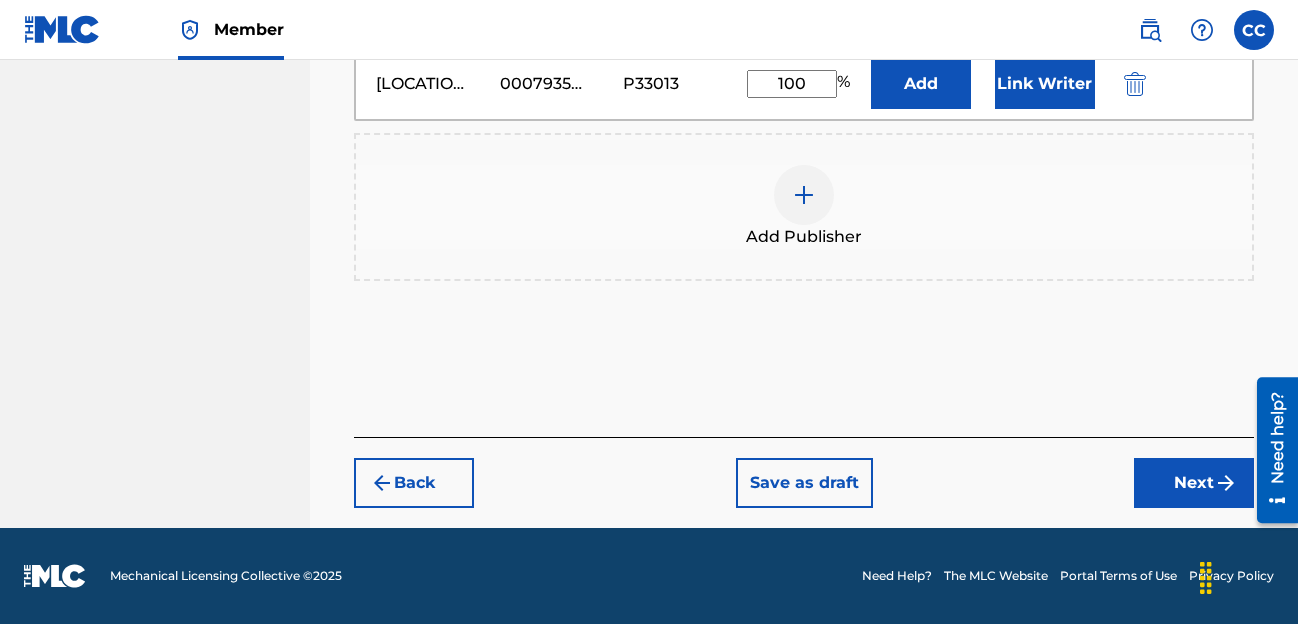click on "Next" at bounding box center (1194, 483) 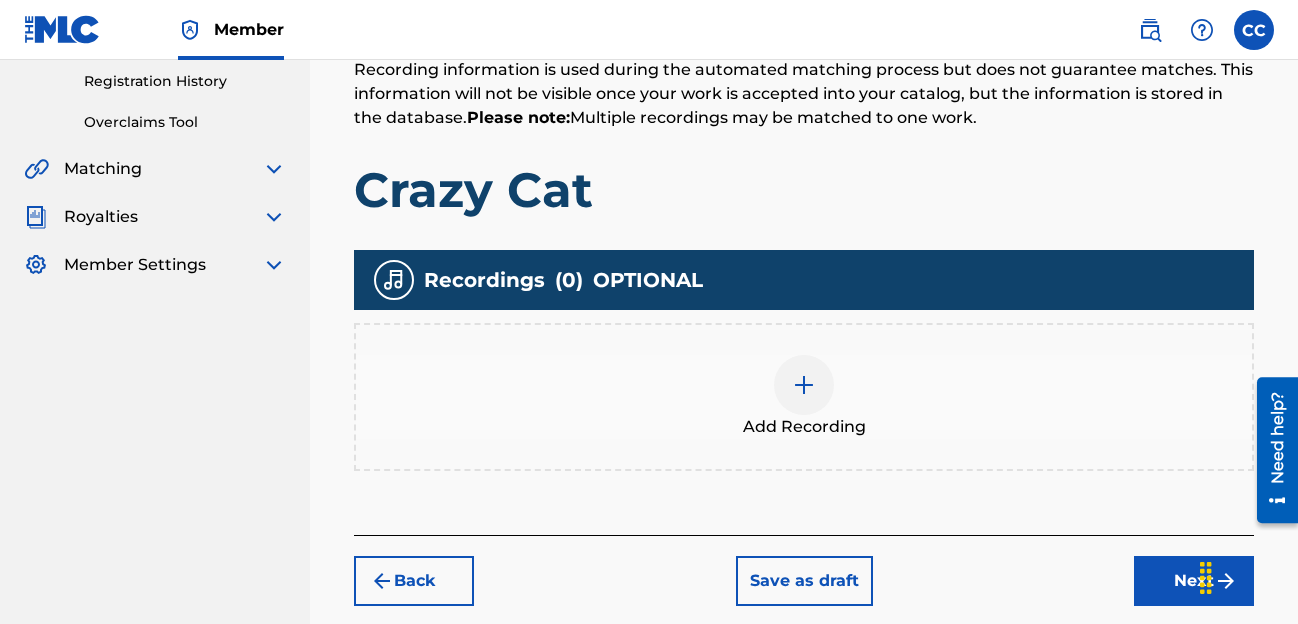 scroll, scrollTop: 428, scrollLeft: 0, axis: vertical 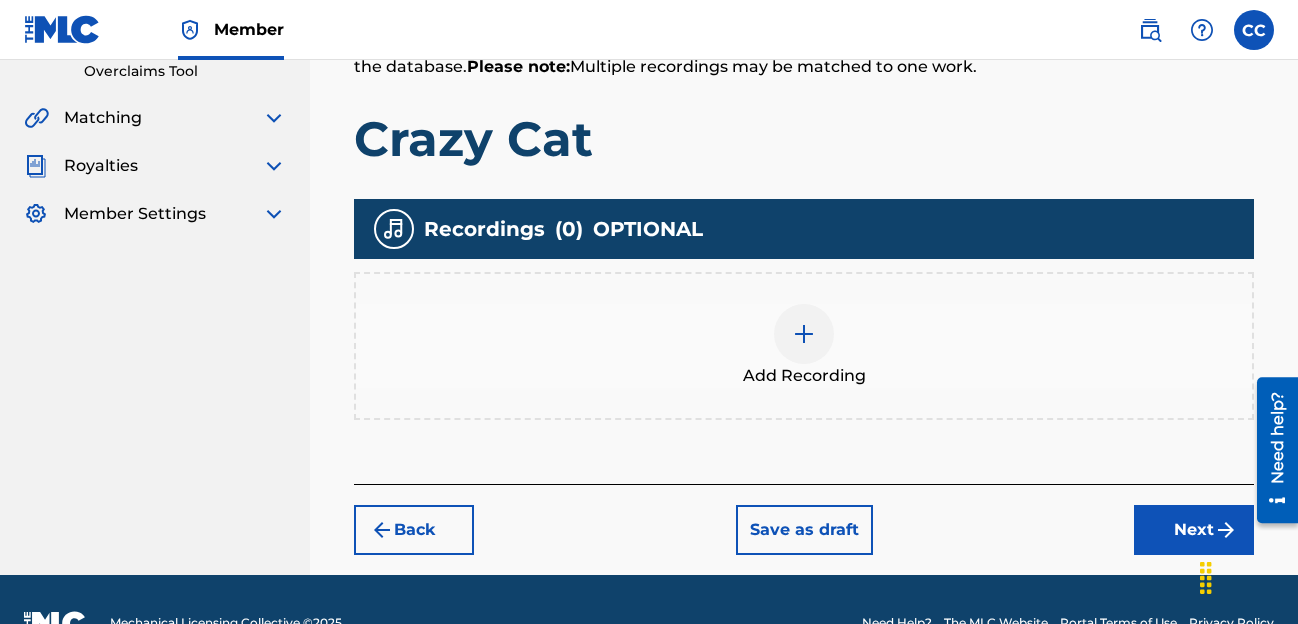 click at bounding box center [804, 334] 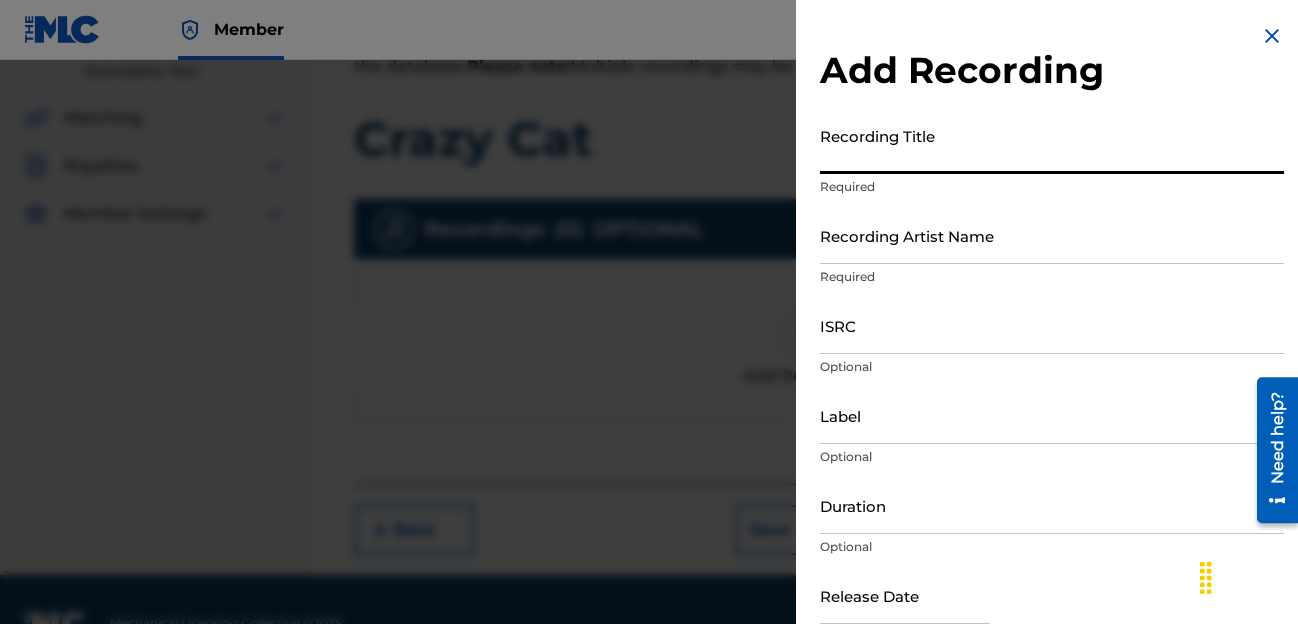 click on "Recording Title" at bounding box center [1052, 145] 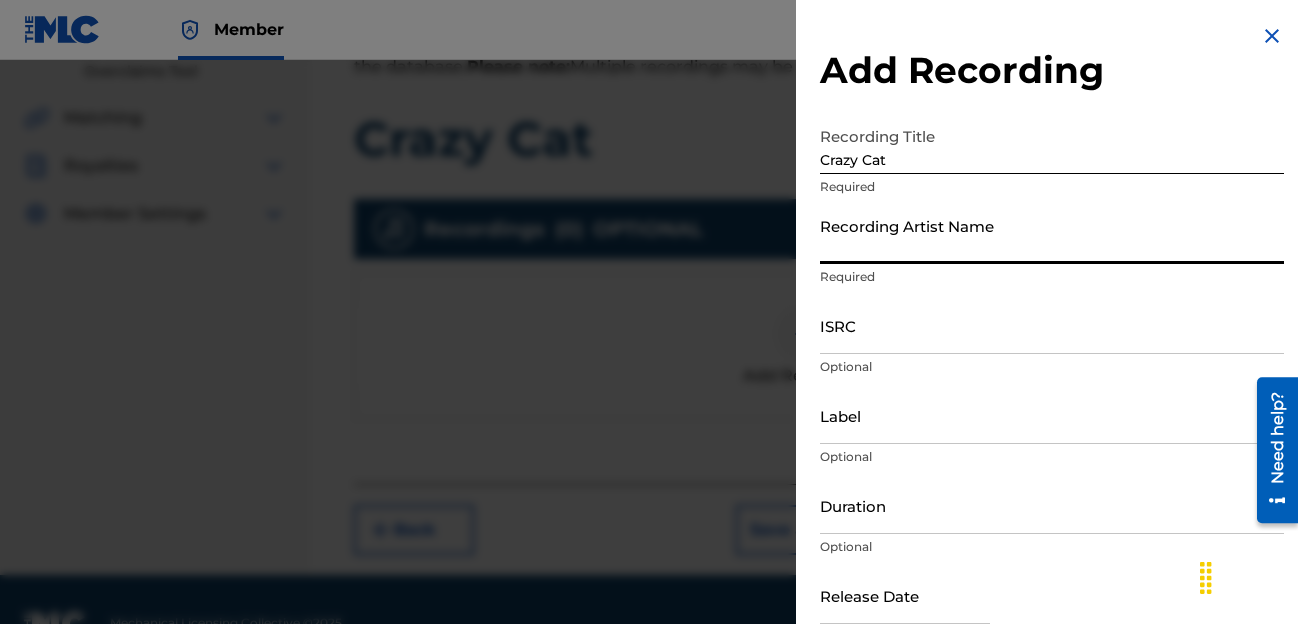 click on "Recording Artist Name" at bounding box center (1052, 235) 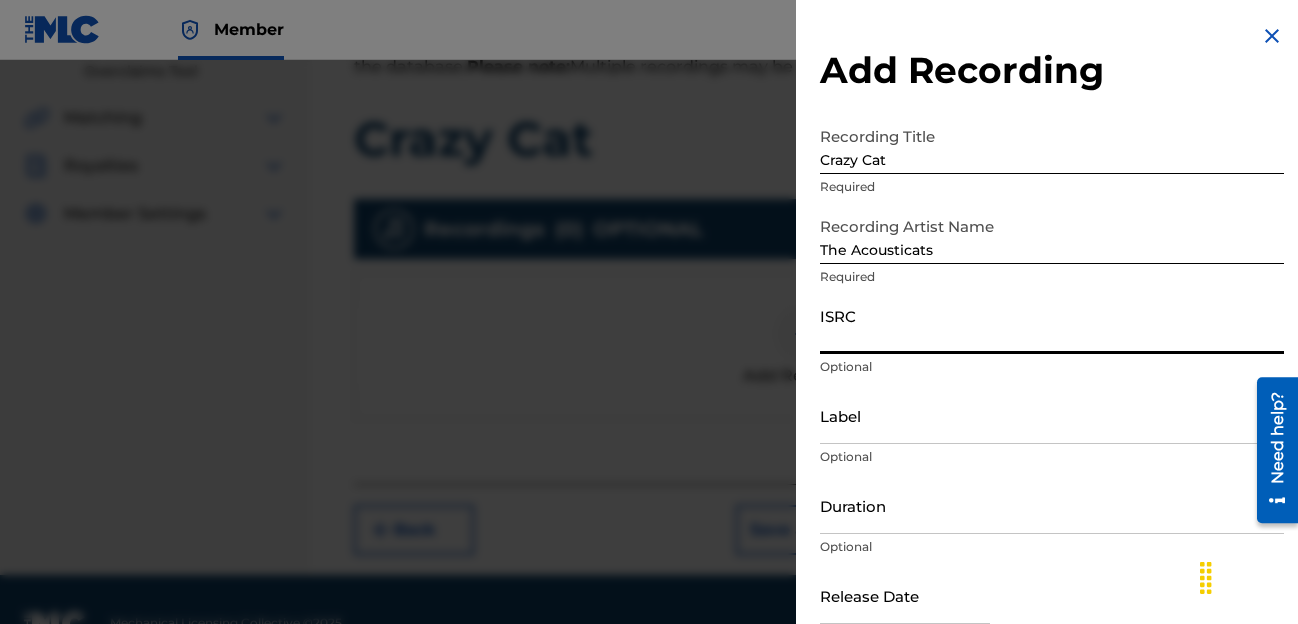 click on "ISRC" at bounding box center (1052, 325) 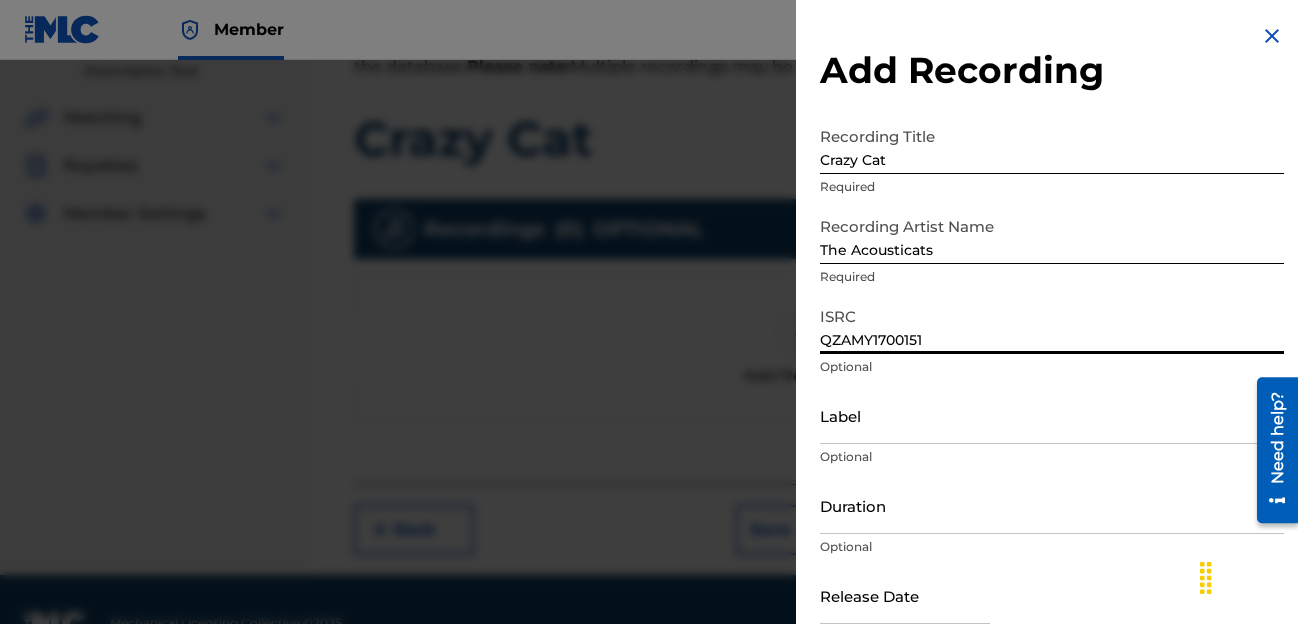 click on "Label" at bounding box center [1052, 415] 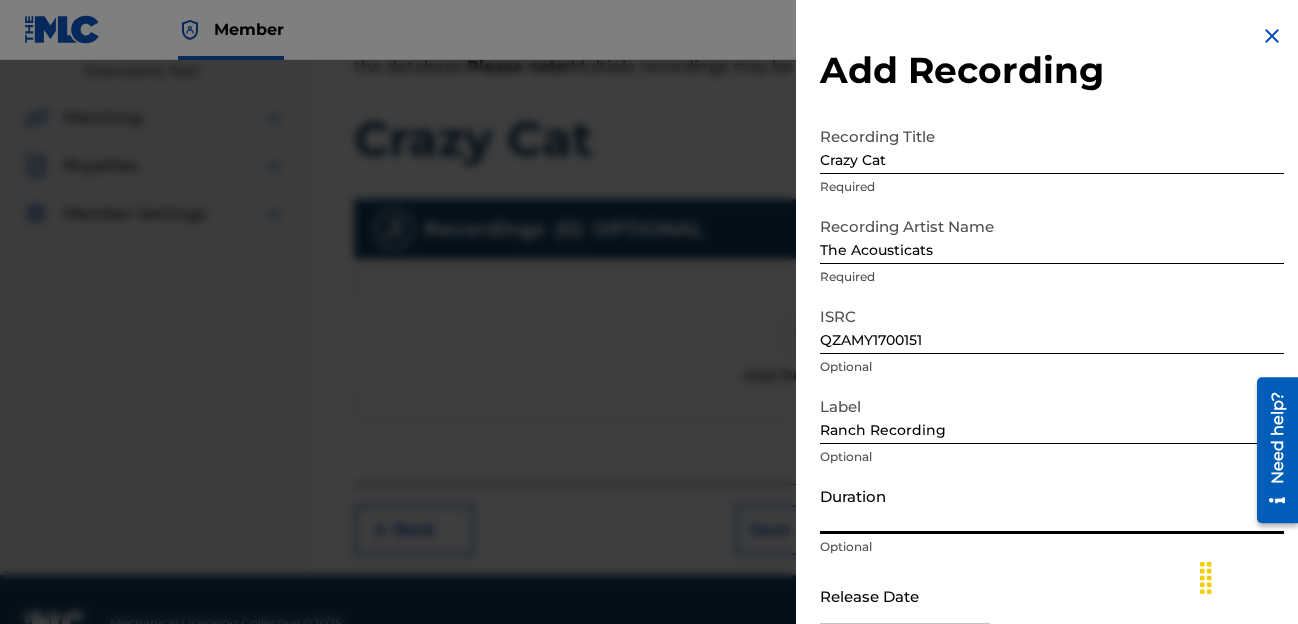 click on "Duration" at bounding box center [1052, 505] 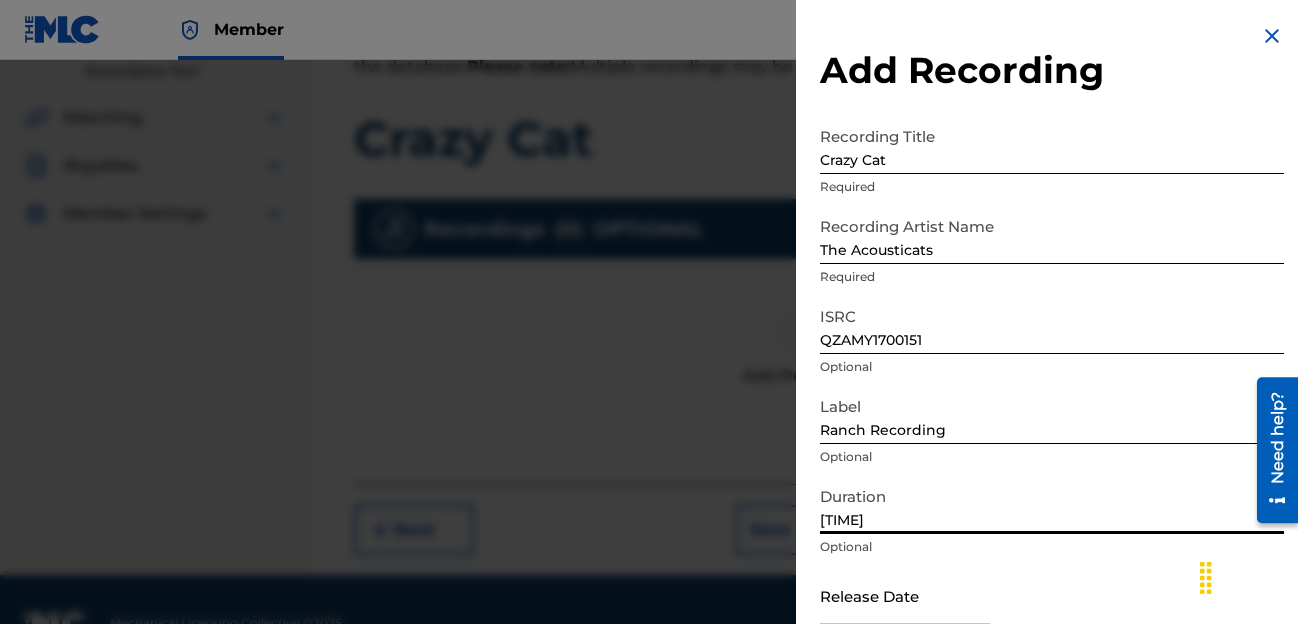 scroll, scrollTop: 107, scrollLeft: 0, axis: vertical 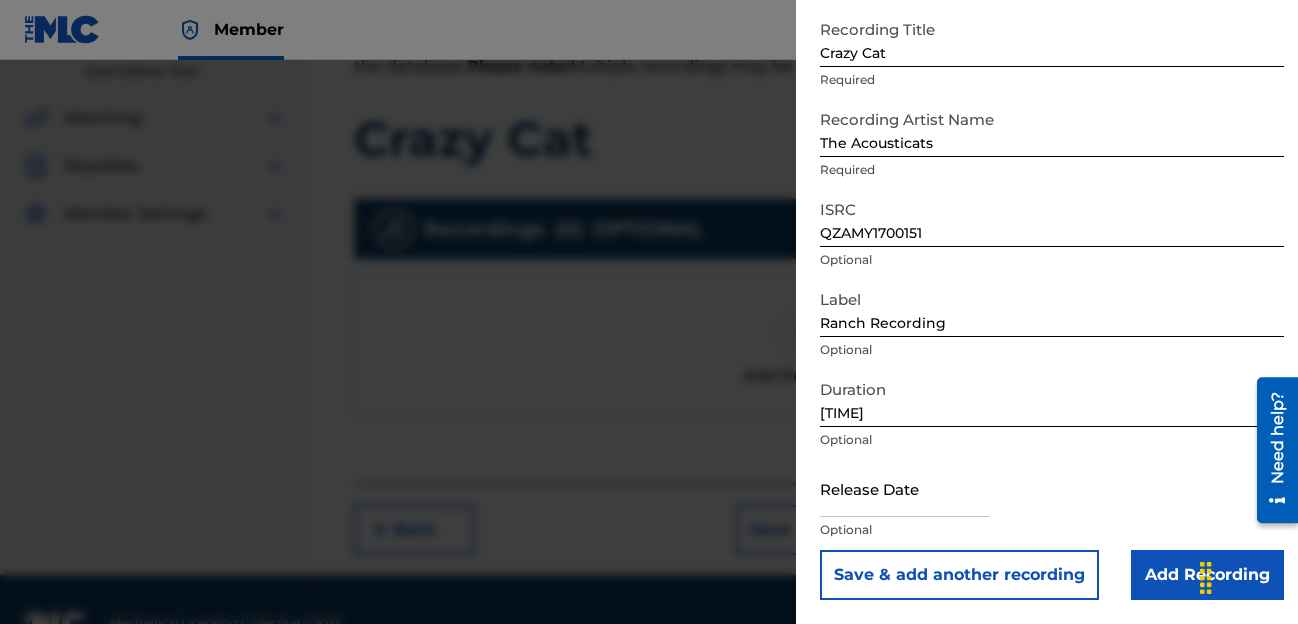 click on "Release Date Optional" at bounding box center [1052, 505] 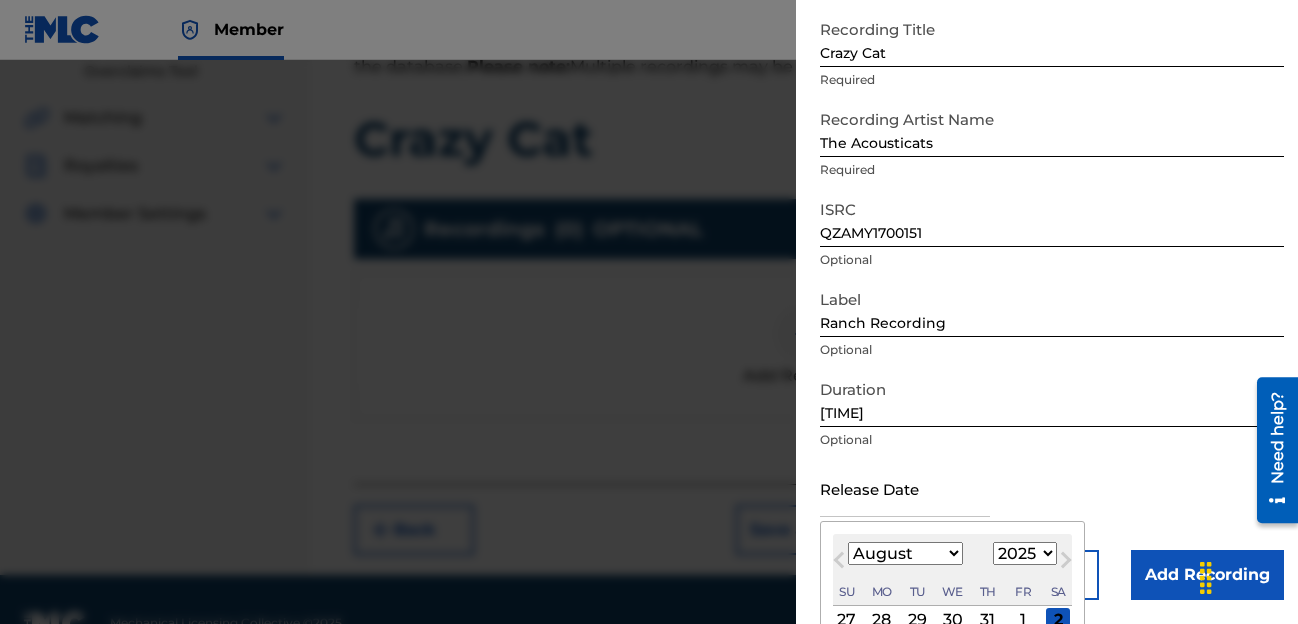 click at bounding box center (905, 488) 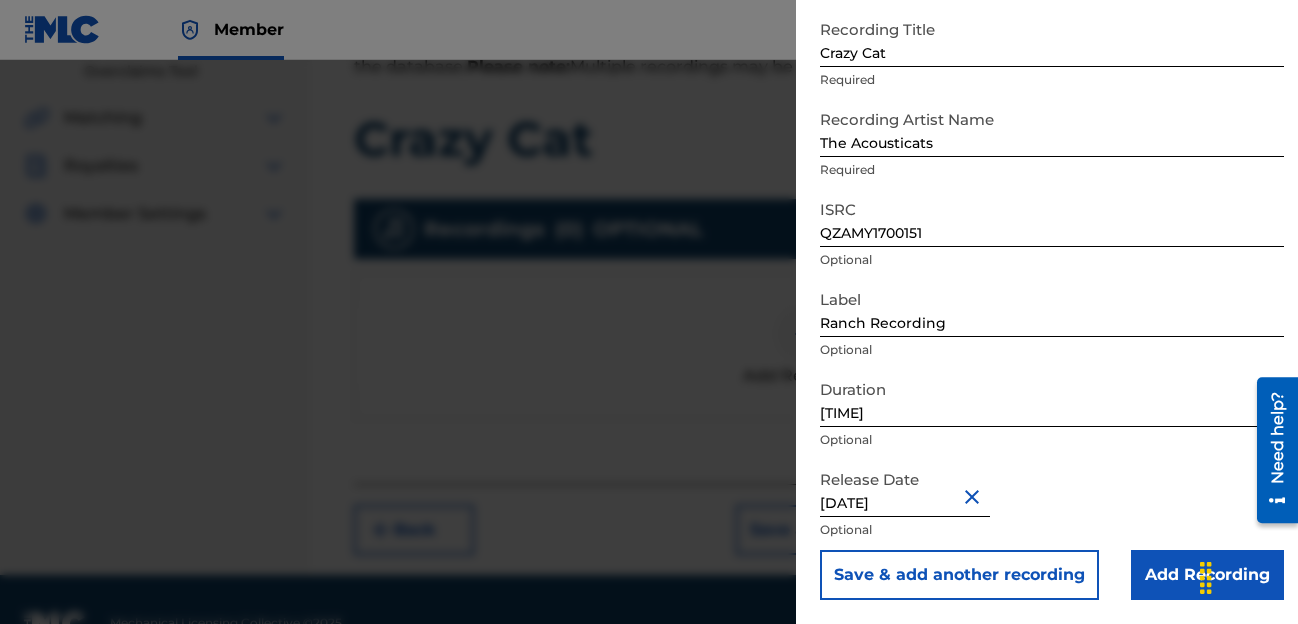 click on "Release Date [DATE] Optional" at bounding box center [1052, 505] 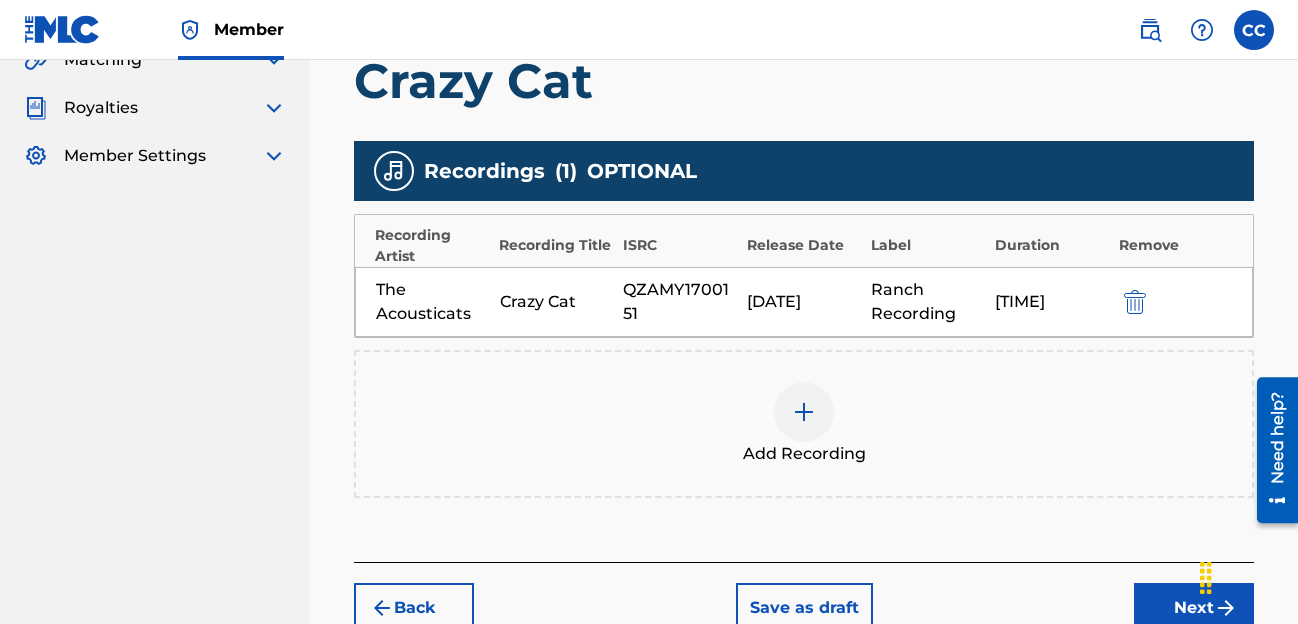 scroll, scrollTop: 611, scrollLeft: 0, axis: vertical 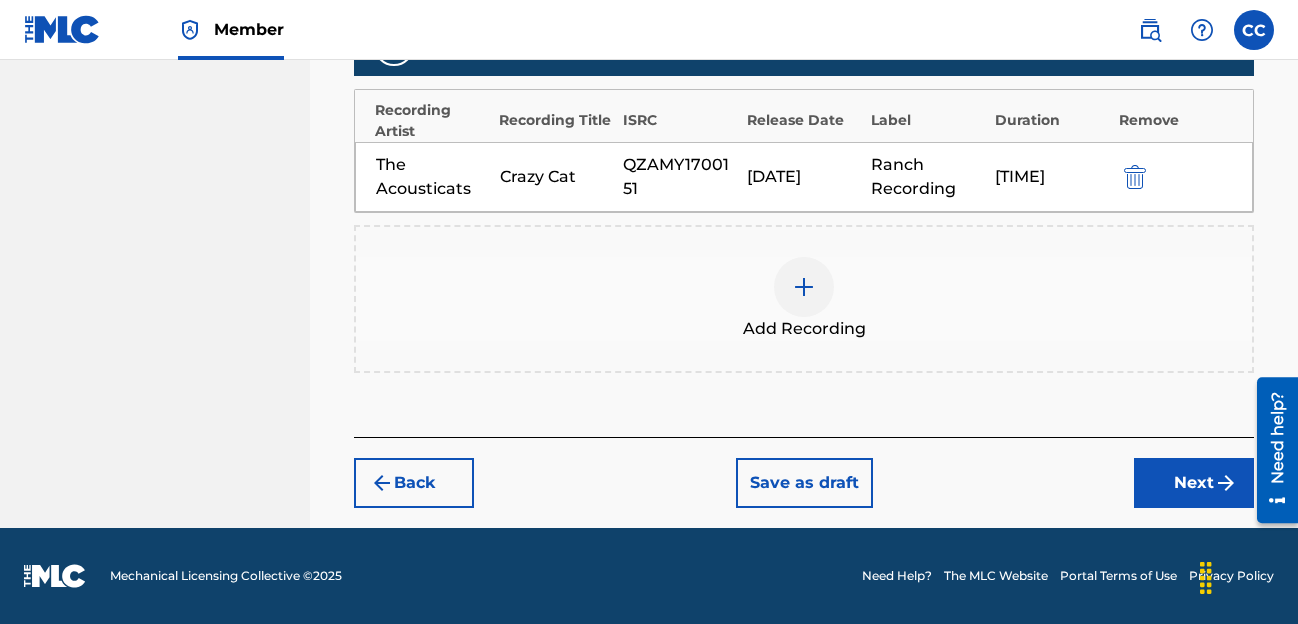 click on "Next" at bounding box center (1194, 483) 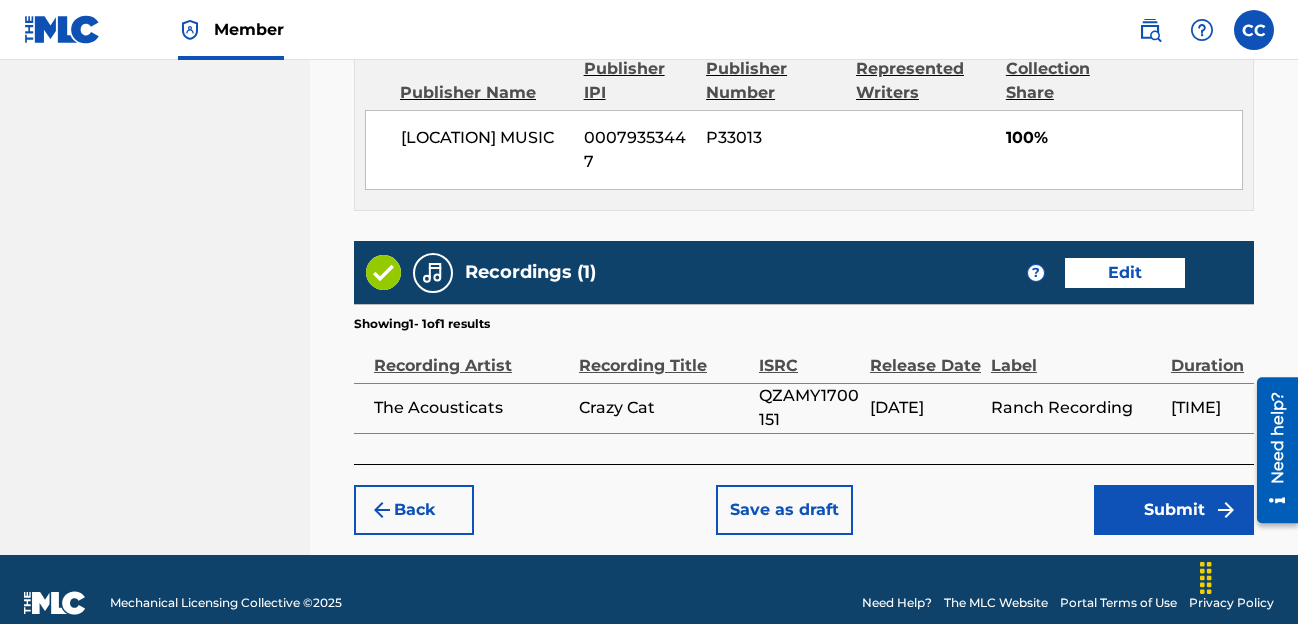scroll, scrollTop: 1153, scrollLeft: 0, axis: vertical 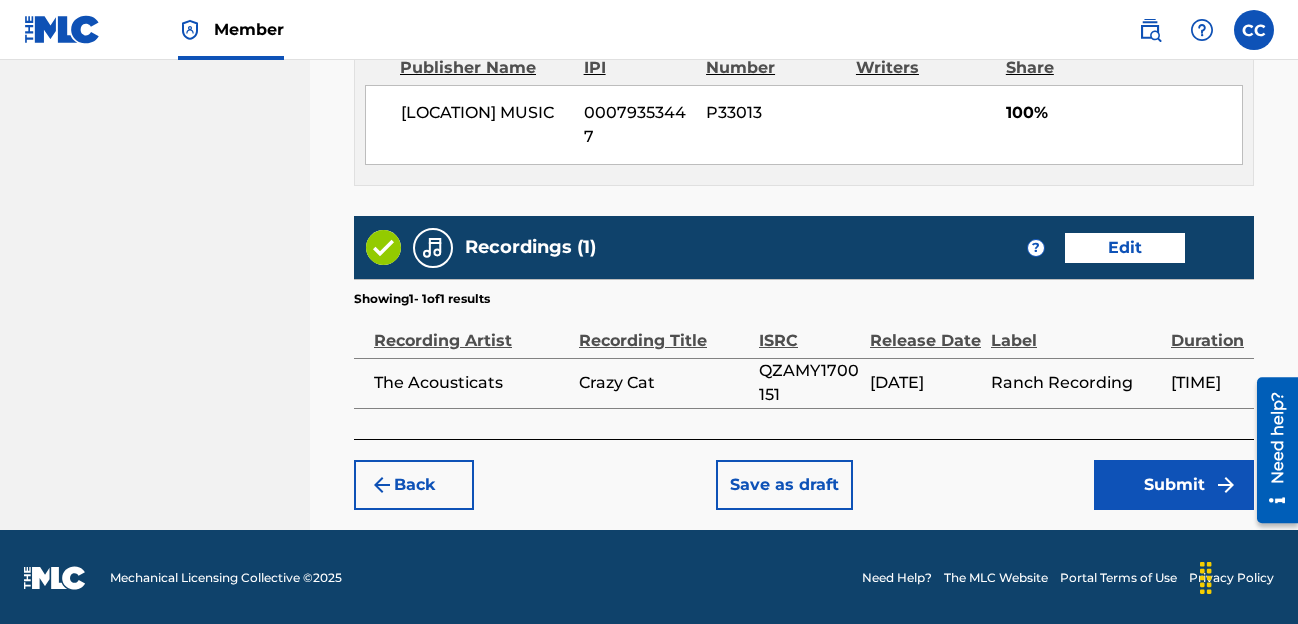 click on "Submit" at bounding box center [1174, 485] 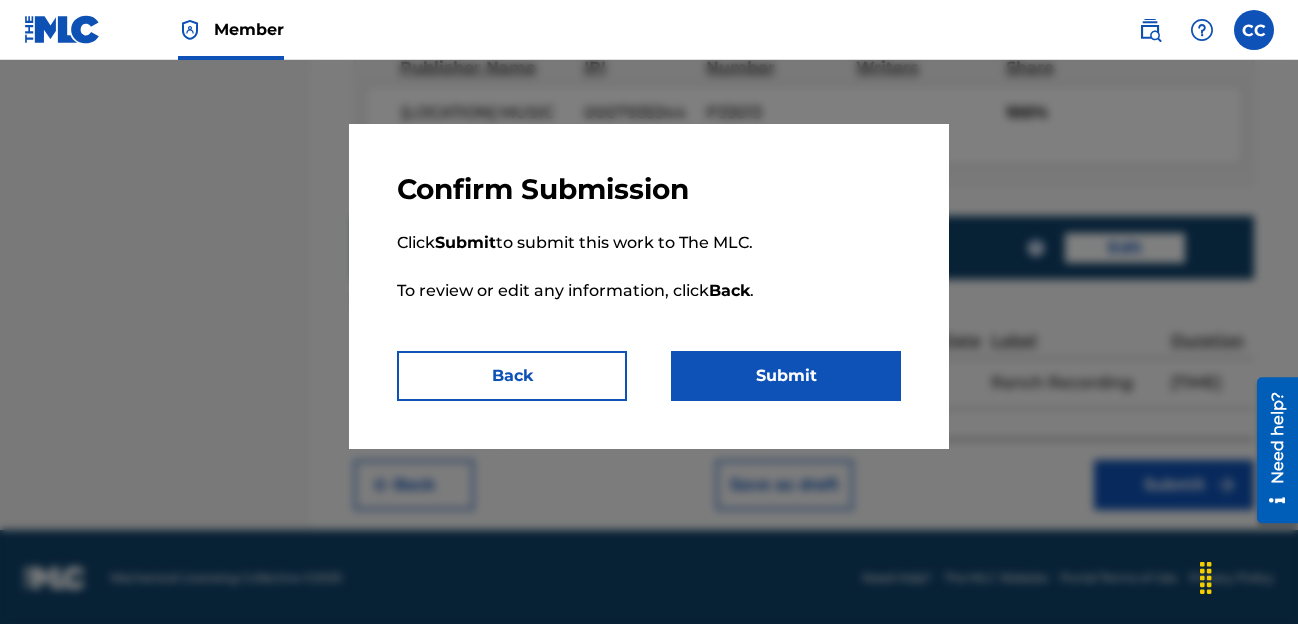 click on "Submit" at bounding box center [786, 376] 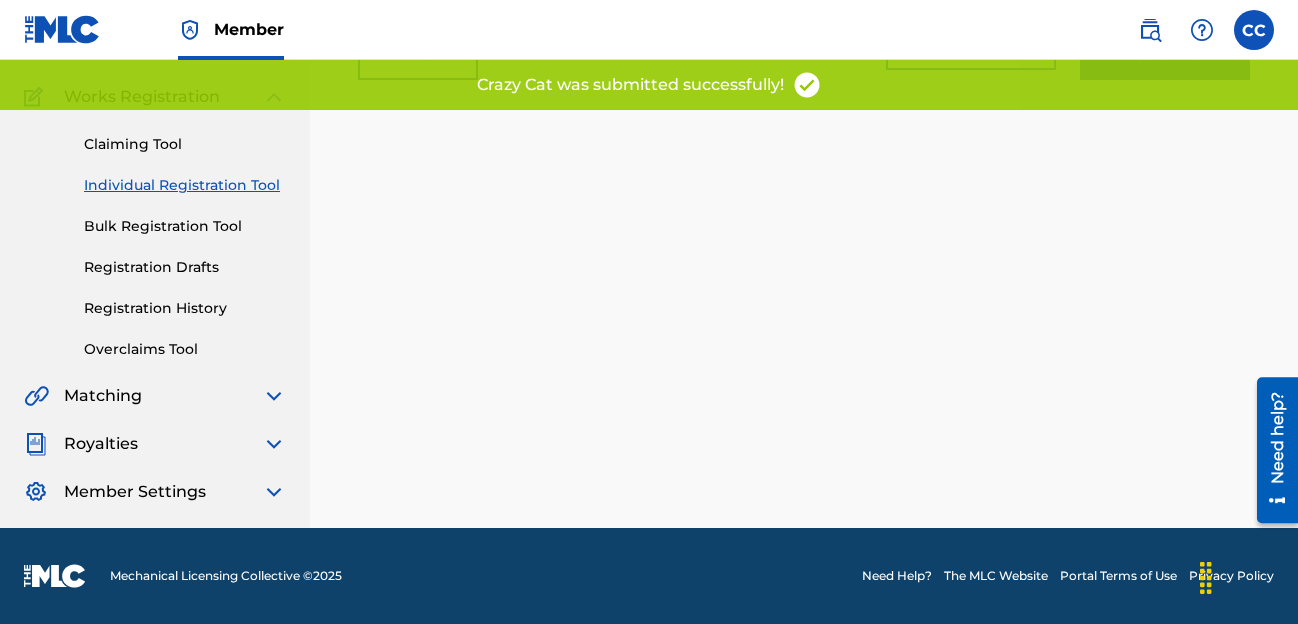 scroll, scrollTop: 0, scrollLeft: 0, axis: both 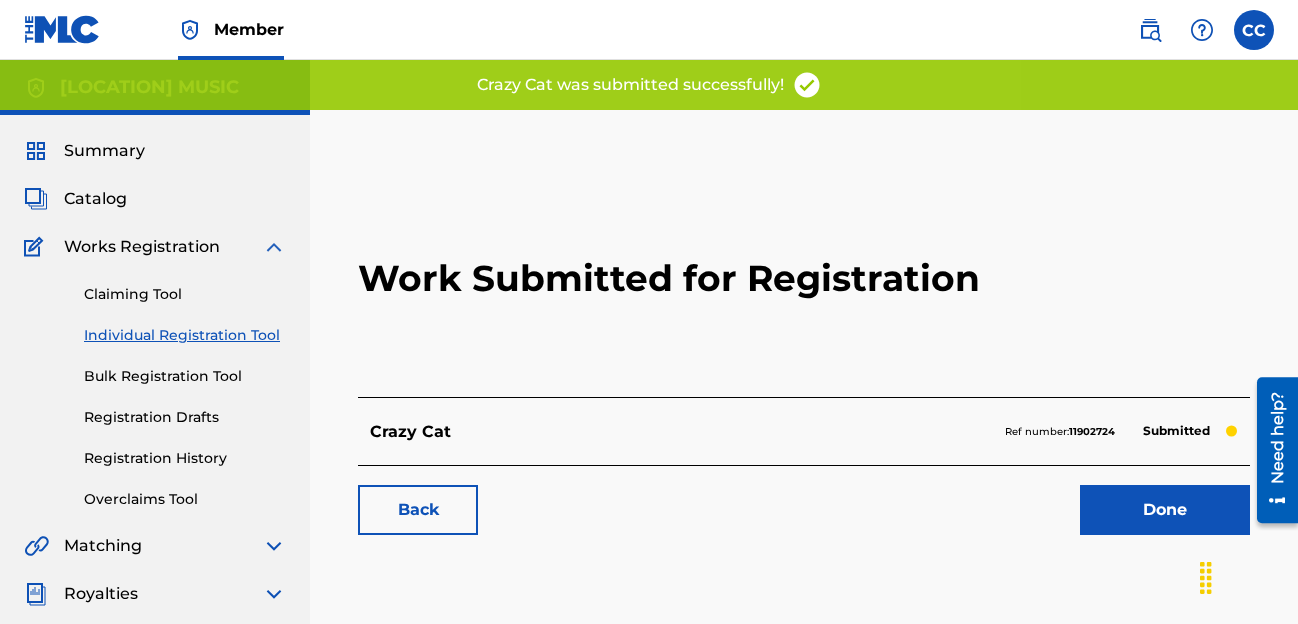 click on "Done" at bounding box center (1165, 510) 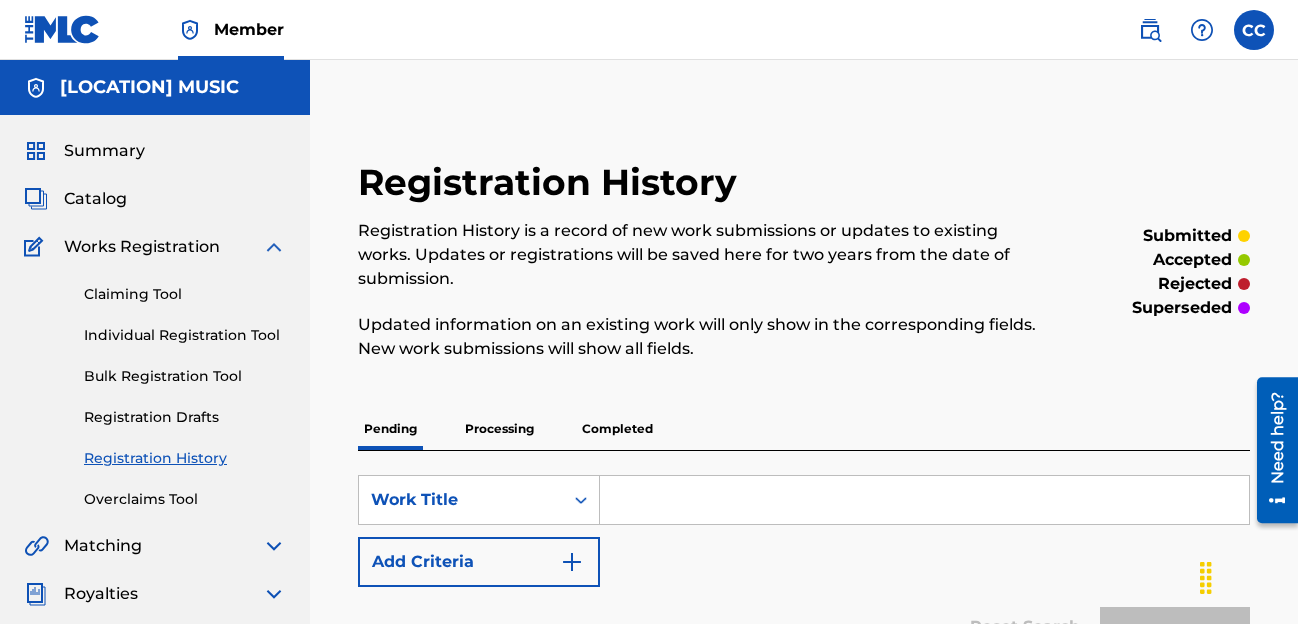 click on "Individual Registration Tool" at bounding box center (185, 335) 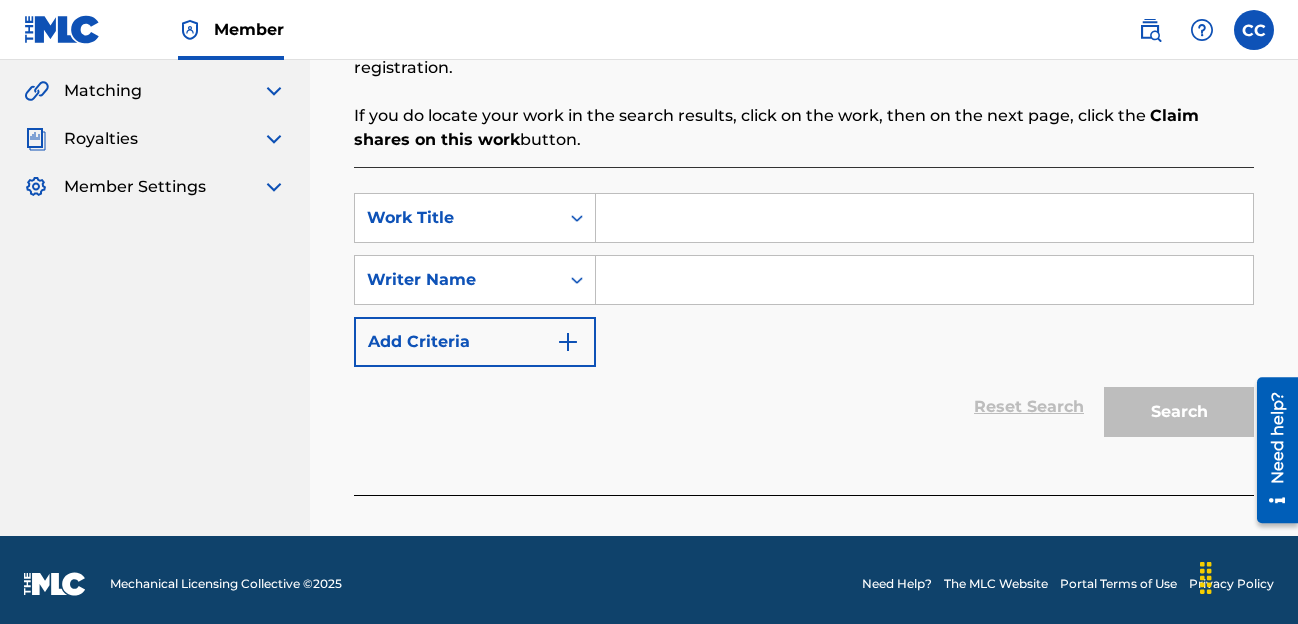scroll, scrollTop: 463, scrollLeft: 0, axis: vertical 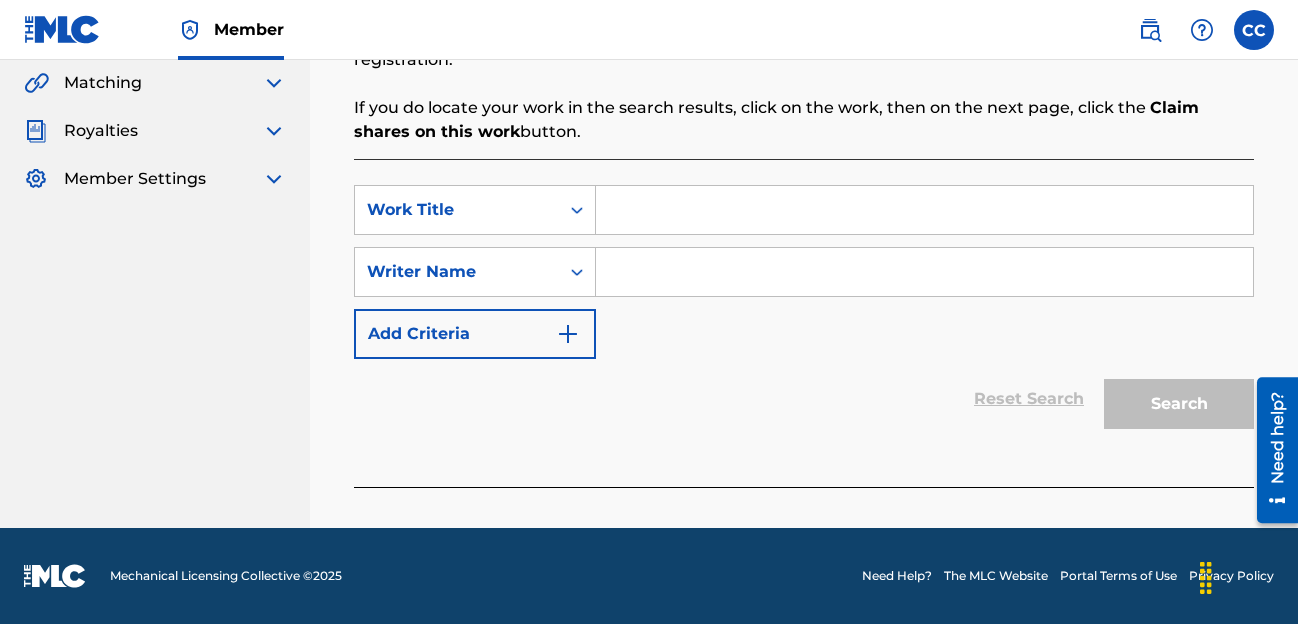 click at bounding box center (924, 210) 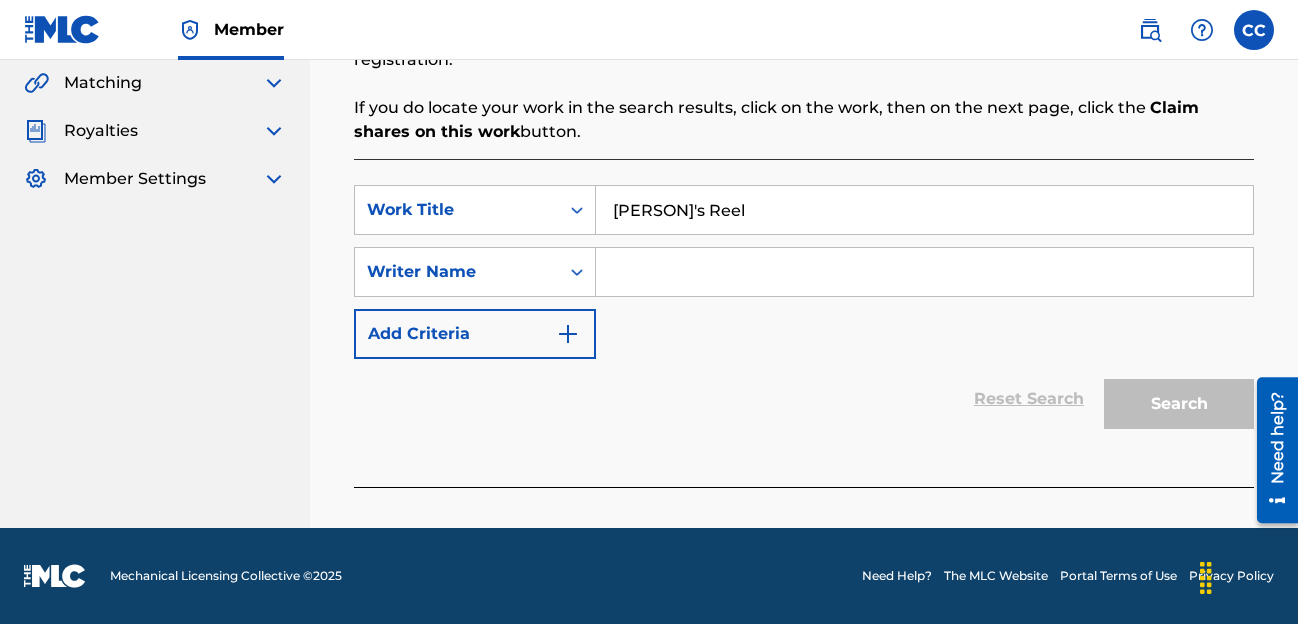 click at bounding box center [924, 272] 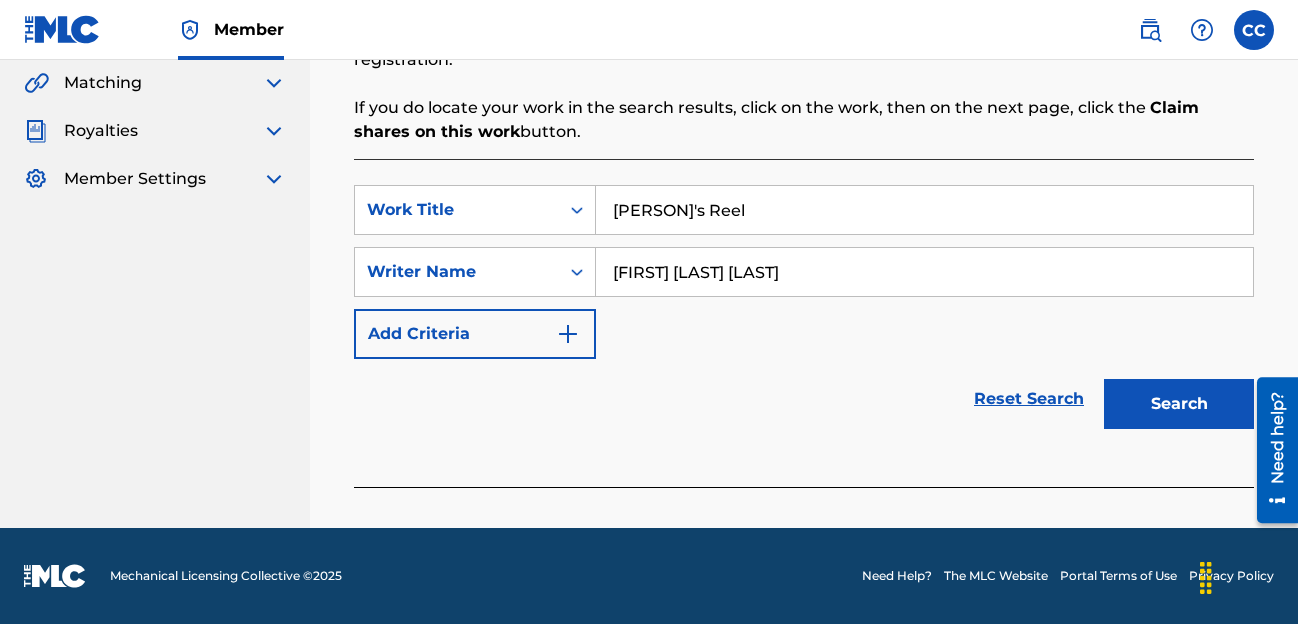 click on "Search" at bounding box center [1179, 404] 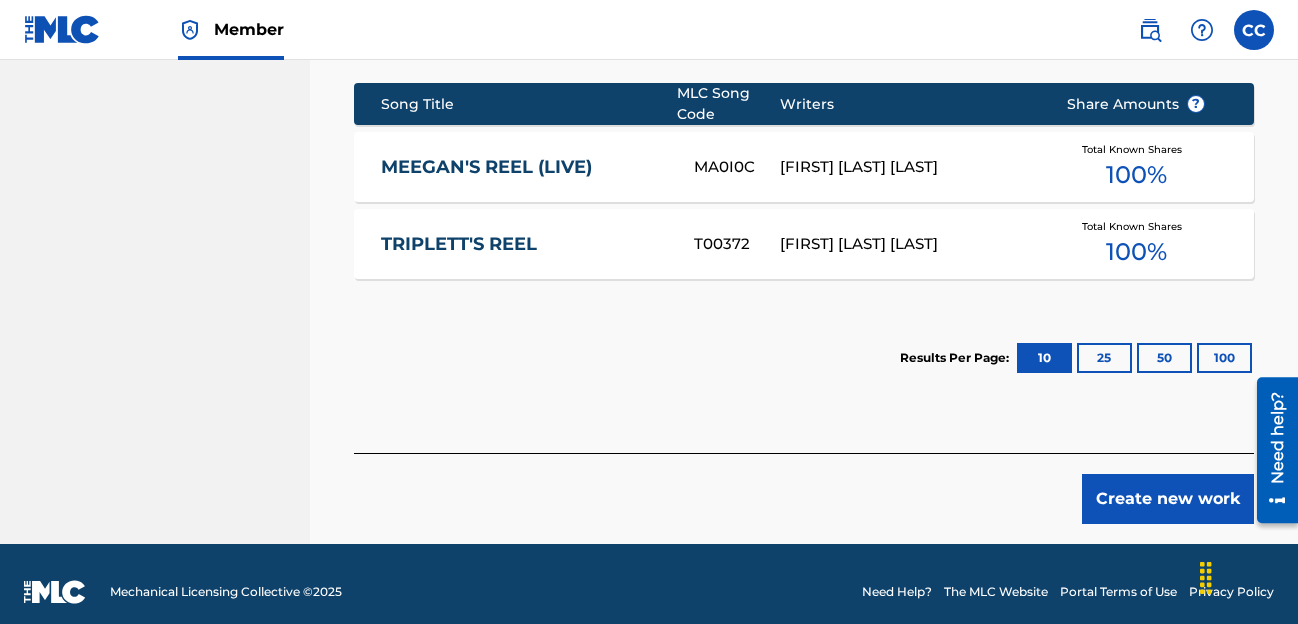 scroll, scrollTop: 912, scrollLeft: 0, axis: vertical 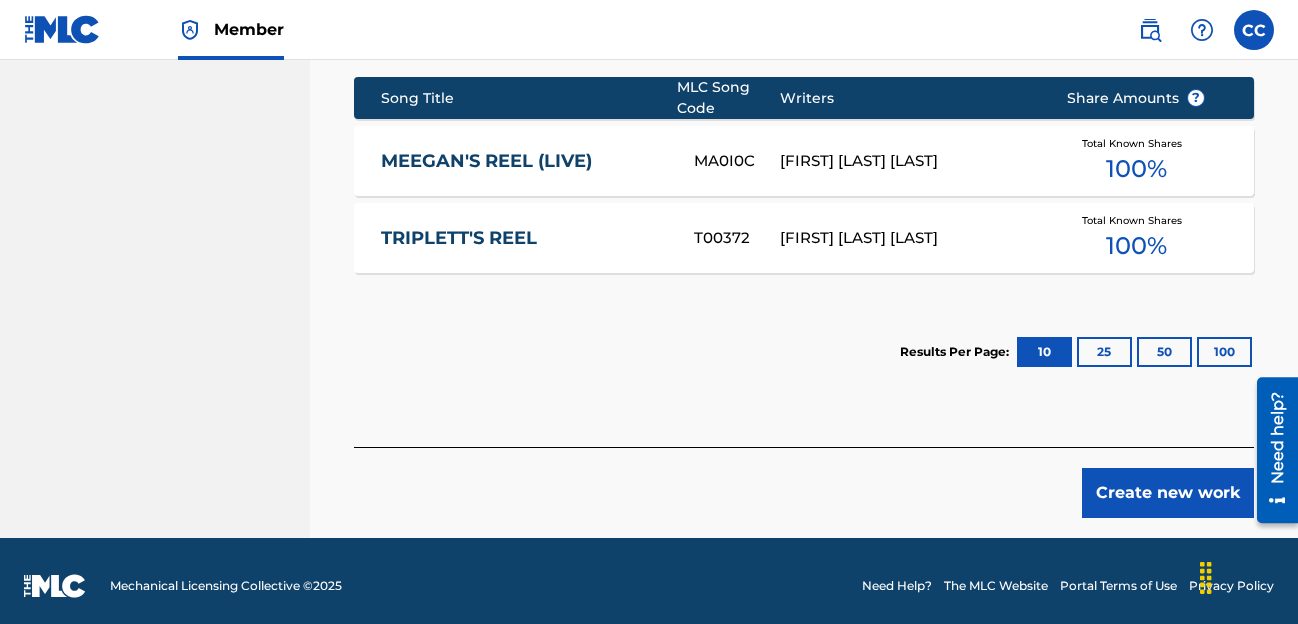 click on "Create new work" at bounding box center [1168, 493] 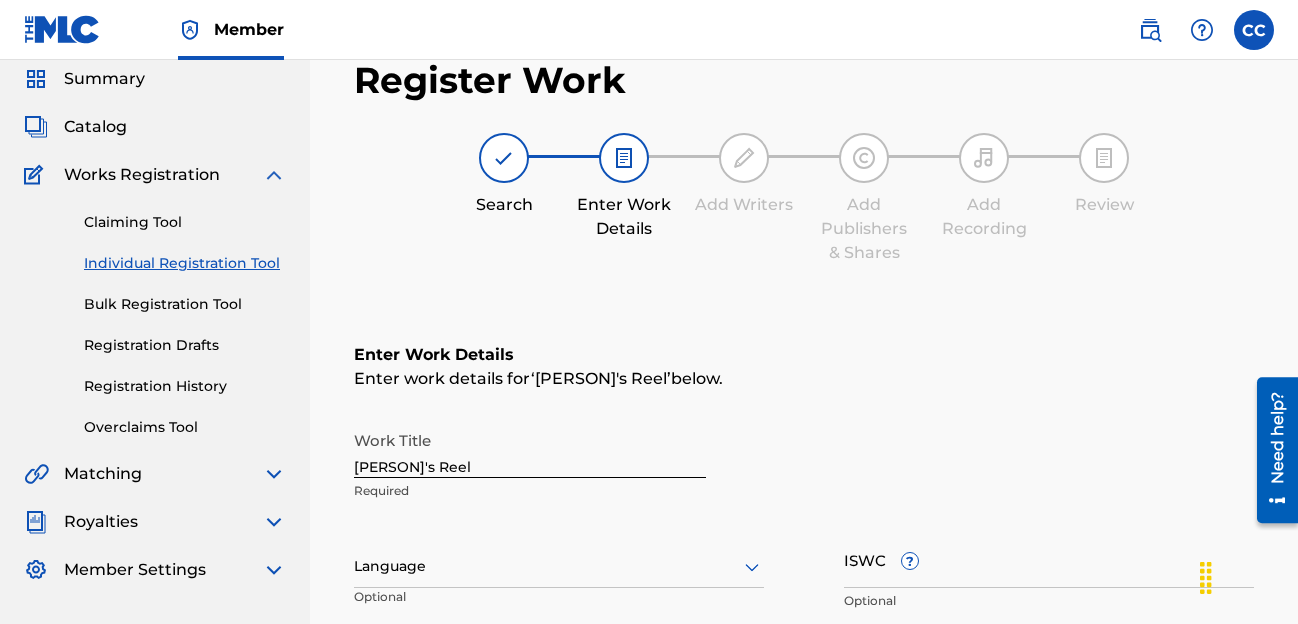 scroll, scrollTop: 92, scrollLeft: 0, axis: vertical 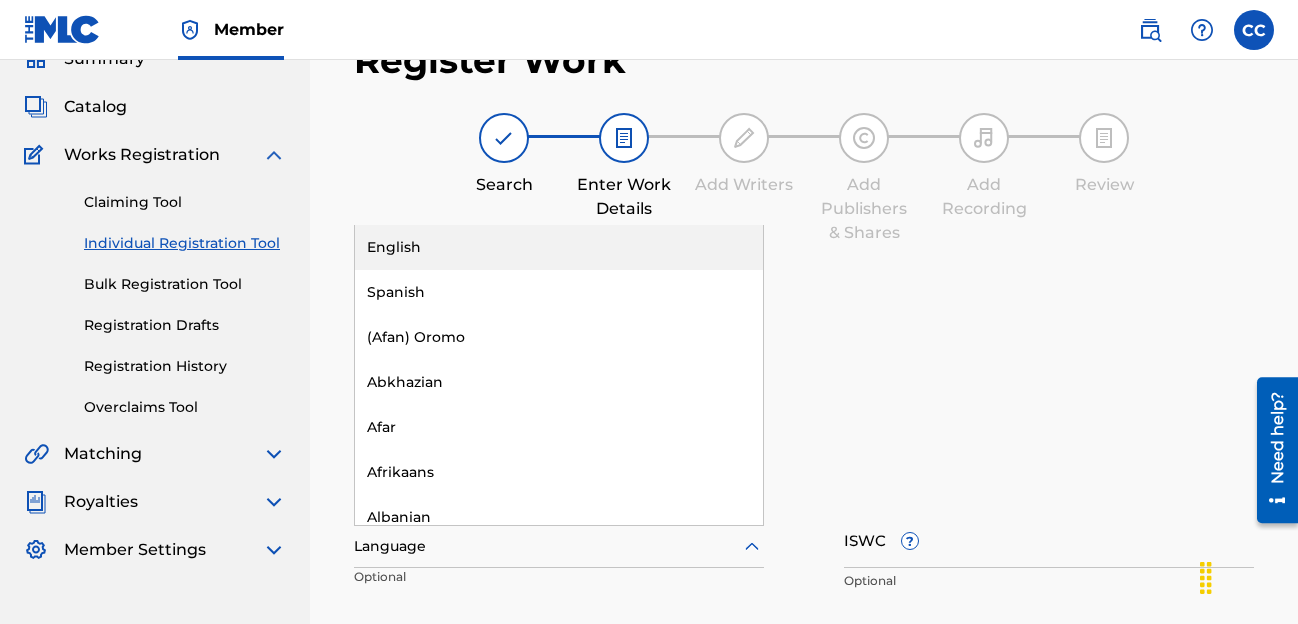 click 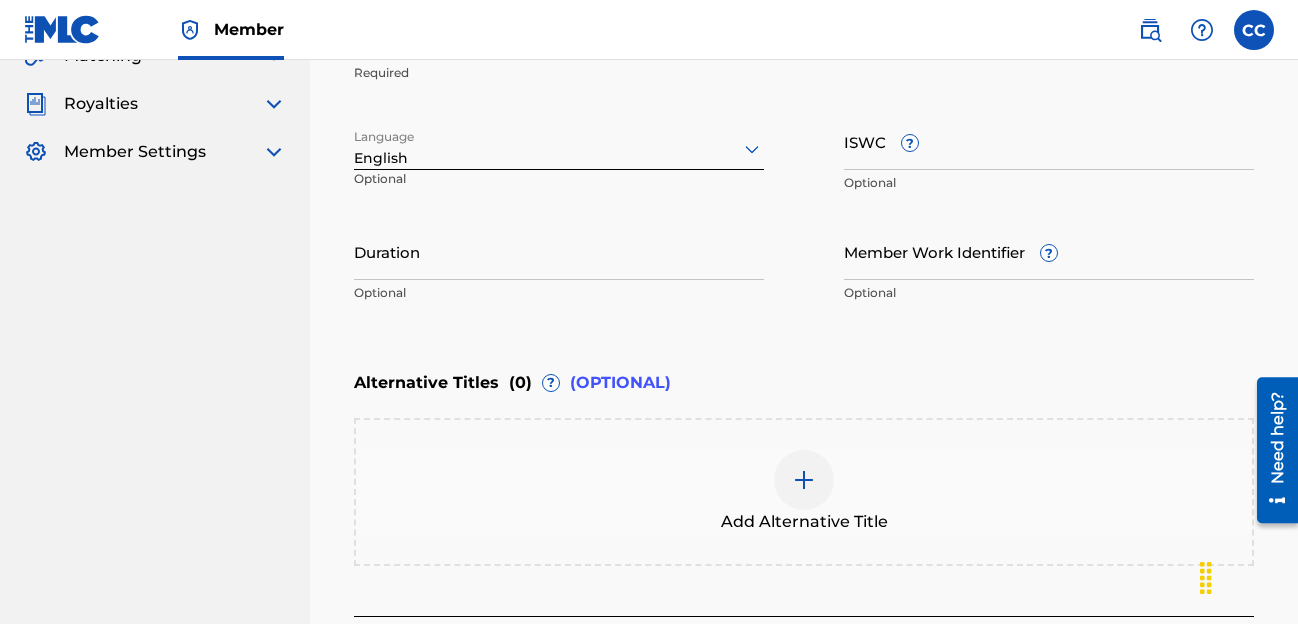 scroll, scrollTop: 502, scrollLeft: 0, axis: vertical 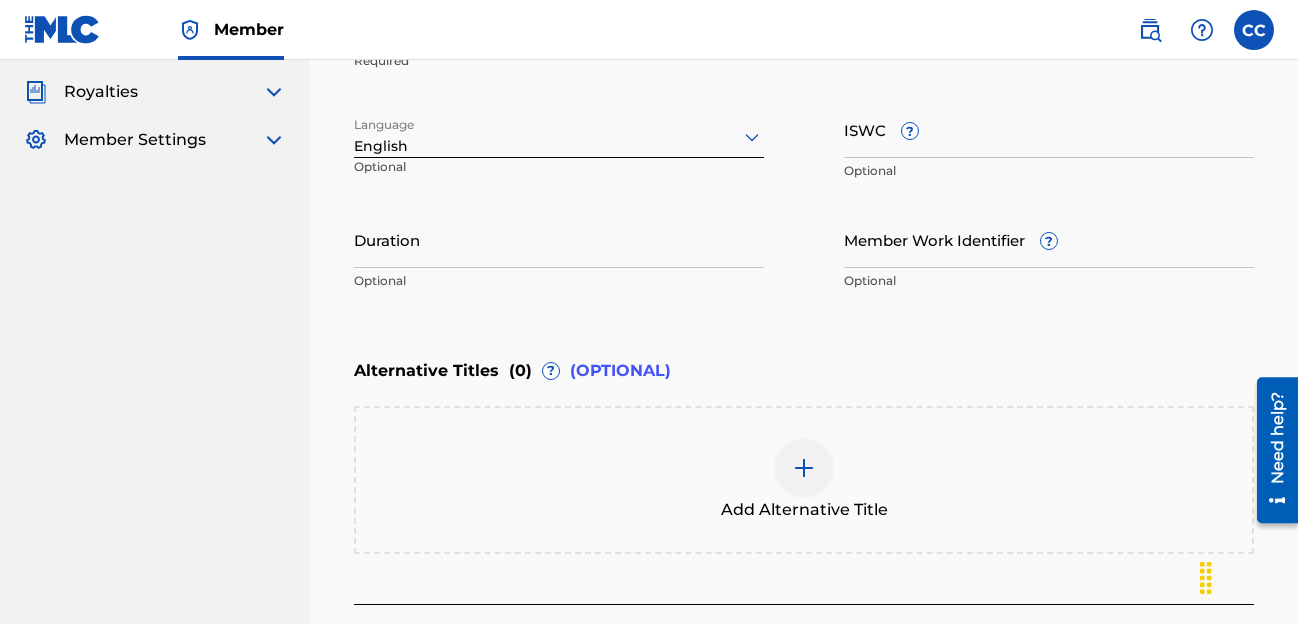 click on "Duration" at bounding box center [559, 239] 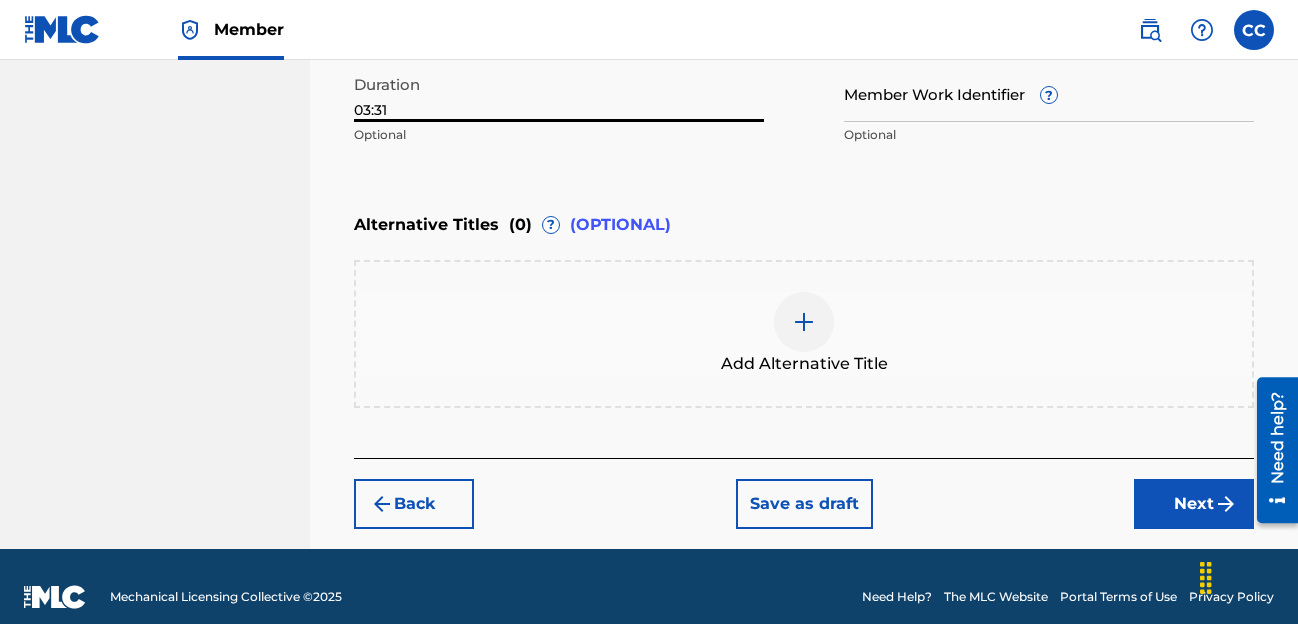 scroll, scrollTop: 668, scrollLeft: 0, axis: vertical 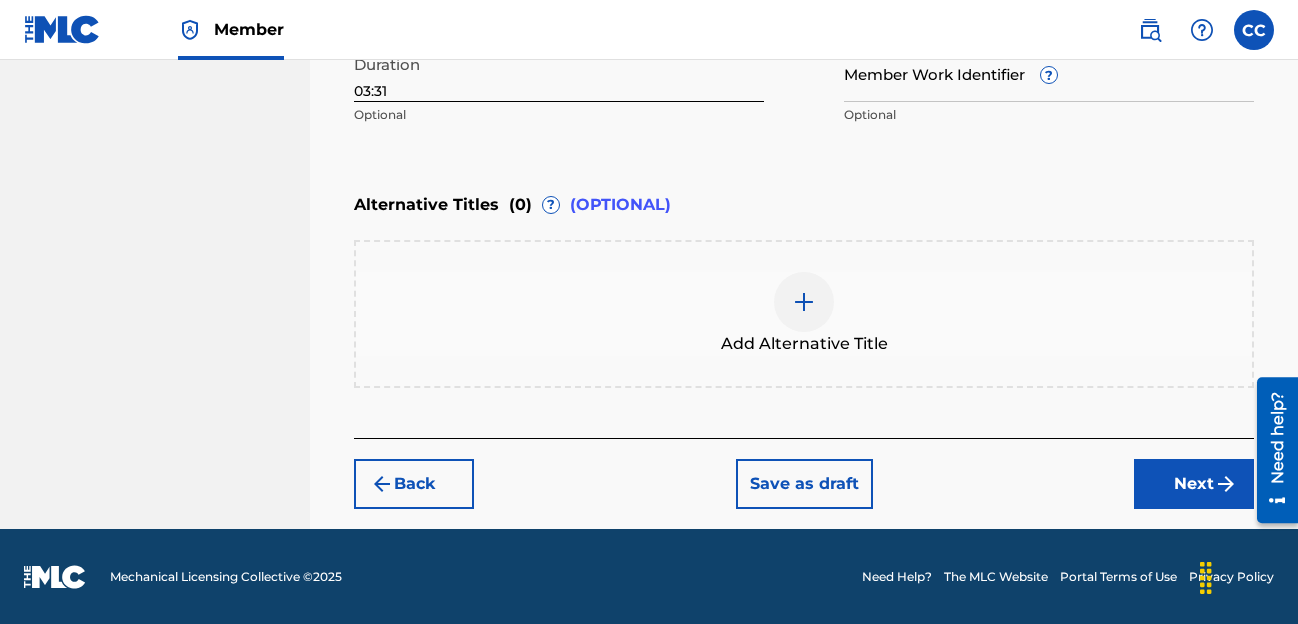 click on "Next" at bounding box center (1194, 484) 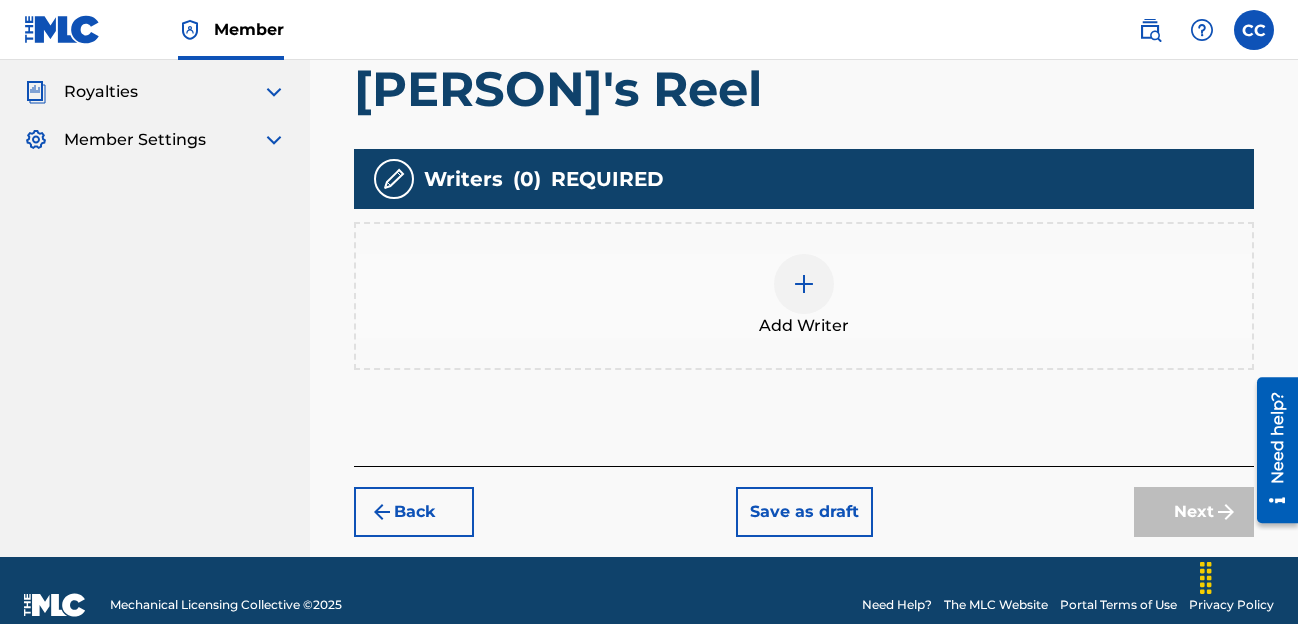 scroll, scrollTop: 530, scrollLeft: 0, axis: vertical 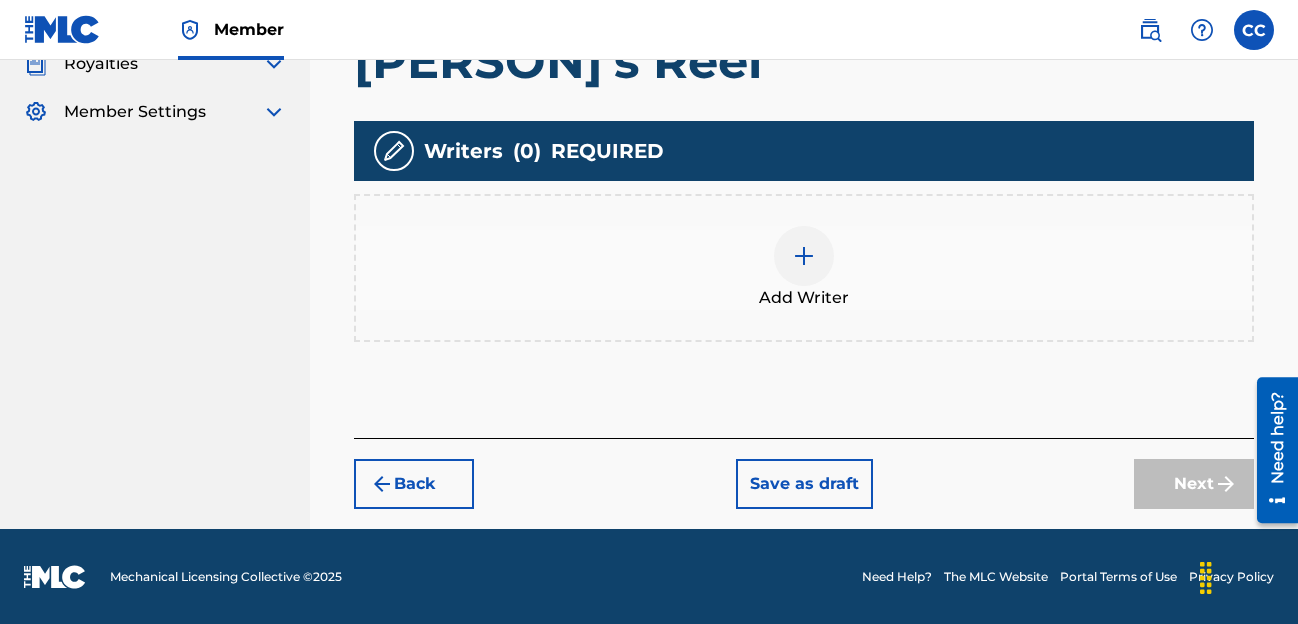 click at bounding box center [804, 256] 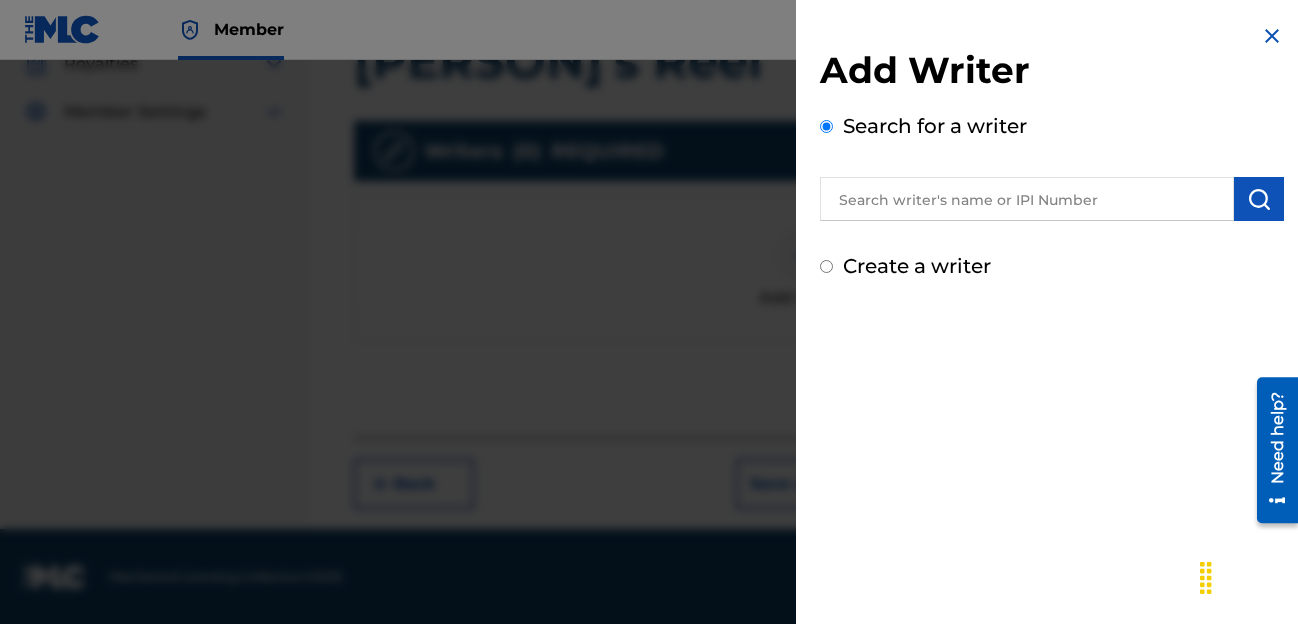click at bounding box center (1027, 199) 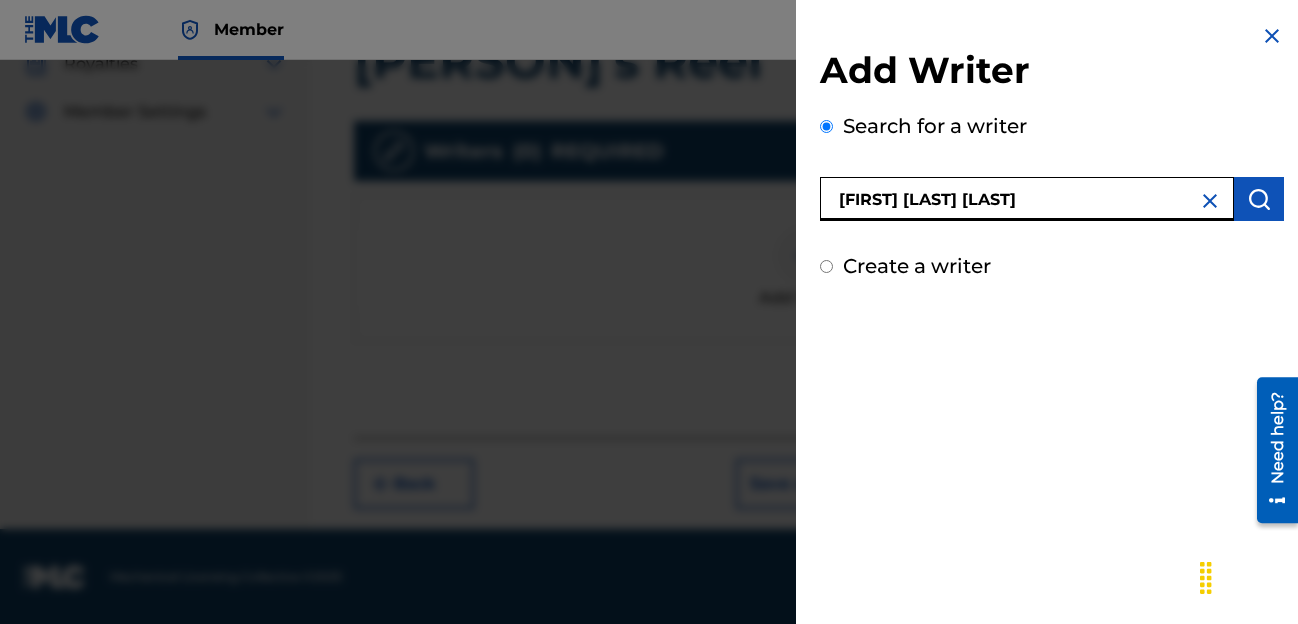 click at bounding box center [1259, 199] 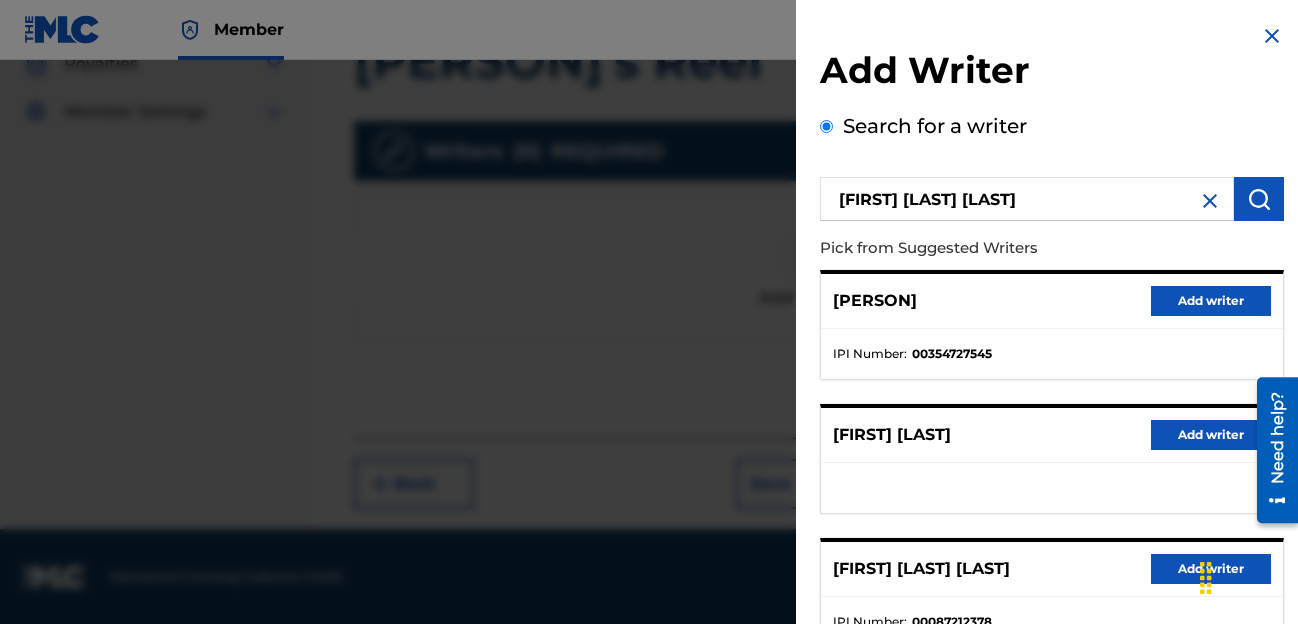 click on "Add writer" at bounding box center [1211, 569] 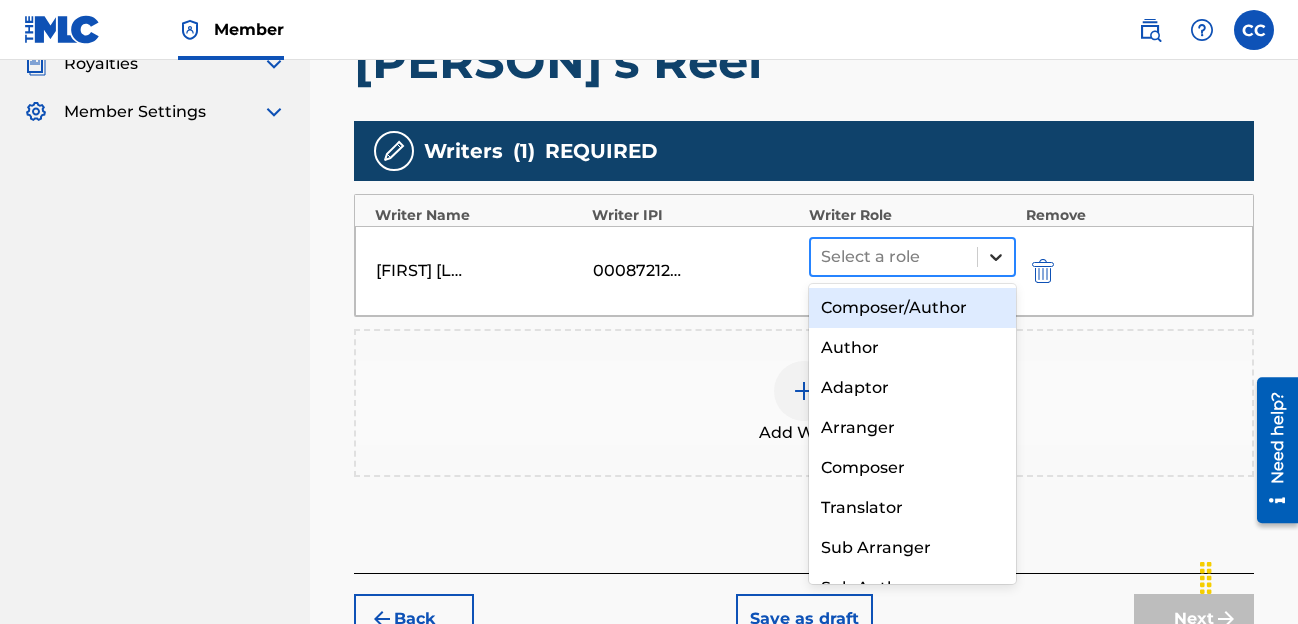 click at bounding box center (996, 257) 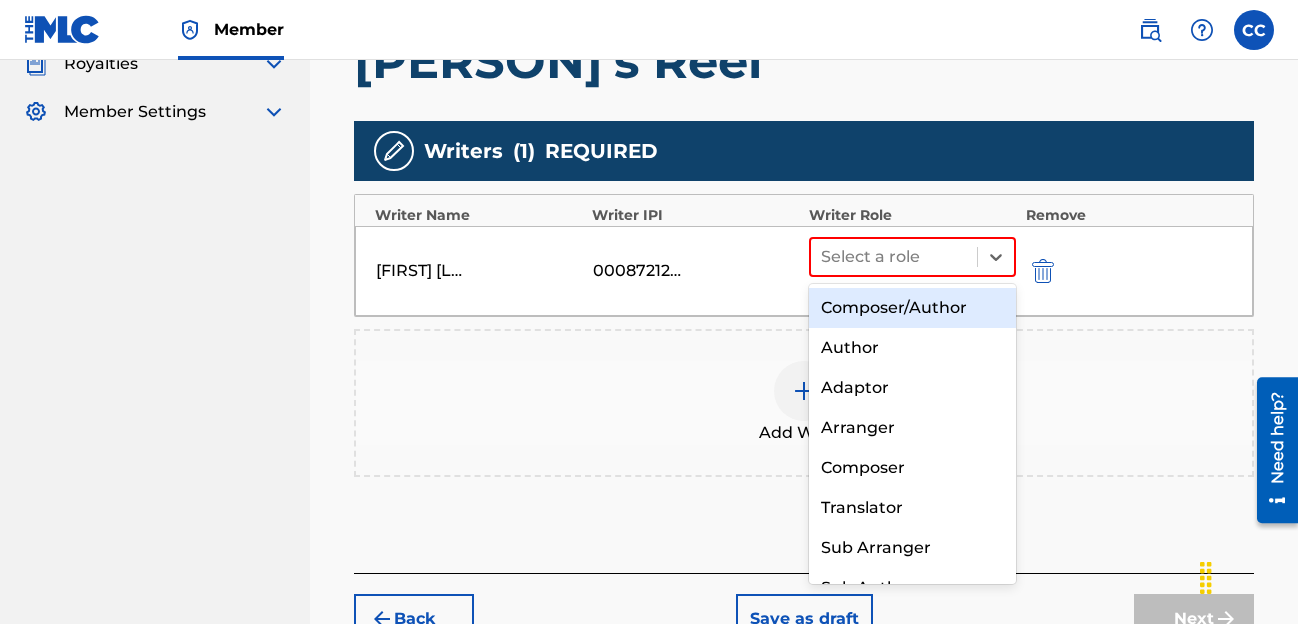 click on "Composer/Author" at bounding box center [912, 308] 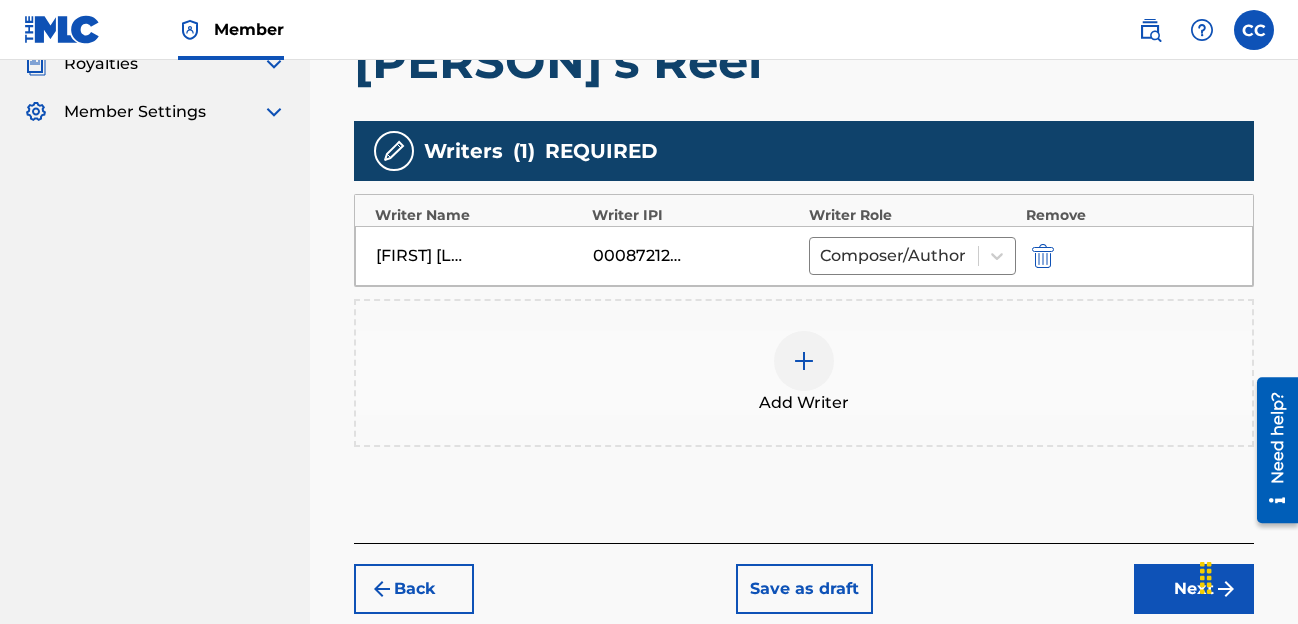 click on "Next" at bounding box center (1194, 589) 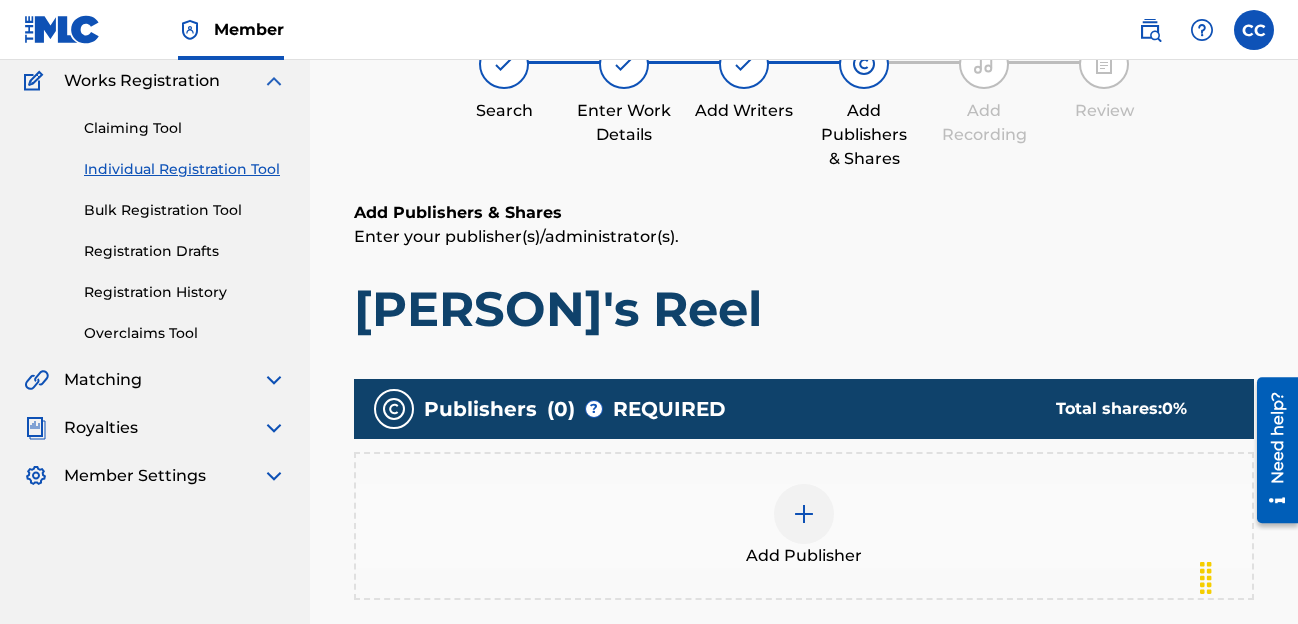 scroll, scrollTop: 90, scrollLeft: 0, axis: vertical 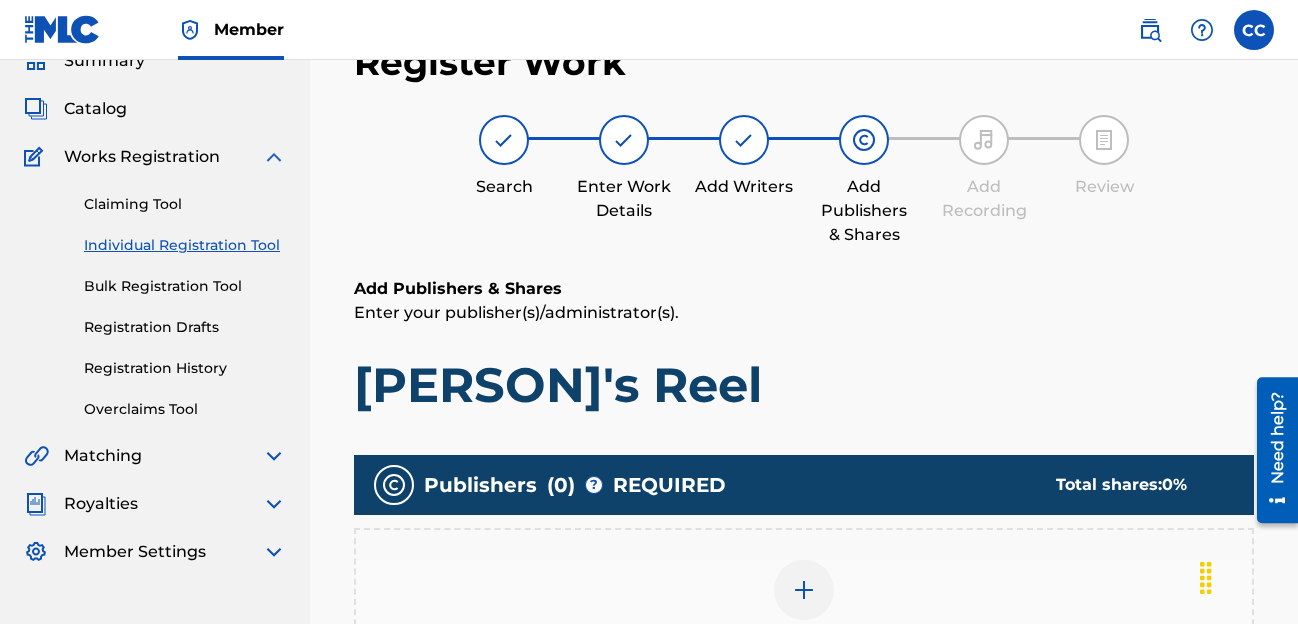 click at bounding box center (804, 590) 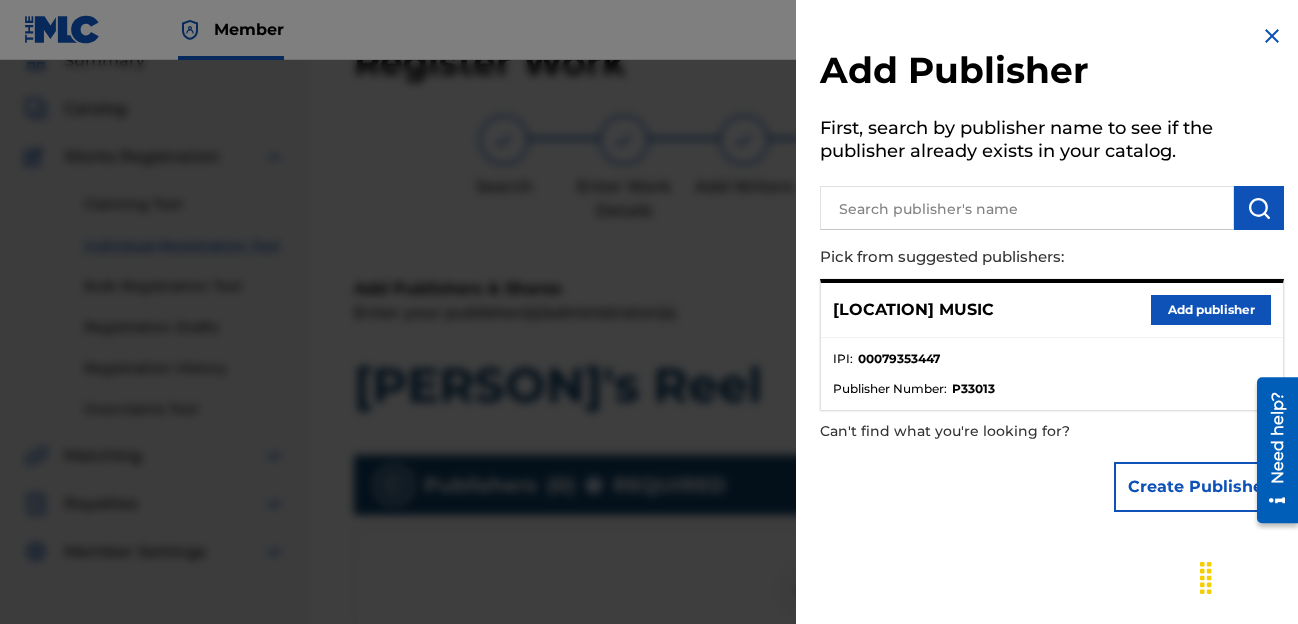 scroll, scrollTop: 80, scrollLeft: 0, axis: vertical 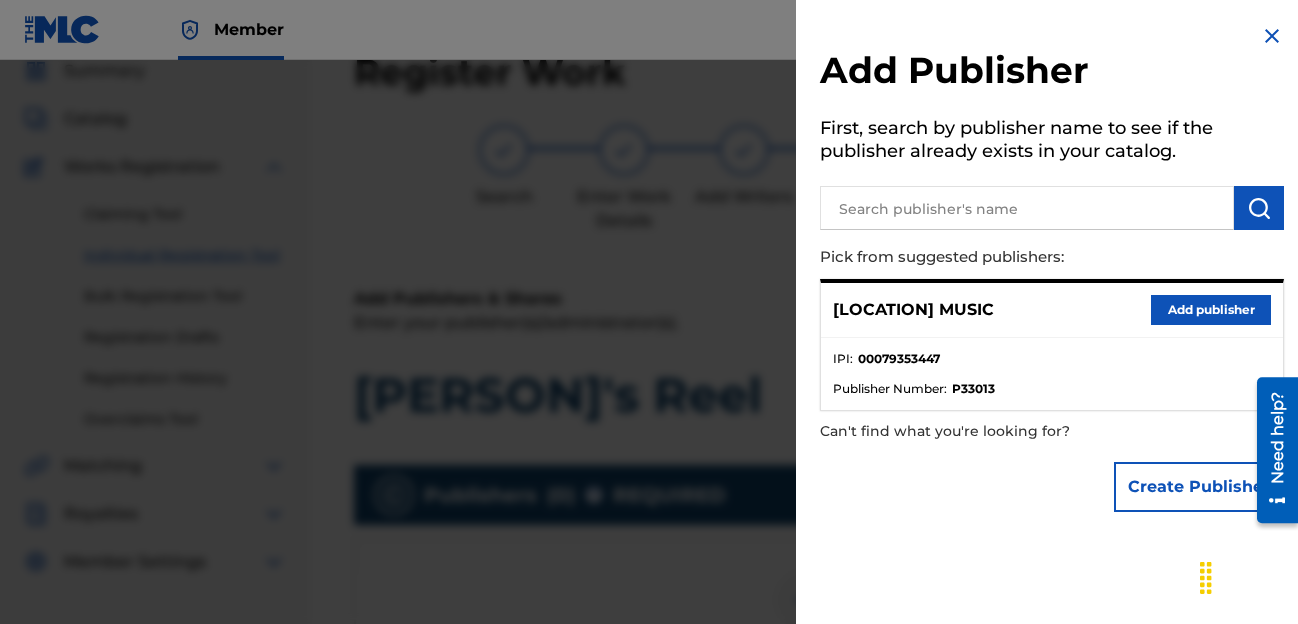 click on "Add publisher" at bounding box center (1211, 310) 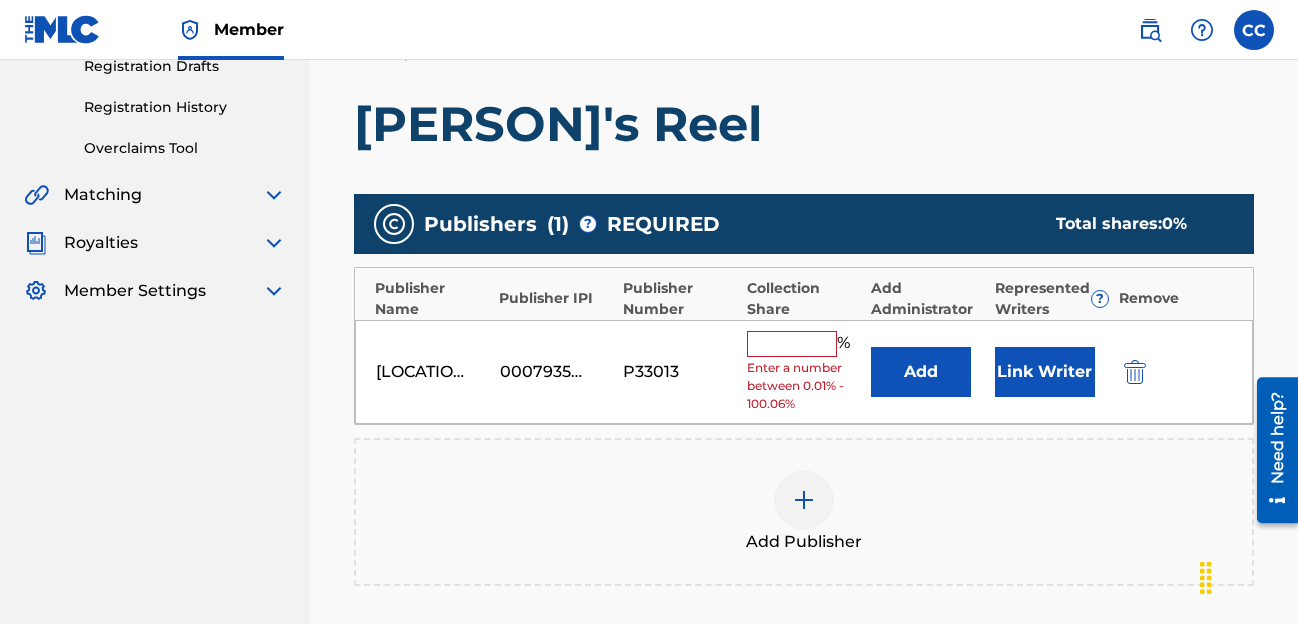 scroll, scrollTop: 359, scrollLeft: 0, axis: vertical 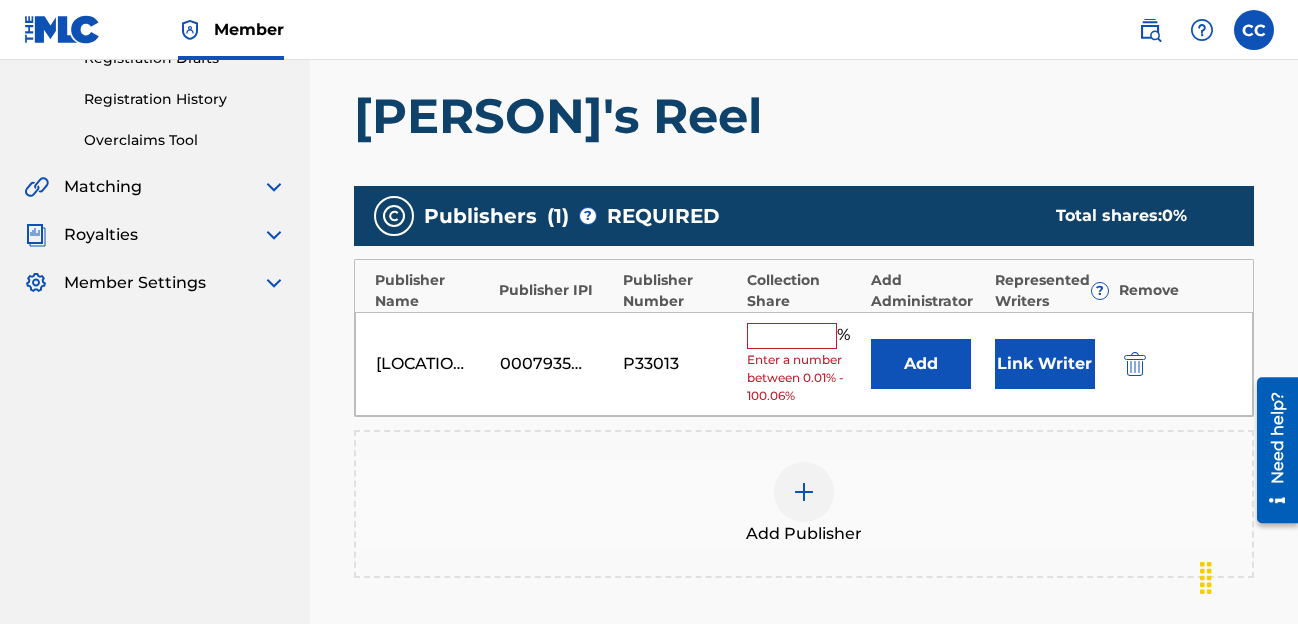 click at bounding box center [792, 336] 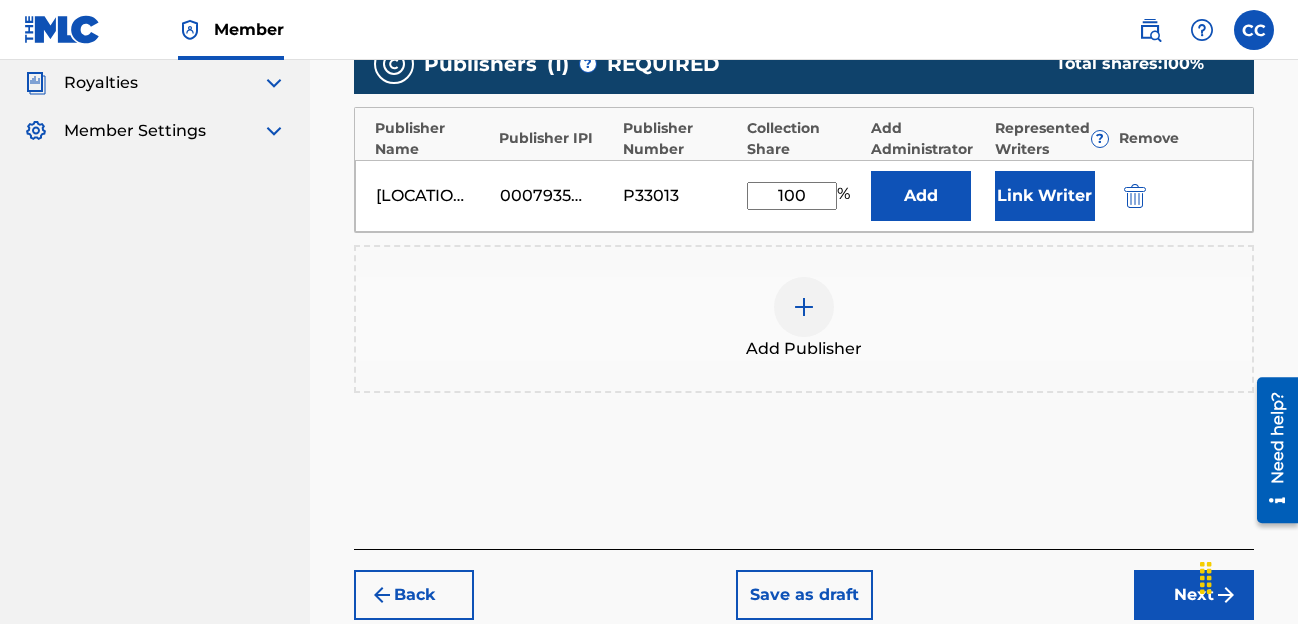 scroll, scrollTop: 623, scrollLeft: 0, axis: vertical 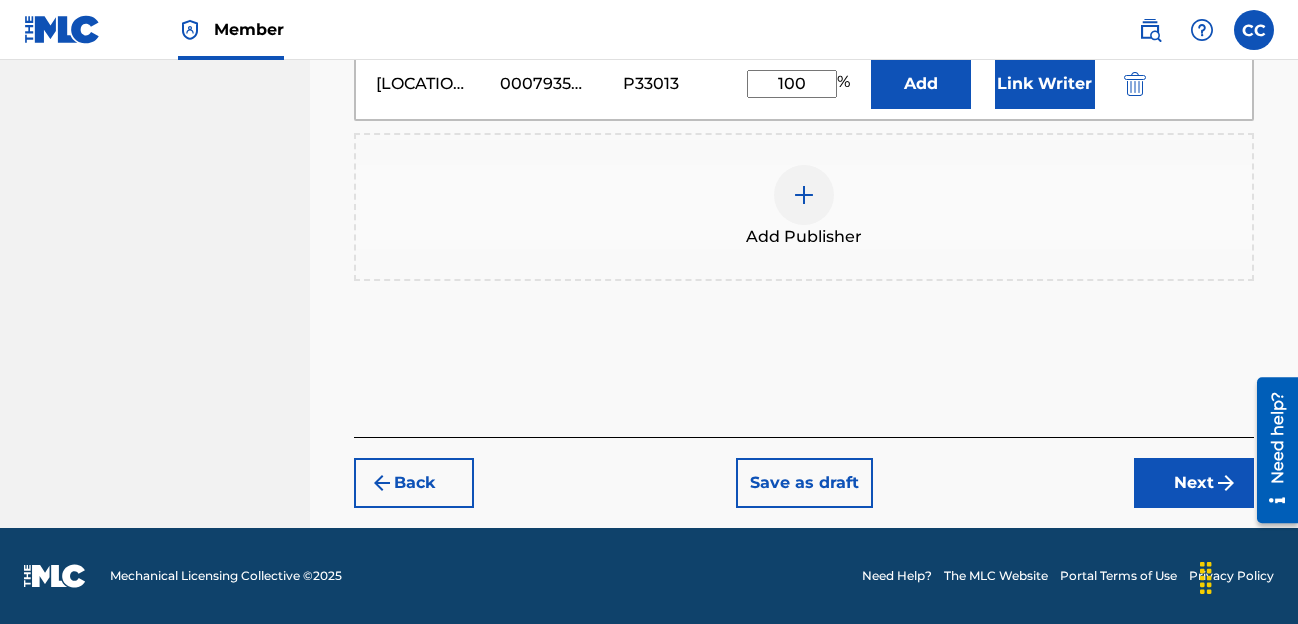 click on "Next" at bounding box center (1194, 483) 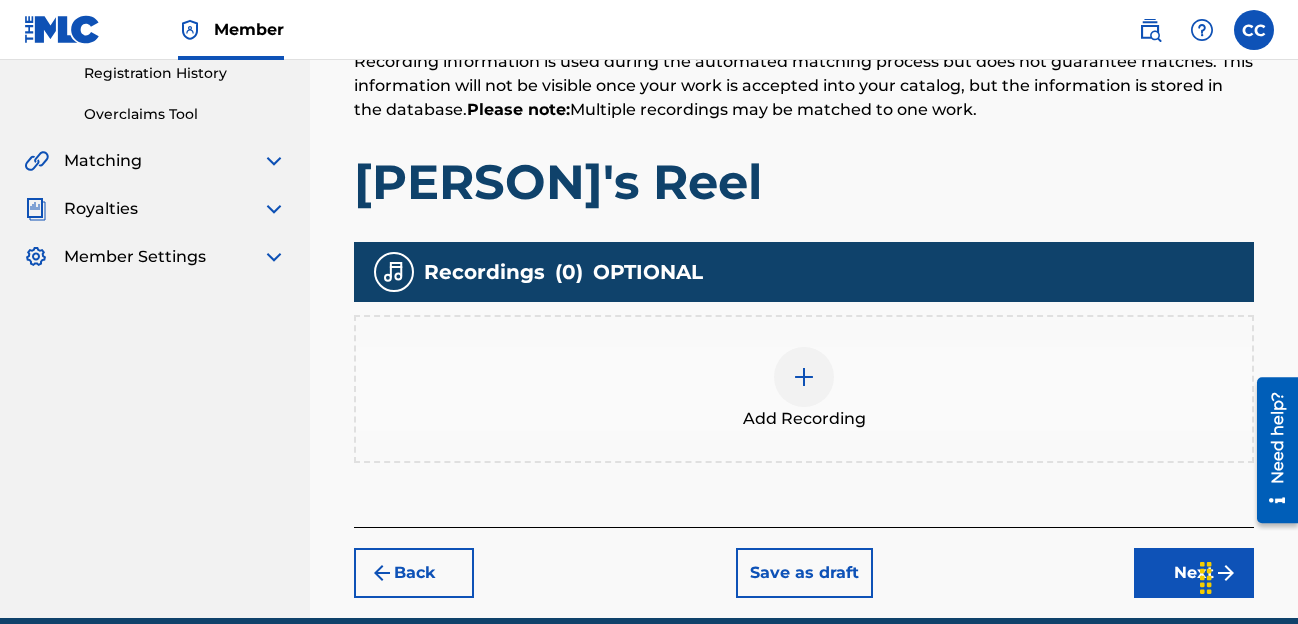 scroll, scrollTop: 474, scrollLeft: 0, axis: vertical 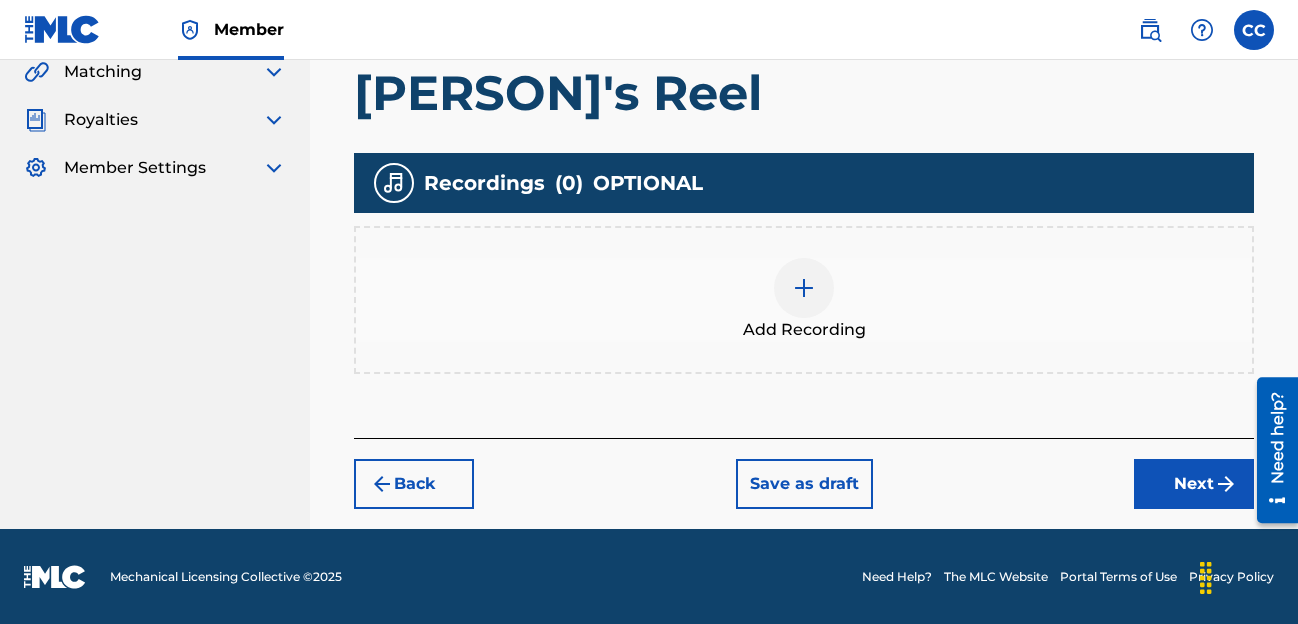 click at bounding box center (804, 288) 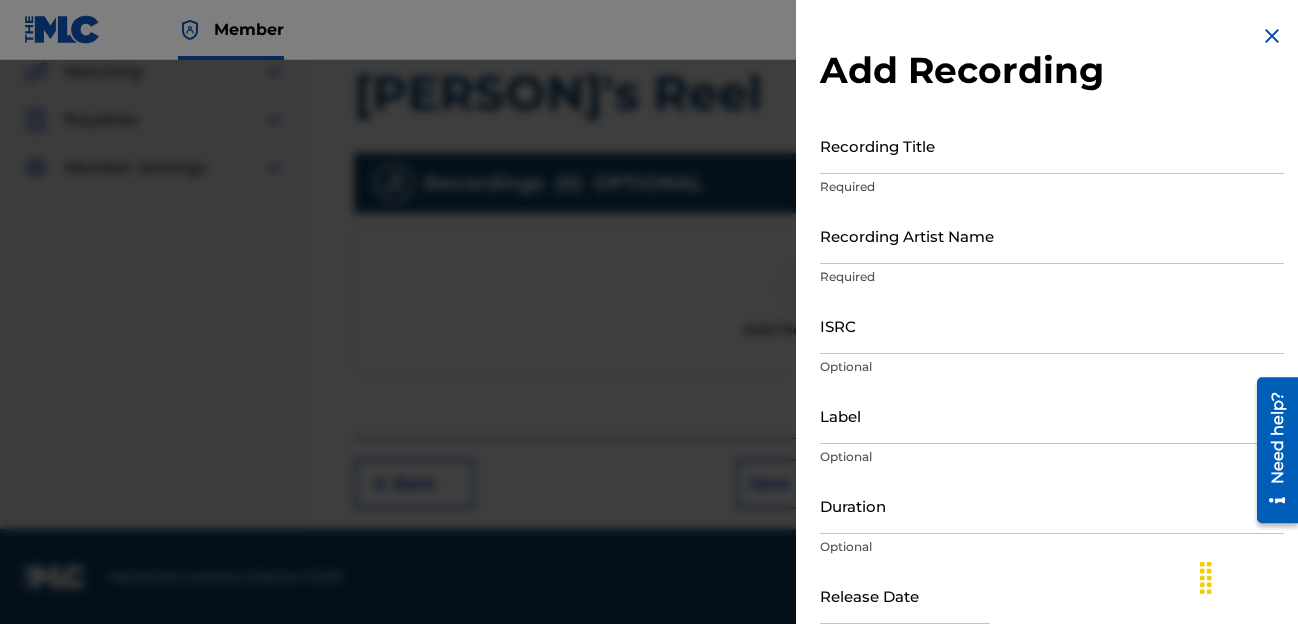 click on "Recording Title" at bounding box center [1052, 145] 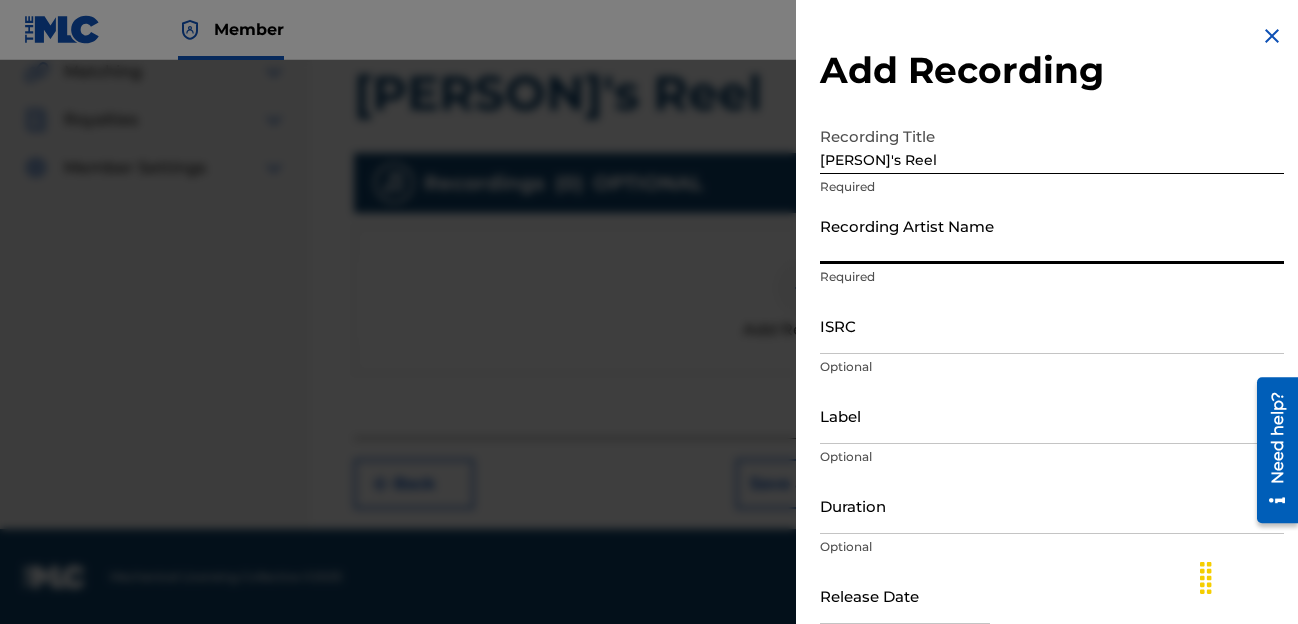 click on "Recording Artist Name" at bounding box center (1052, 235) 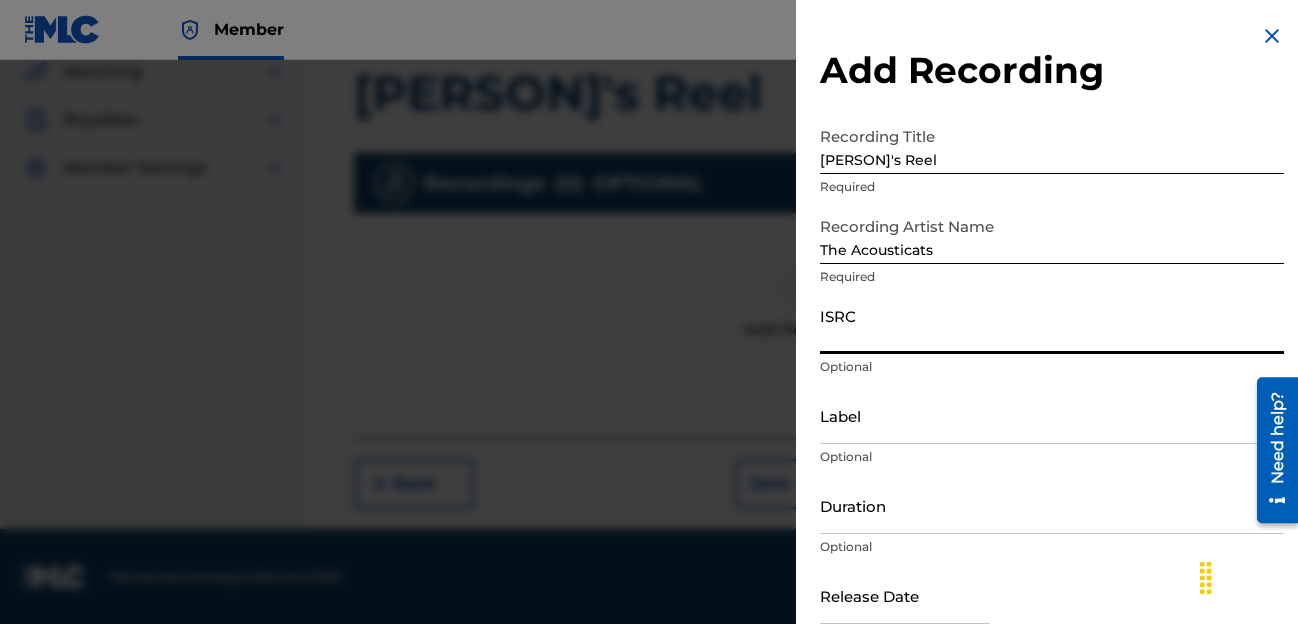 click on "ISRC" at bounding box center (1052, 325) 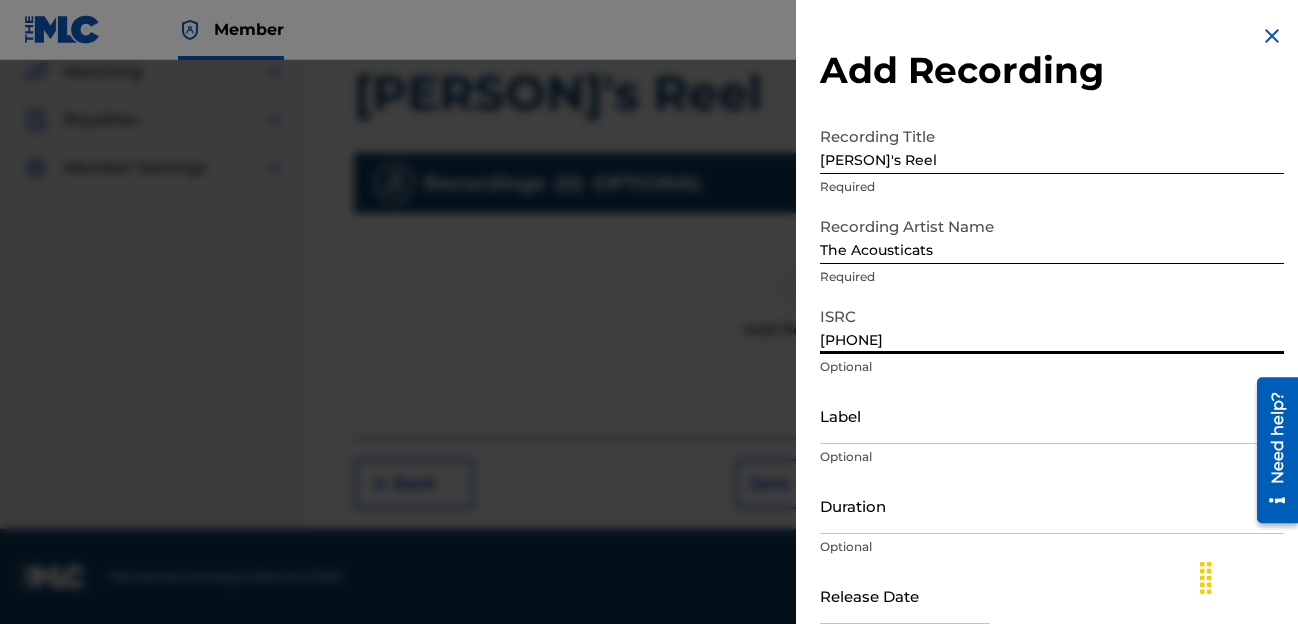 click on "Label" at bounding box center (1052, 415) 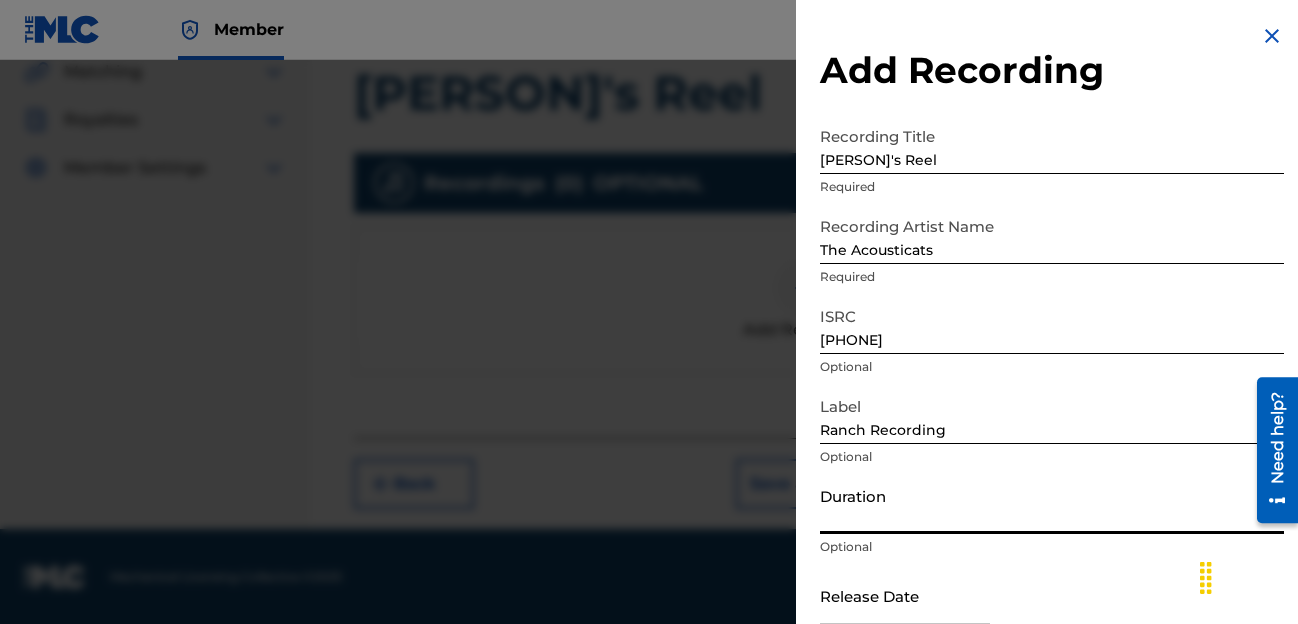 click on "Duration" at bounding box center [1052, 505] 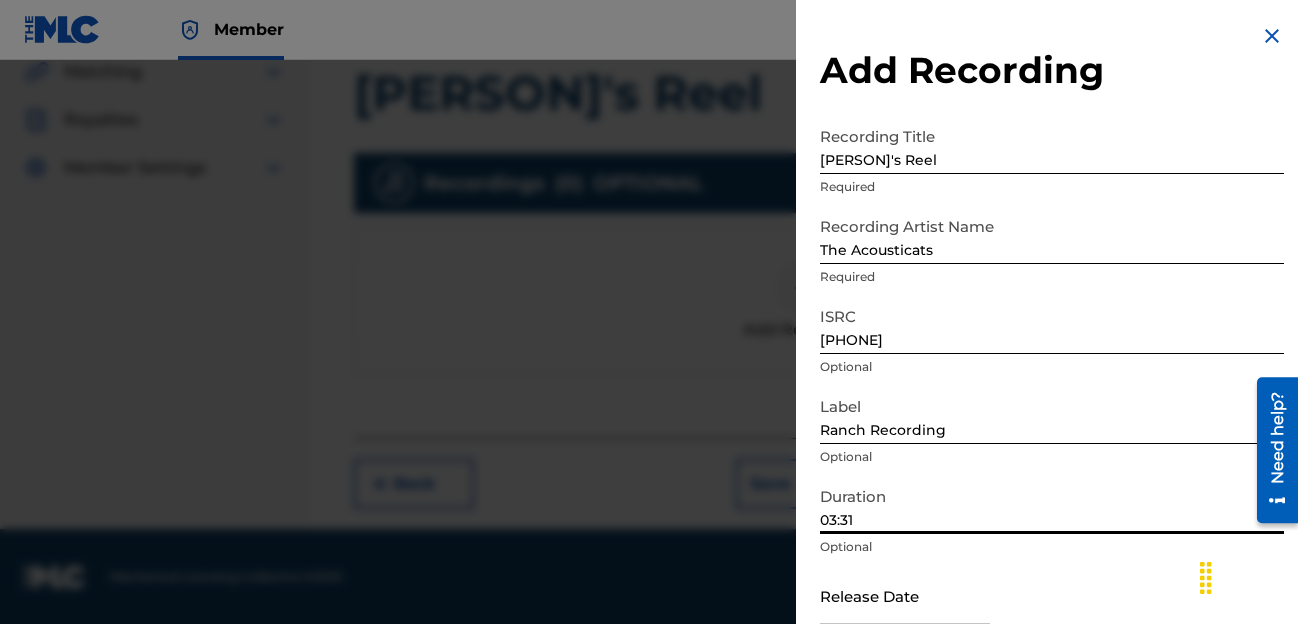 scroll, scrollTop: 107, scrollLeft: 0, axis: vertical 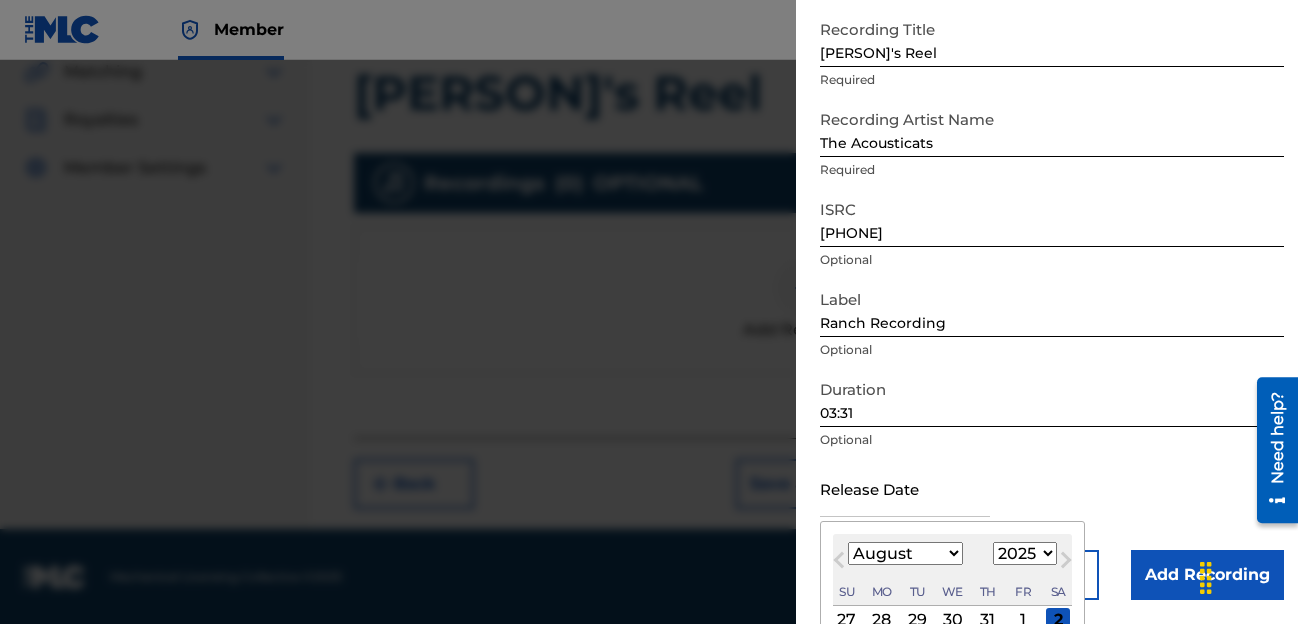 click at bounding box center (905, 488) 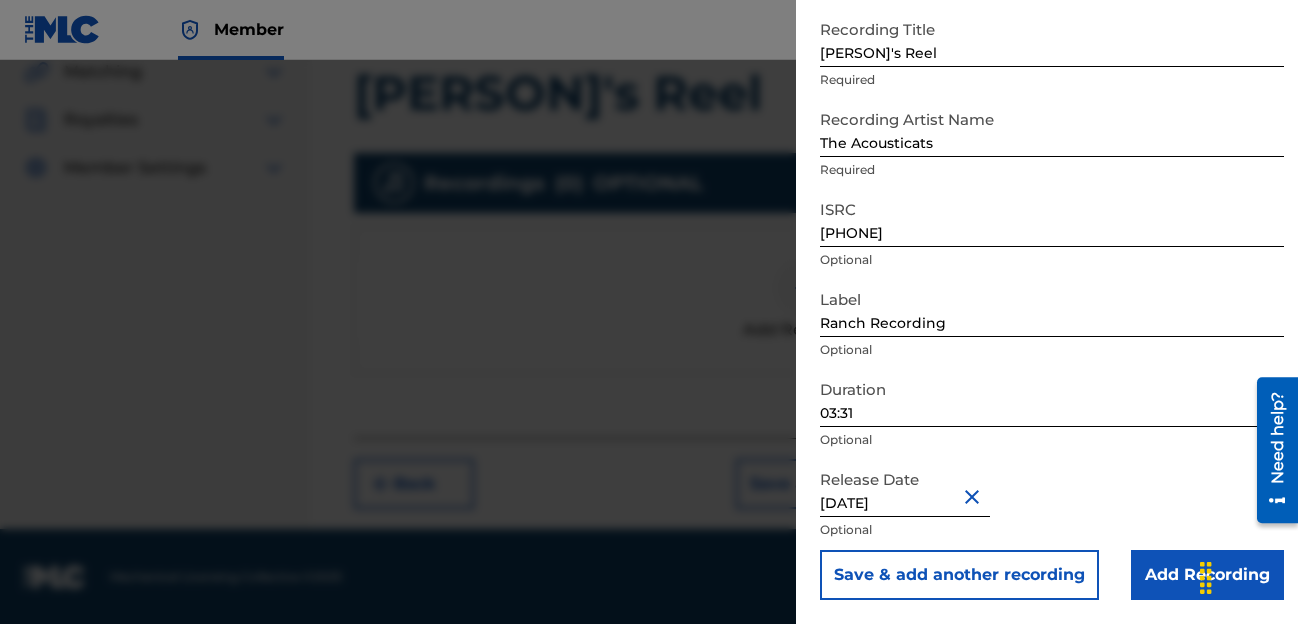 click on "Release Date [DATE] Optional" at bounding box center (1052, 505) 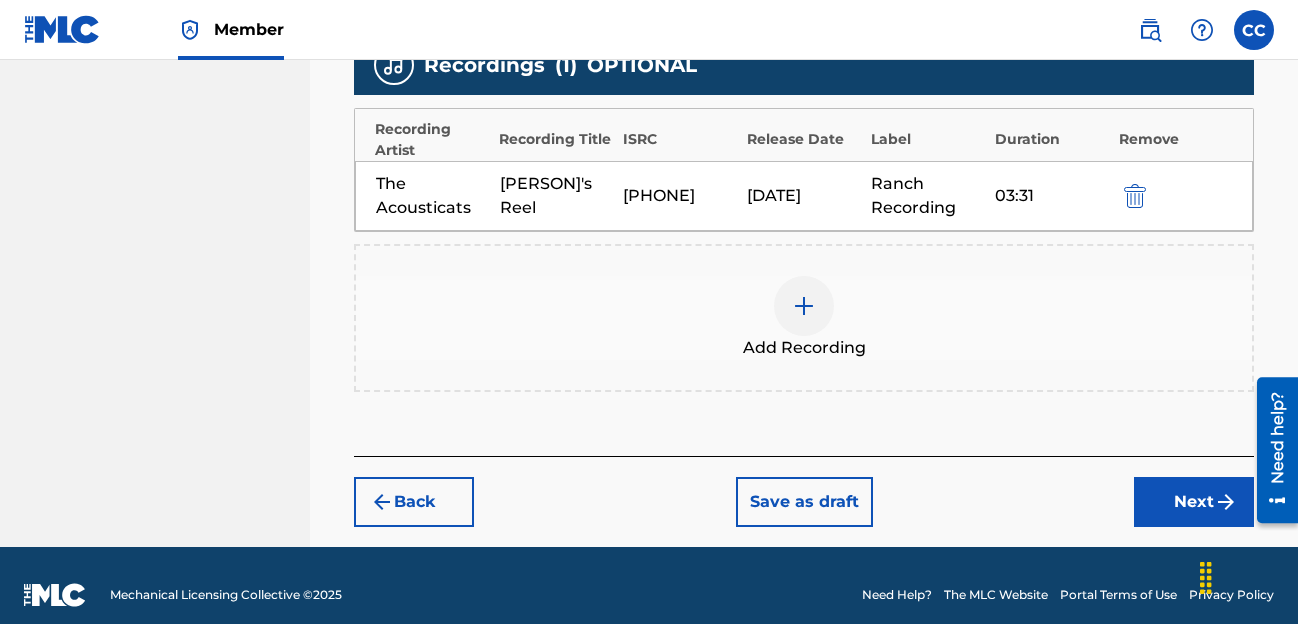 scroll, scrollTop: 611, scrollLeft: 0, axis: vertical 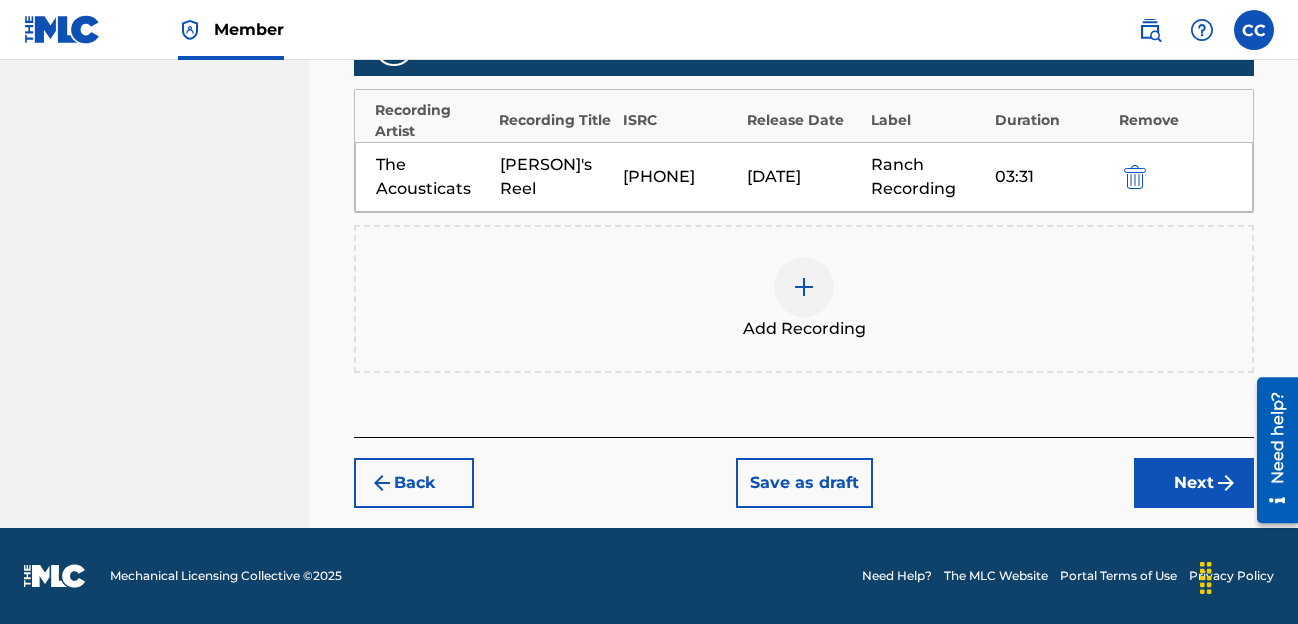 click on "Next" at bounding box center (1194, 483) 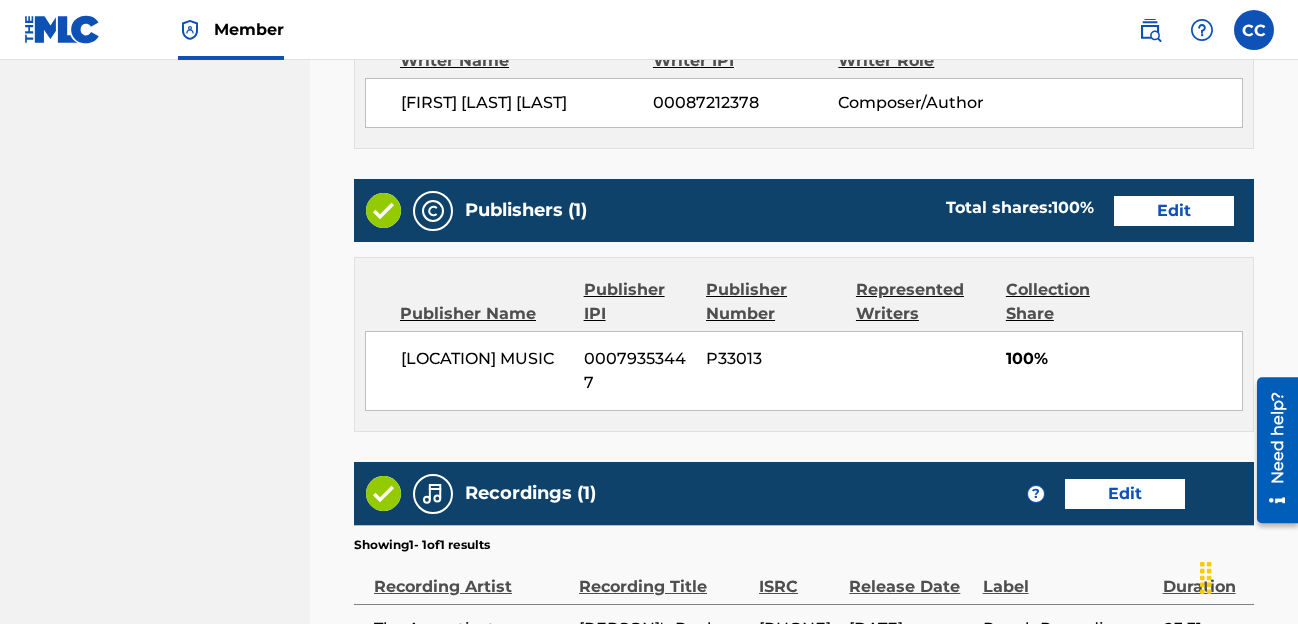 scroll, scrollTop: 1153, scrollLeft: 0, axis: vertical 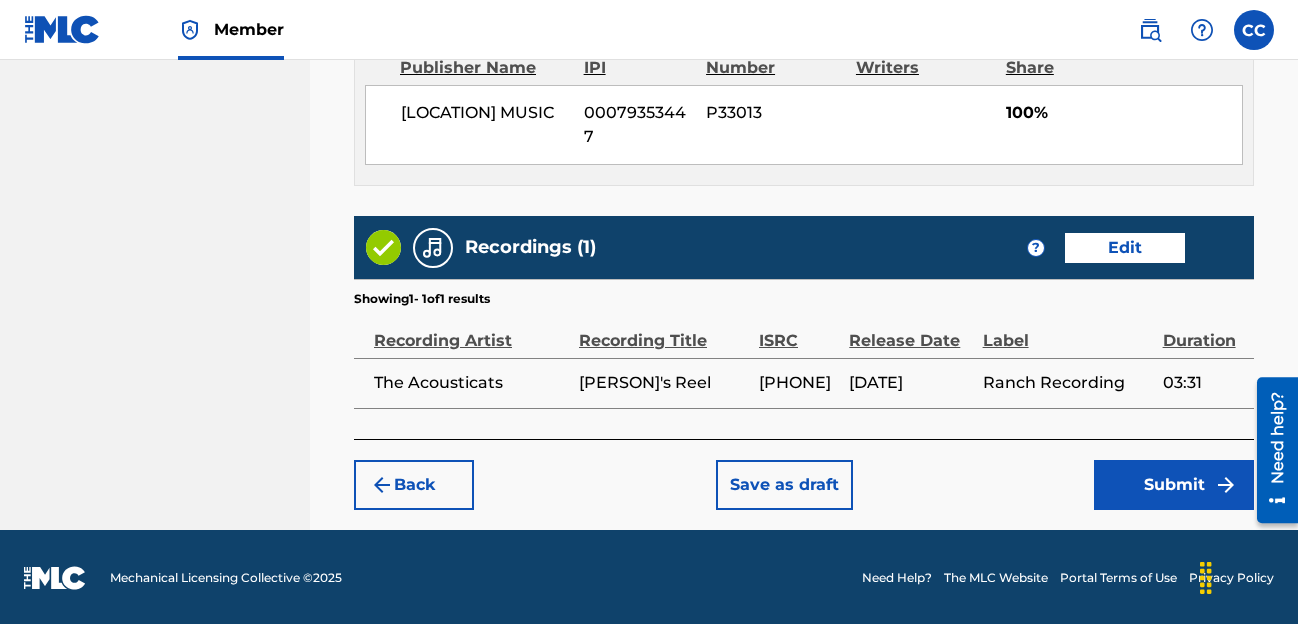 click on "Submit" at bounding box center [1174, 485] 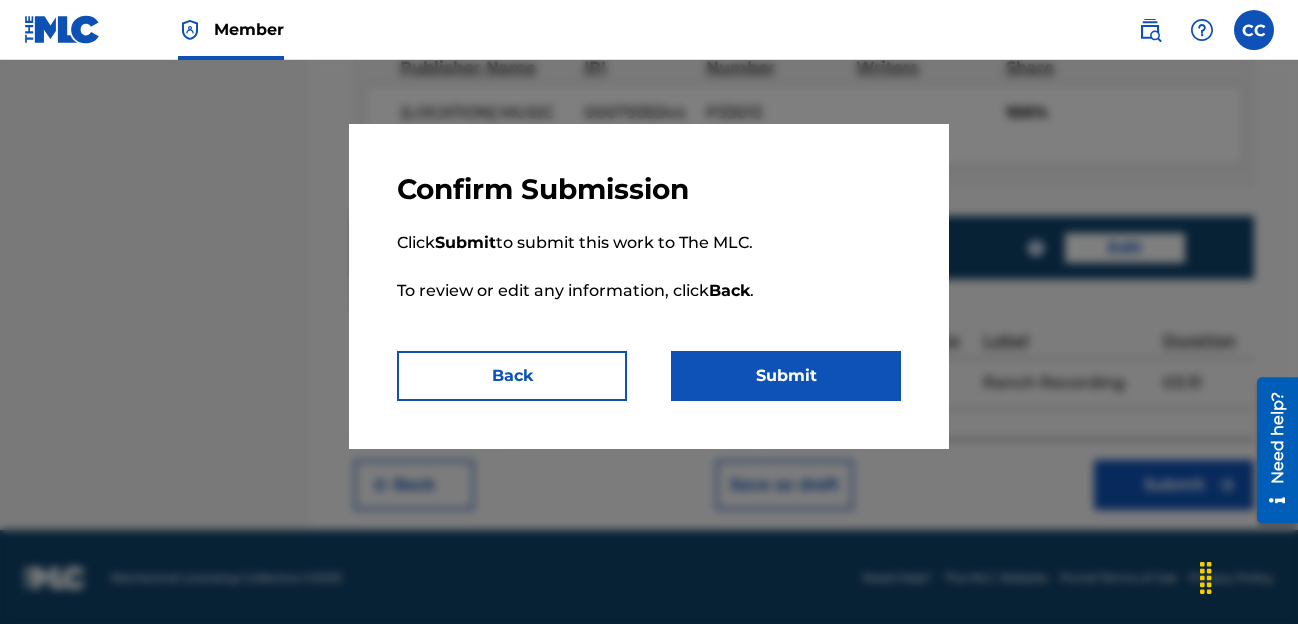 click on "Submit" at bounding box center (786, 376) 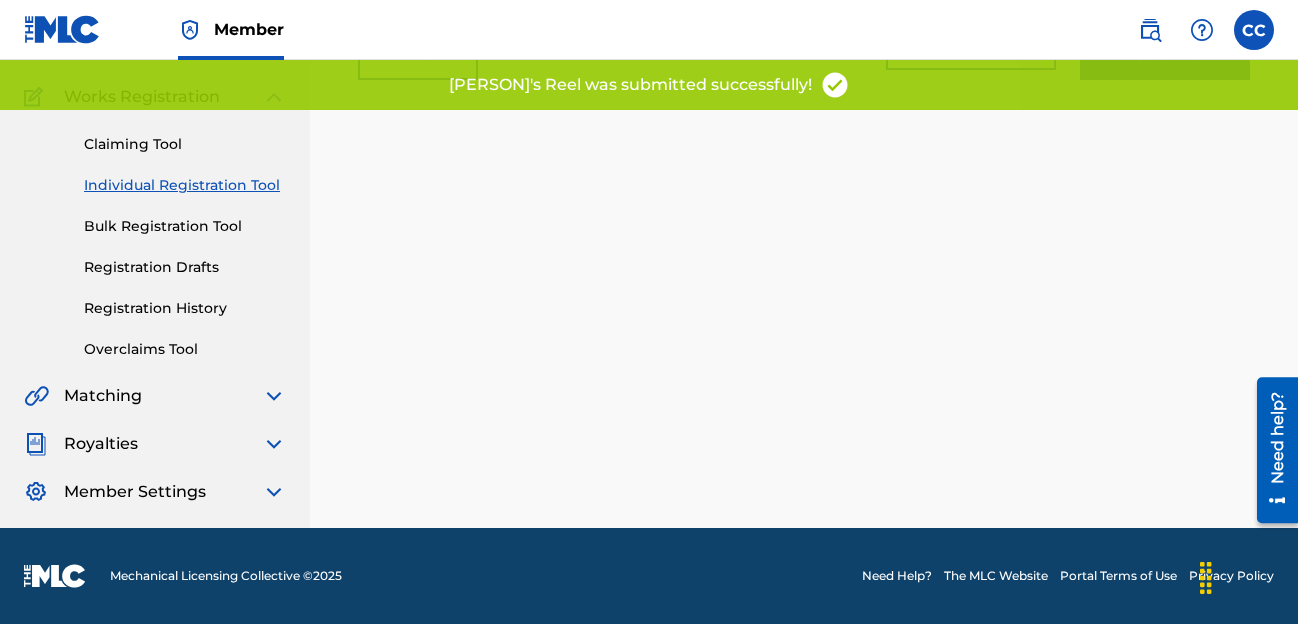 scroll, scrollTop: 0, scrollLeft: 0, axis: both 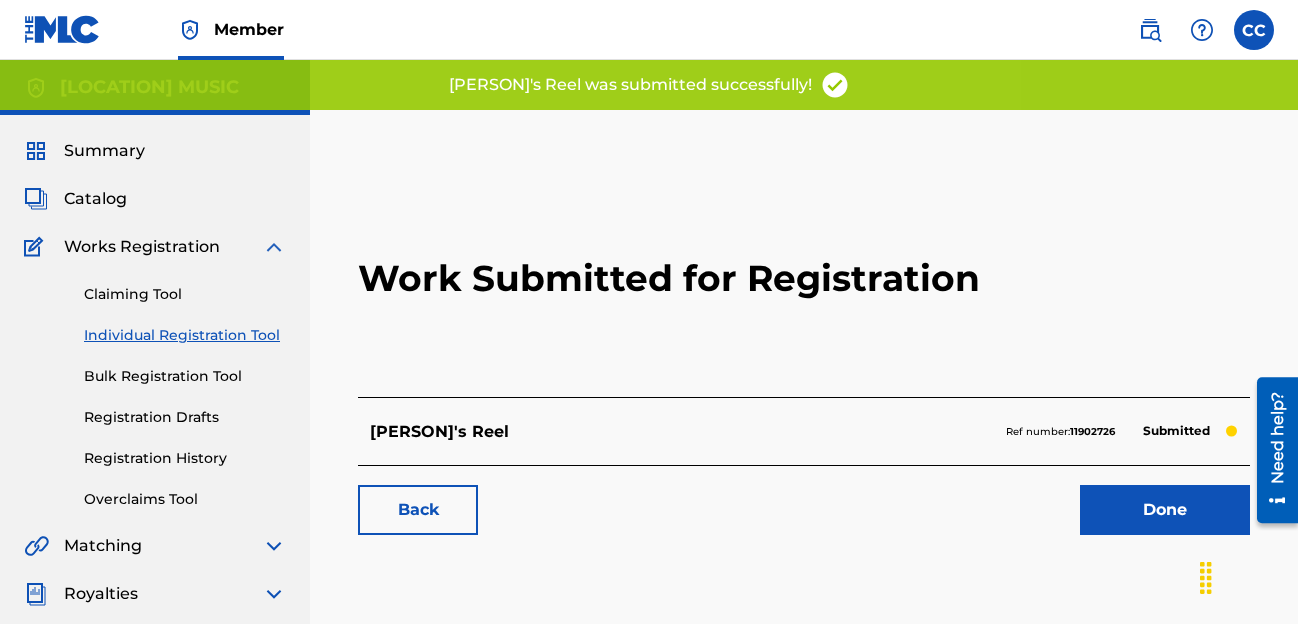 click on "Done" at bounding box center (1165, 510) 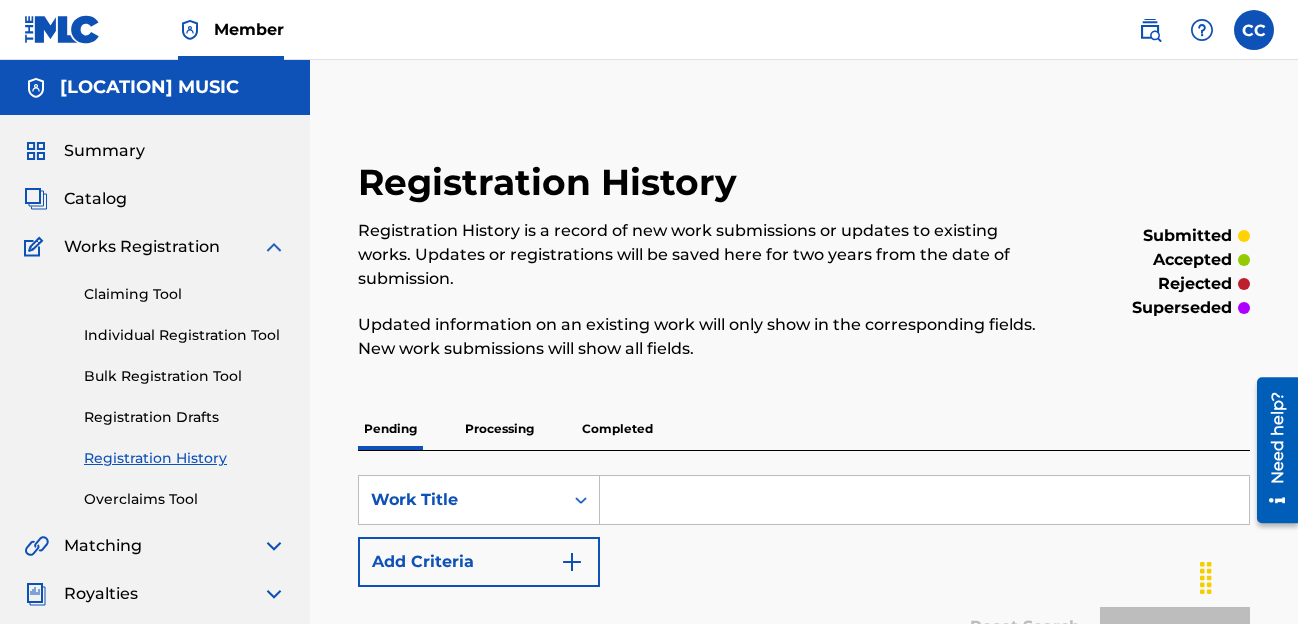 click on "Registration History" at bounding box center (185, 458) 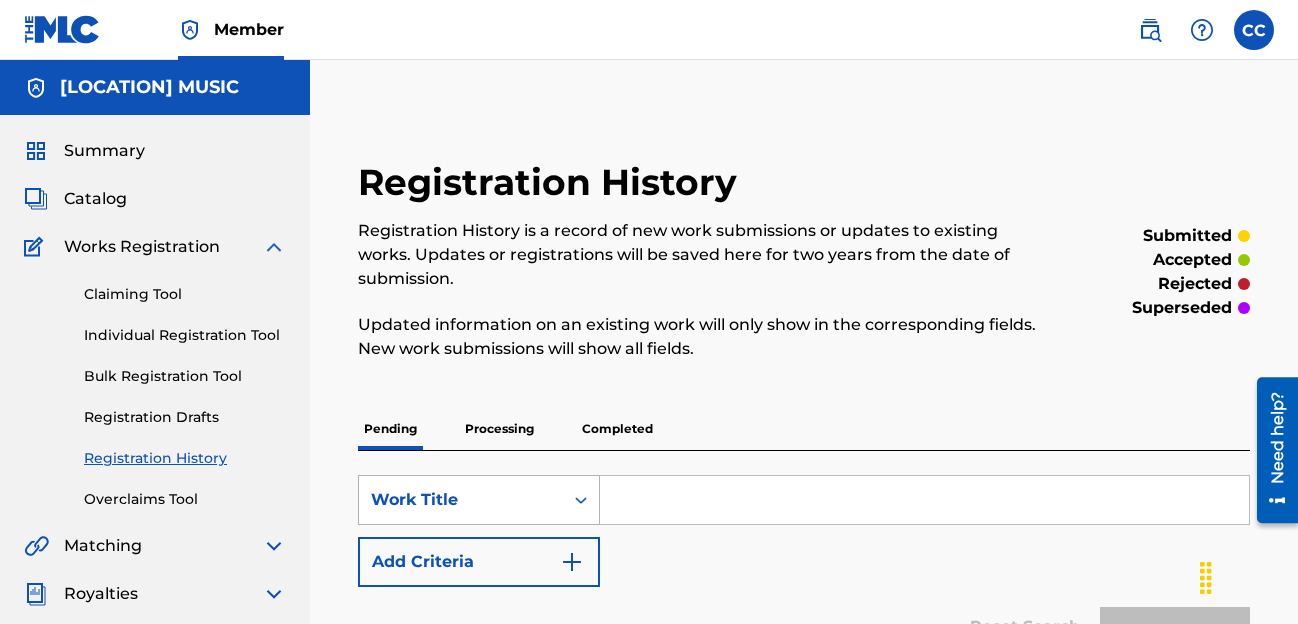 click 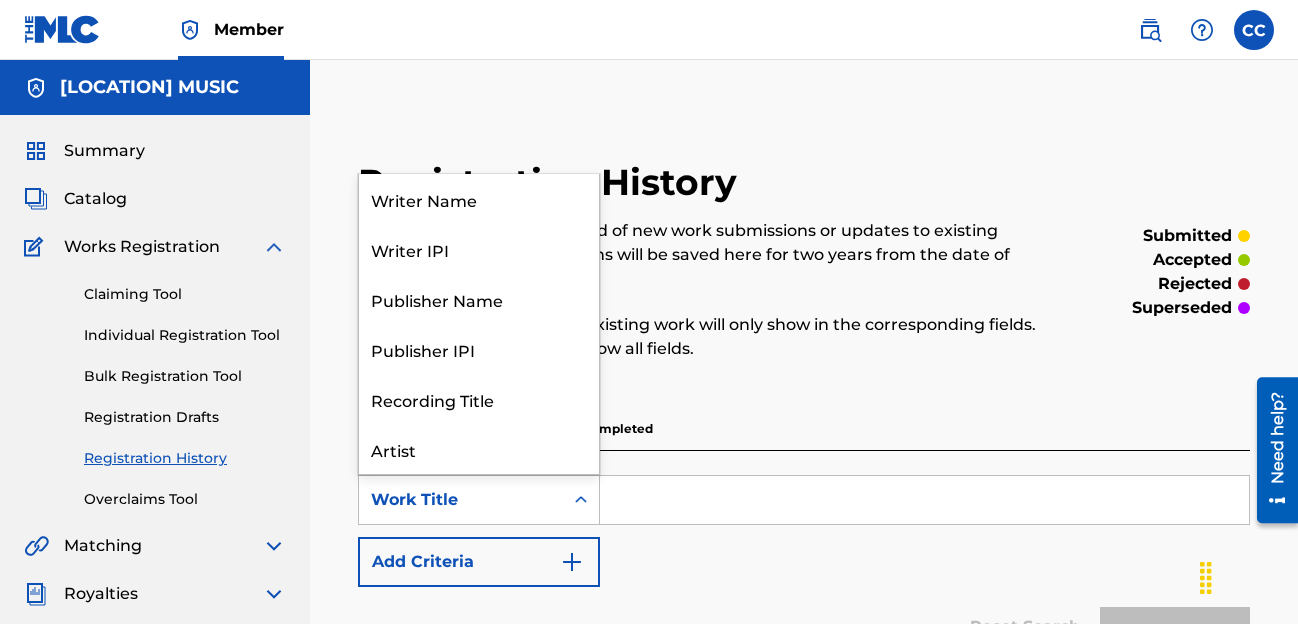 scroll, scrollTop: 100, scrollLeft: 0, axis: vertical 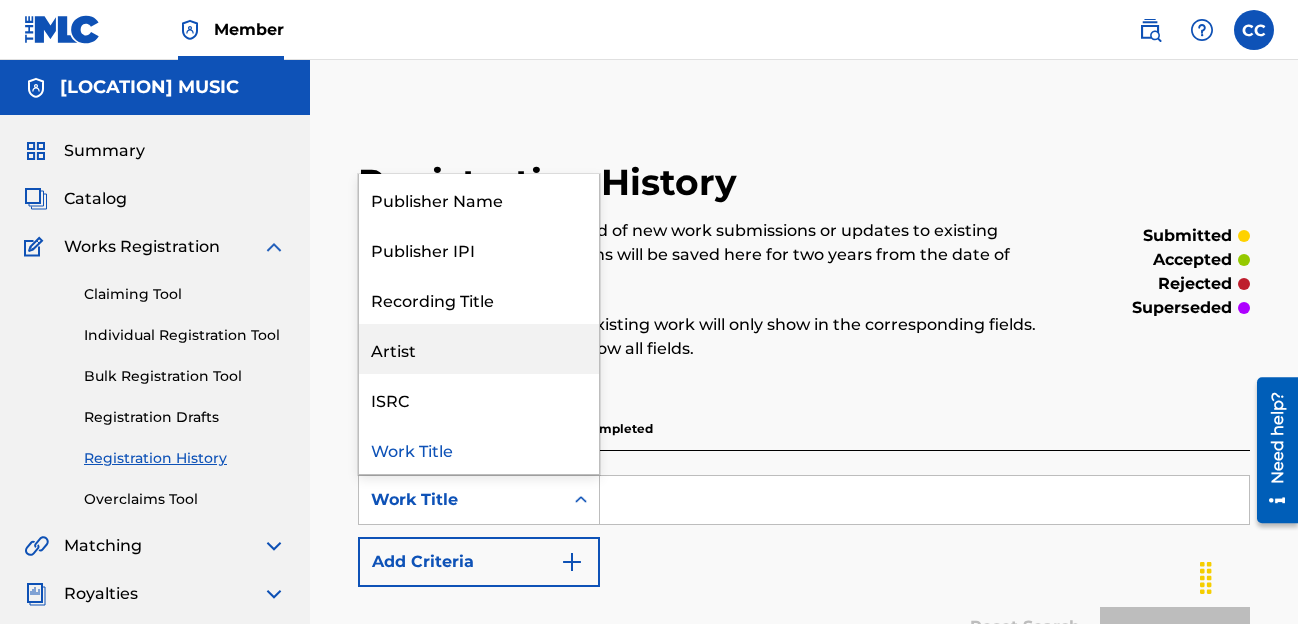 click on "Artist" at bounding box center [479, 349] 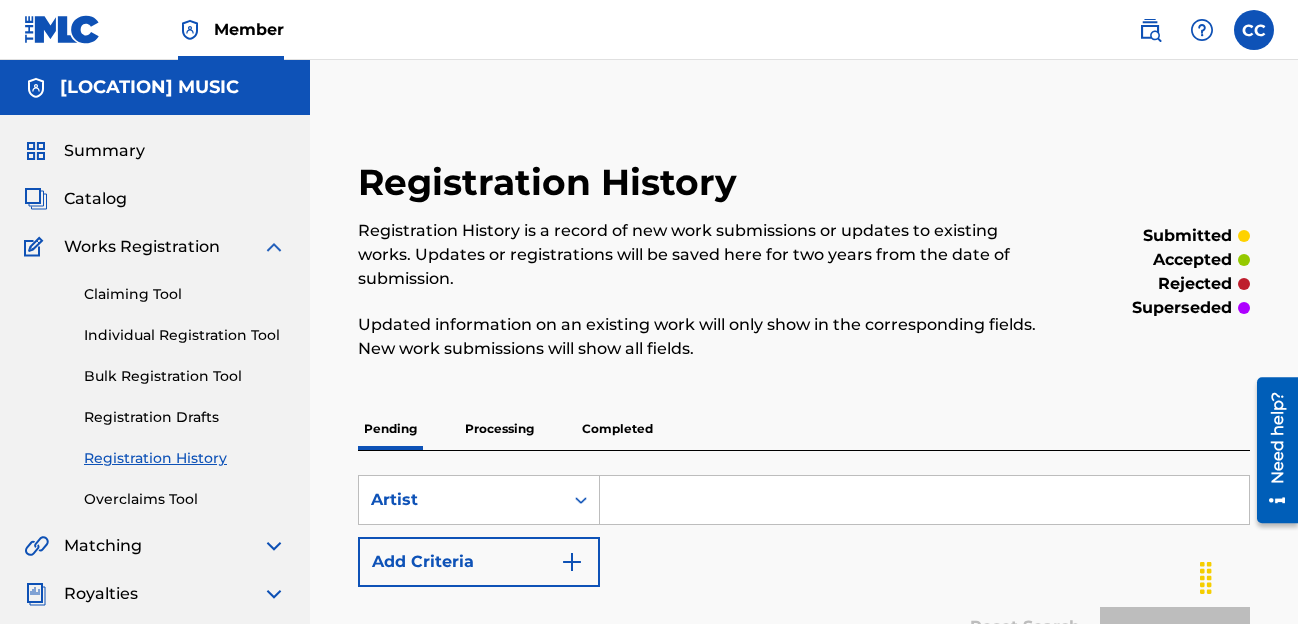 click at bounding box center [924, 500] 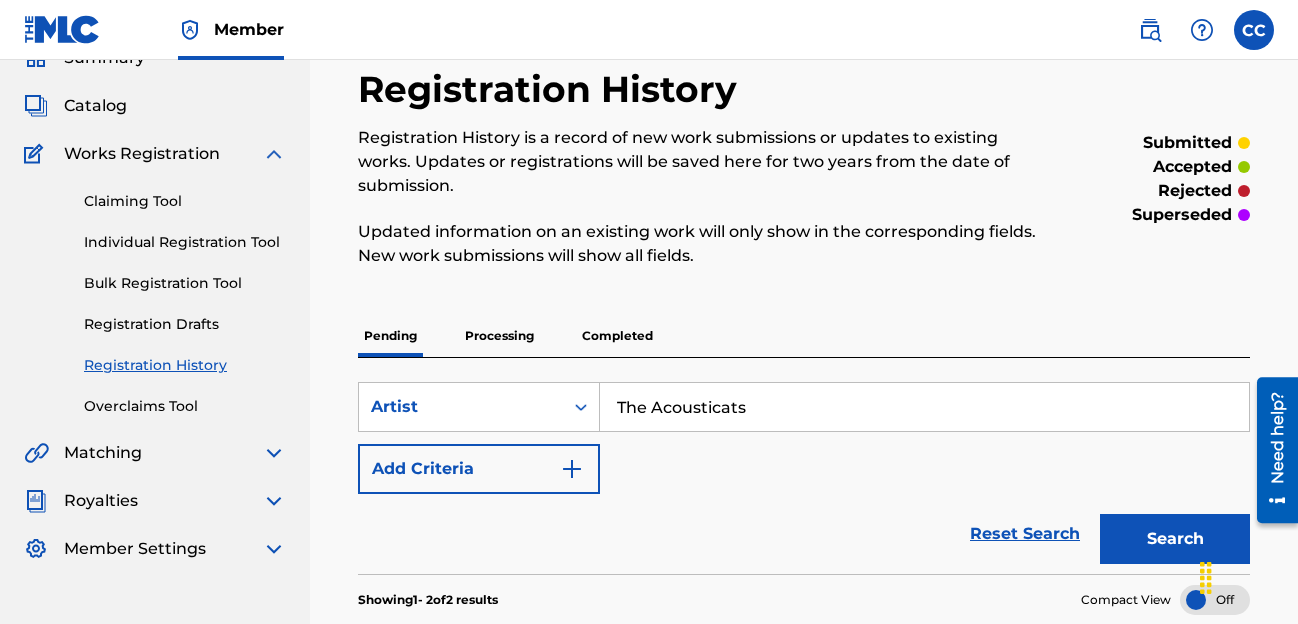 scroll, scrollTop: 120, scrollLeft: 0, axis: vertical 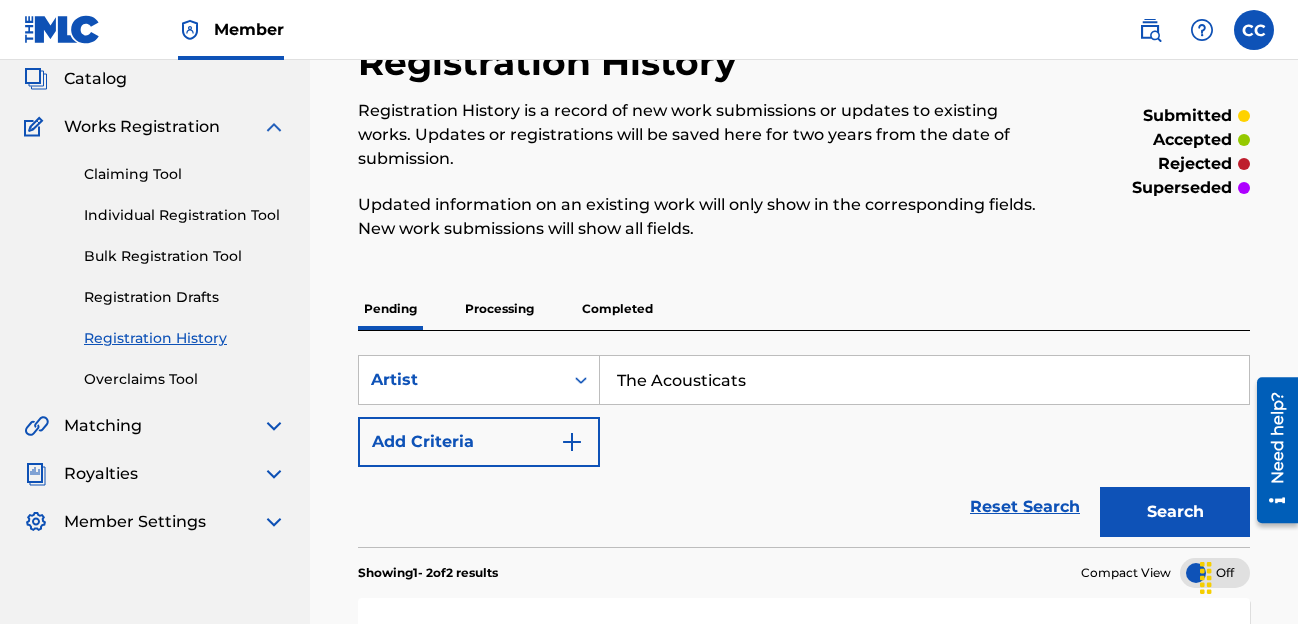 click on "Search" at bounding box center (1175, 512) 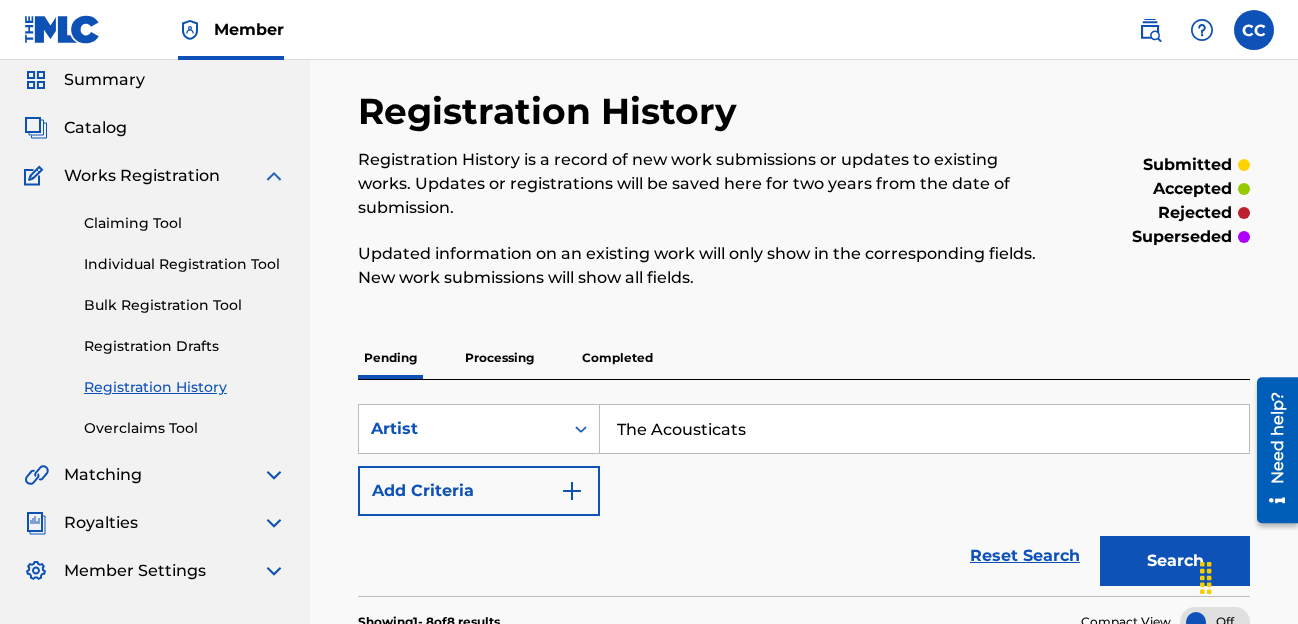 scroll, scrollTop: 67, scrollLeft: 0, axis: vertical 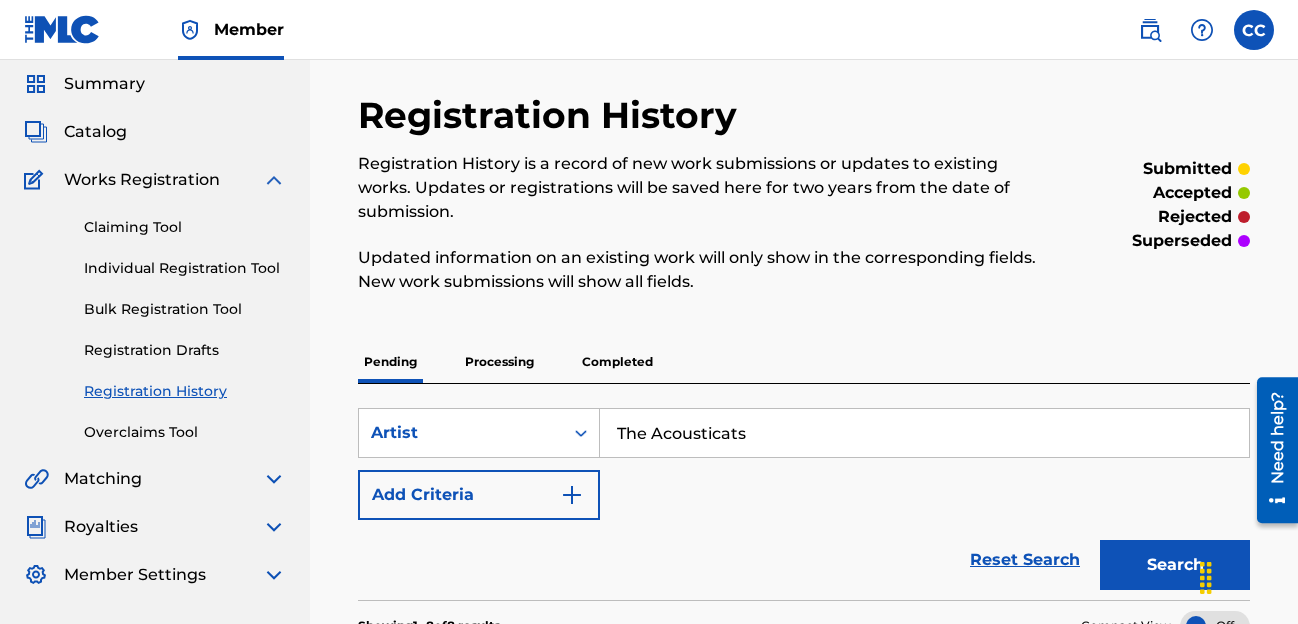 click on "Individual Registration Tool" at bounding box center (185, 268) 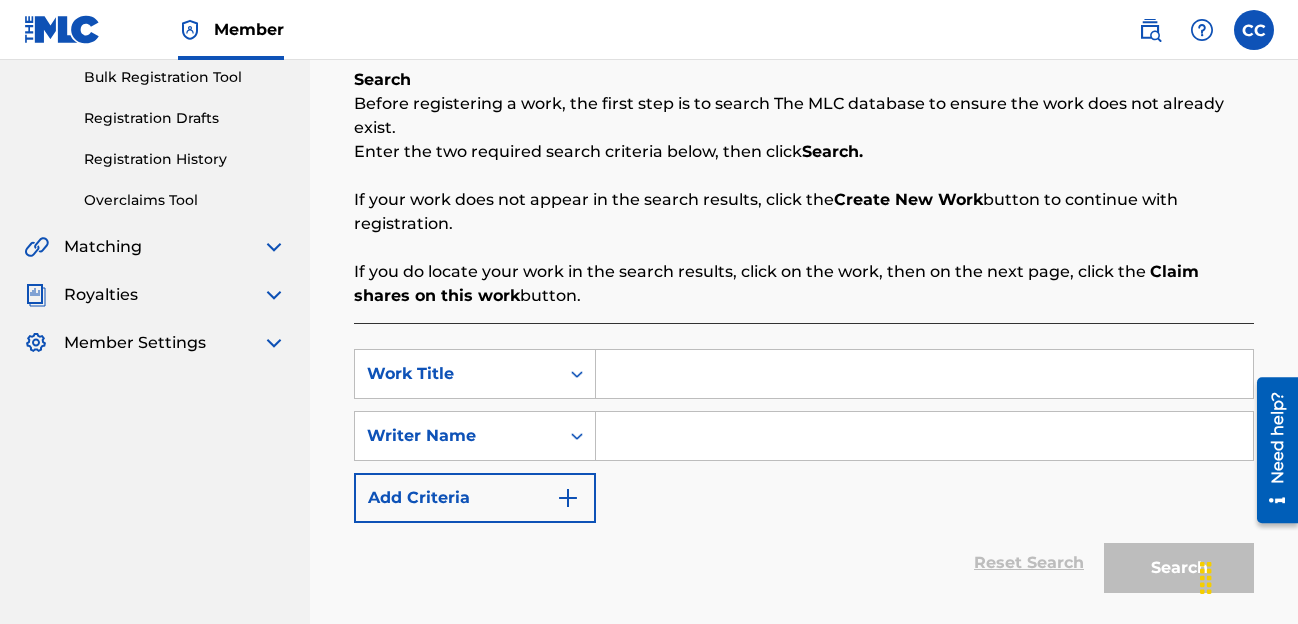 scroll, scrollTop: 305, scrollLeft: 0, axis: vertical 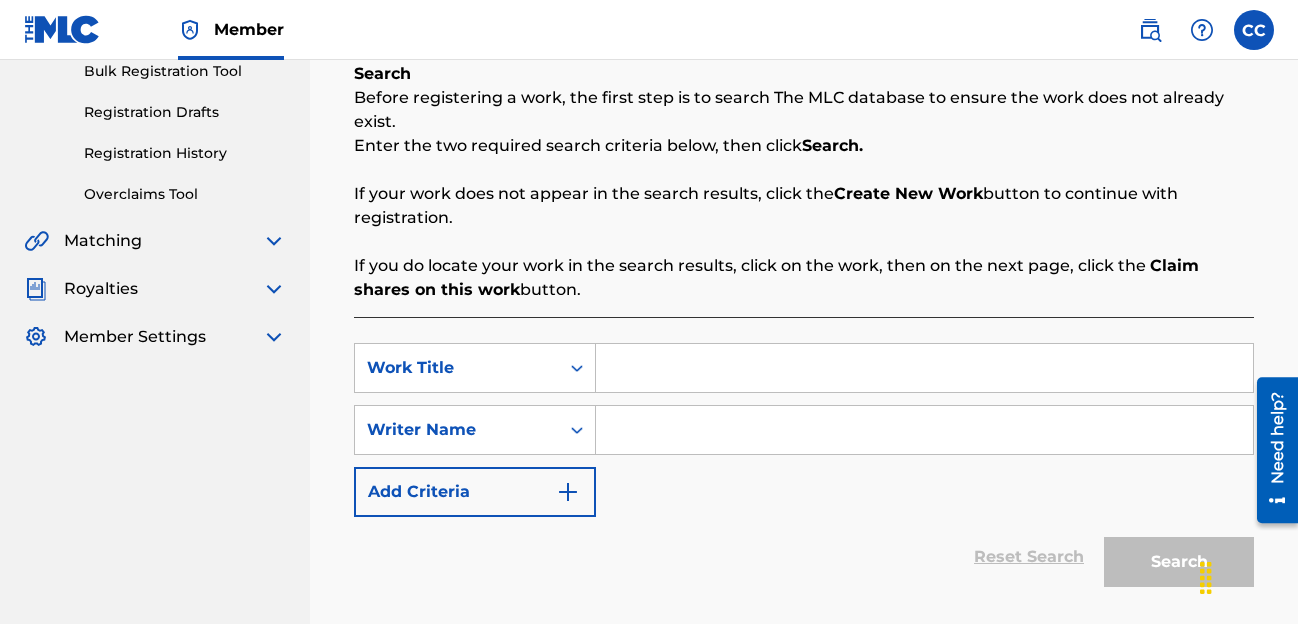 click at bounding box center [924, 368] 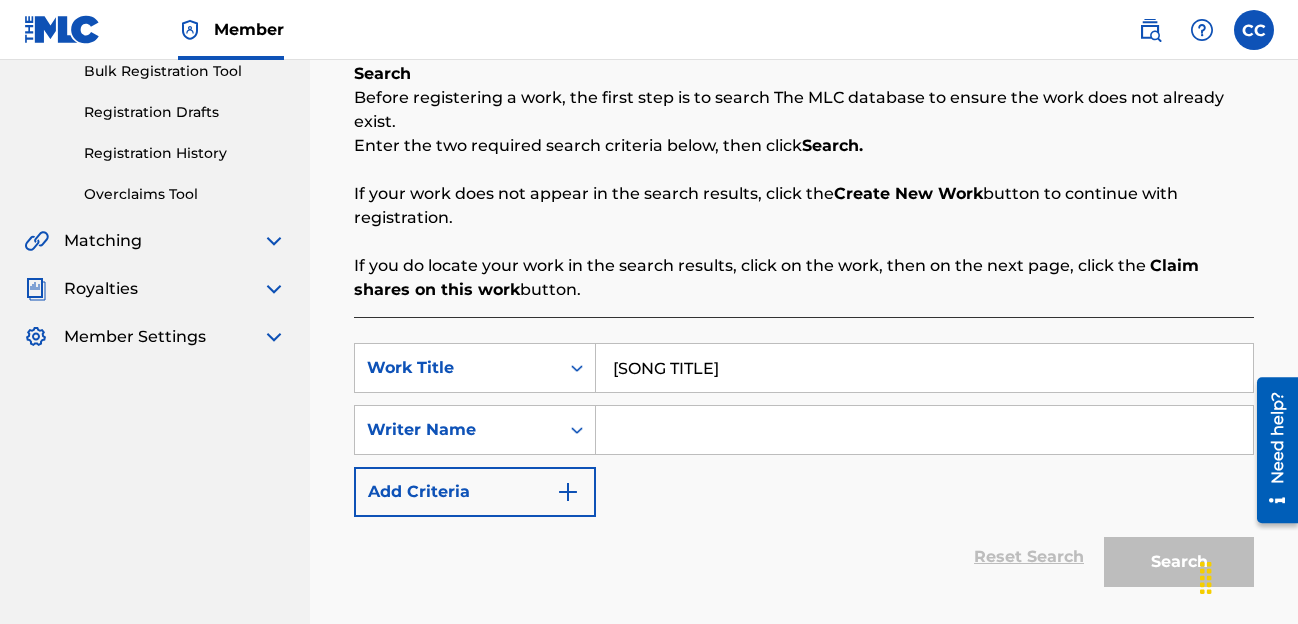 click at bounding box center [924, 430] 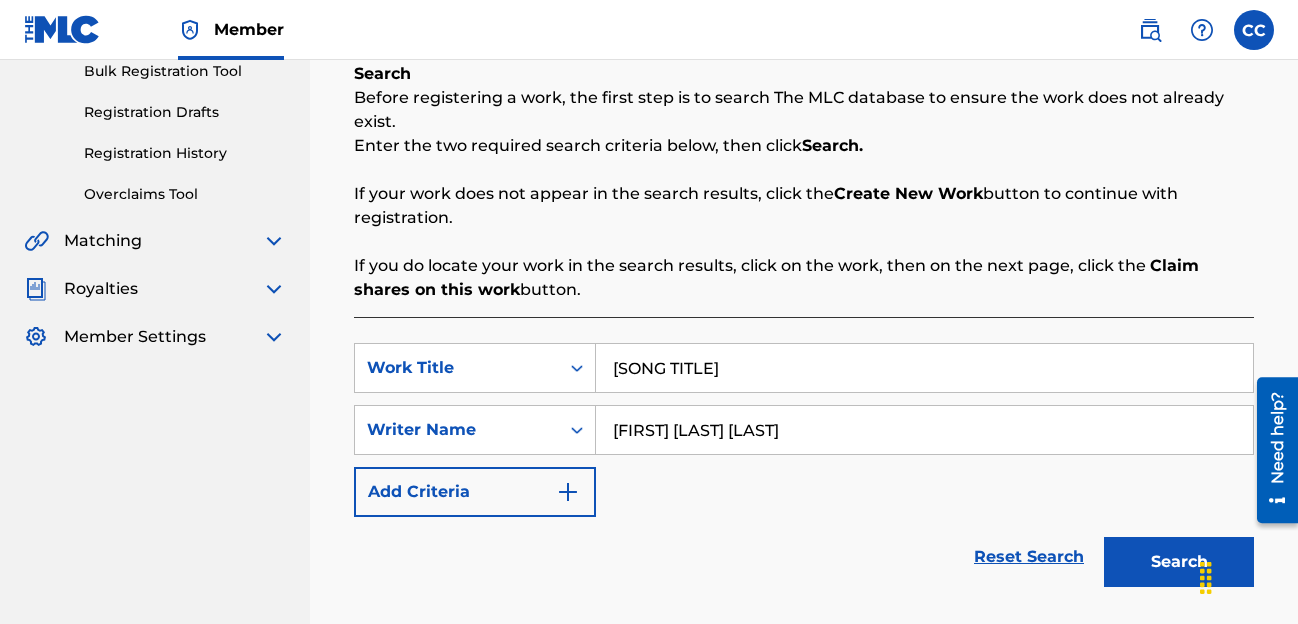 click on "Search" at bounding box center (1179, 562) 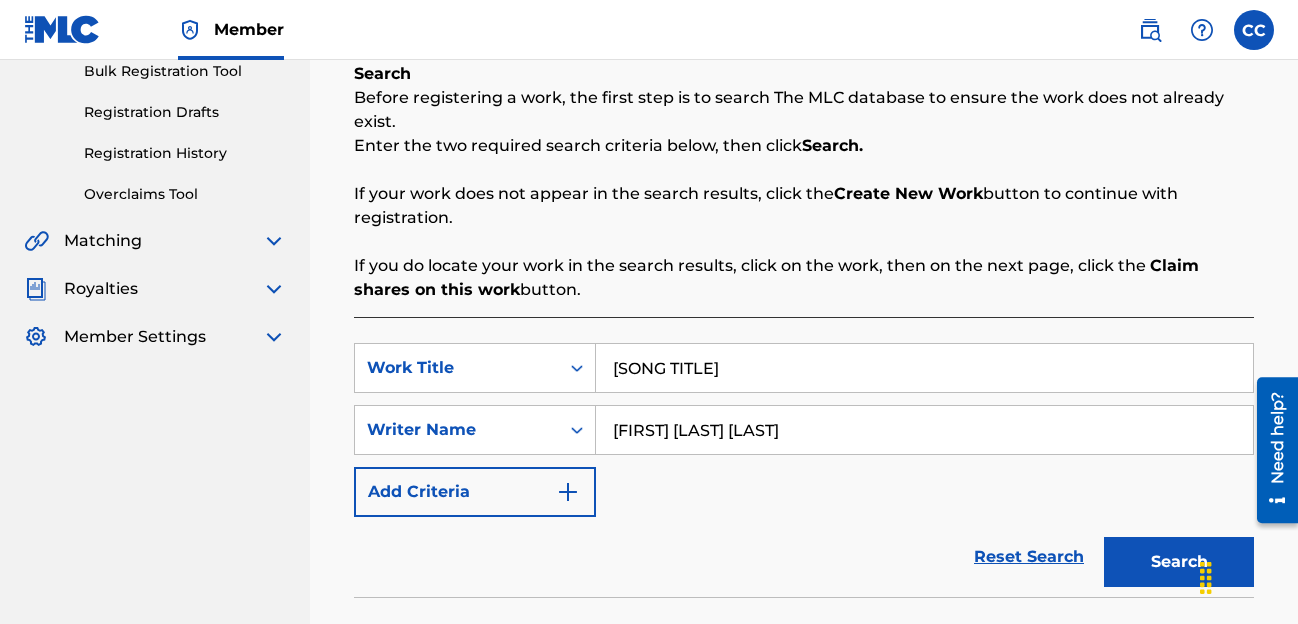 click on "Search" at bounding box center [1179, 562] 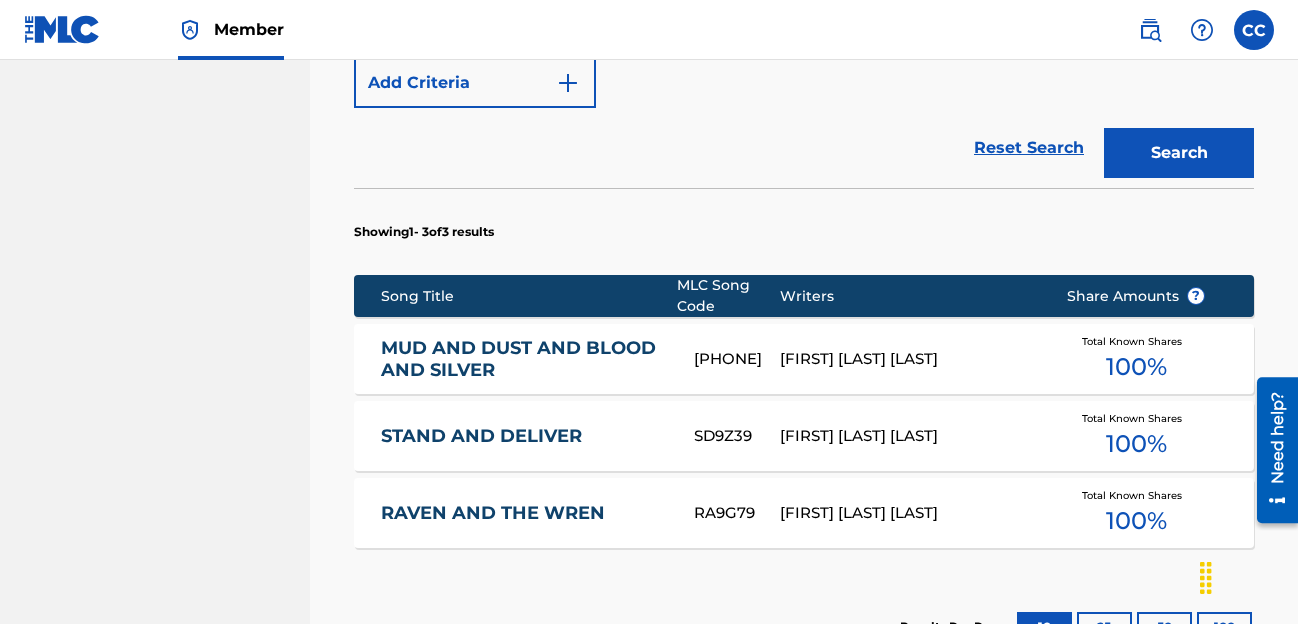 scroll, scrollTop: 742, scrollLeft: 0, axis: vertical 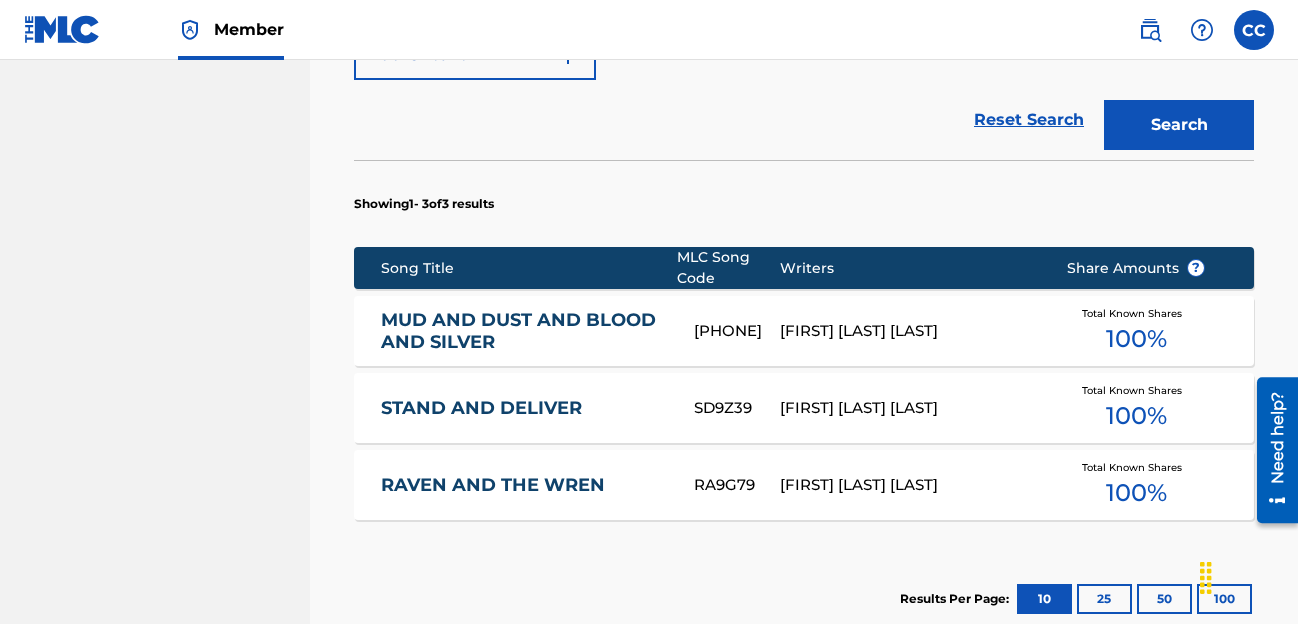 click on "MUD AND DUST AND BLOOD AND SILVER" at bounding box center [524, 331] 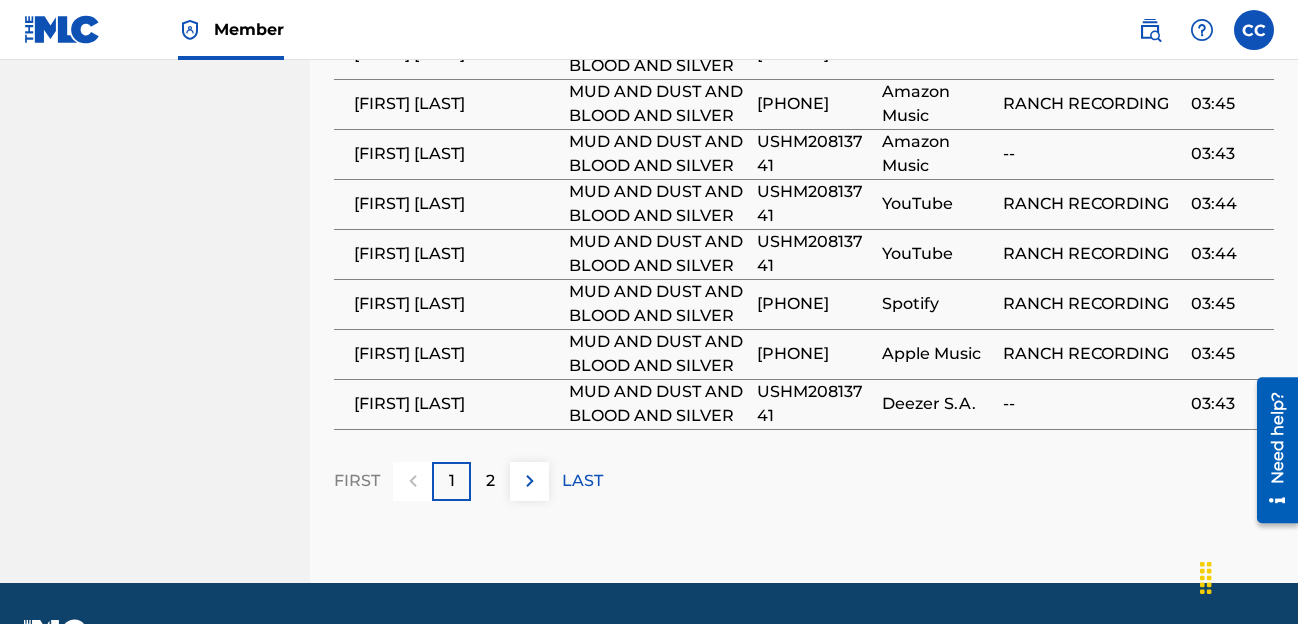 scroll, scrollTop: 1575, scrollLeft: 0, axis: vertical 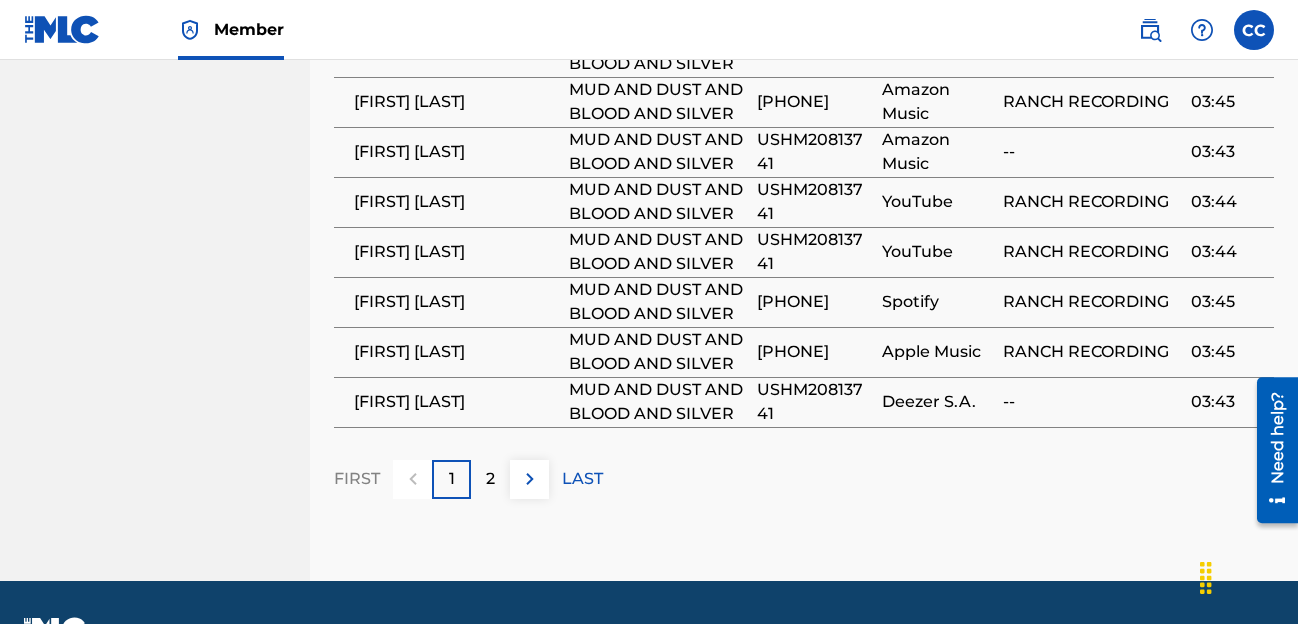 click at bounding box center [530, 479] 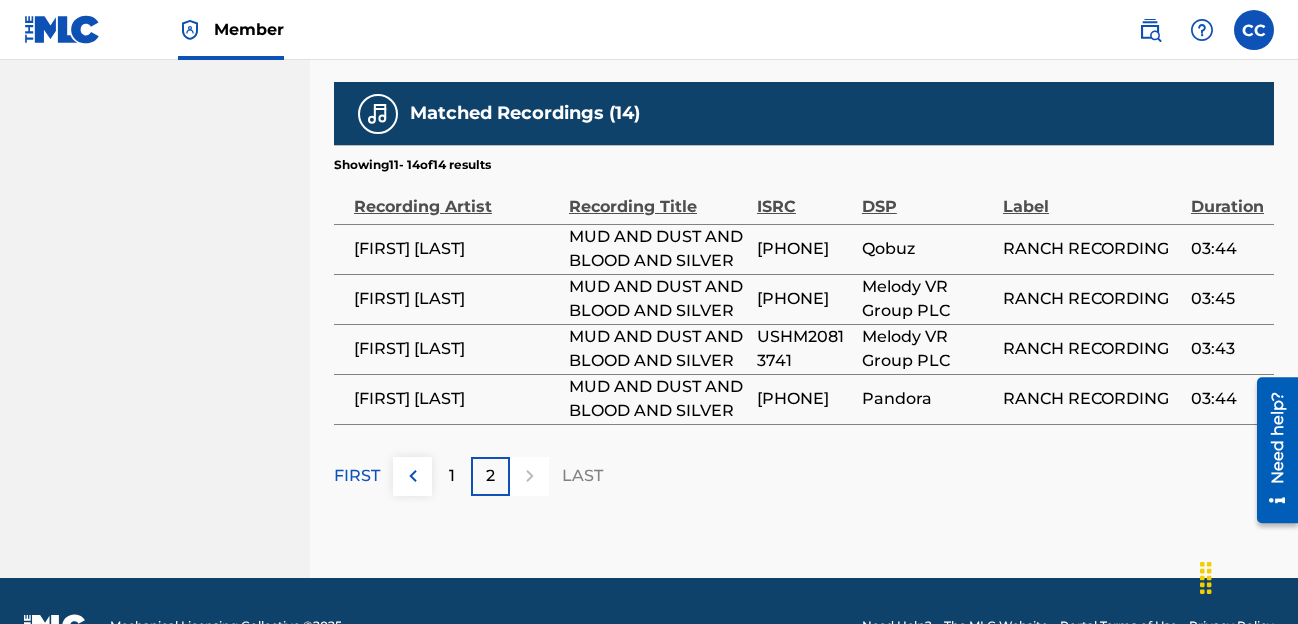 scroll, scrollTop: 1280, scrollLeft: 0, axis: vertical 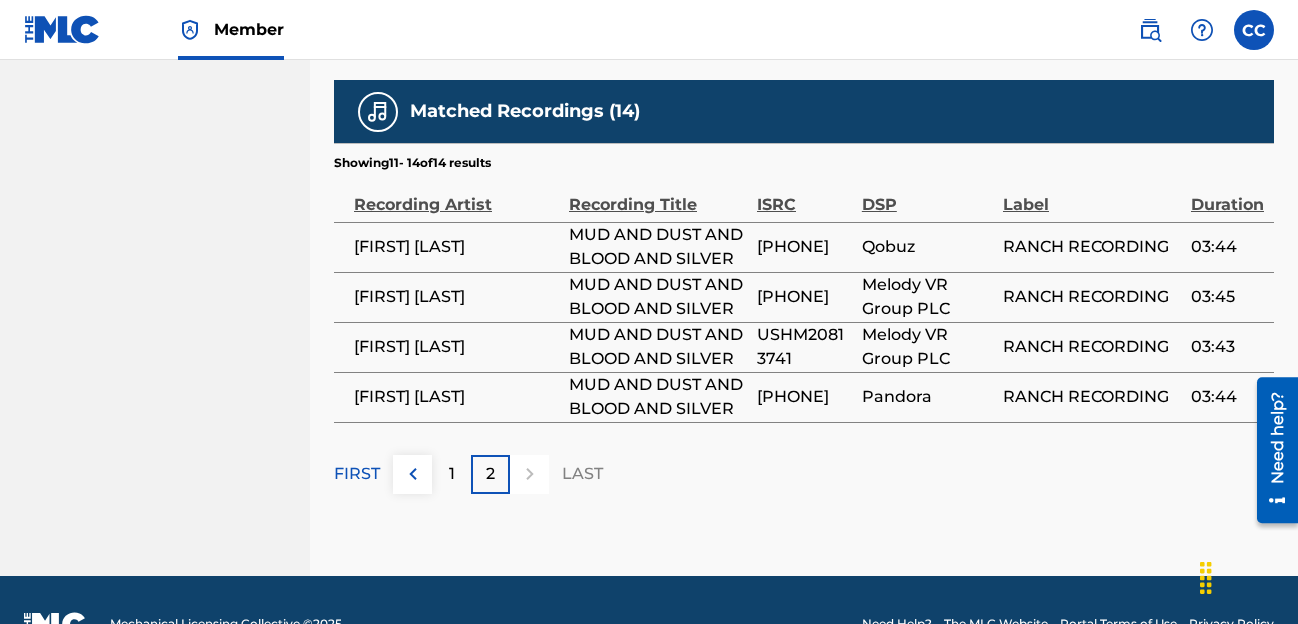 click on "1" at bounding box center (451, 474) 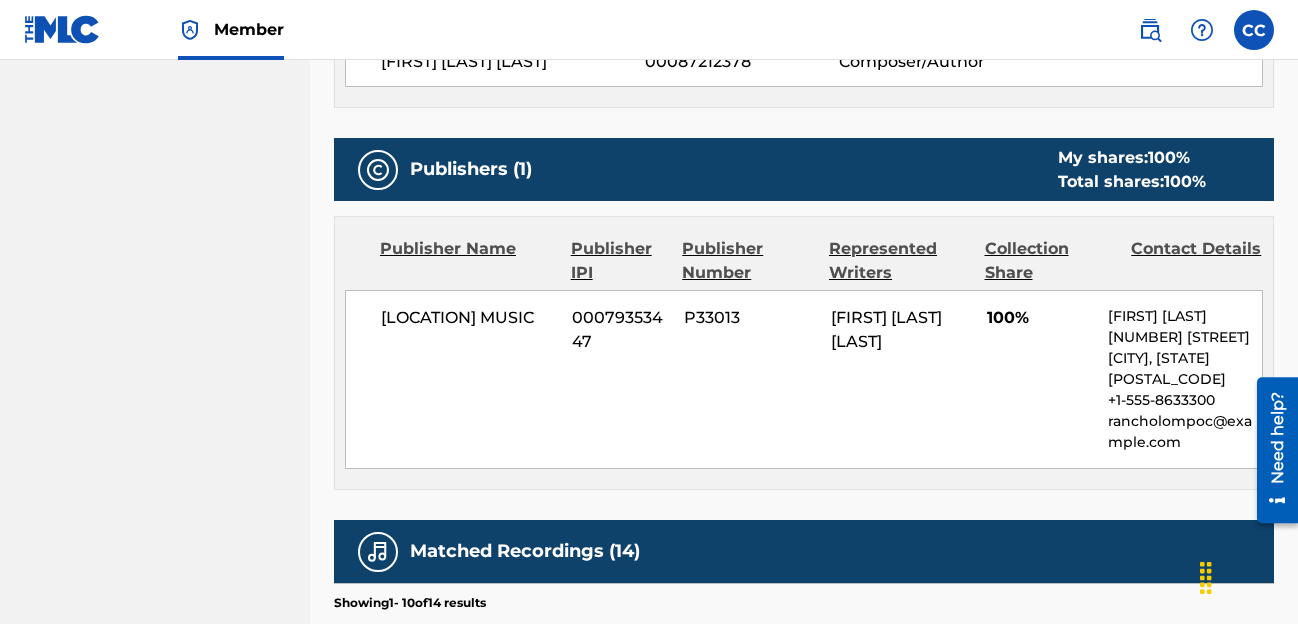 scroll, scrollTop: 0, scrollLeft: 0, axis: both 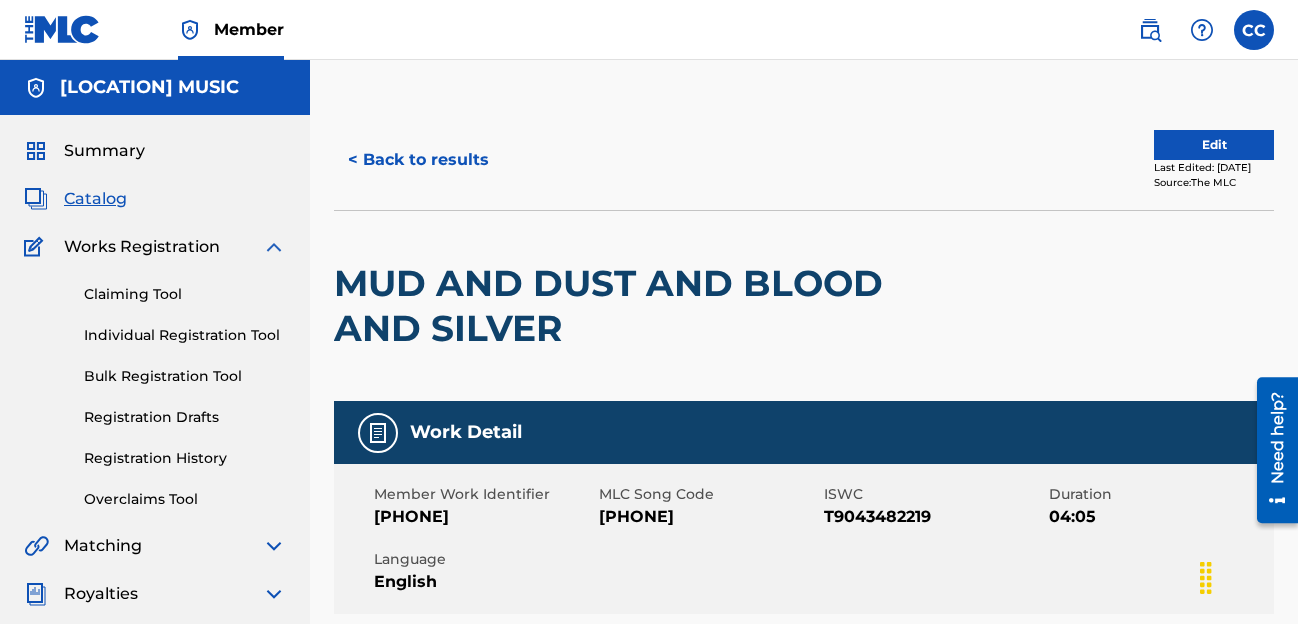 click on "Edit" at bounding box center (1214, 145) 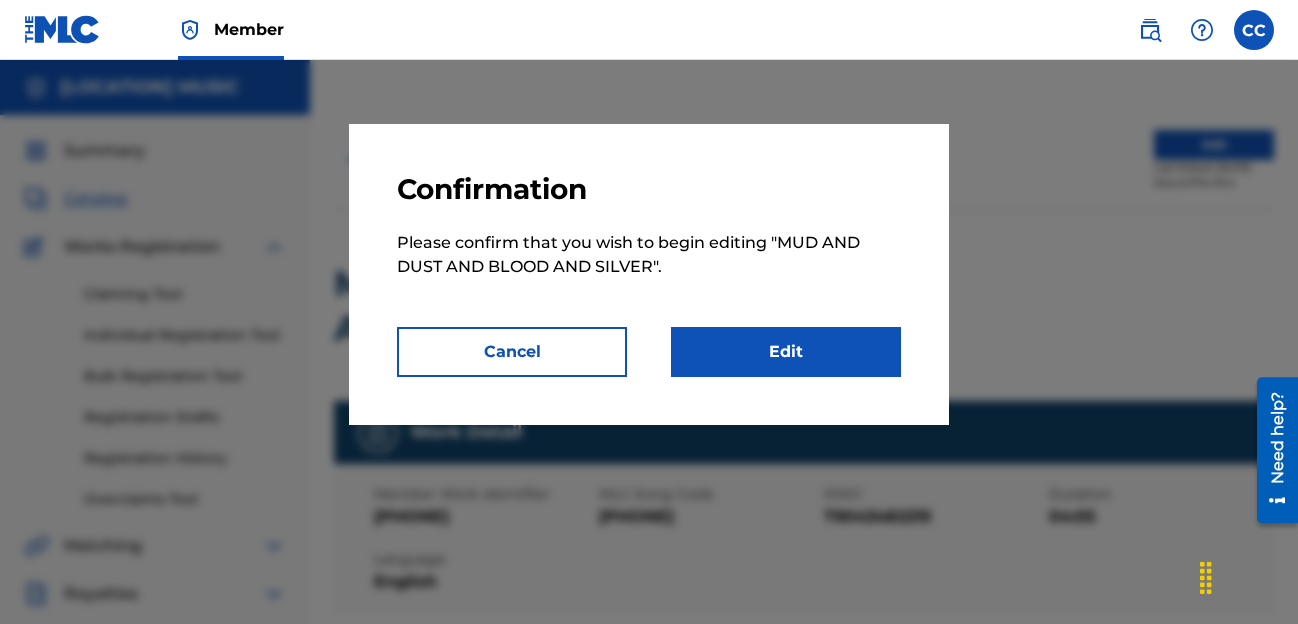 click on "Cancel" at bounding box center [512, 352] 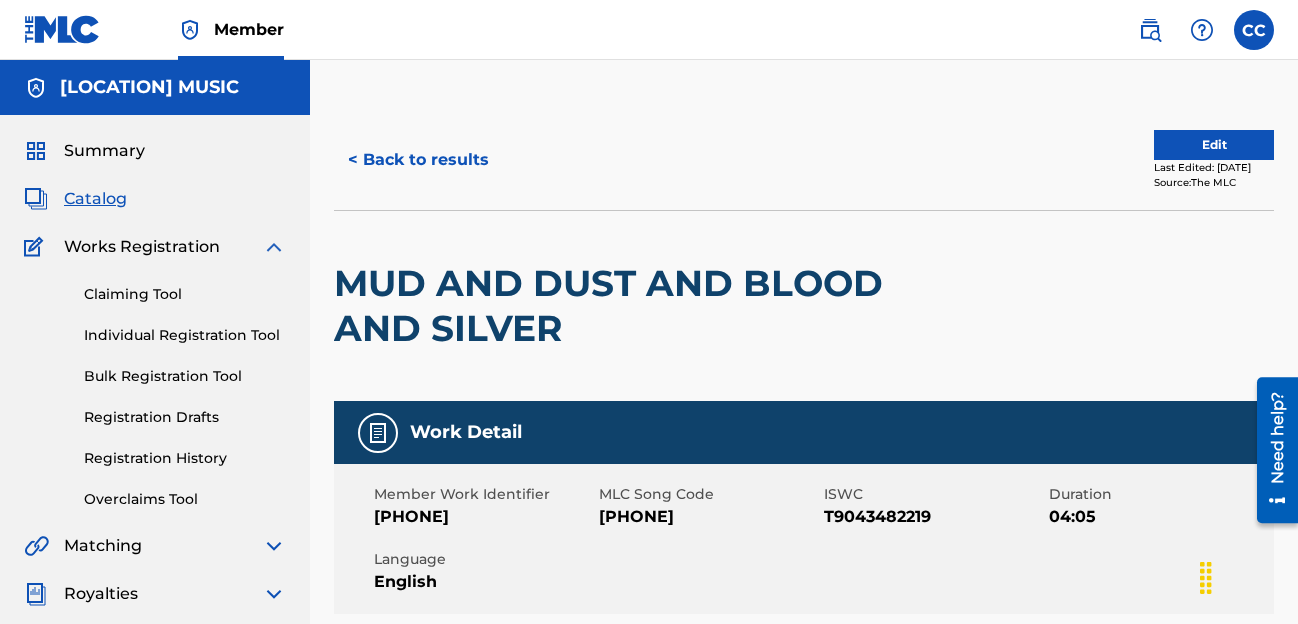 click at bounding box center [1254, 30] 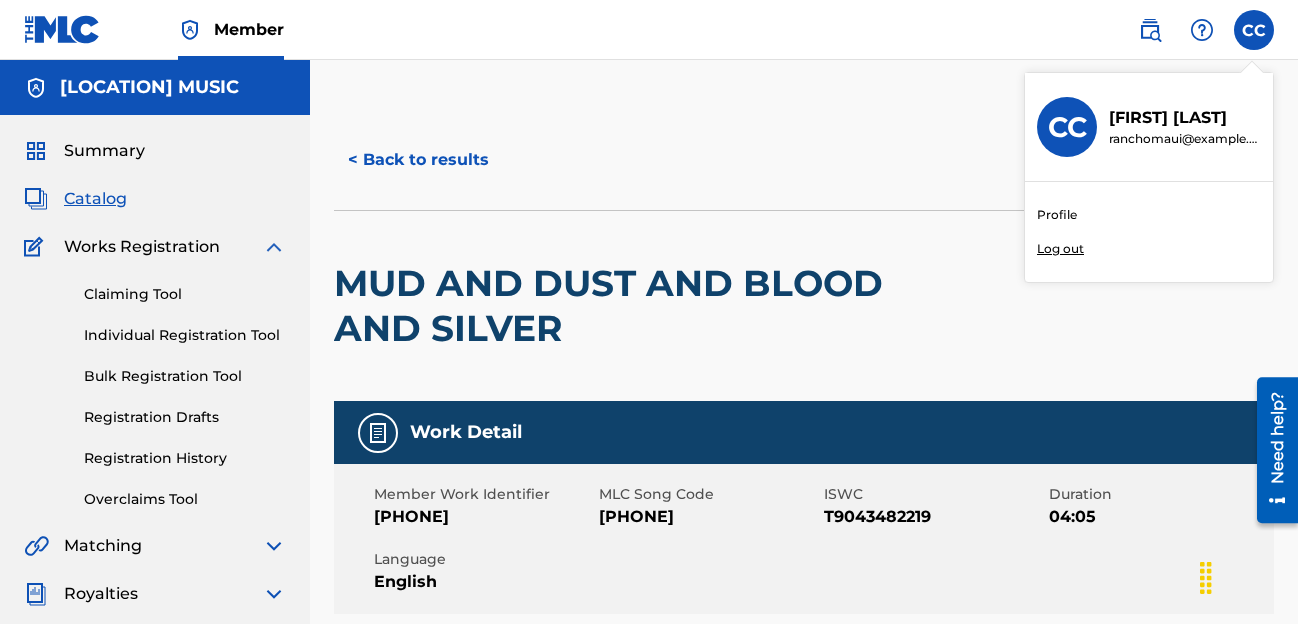 click on "Log out" at bounding box center (1060, 249) 